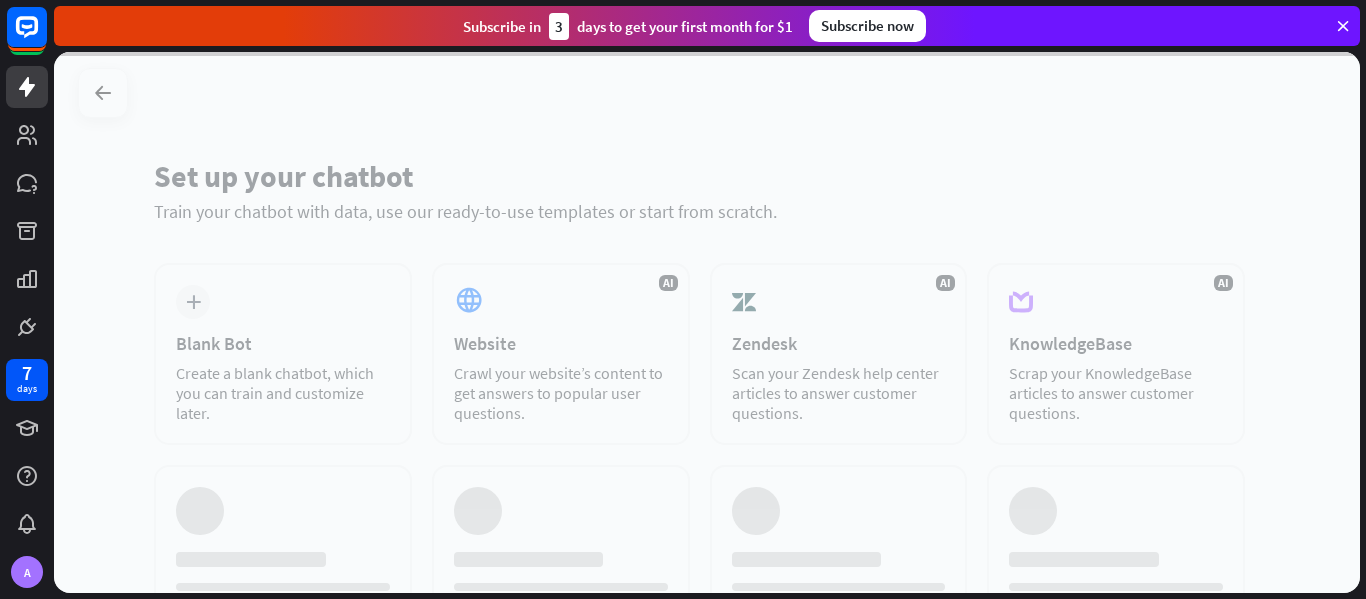 scroll, scrollTop: 0, scrollLeft: 0, axis: both 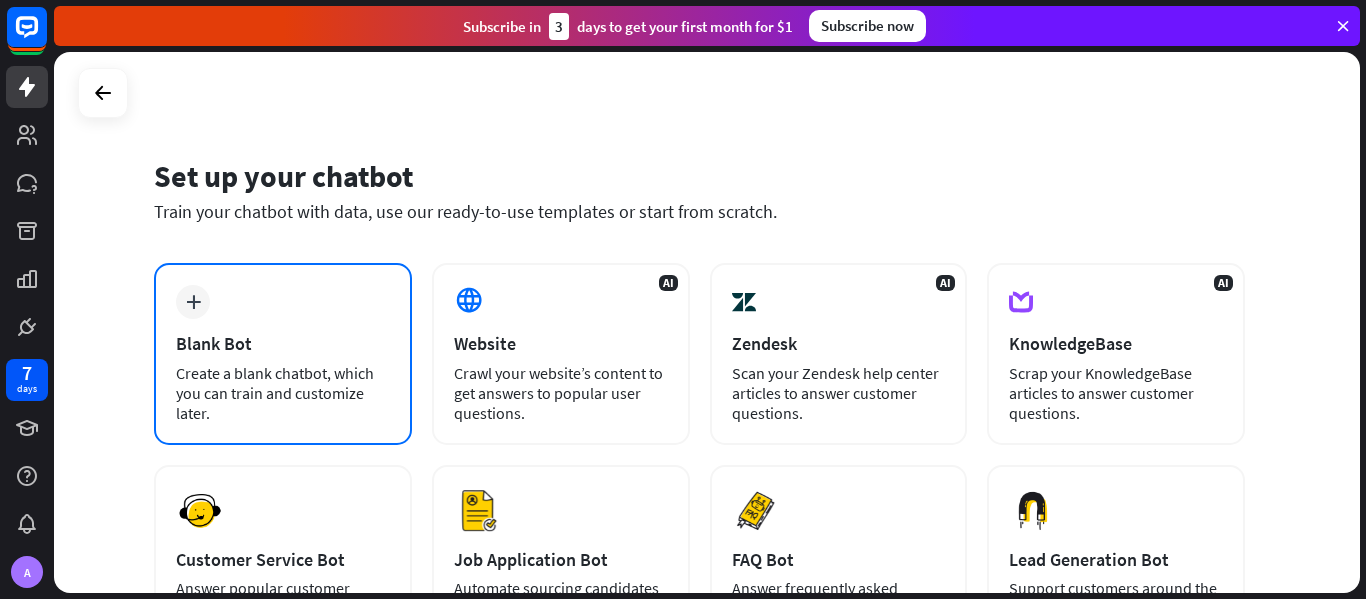 click on "plus   Blank Bot
Create a blank chatbot, which you can train and
customize later." at bounding box center [283, 354] 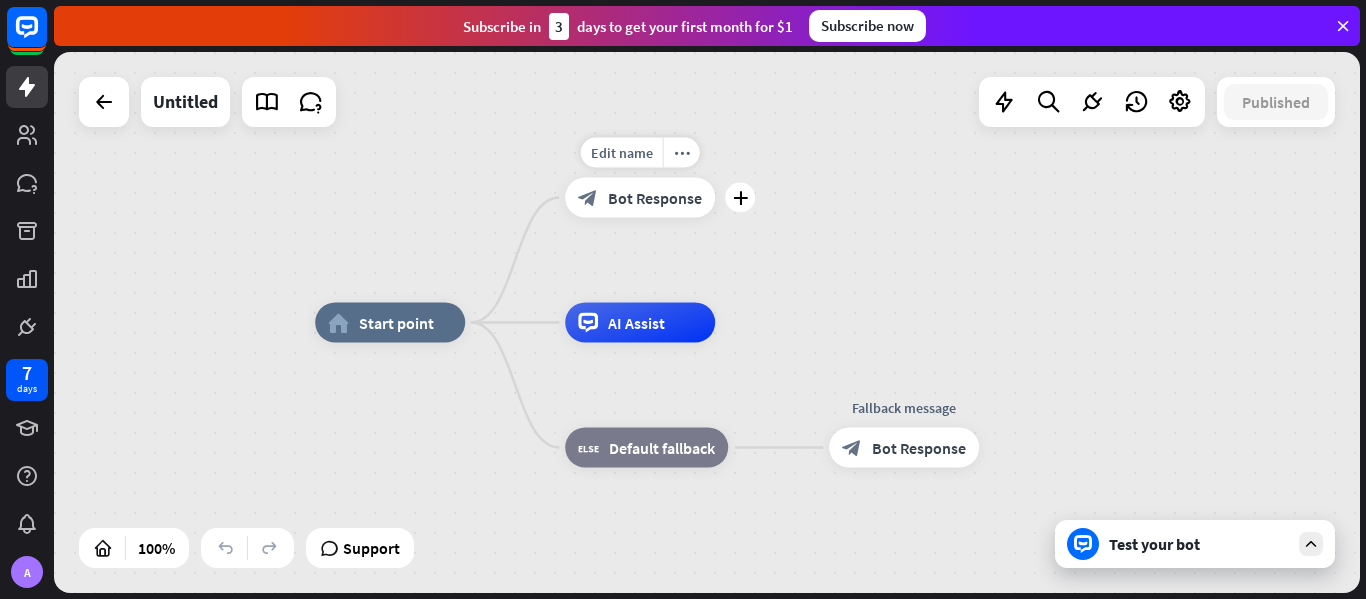 click on "Bot Response" at bounding box center [655, 198] 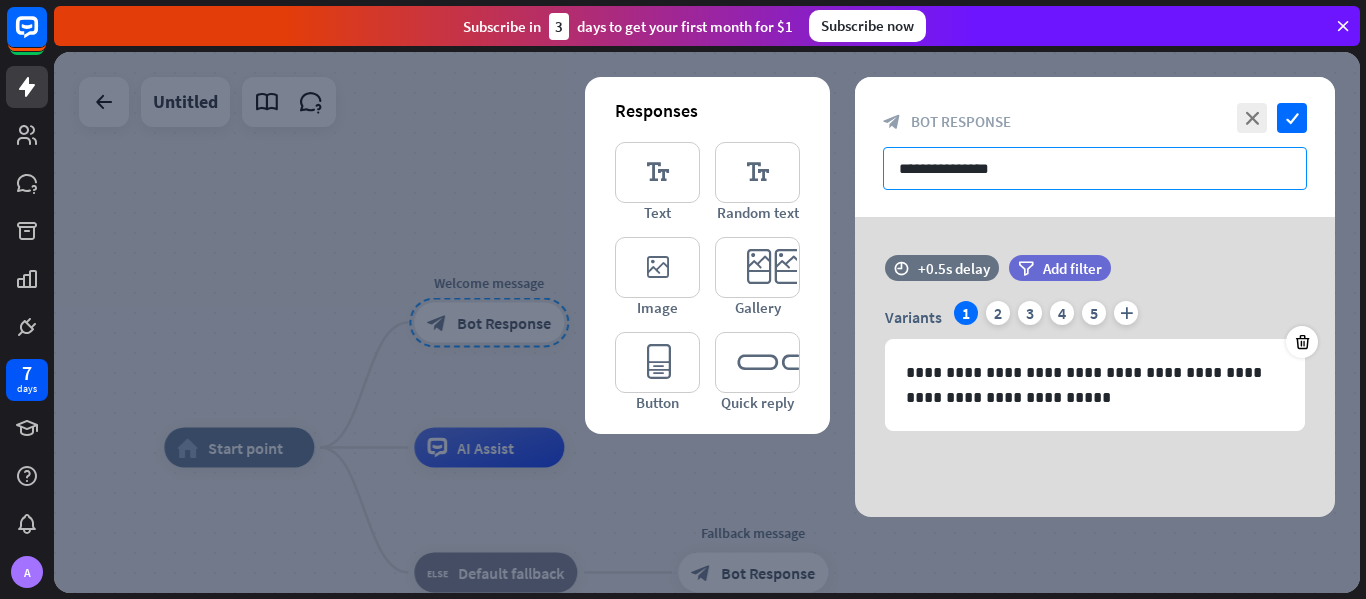 click on "**********" at bounding box center [1095, 168] 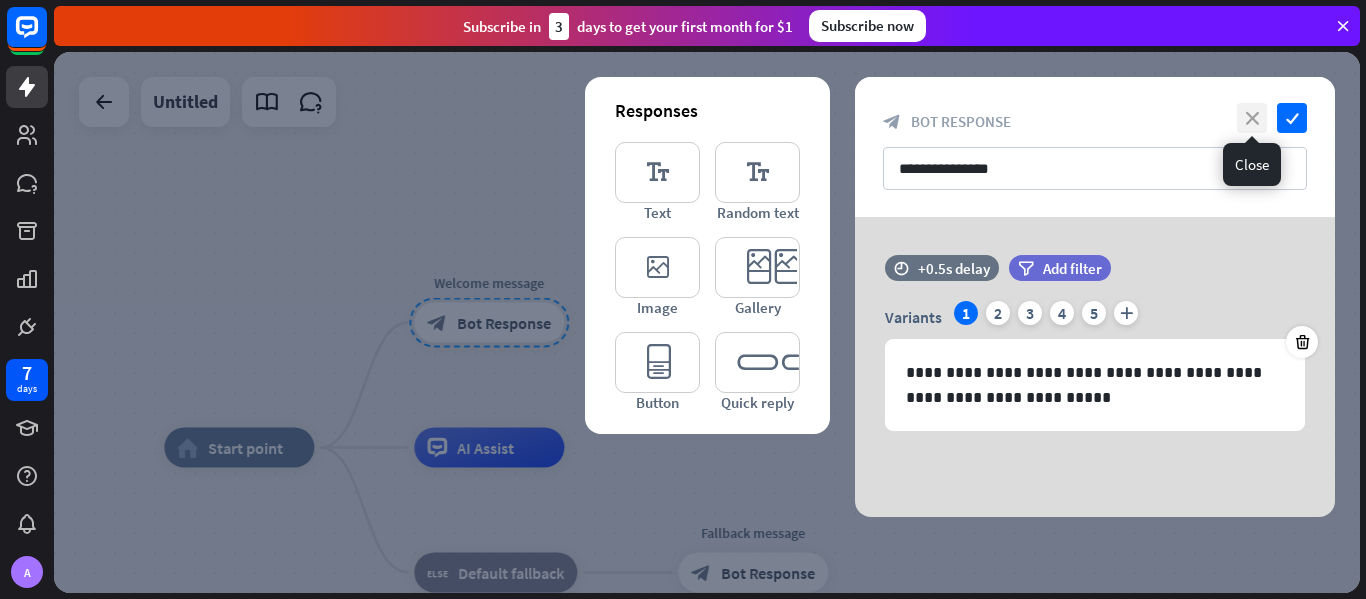 click on "close" at bounding box center [1252, 118] 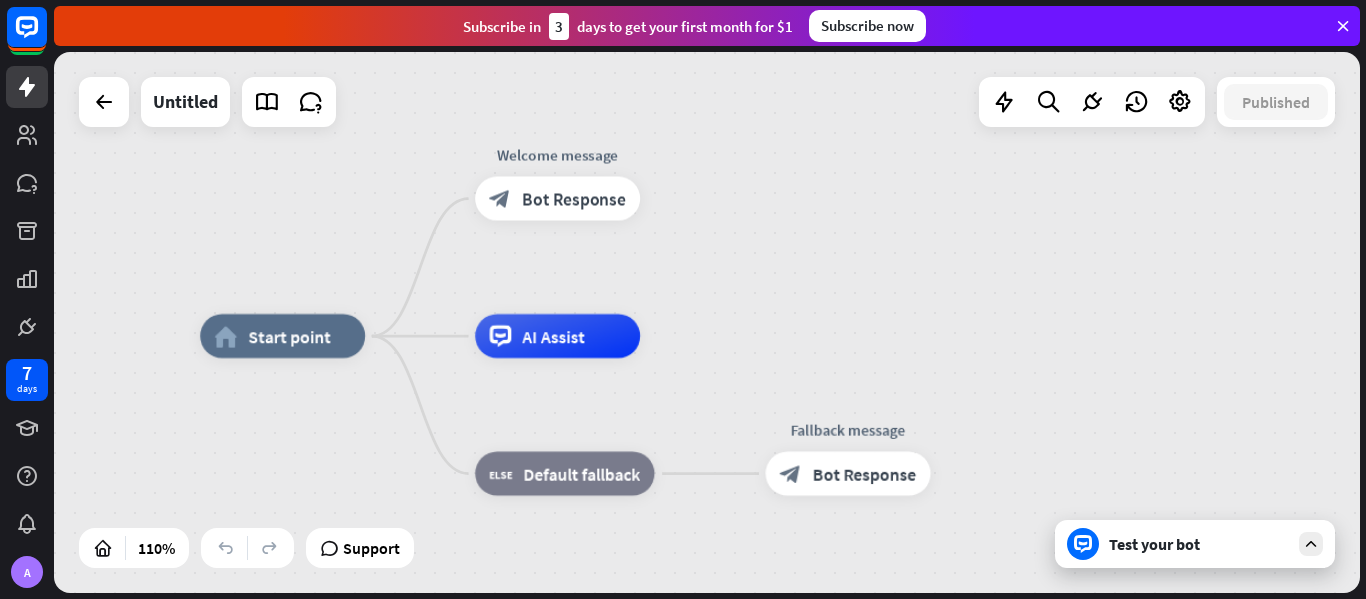 drag, startPoint x: 830, startPoint y: 309, endPoint x: 864, endPoint y: 188, distance: 125.68612 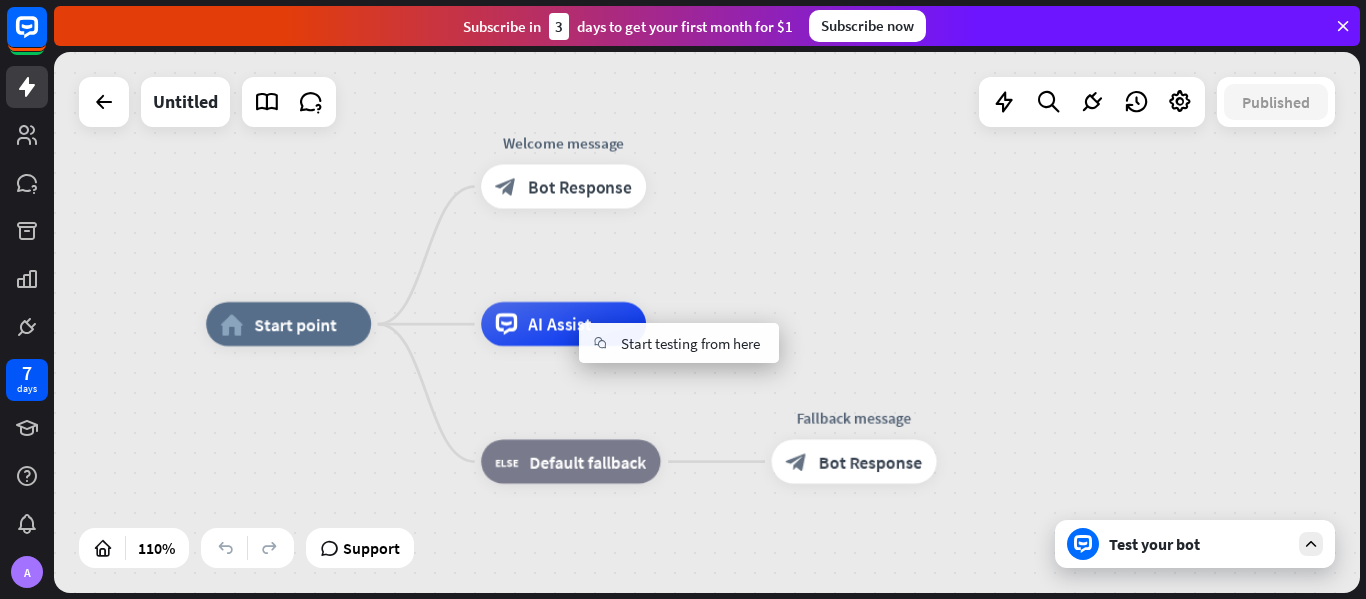 click on "home_2   Start point                 Welcome message   block_bot_response   Bot Response                     AI Assist                   block_fallback   Default fallback                 Fallback message   block_bot_response   Bot Response" at bounding box center (707, 322) 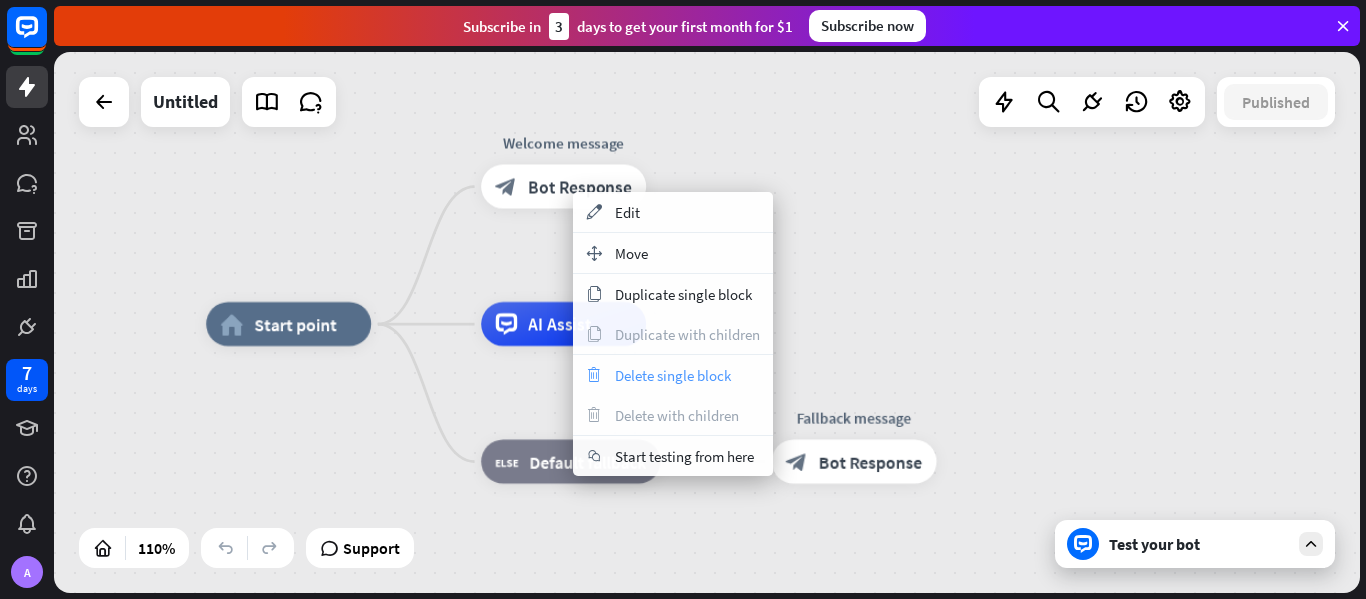 click on "Delete single block" at bounding box center [673, 375] 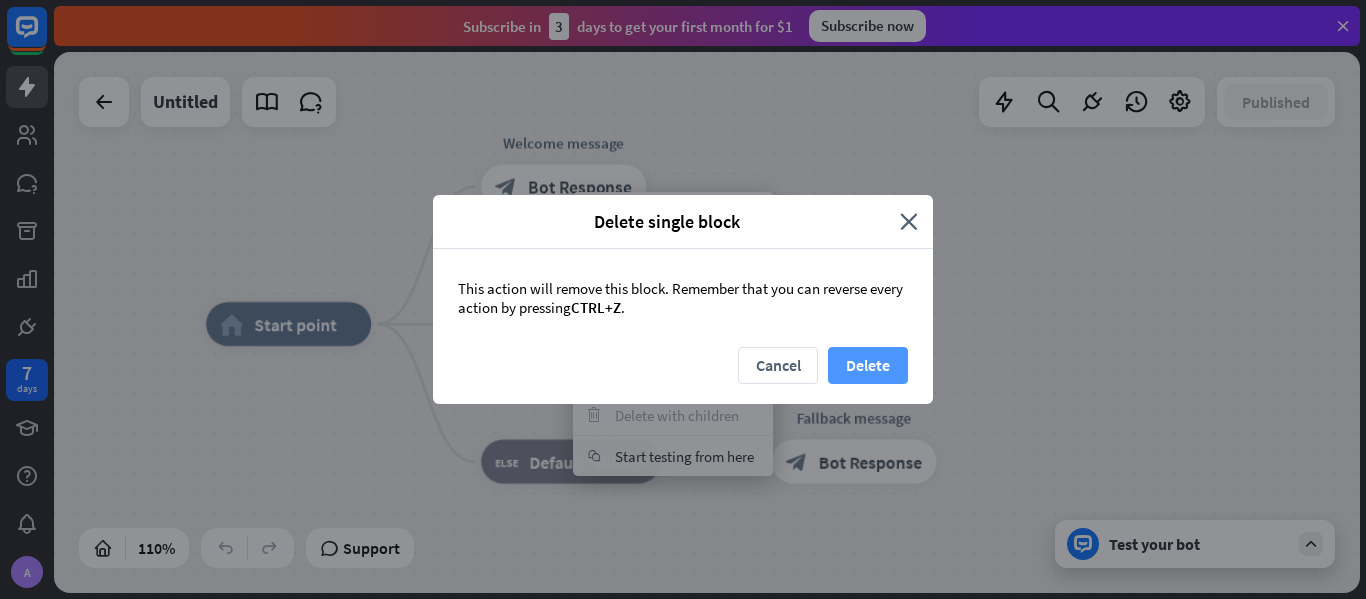 click on "Delete" at bounding box center [868, 365] 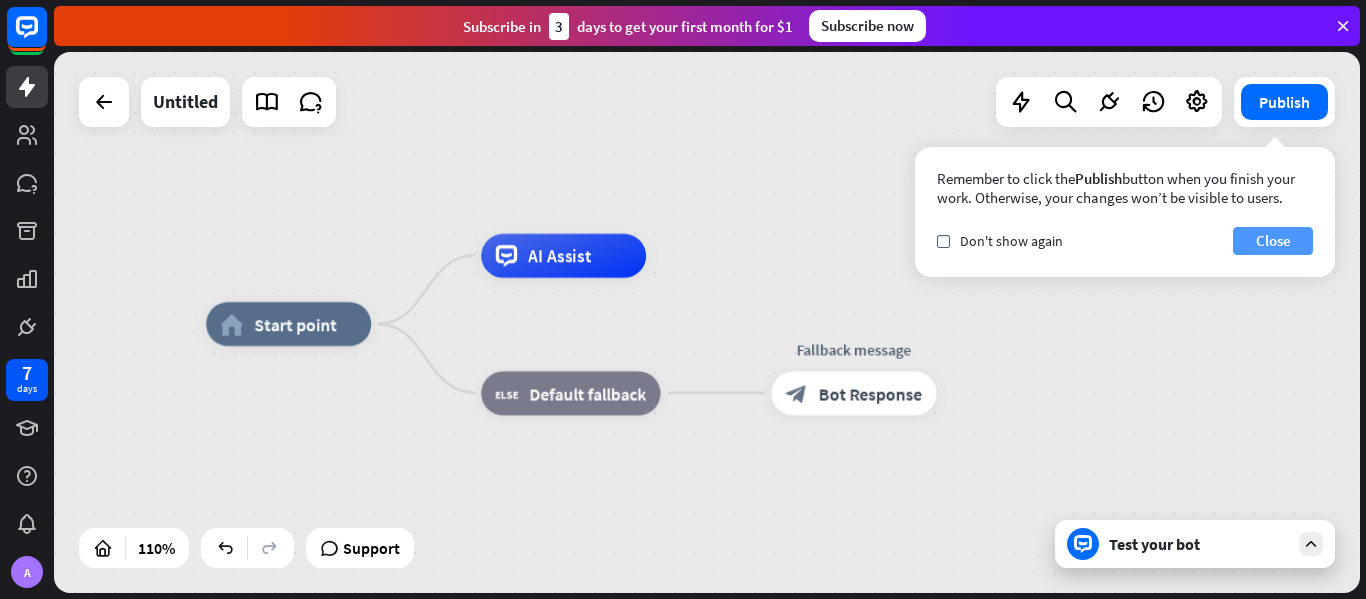click on "Close" at bounding box center (1273, 241) 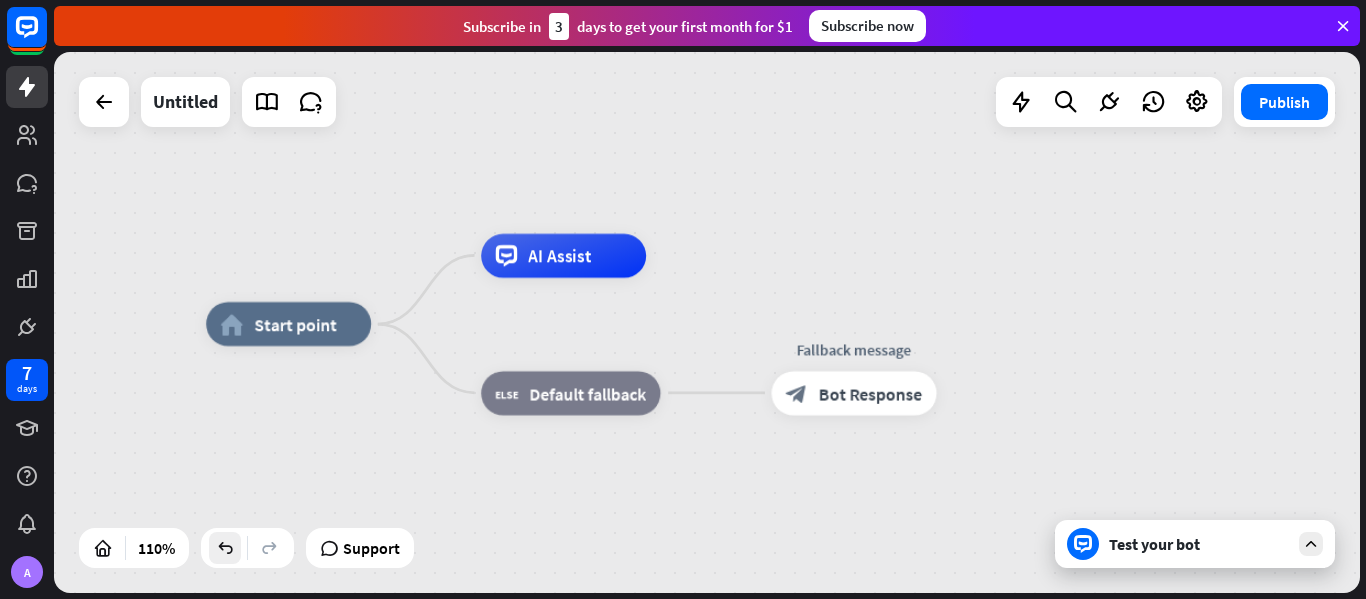 click at bounding box center (225, 548) 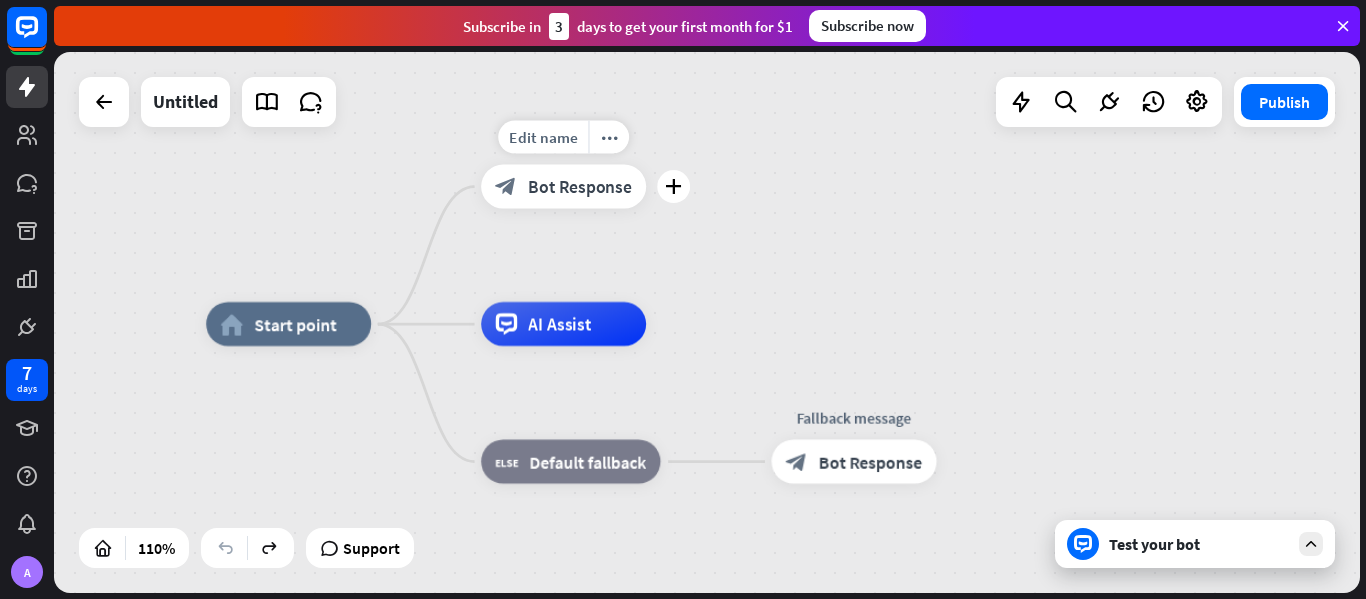 click on "Bot Response" at bounding box center [579, 187] 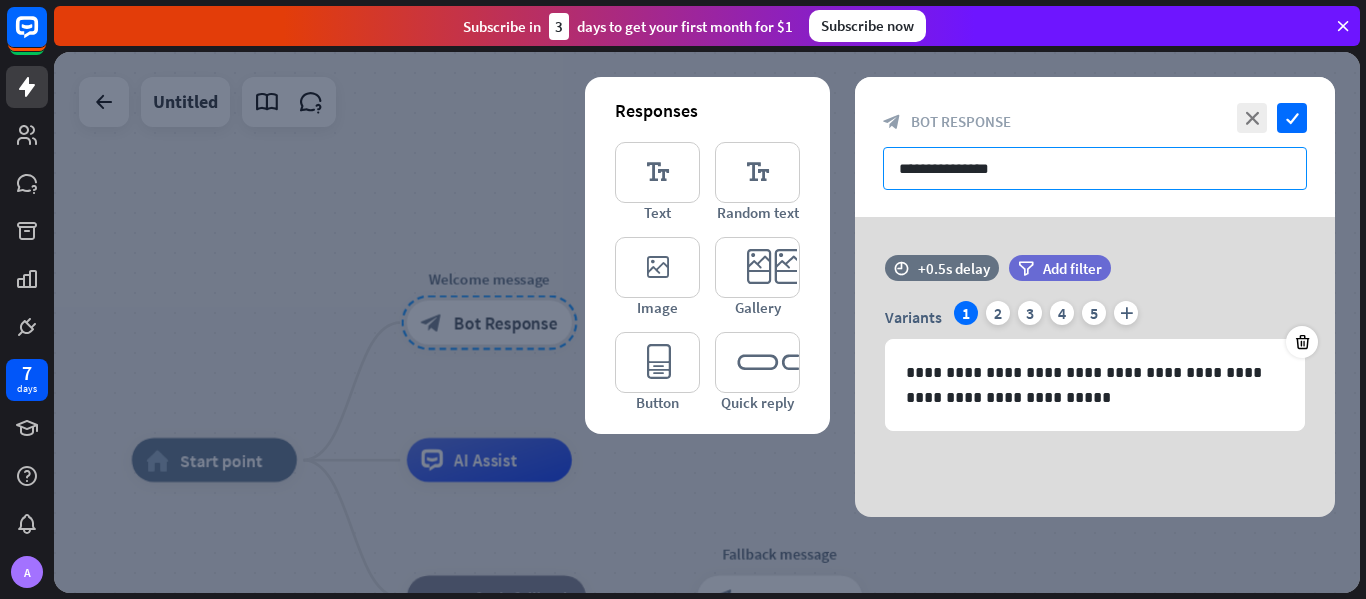 click on "**********" at bounding box center [1095, 168] 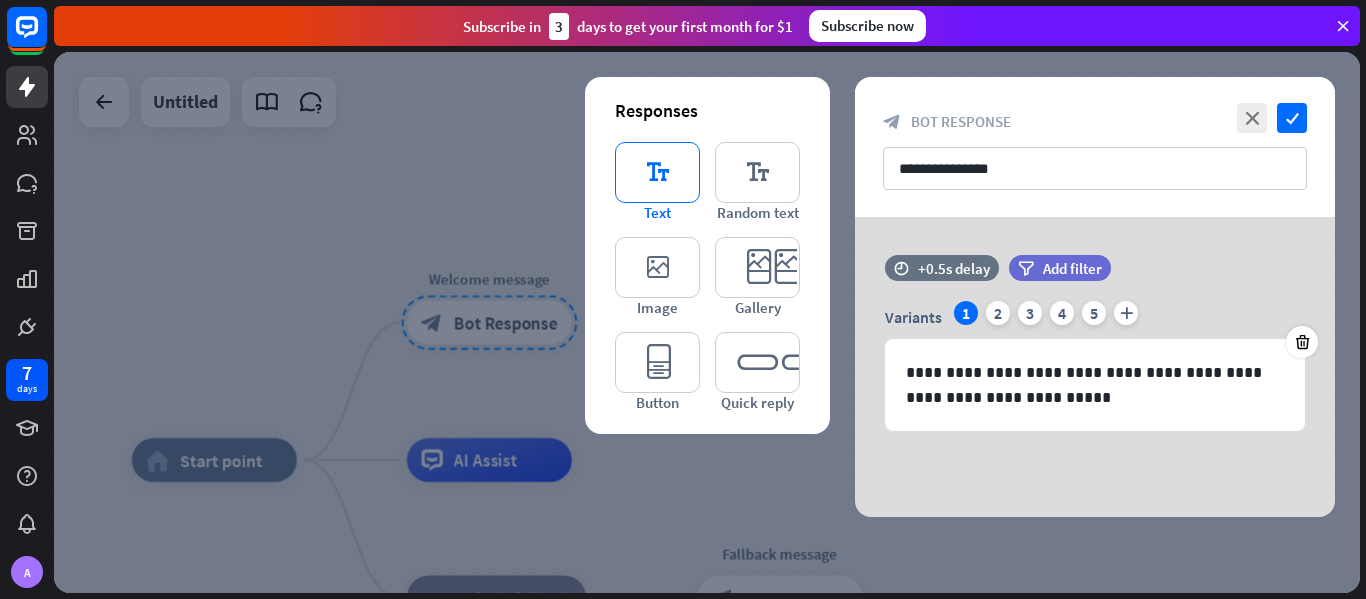click on "editor_text" at bounding box center (657, 172) 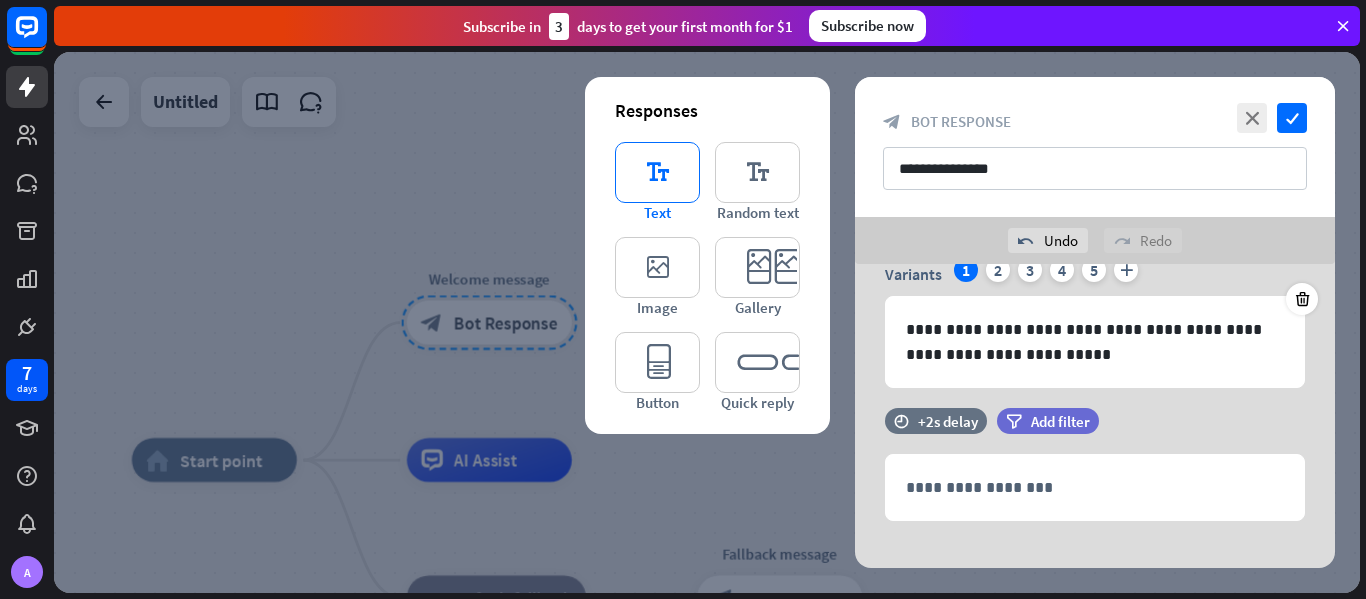 scroll, scrollTop: 113, scrollLeft: 0, axis: vertical 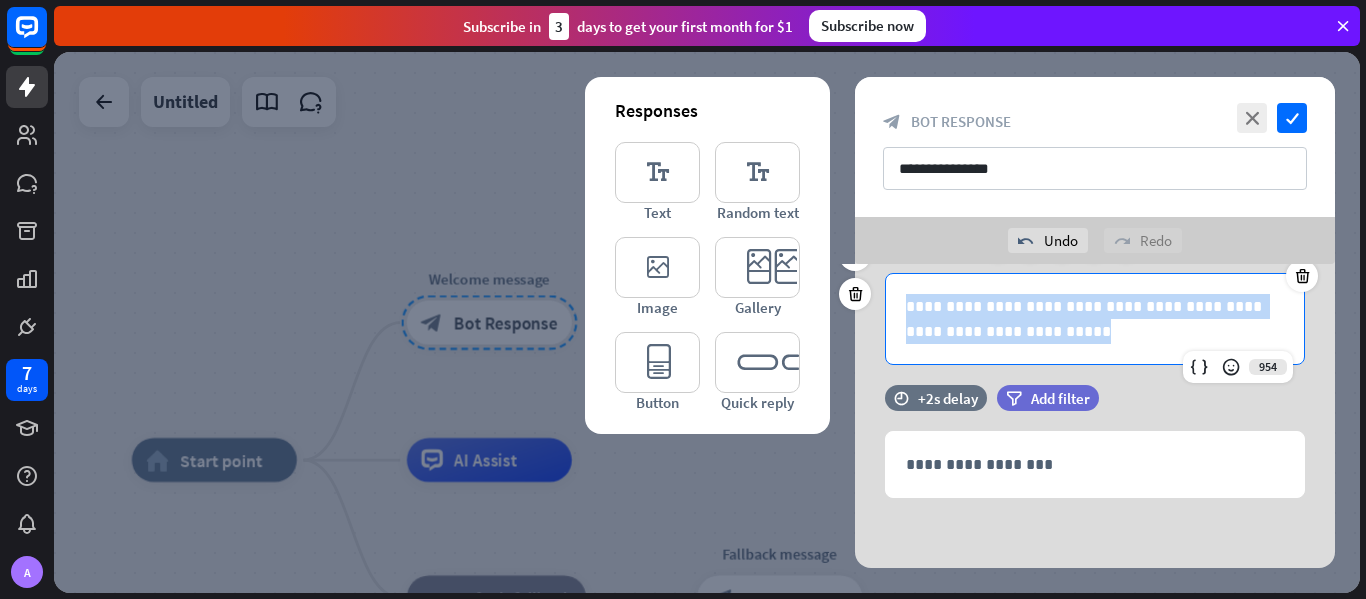 drag, startPoint x: 1036, startPoint y: 333, endPoint x: 902, endPoint y: 302, distance: 137.53908 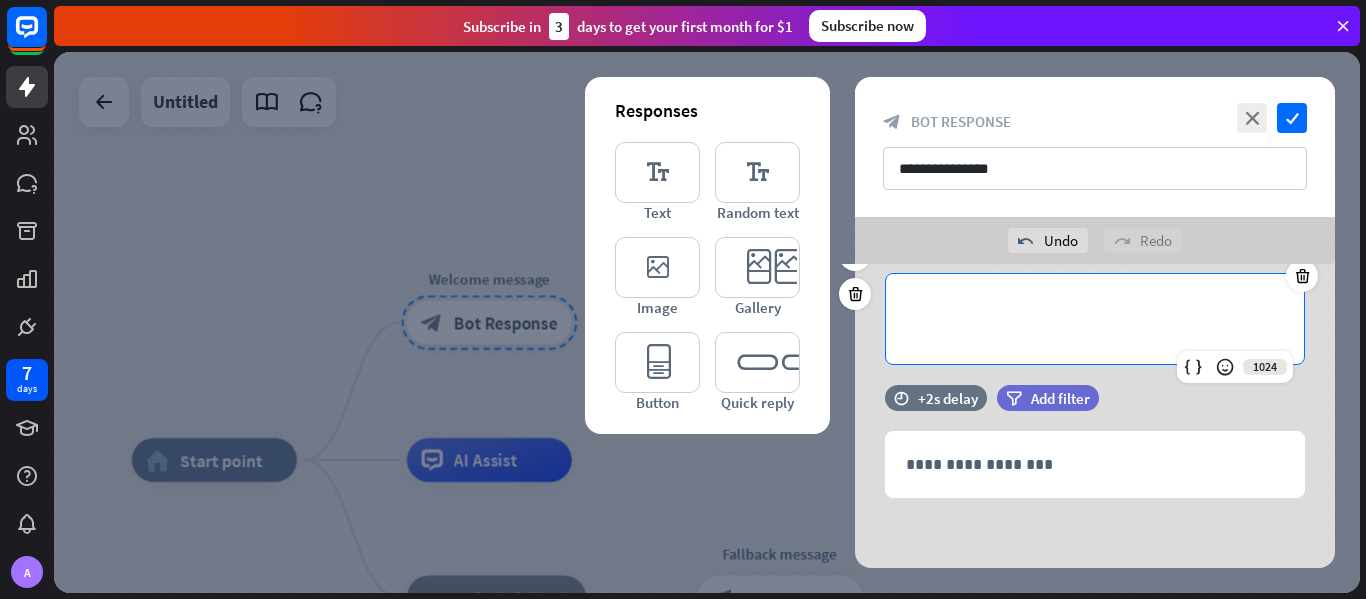 scroll, scrollTop: 0, scrollLeft: 0, axis: both 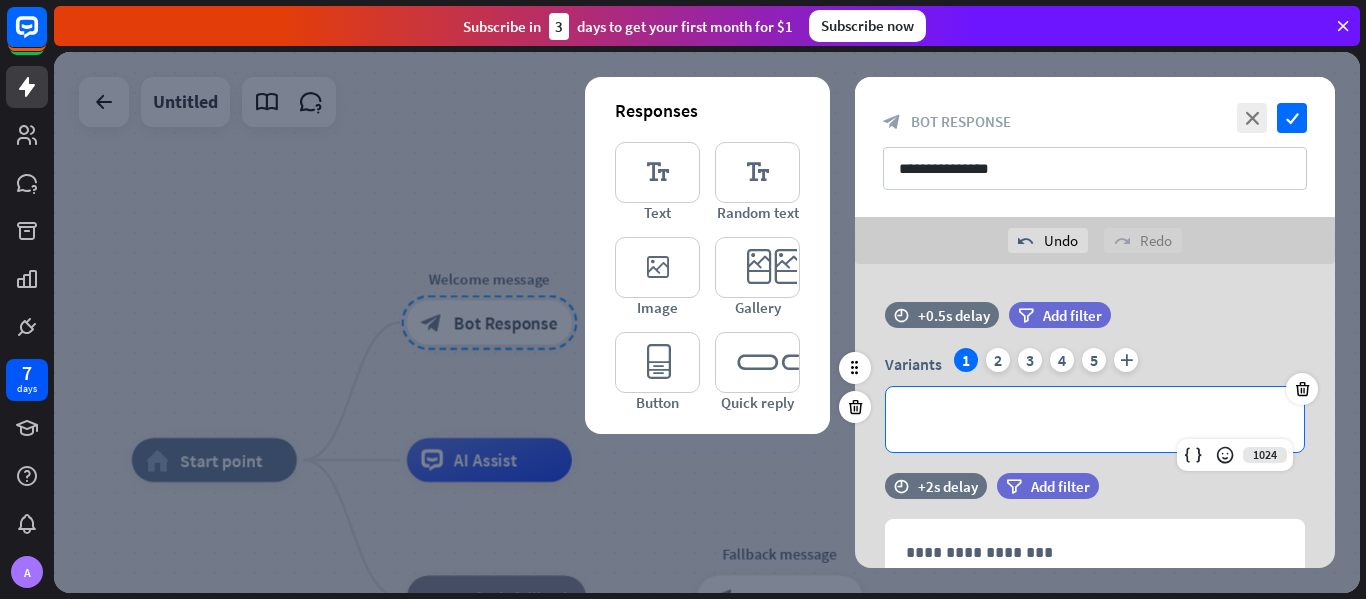 type 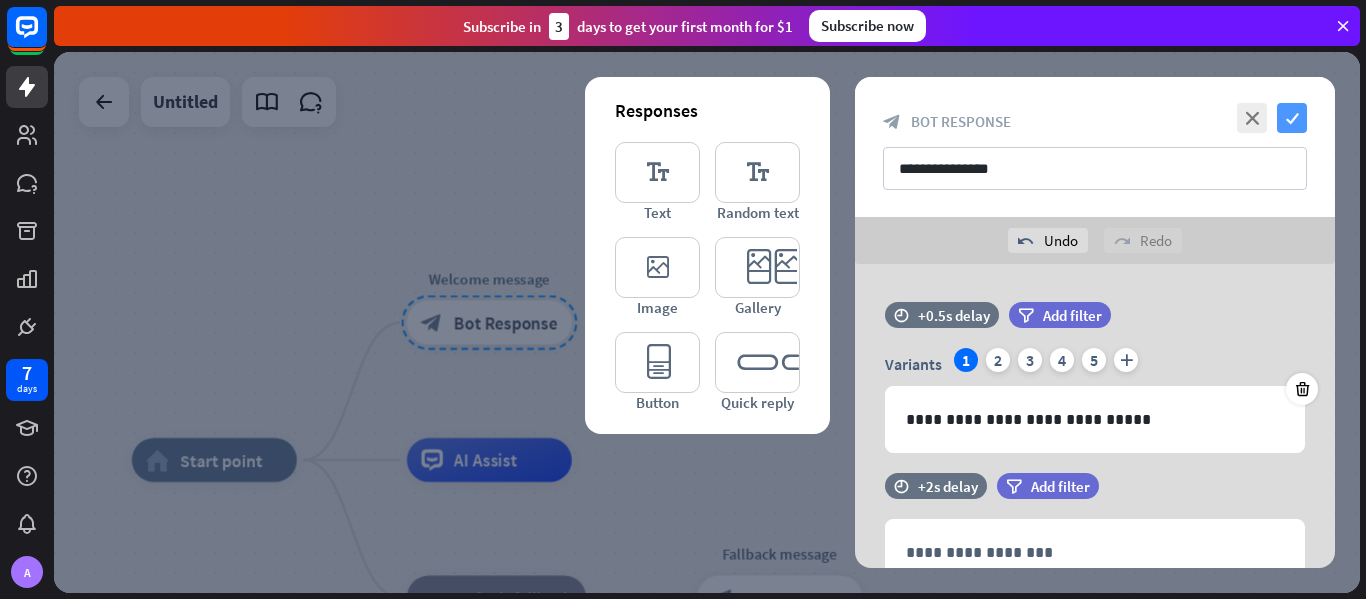click on "check" at bounding box center (1292, 118) 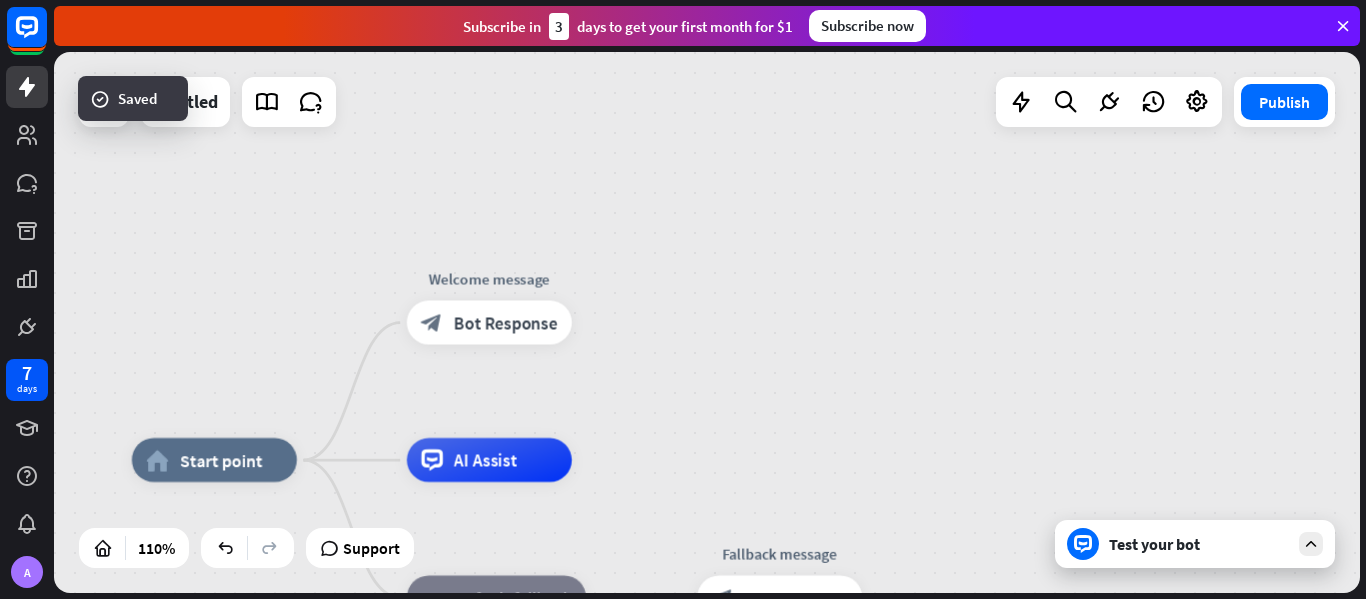 click on "Test your bot" at bounding box center (1195, 544) 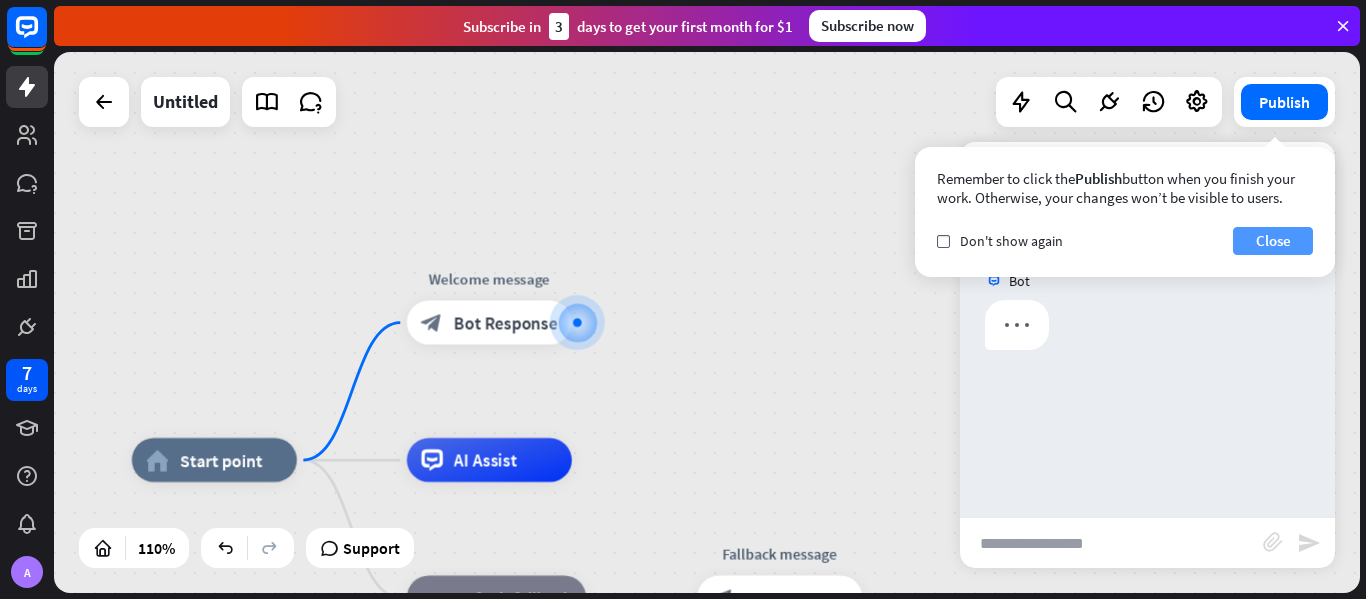 click on "Close" at bounding box center (1273, 241) 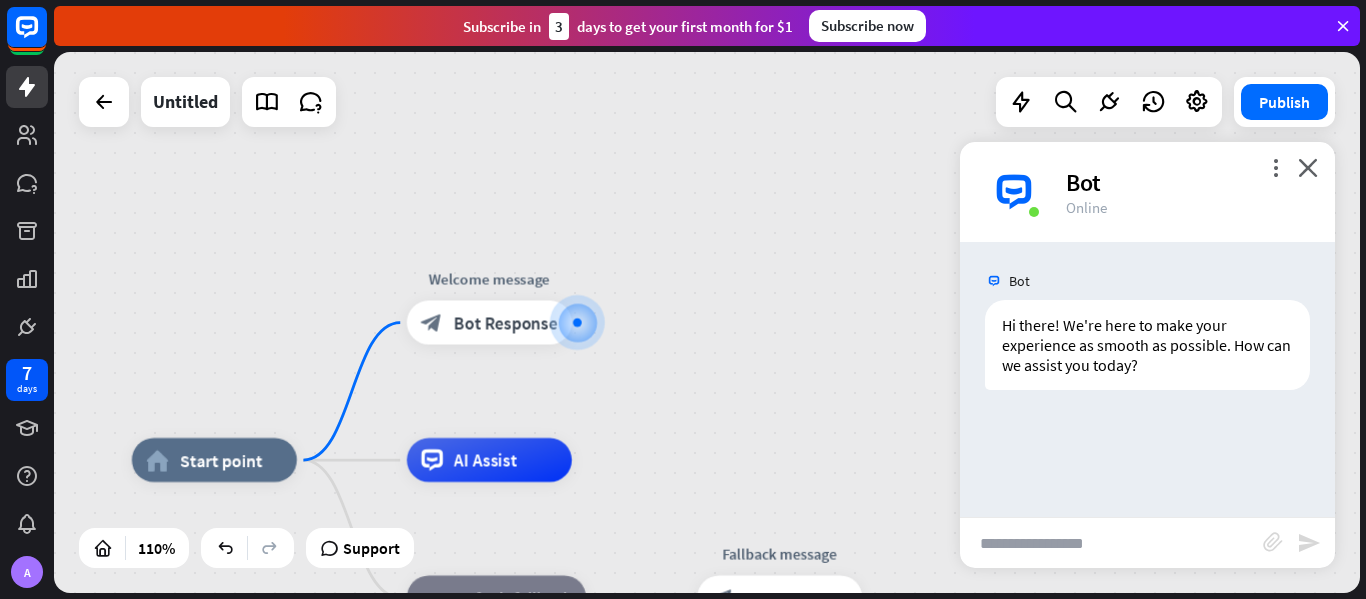 click on "Bot" at bounding box center [1188, 182] 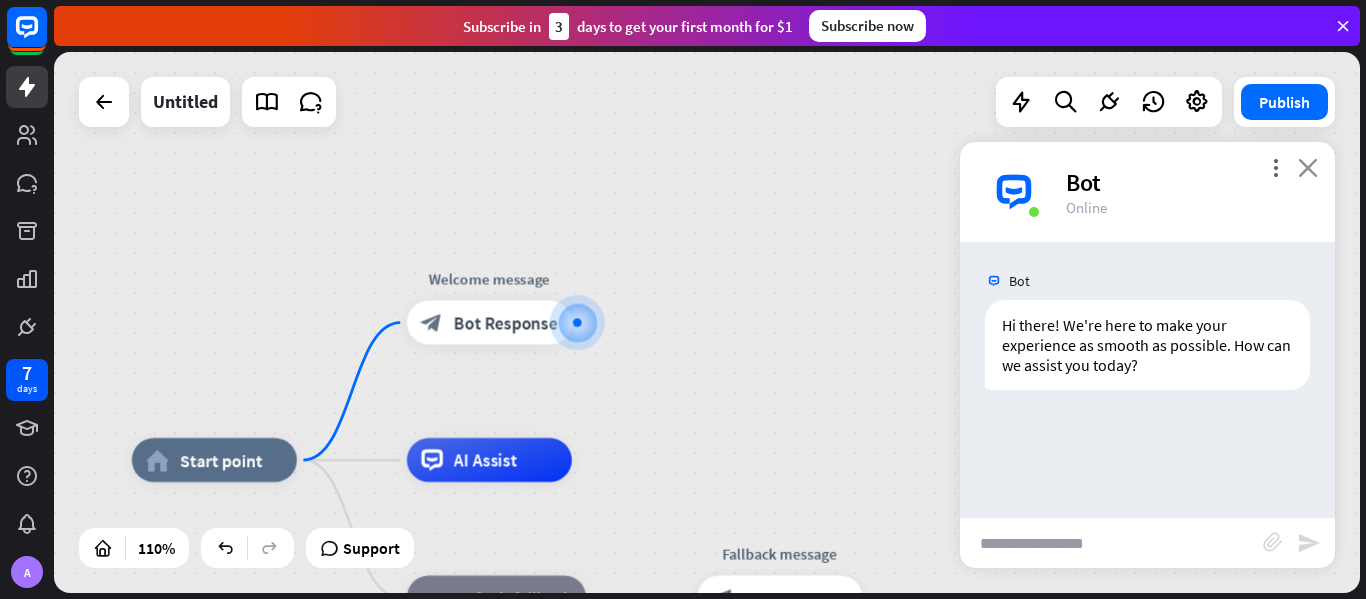 click on "close" at bounding box center [1308, 167] 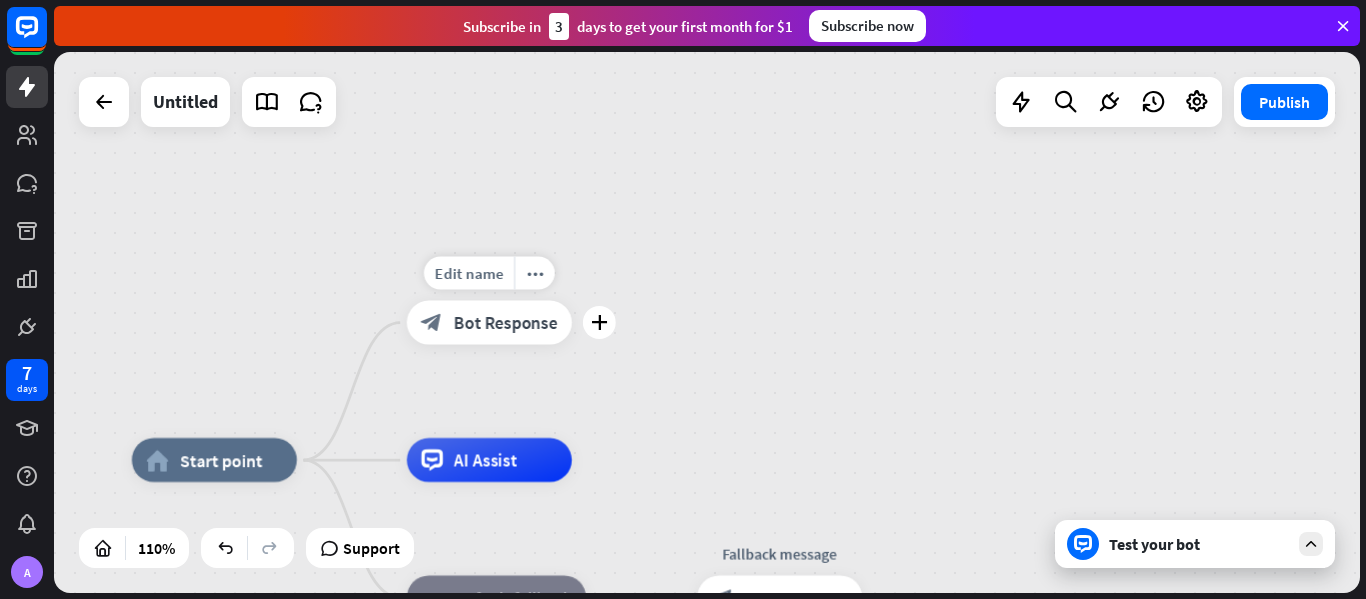 click on "Bot Response" at bounding box center (505, 323) 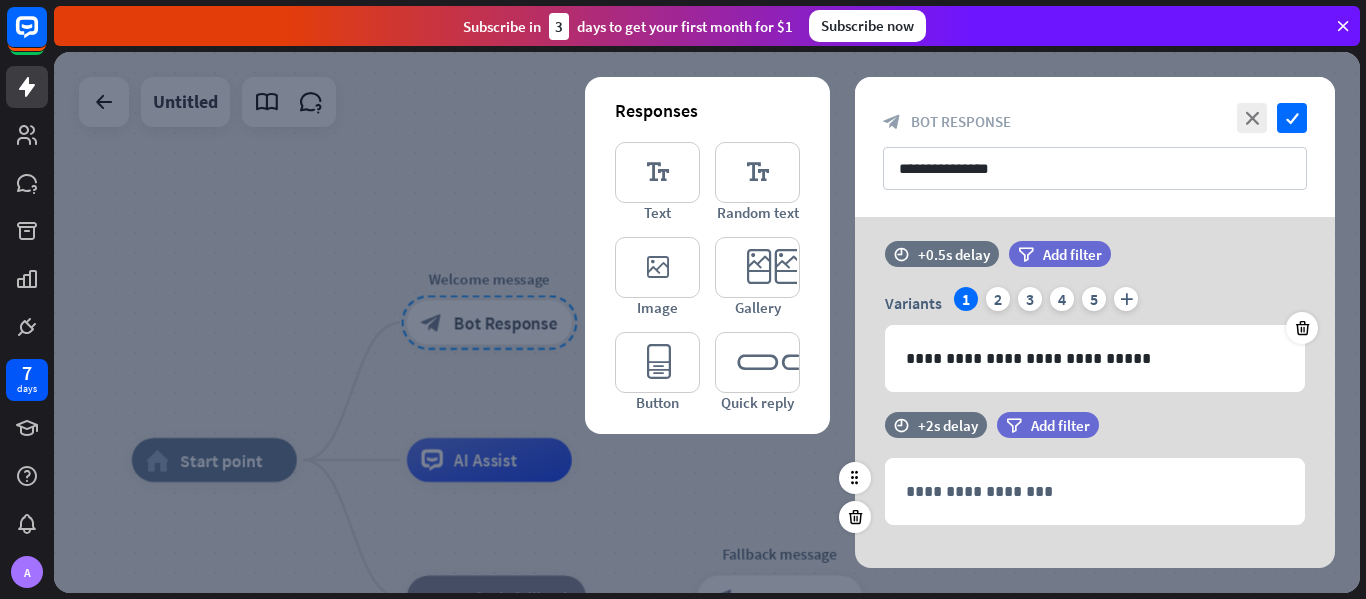 scroll, scrollTop: 0, scrollLeft: 0, axis: both 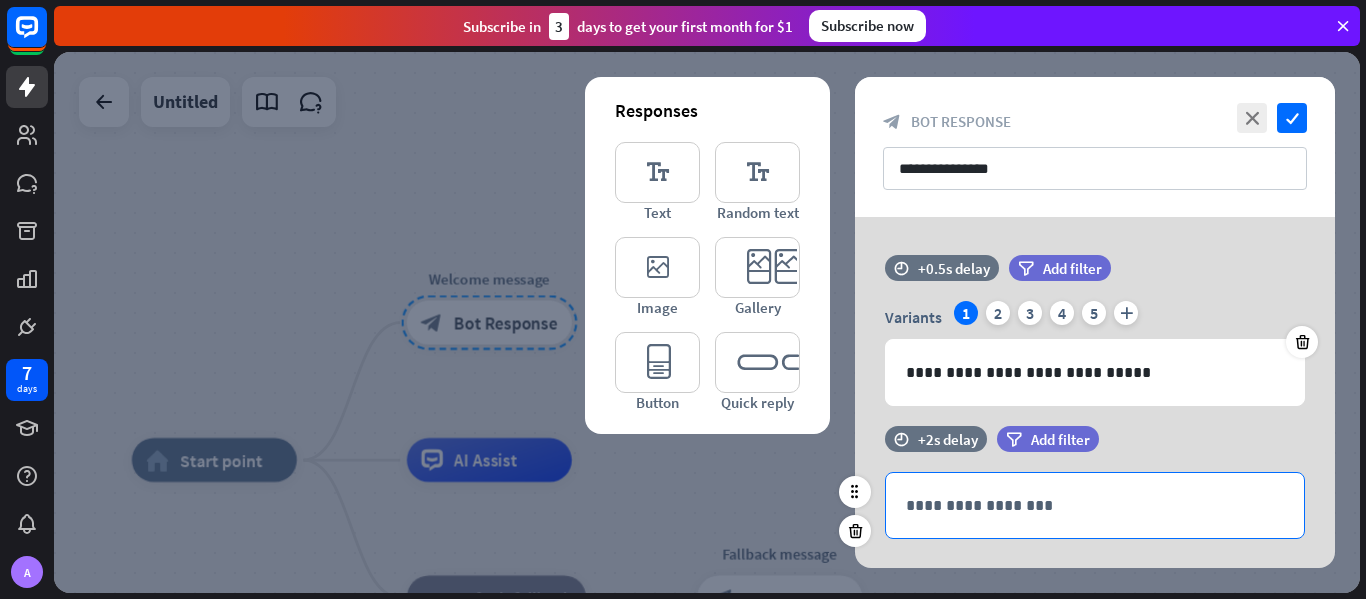 click on "**********" at bounding box center (1095, 505) 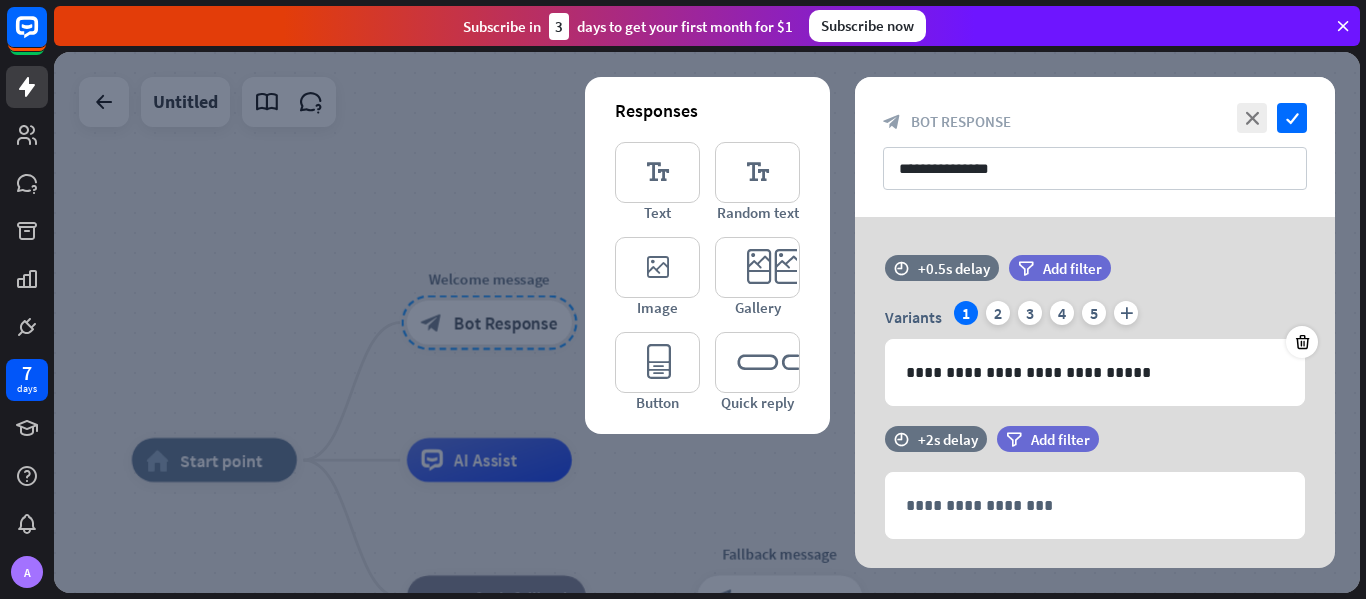 click at bounding box center (707, 322) 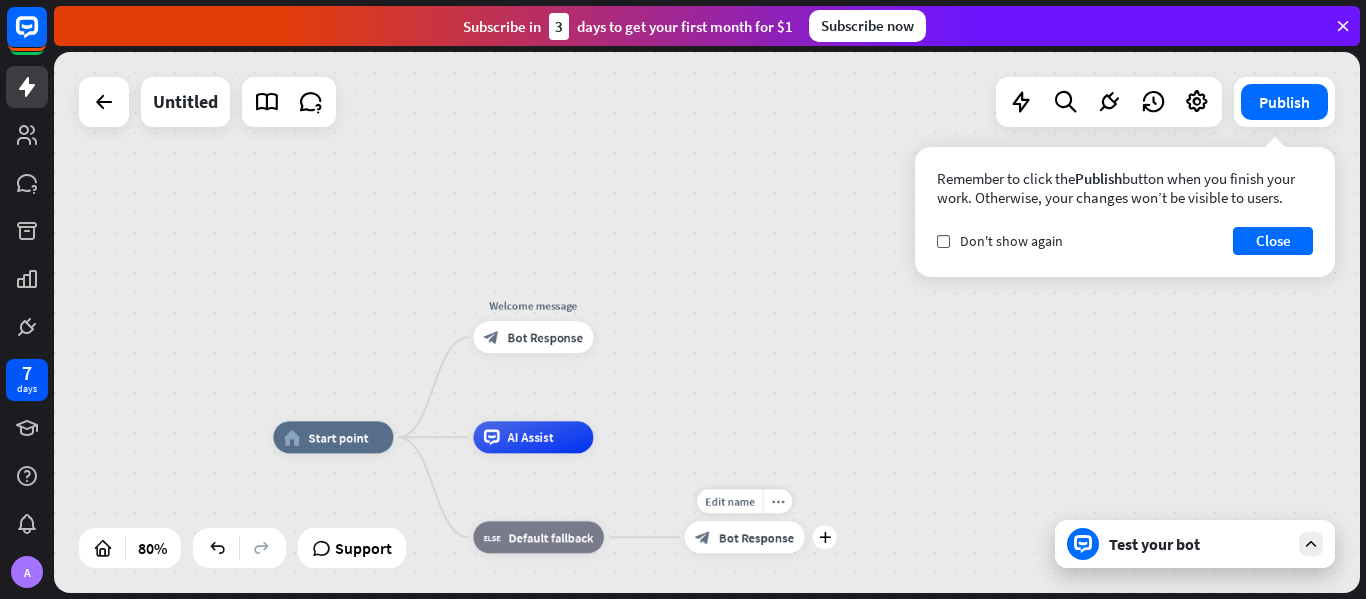 click on "block_bot_response   Bot Response" at bounding box center (745, 537) 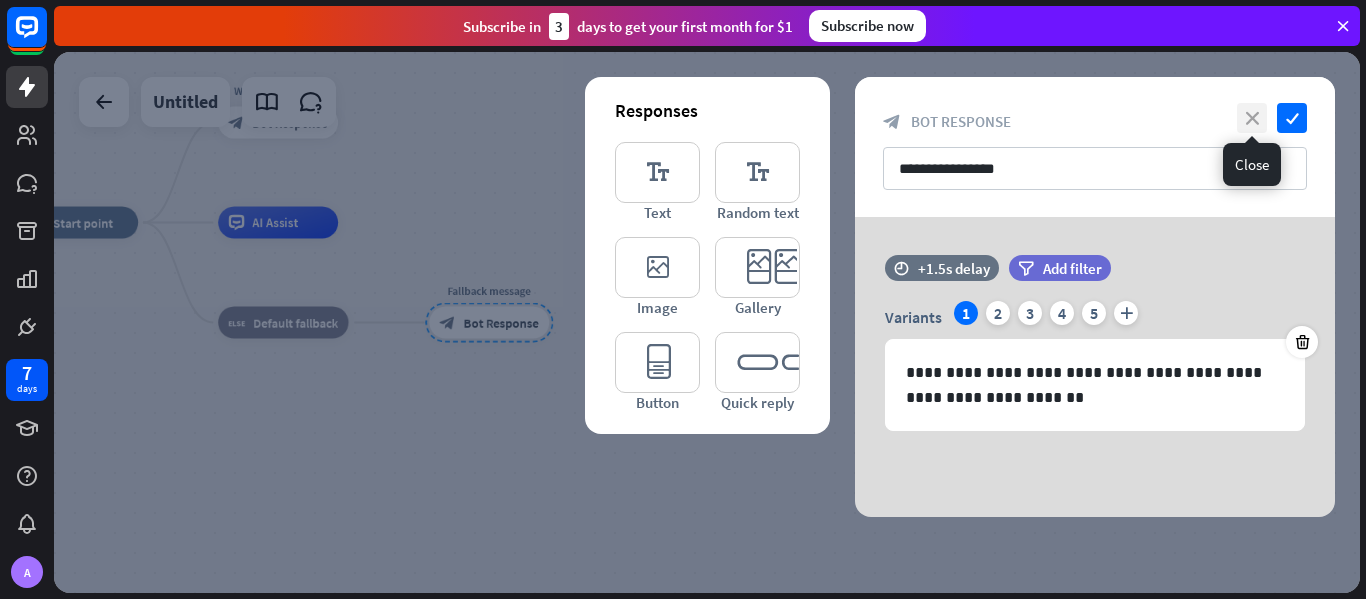 click on "close" at bounding box center [1252, 118] 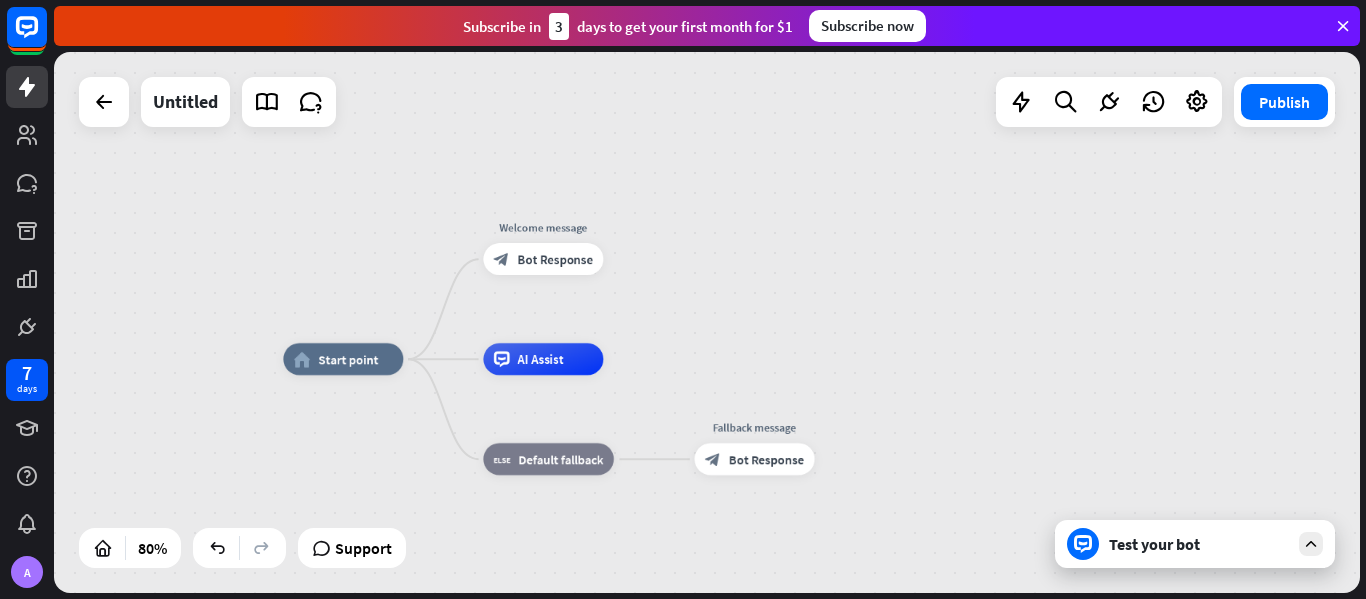 drag, startPoint x: 770, startPoint y: 307, endPoint x: 1038, endPoint y: 439, distance: 298.74405 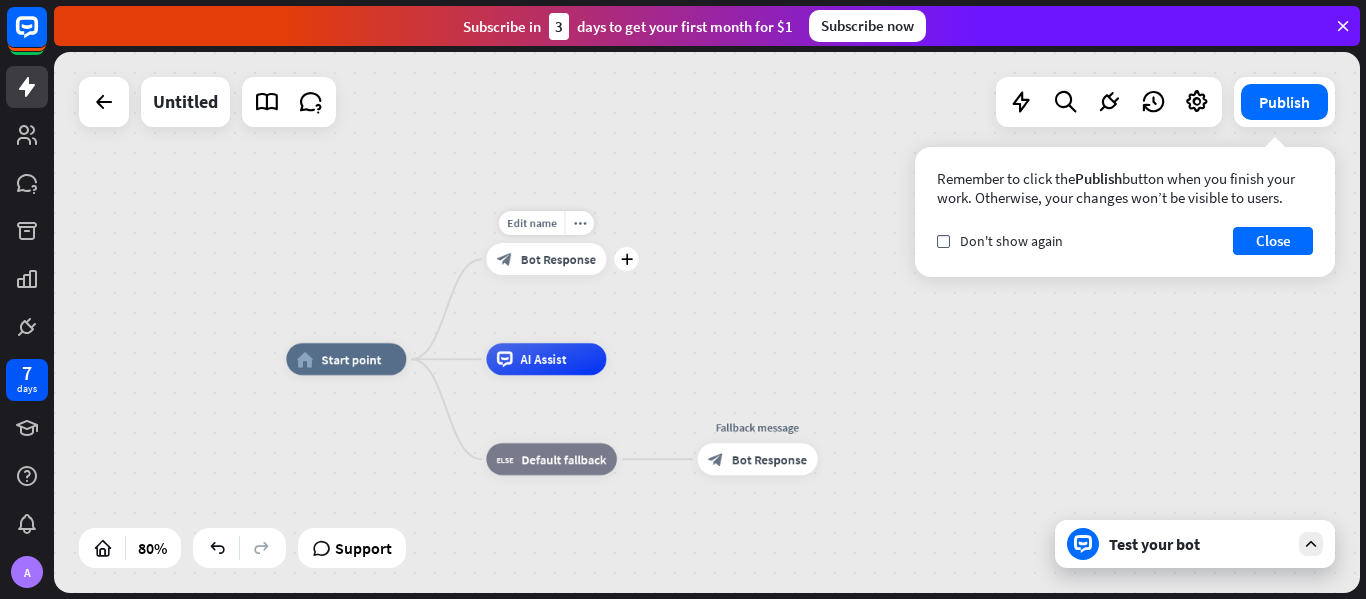 click on "Bot Response" at bounding box center [558, 259] 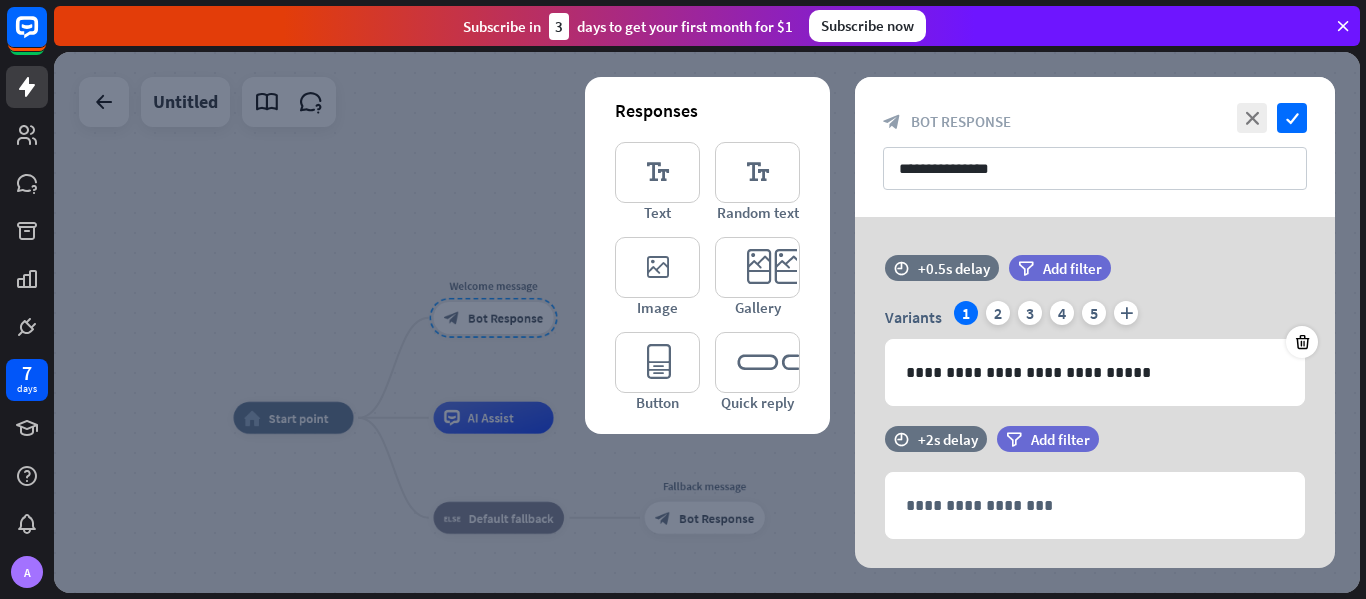 click at bounding box center (707, 322) 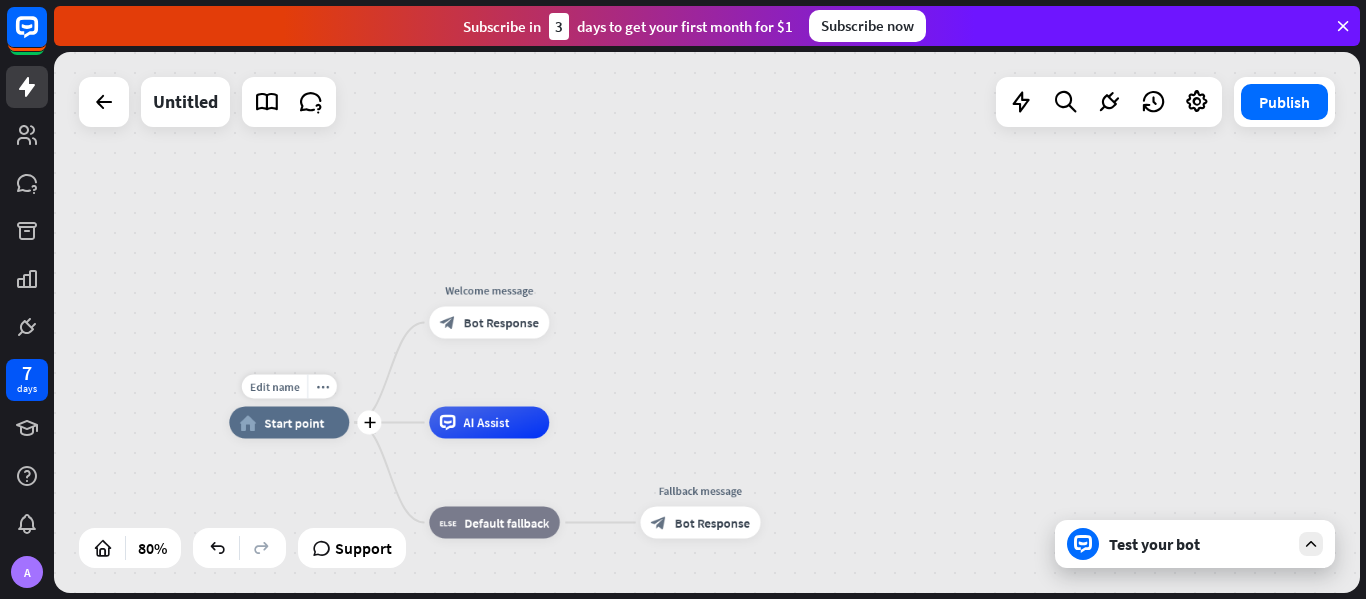 click on "home_2   Start point" at bounding box center [289, 423] 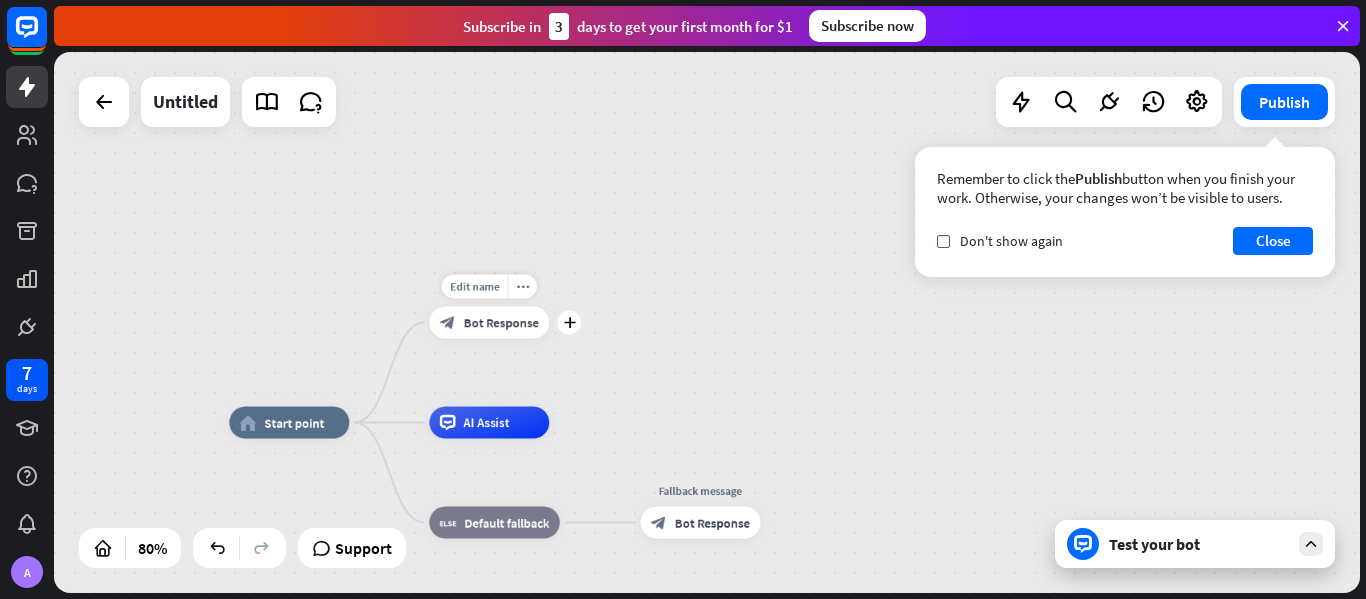 click on "Edit name   more_horiz         plus   Welcome message   block_bot_response   Bot Response" at bounding box center (489, 323) 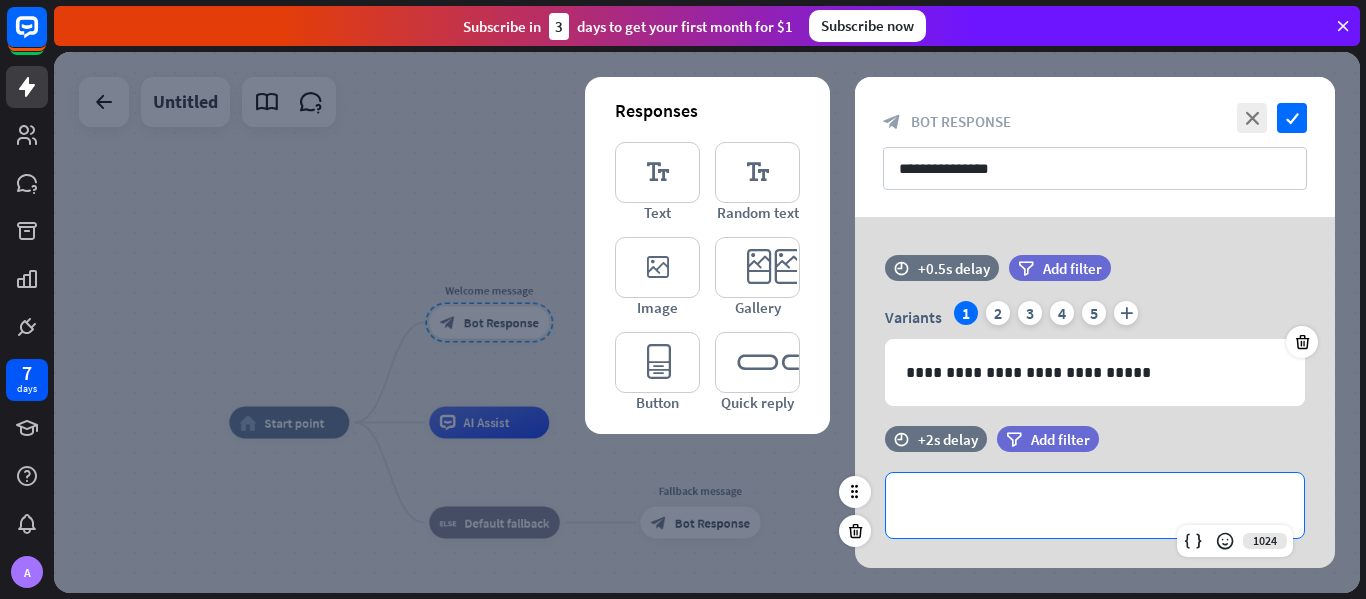 click on "**********" at bounding box center [1095, 505] 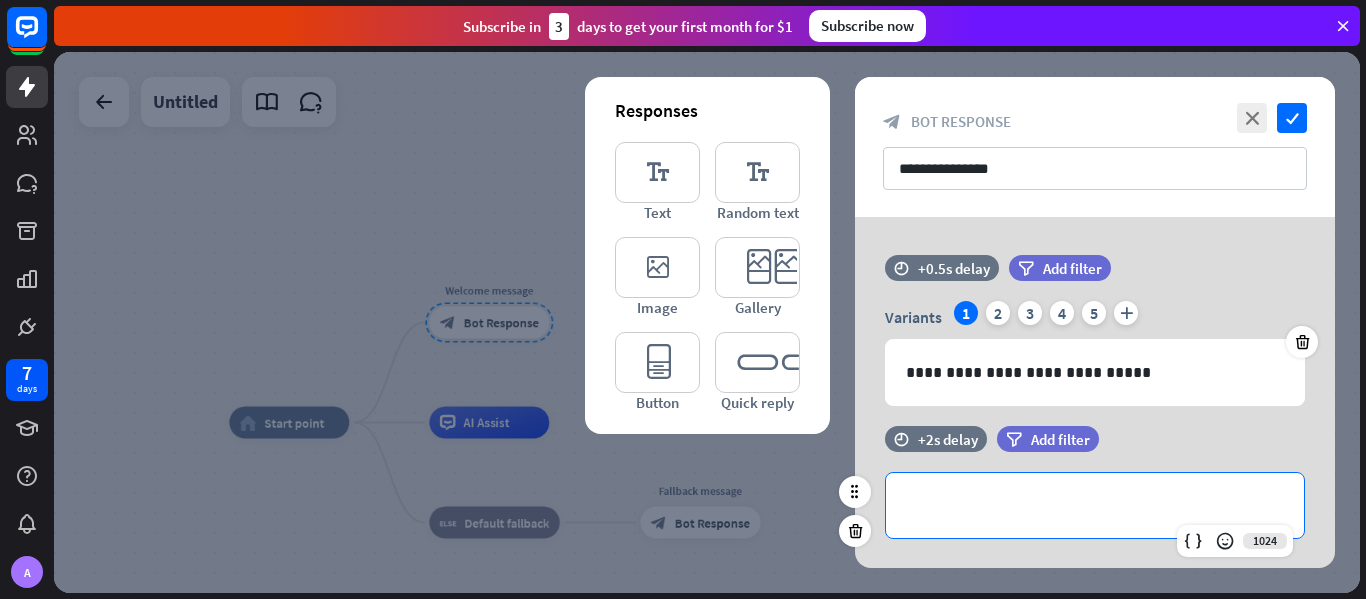 type 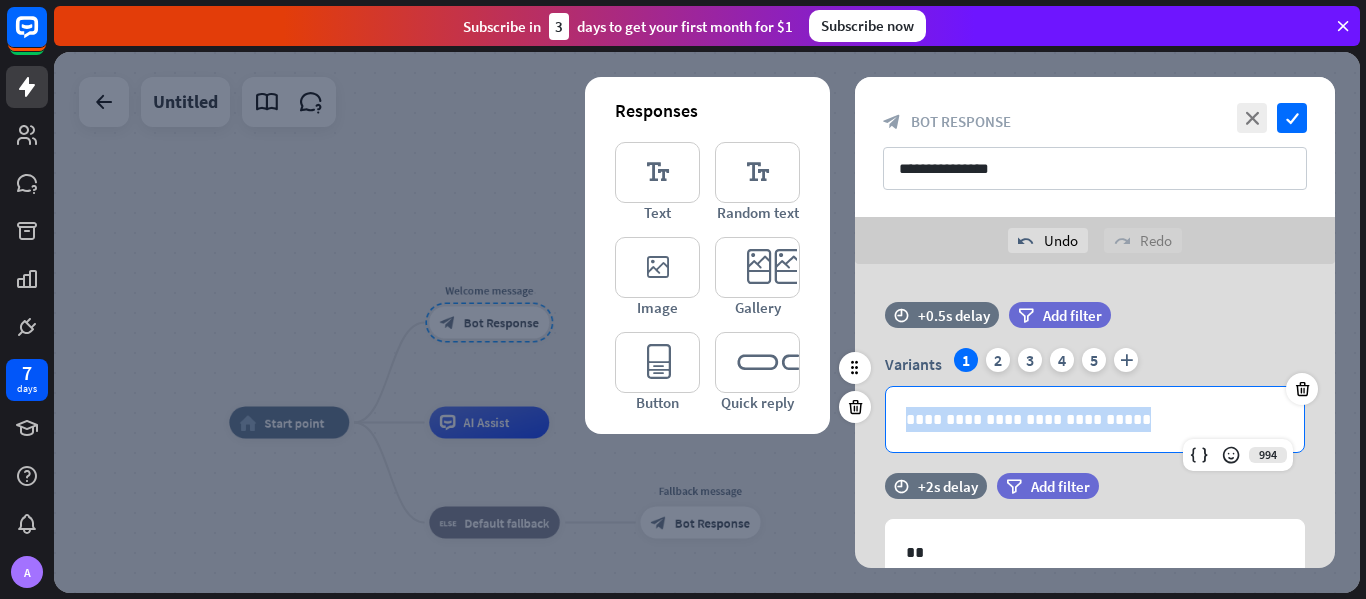 drag, startPoint x: 1109, startPoint y: 417, endPoint x: 884, endPoint y: 413, distance: 225.03555 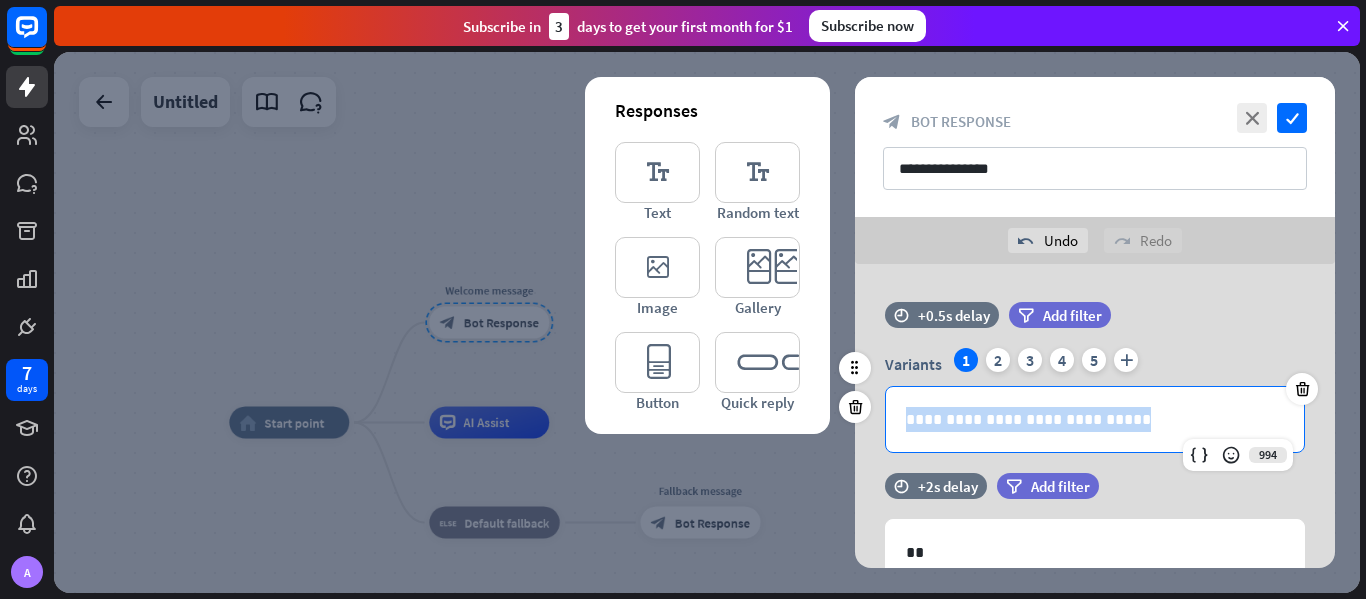 click on "**********" at bounding box center (1095, 400) 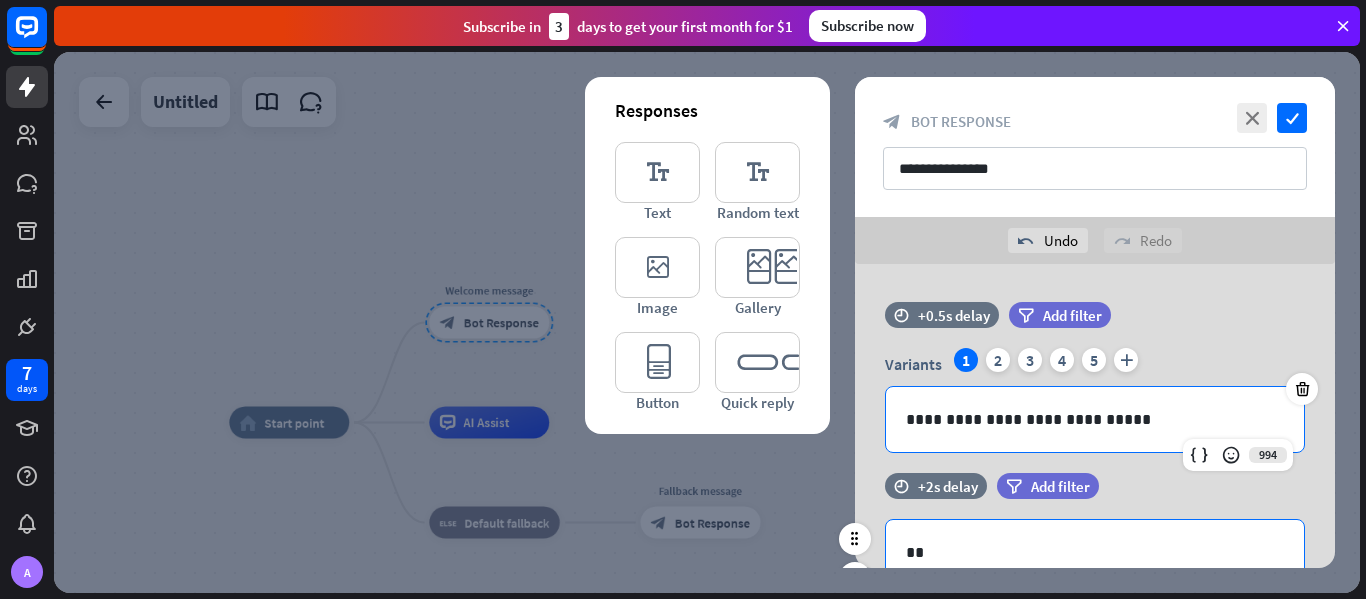 click on "**" at bounding box center (1095, 552) 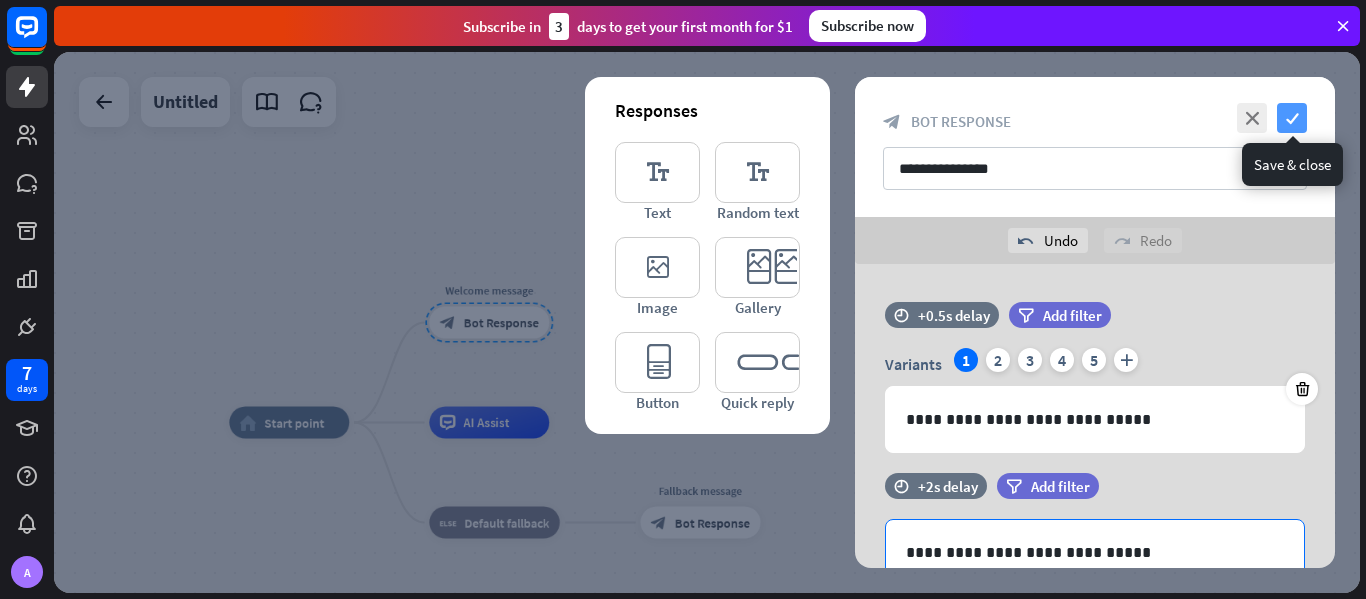 click on "check" at bounding box center (1292, 118) 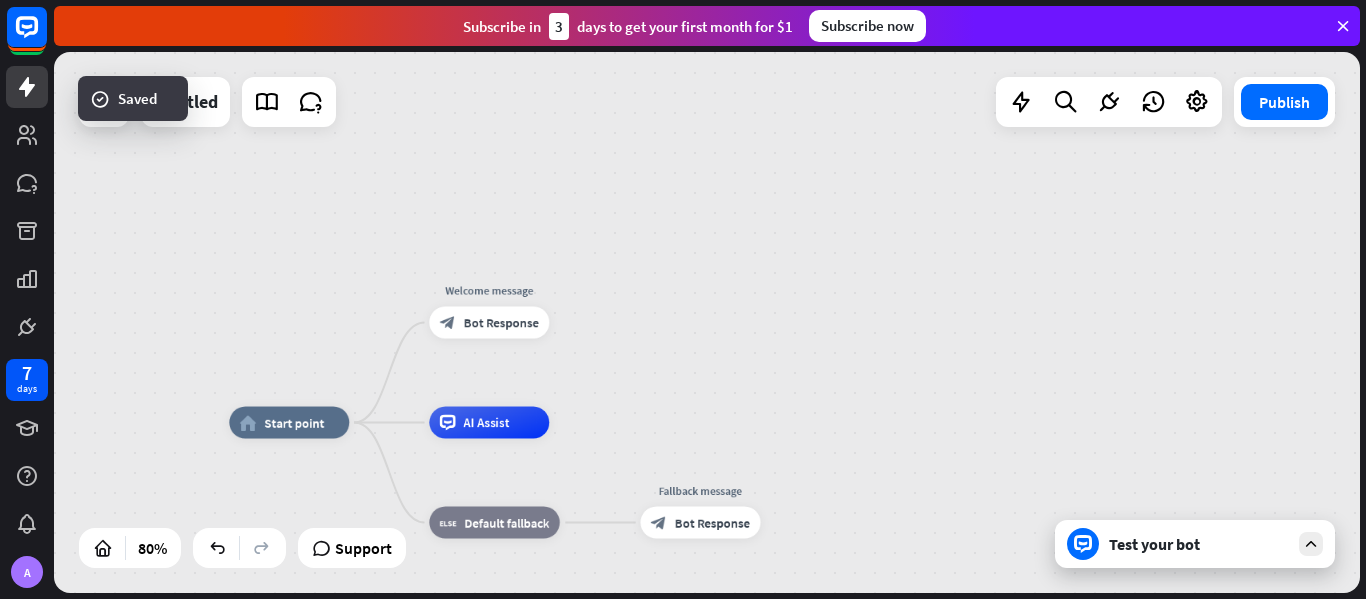 click on "Test your bot" at bounding box center (1199, 544) 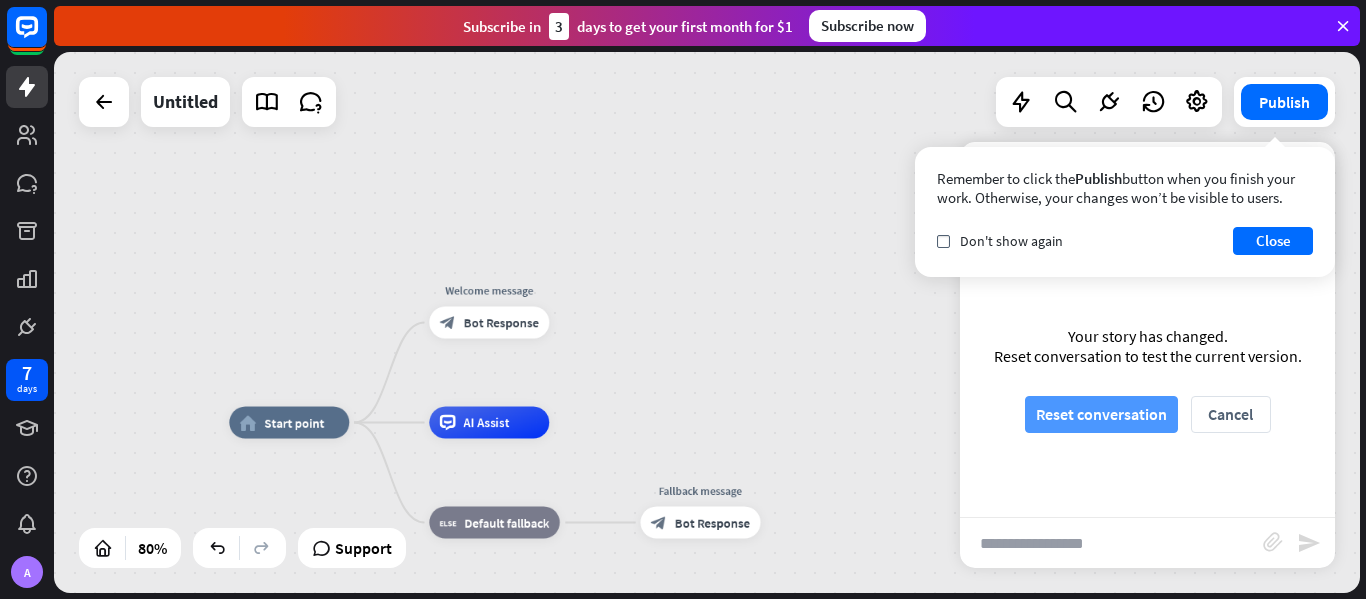 click on "Reset conversation" at bounding box center (1101, 414) 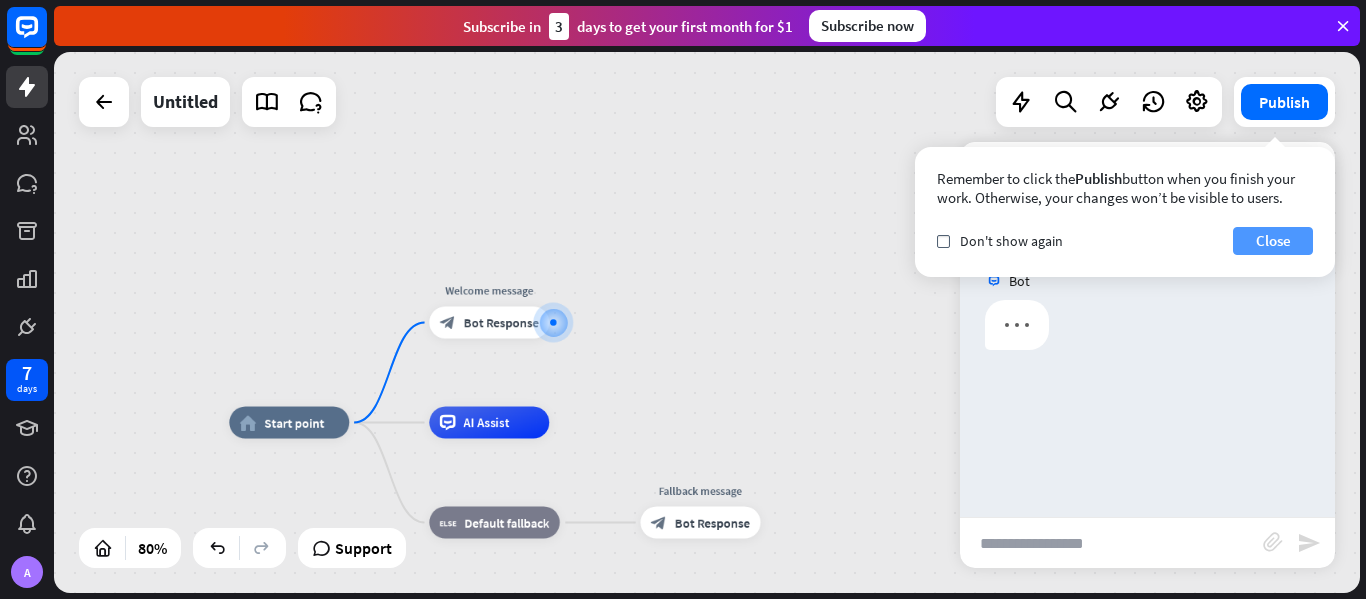 click on "Close" at bounding box center (1273, 241) 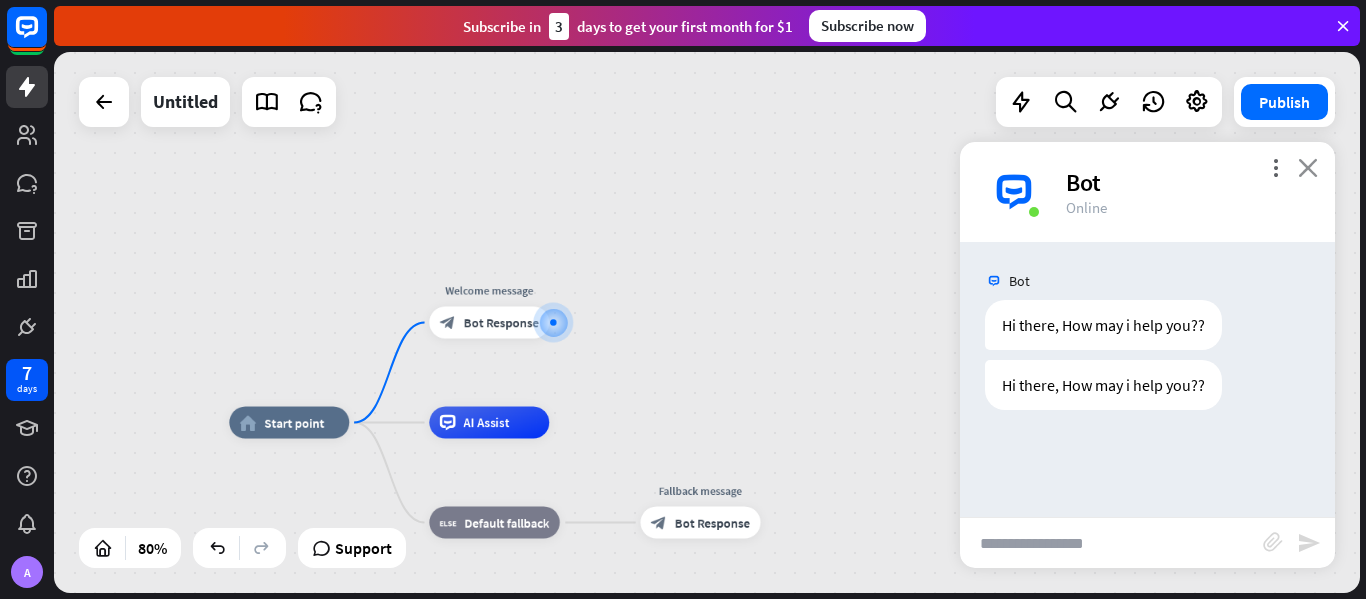 click on "close" at bounding box center (1308, 167) 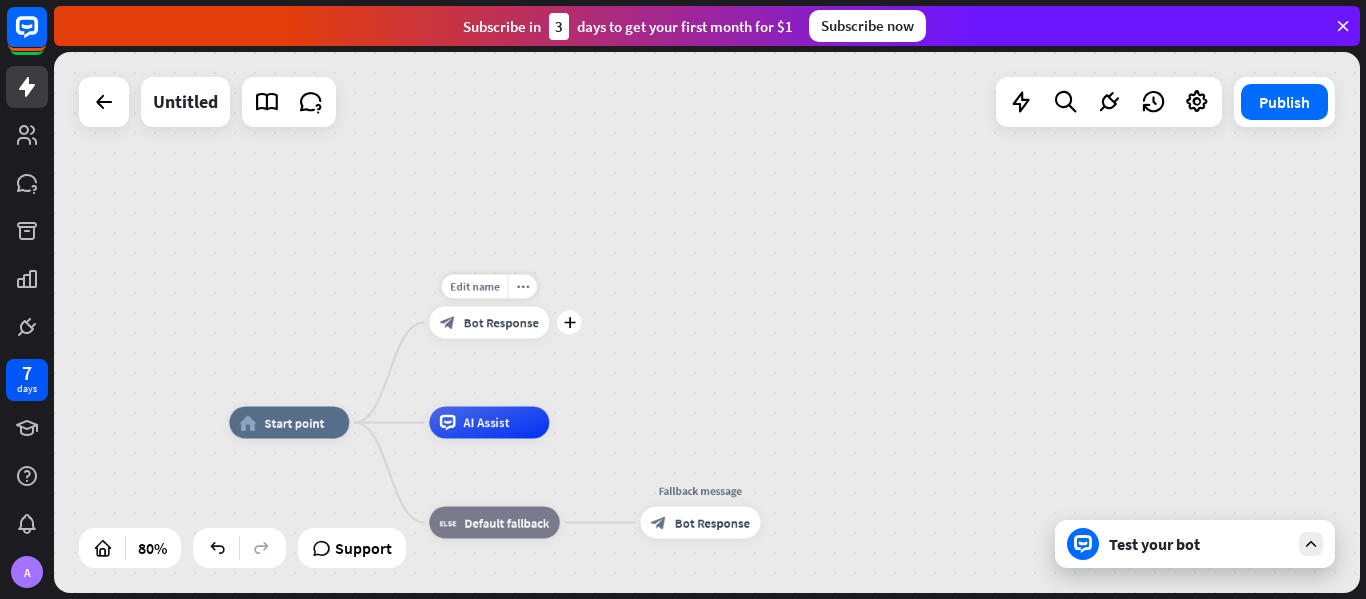 click on "block_bot_response   Bot Response" at bounding box center [489, 323] 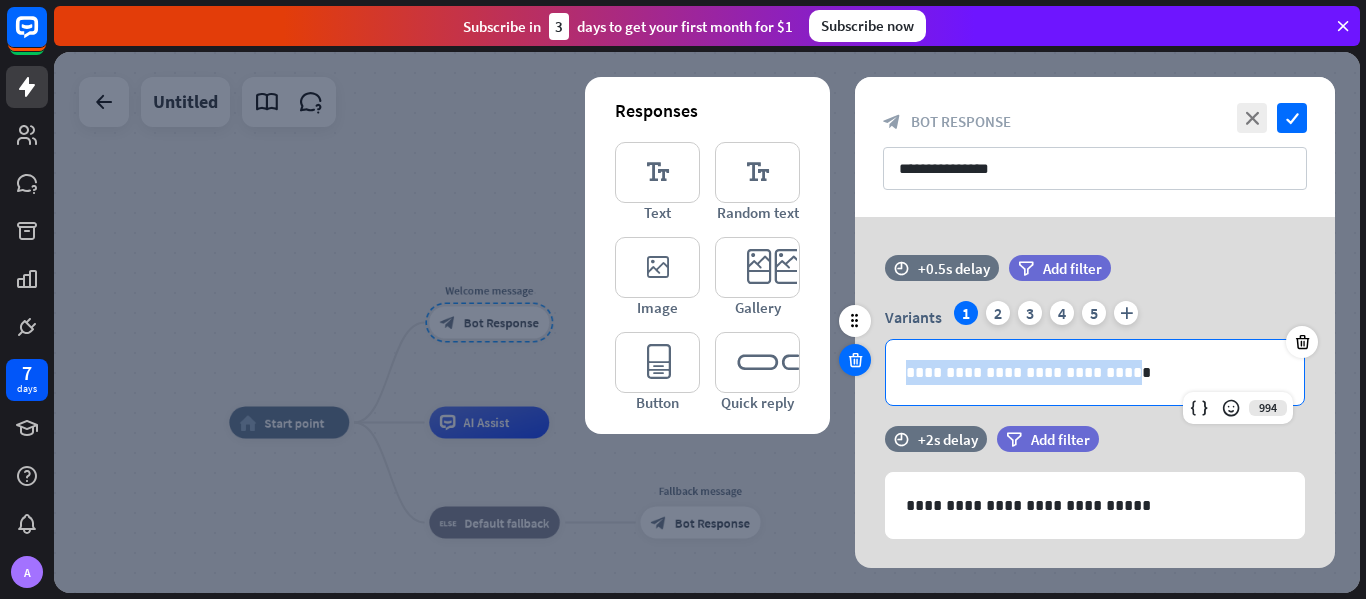 drag, startPoint x: 1105, startPoint y: 371, endPoint x: 866, endPoint y: 371, distance: 239 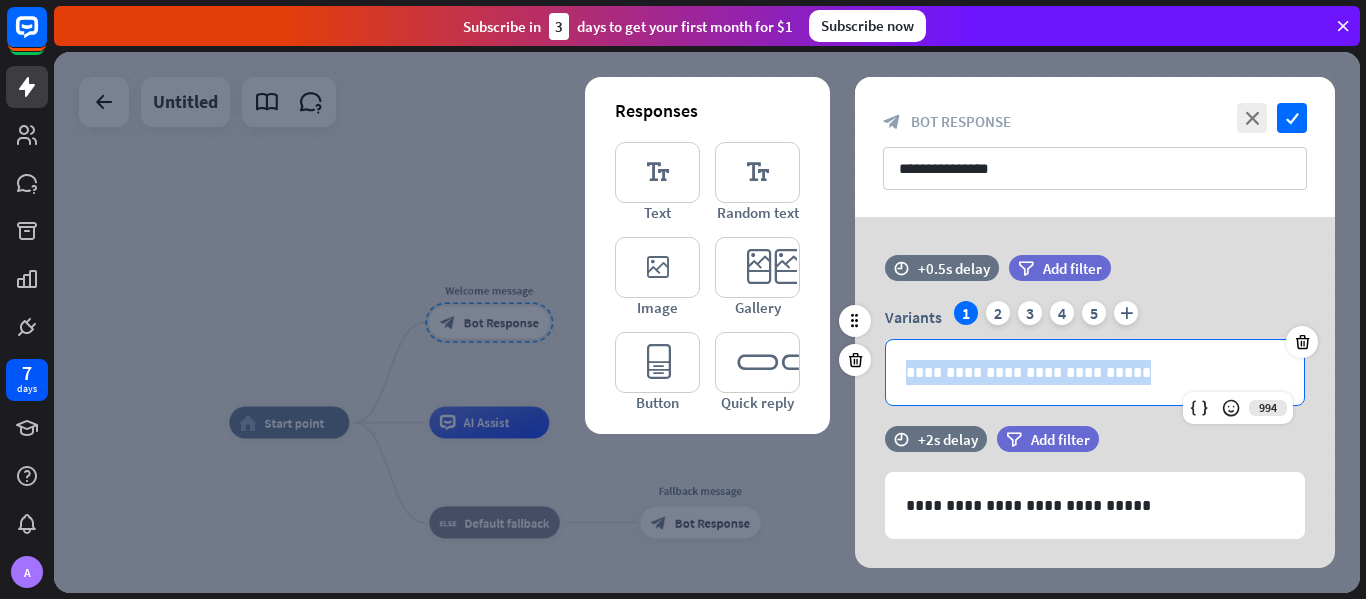 drag, startPoint x: 1146, startPoint y: 366, endPoint x: 903, endPoint y: 382, distance: 243.52618 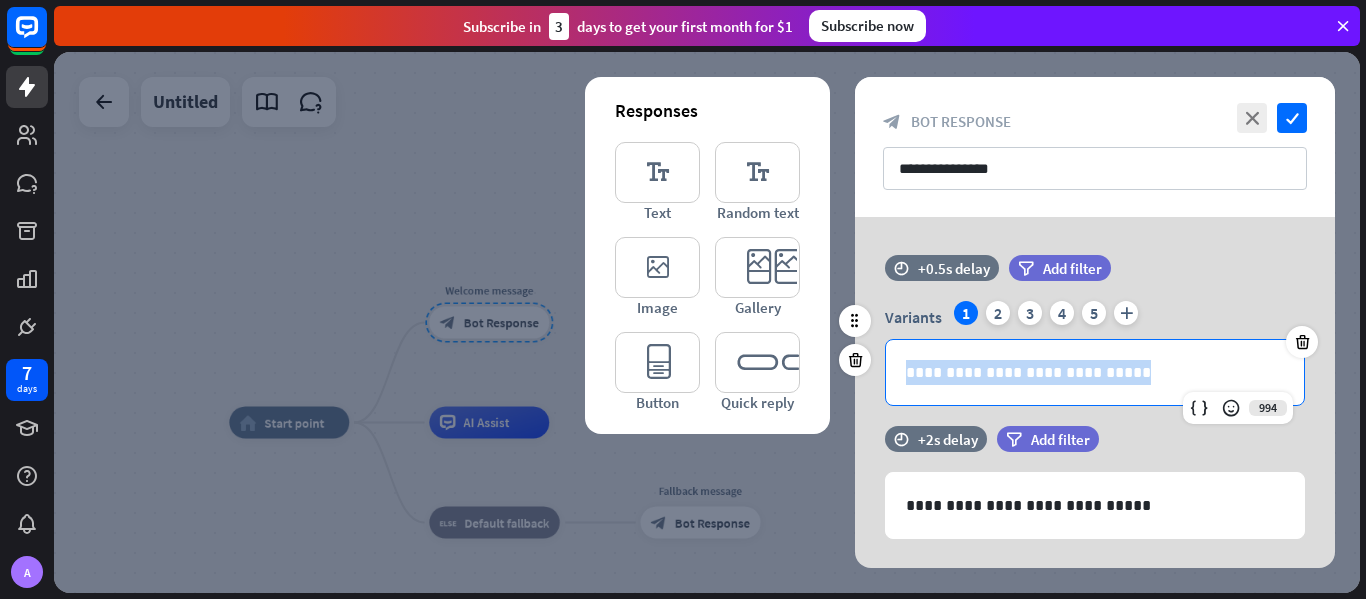 click on "**********" at bounding box center (1095, 372) 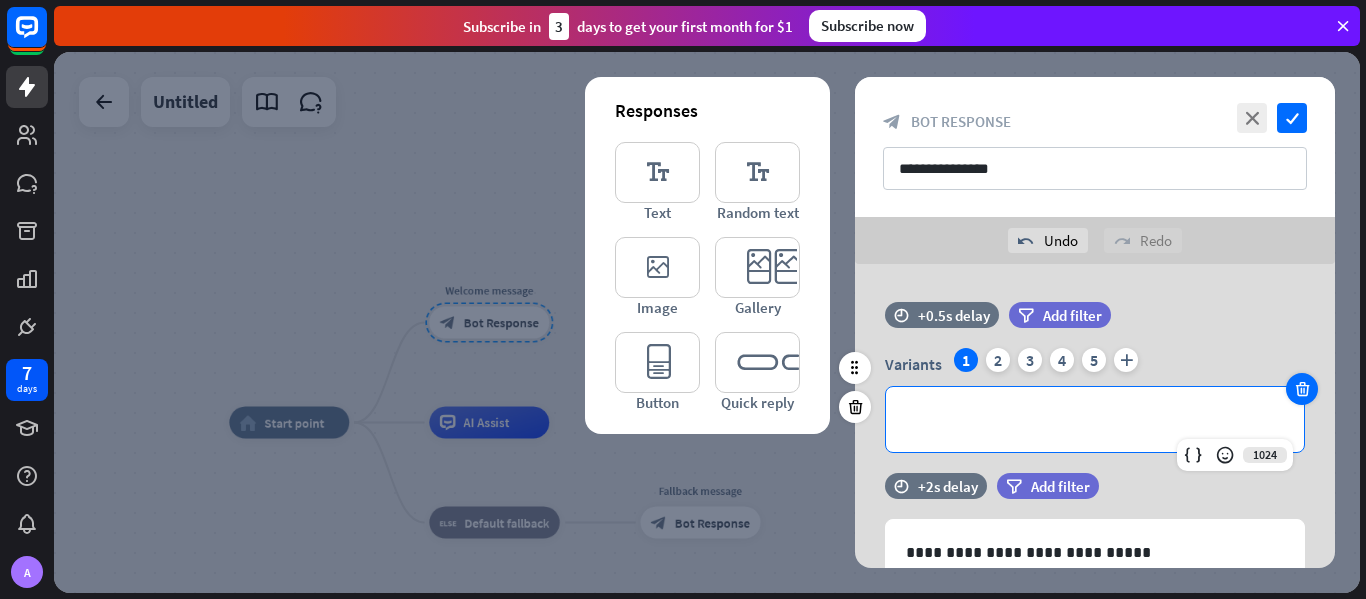 click at bounding box center [1302, 389] 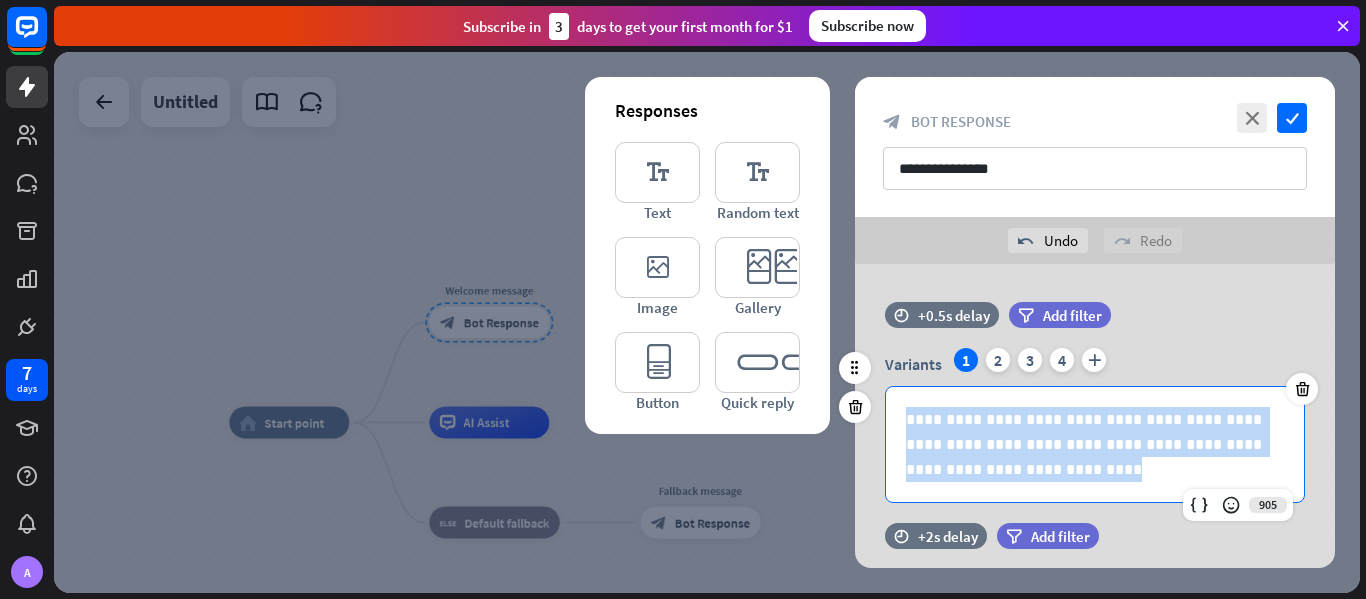 drag, startPoint x: 999, startPoint y: 478, endPoint x: 880, endPoint y: 413, distance: 135.59499 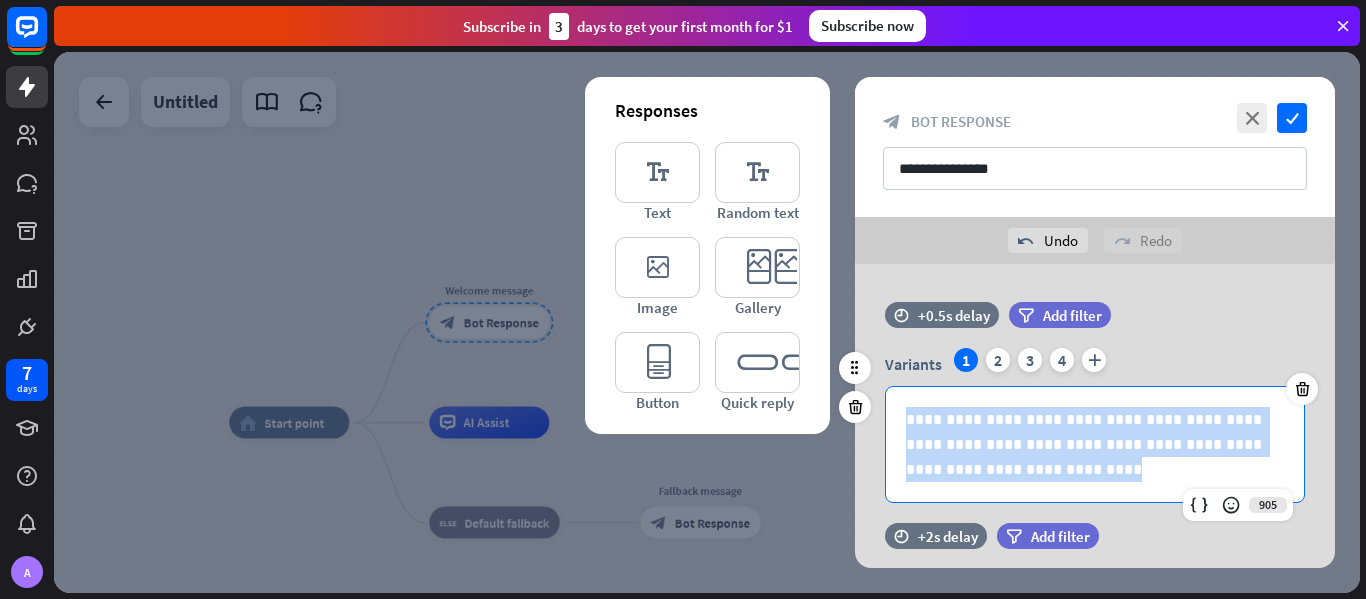 click on "**********" at bounding box center [1095, 425] 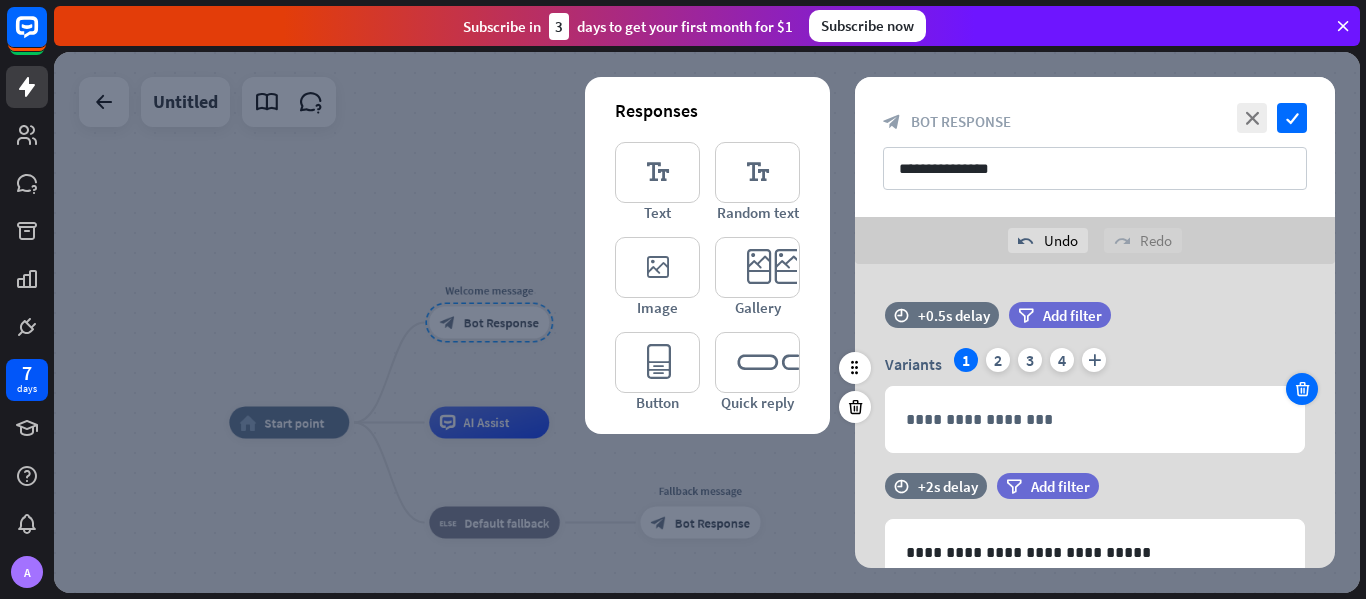 click at bounding box center (1302, 389) 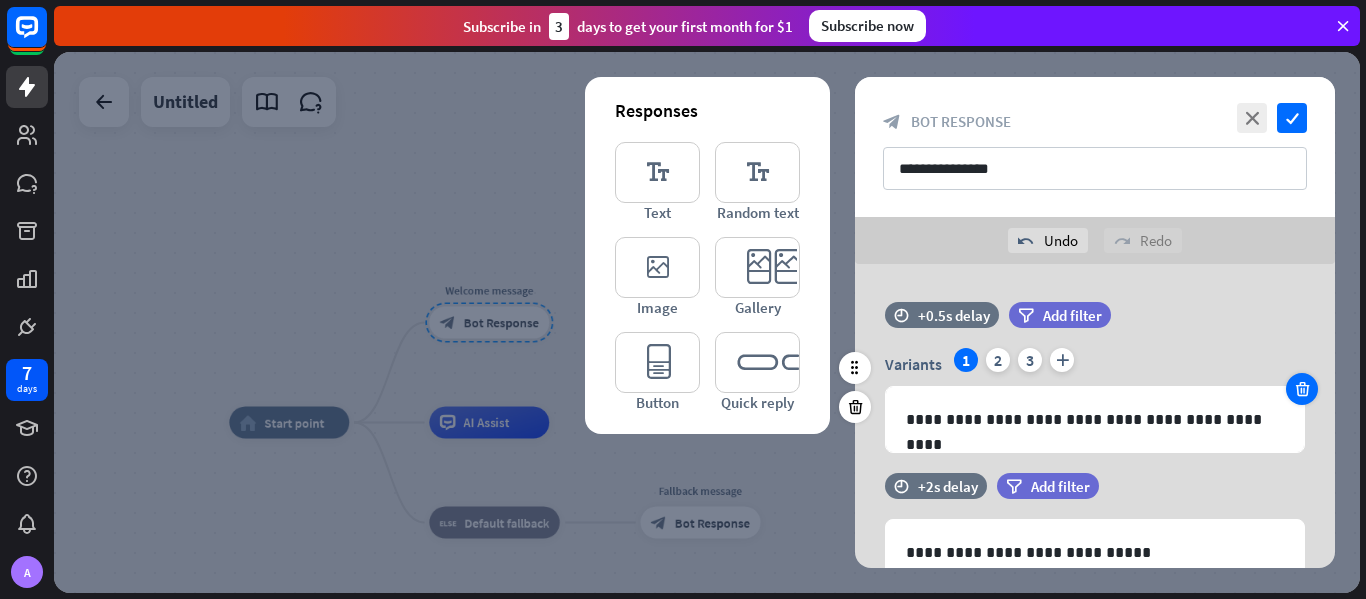 click at bounding box center [1302, 389] 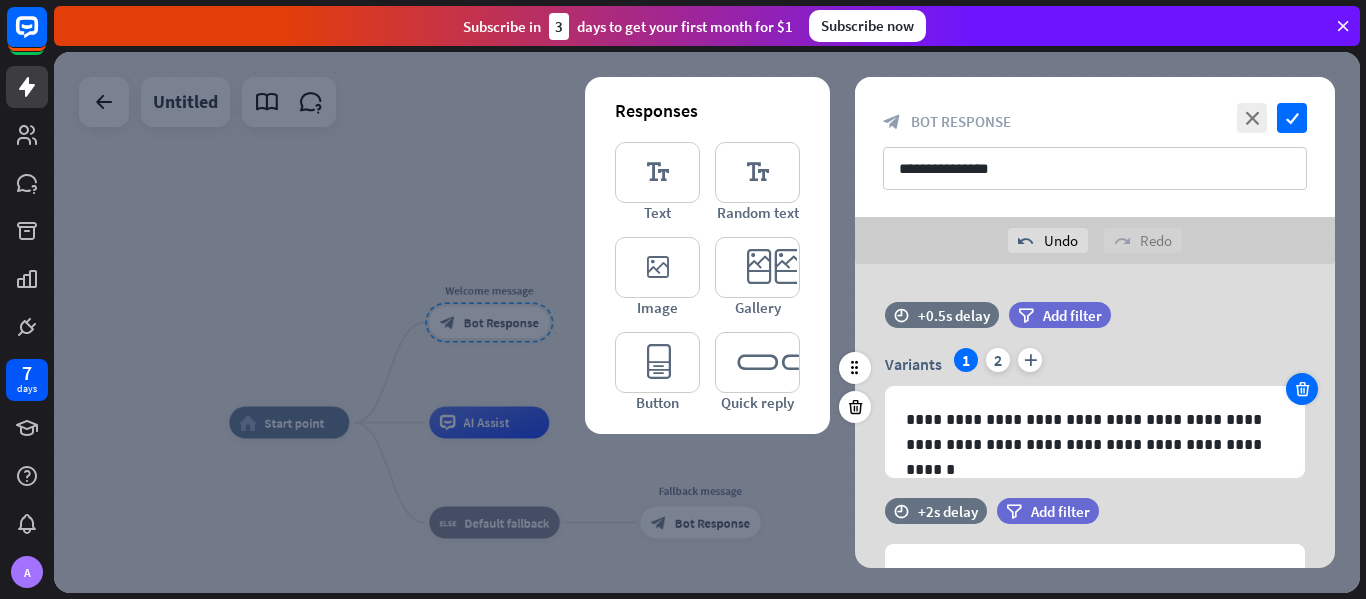 click at bounding box center (1302, 389) 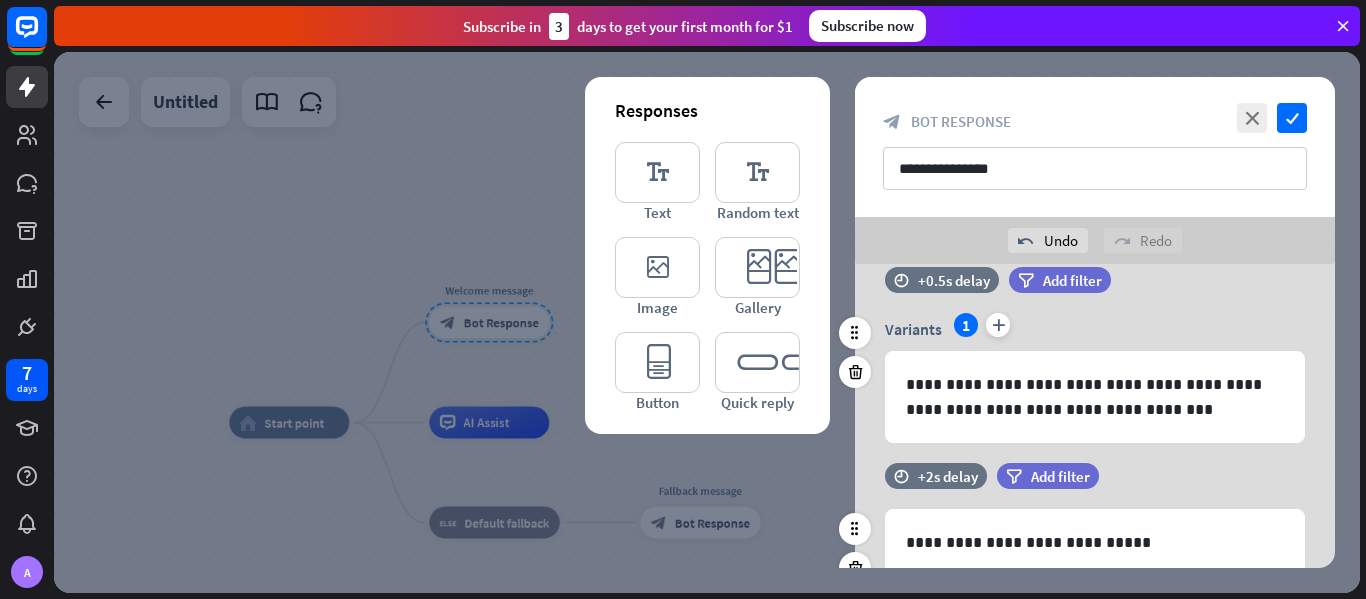 scroll, scrollTop: 0, scrollLeft: 0, axis: both 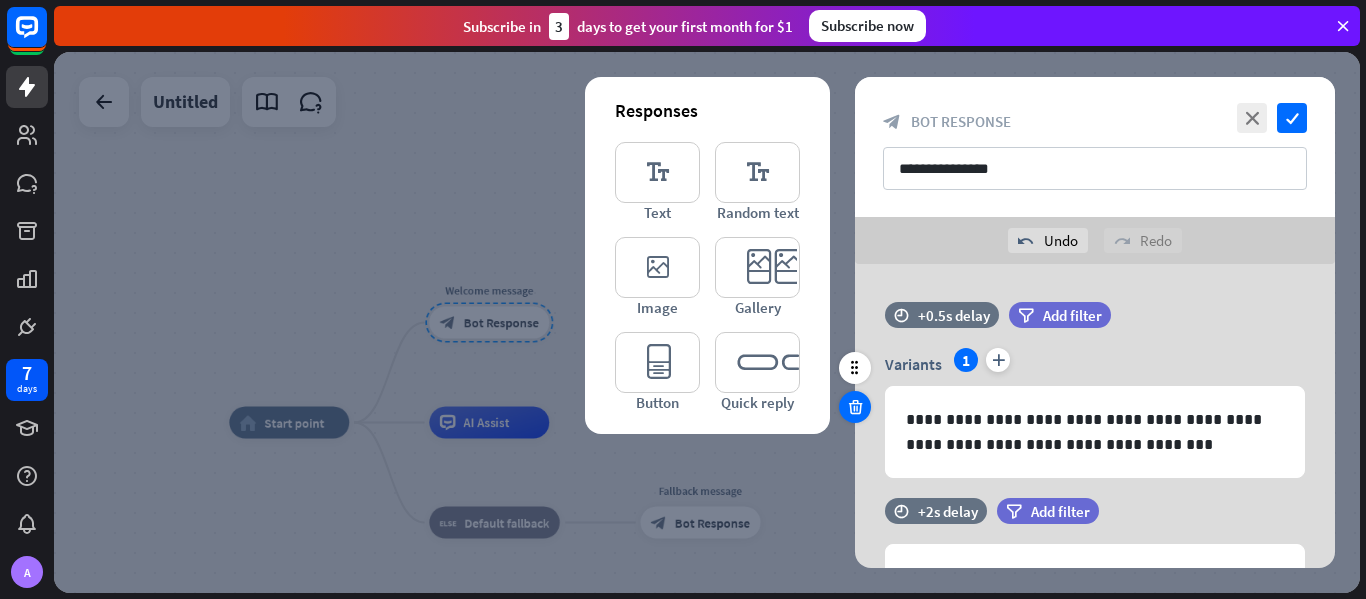 click at bounding box center (855, 407) 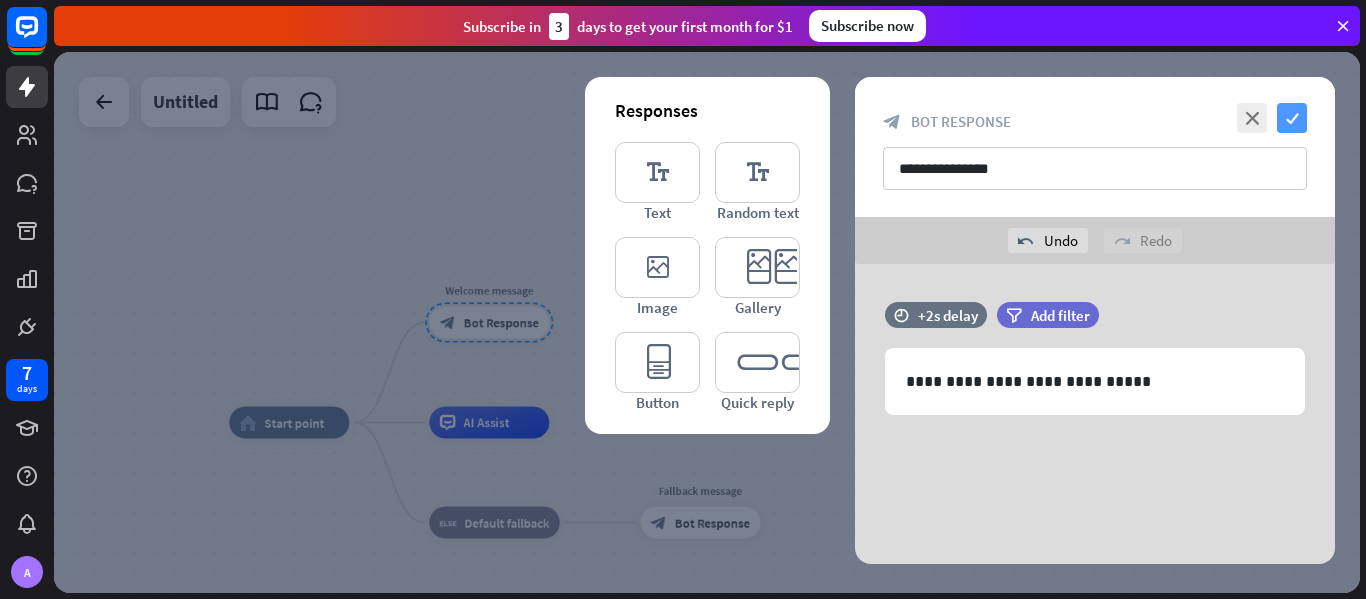 click on "check" at bounding box center (1292, 118) 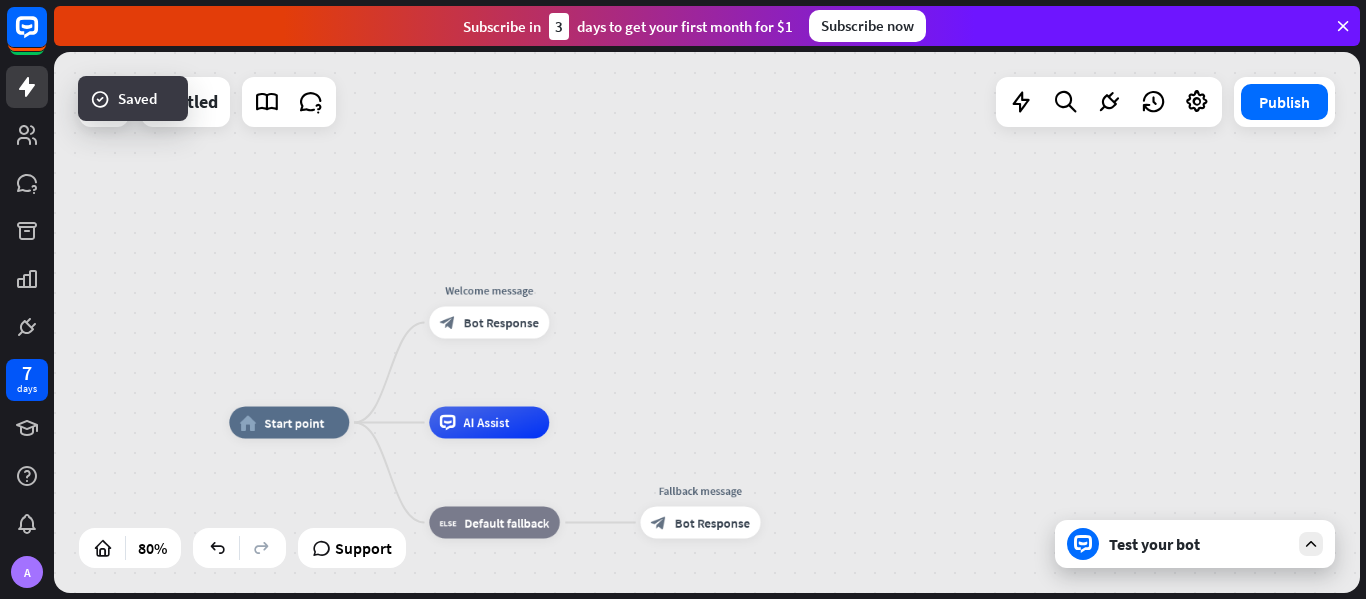 click on "Test your bot" at bounding box center [1199, 544] 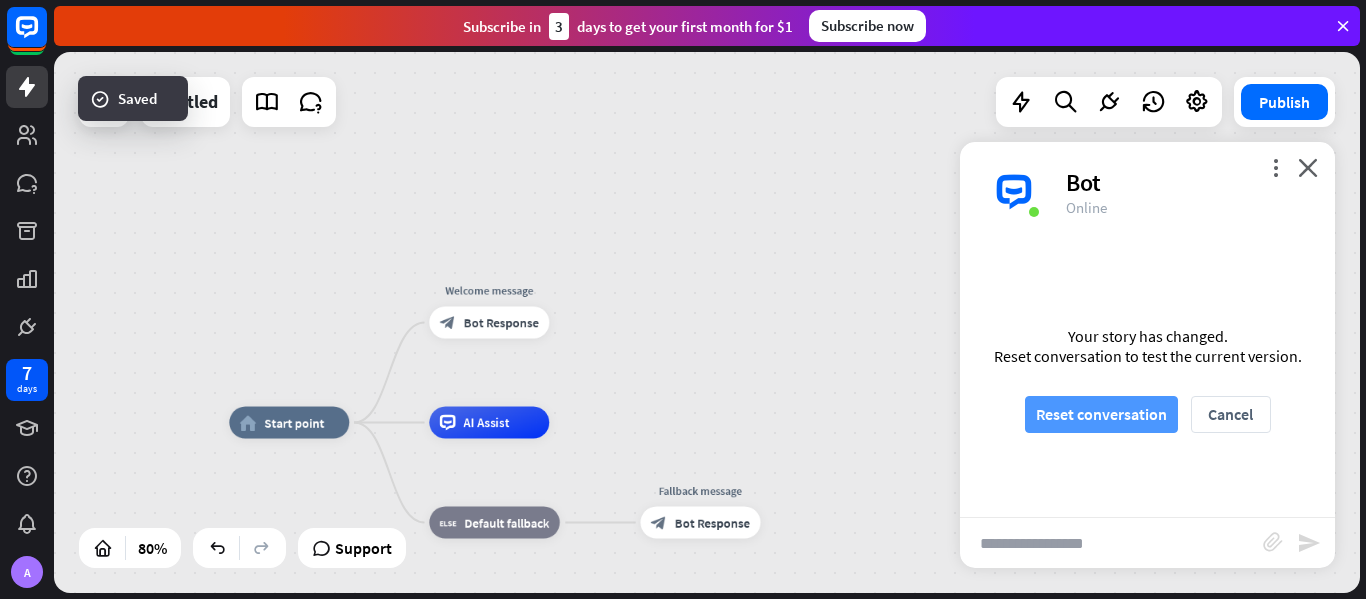 click on "Reset conversation" at bounding box center (1101, 414) 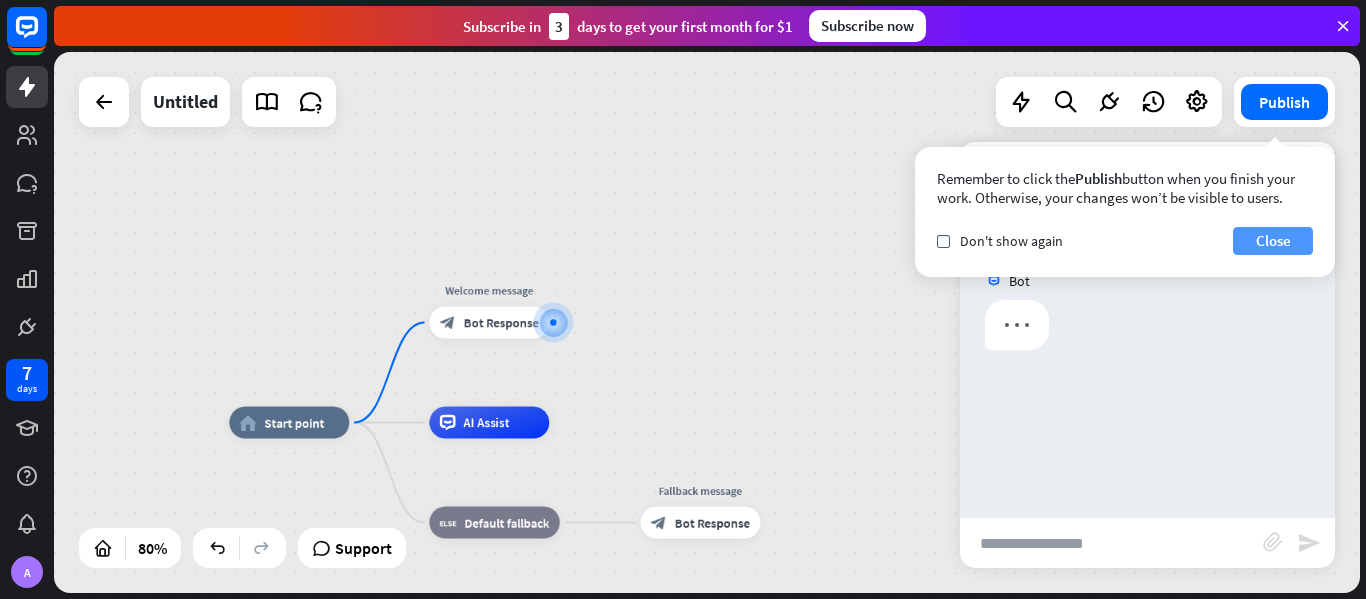 click on "Close" at bounding box center (1273, 241) 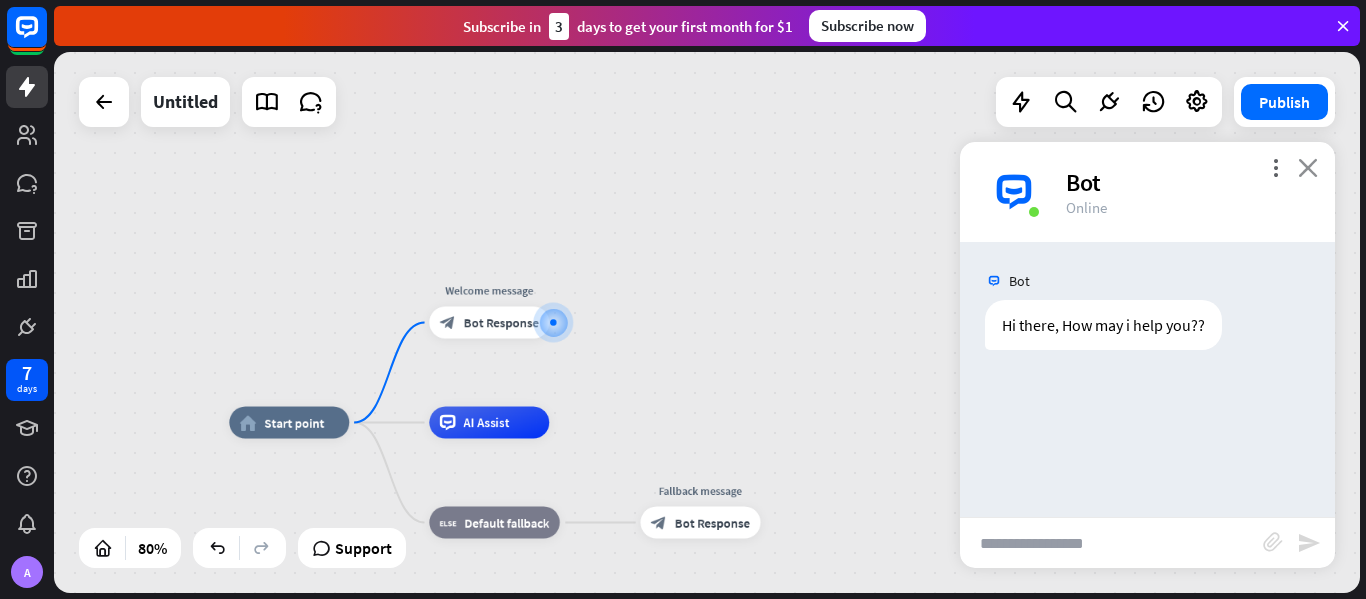 click on "close" at bounding box center [1308, 167] 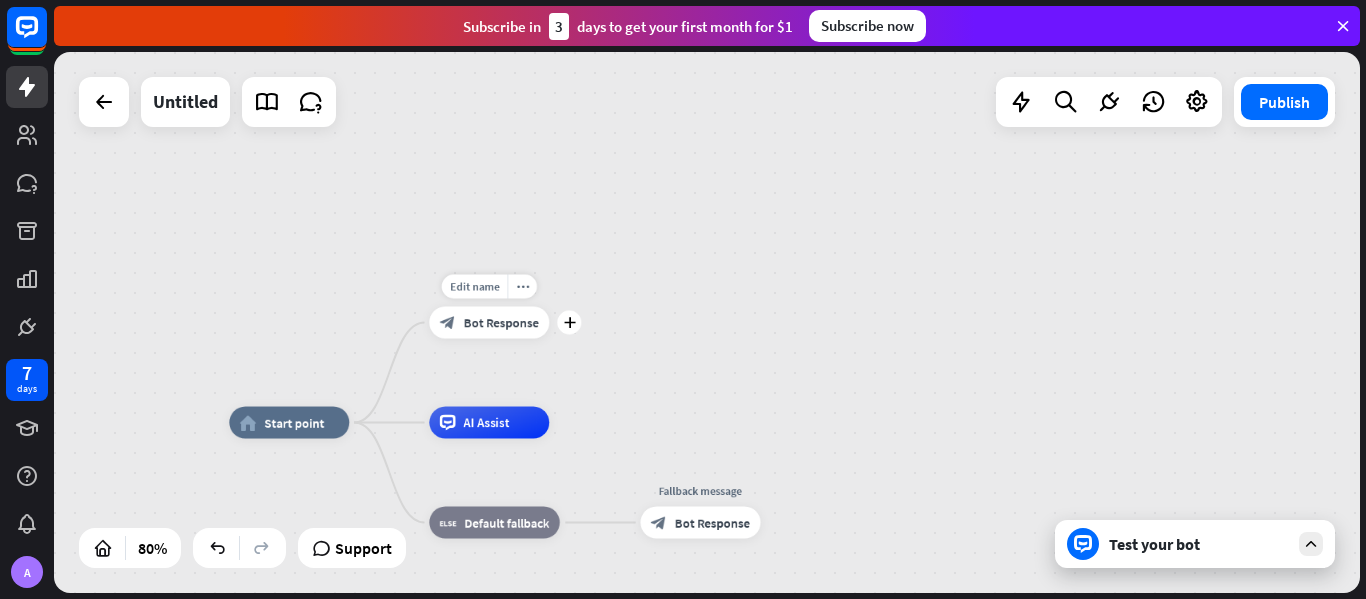 click on "Edit name   more_horiz         plus   Welcome message   block_bot_response   Bot Response" at bounding box center (489, 323) 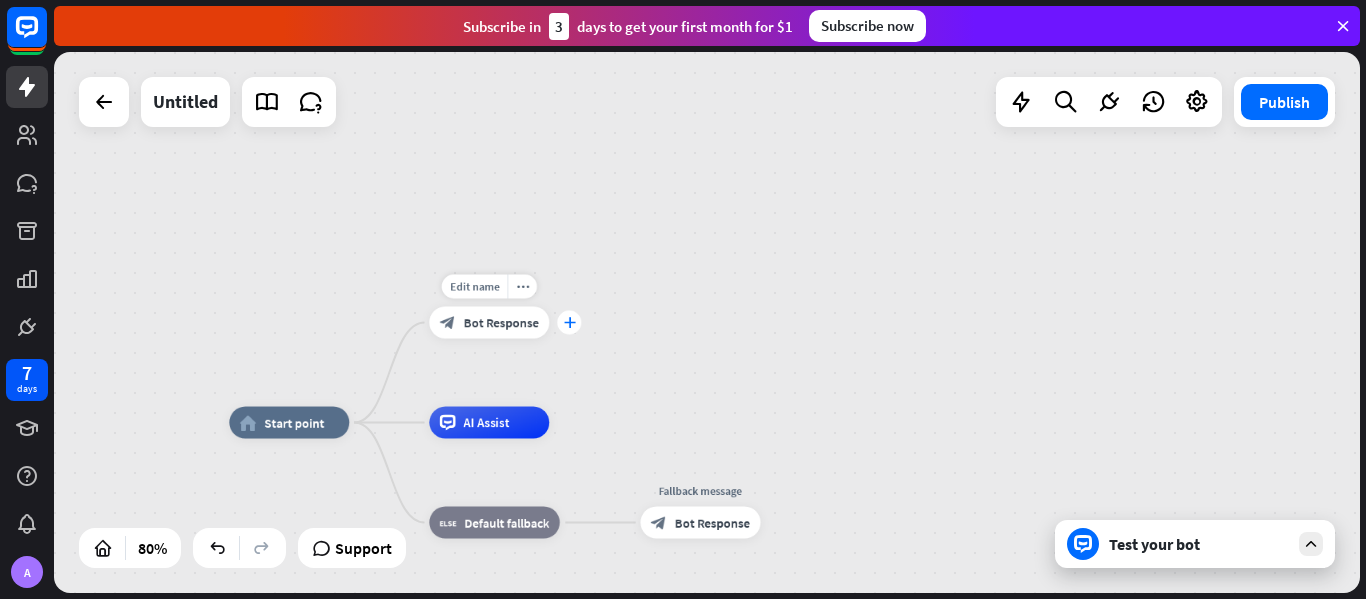 click on "plus" at bounding box center (569, 322) 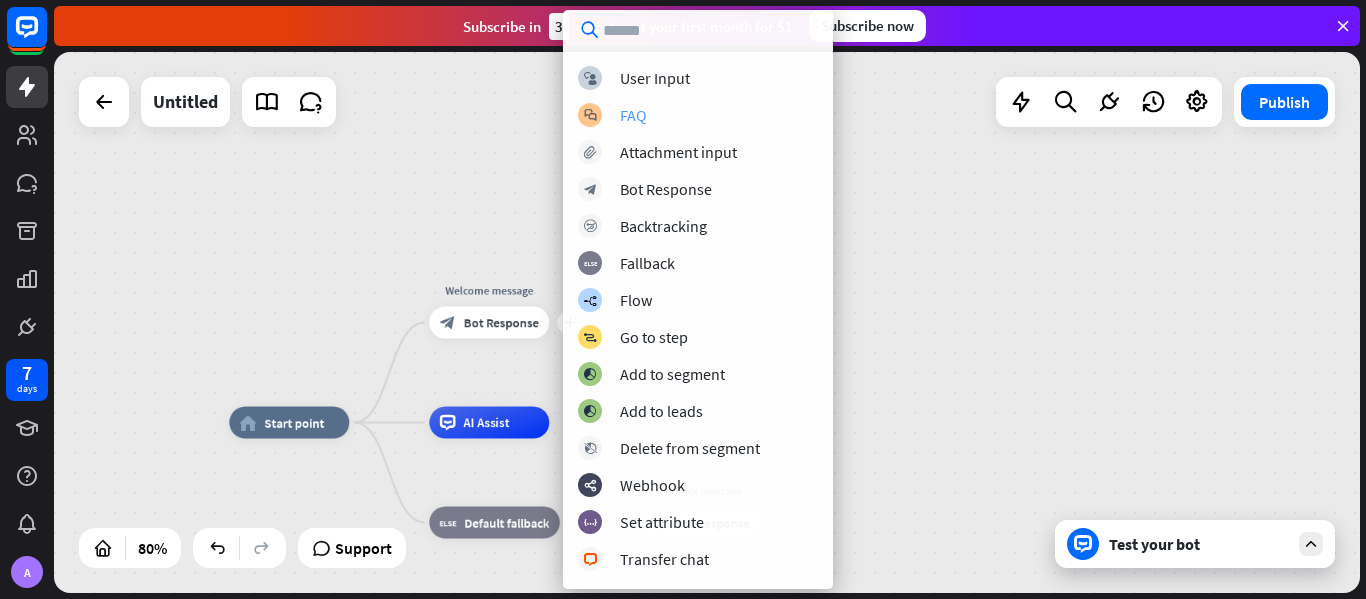 click on "block_faq
FAQ" at bounding box center [698, 115] 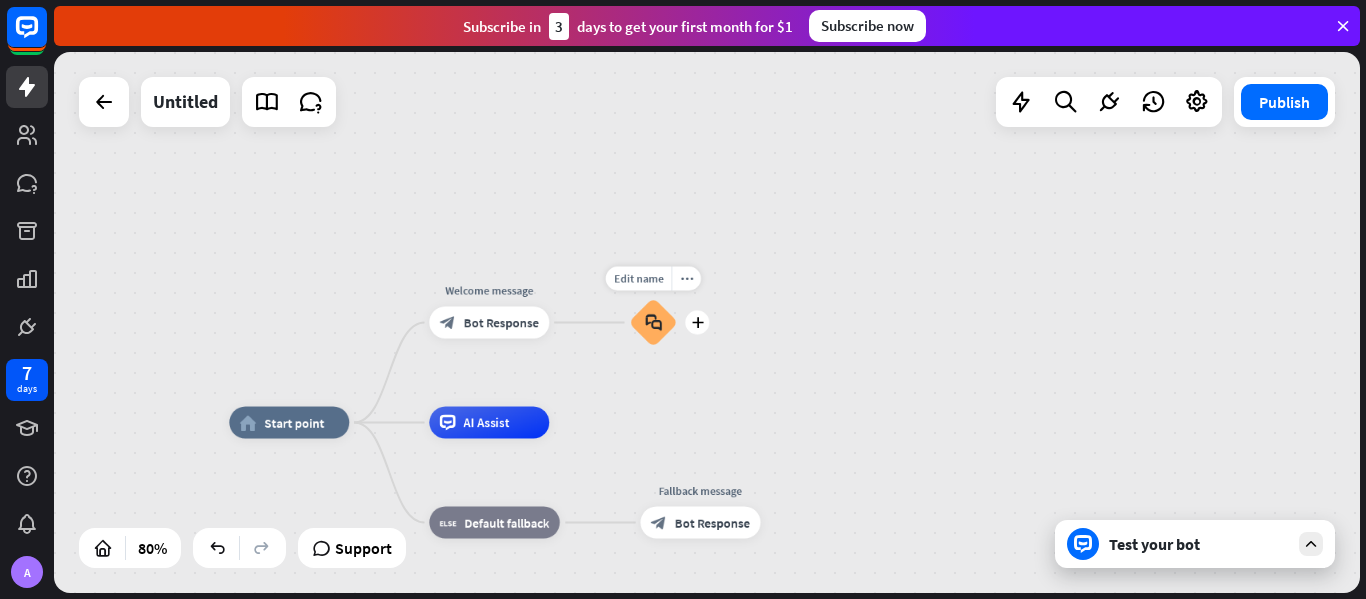 click on "block_faq" at bounding box center [653, 323] 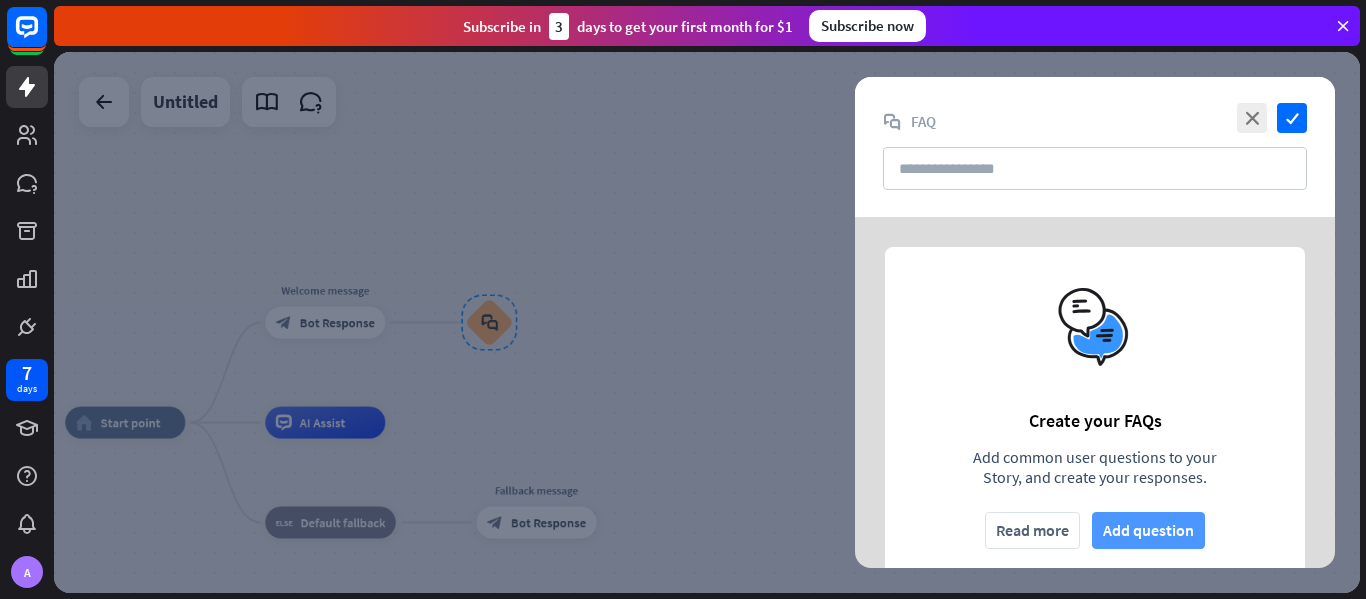 click on "Add question" at bounding box center [1148, 530] 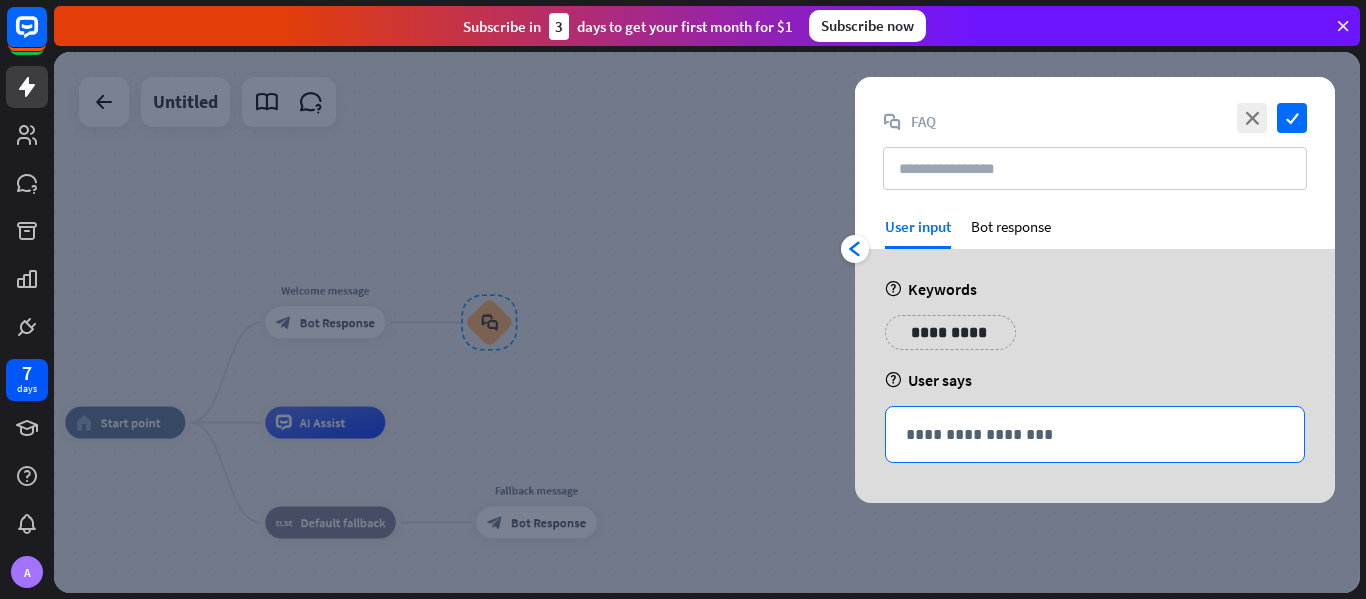 click on "**********" at bounding box center (1095, 434) 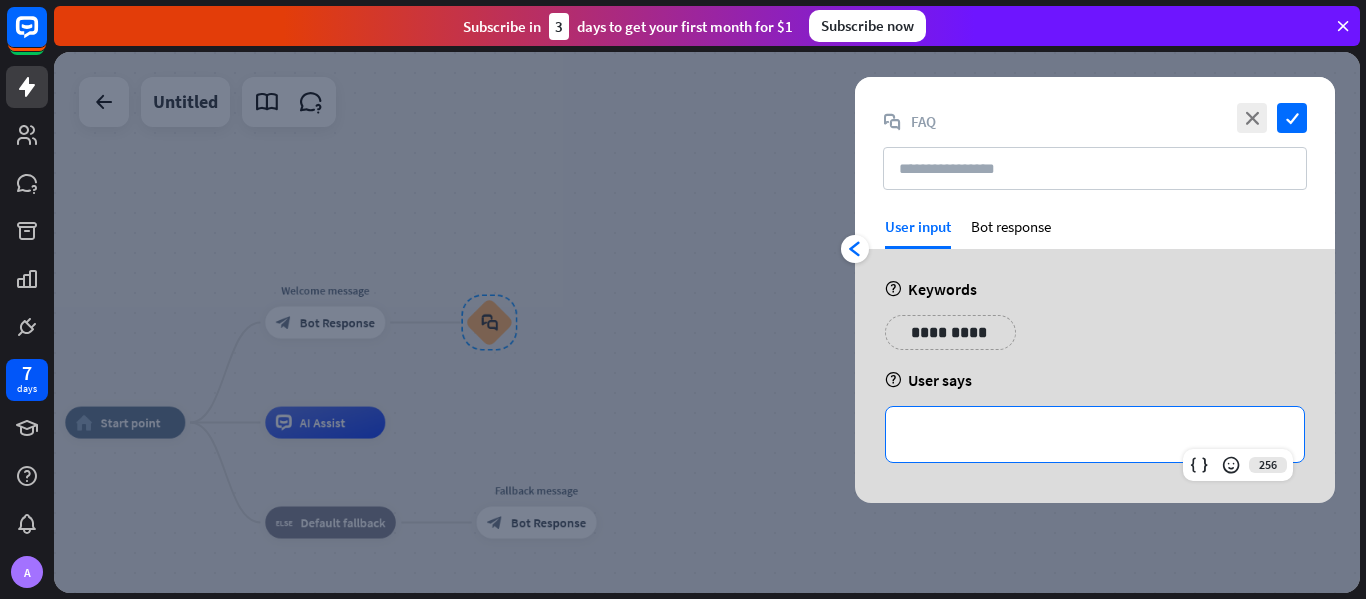 type 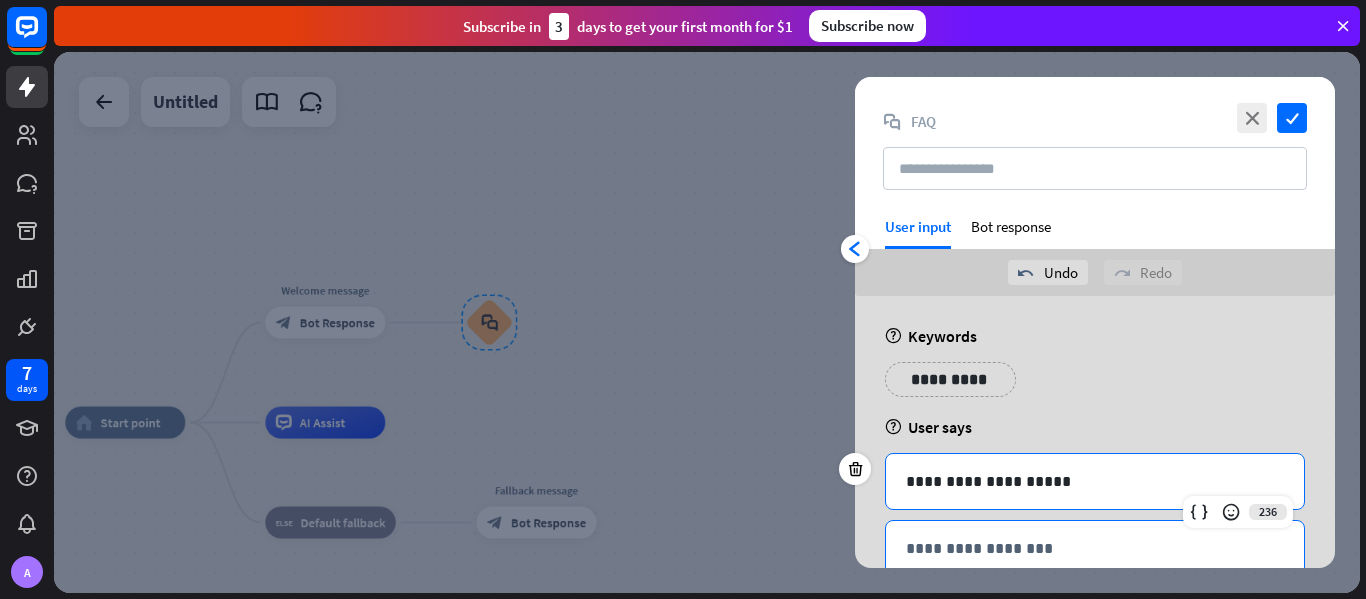 click on "**********" at bounding box center [1095, 548] 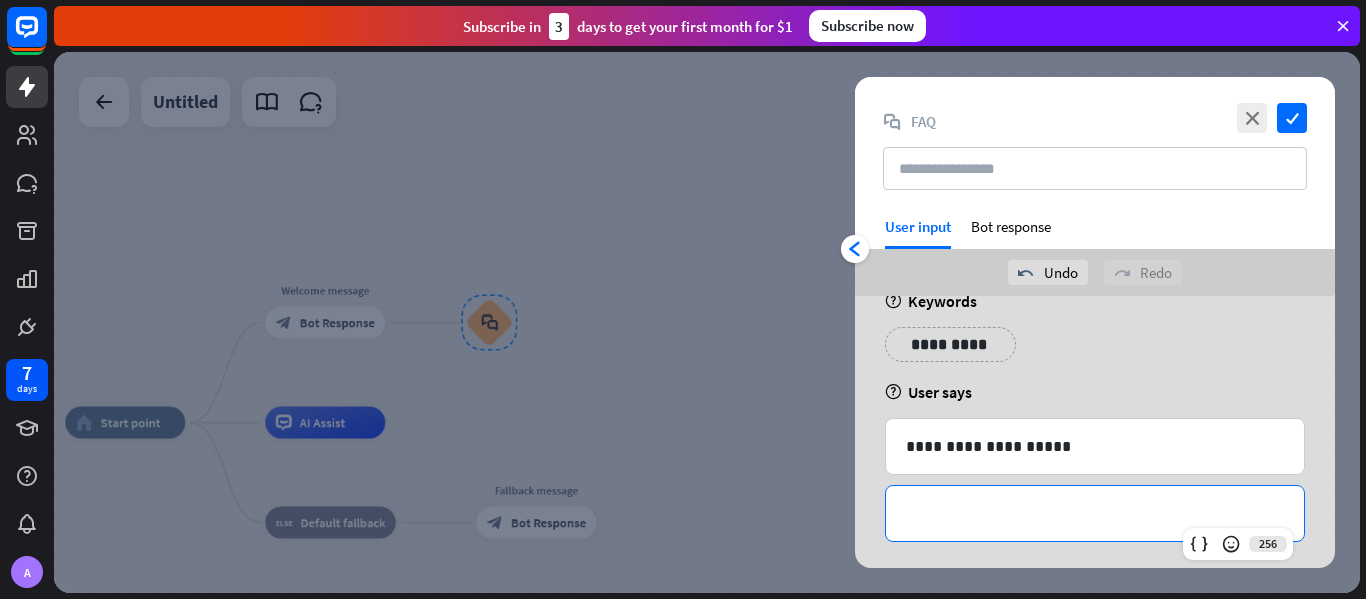 scroll, scrollTop: 49, scrollLeft: 0, axis: vertical 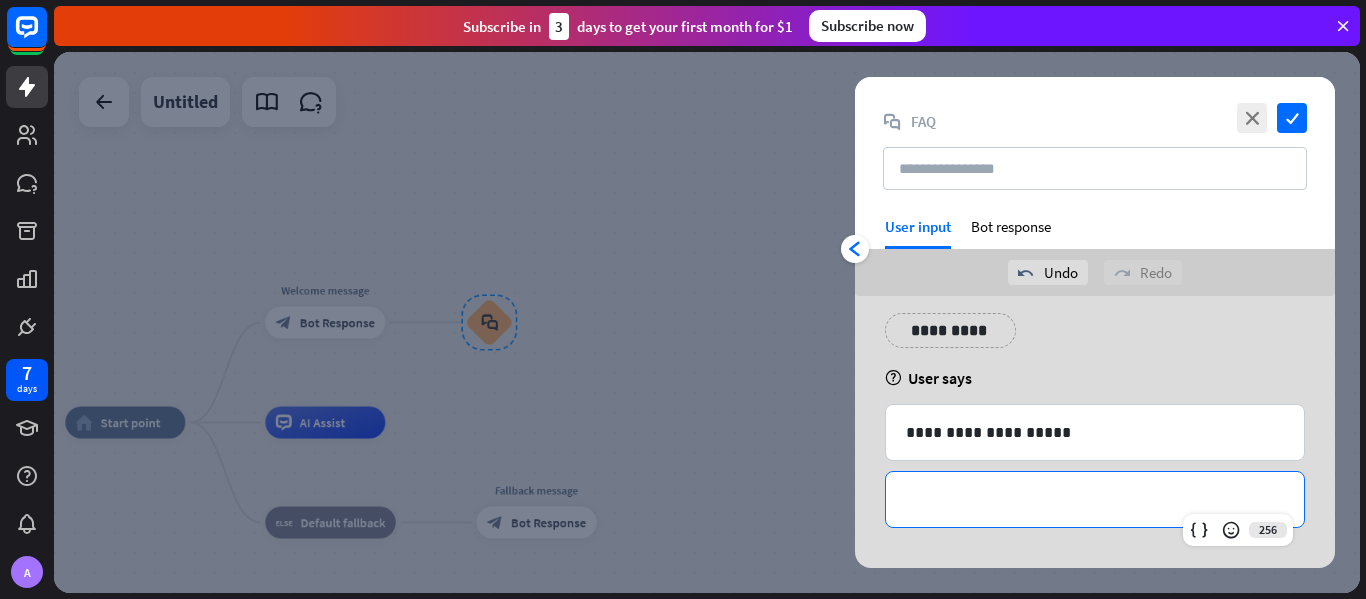 click on "**********" at bounding box center (1095, 499) 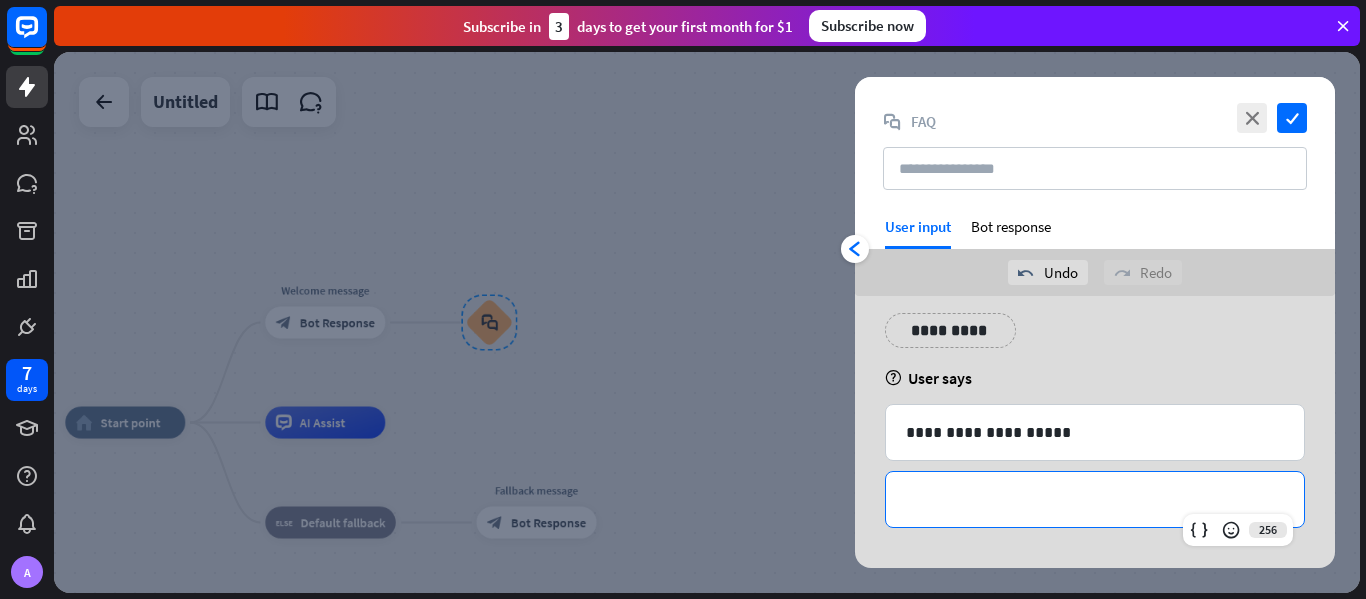 type 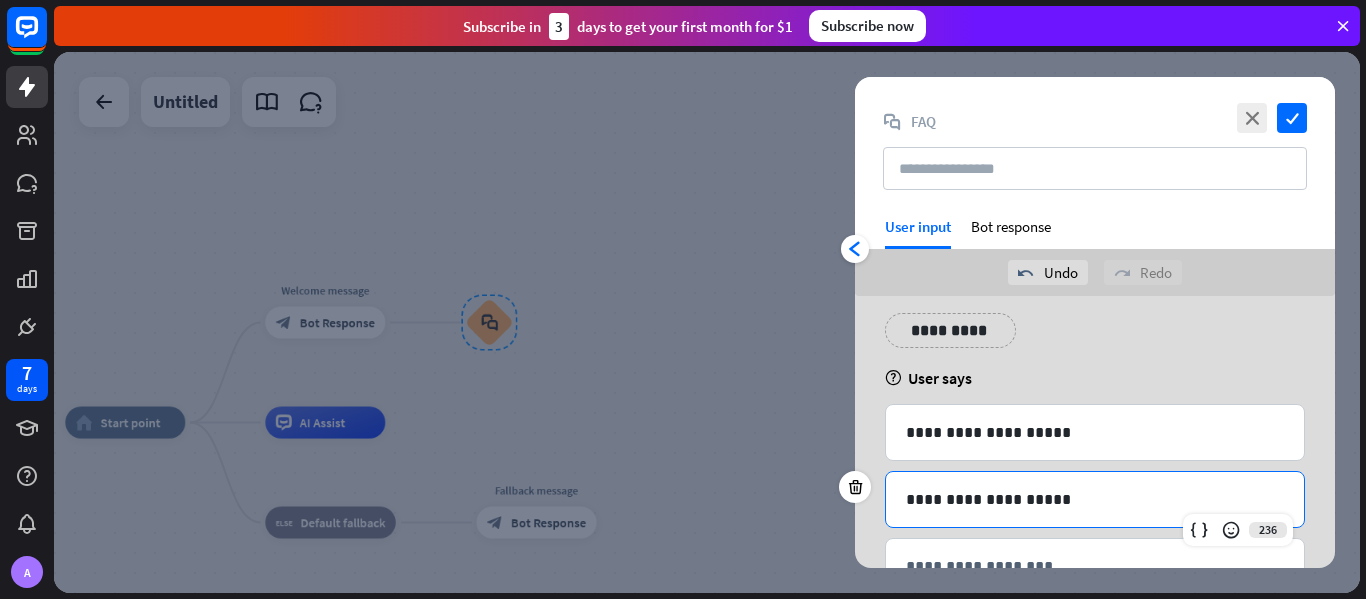 click on "**********" at bounding box center [950, 330] 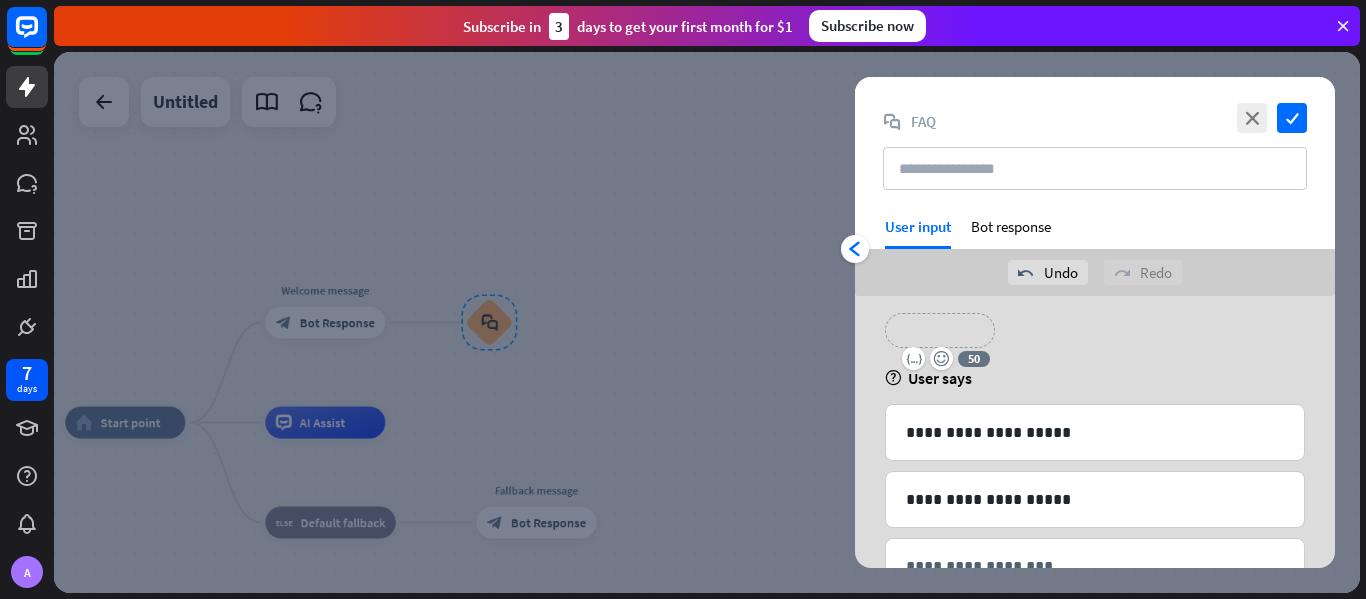 type 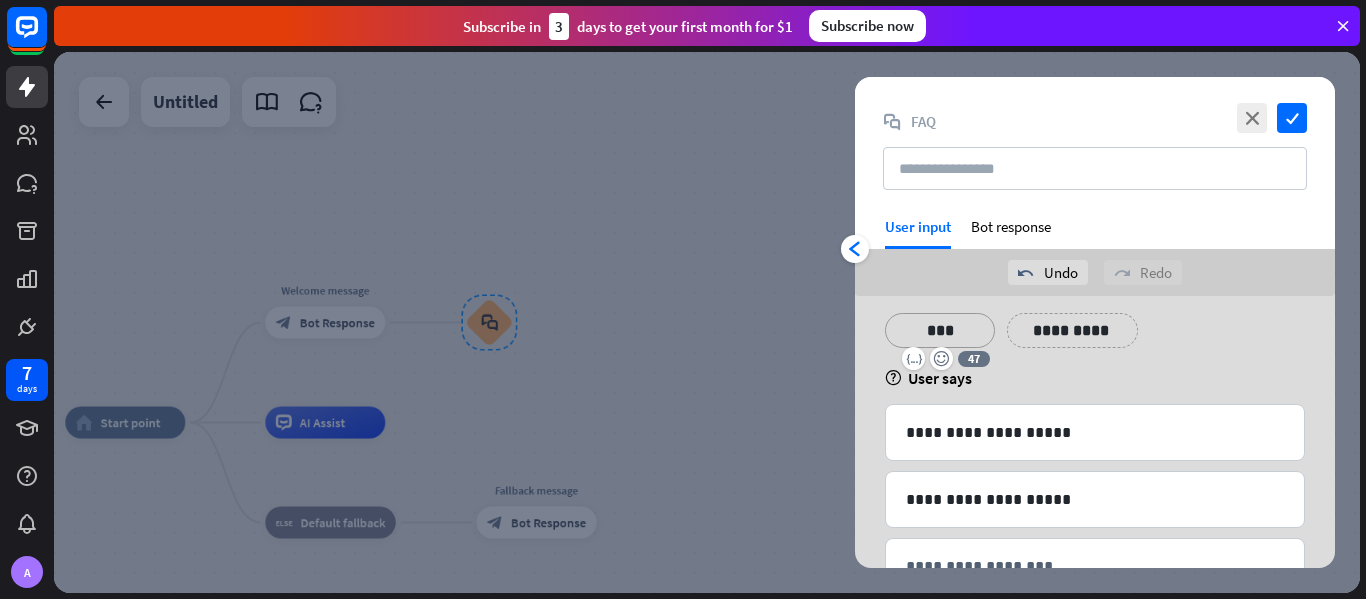 click on "**********" at bounding box center [1072, 330] 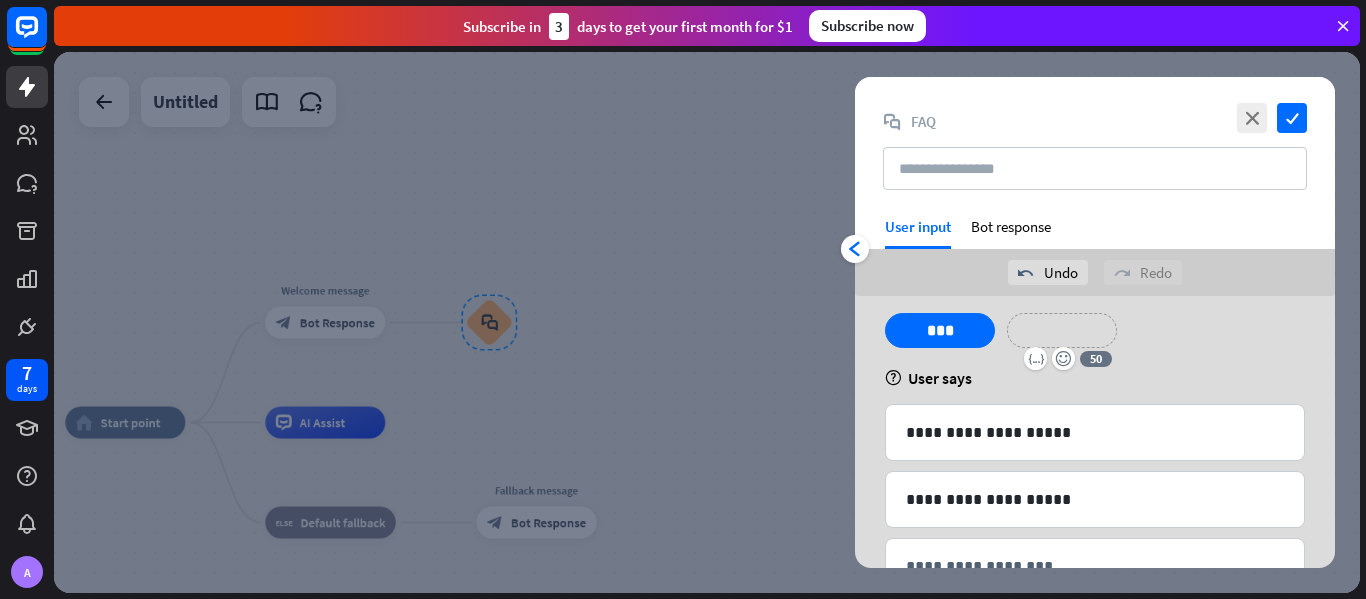 type 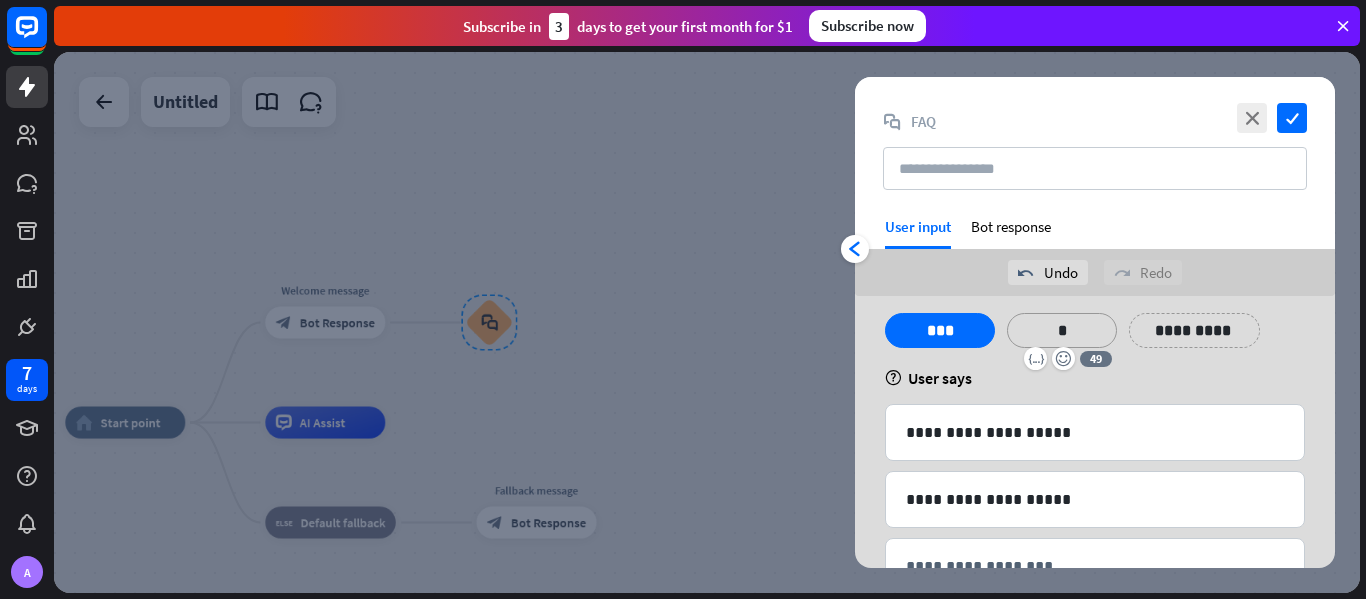 scroll, scrollTop: 0, scrollLeft: 0, axis: both 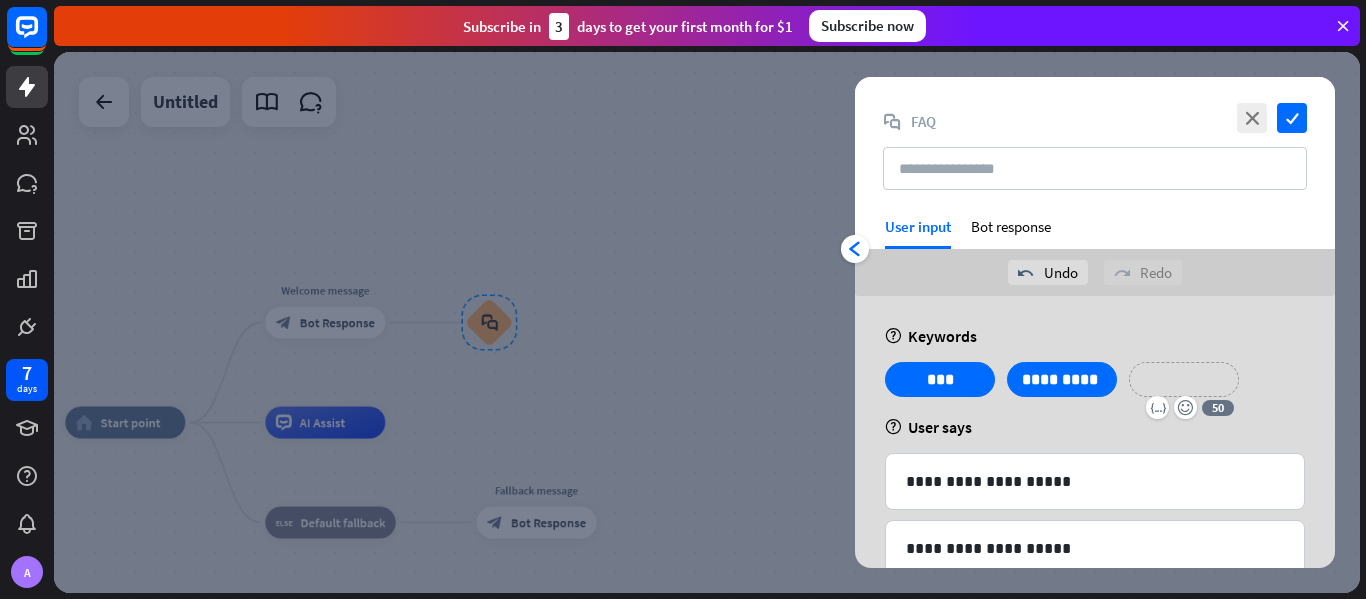 click on "**********" at bounding box center [1184, 379] 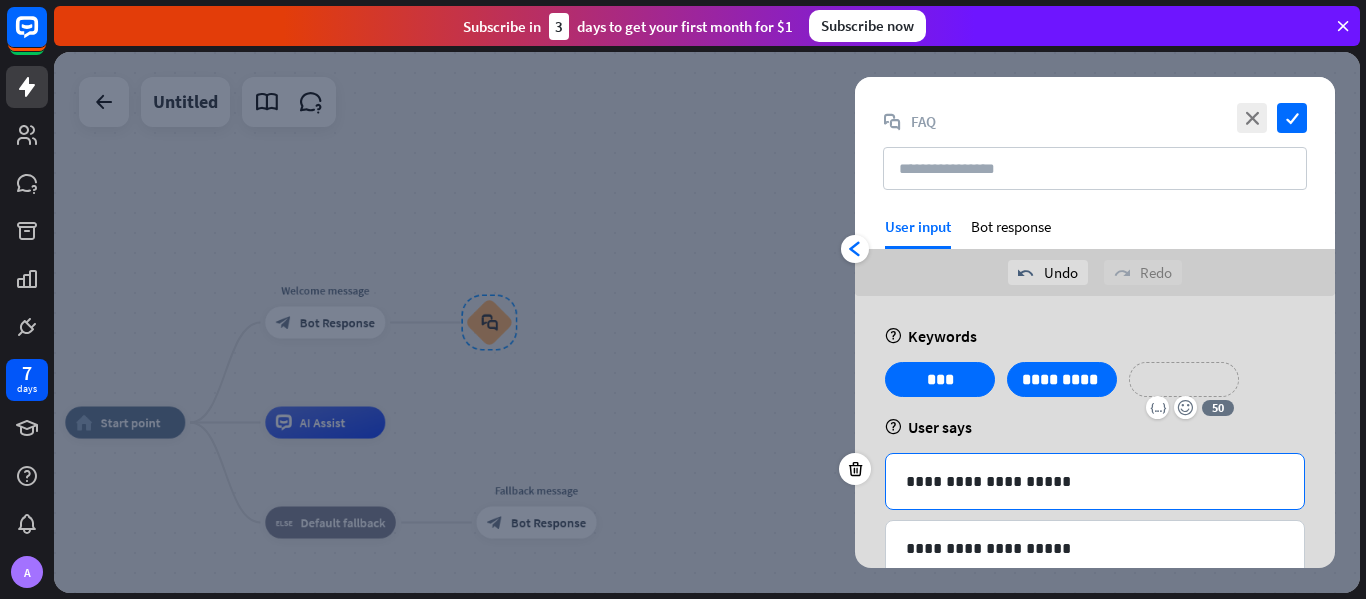 type 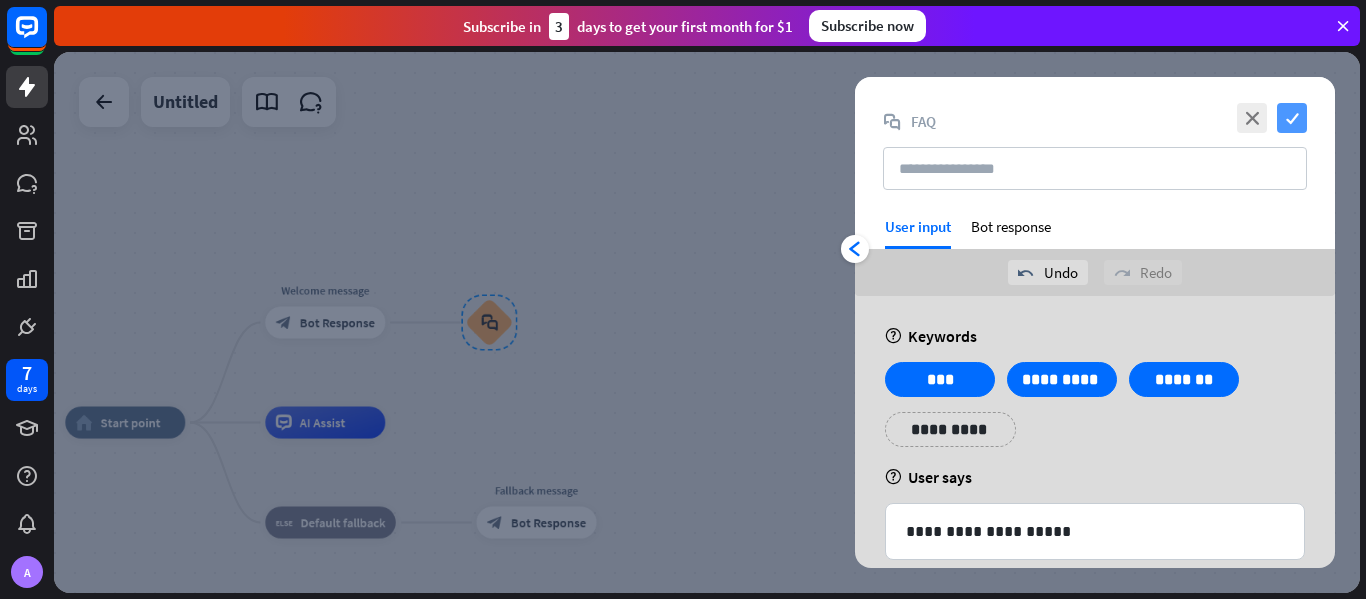 click on "check" at bounding box center [1292, 118] 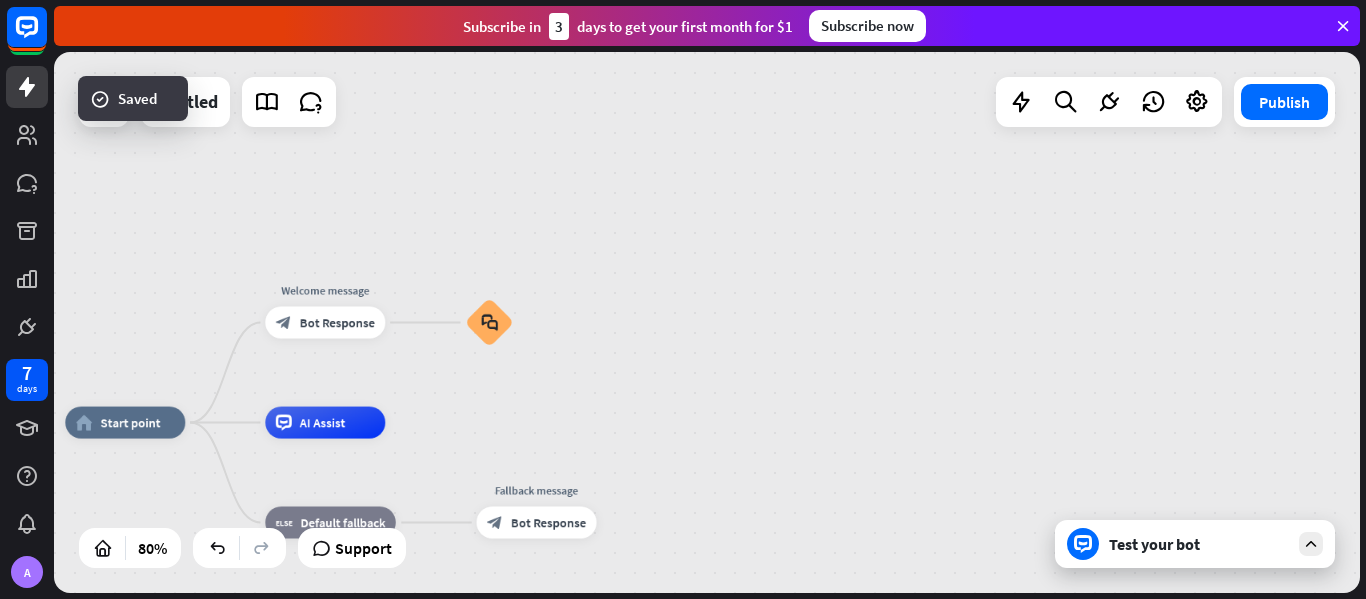 click on "Test your bot" at bounding box center (1199, 544) 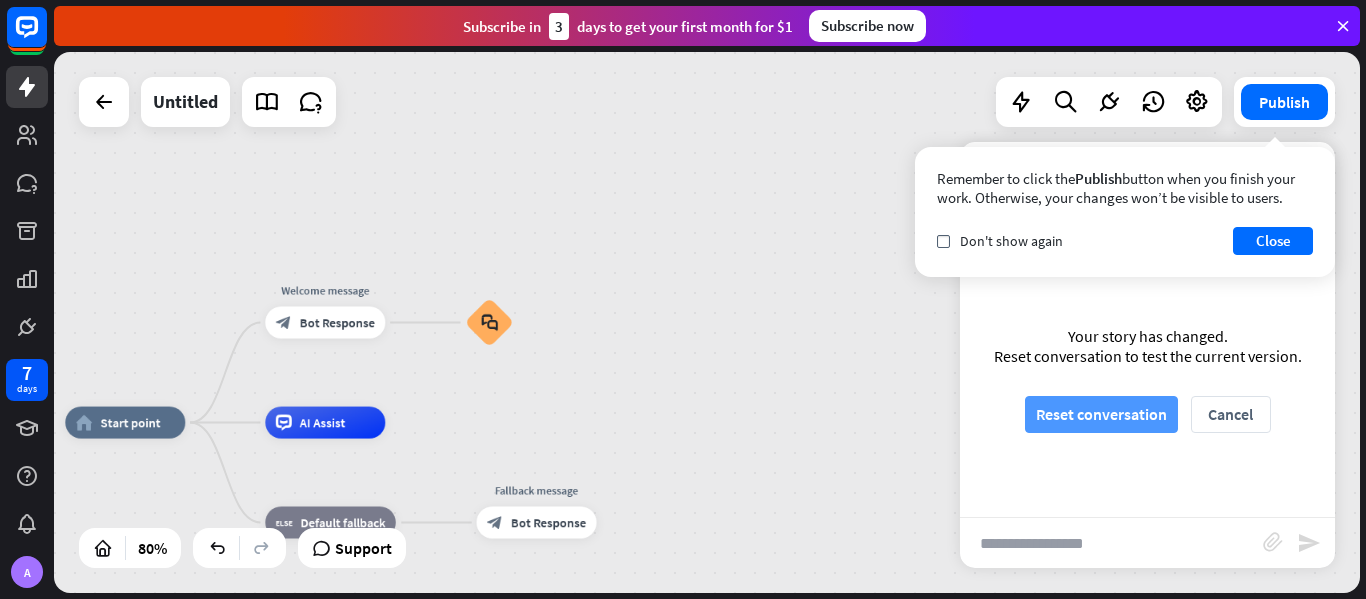 click on "Reset conversation" at bounding box center (1101, 414) 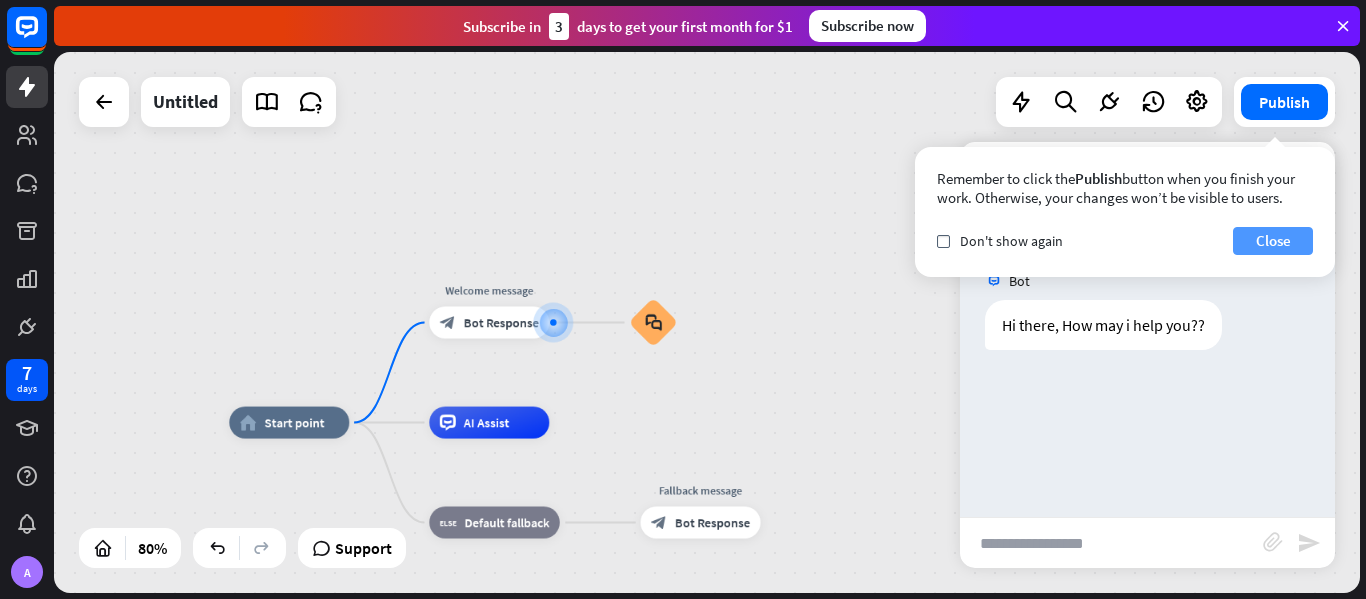 click on "Close" at bounding box center (1273, 241) 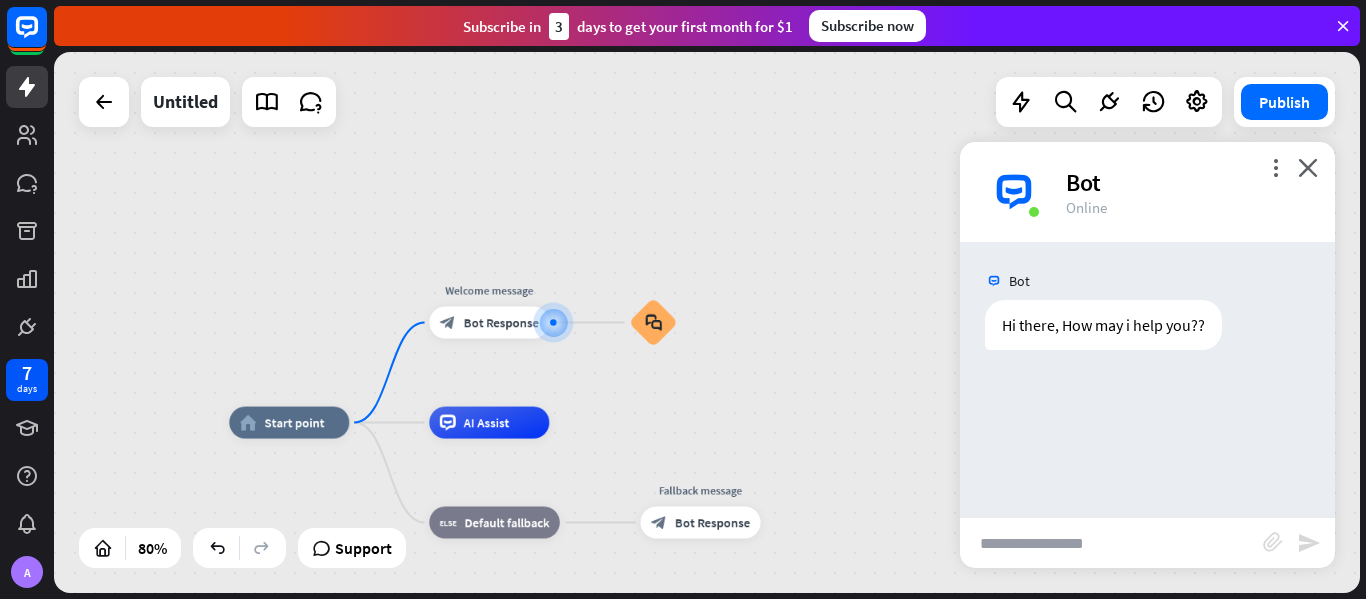 click at bounding box center (1111, 543) 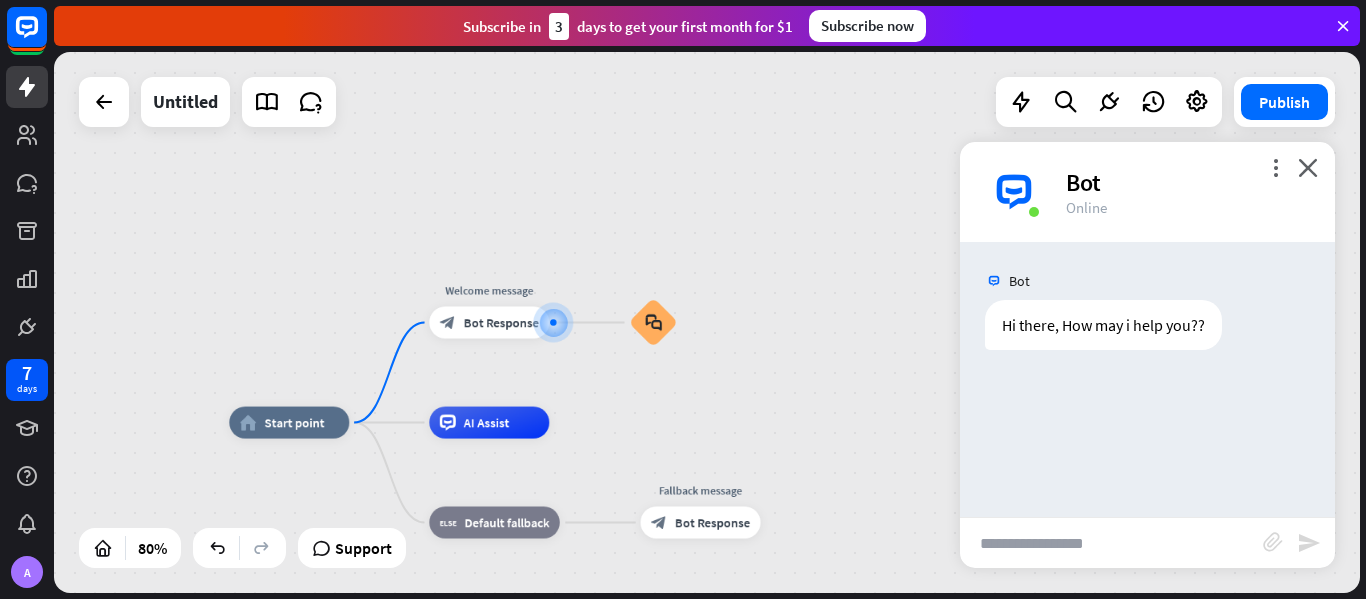 click at bounding box center [1111, 543] 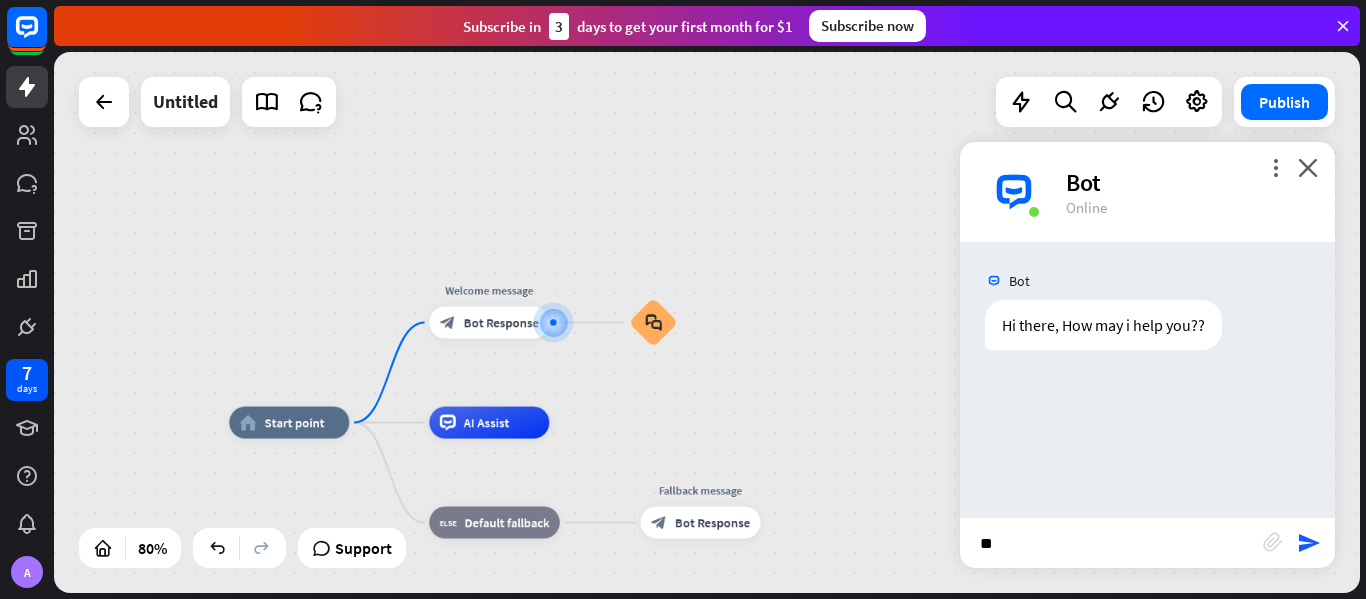 type on "***" 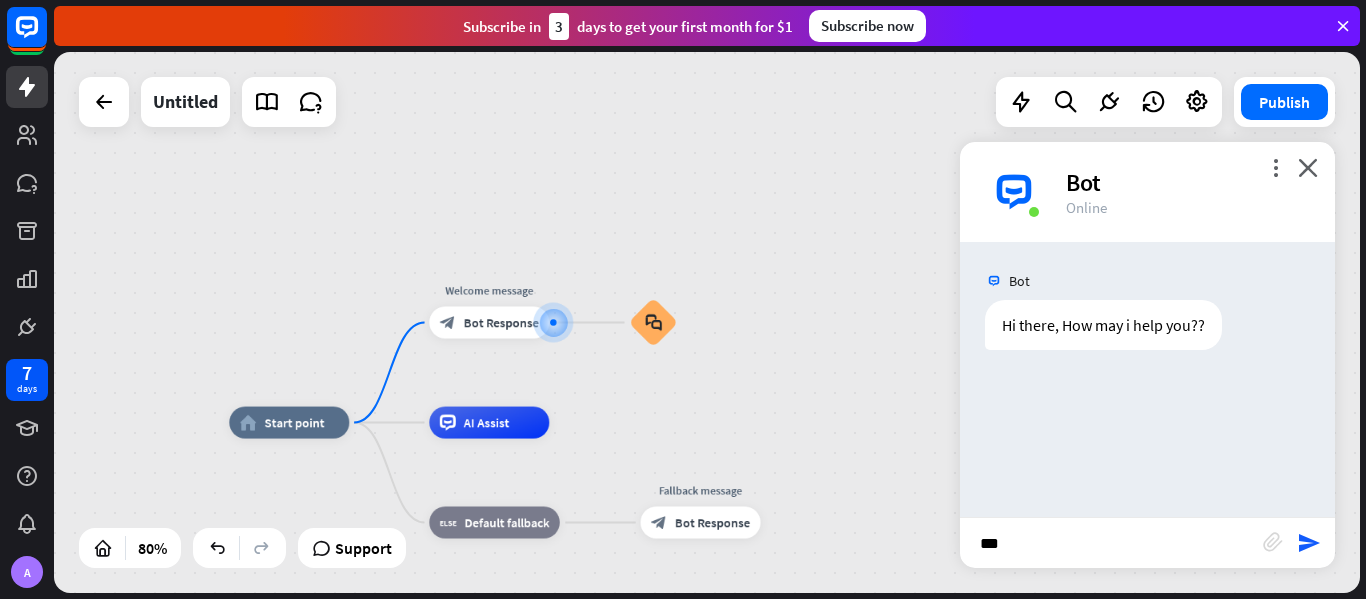type 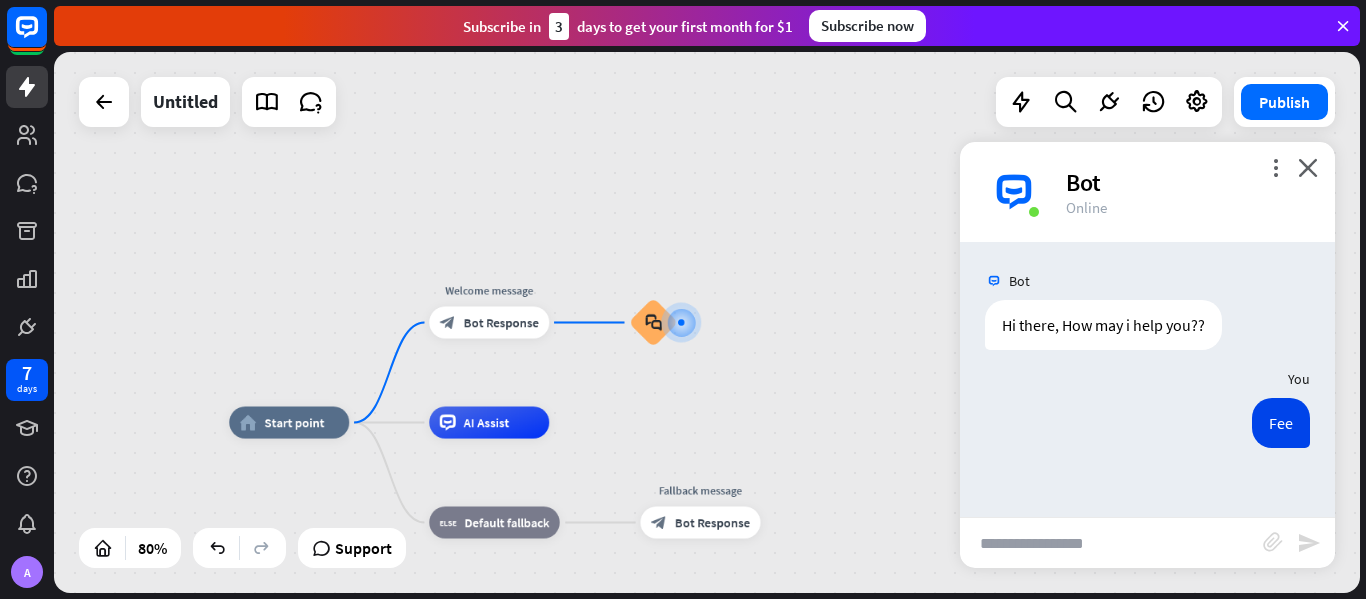scroll, scrollTop: 0, scrollLeft: 0, axis: both 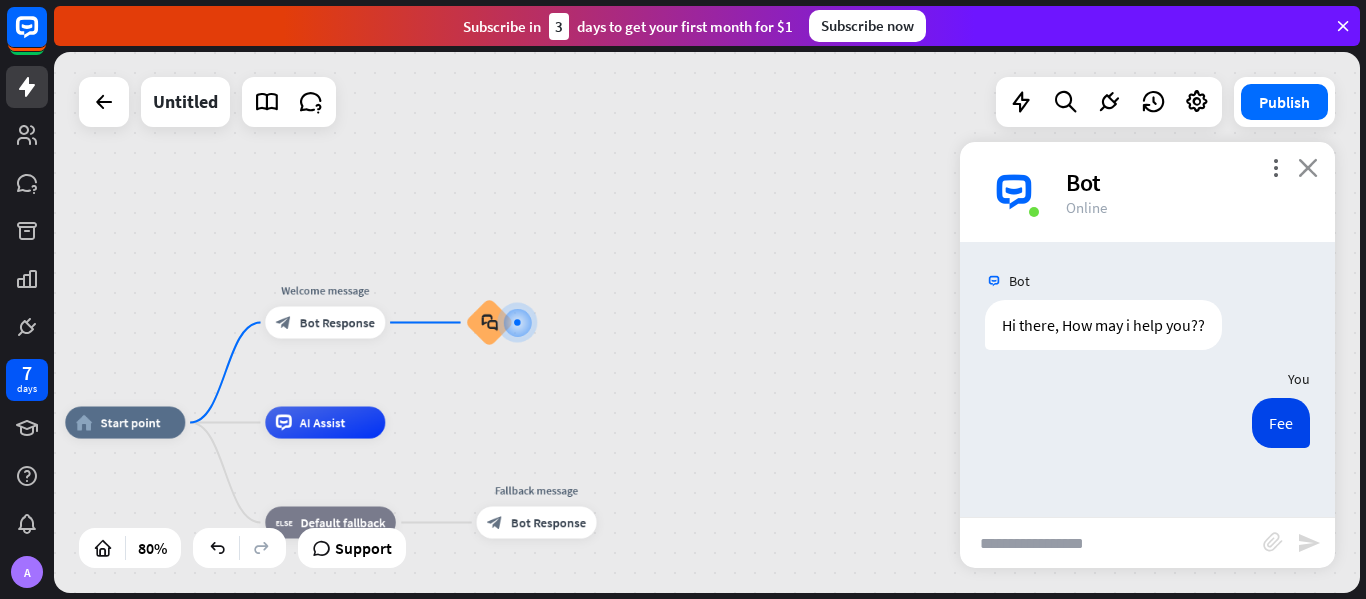 click on "close" at bounding box center (1308, 167) 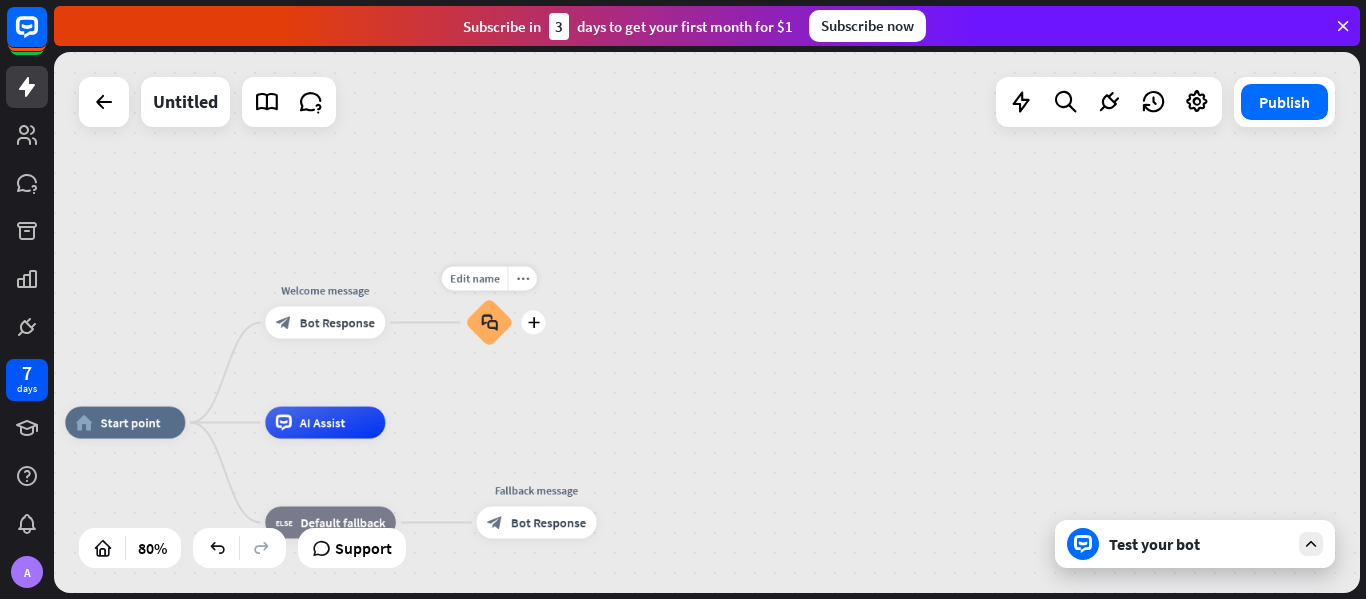 click on "block_faq" at bounding box center (489, 323) 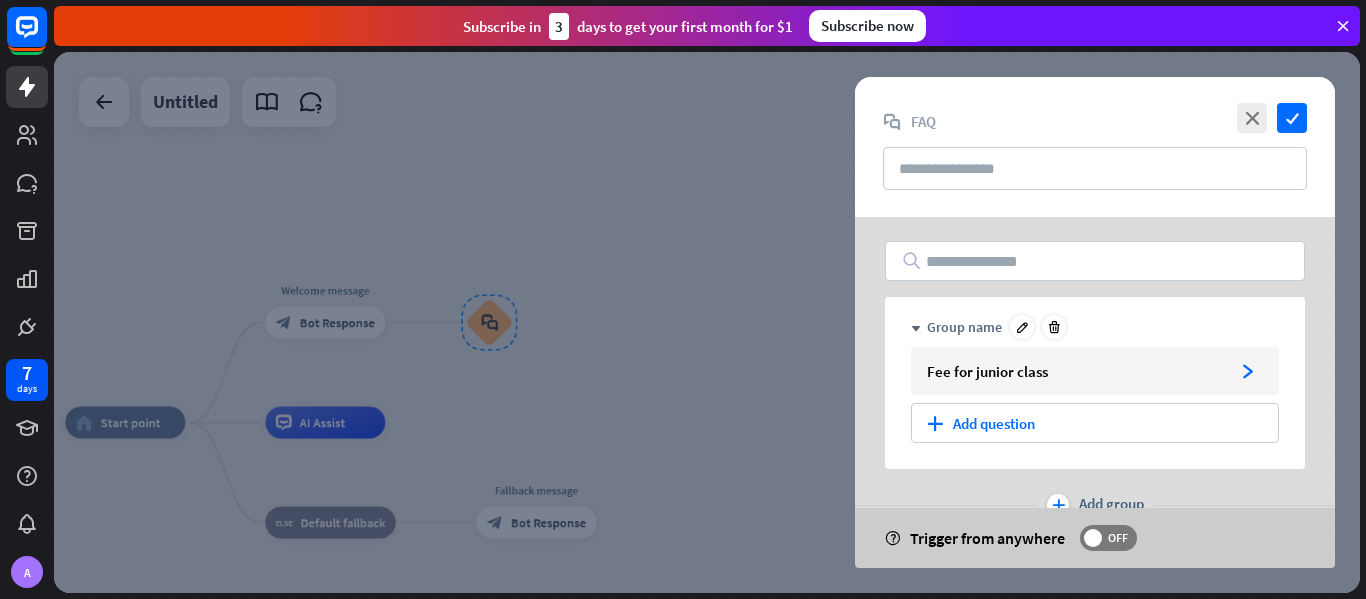 scroll, scrollTop: 47, scrollLeft: 0, axis: vertical 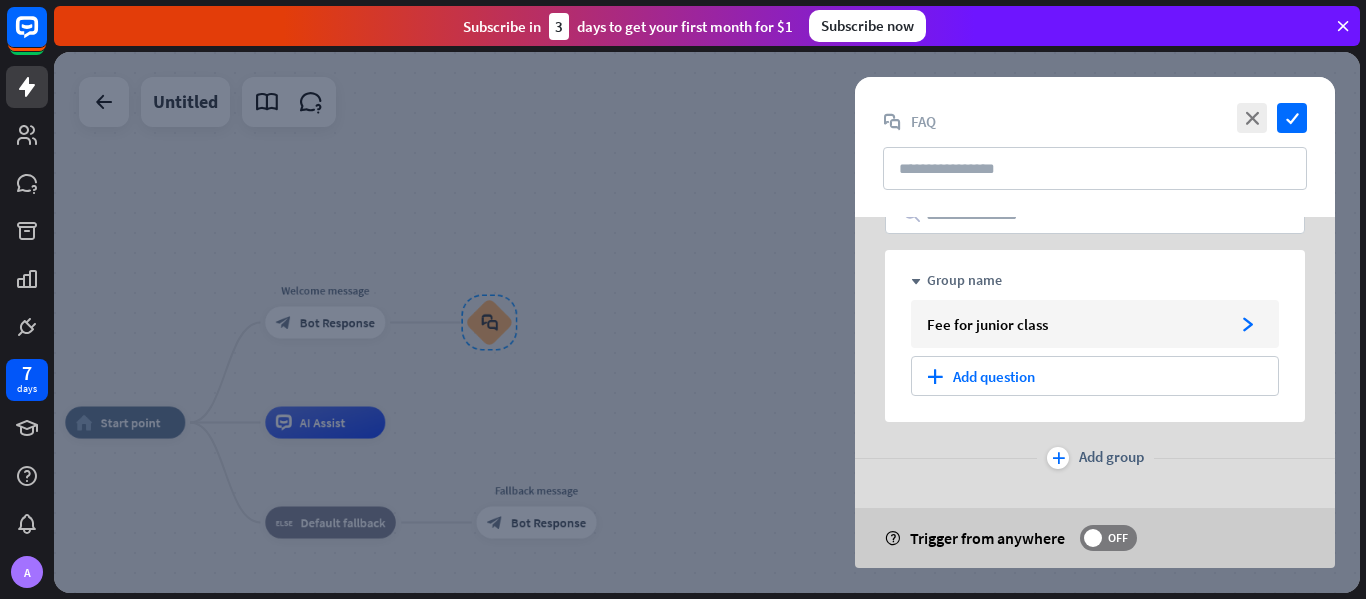 click at bounding box center [707, 322] 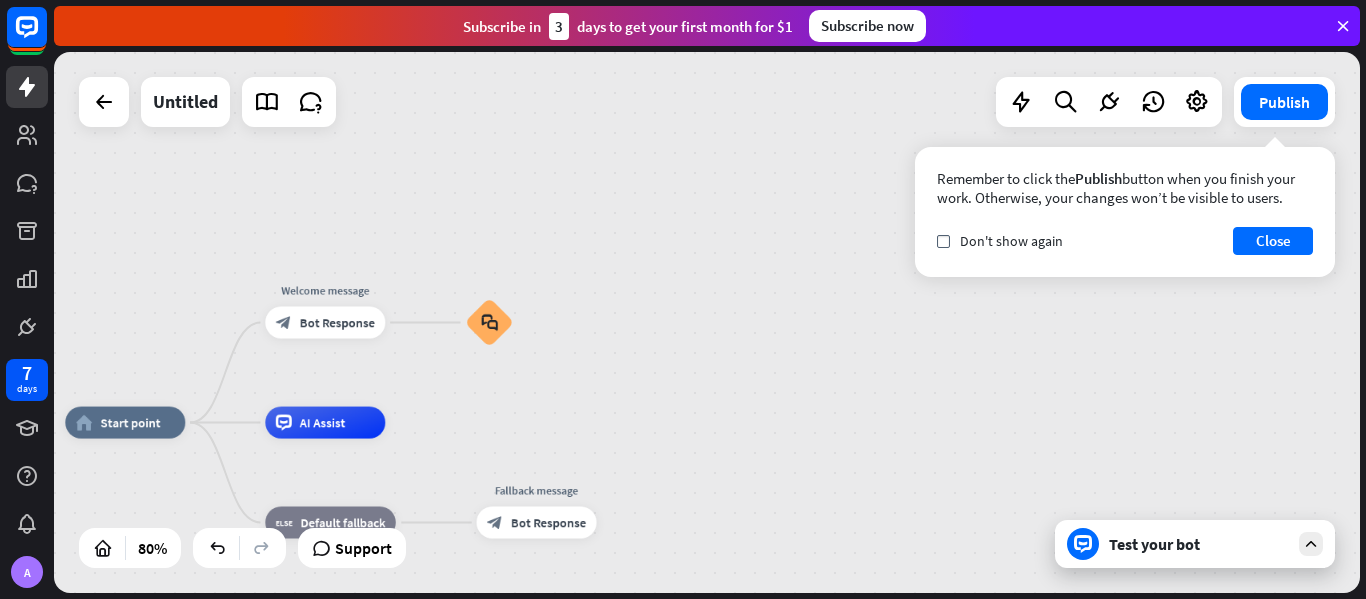 click on "home_2   Start point                 Welcome message   block_bot_response   Bot Response       Edit name   more_horiz             block_faq                     AI Assist                   block_fallback   Default fallback                 Fallback message   block_bot_response   Bot Response" at bounding box center (707, 322) 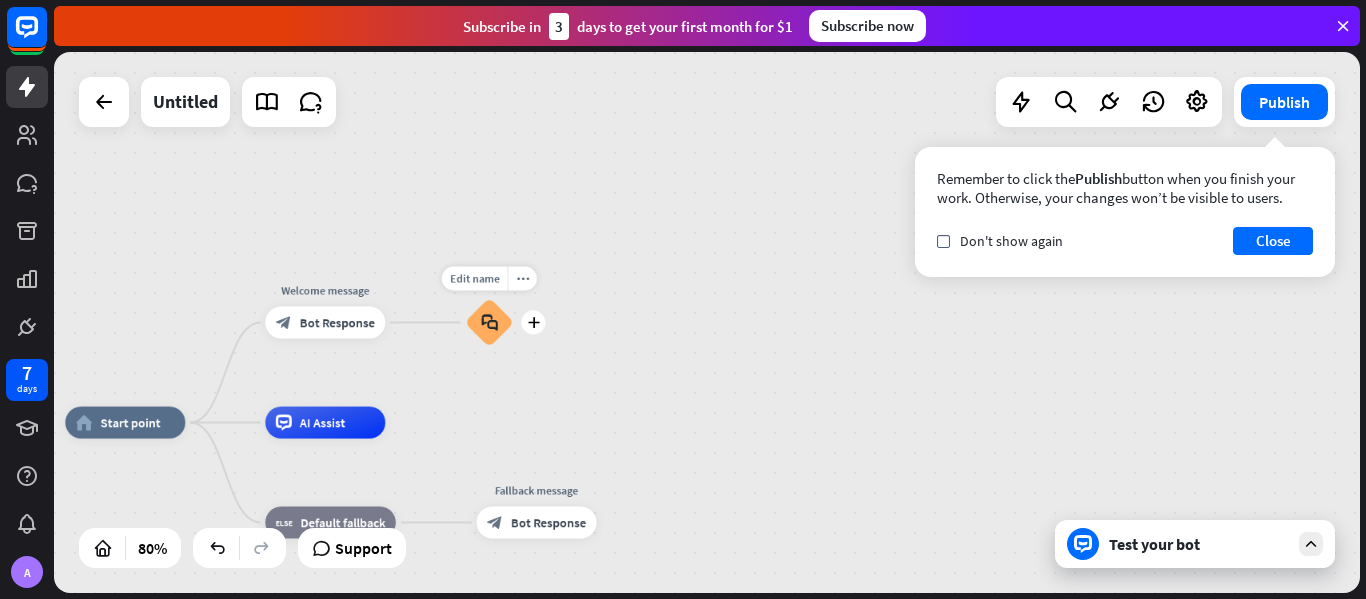 click on "plus" at bounding box center (533, 322) 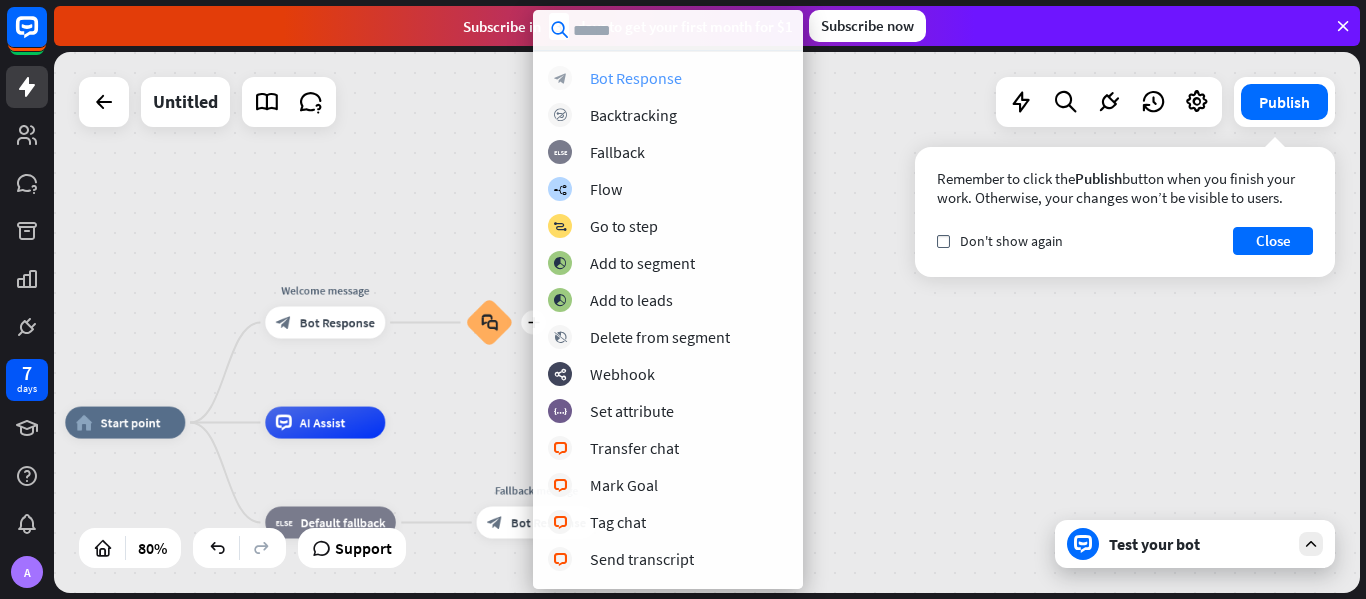 click on "Bot Response" at bounding box center [636, 78] 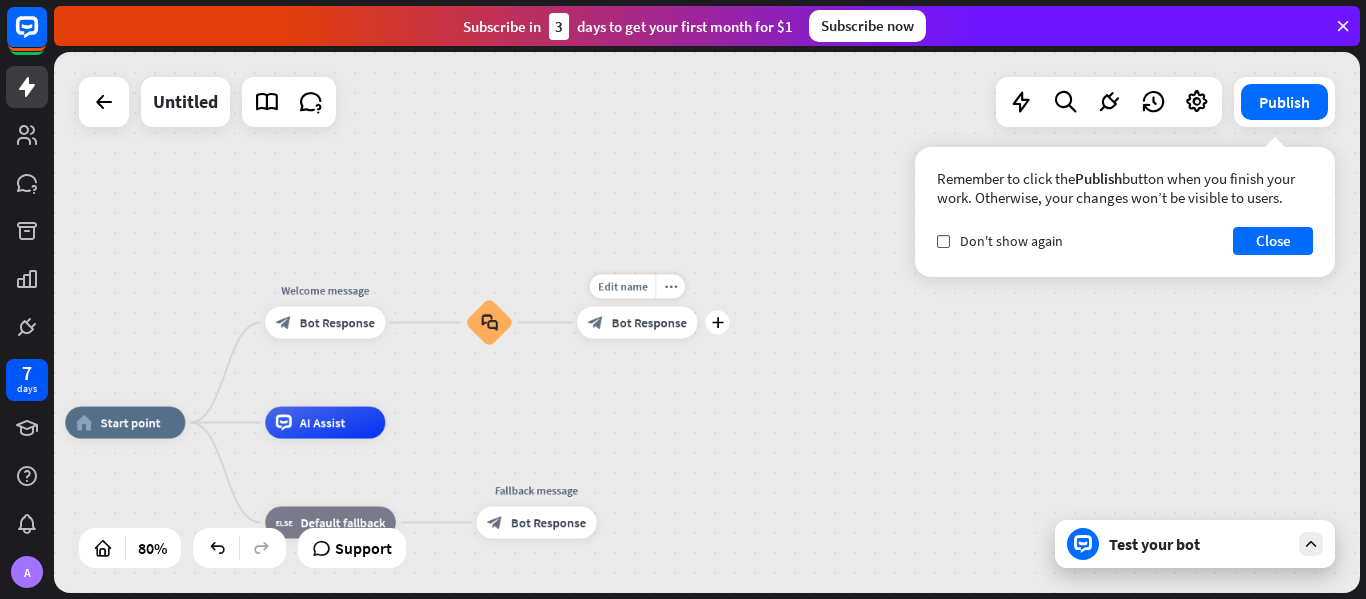 click on "block_bot_response   Bot Response" at bounding box center [637, 323] 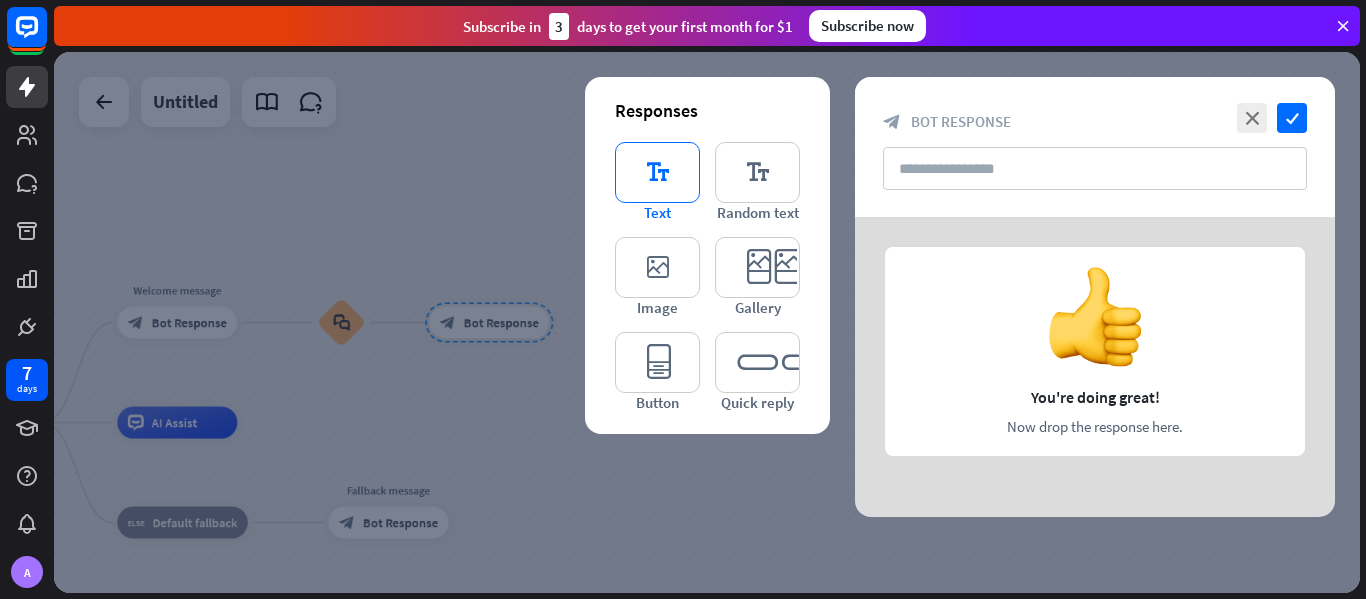type 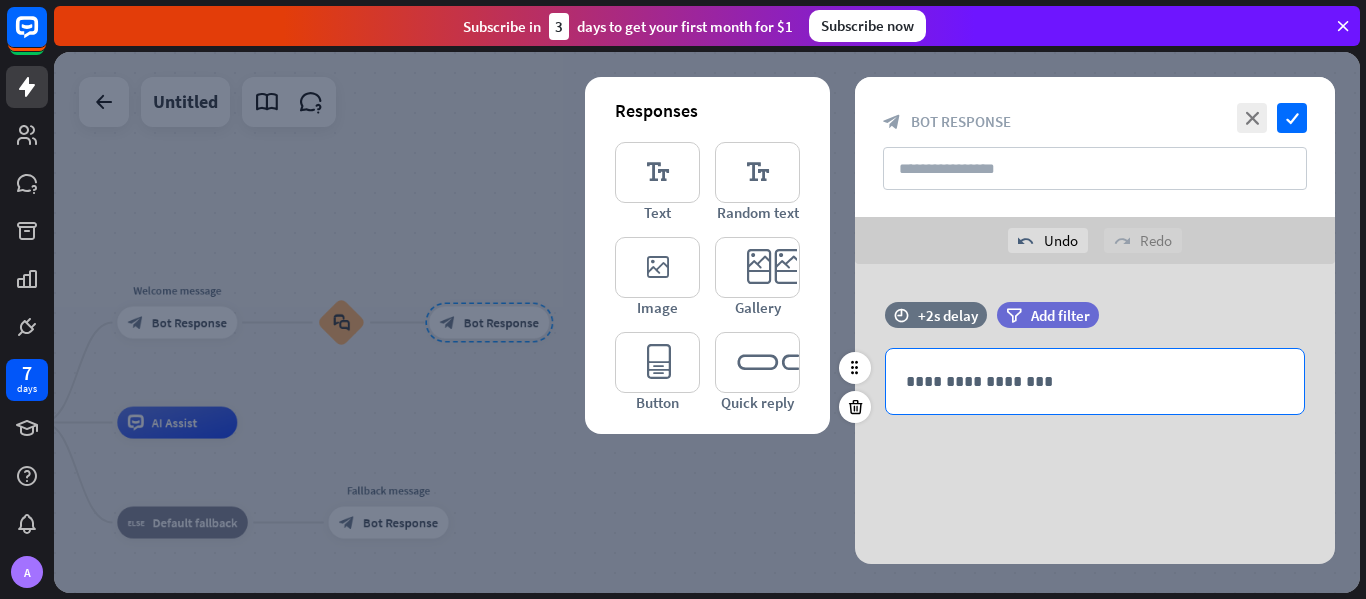 click on "**********" at bounding box center (1095, 381) 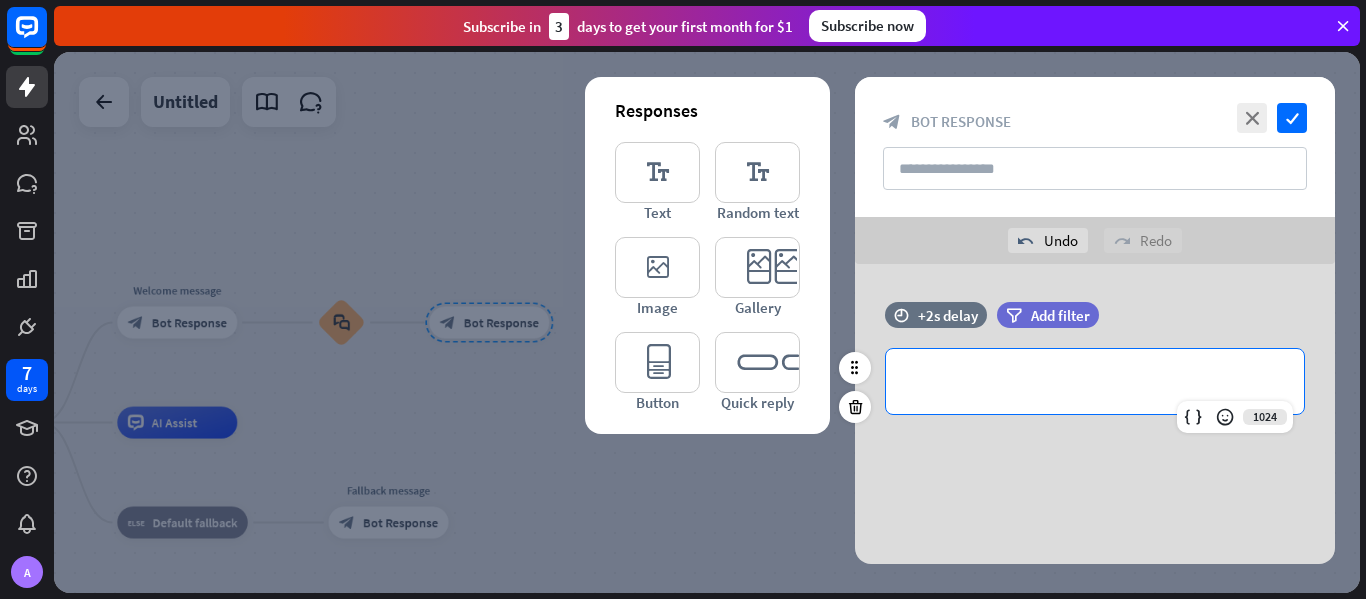 type 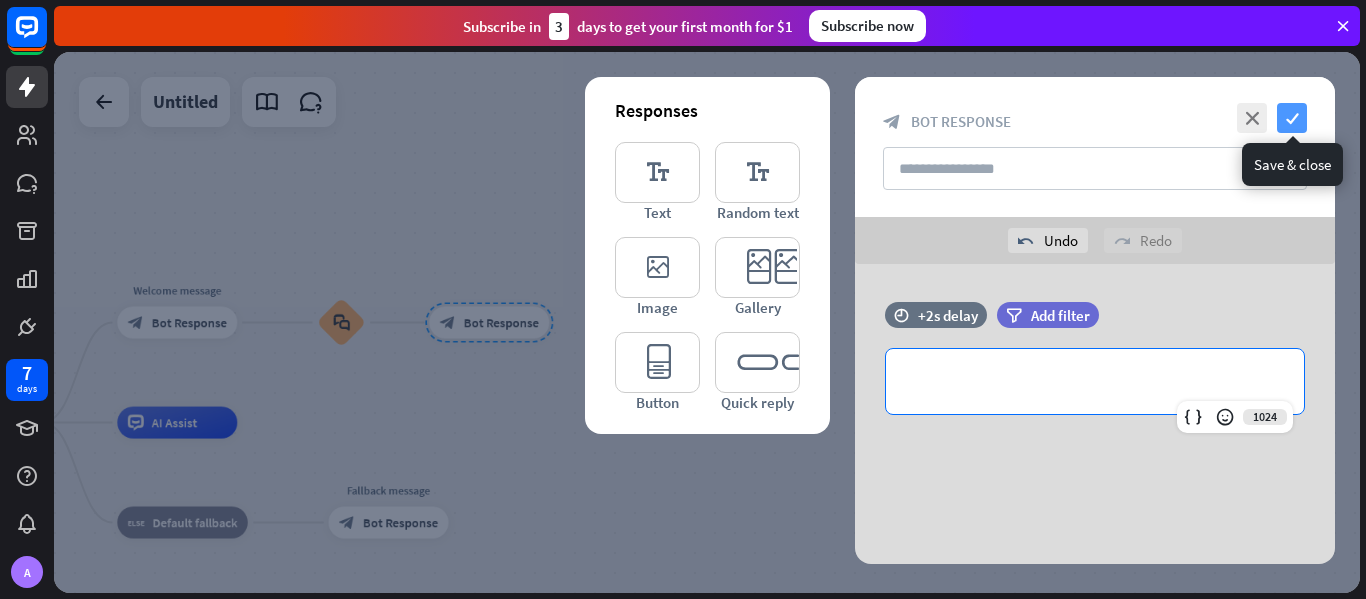 click on "check" at bounding box center (1292, 118) 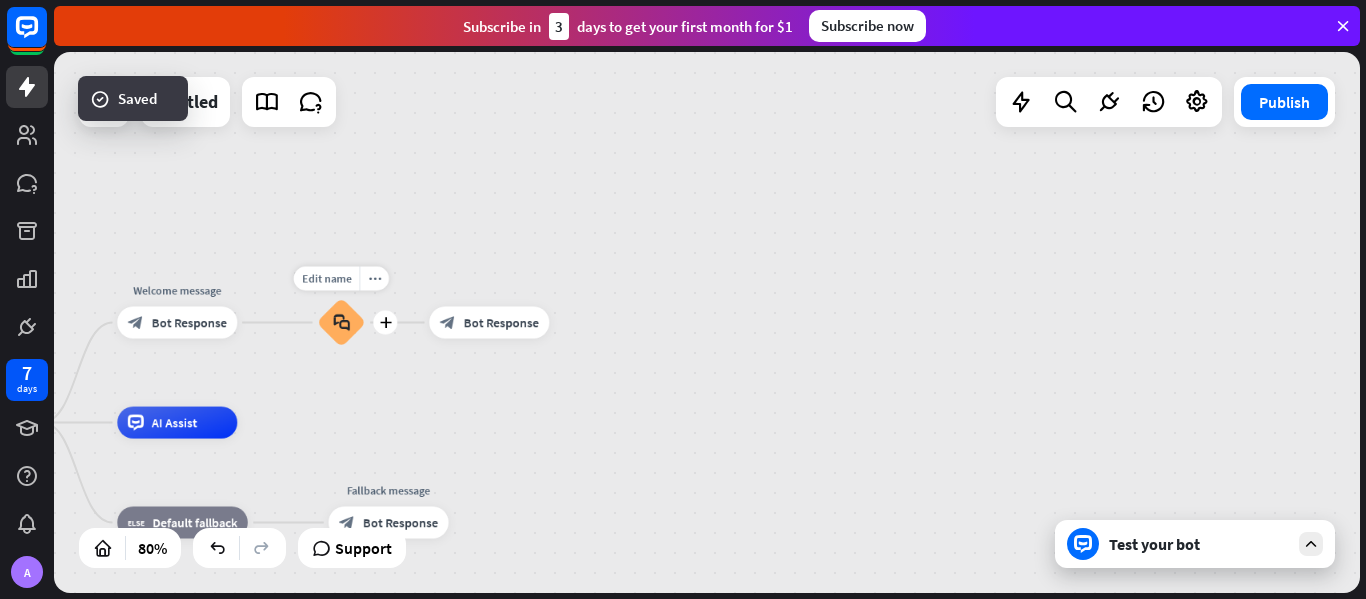 click on "block_faq" at bounding box center [341, 323] 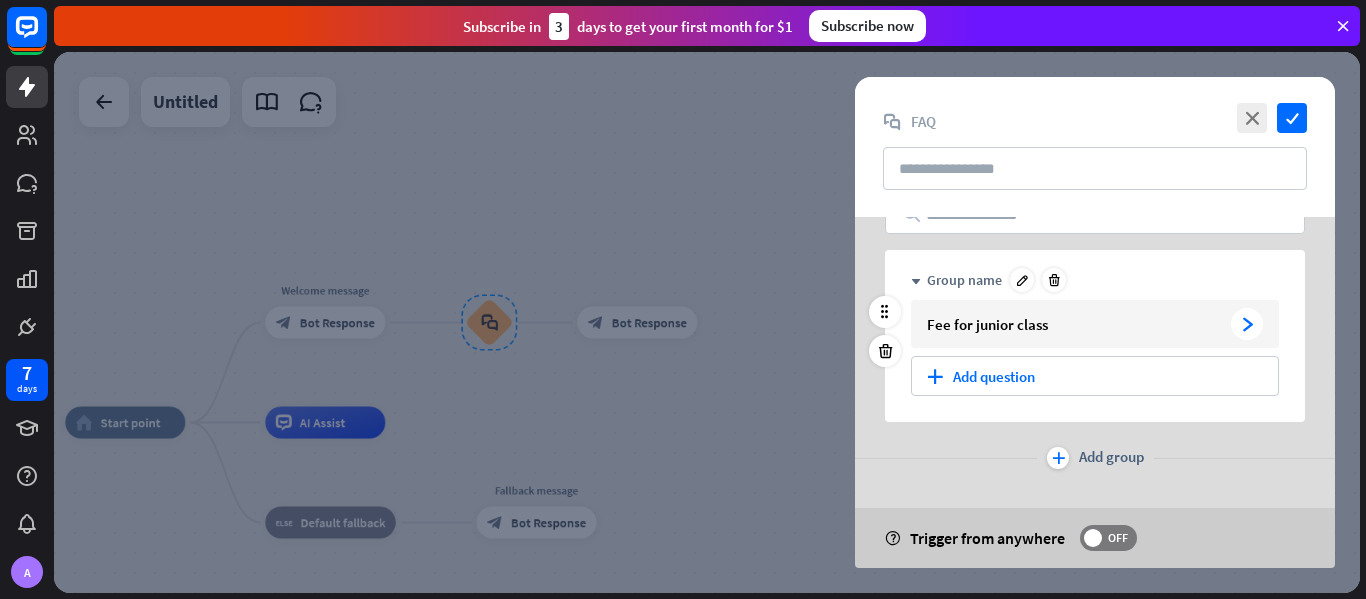 scroll, scrollTop: 0, scrollLeft: 0, axis: both 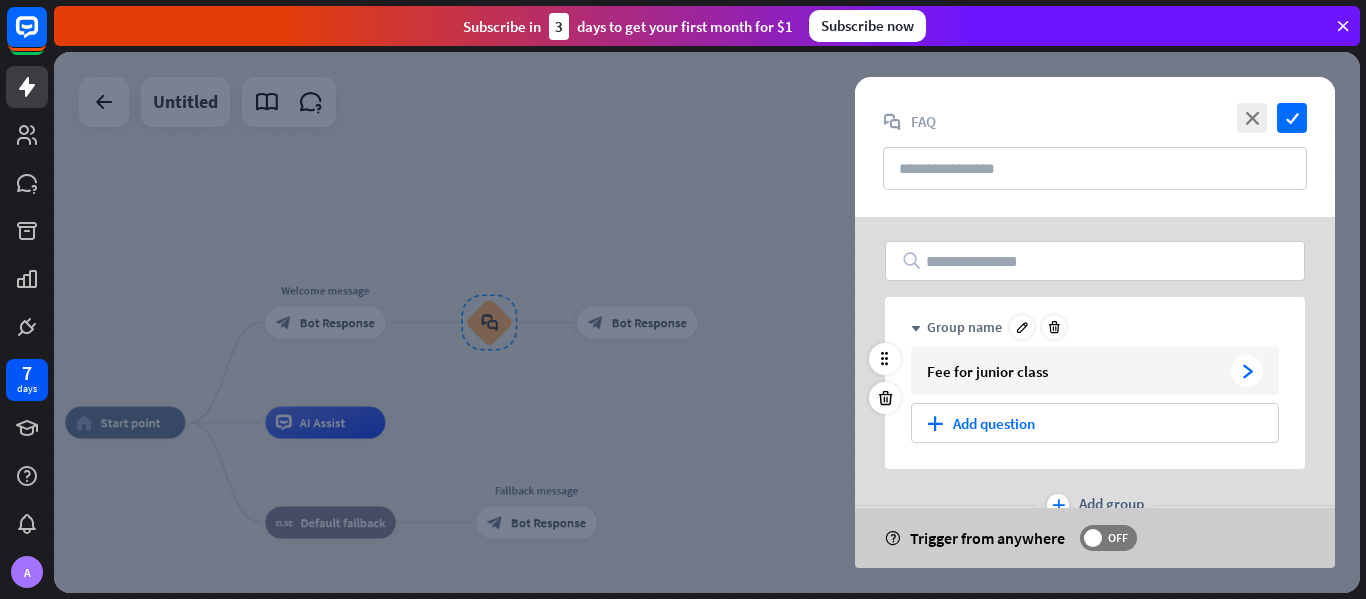 click on "arrowhead_right" at bounding box center [1247, 371] 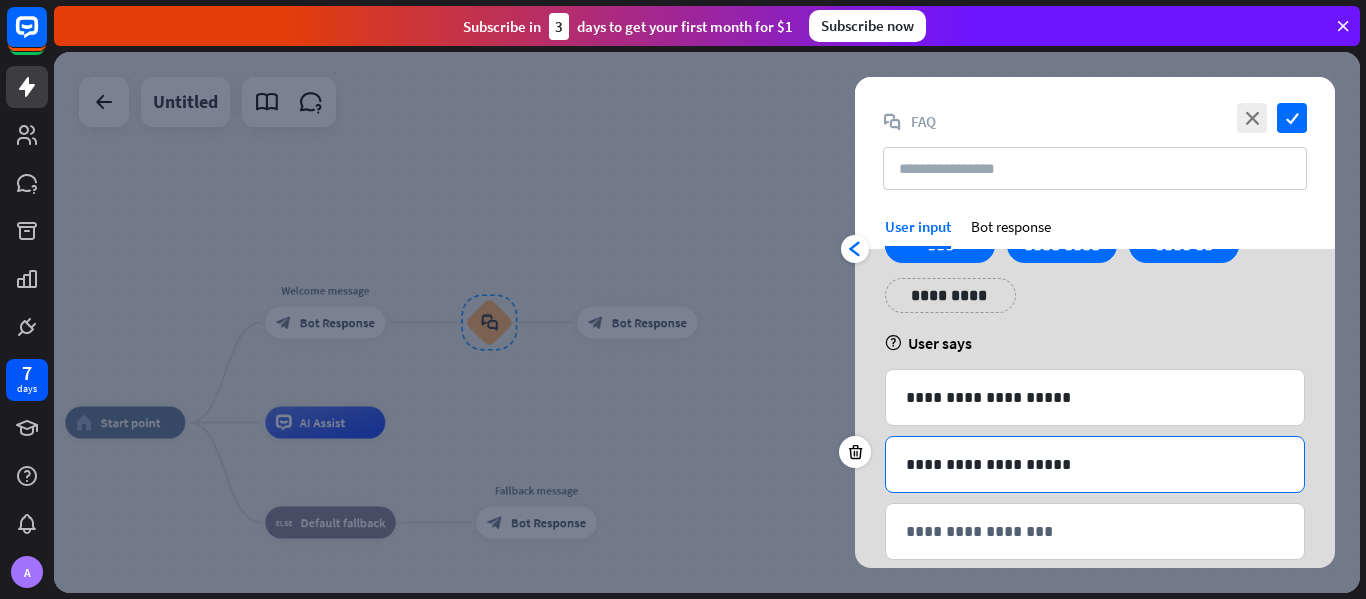scroll, scrollTop: 119, scrollLeft: 0, axis: vertical 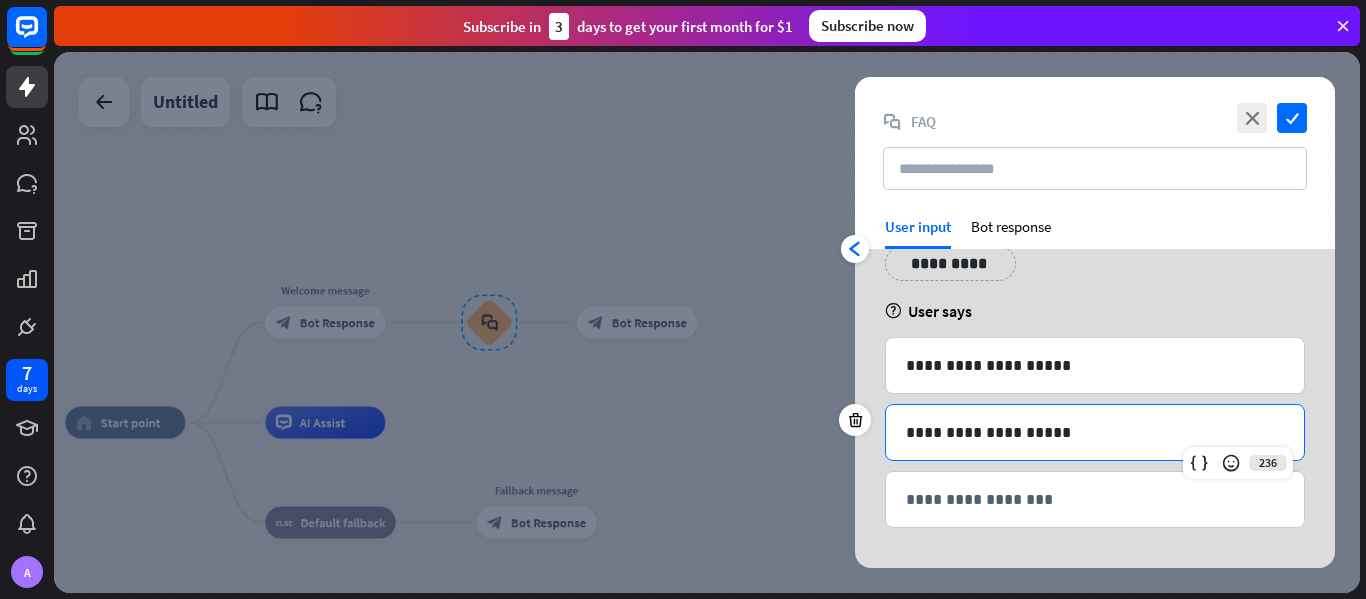 drag, startPoint x: 1063, startPoint y: 429, endPoint x: 1045, endPoint y: 434, distance: 18.681541 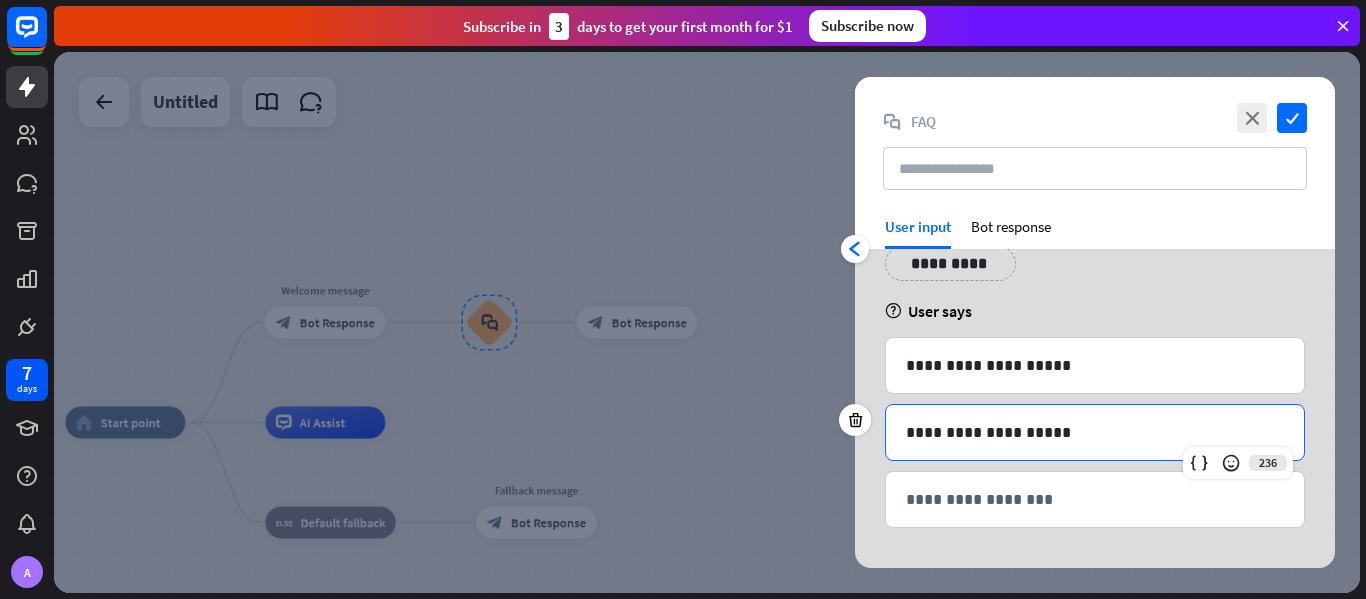 click on "**********" at bounding box center [1095, 432] 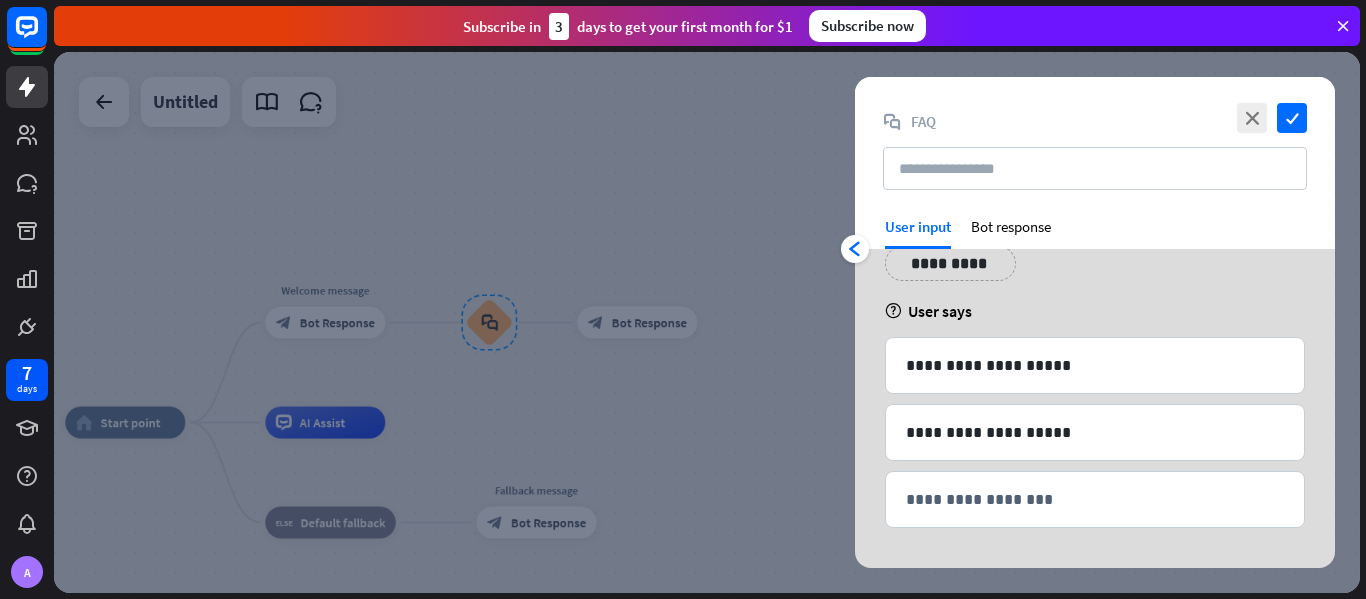 scroll, scrollTop: 0, scrollLeft: 0, axis: both 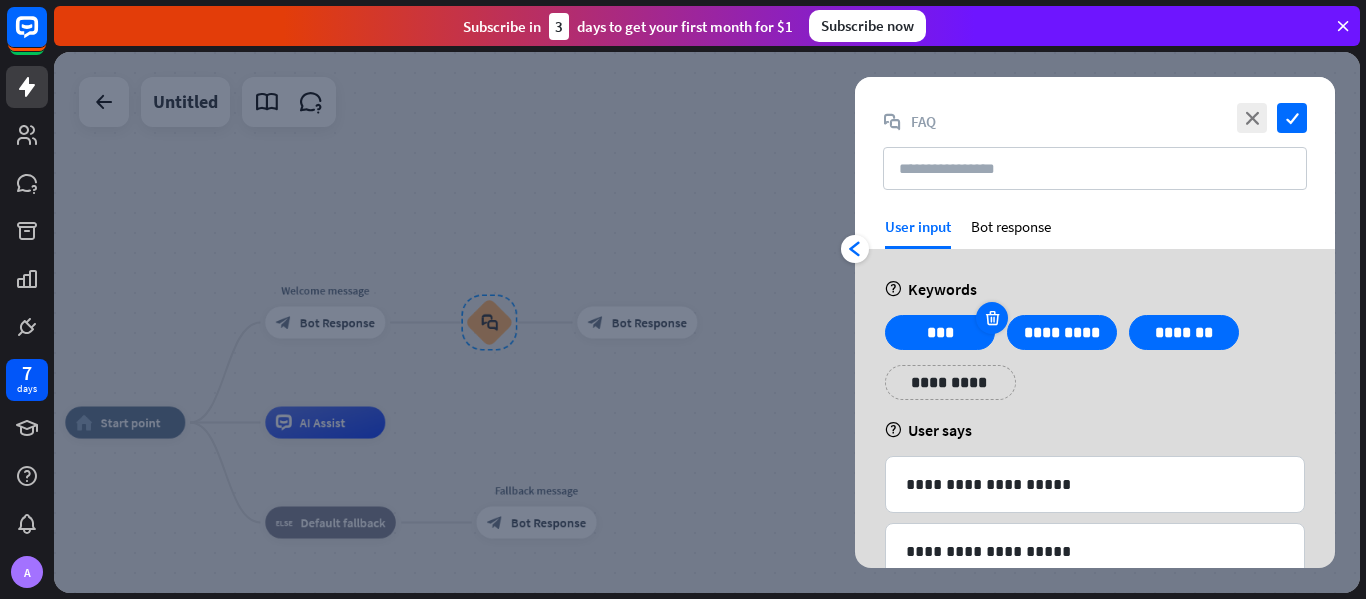 click at bounding box center [992, 318] 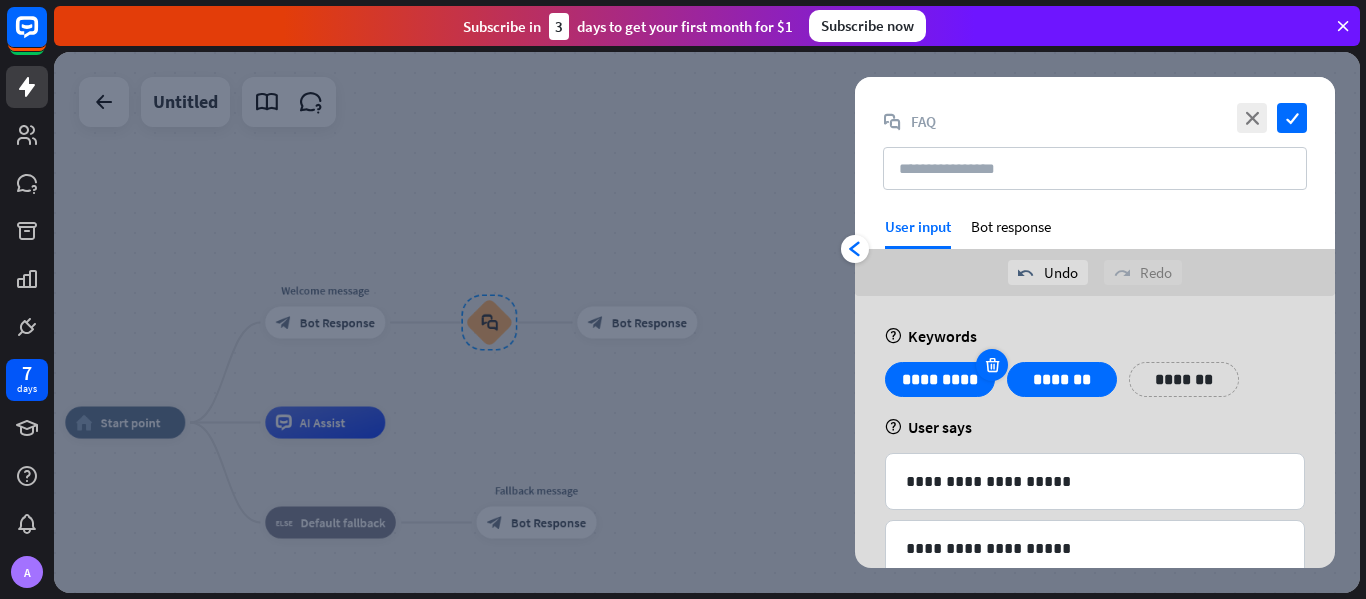 click at bounding box center [992, 365] 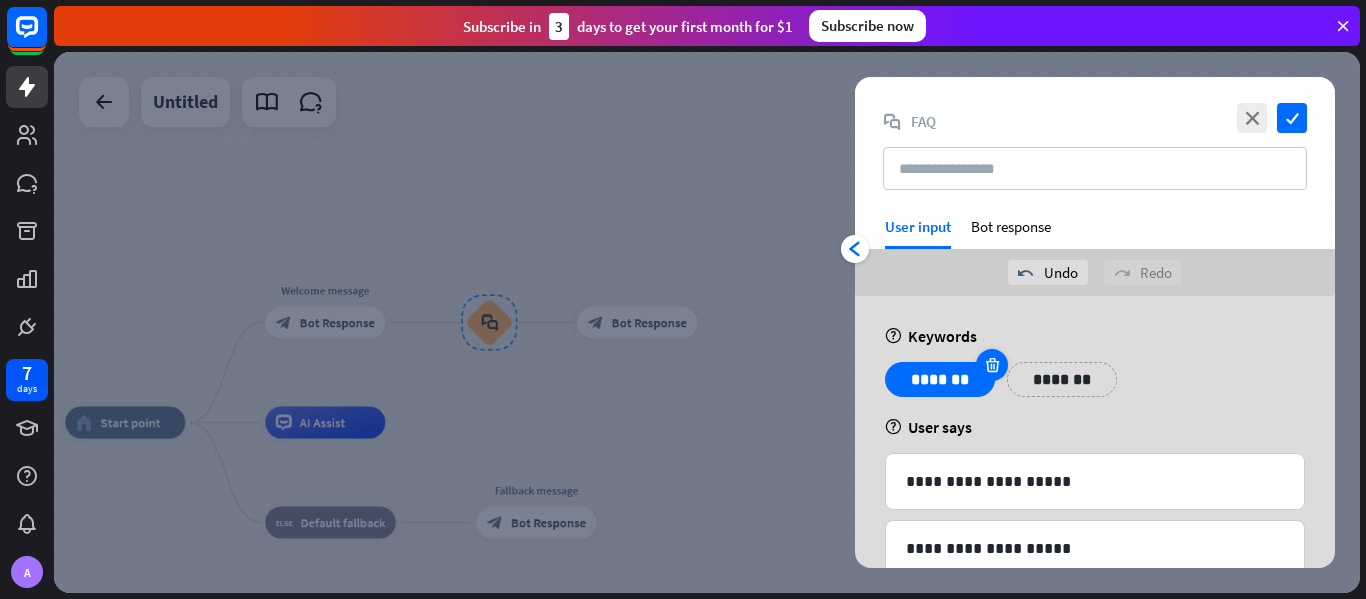 click at bounding box center [992, 365] 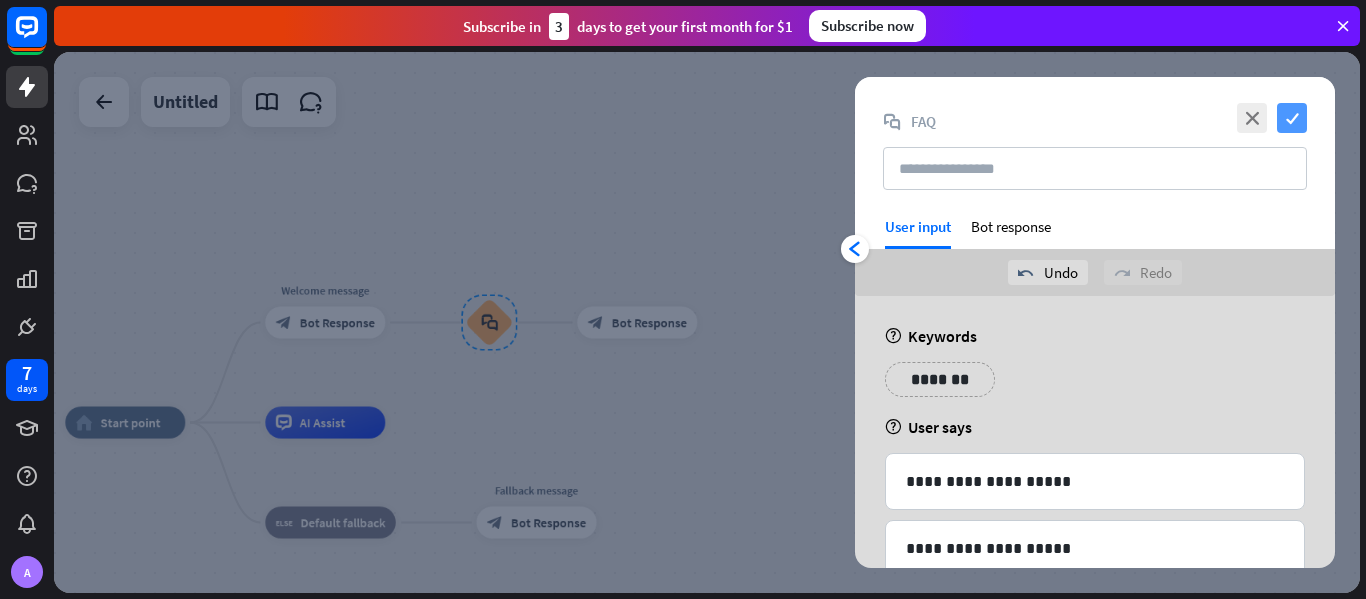 click on "check" at bounding box center (1292, 118) 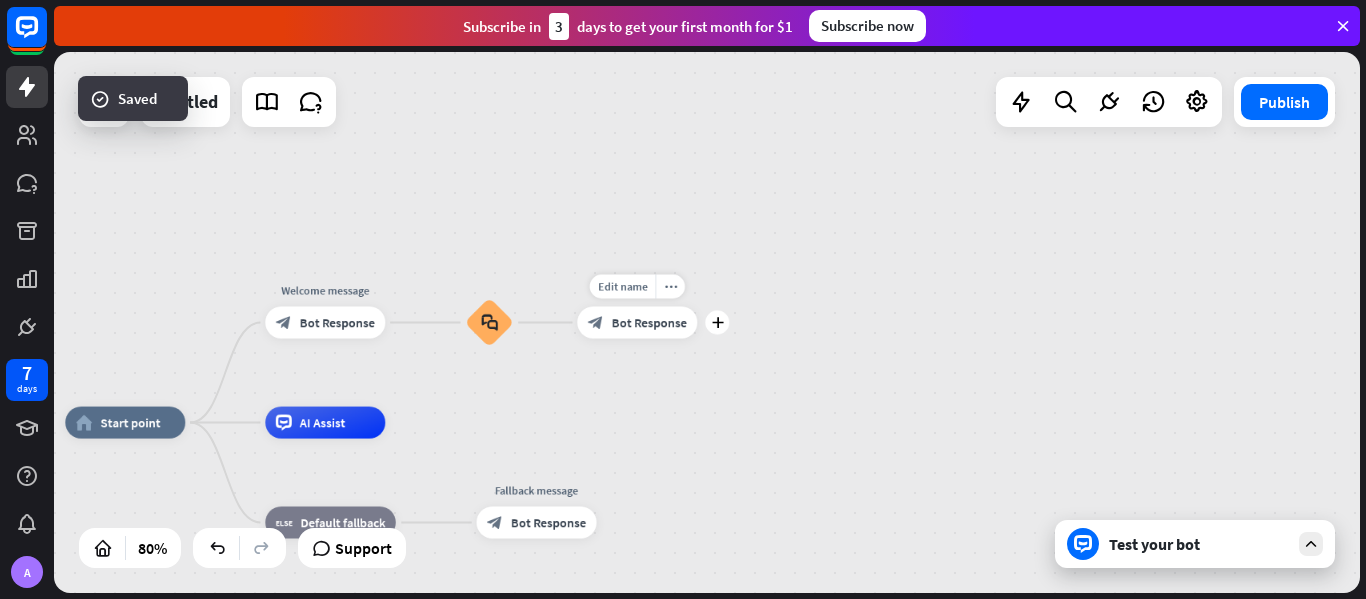 click on "Bot Response" at bounding box center [649, 323] 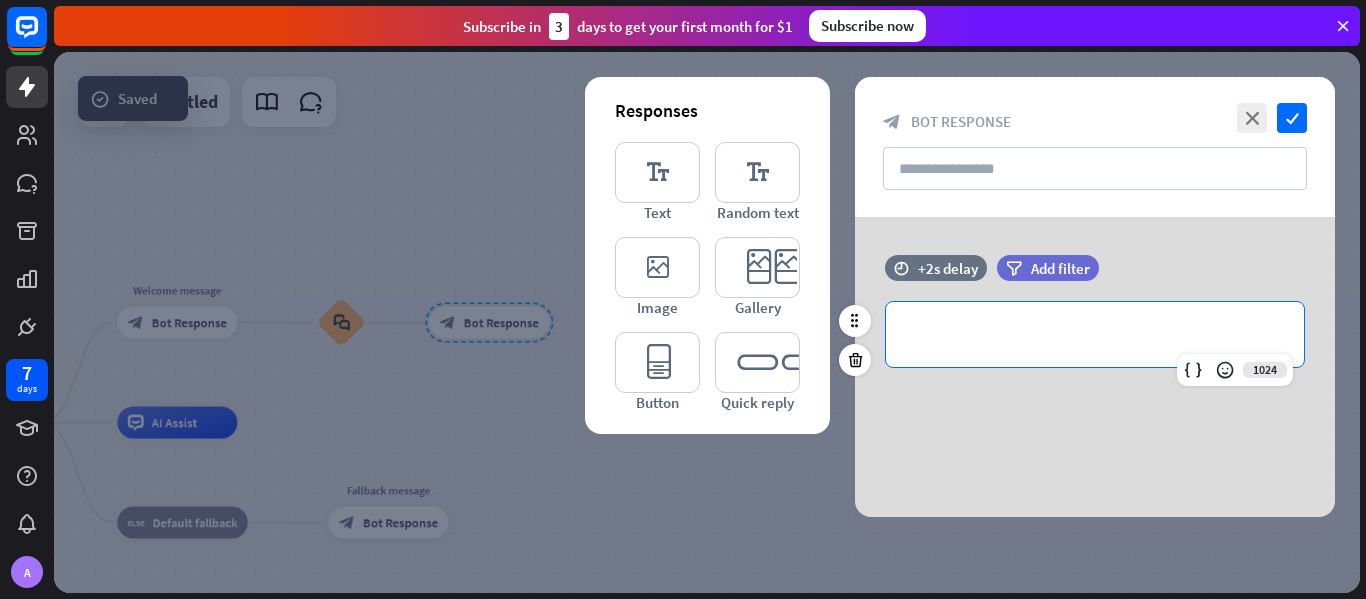 click on "**********" at bounding box center [1095, 334] 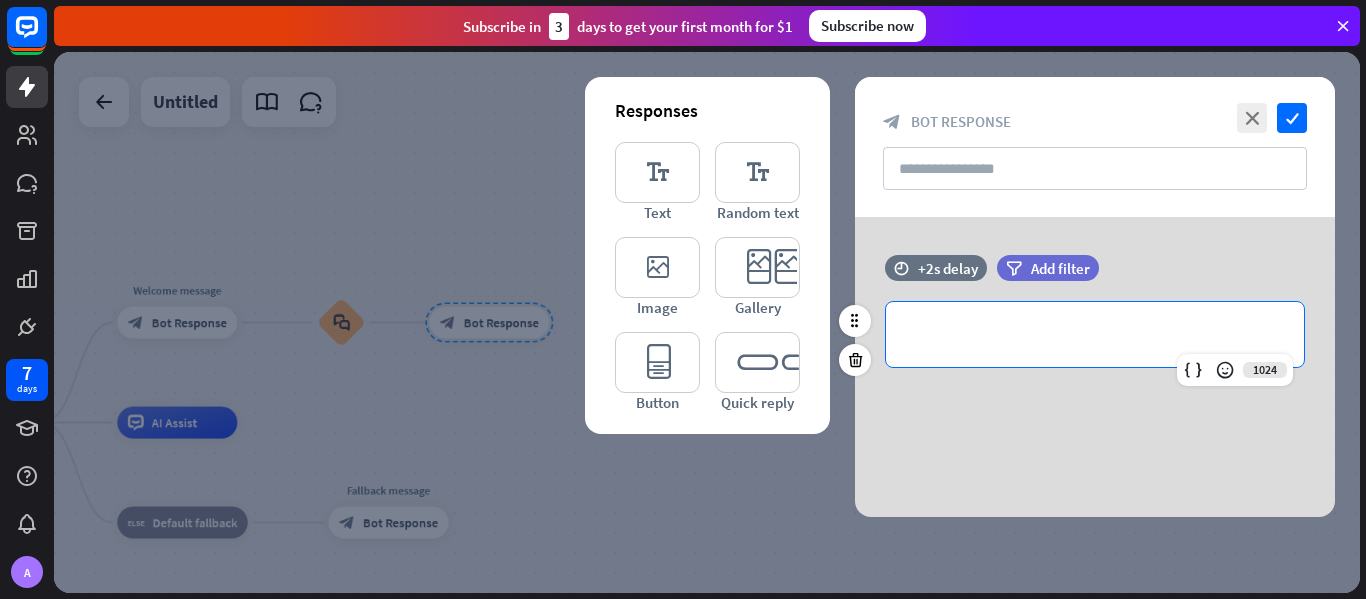 type 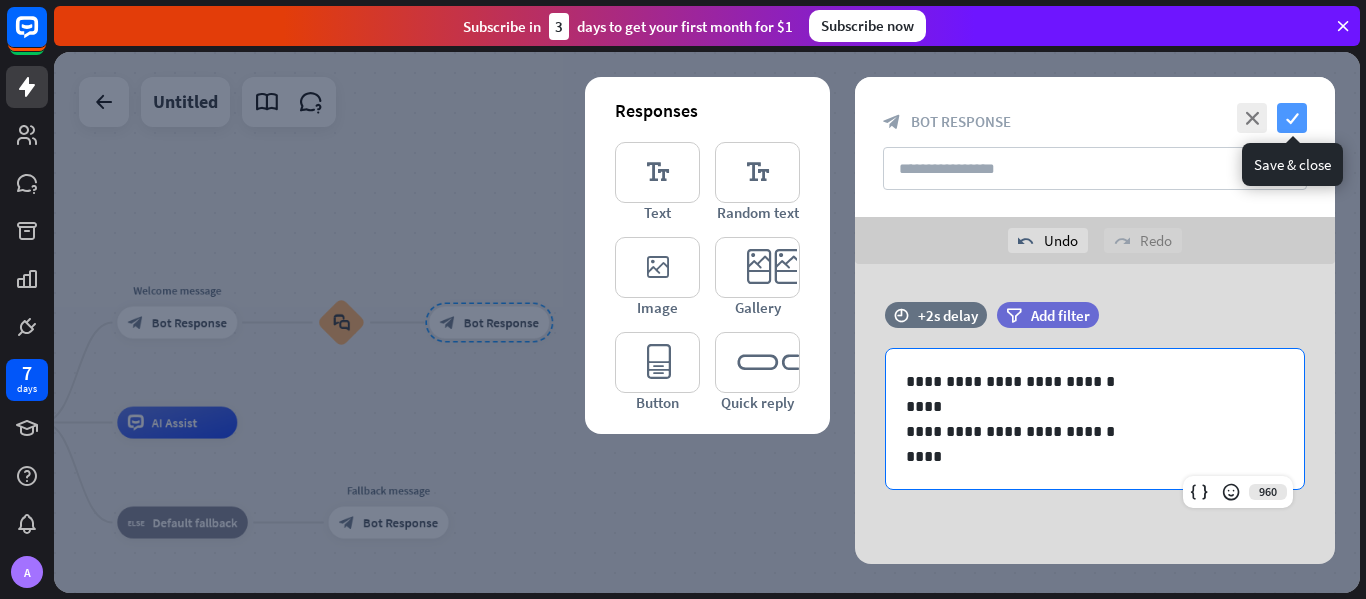 click on "check" at bounding box center [1292, 118] 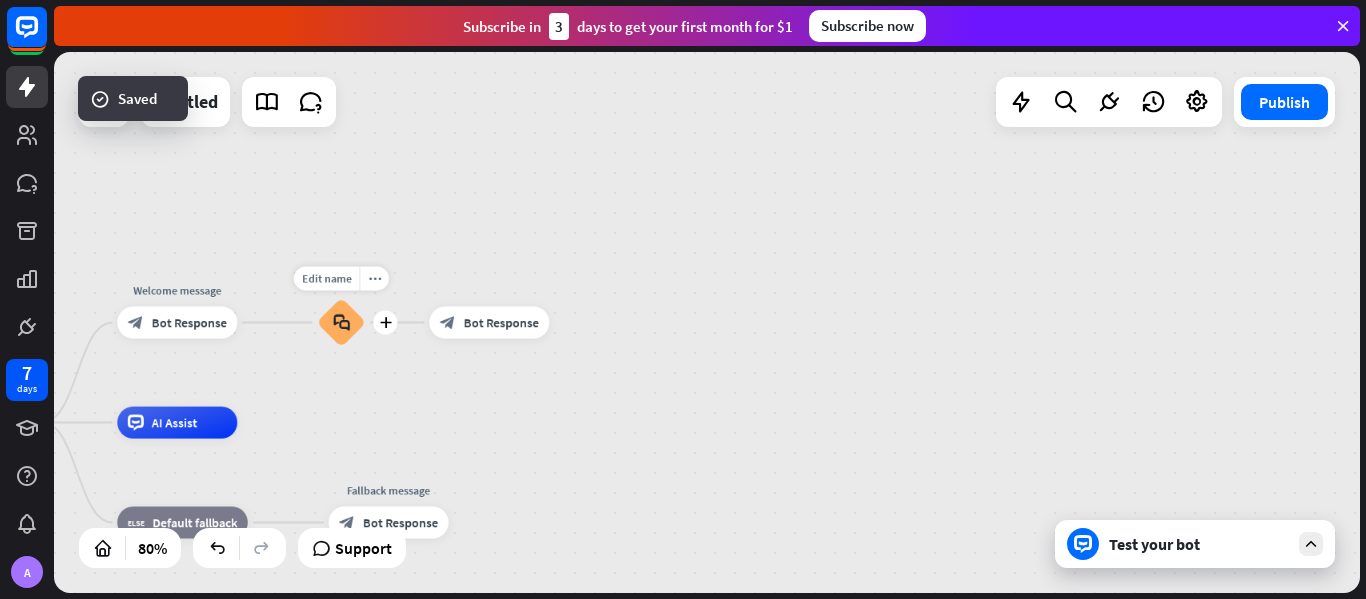 click on "block_faq" at bounding box center [341, 323] 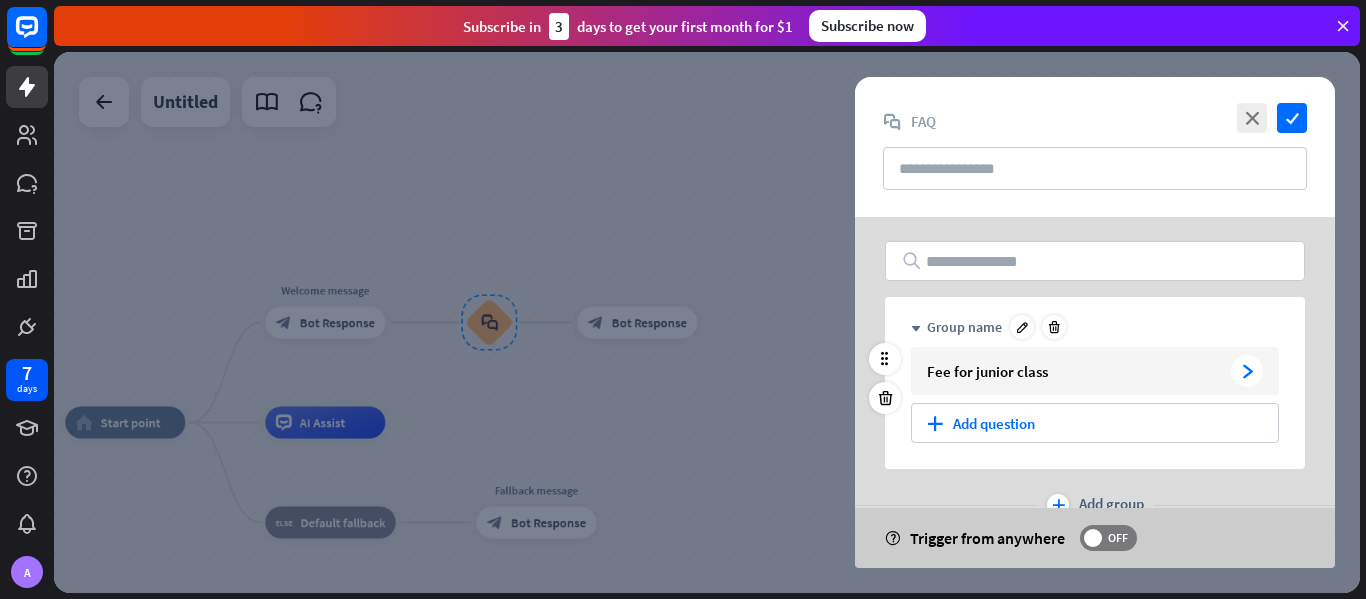 click on "arrowhead_right" at bounding box center (1247, 371) 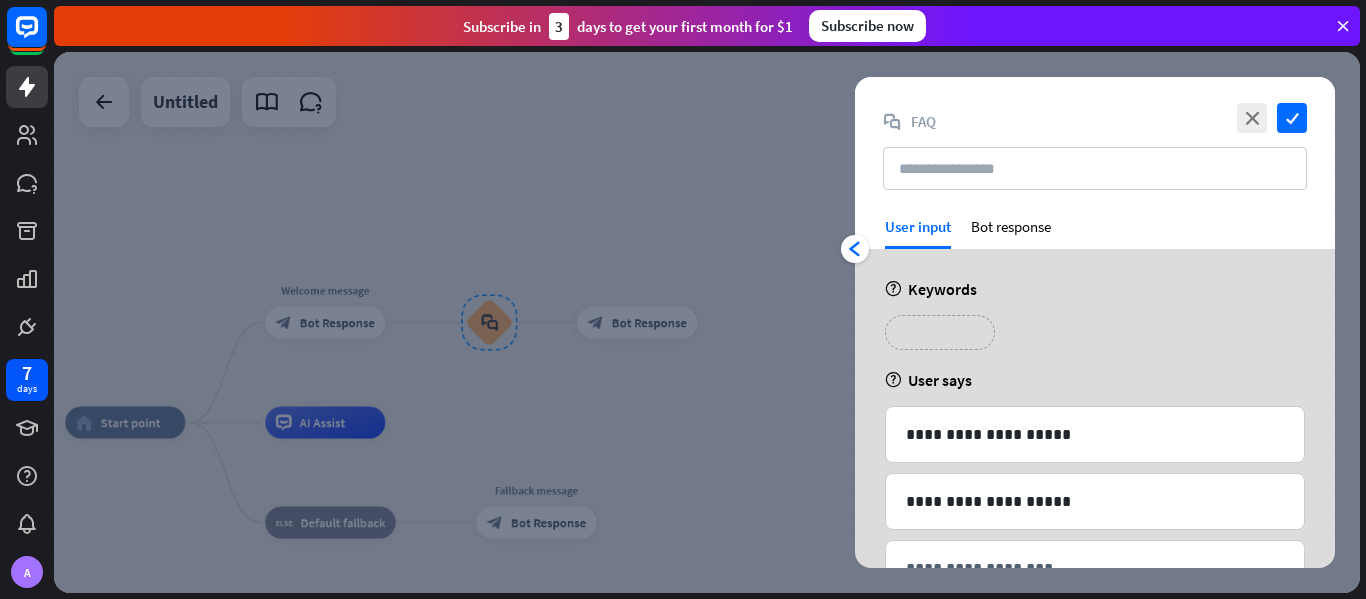 click on "**********" at bounding box center [940, 332] 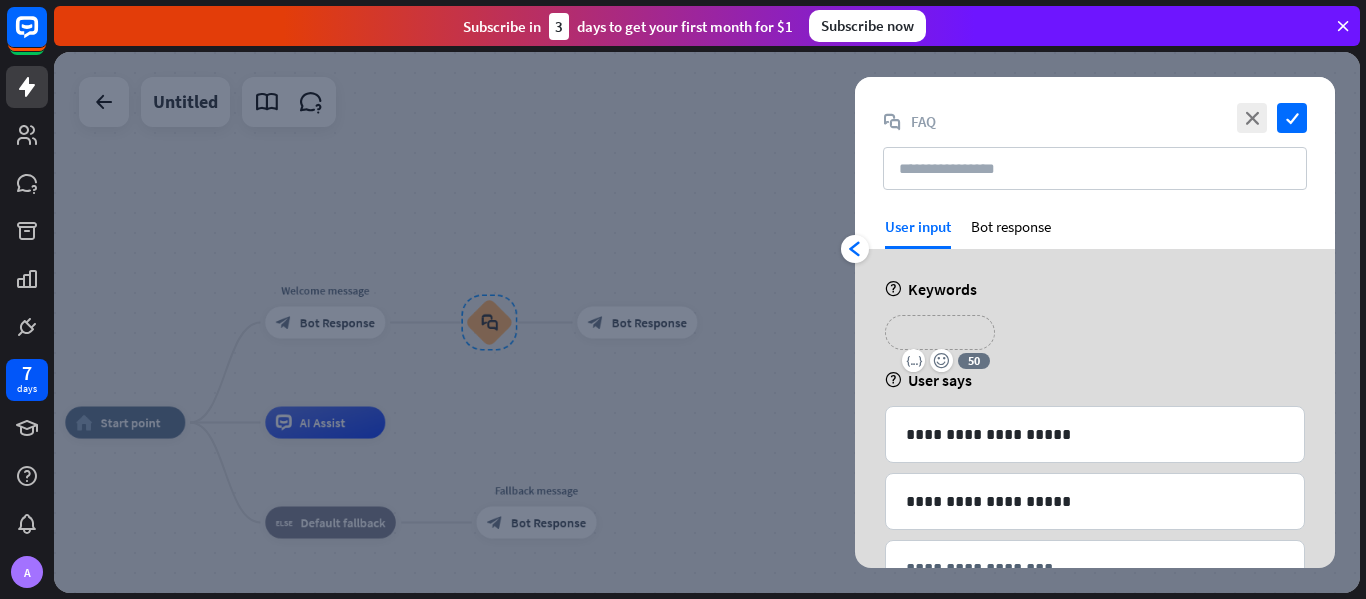 type 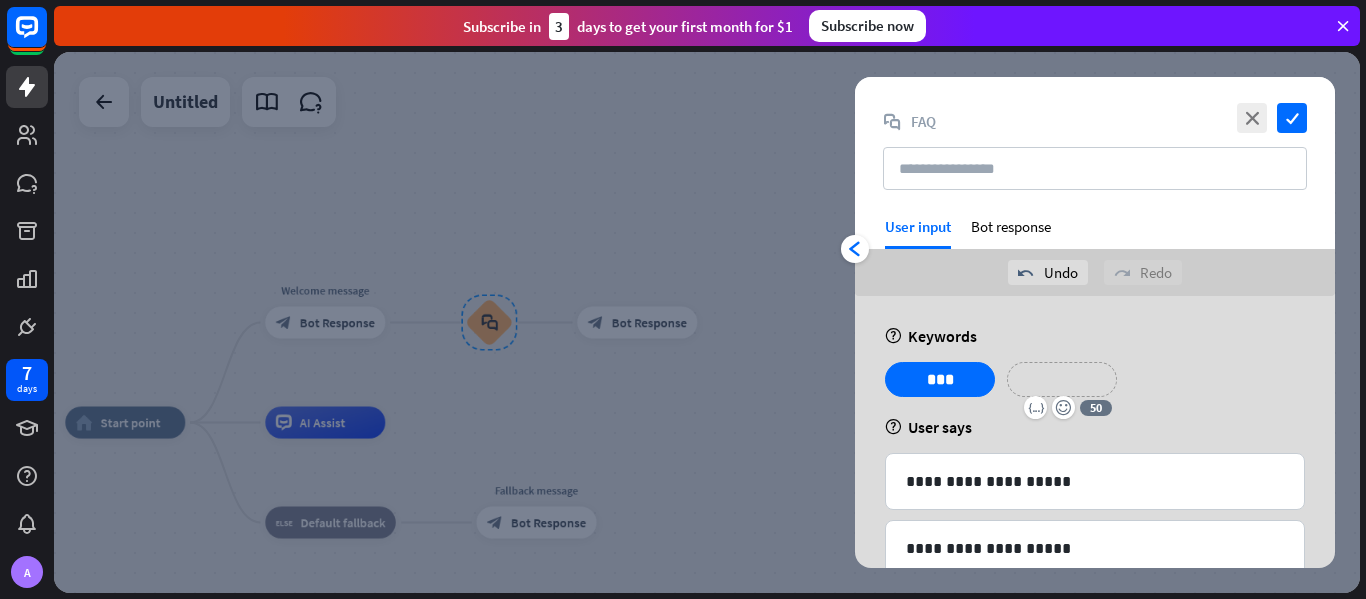 click on "**********" at bounding box center (1062, 379) 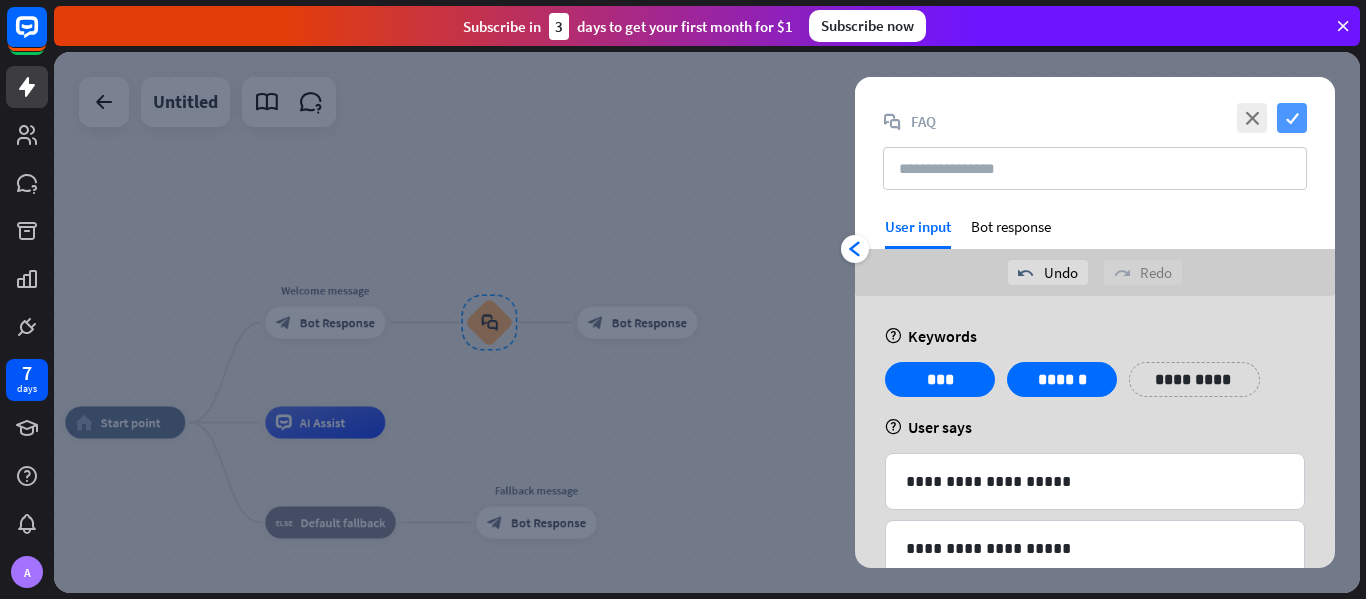 click on "check" at bounding box center (1292, 118) 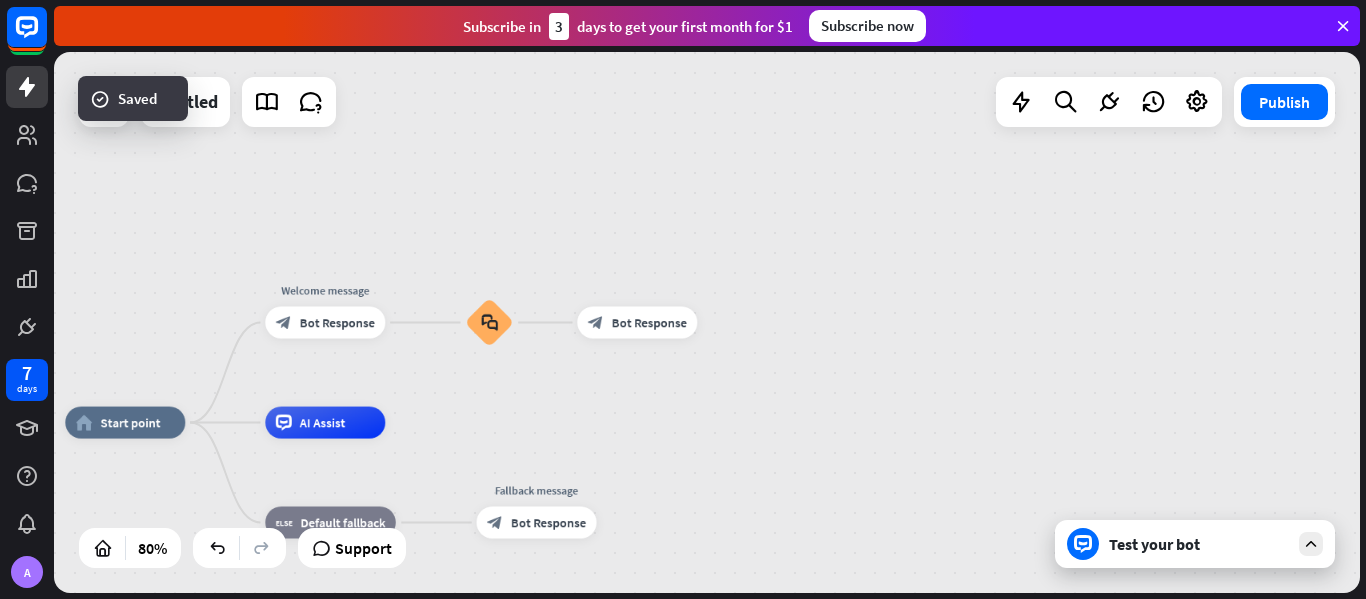 click on "Test your bot" at bounding box center (1199, 544) 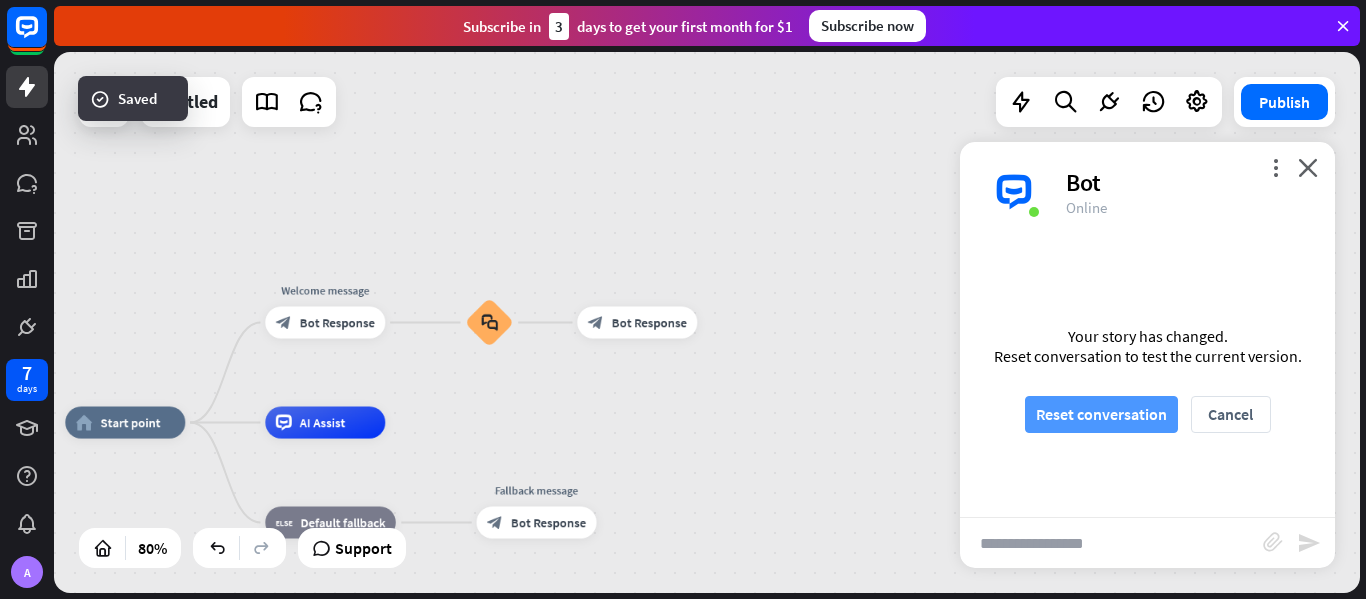 click on "Reset conversation" at bounding box center [1101, 414] 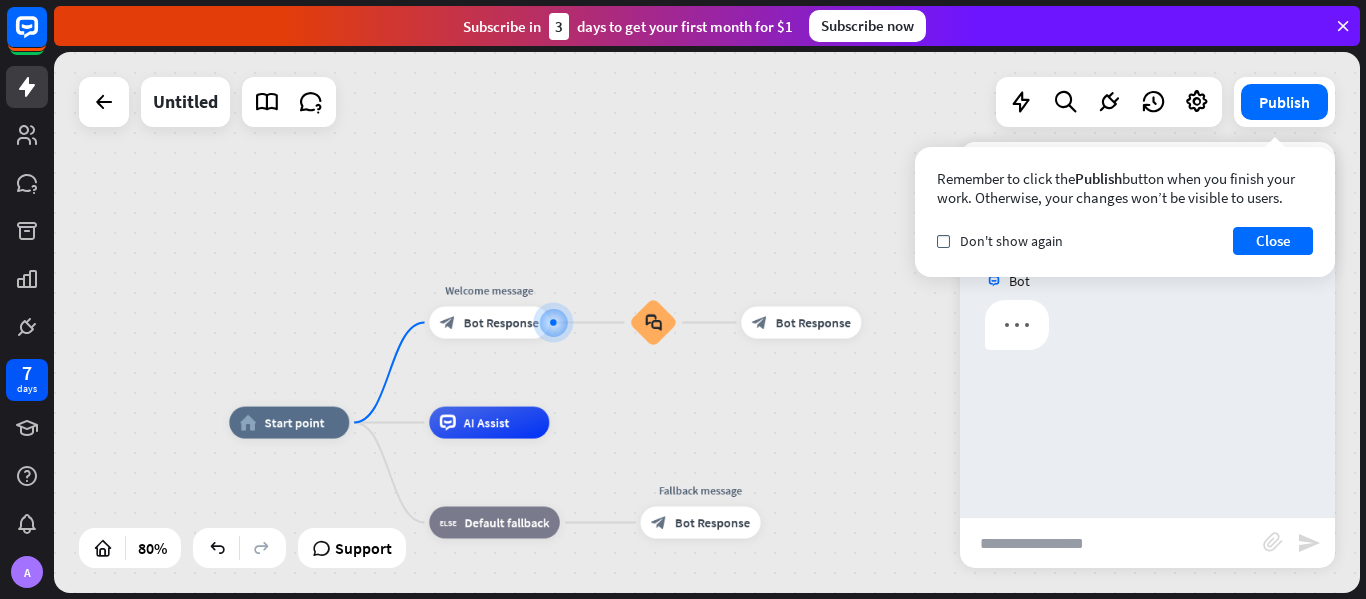 click at bounding box center (1111, 543) 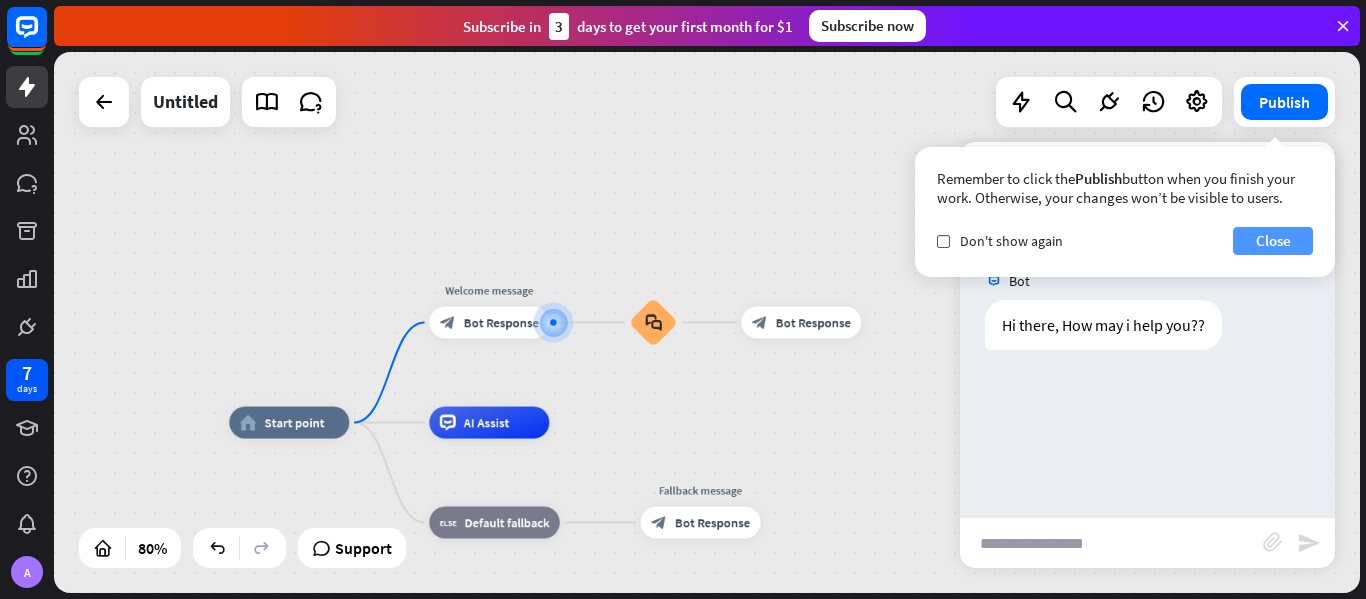 click on "Close" at bounding box center [1273, 241] 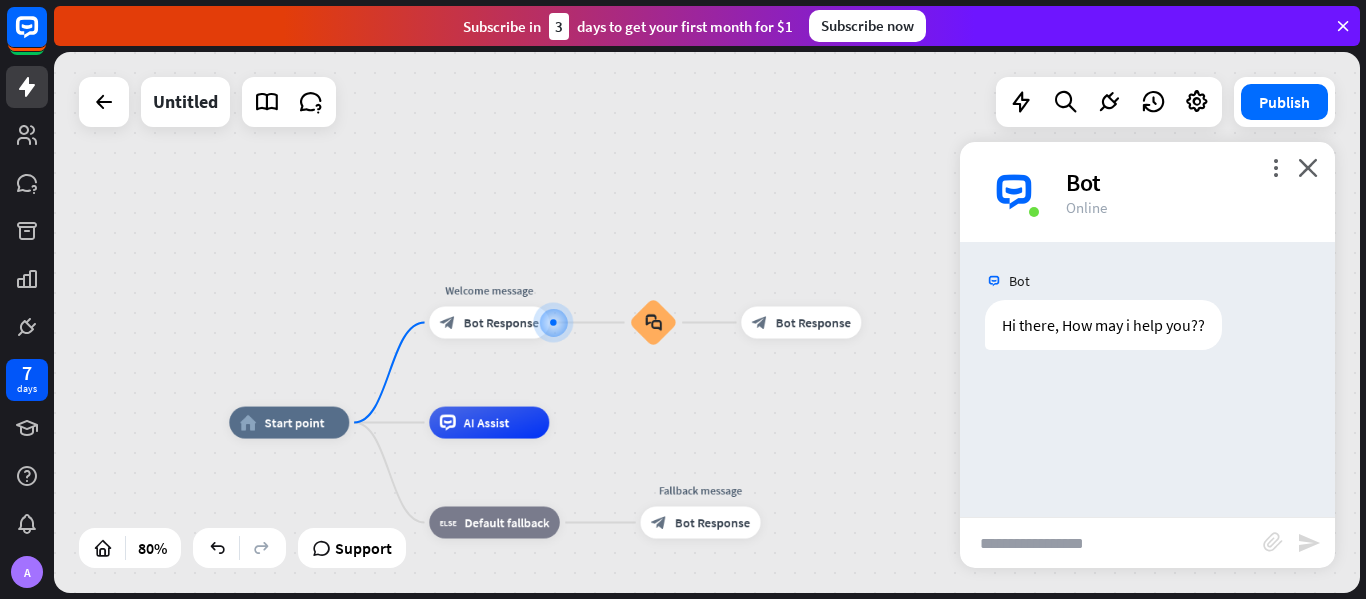 click at bounding box center [1111, 543] 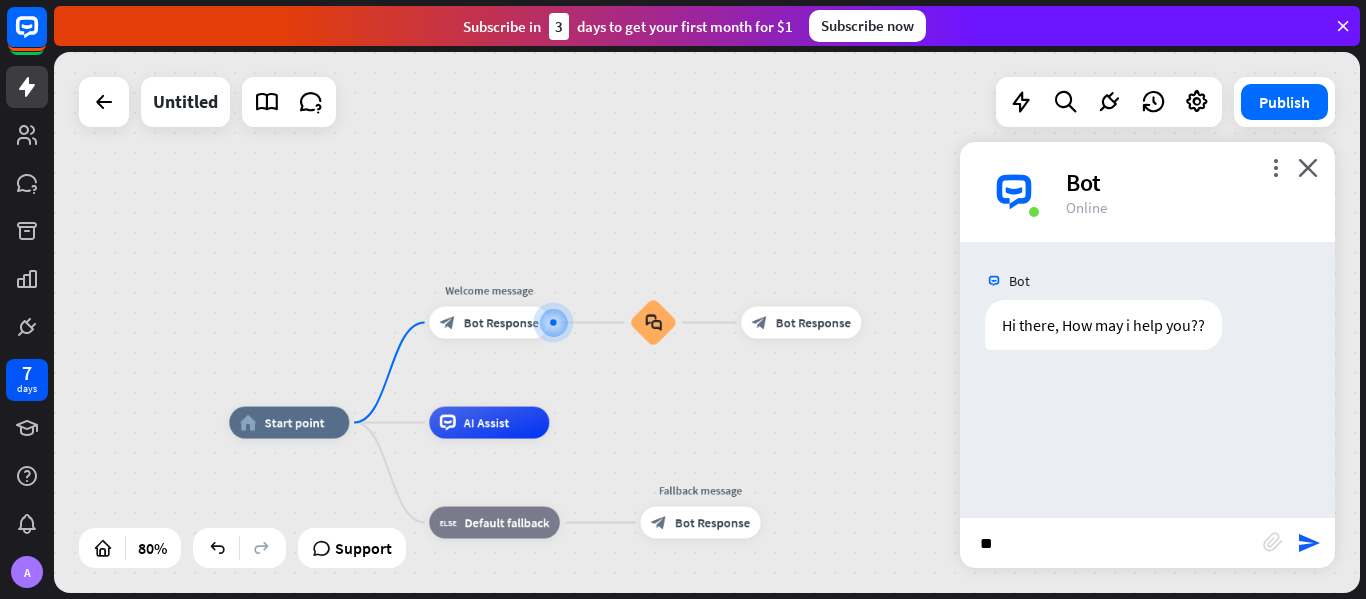 type on "***" 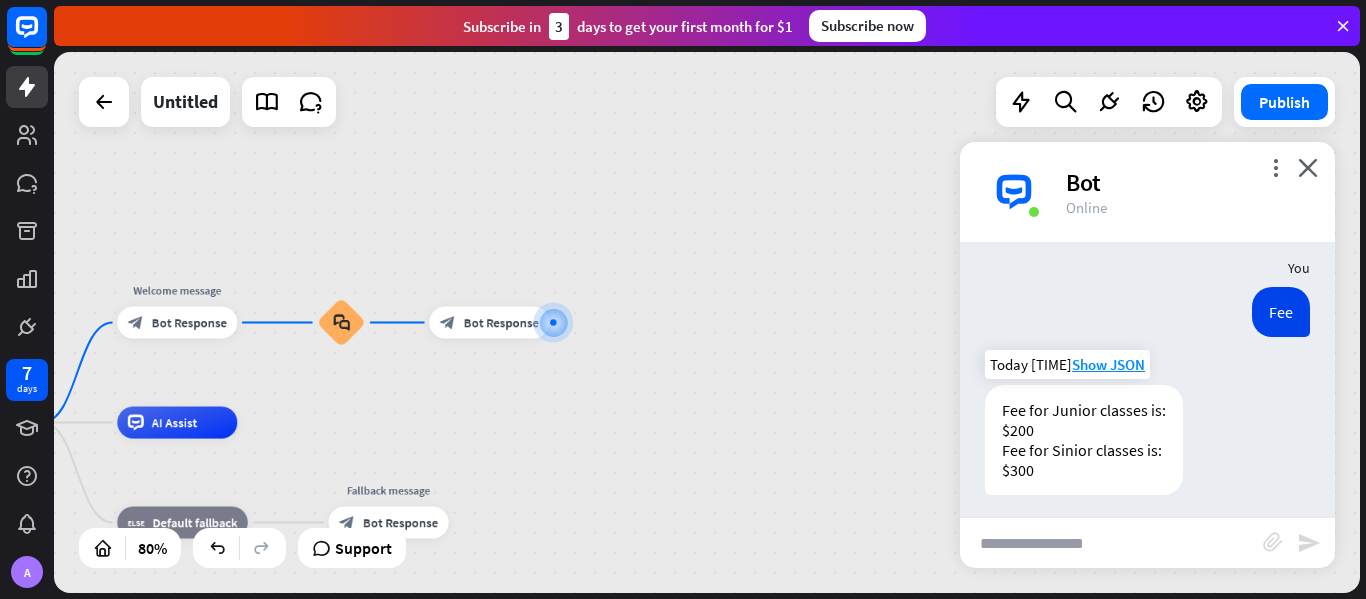 scroll, scrollTop: 119, scrollLeft: 0, axis: vertical 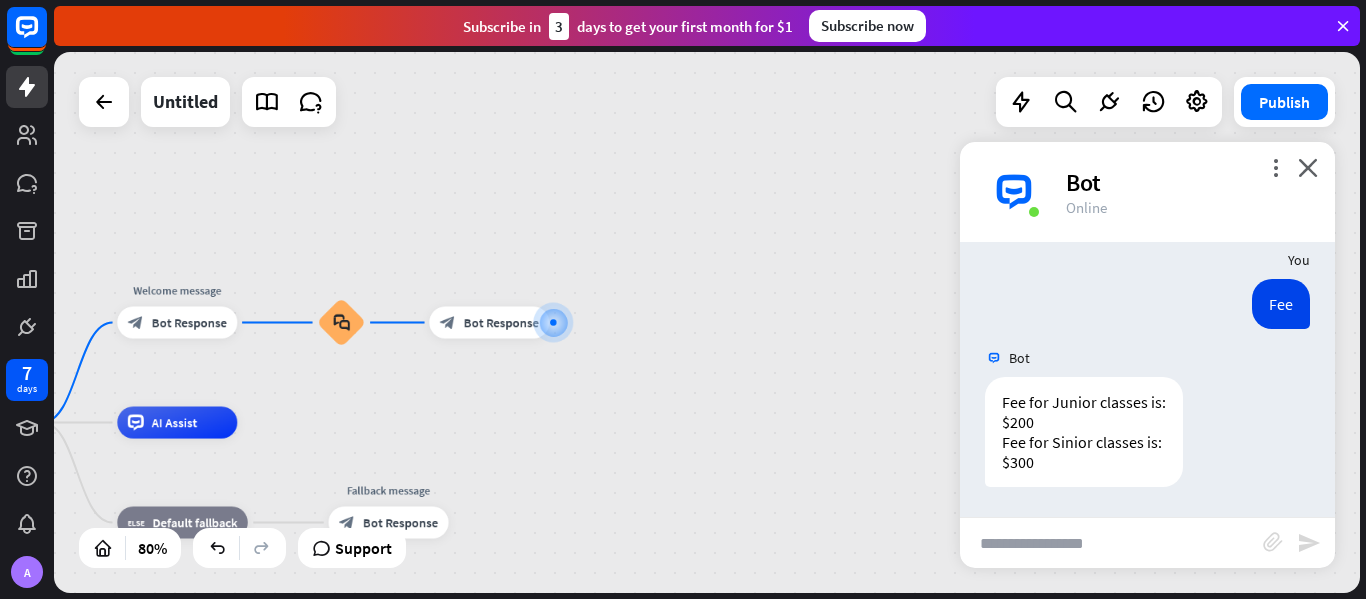 click at bounding box center [1111, 543] 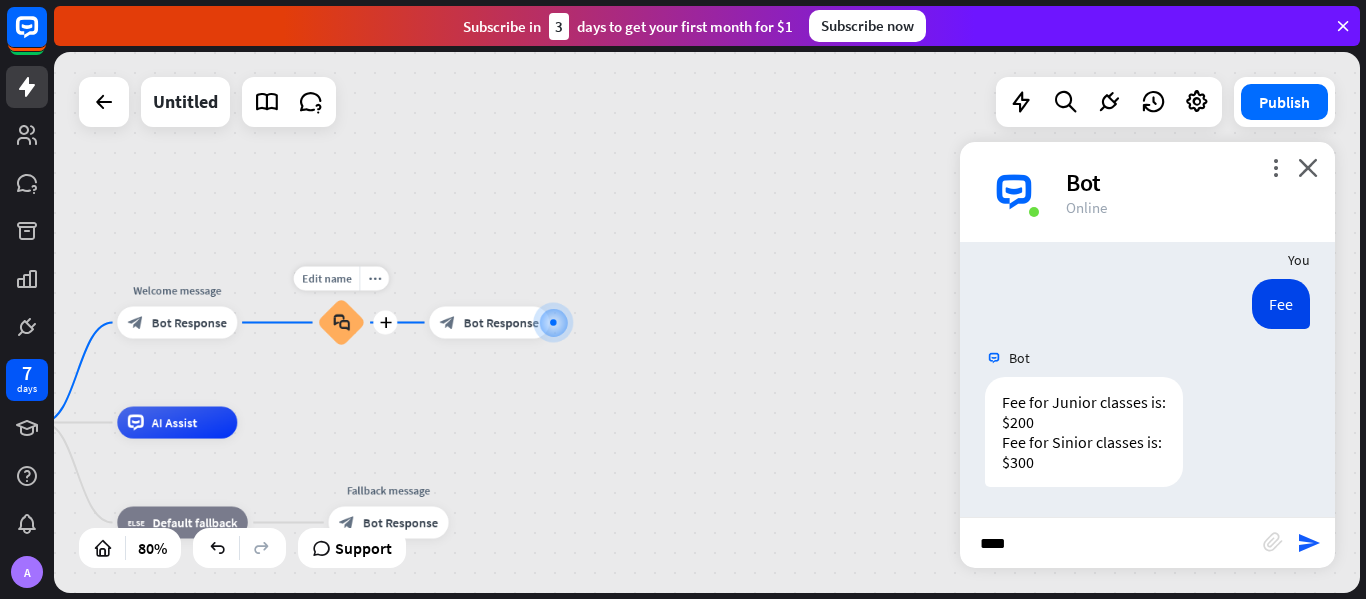 click on "block_faq" at bounding box center (341, 323) 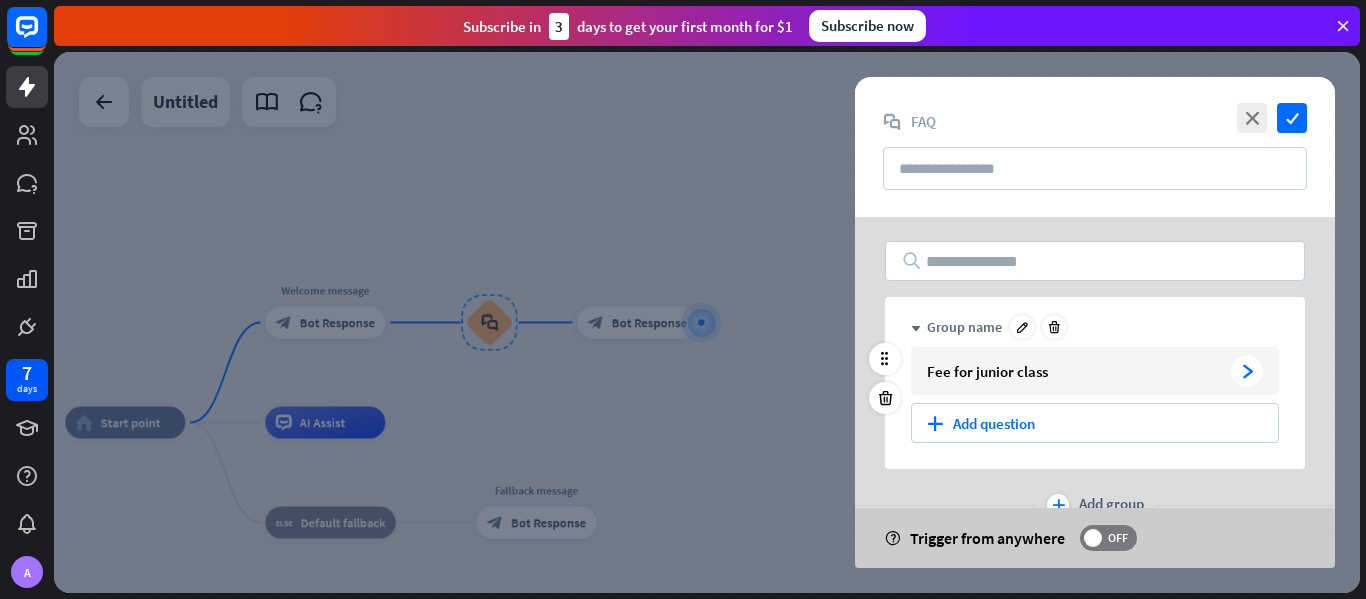 click on "arrowhead_right" at bounding box center (1247, 371) 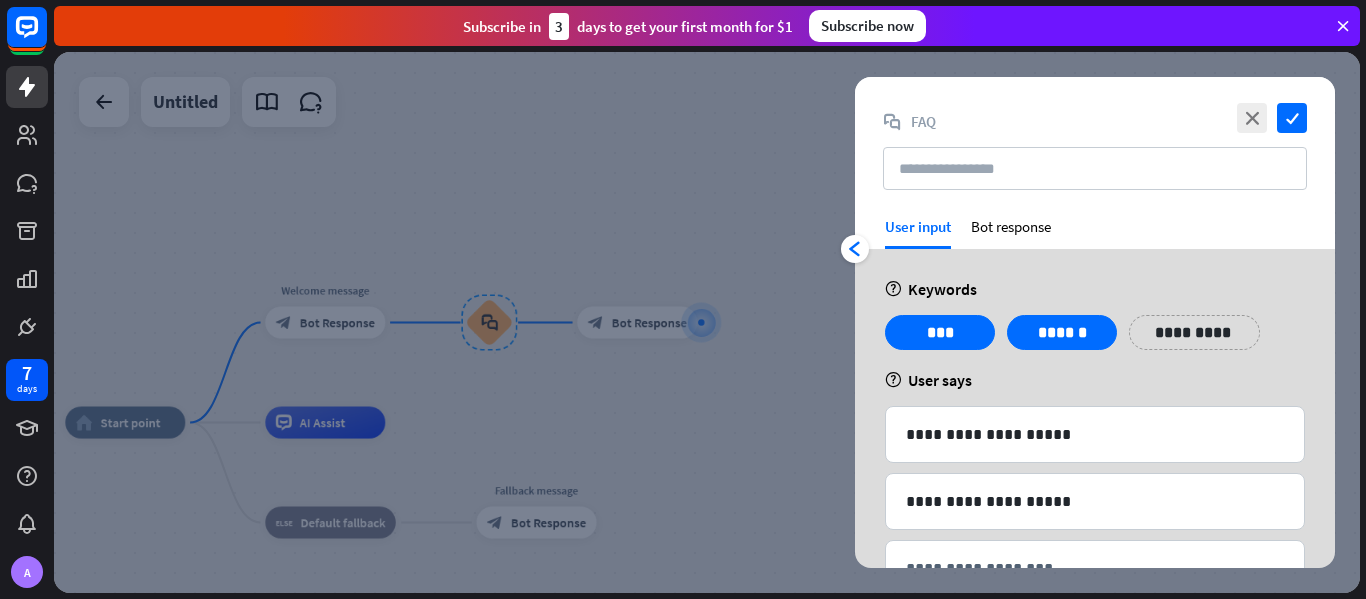 click on "close
check
block_faq   FAQ" at bounding box center [1095, 147] 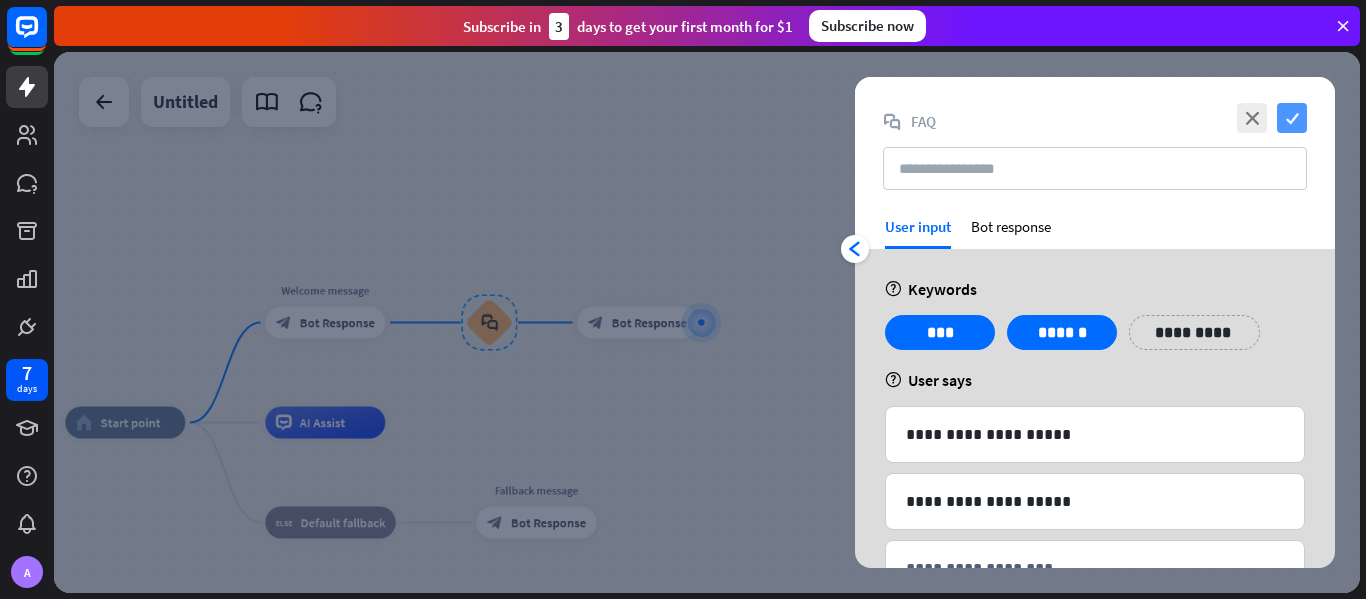 click on "check" at bounding box center (1292, 118) 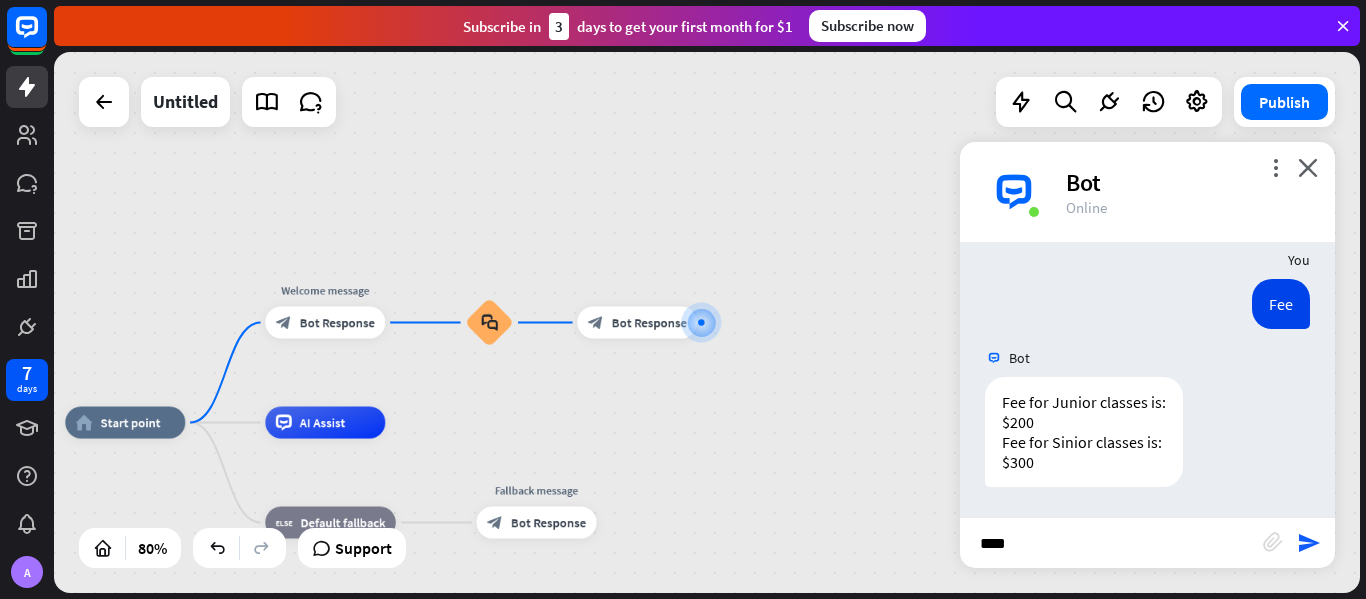 click on "***" at bounding box center (1111, 543) 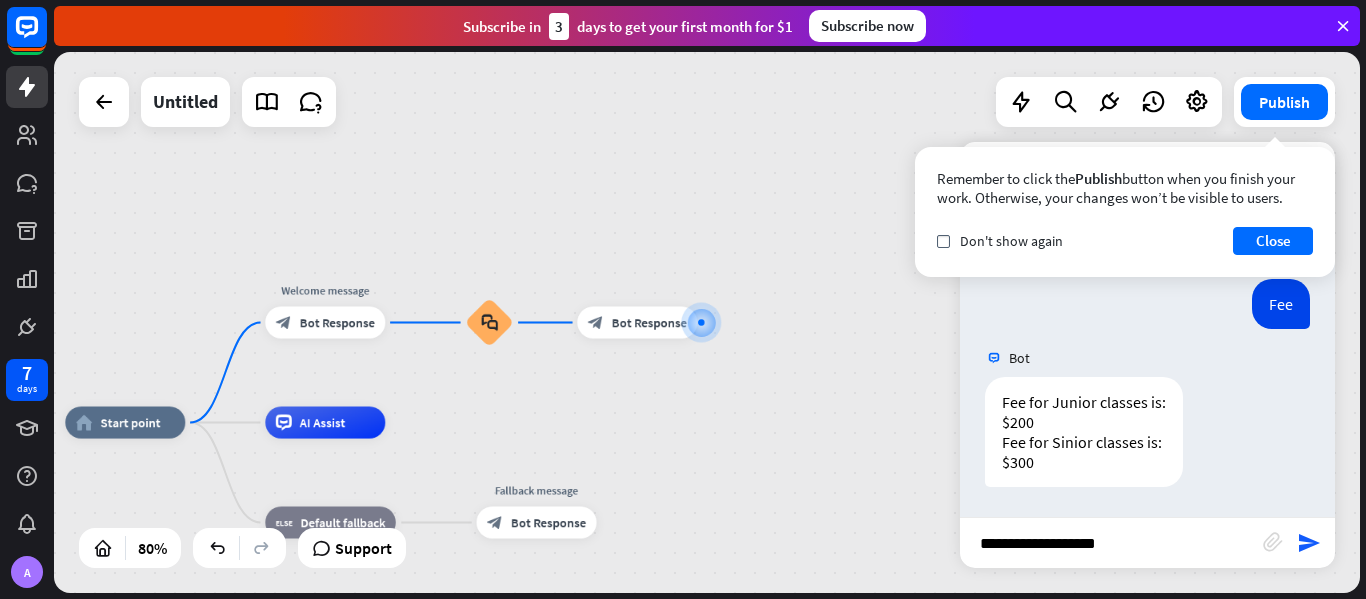 type on "**********" 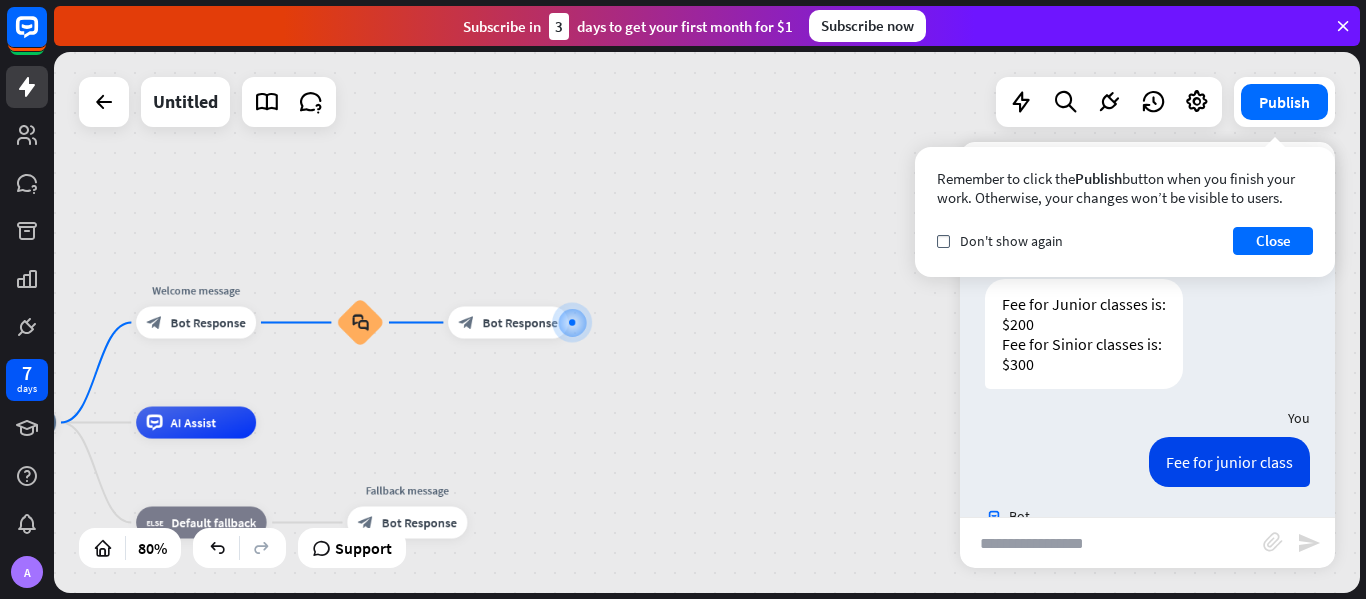 scroll, scrollTop: 315, scrollLeft: 0, axis: vertical 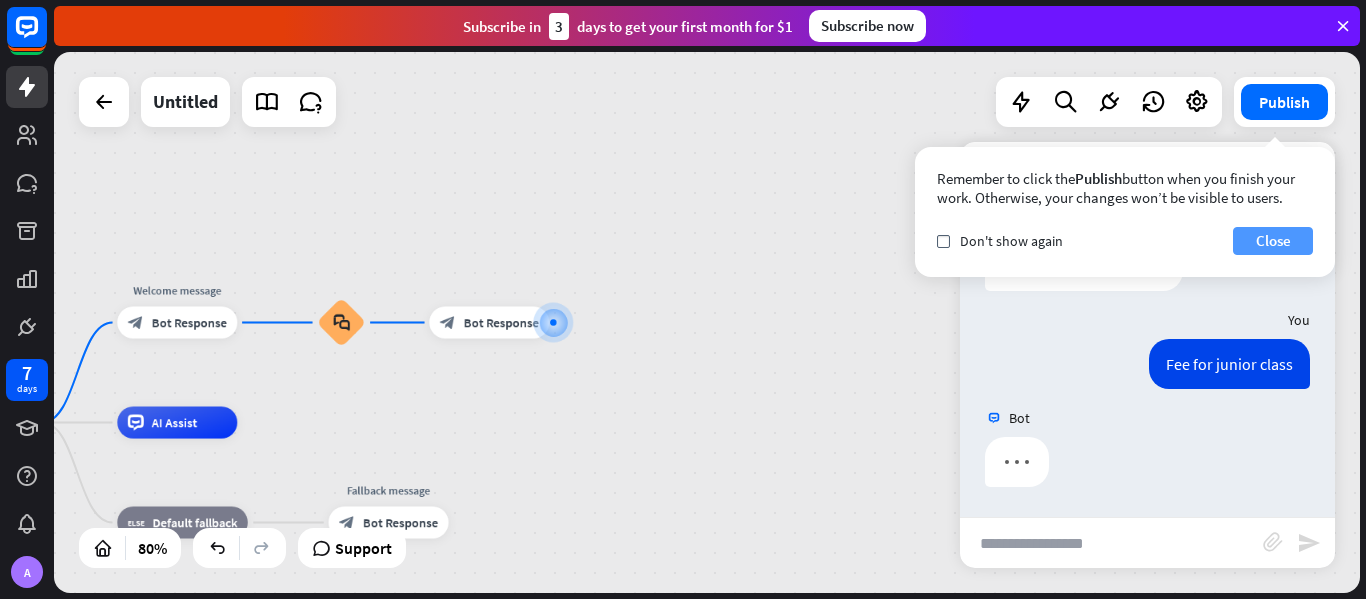 click on "Close" at bounding box center (1273, 241) 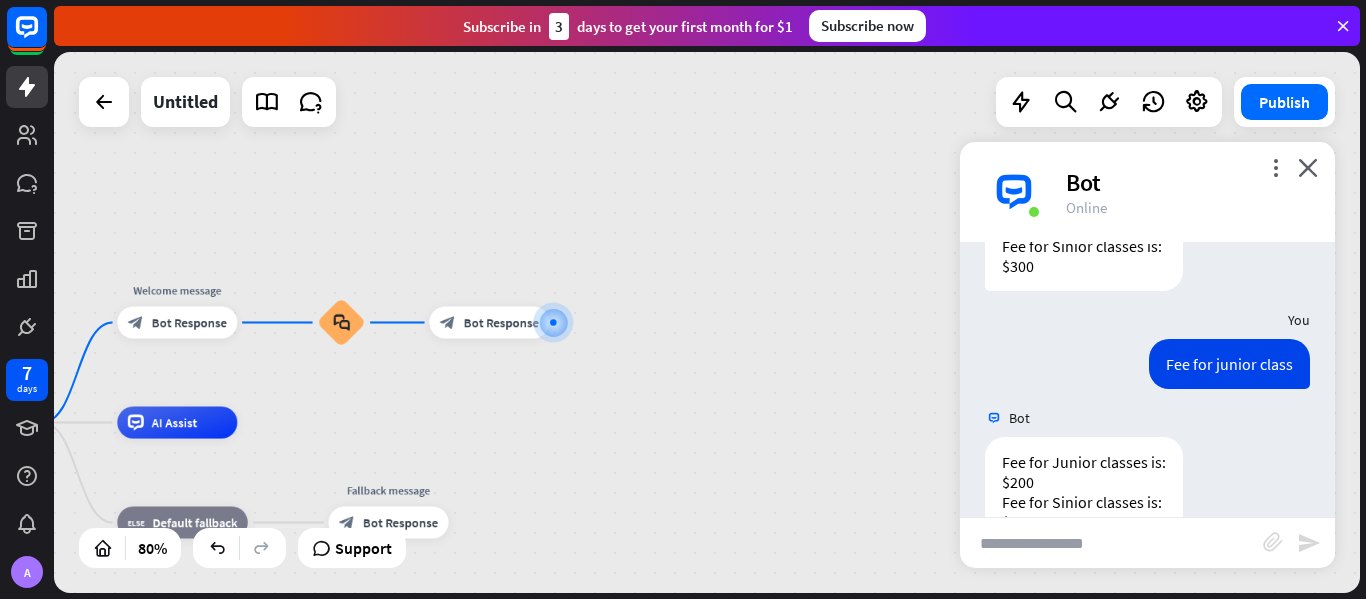 scroll, scrollTop: 375, scrollLeft: 0, axis: vertical 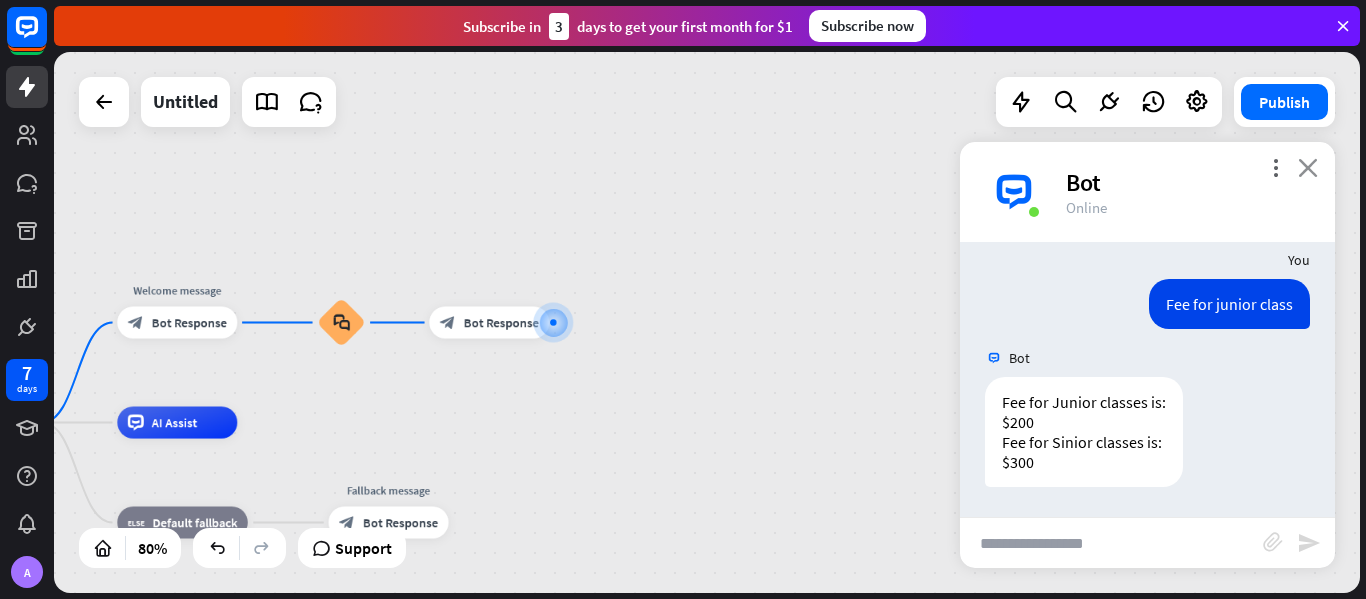 click on "close" at bounding box center (1308, 167) 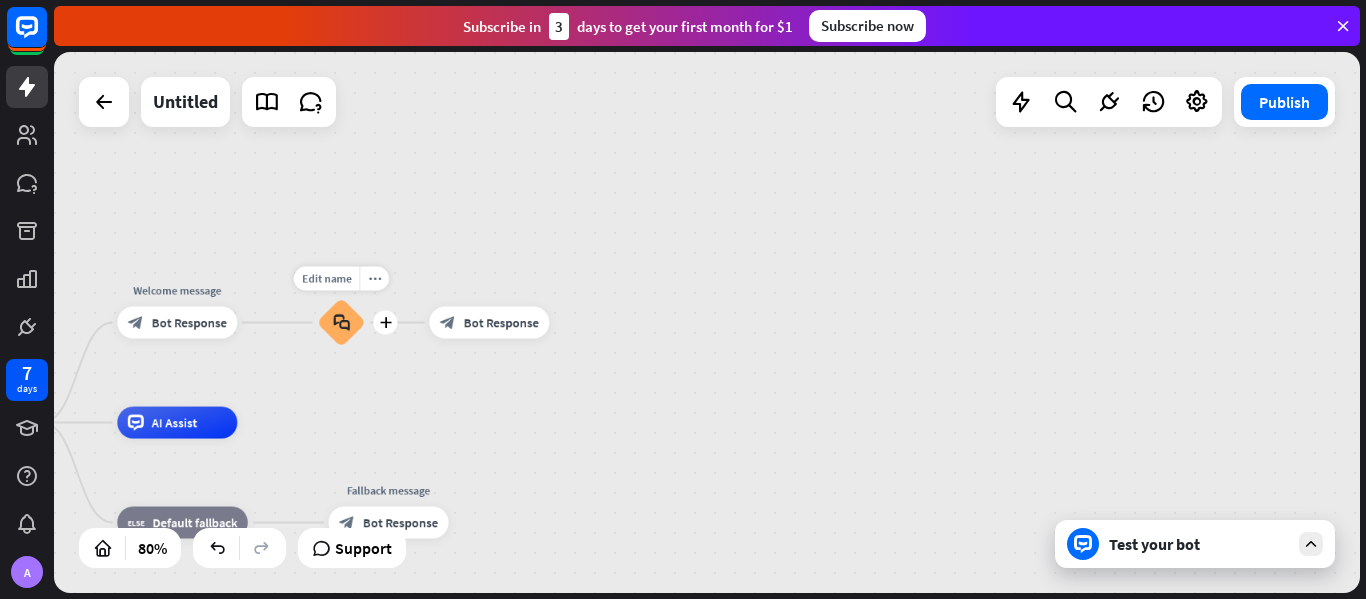 click on "block_faq" at bounding box center (341, 323) 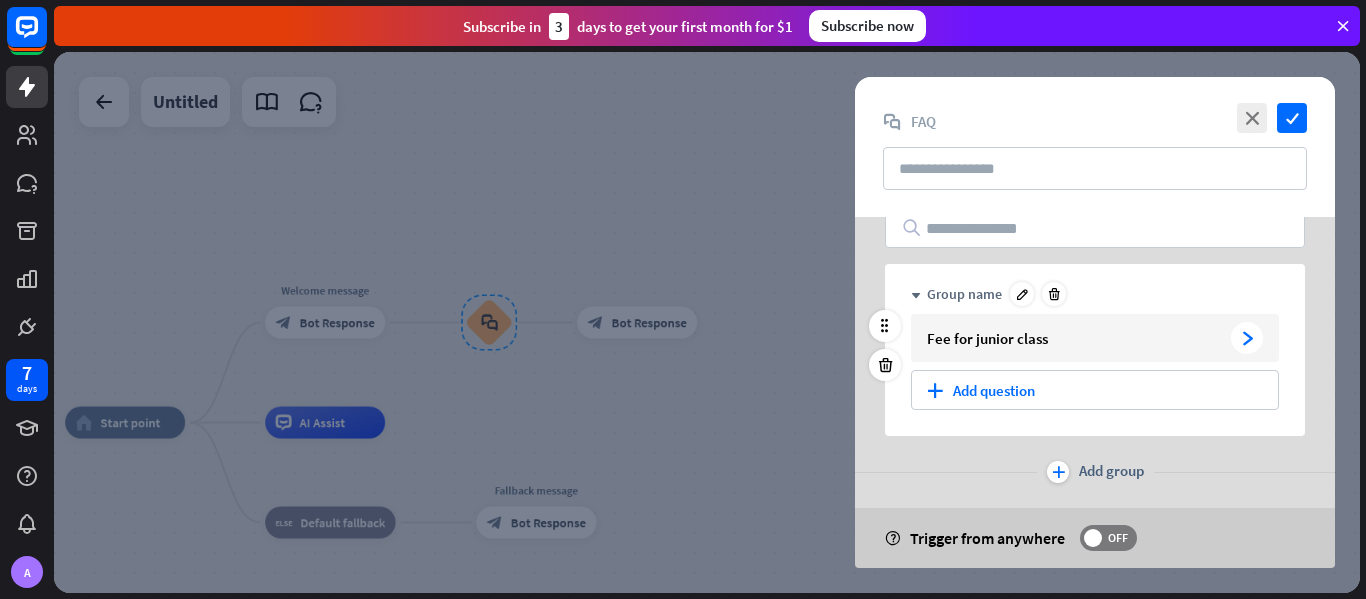 scroll, scrollTop: 47, scrollLeft: 0, axis: vertical 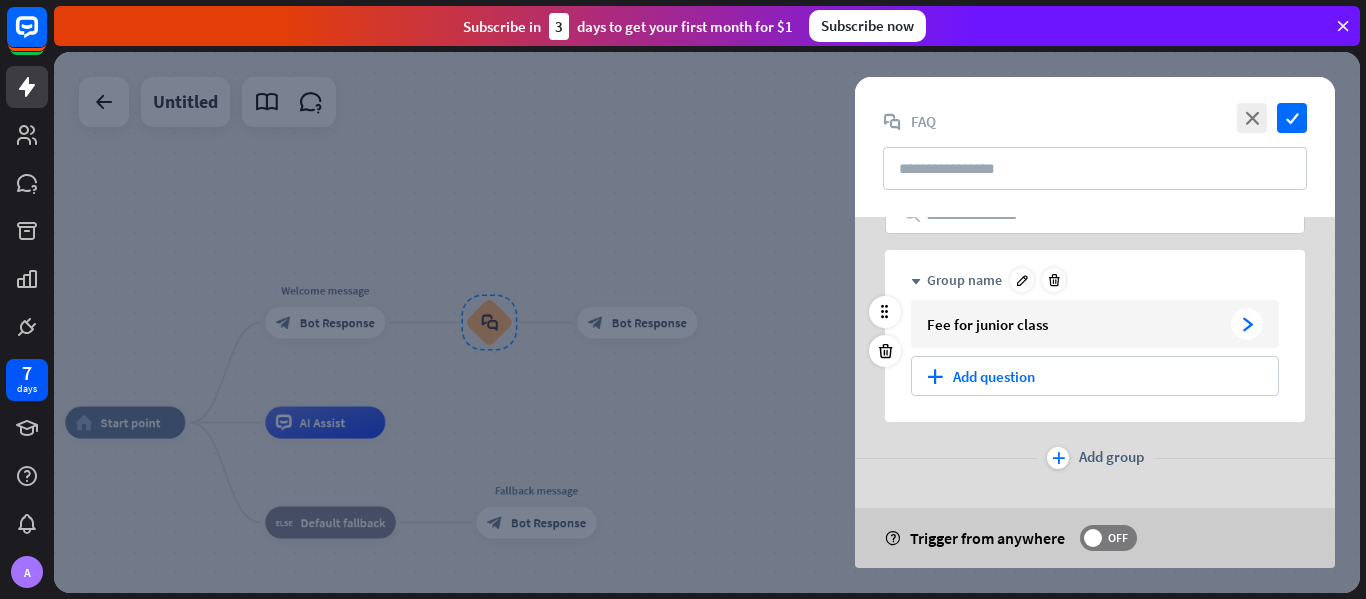 click on "arrowhead_right" at bounding box center (1247, 324) 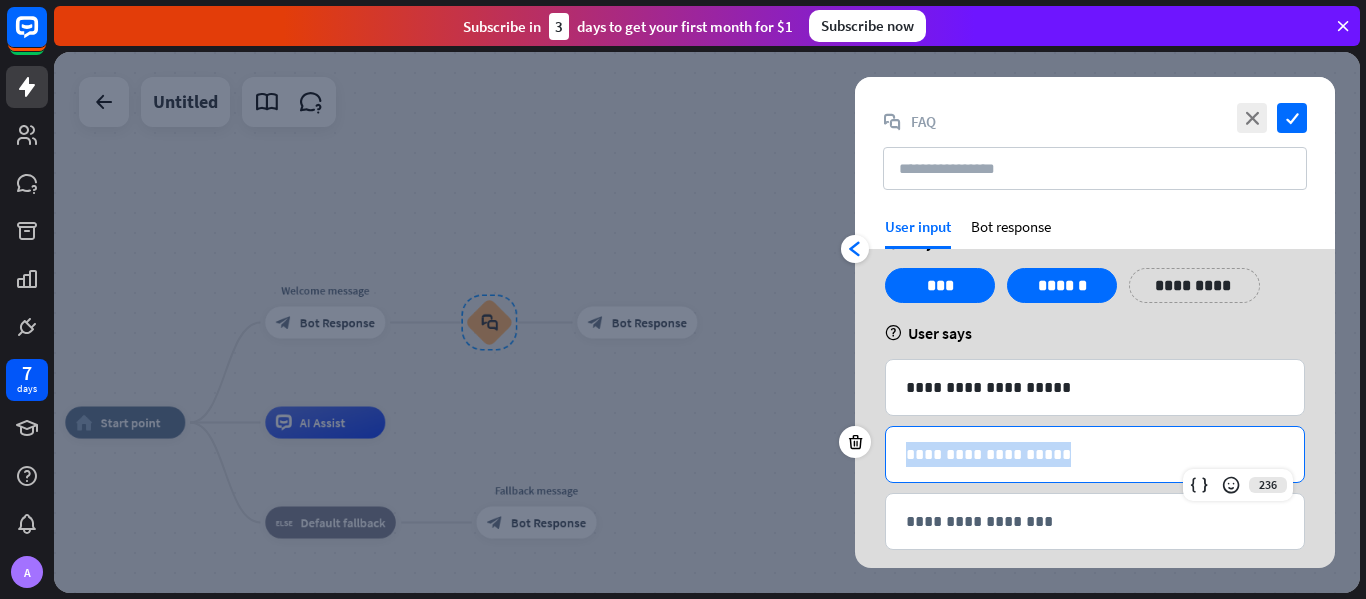 drag, startPoint x: 1059, startPoint y: 458, endPoint x: 775, endPoint y: 414, distance: 287.38824 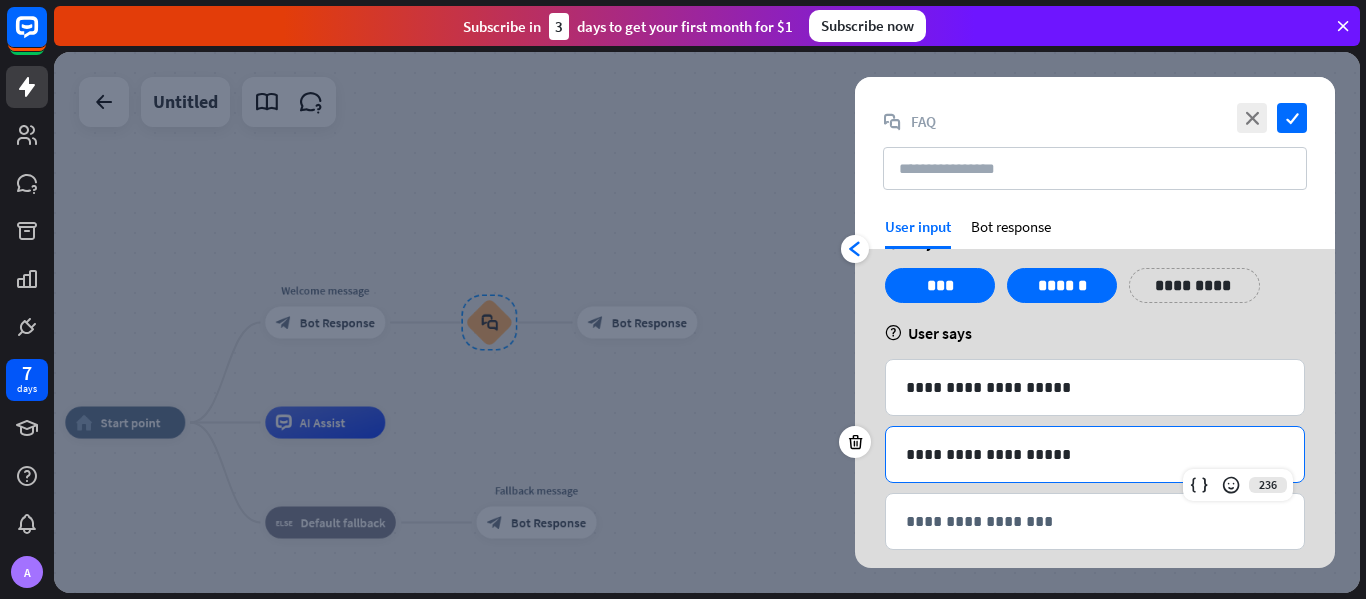 scroll, scrollTop: 0, scrollLeft: 0, axis: both 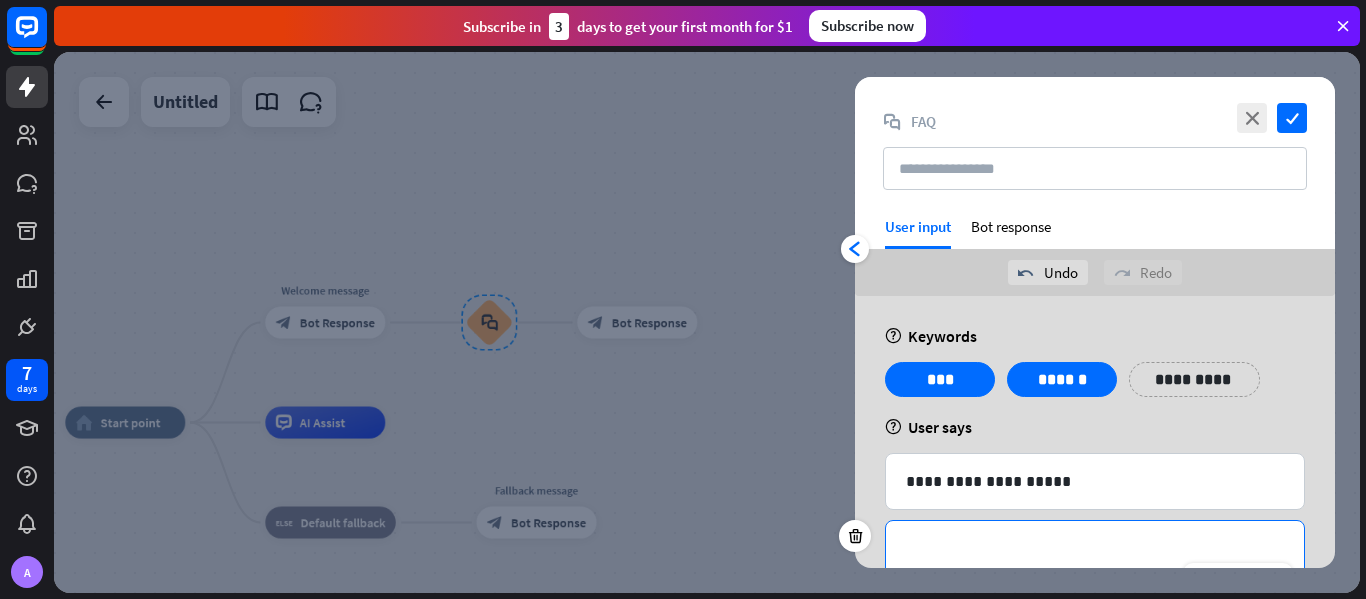 click on "**********" at bounding box center (1095, 548) 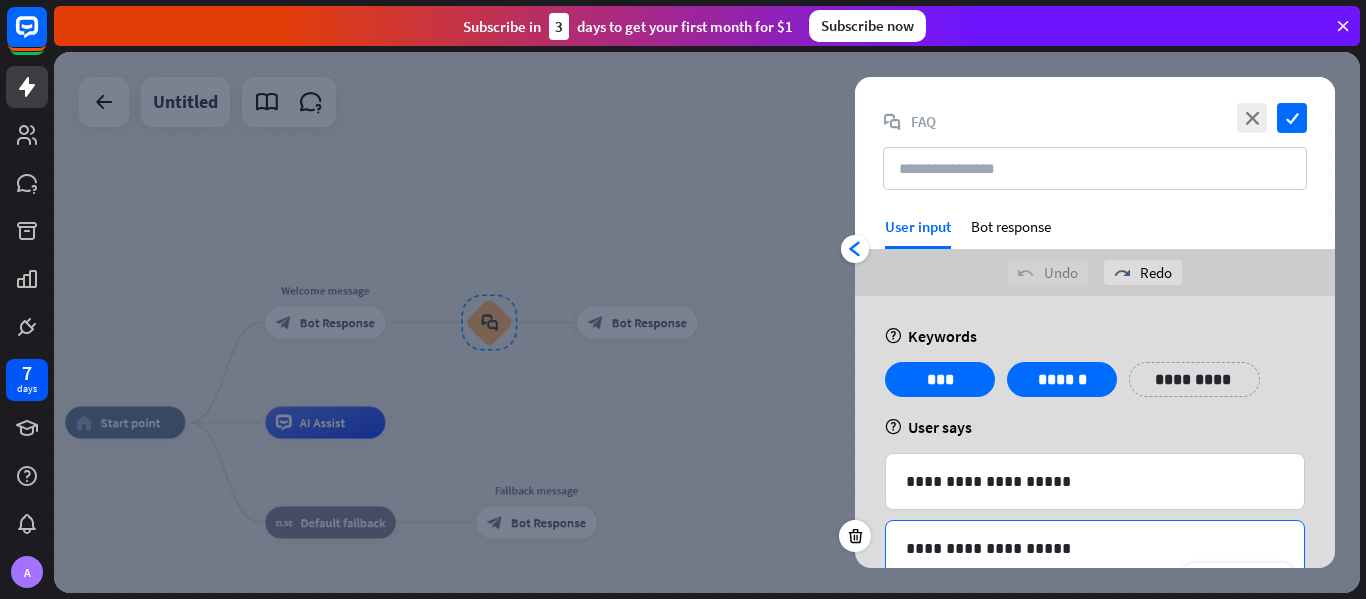 click at bounding box center (707, 322) 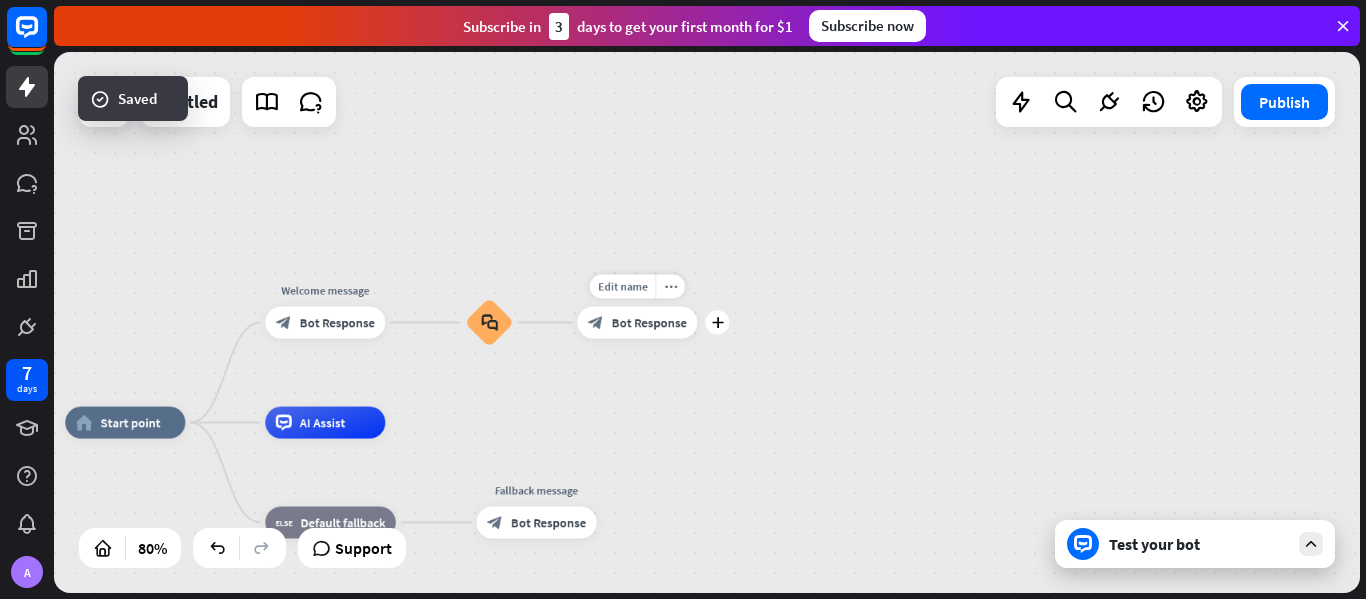 click on "Bot Response" at bounding box center [649, 323] 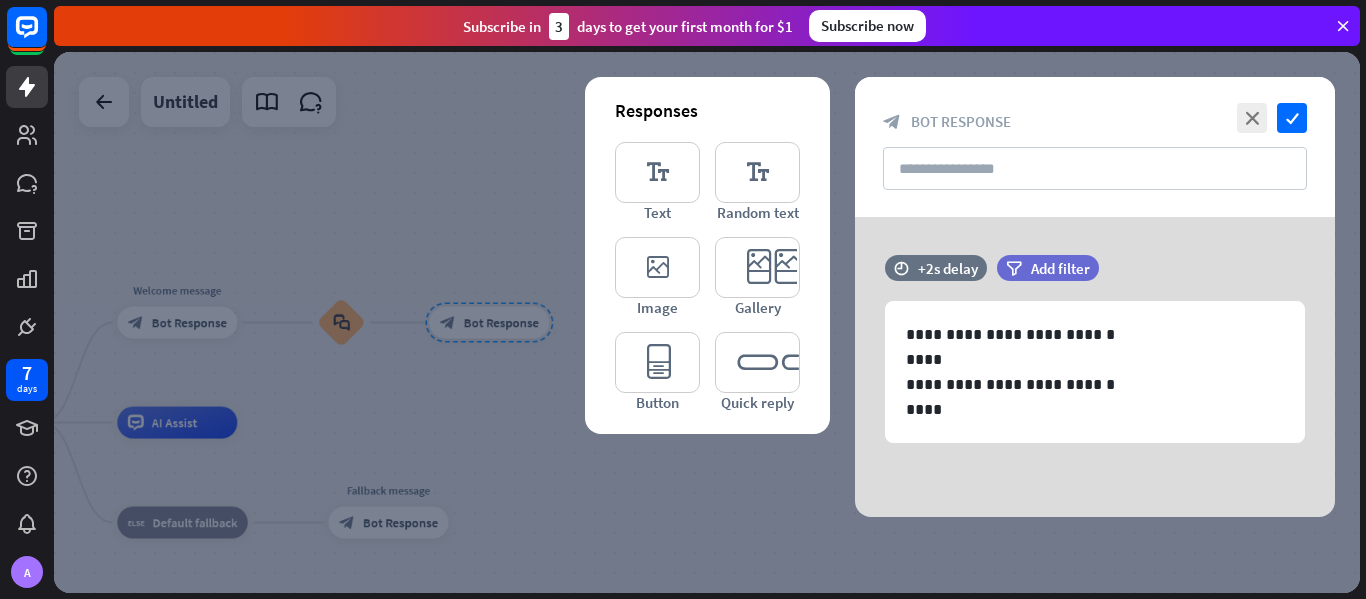 click at bounding box center (707, 322) 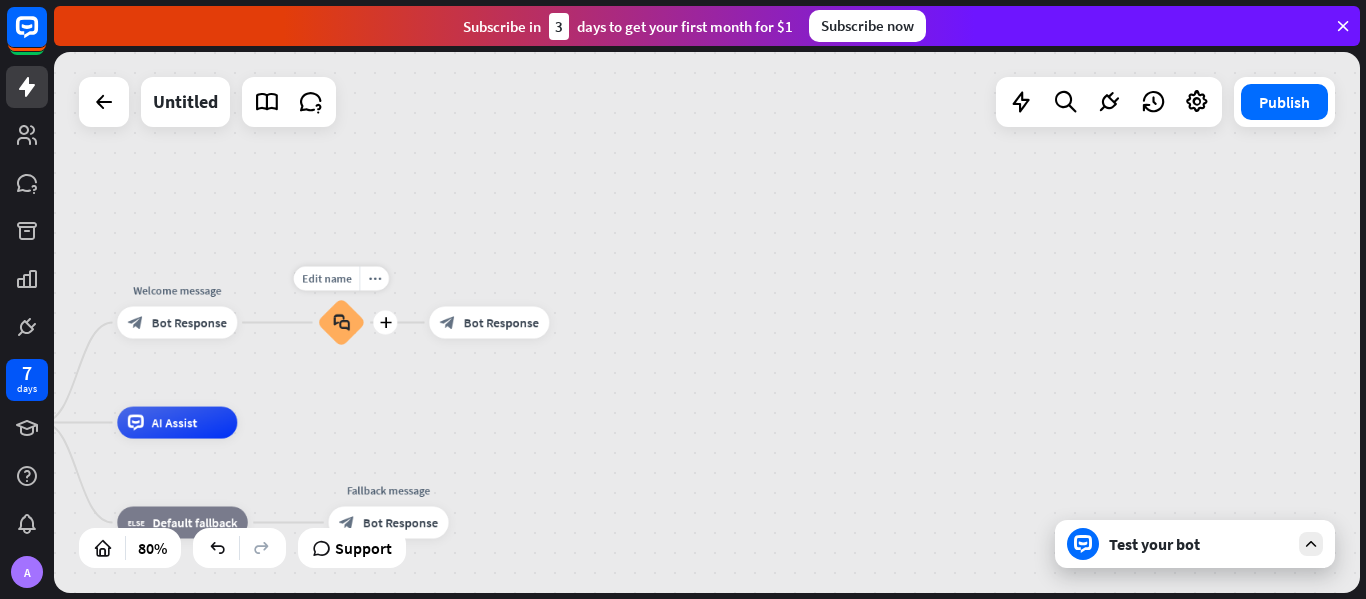 click on "Edit name   more_horiz         plus     block_faq" at bounding box center [341, 323] 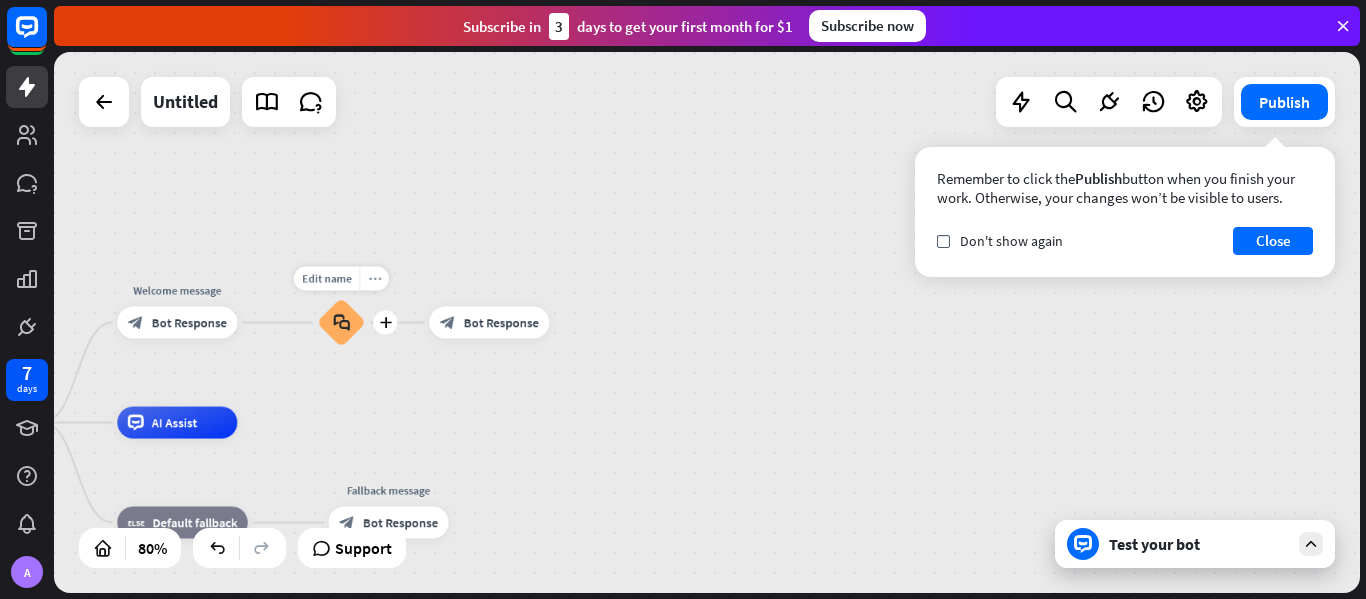 click on "more_horiz" at bounding box center [374, 279] 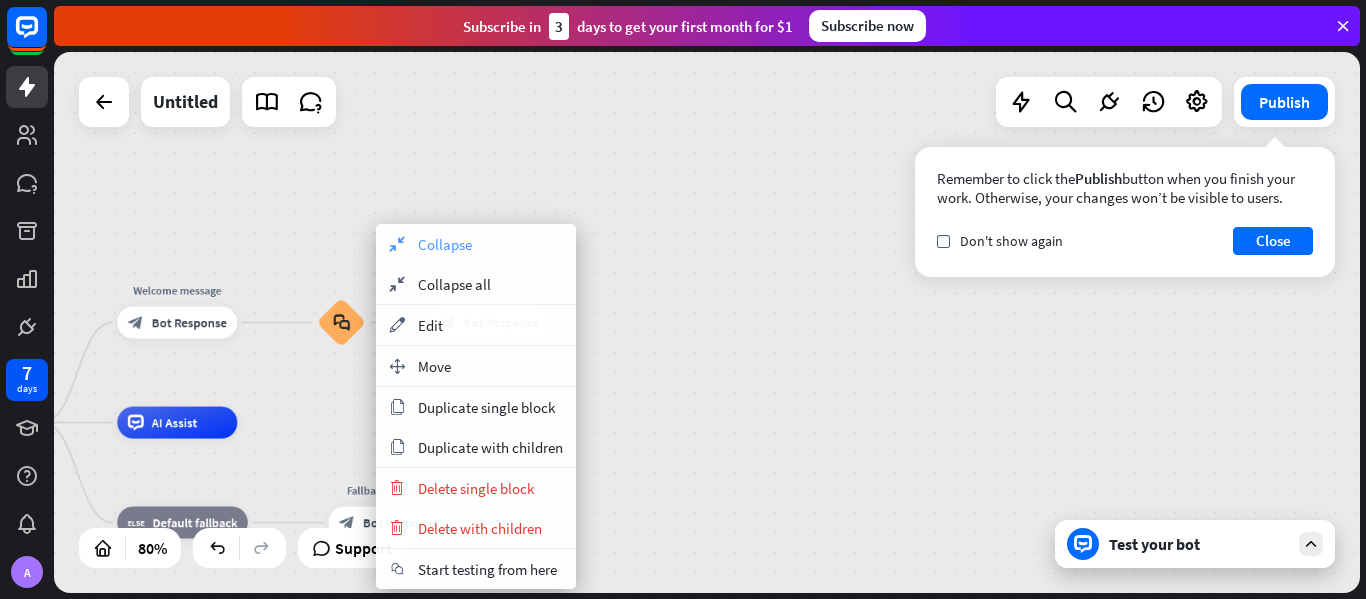click on "collapse   Collapse" at bounding box center [476, 244] 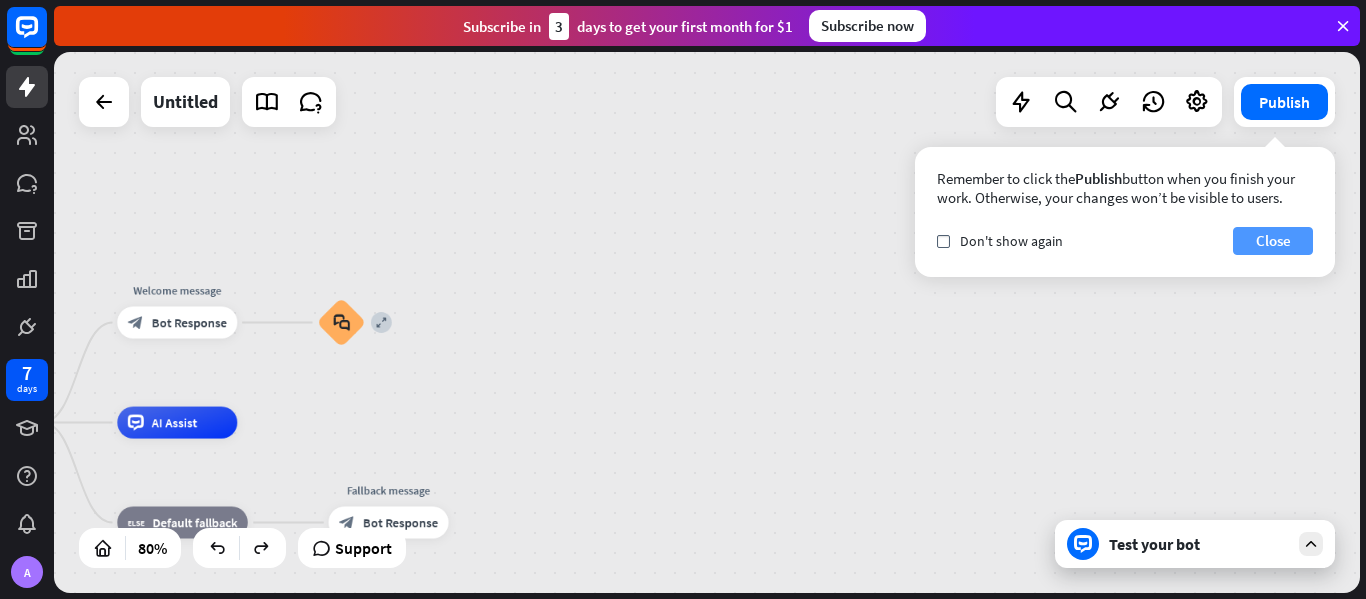 click on "Close" at bounding box center (1273, 241) 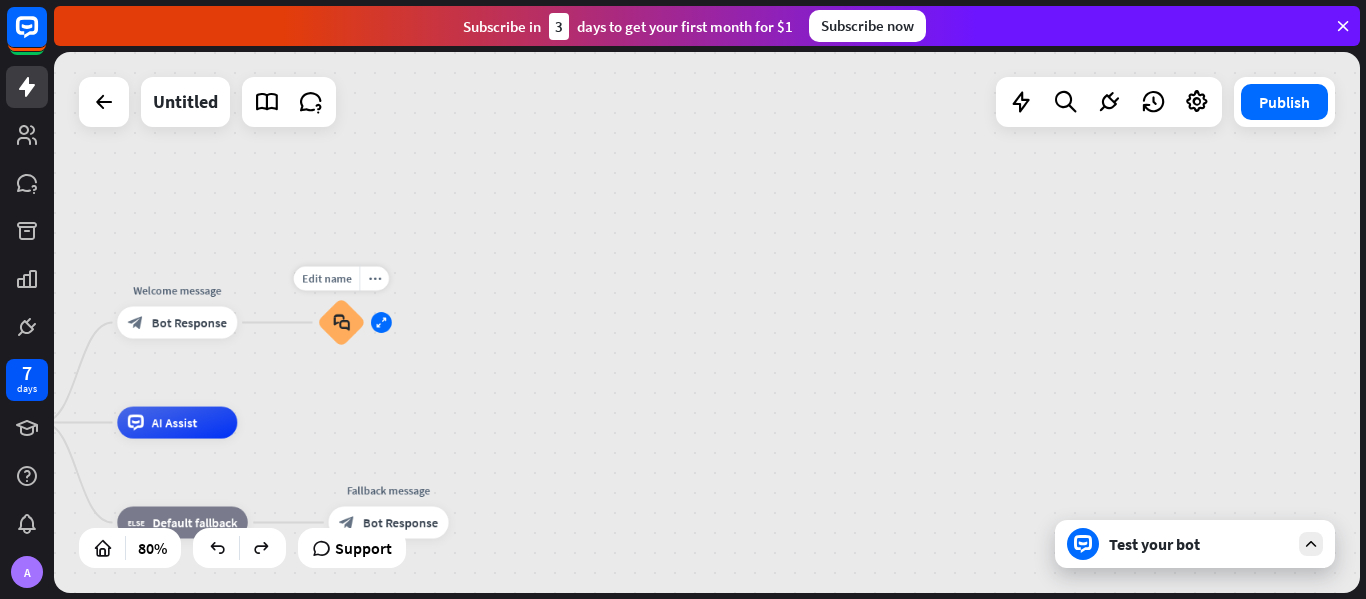click on "expand" at bounding box center (381, 322) 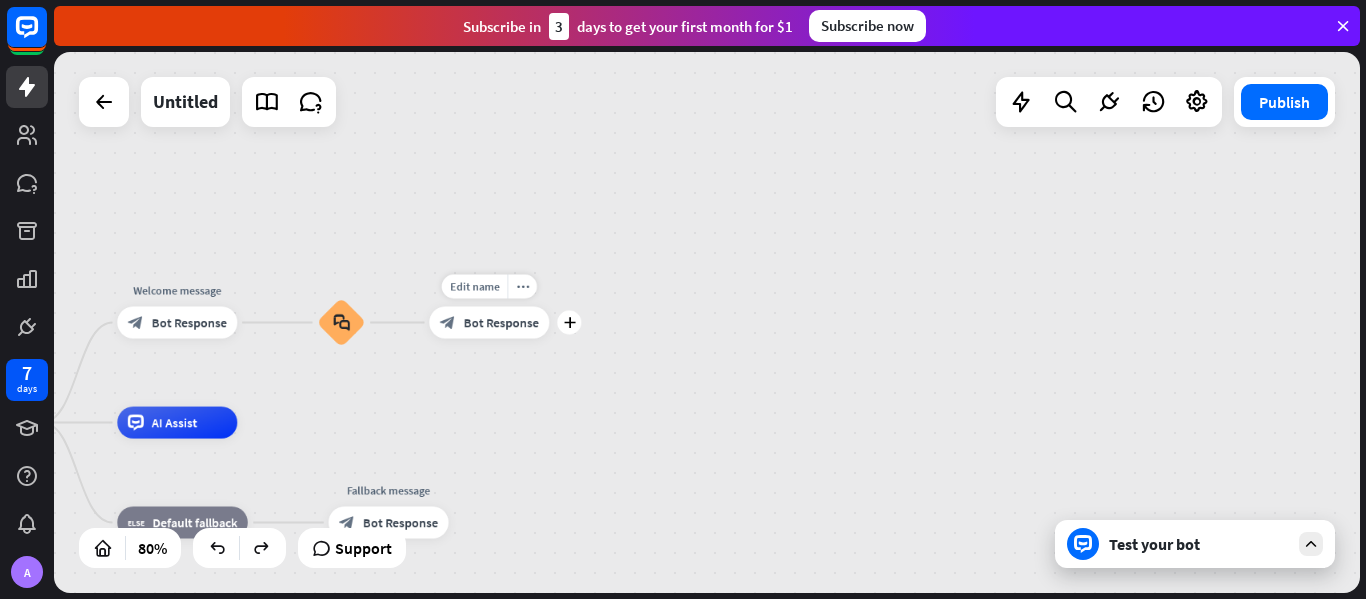 click on "Bot Response" at bounding box center [501, 323] 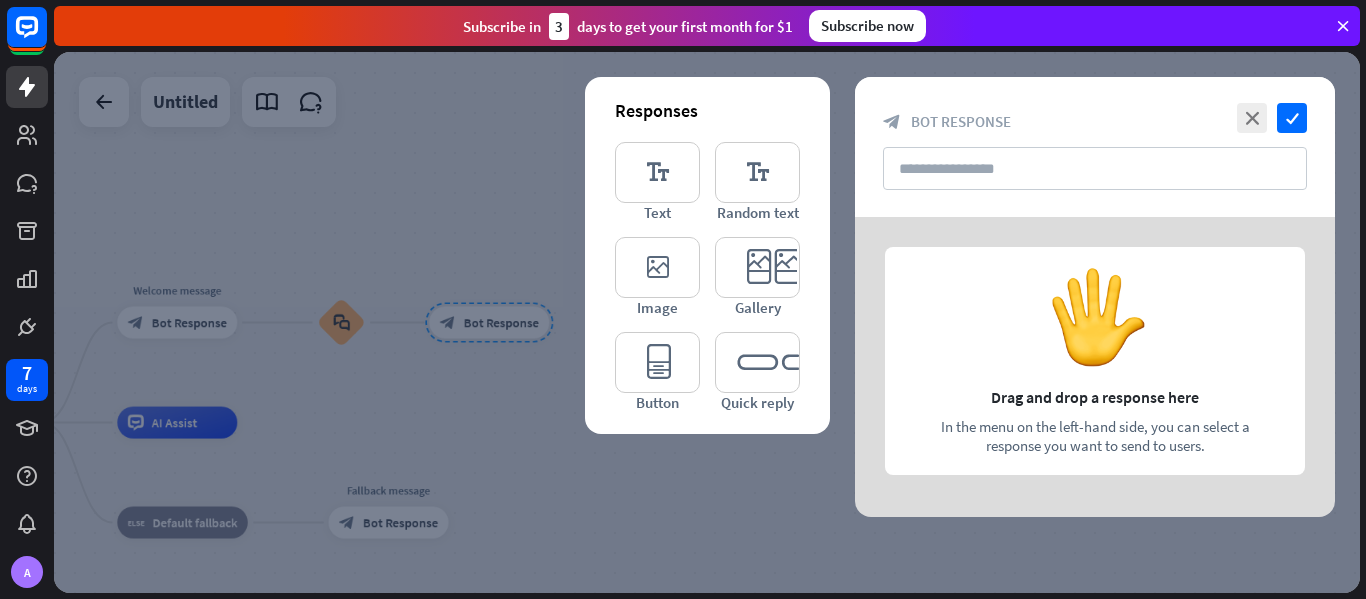 click at bounding box center (707, 322) 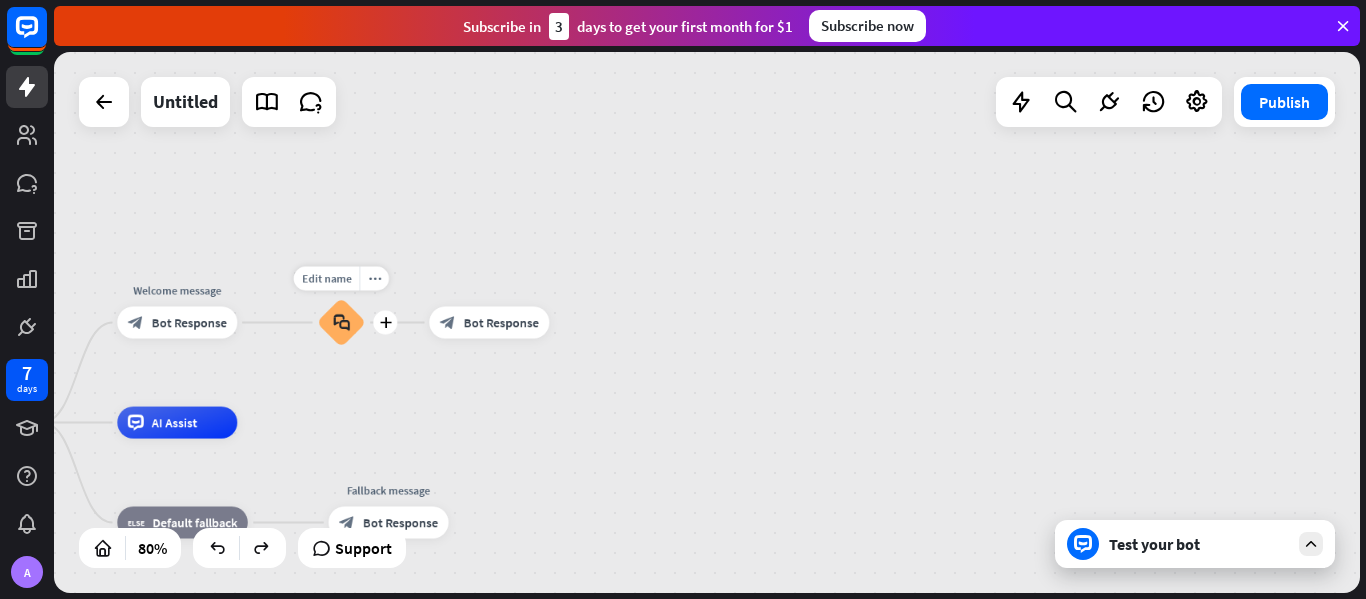 click on "block_faq" at bounding box center [341, 323] 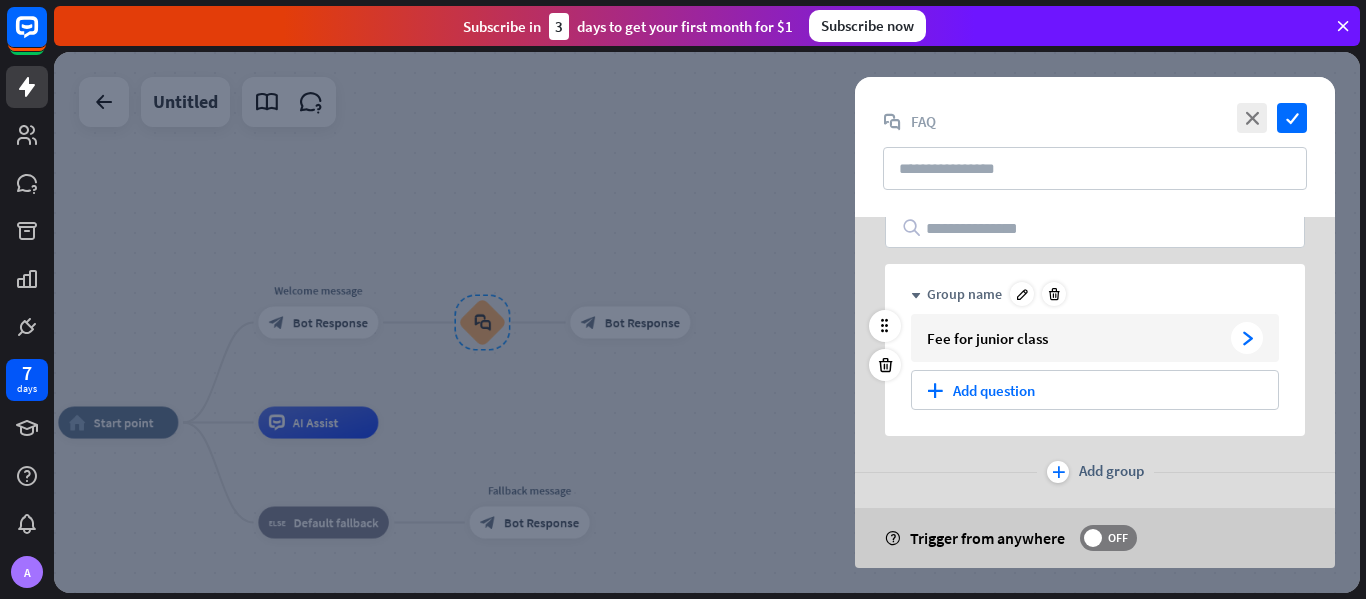 scroll, scrollTop: 47, scrollLeft: 0, axis: vertical 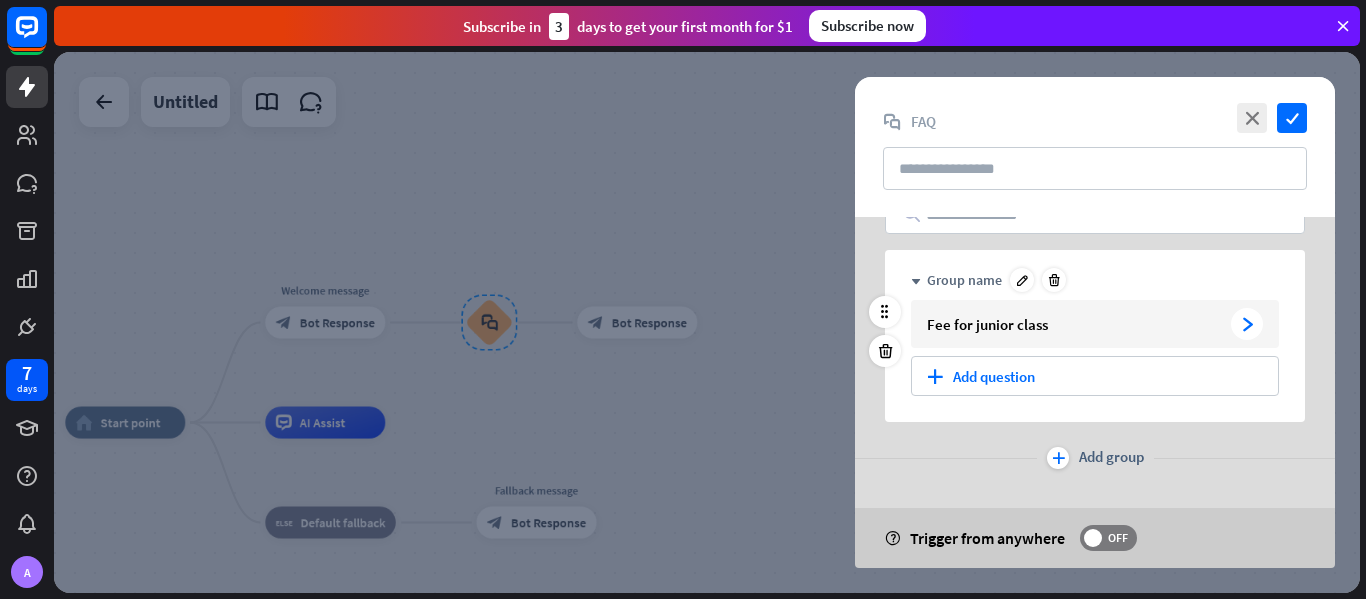 click on "Fee for junior class" at bounding box center [1075, 324] 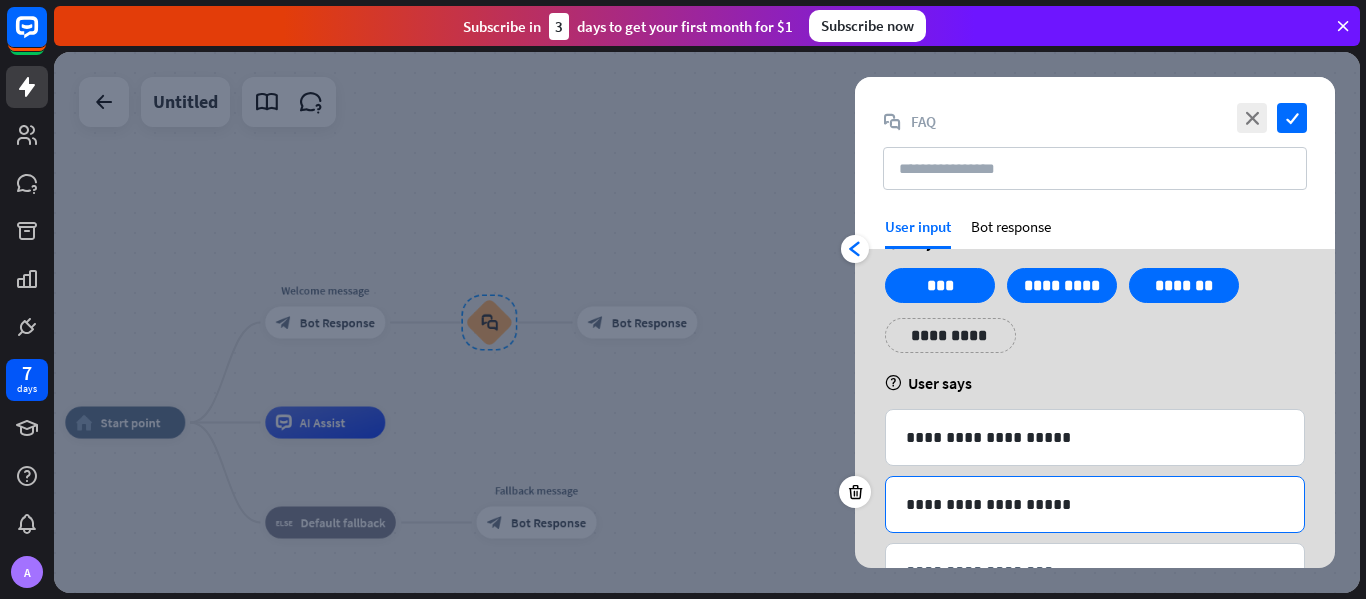 click on "**********" at bounding box center [1095, 504] 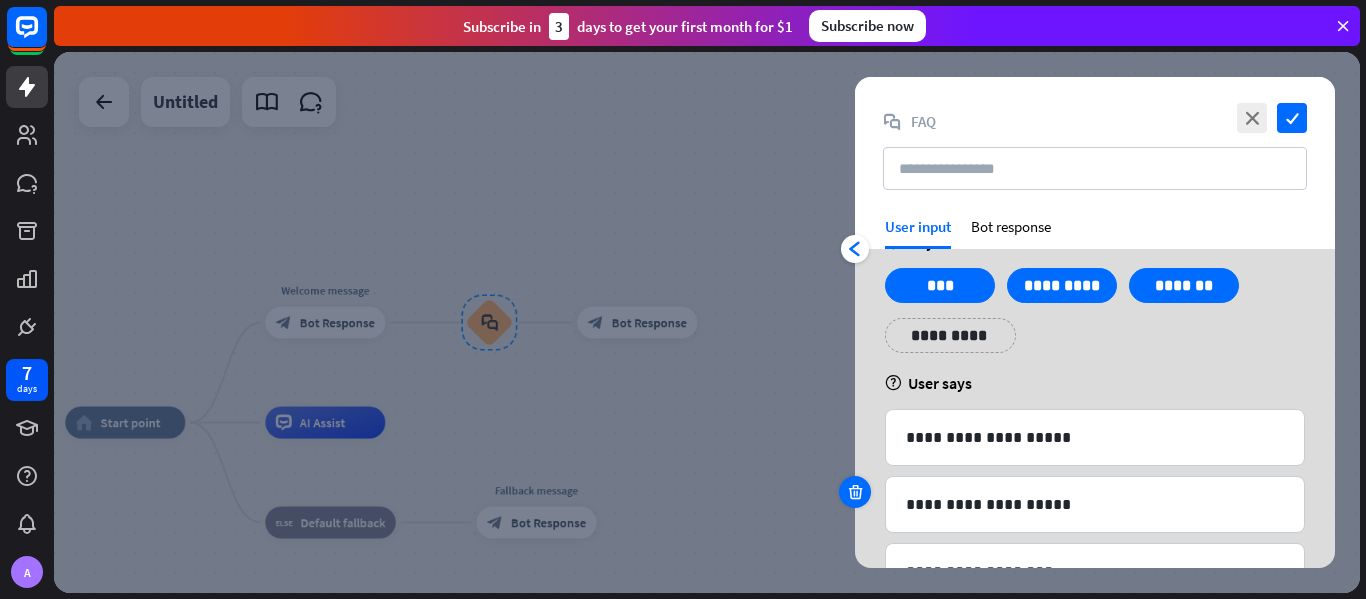 click at bounding box center [855, 492] 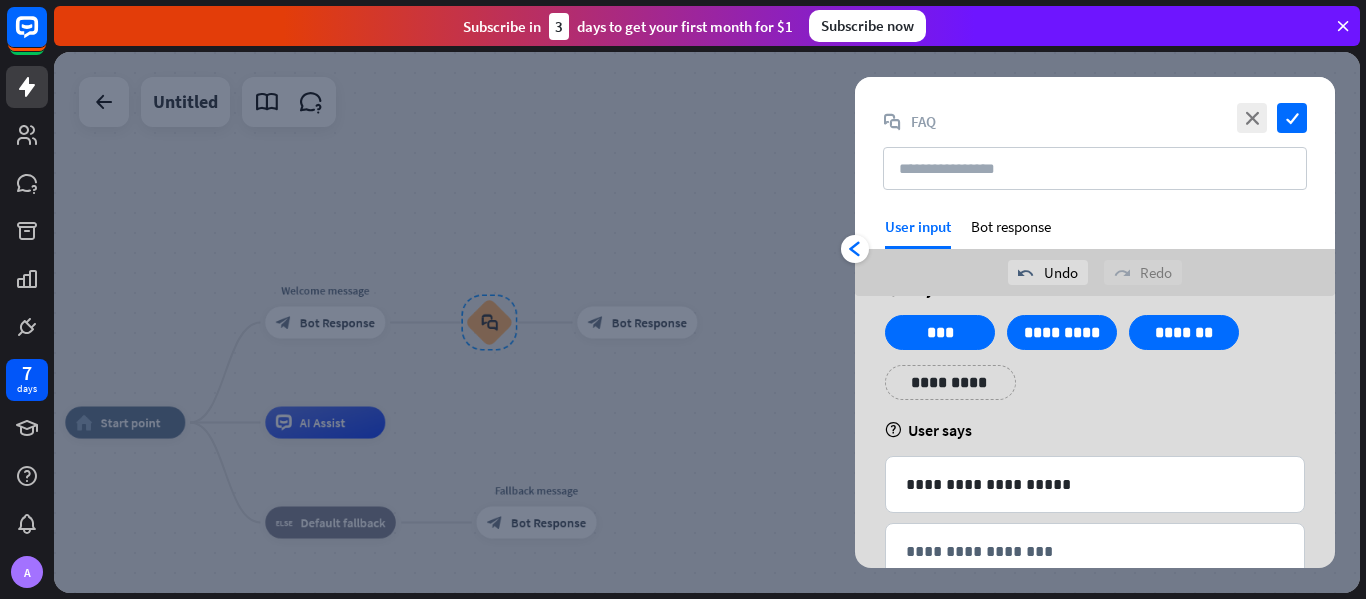 click on "close
check
block_faq   FAQ" at bounding box center [1095, 147] 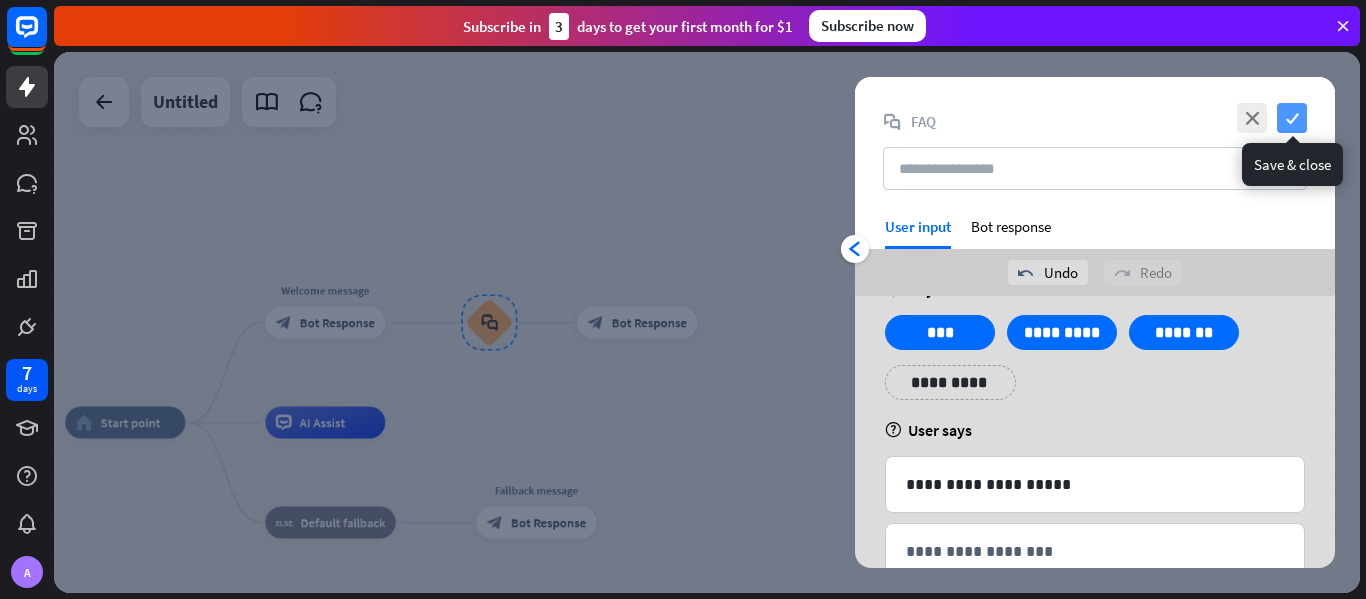 click on "check" at bounding box center [1292, 118] 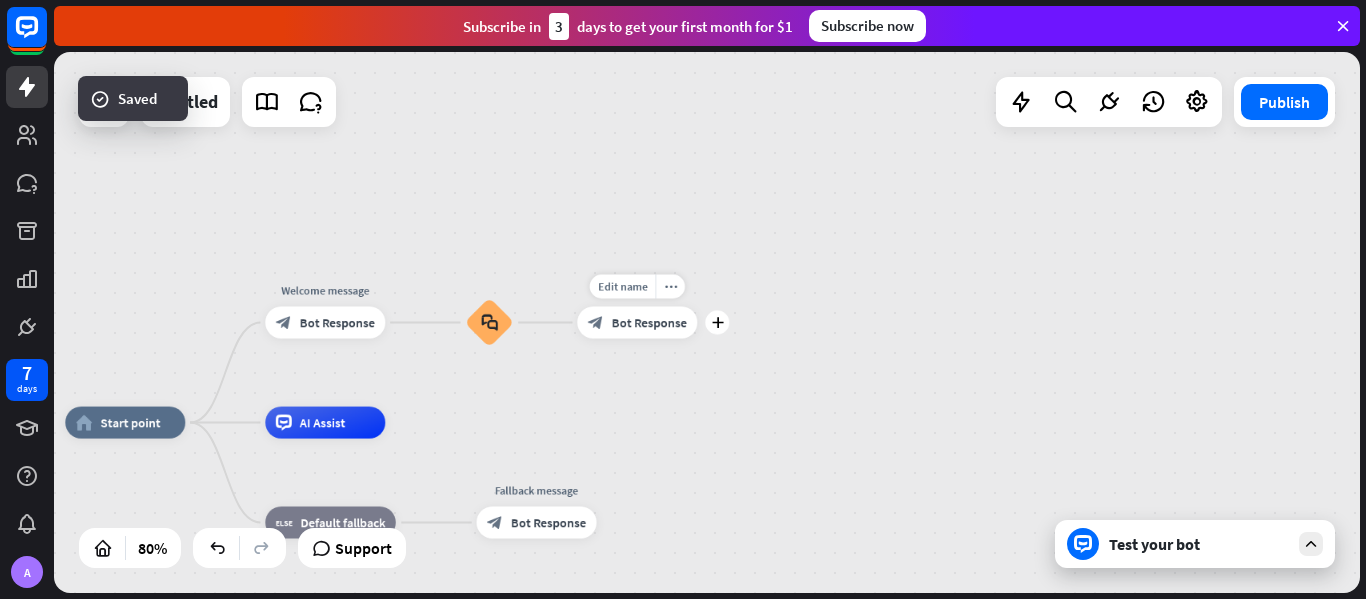 click on "Edit name   more_horiz         plus     block_bot_response   Bot Response" at bounding box center (637, 323) 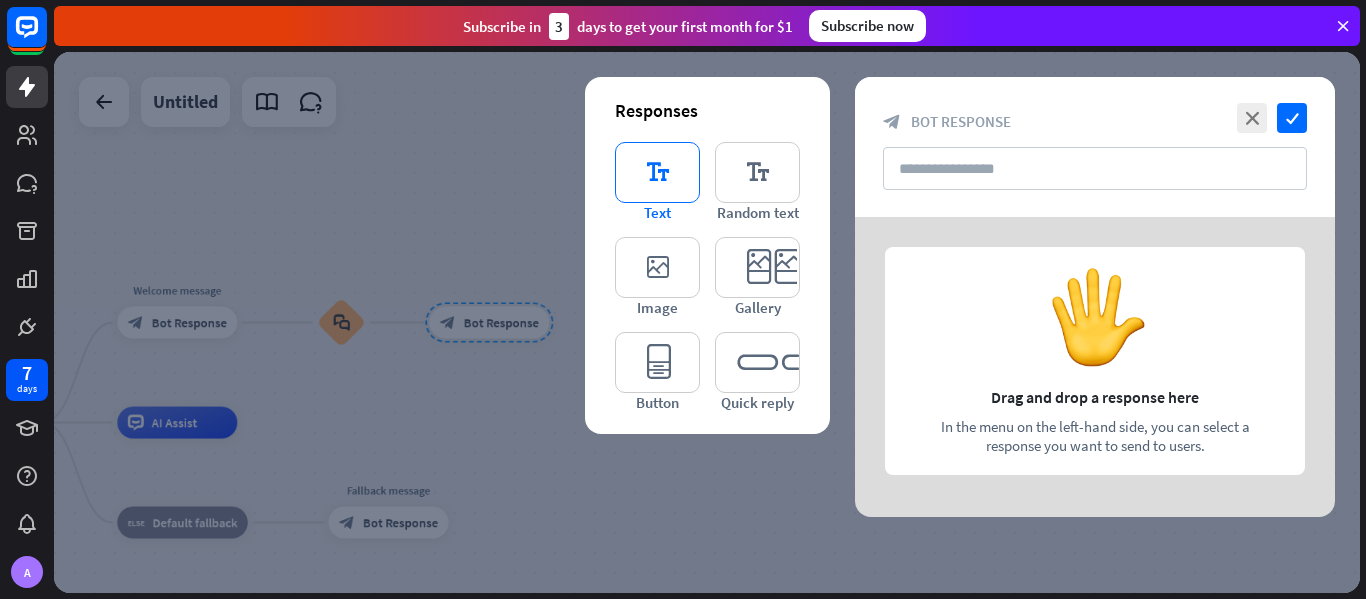 click on "editor_text" at bounding box center [657, 172] 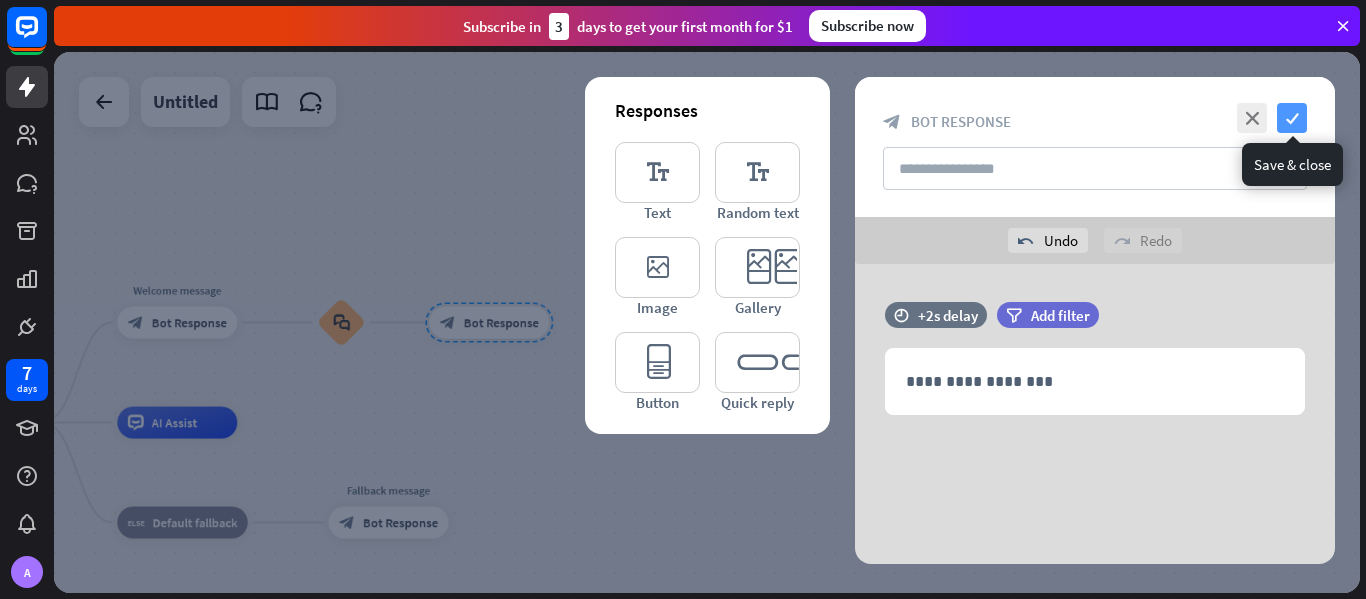 click on "check" at bounding box center (1292, 118) 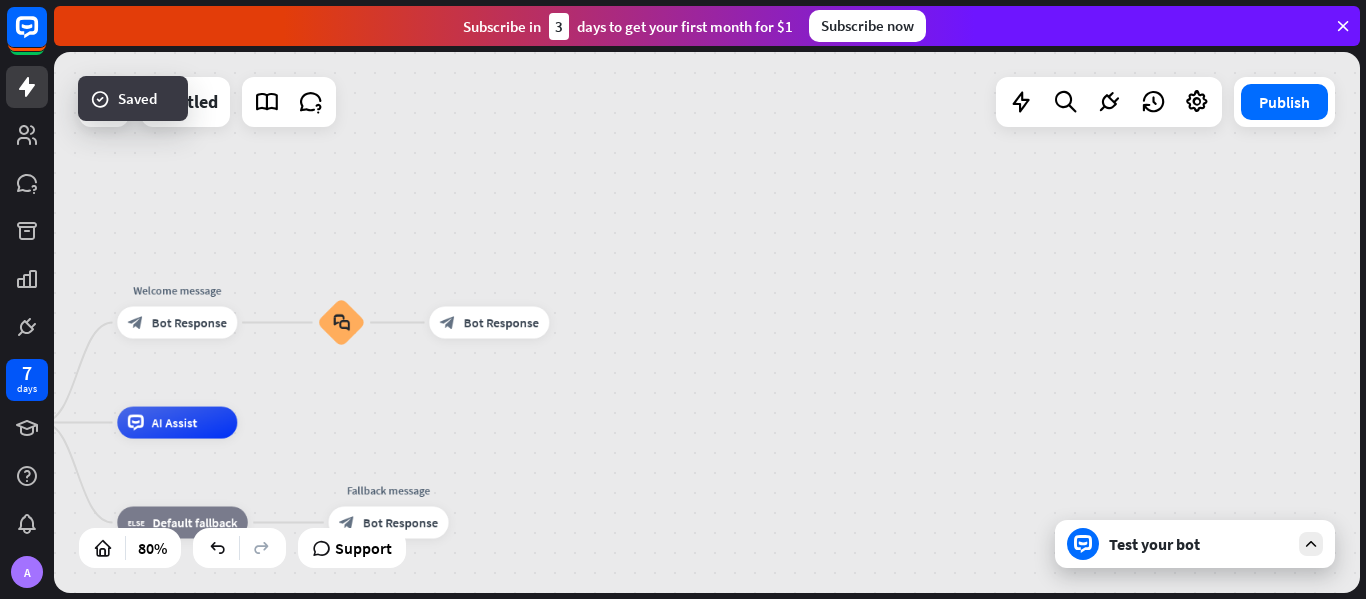 click on "Test your bot" at bounding box center (1199, 544) 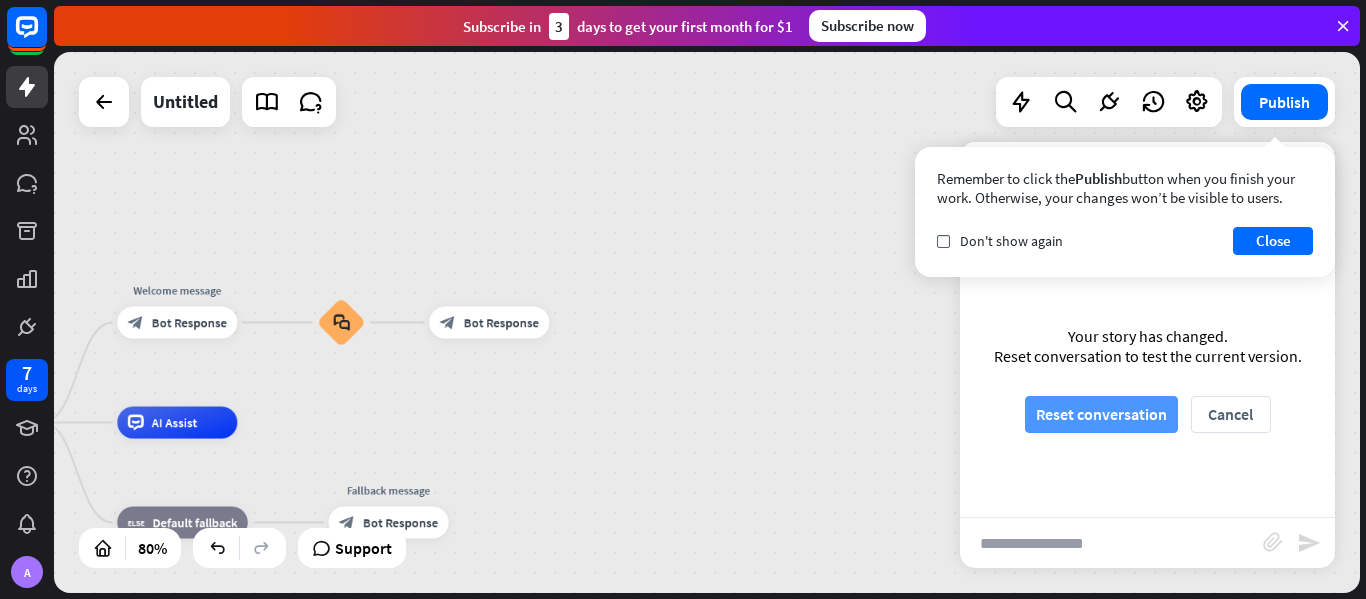 click on "Reset conversation" at bounding box center (1101, 414) 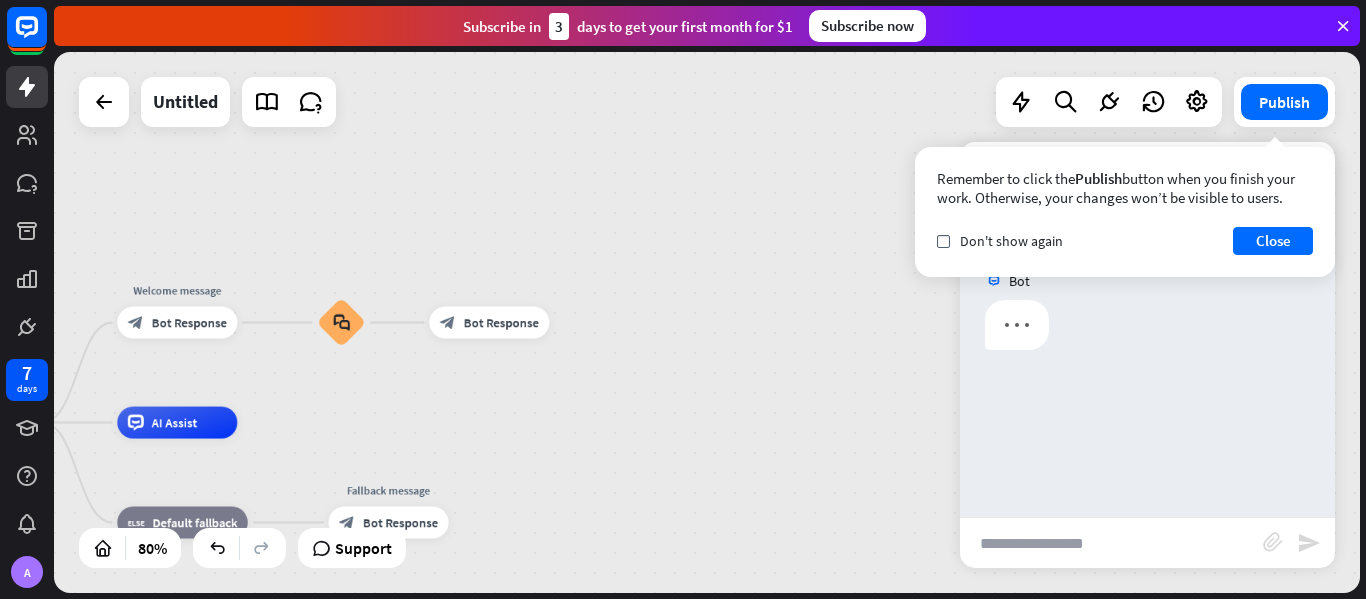 scroll, scrollTop: 0, scrollLeft: 0, axis: both 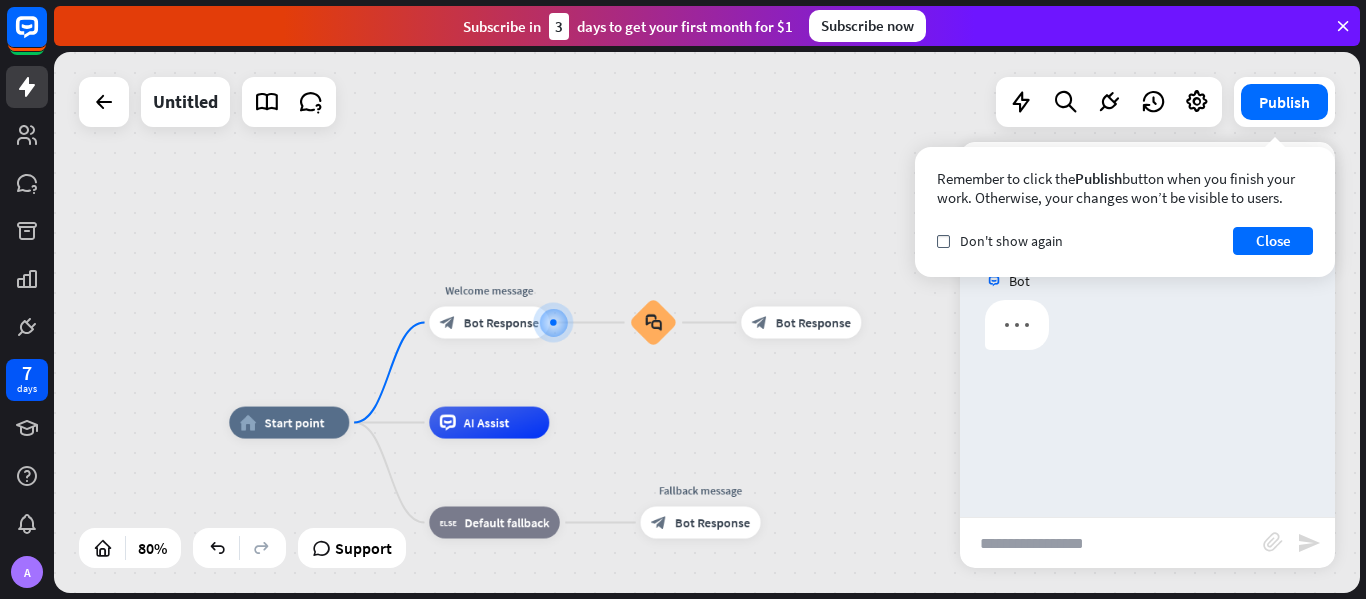 click at bounding box center [1111, 543] 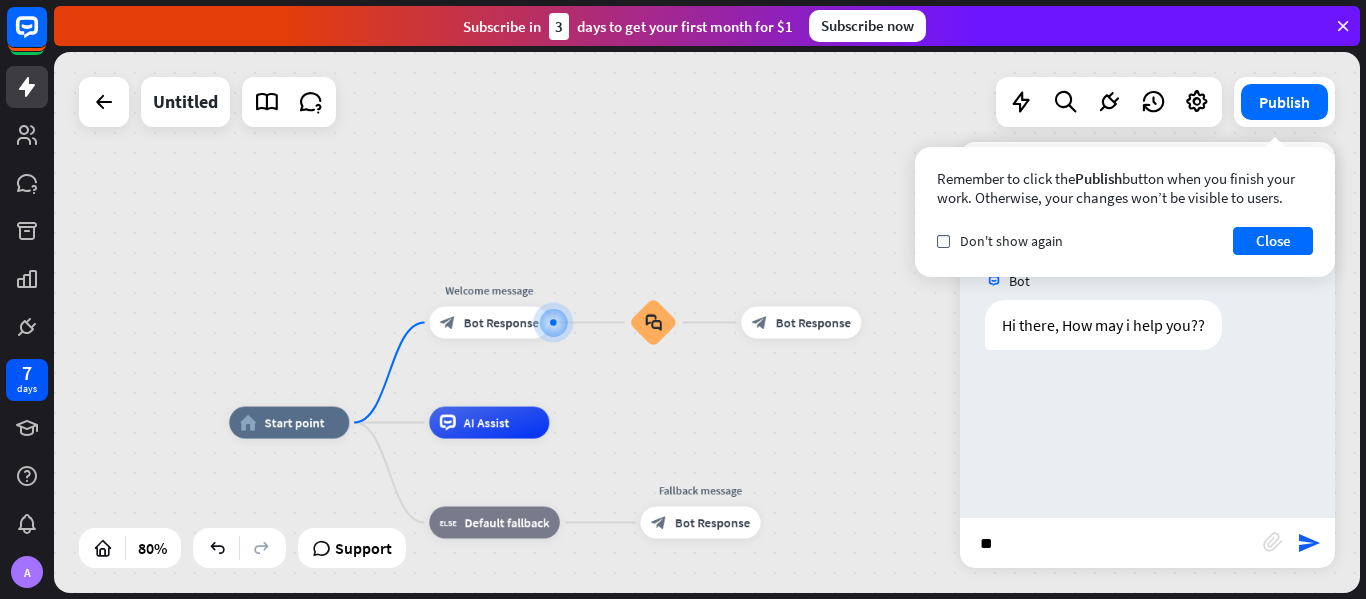 type on "***" 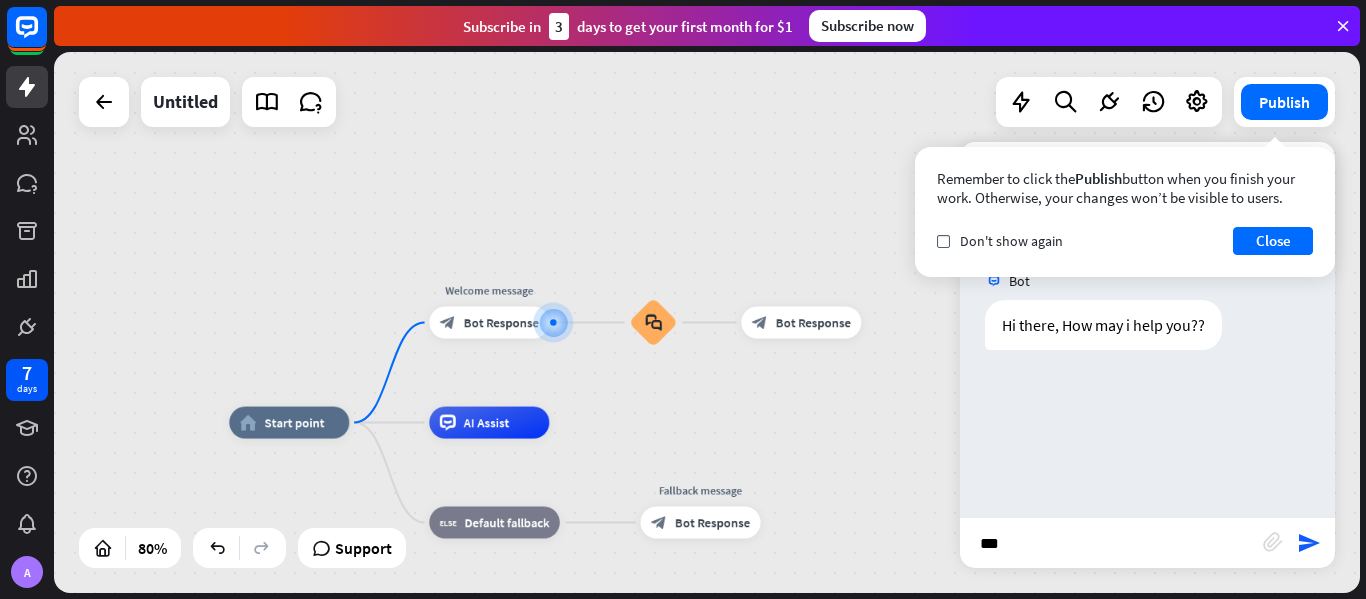 type 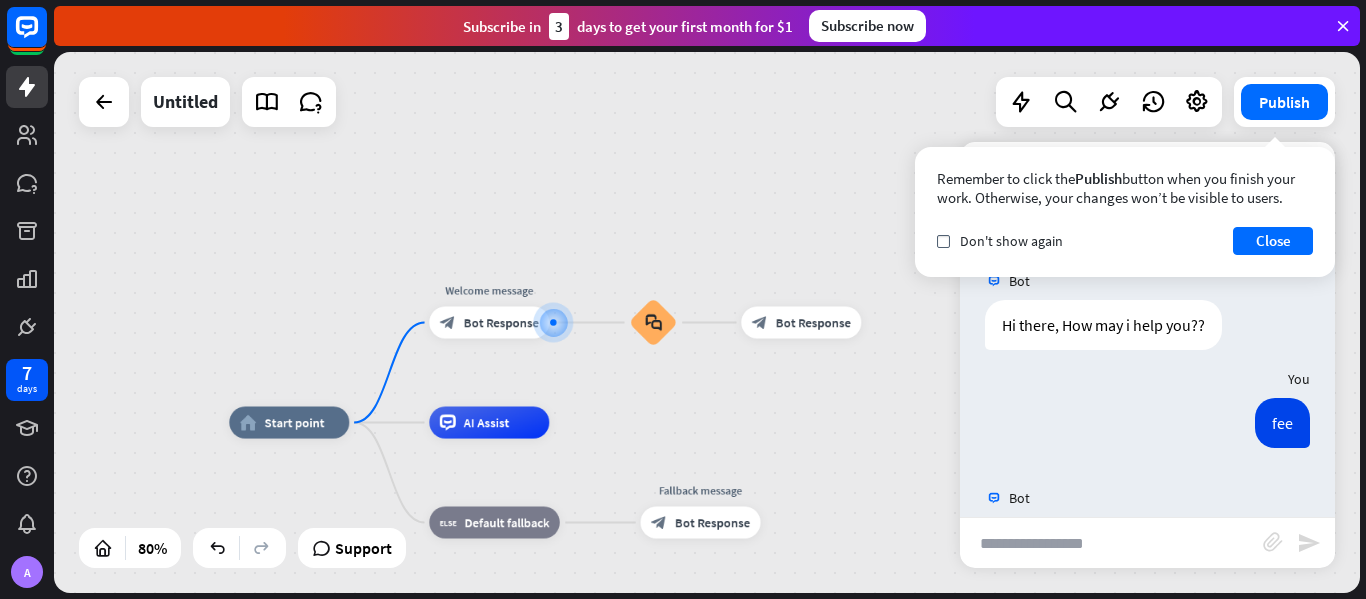 scroll, scrollTop: 0, scrollLeft: 0, axis: both 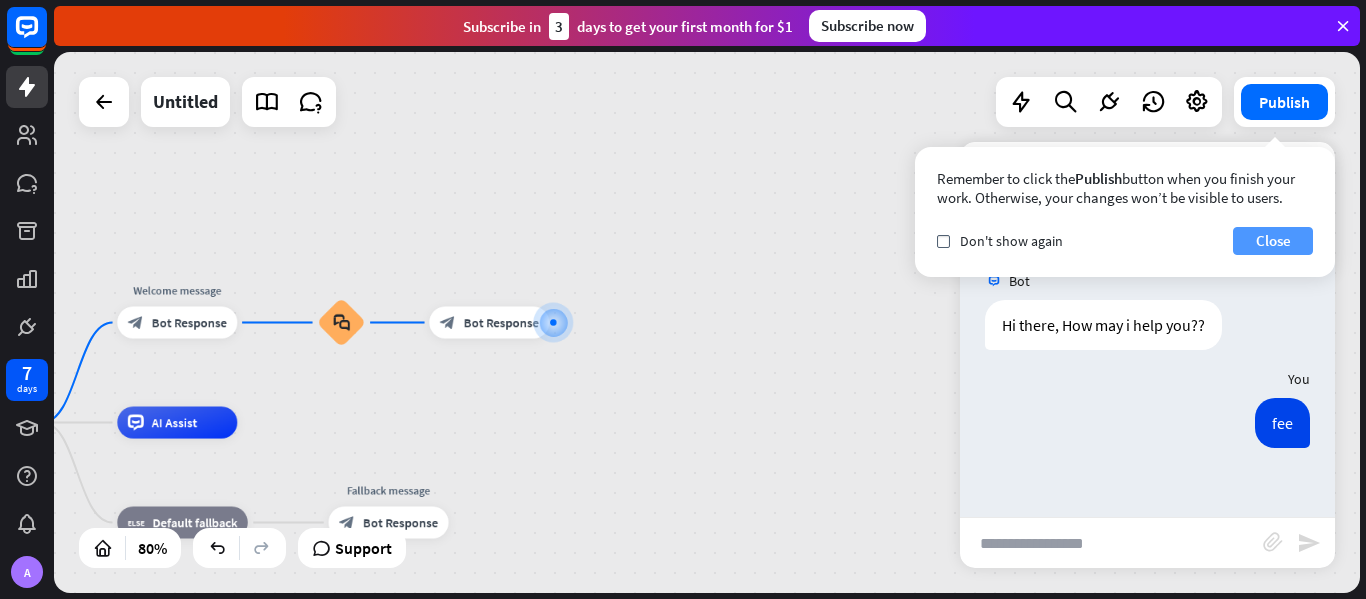 click on "Close" at bounding box center (1273, 241) 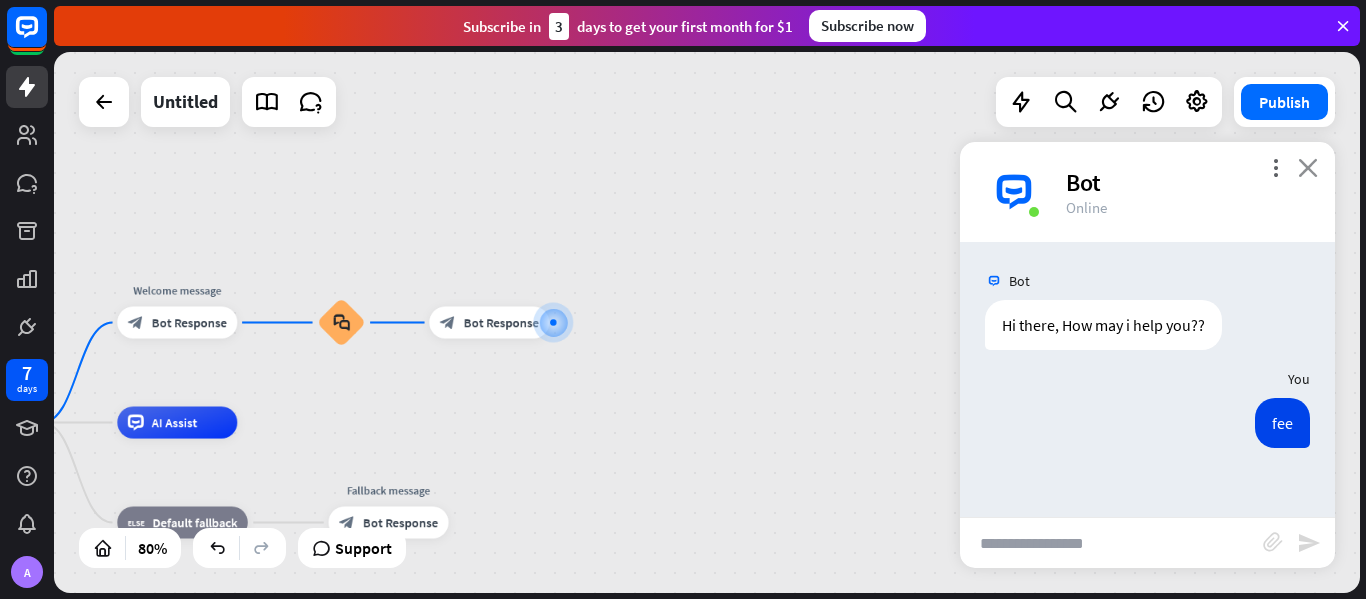 click on "close" at bounding box center [1308, 167] 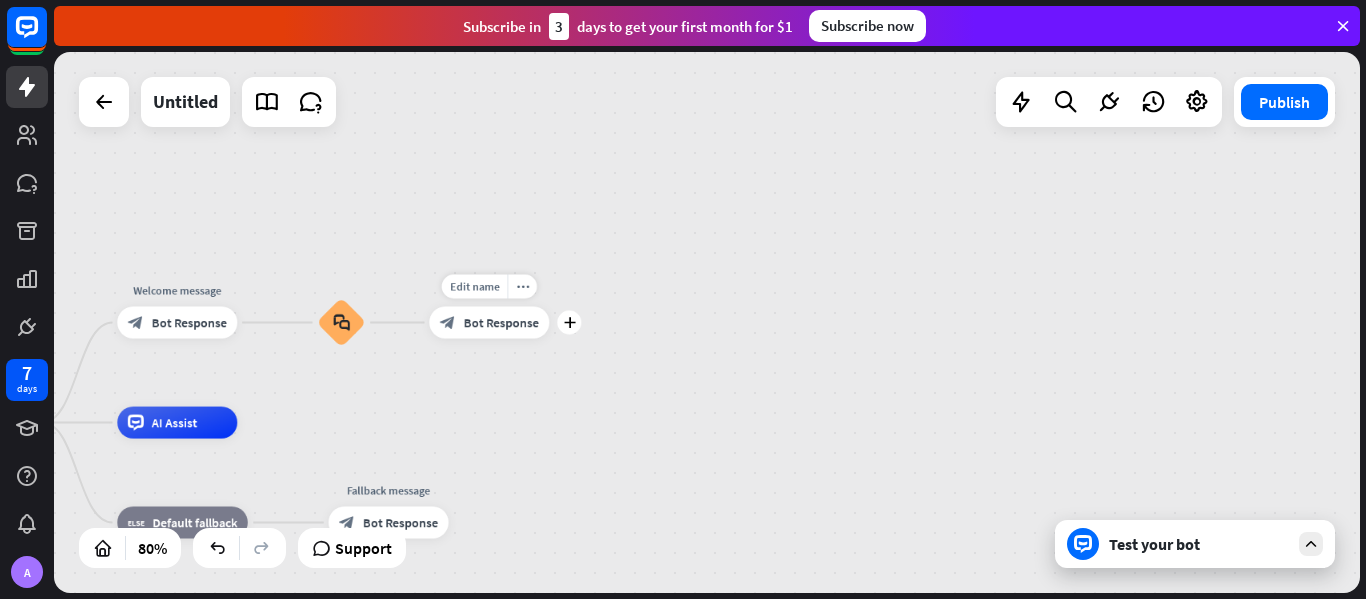 click on "Bot Response" at bounding box center [501, 323] 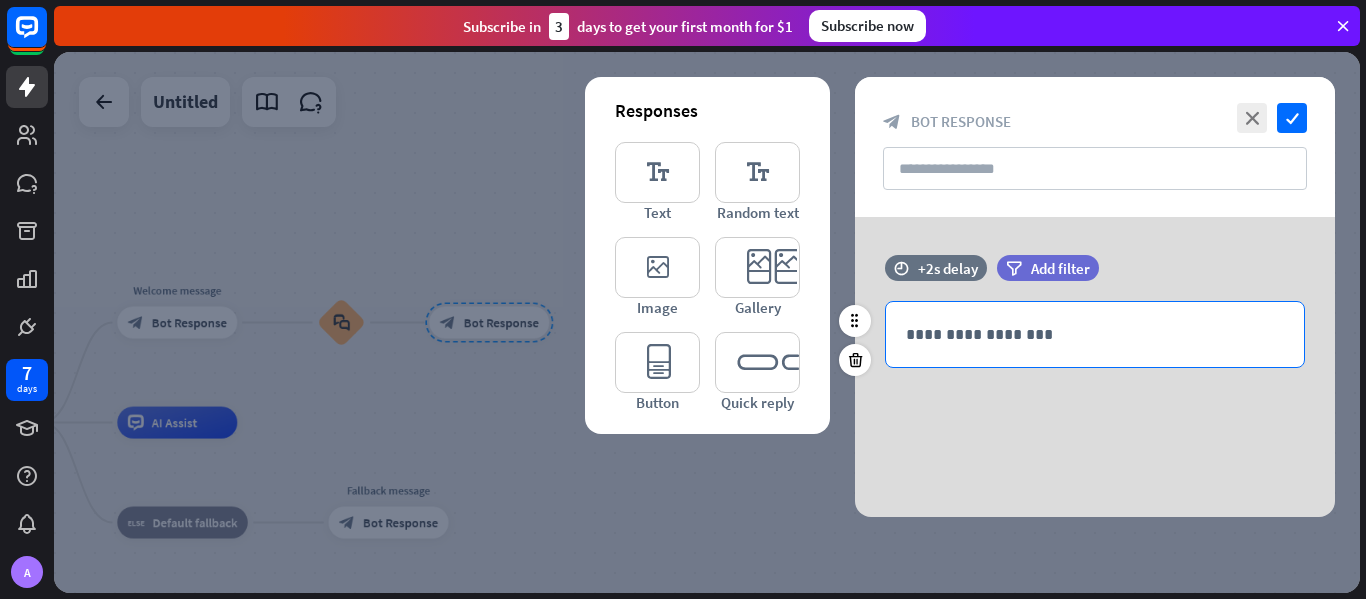click on "**********" at bounding box center (1095, 334) 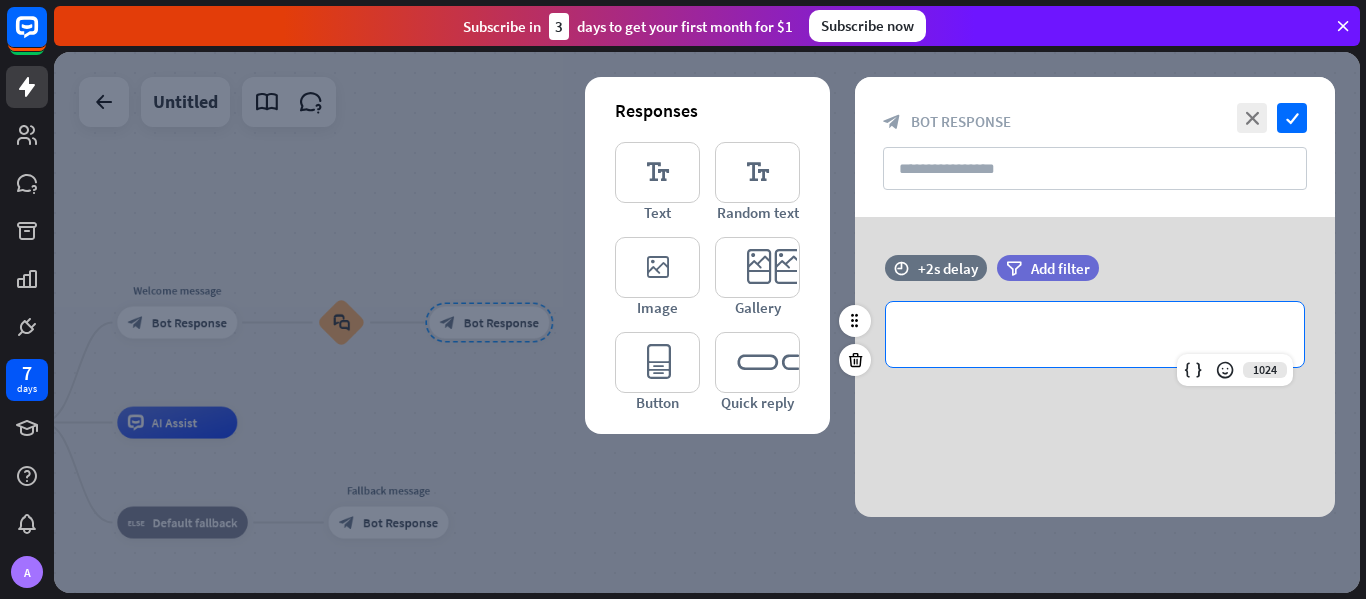type 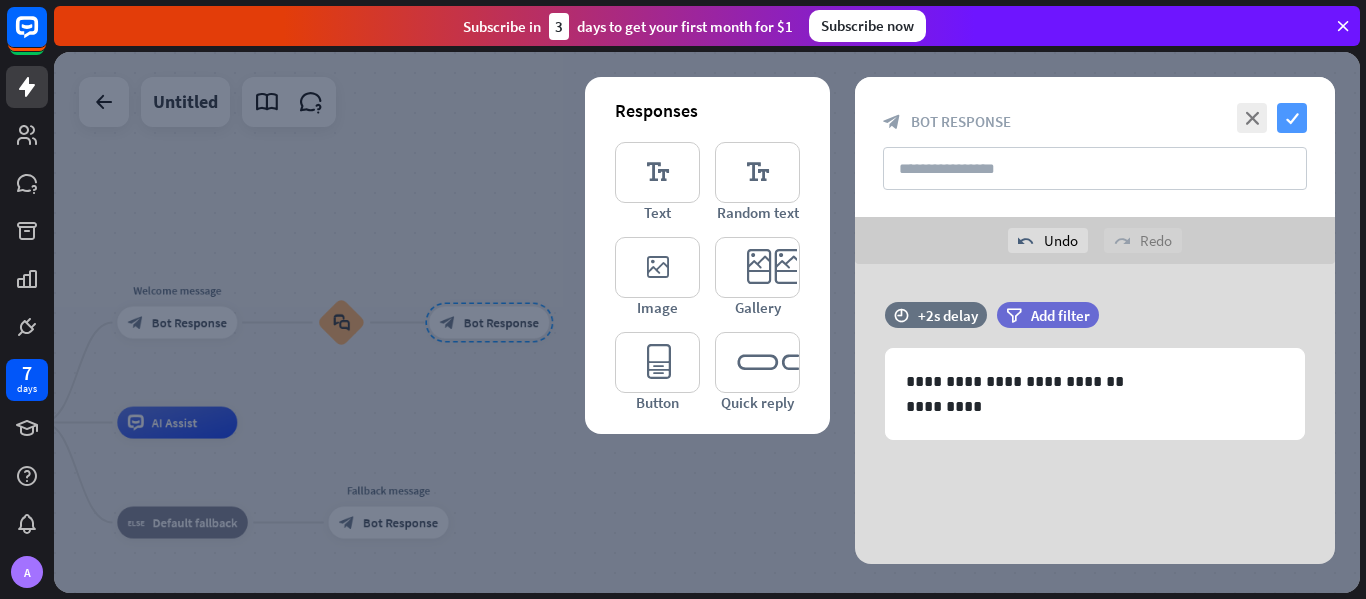 click on "check" at bounding box center [1292, 118] 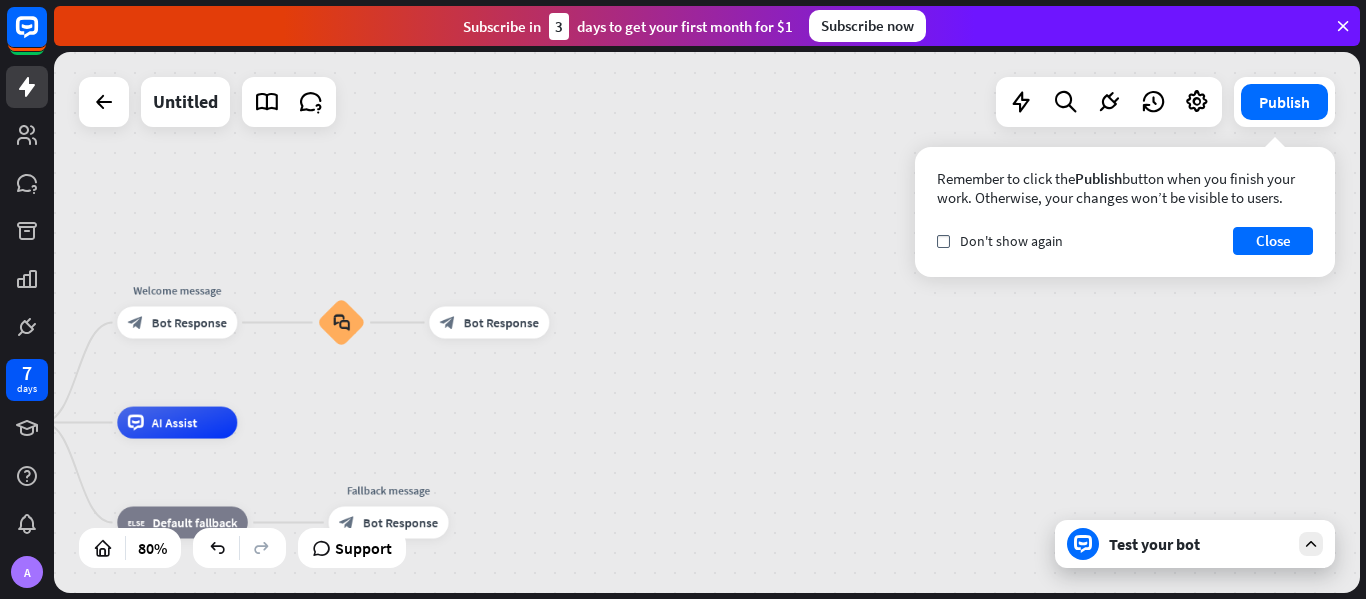 click on "Test your bot" at bounding box center (1195, 544) 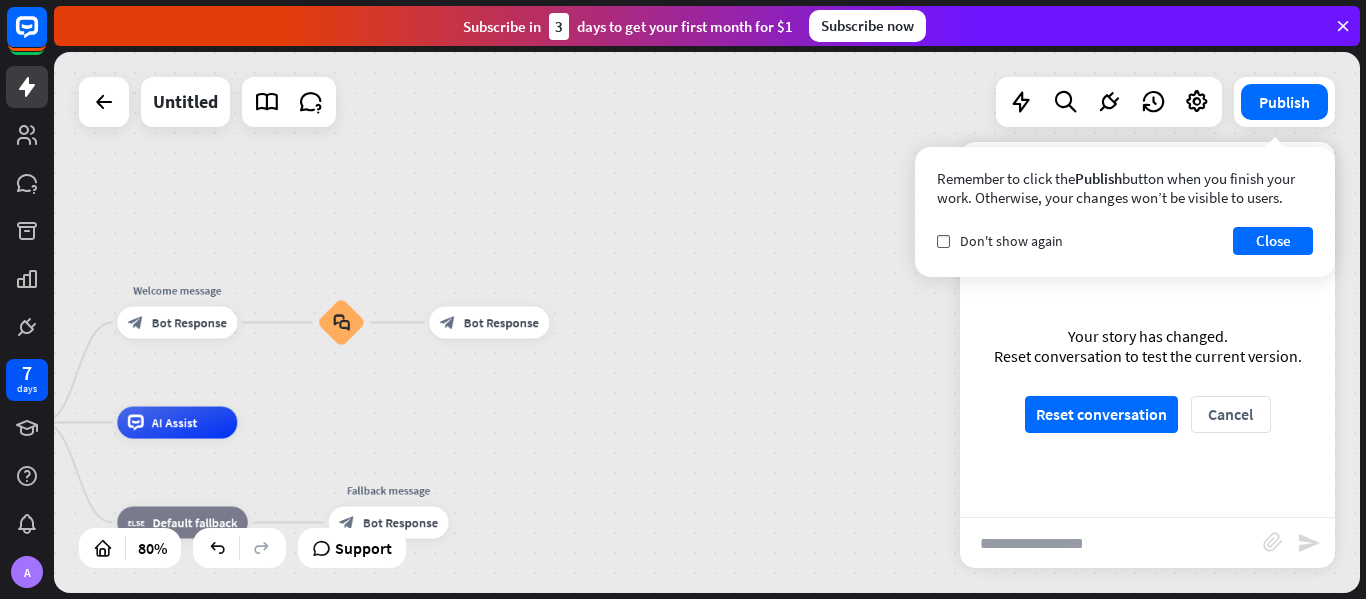 click at bounding box center [1111, 543] 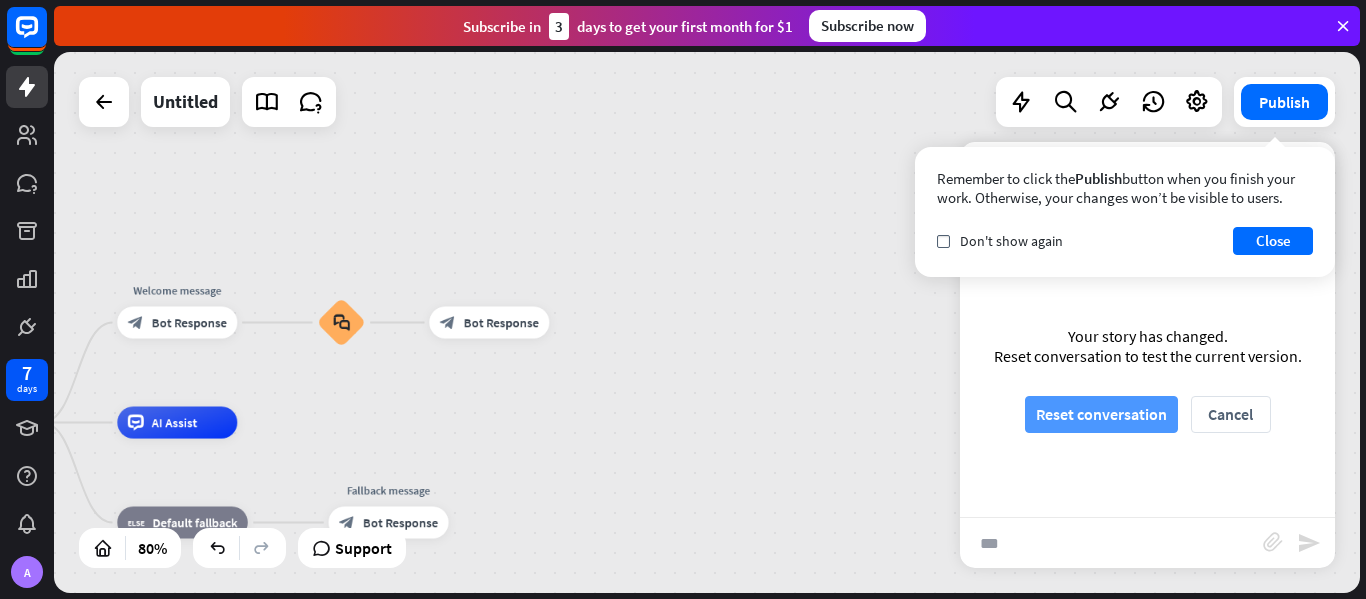 click on "Reset conversation" at bounding box center [1101, 414] 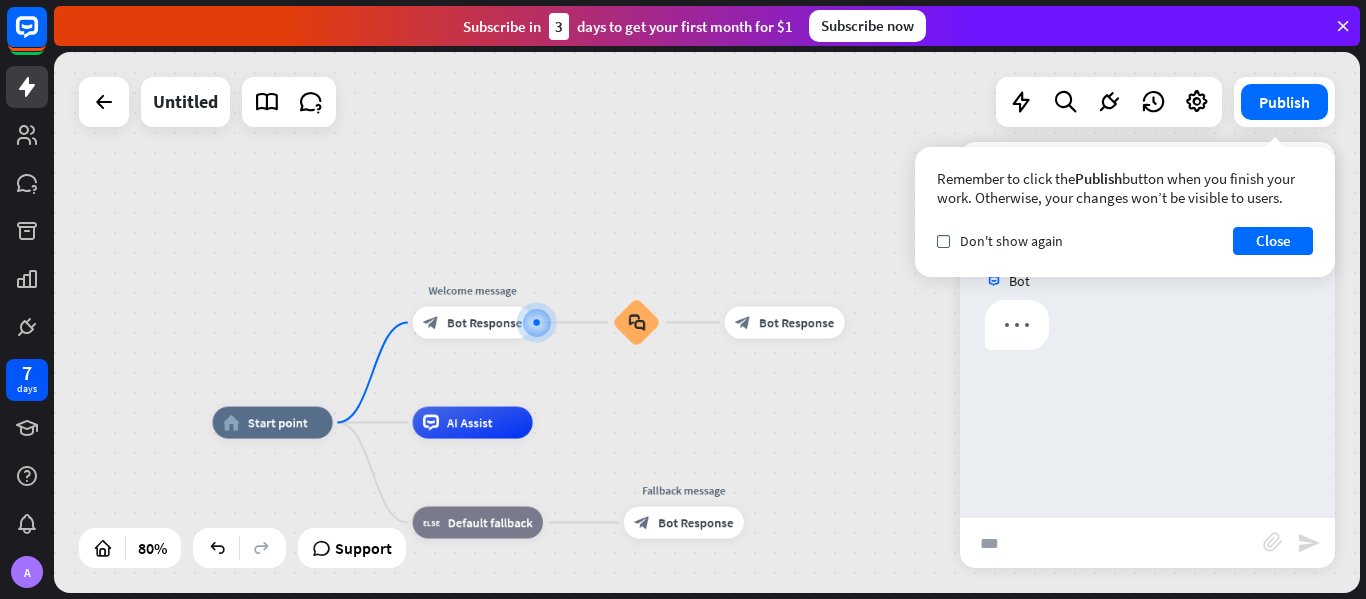 click on "***" at bounding box center (1111, 543) 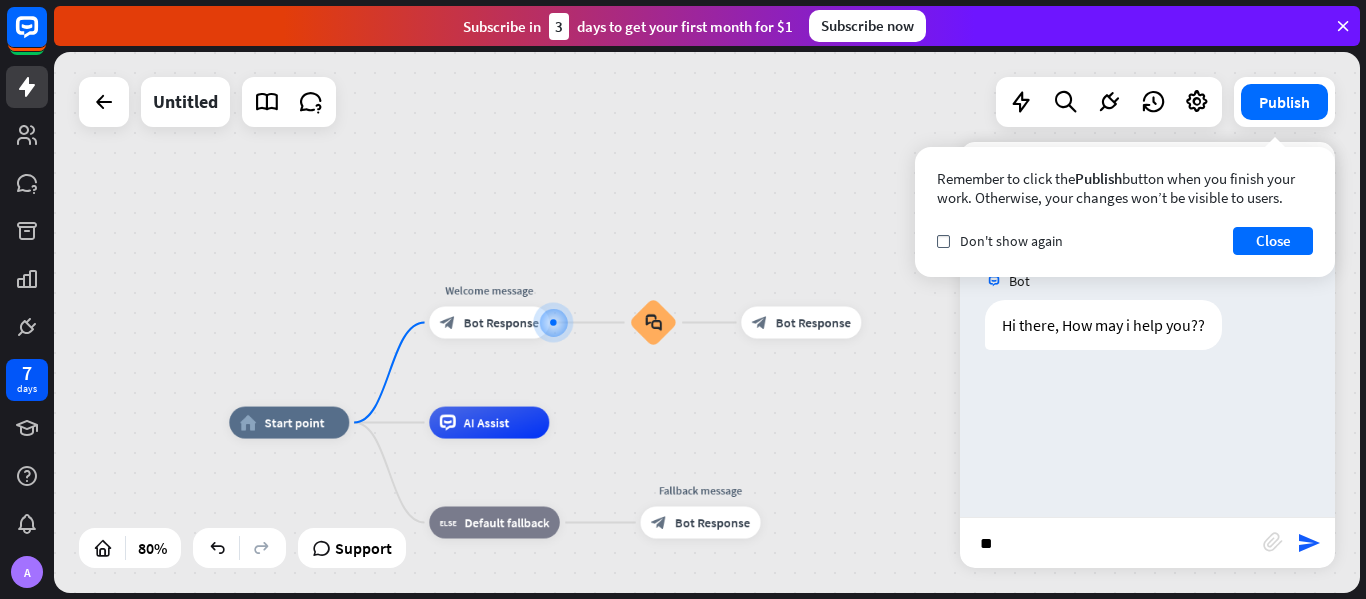 type on "*" 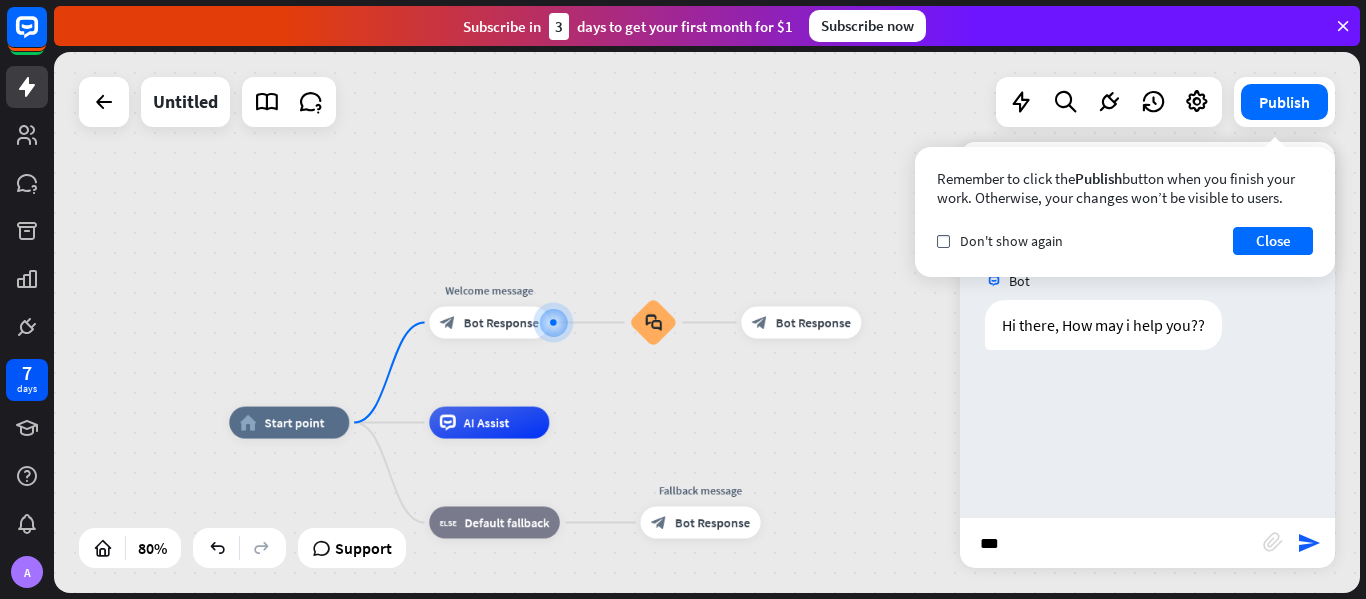 type 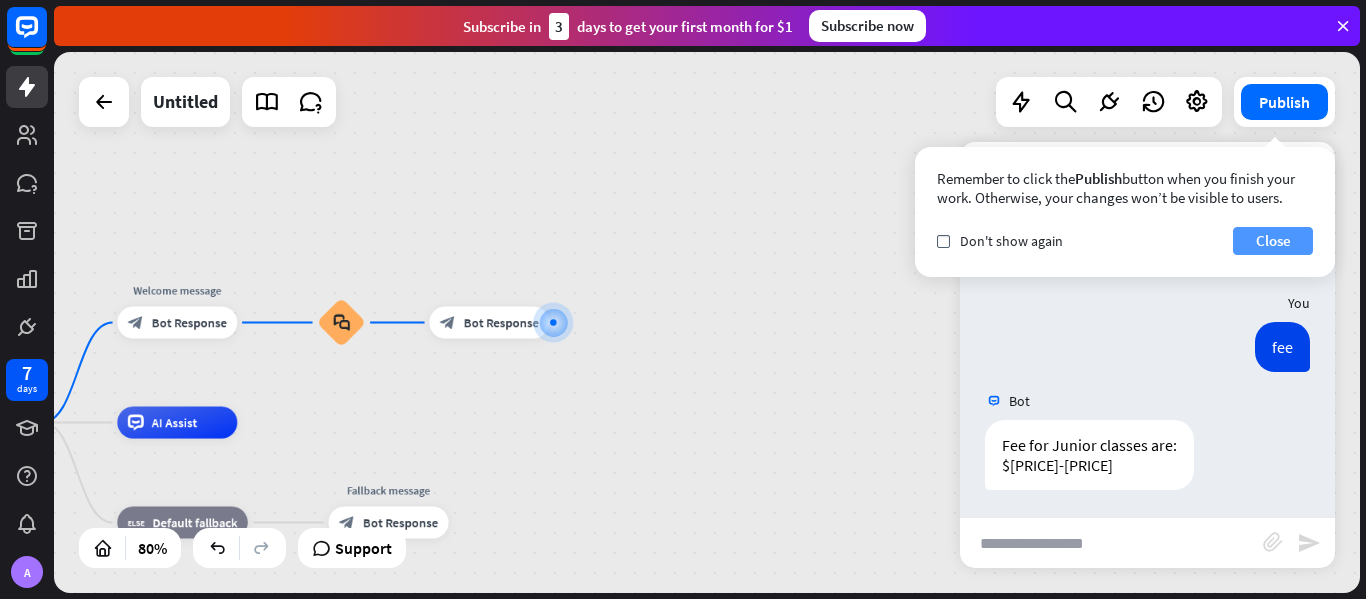 scroll, scrollTop: 79, scrollLeft: 0, axis: vertical 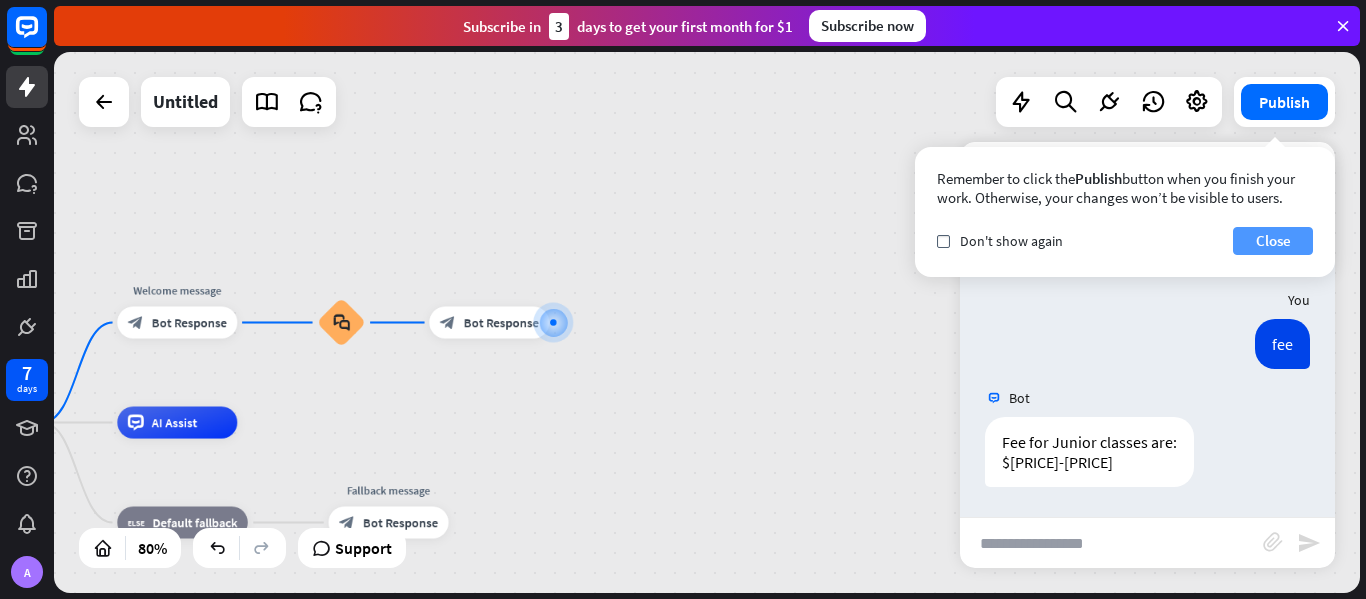 click on "Close" at bounding box center [1273, 241] 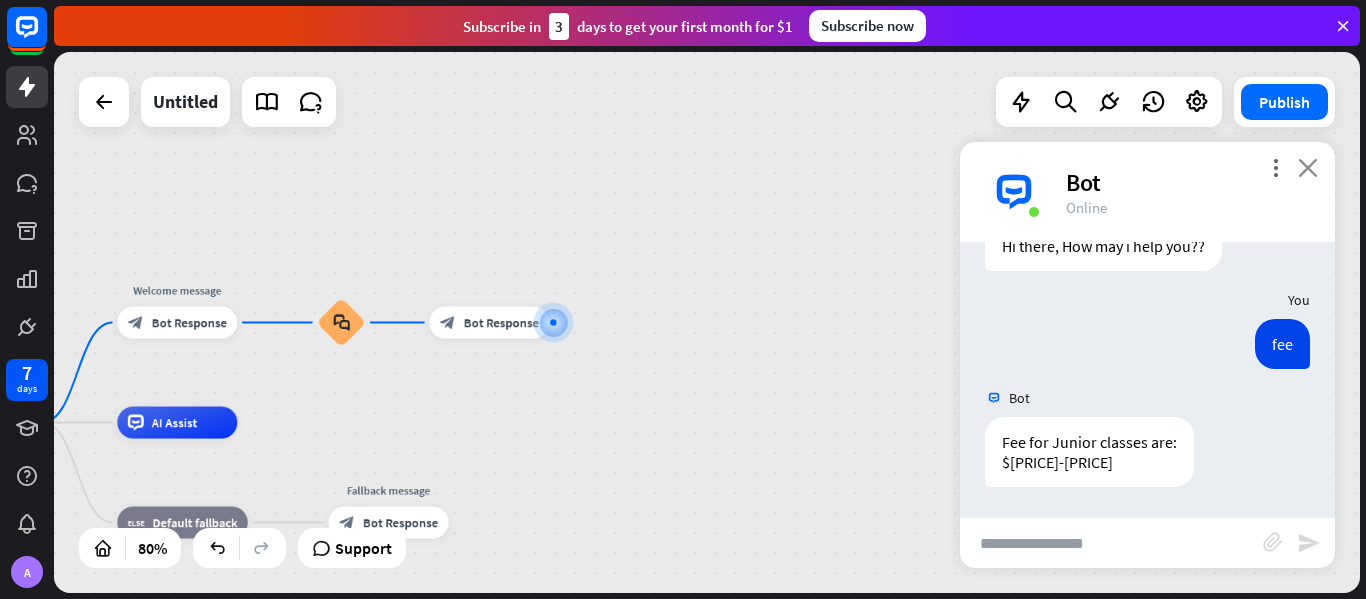 click on "close" at bounding box center [1308, 167] 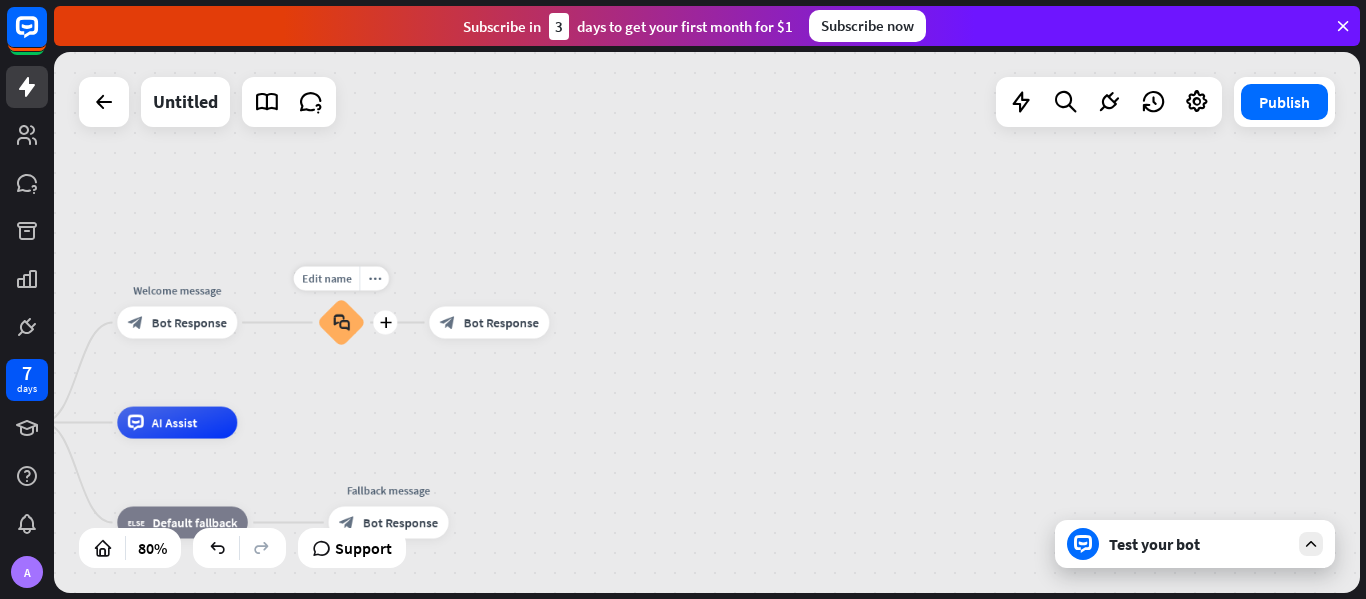 click on "block_faq" at bounding box center [341, 323] 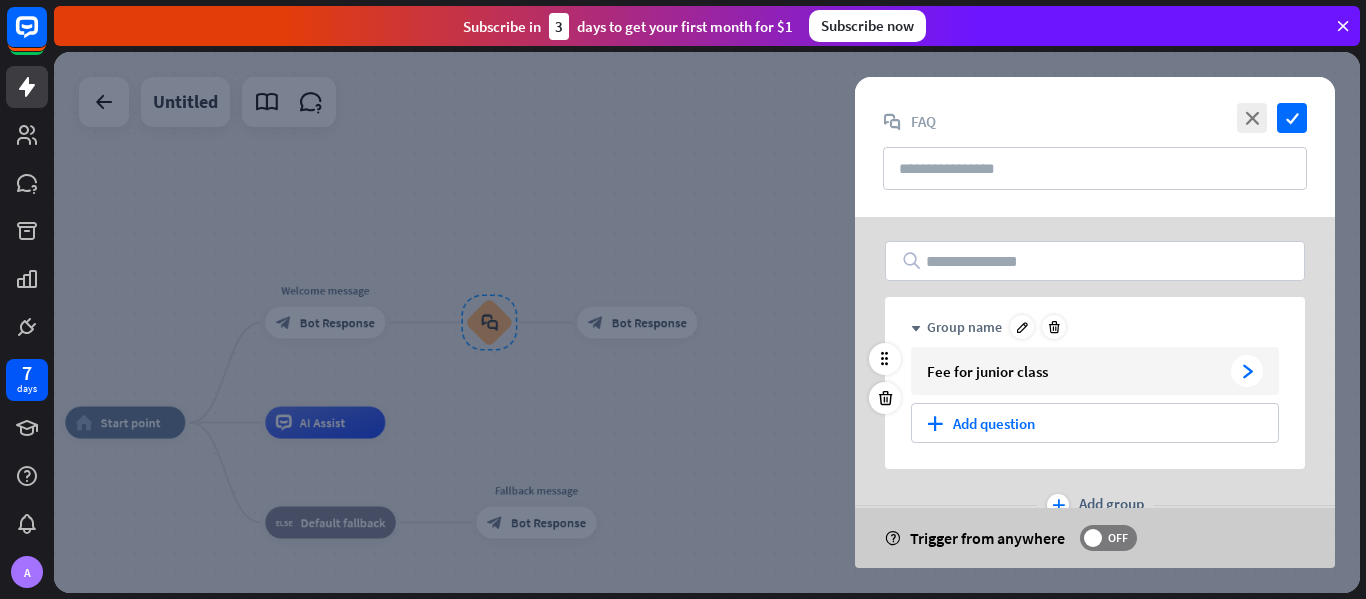 click on "arrowhead_right" at bounding box center (1247, 371) 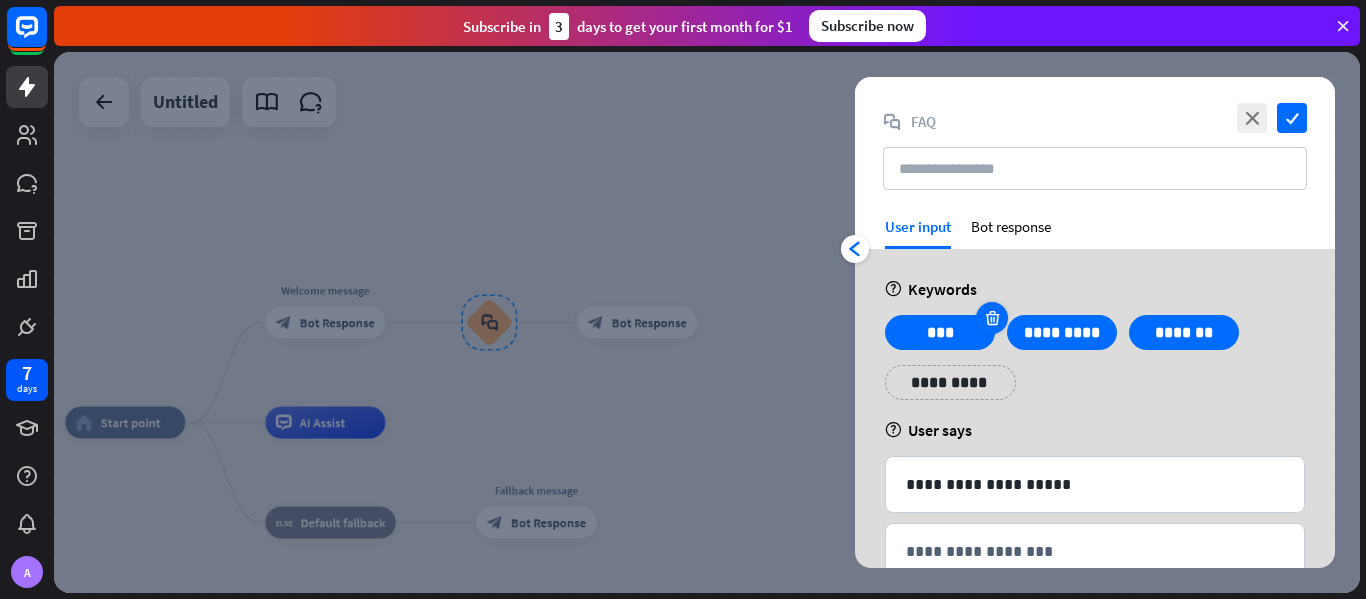 click at bounding box center [992, 318] 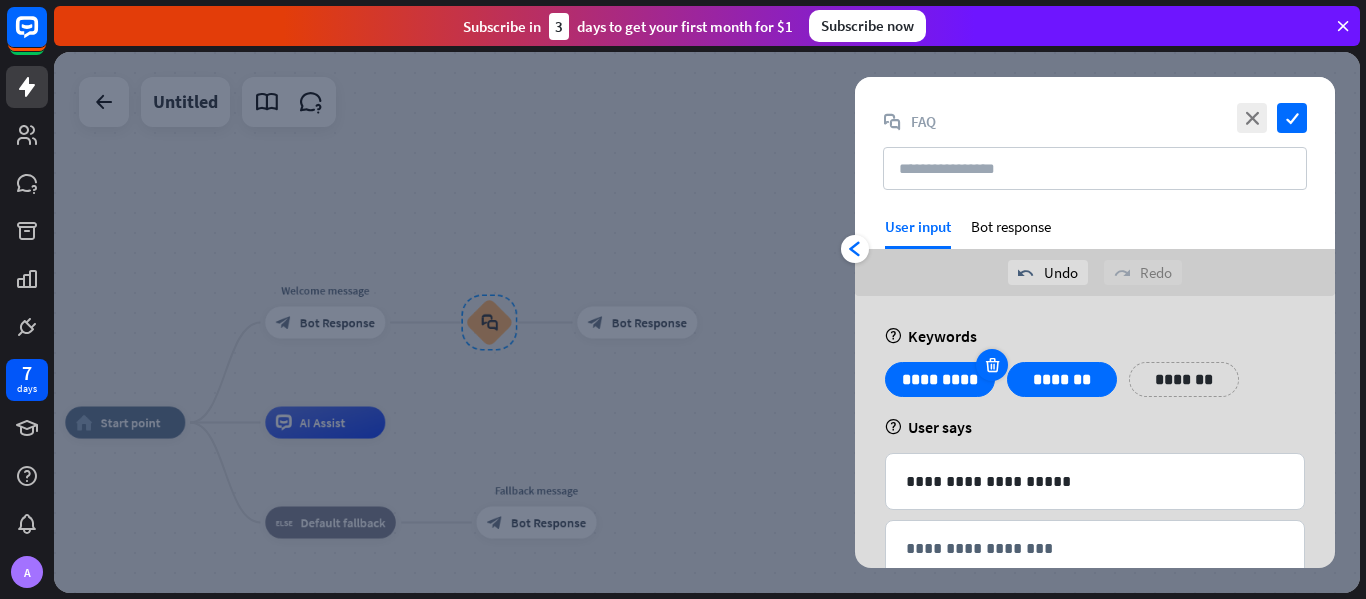 click at bounding box center (992, 365) 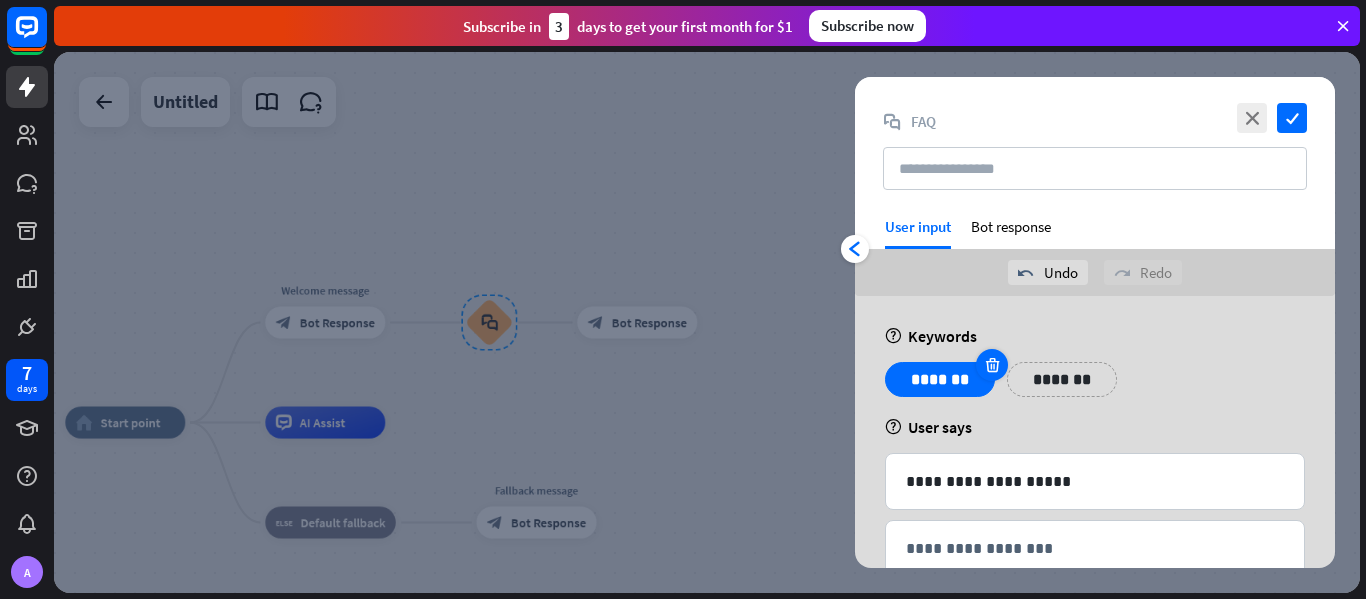 click at bounding box center (992, 365) 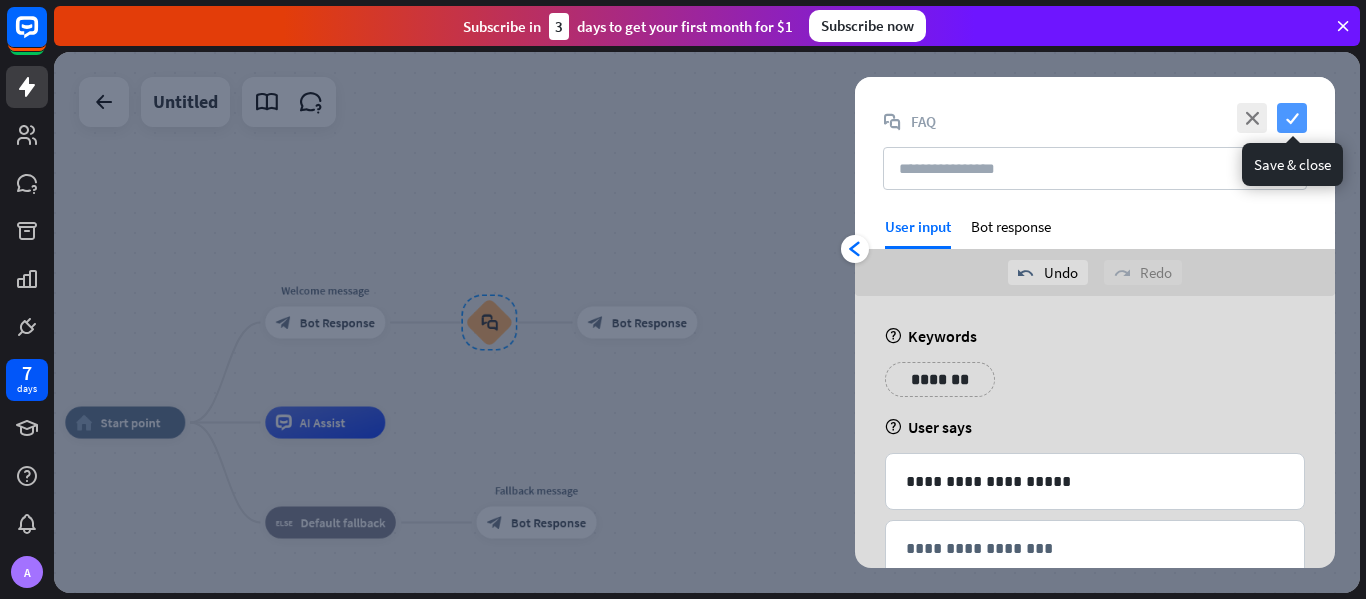 click on "check" at bounding box center (1292, 118) 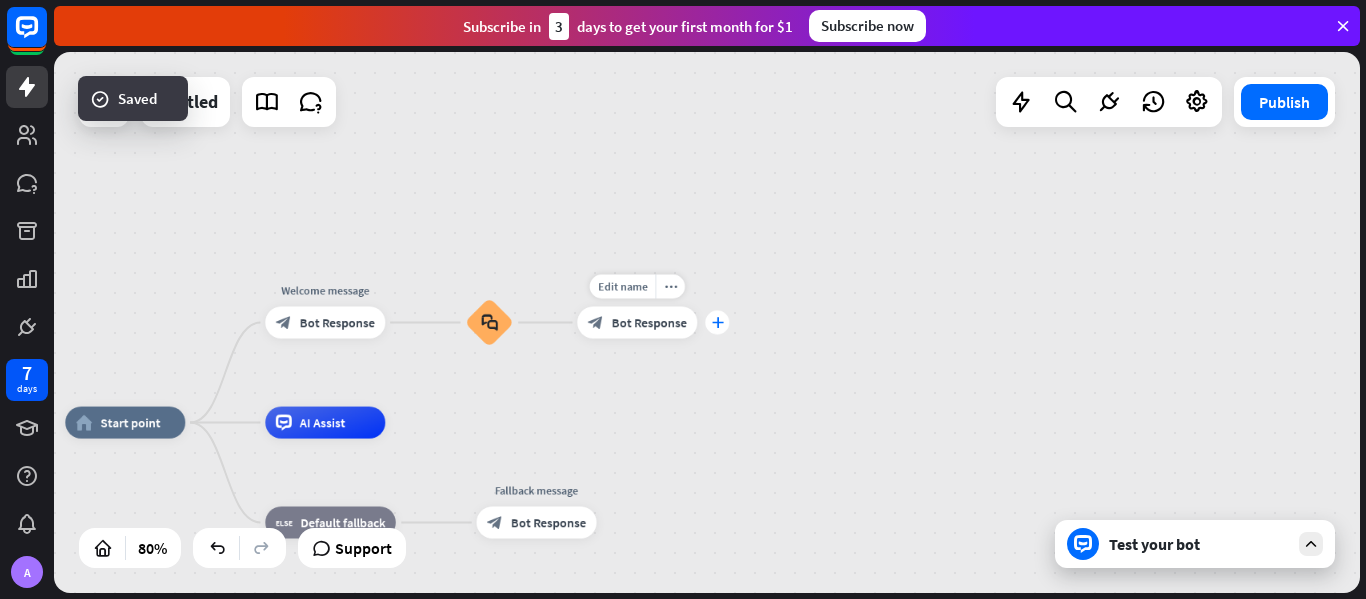 click on "plus" at bounding box center [717, 322] 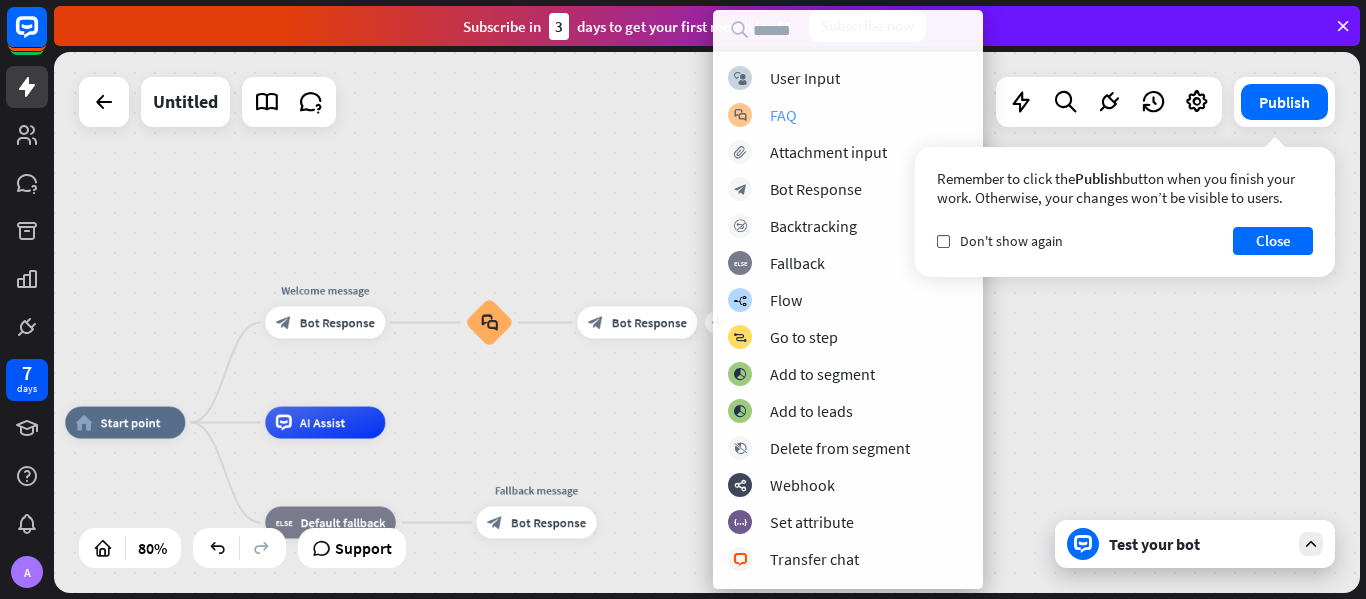 click on "FAQ" at bounding box center (783, 115) 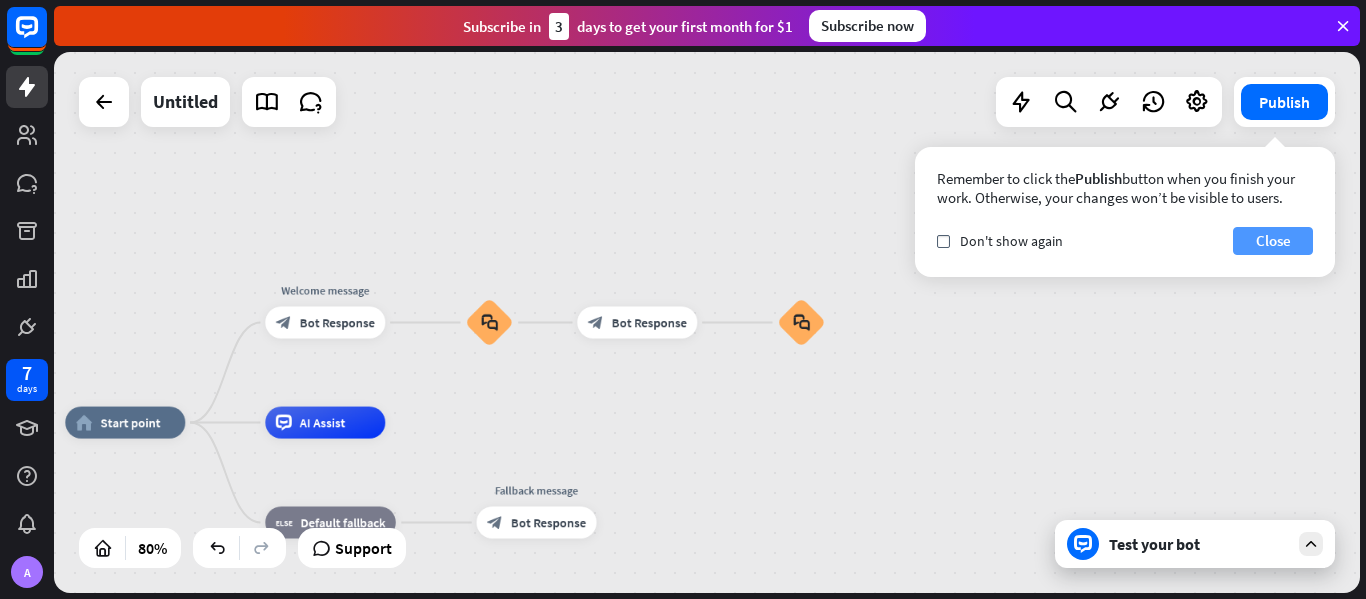 click on "Close" at bounding box center [1273, 241] 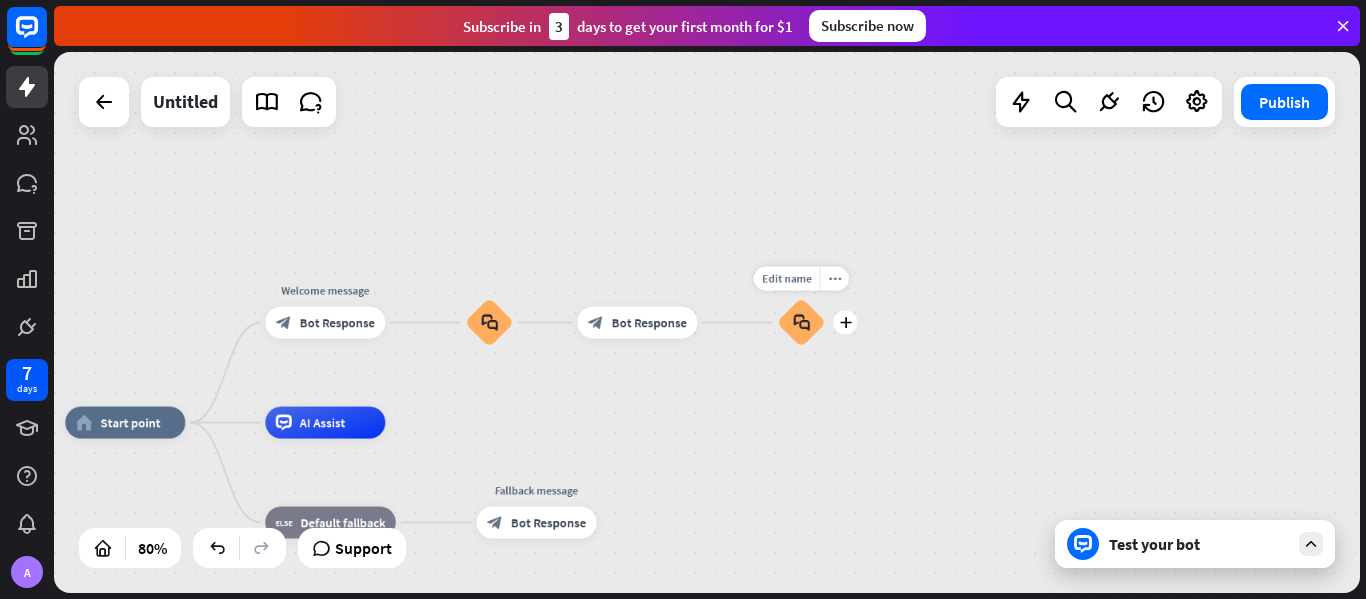 click on "block_faq" at bounding box center (801, 323) 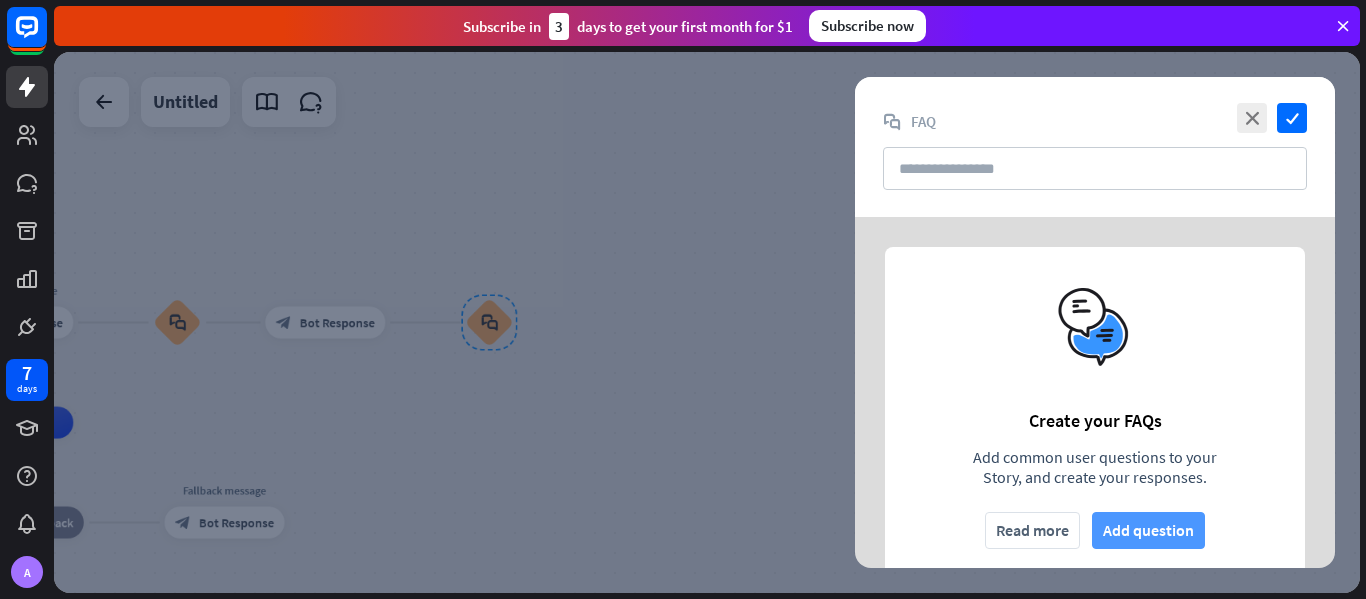 click on "Add question" at bounding box center [1148, 530] 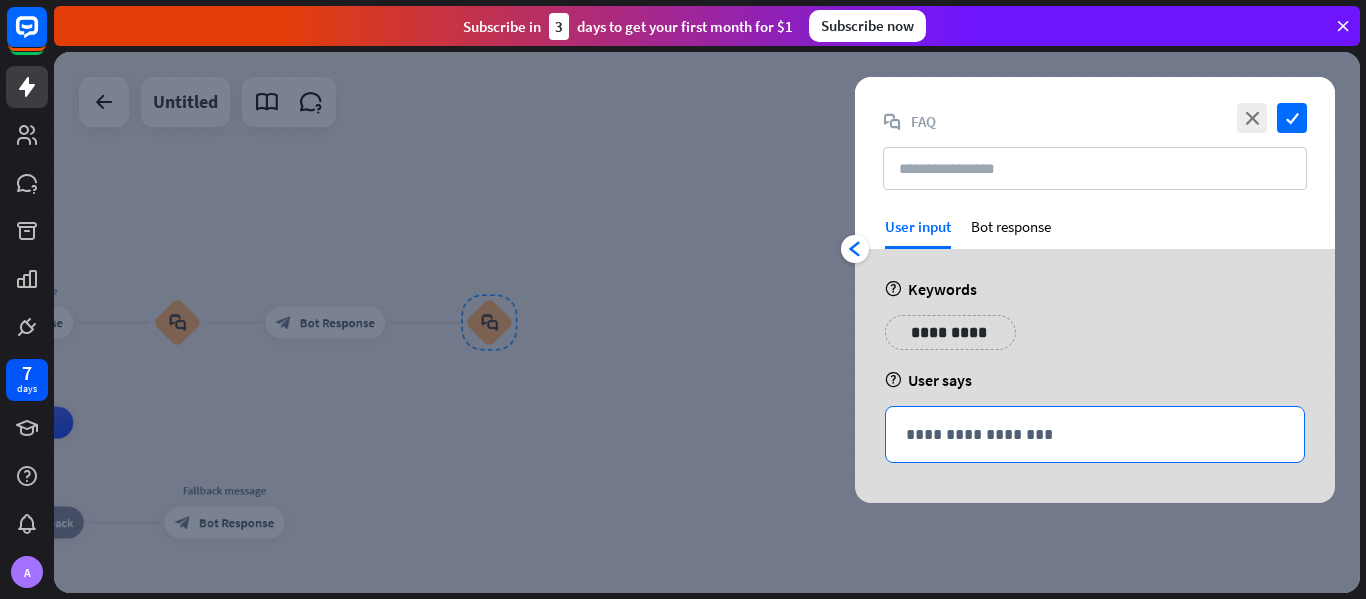 click on "**********" at bounding box center (1095, 434) 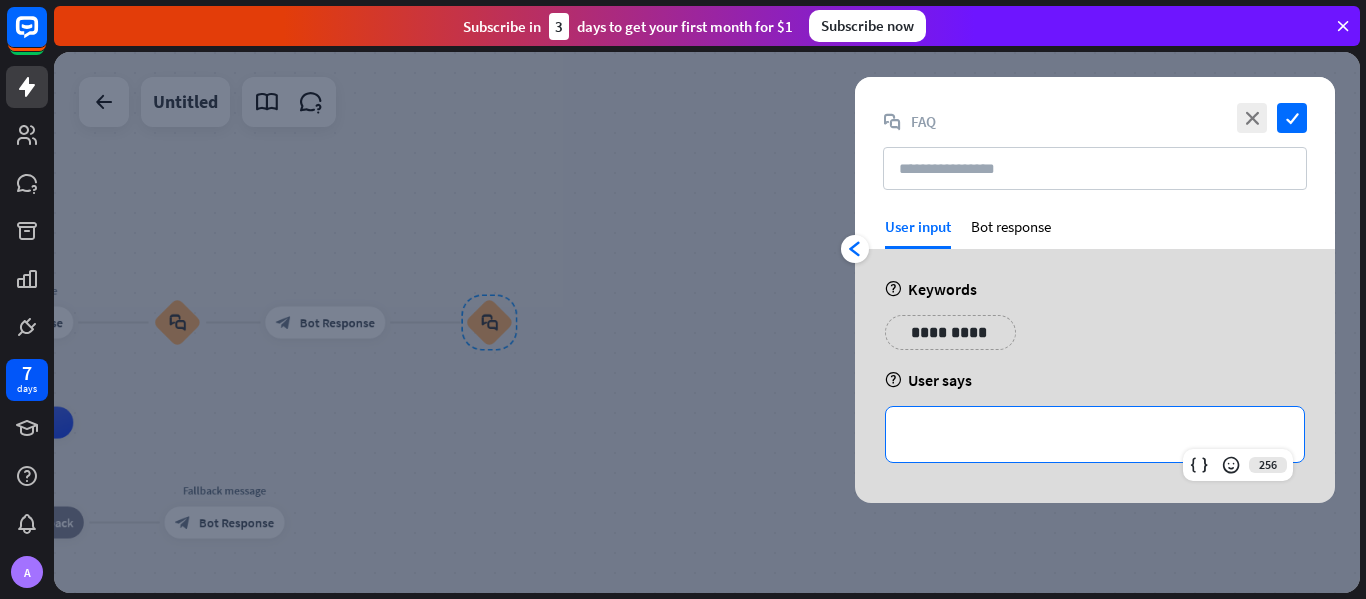 type 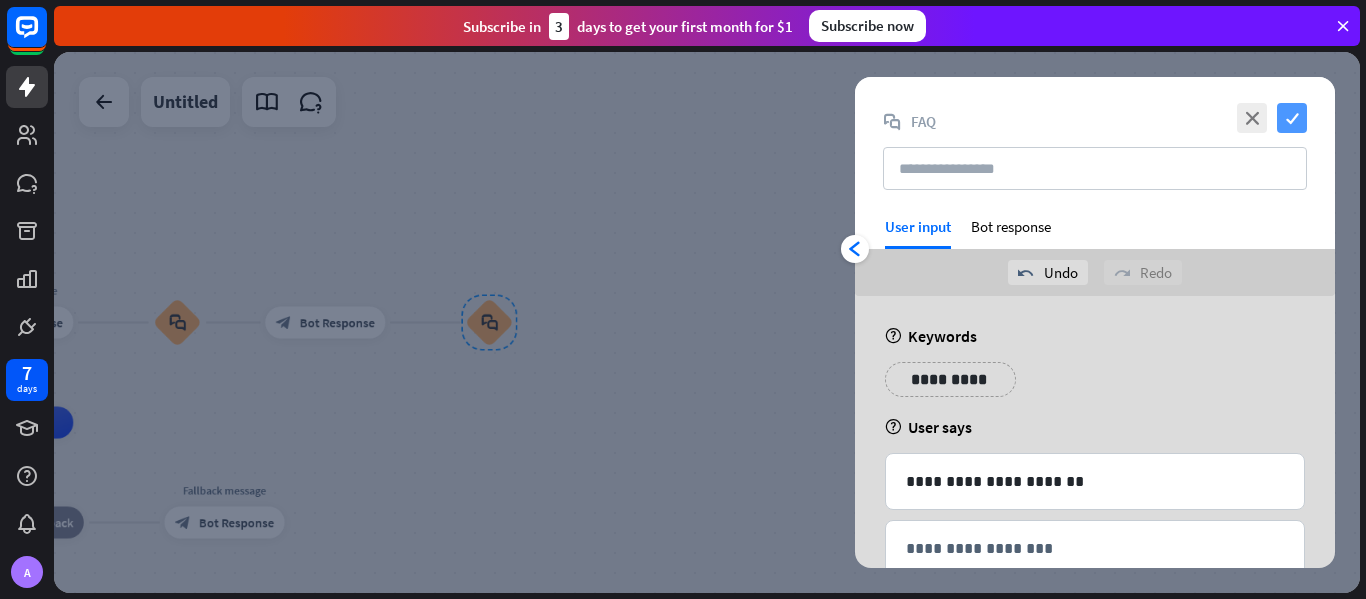 click on "check" at bounding box center (1292, 118) 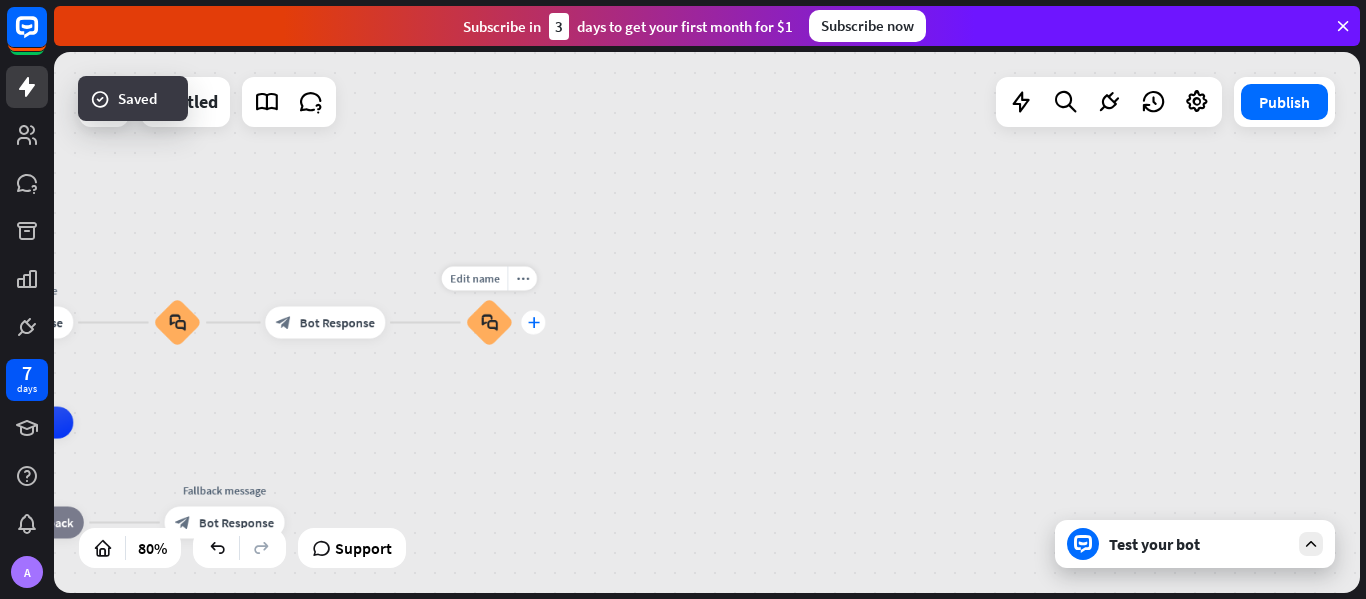 click on "plus" at bounding box center [533, 323] 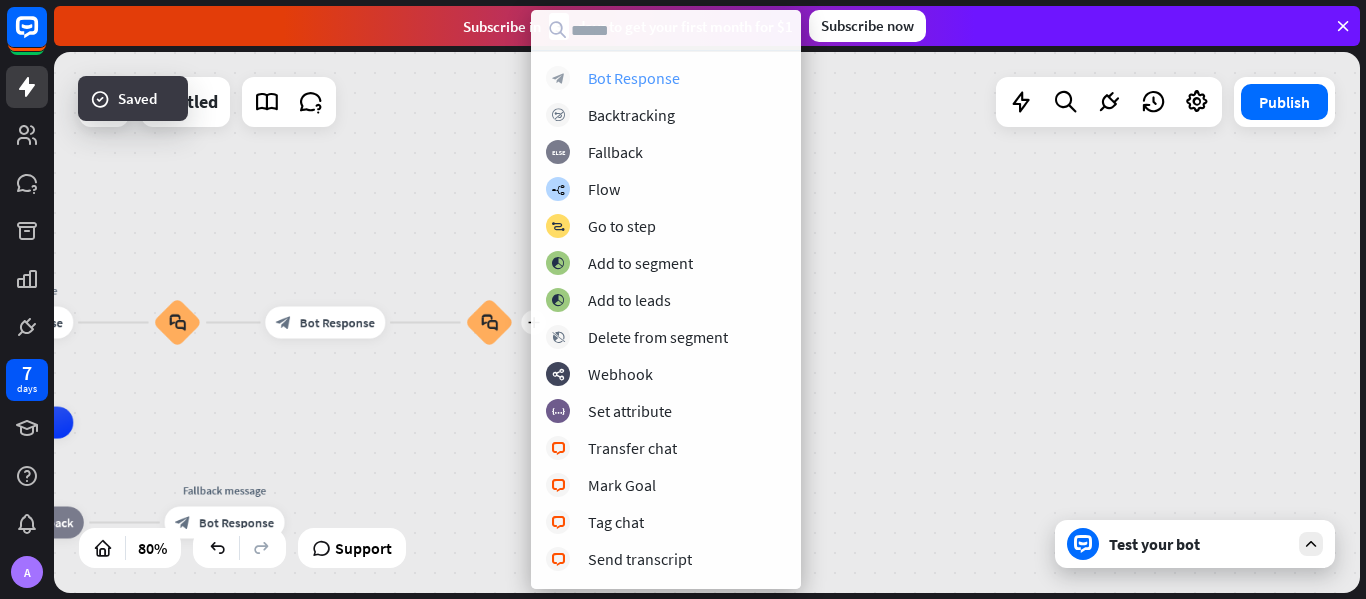 click on "Bot Response" at bounding box center (634, 78) 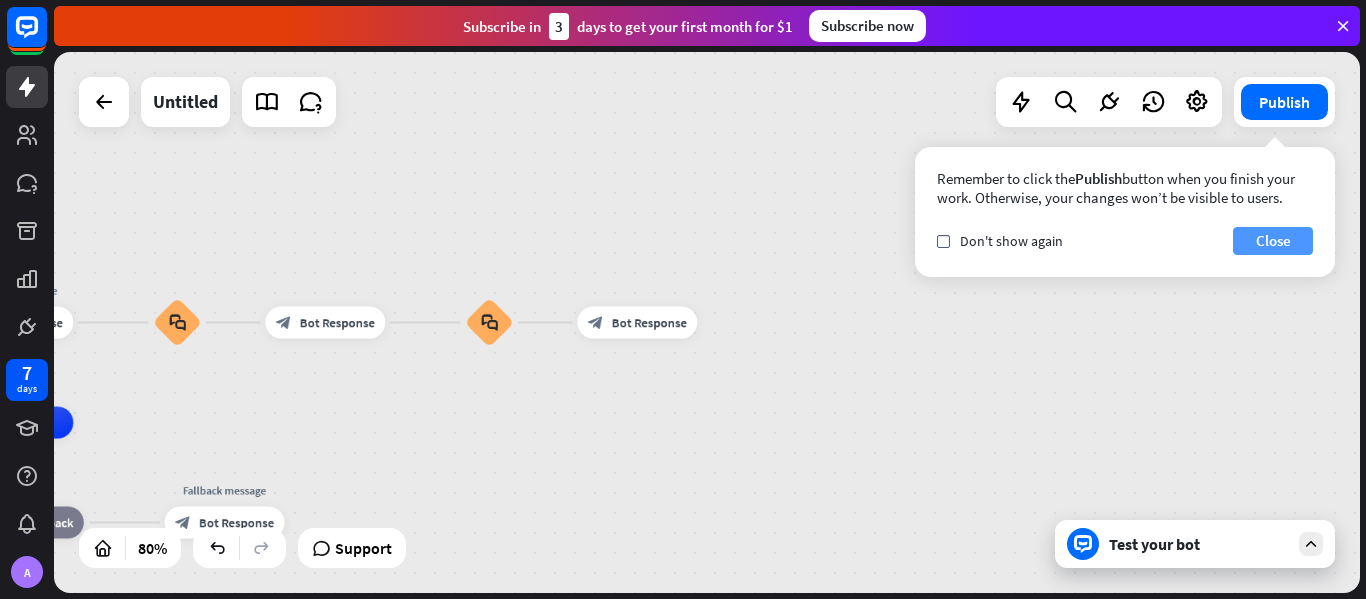 click on "Close" at bounding box center [1273, 241] 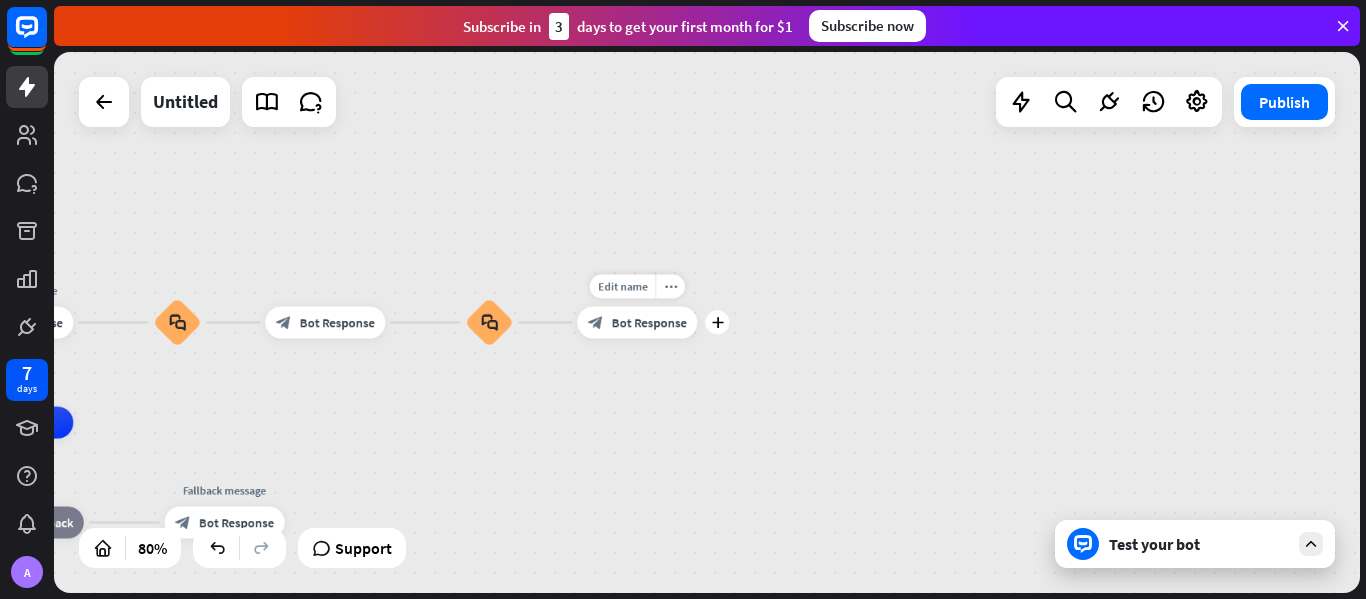 click on "Bot Response" at bounding box center (649, 323) 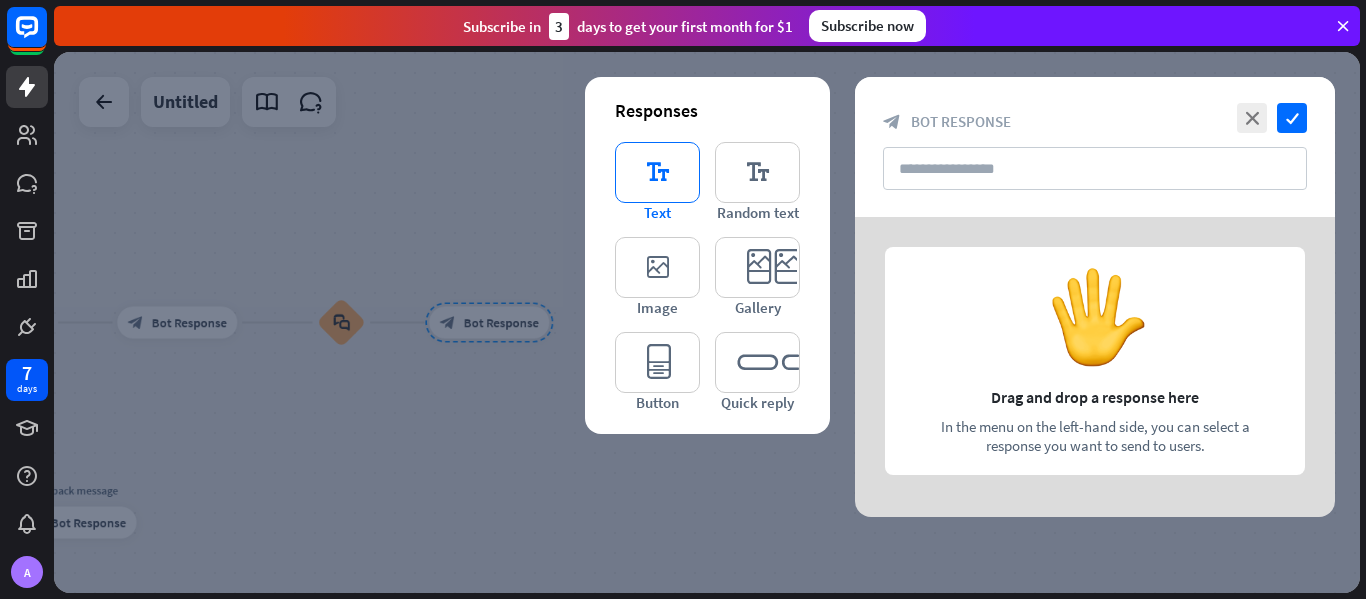 type 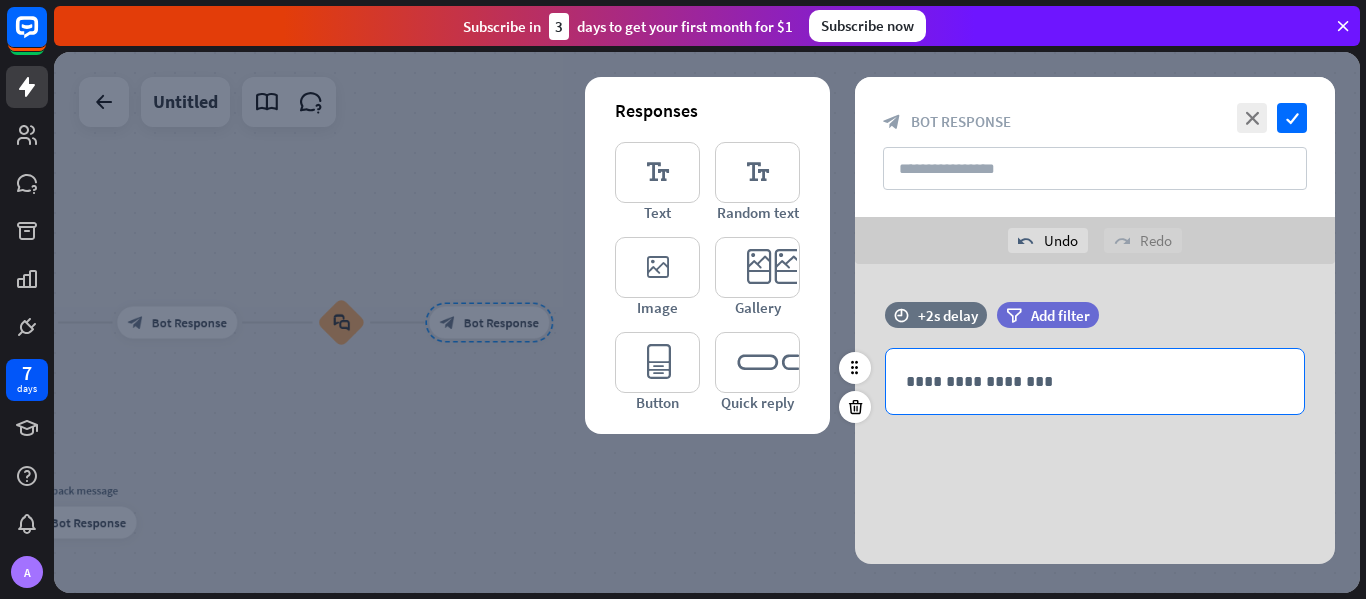 click on "**********" at bounding box center (1095, 381) 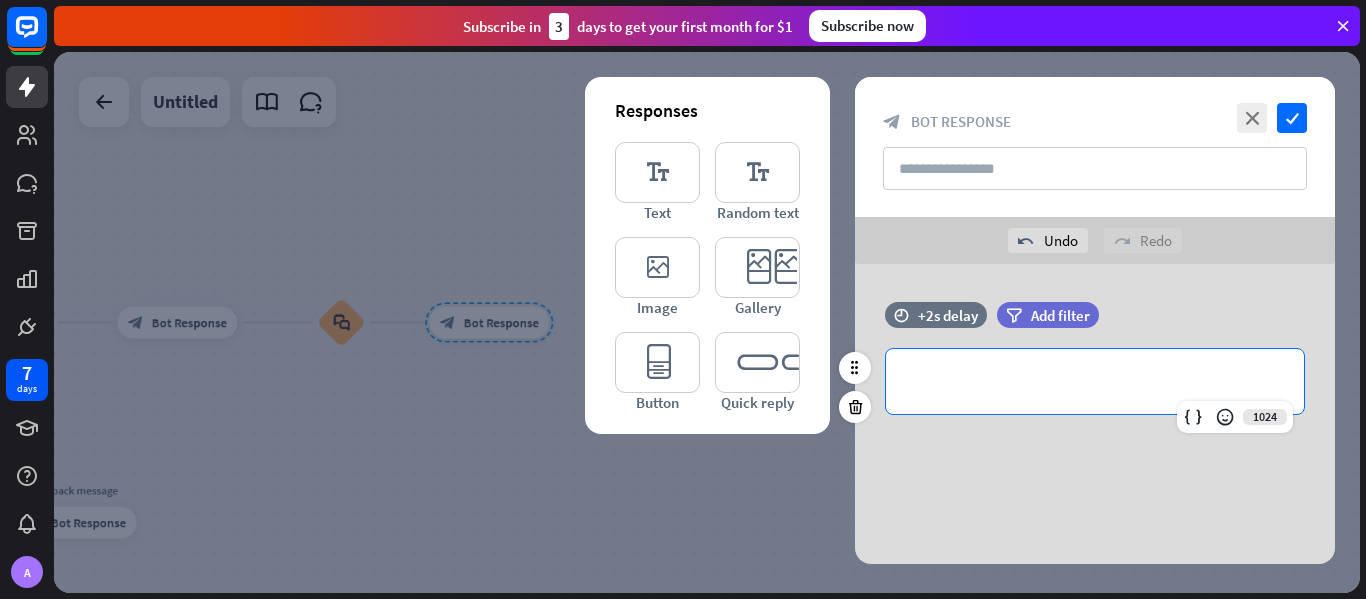 type 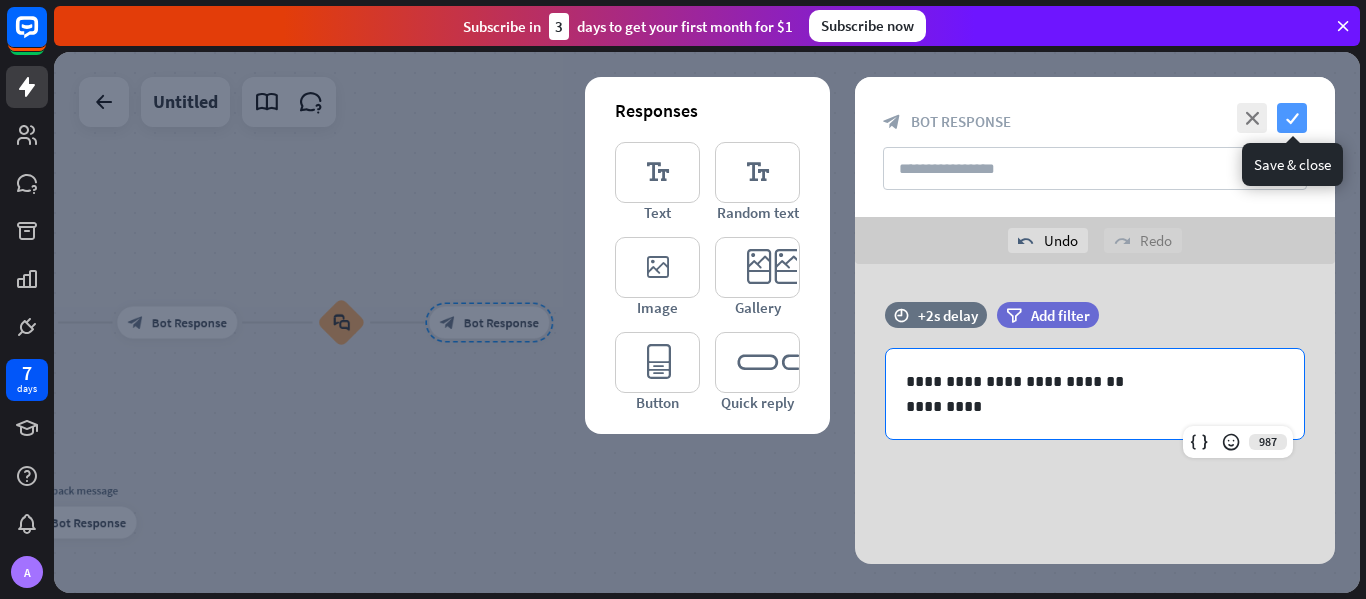 click on "check" at bounding box center [1292, 118] 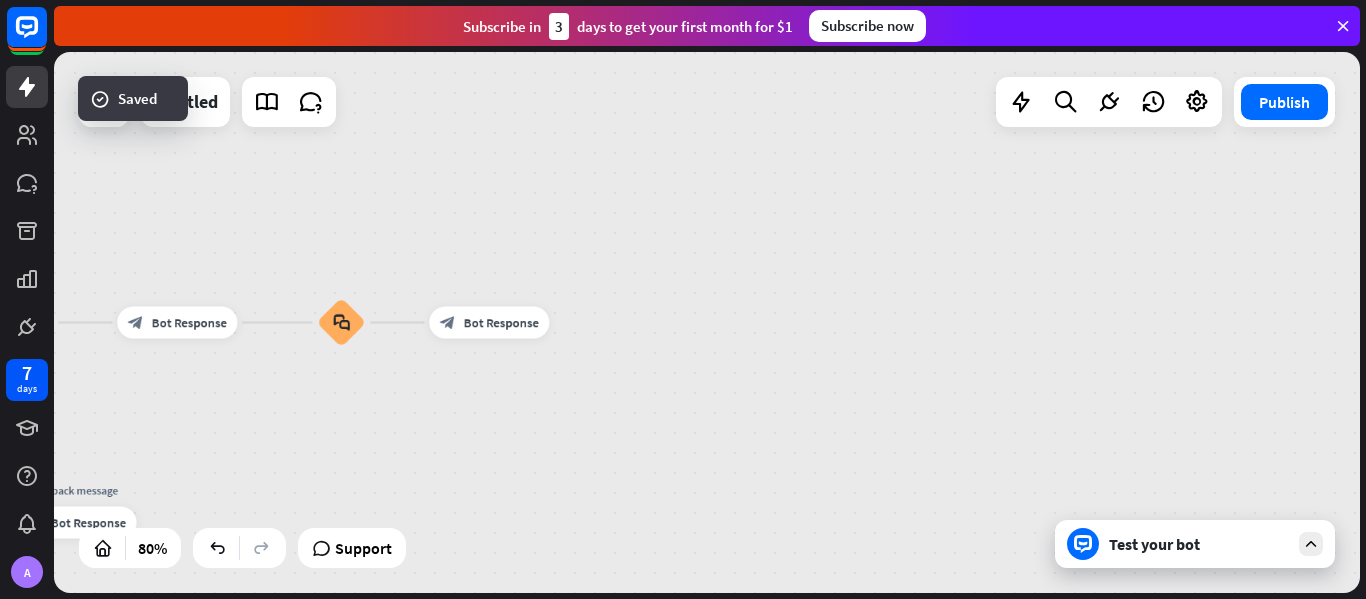 click on "Test your bot" at bounding box center (1199, 544) 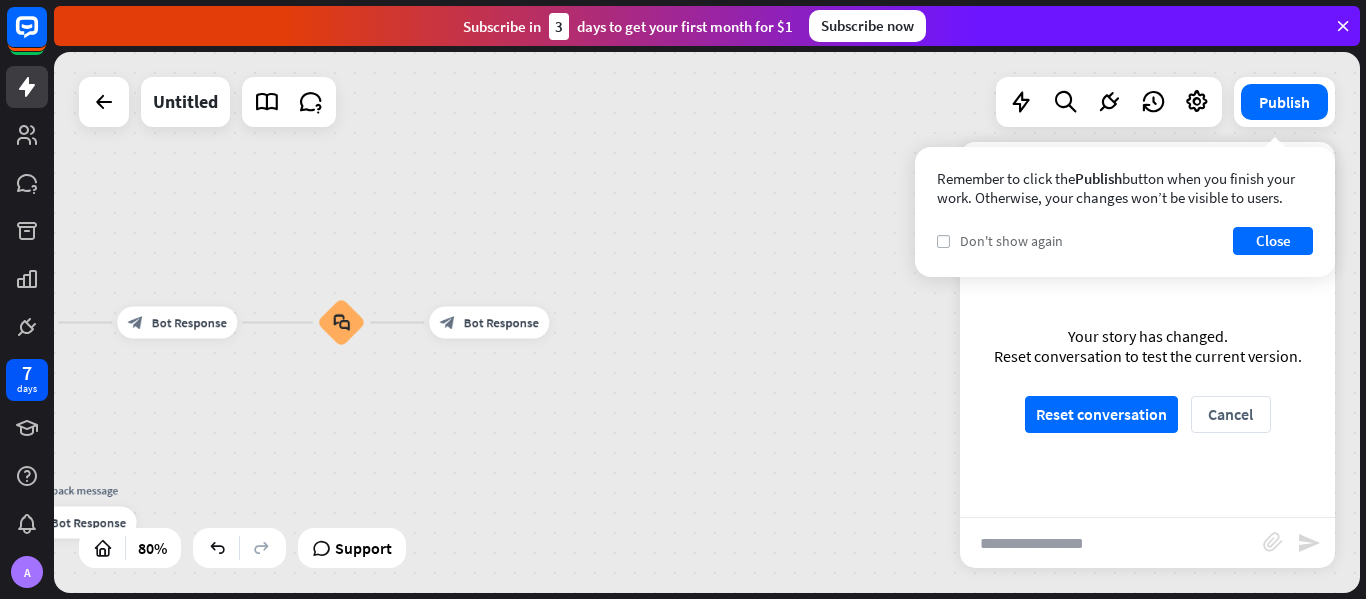 click on "check" at bounding box center [943, 241] 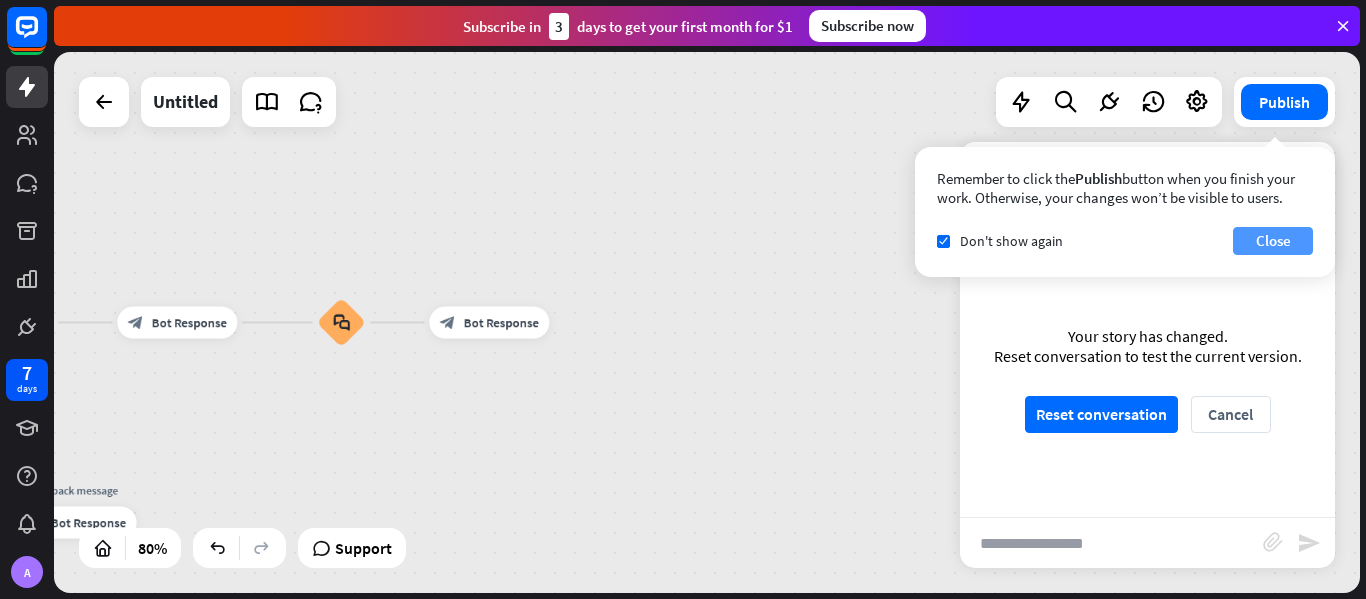 click on "Close" at bounding box center (1273, 241) 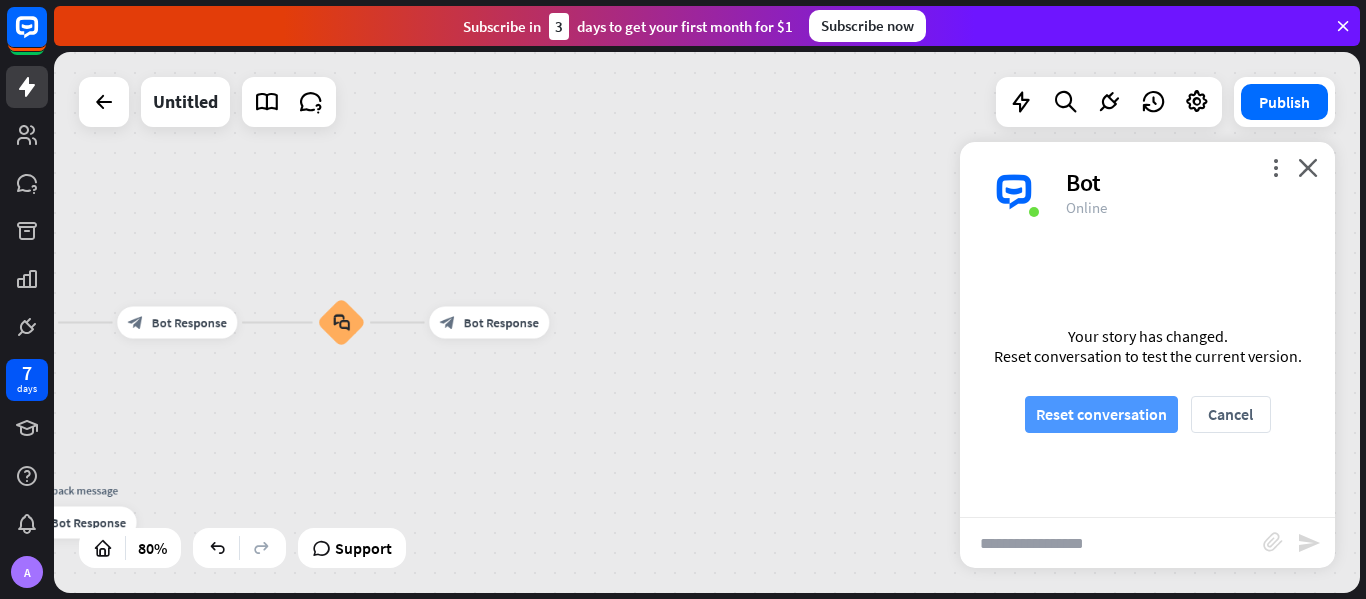 click on "Reset conversation" at bounding box center (1101, 414) 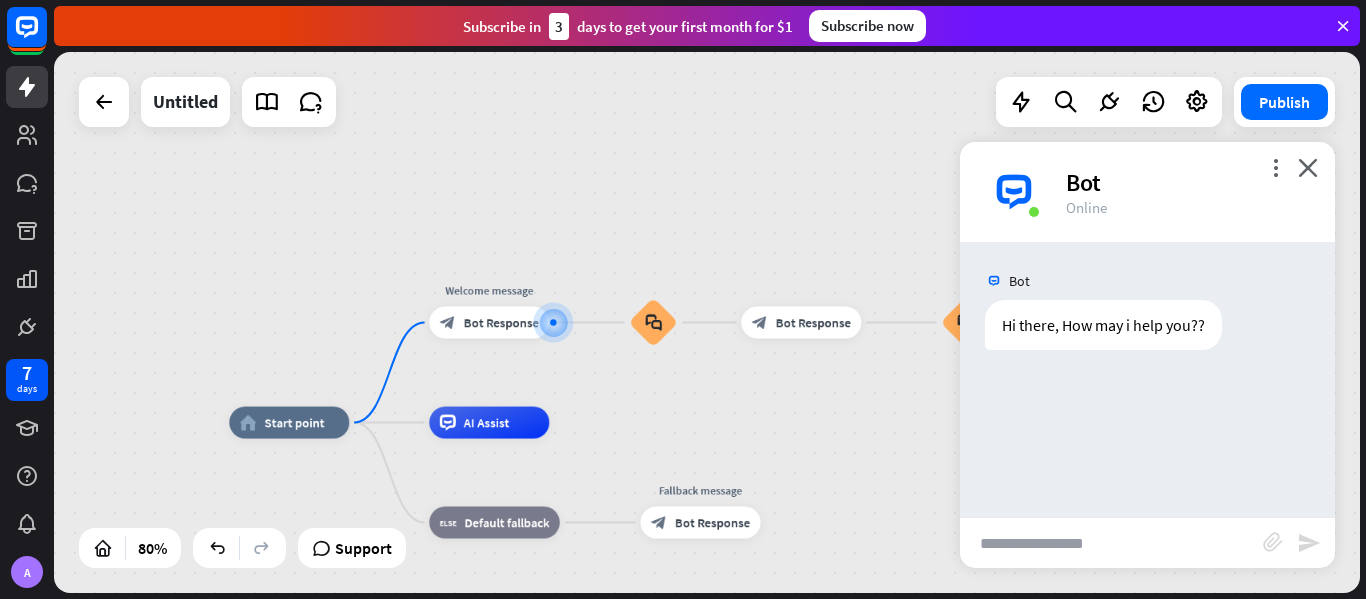 click at bounding box center (1111, 543) 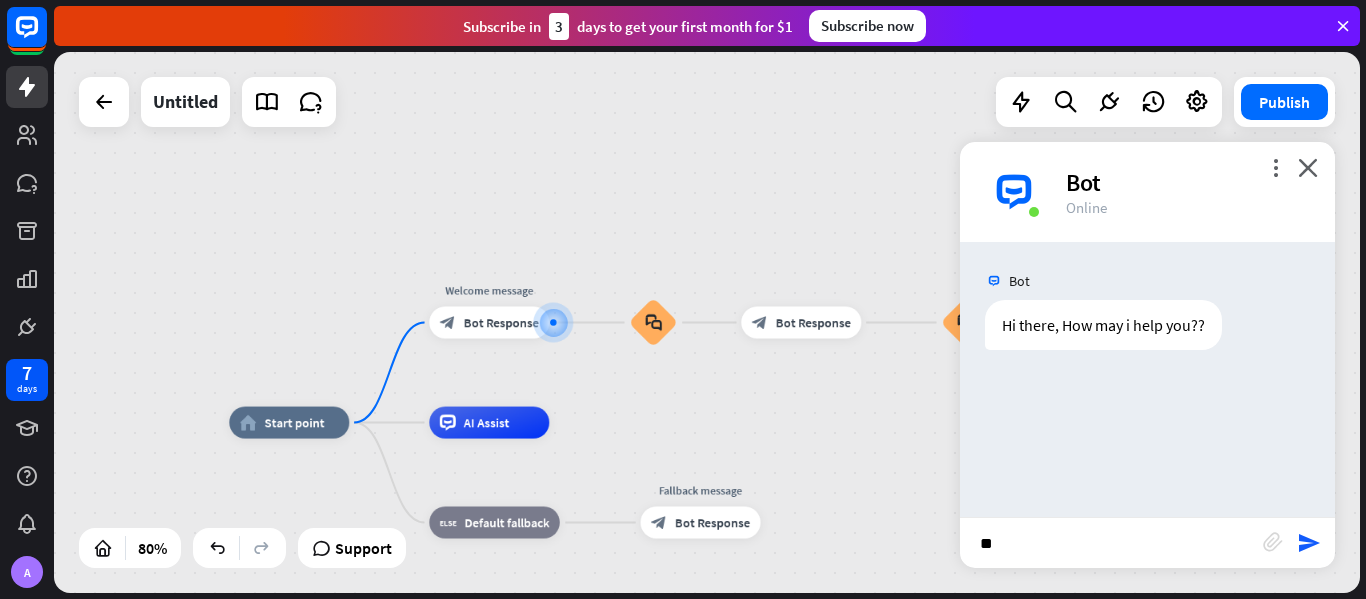 type on "***" 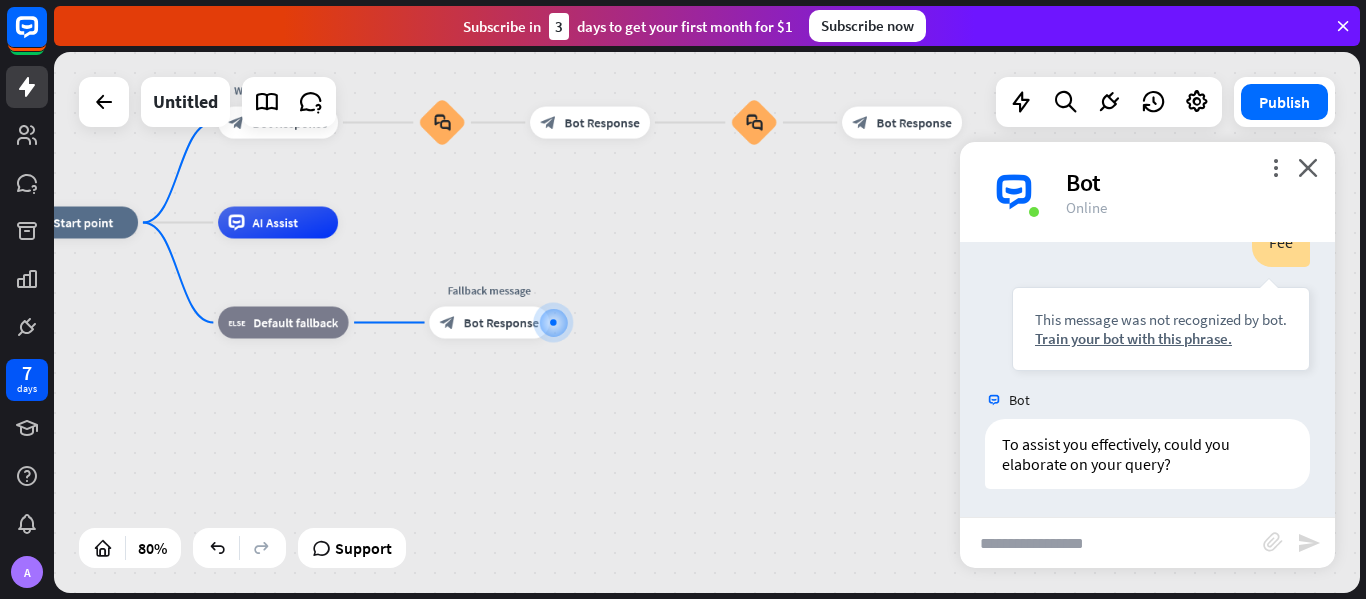 scroll, scrollTop: 183, scrollLeft: 0, axis: vertical 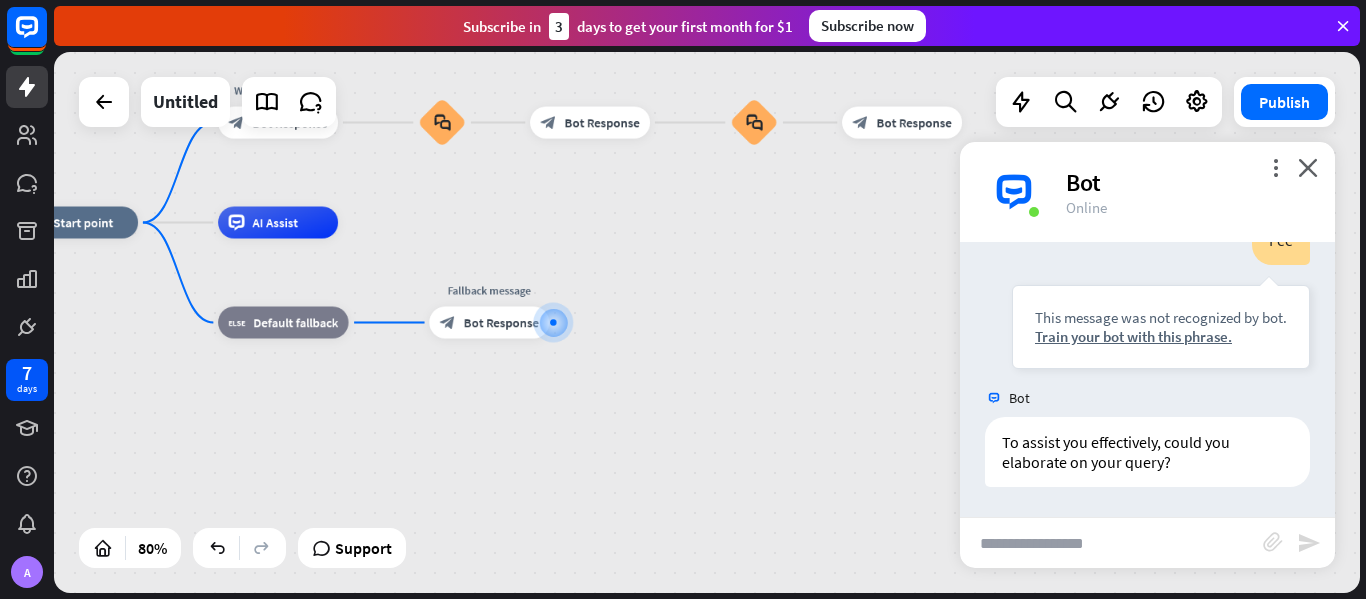 click at bounding box center [1111, 543] 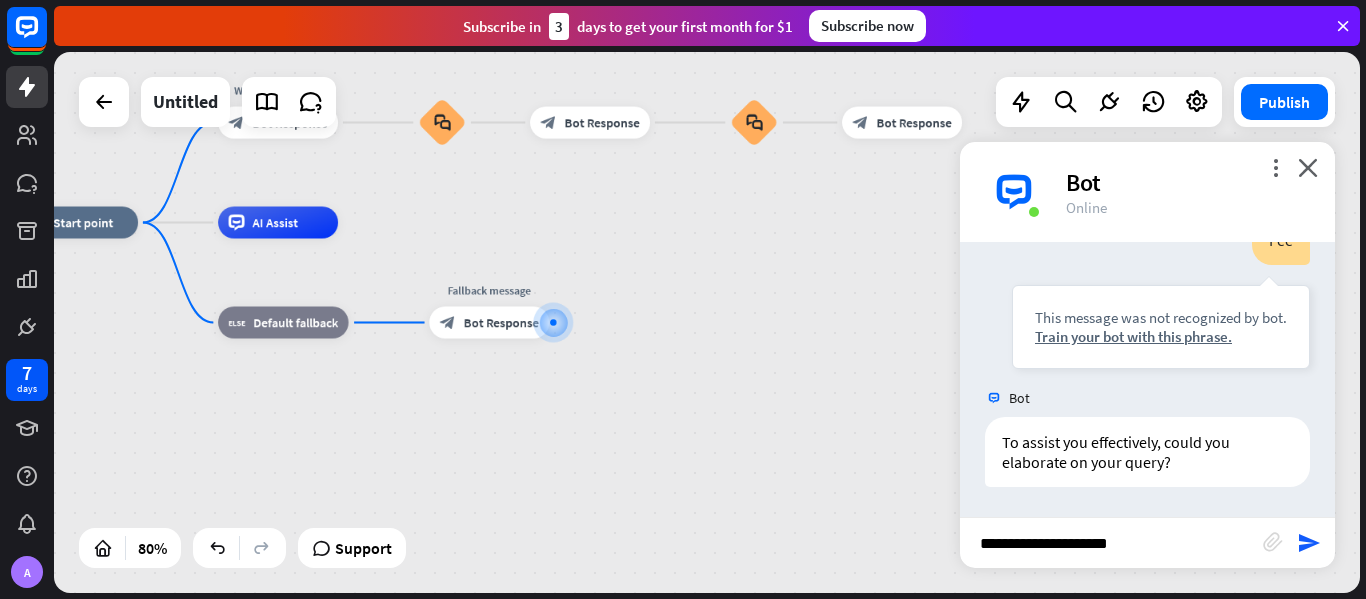 type on "**********" 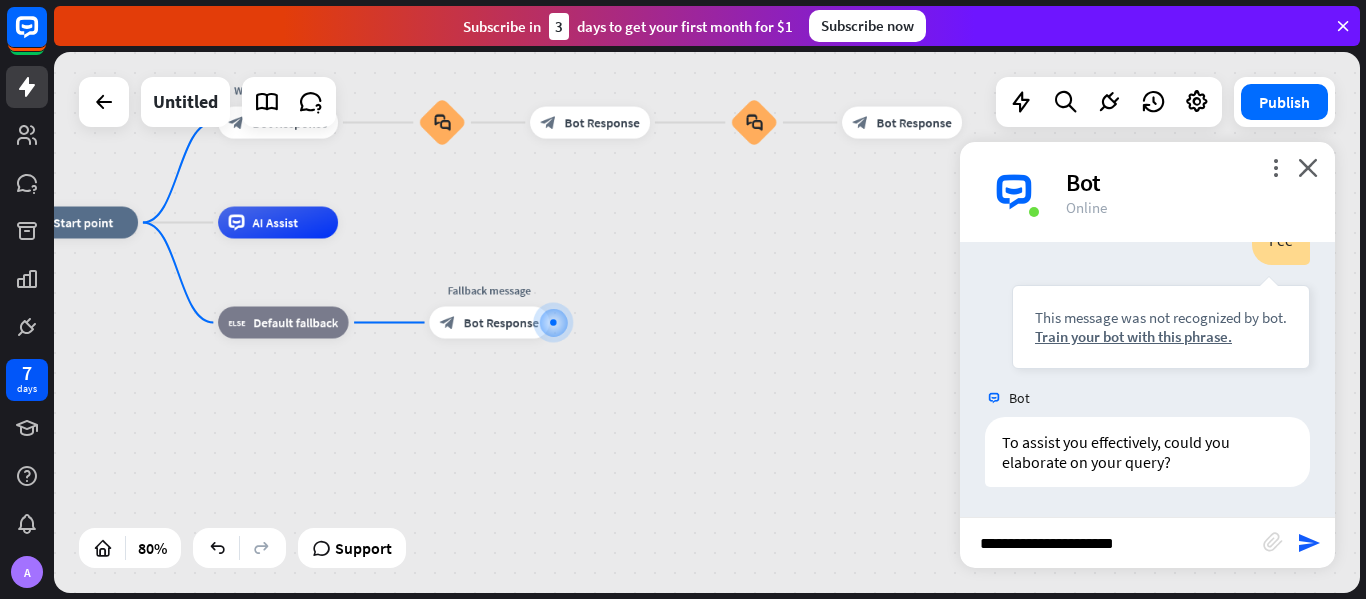 type 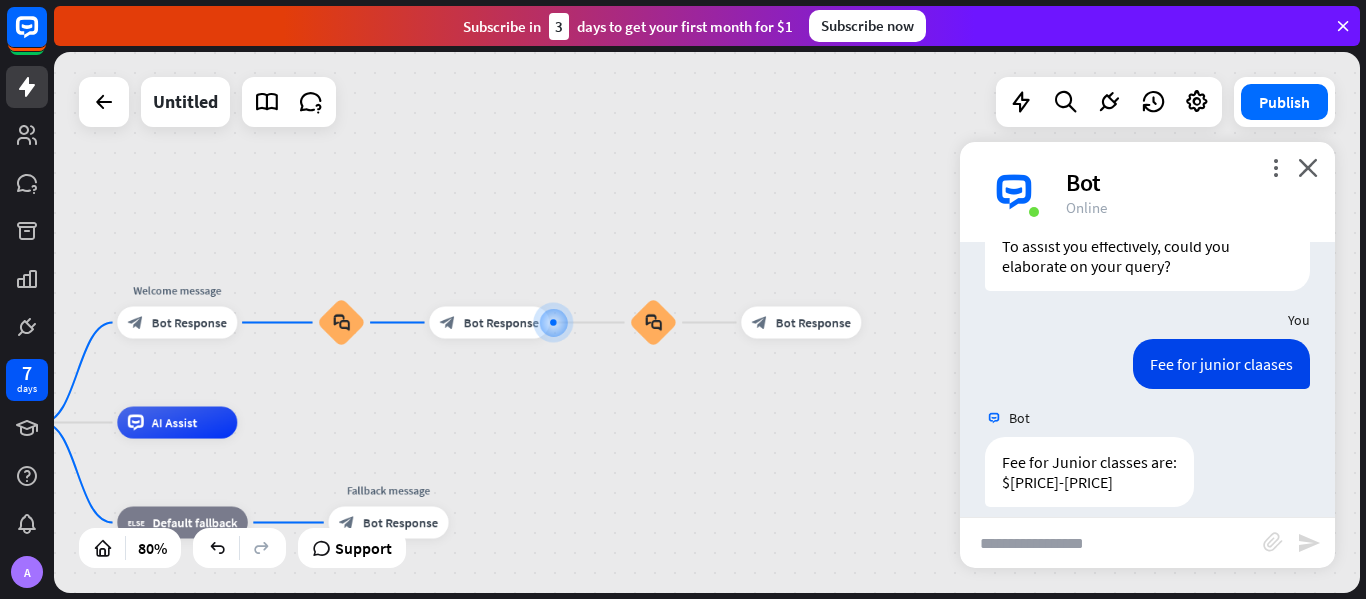 scroll, scrollTop: 399, scrollLeft: 0, axis: vertical 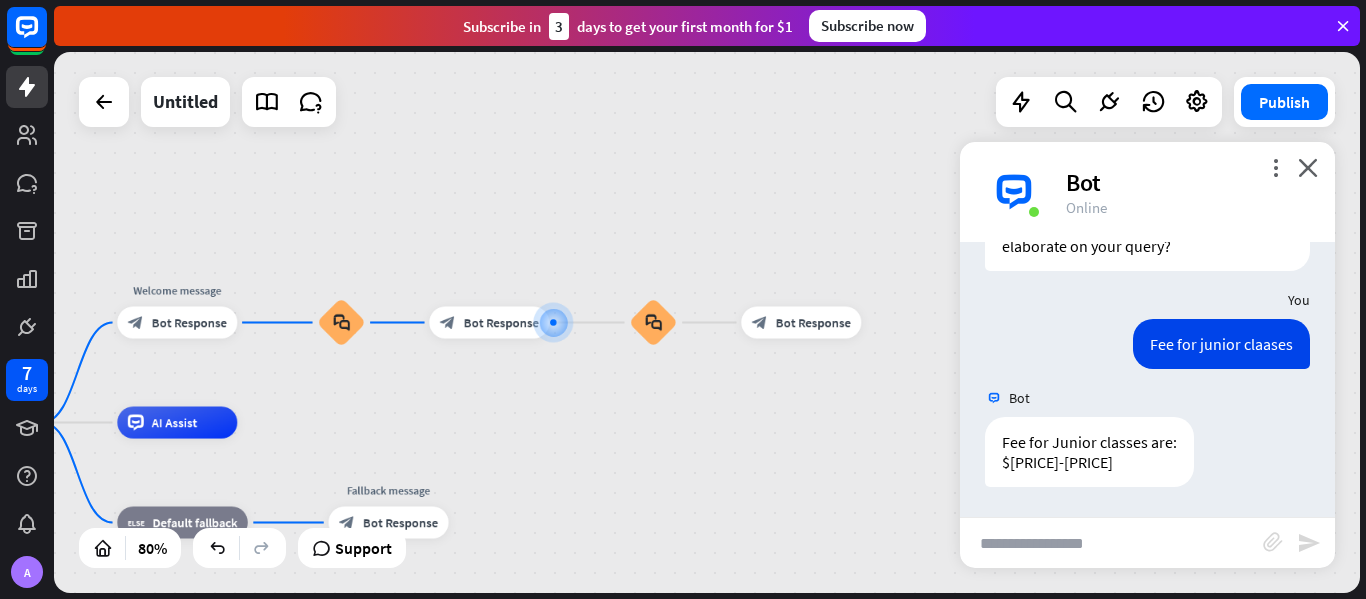 click on "more_vert
close
Bot
Online" at bounding box center (1147, 192) 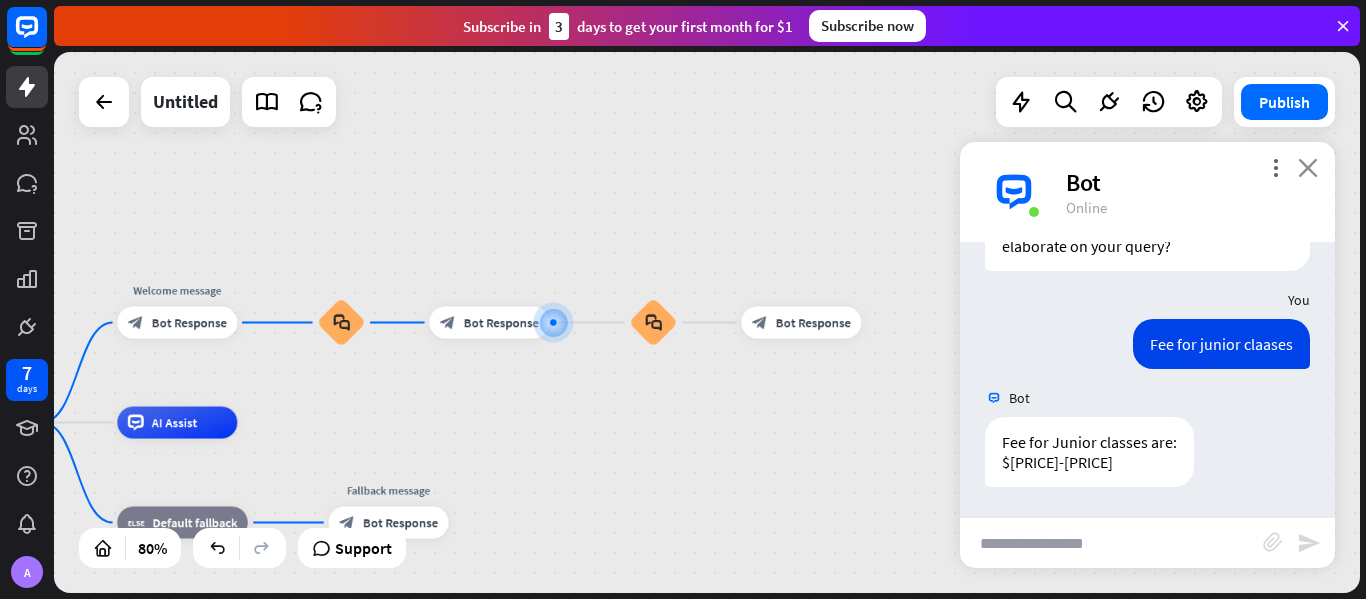 click on "close" at bounding box center [1308, 167] 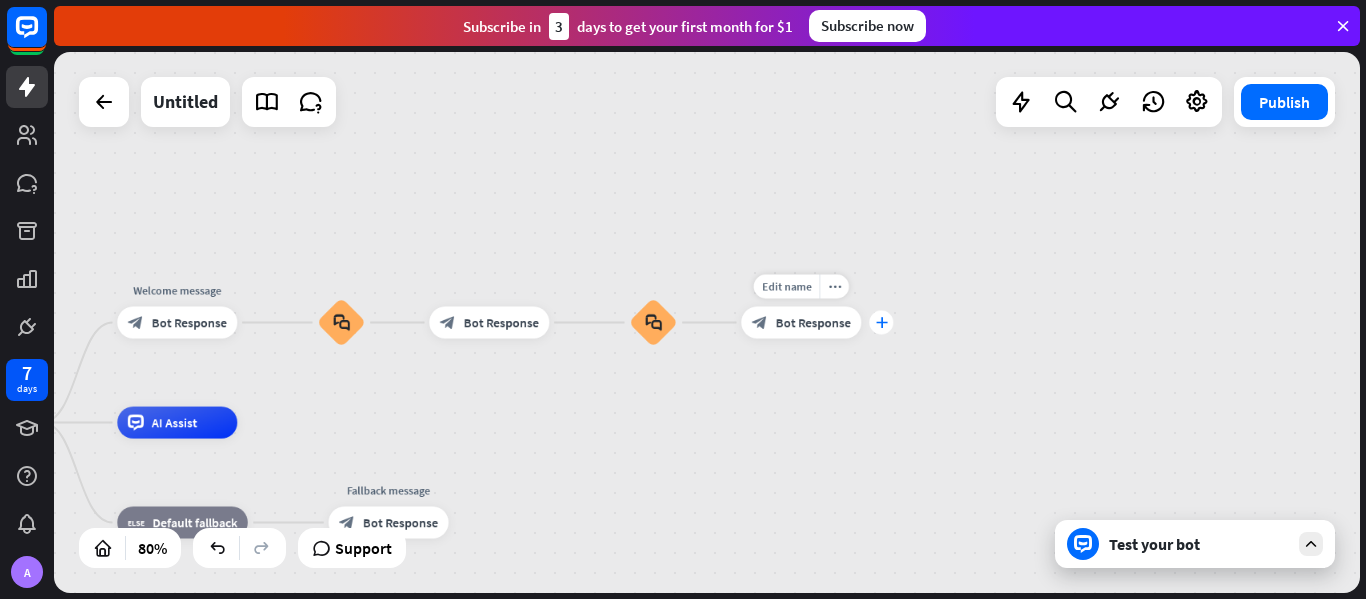 click on "plus" at bounding box center [881, 322] 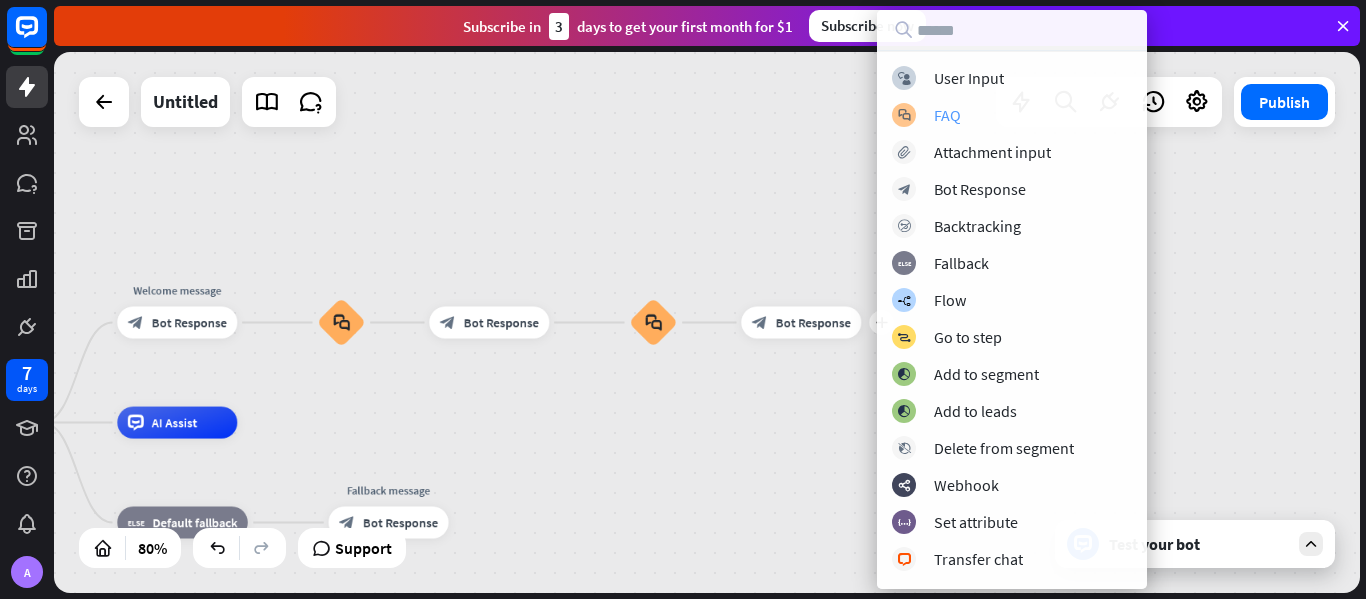 click on "block_faq
FAQ" at bounding box center (1012, 115) 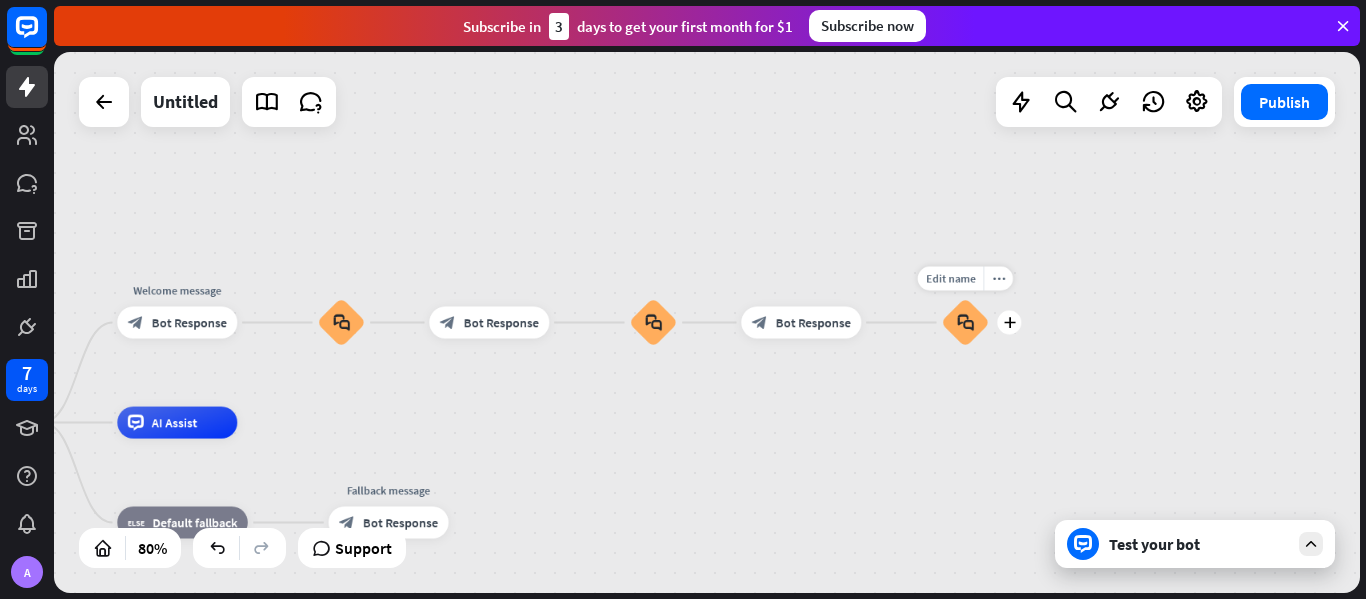 click on "block_faq" at bounding box center [965, 323] 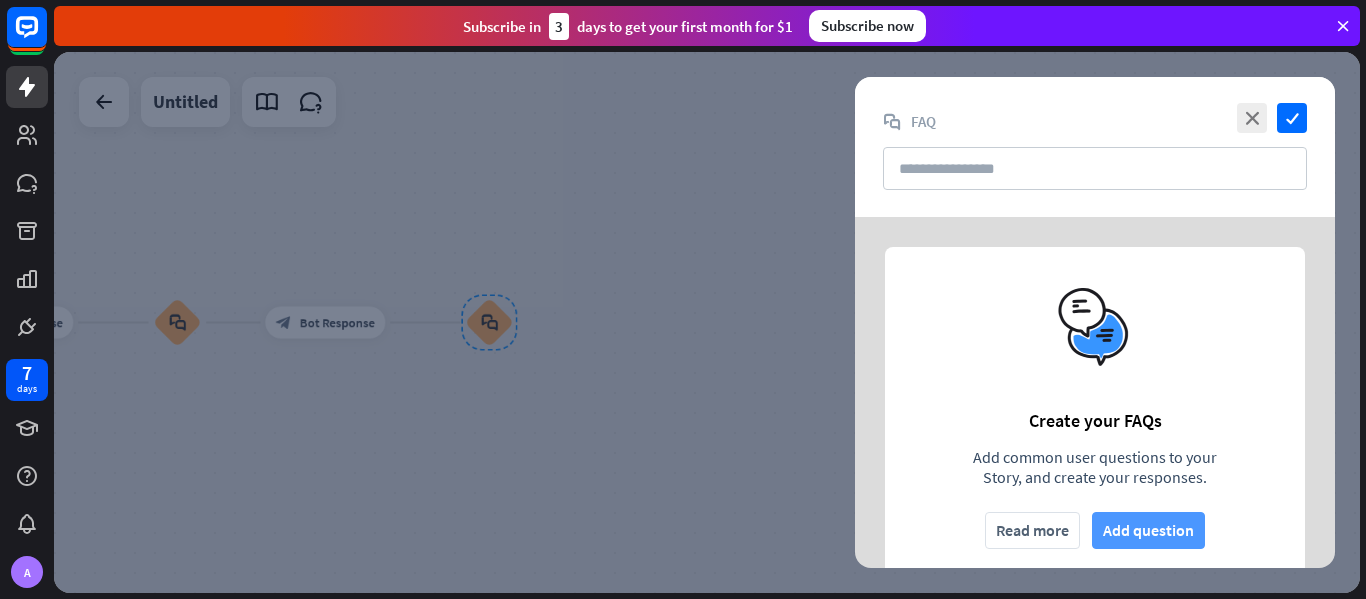 click on "Add question" at bounding box center [1148, 530] 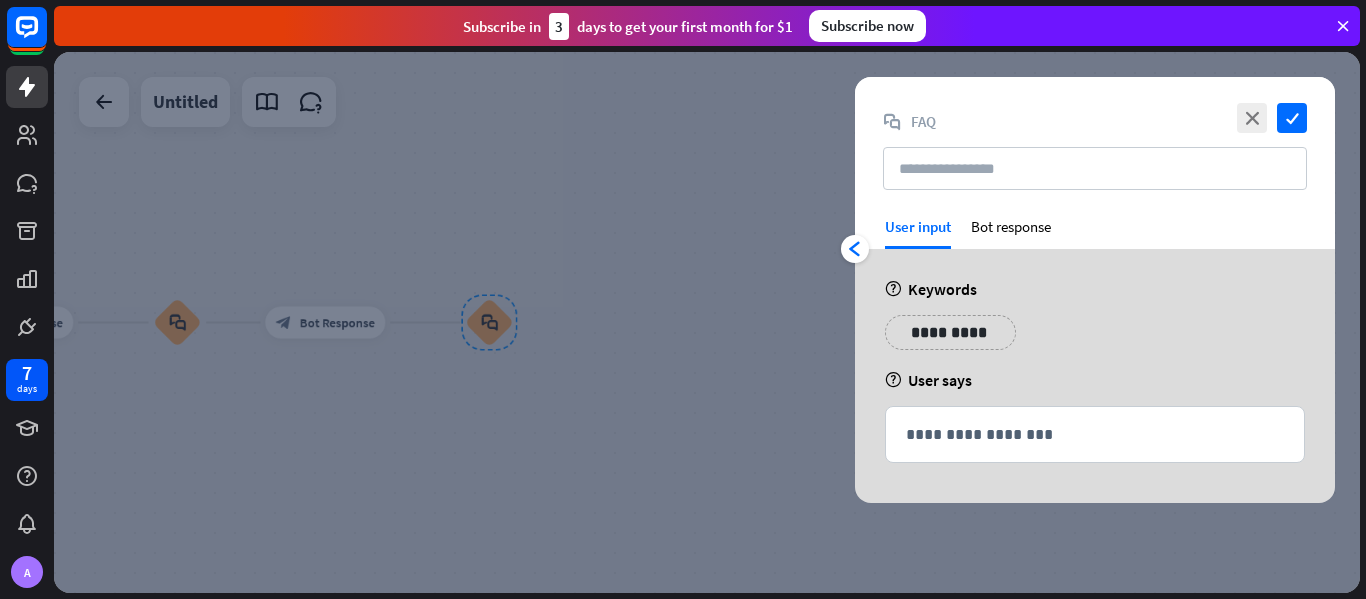 click on "**********" at bounding box center [950, 332] 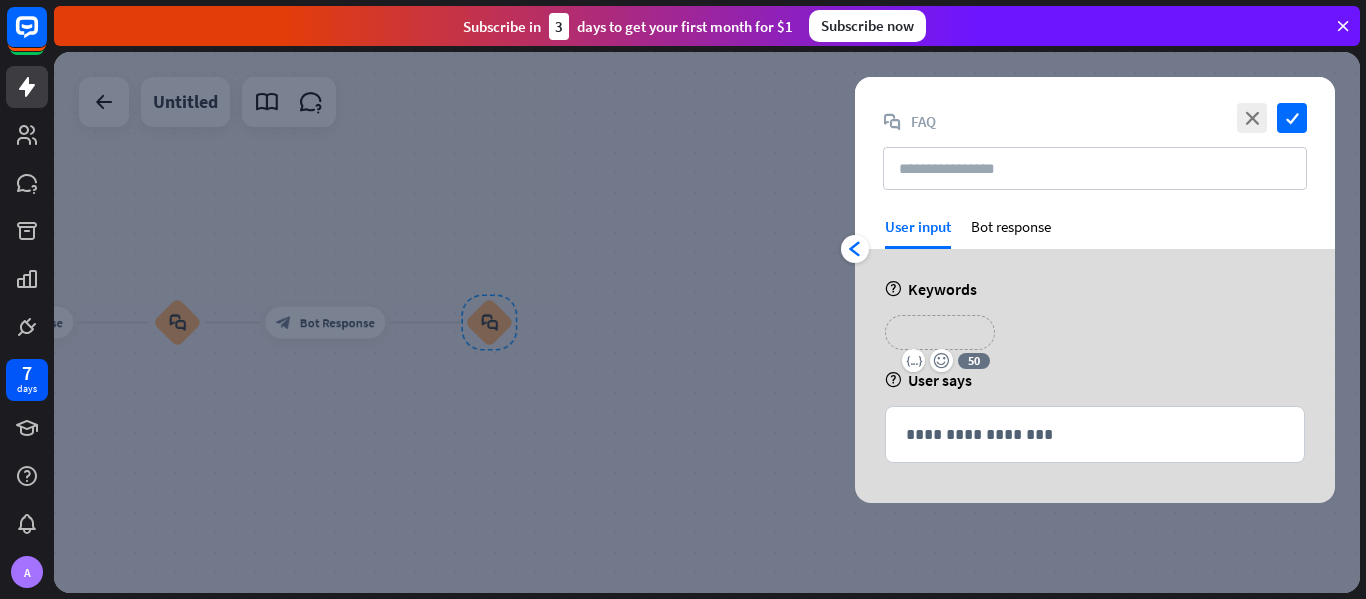 click on "**********" at bounding box center [940, 332] 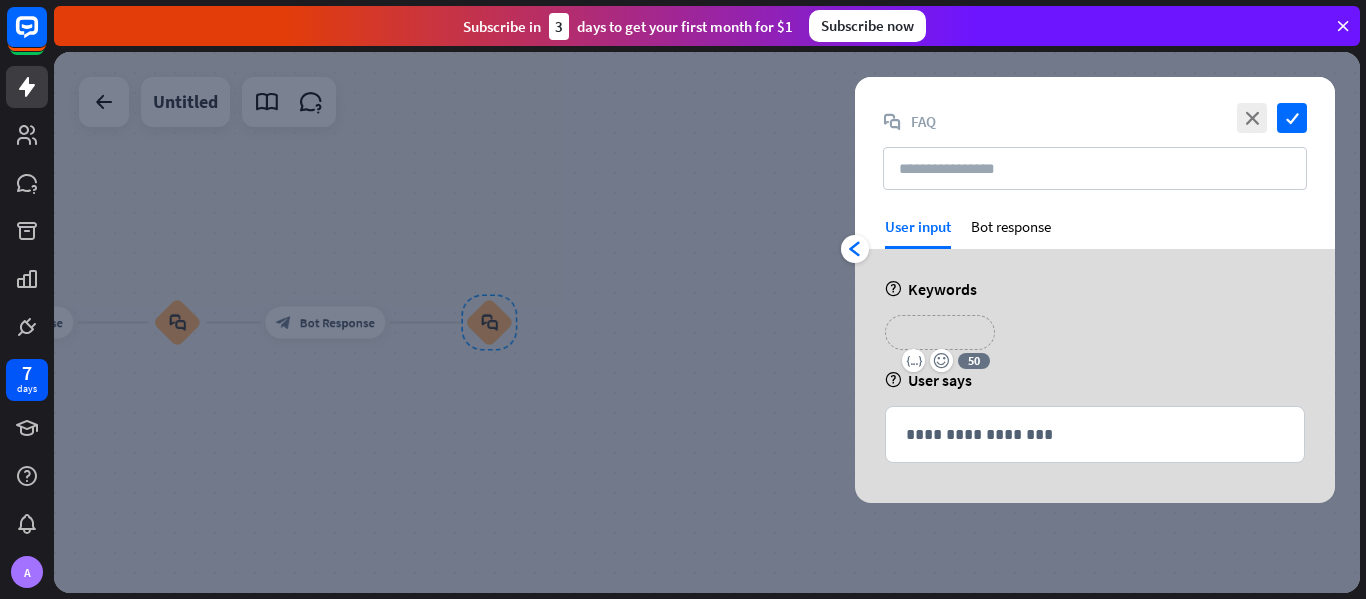 type 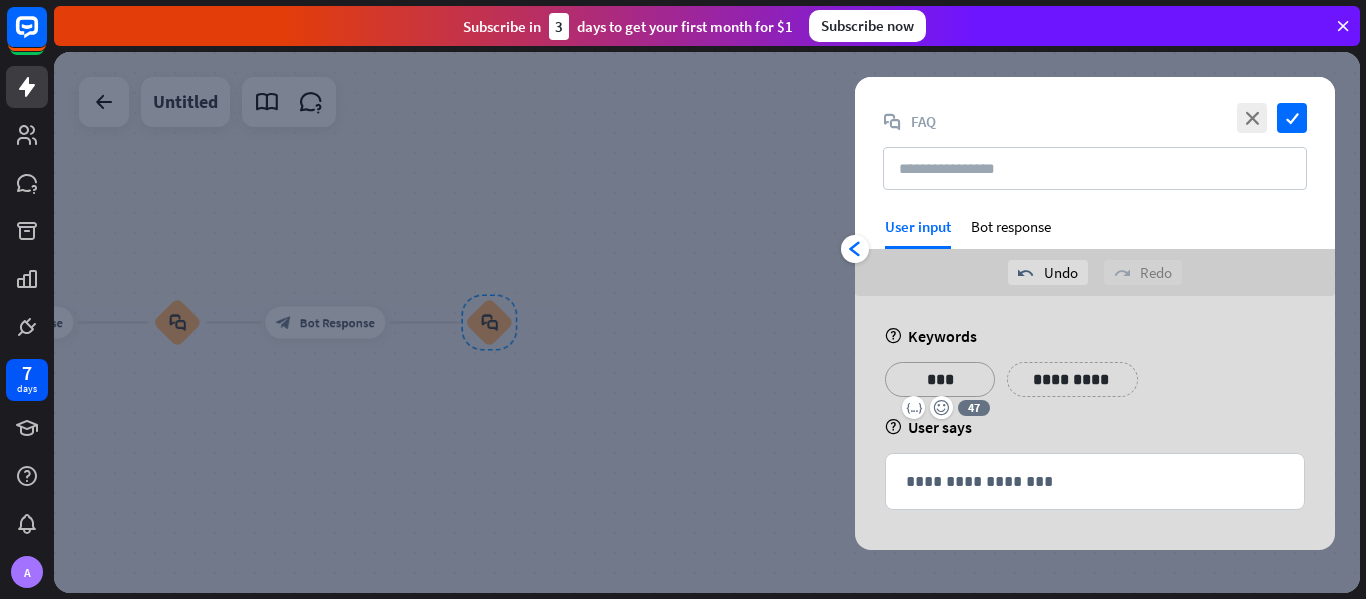 click on "**********" at bounding box center [1072, 379] 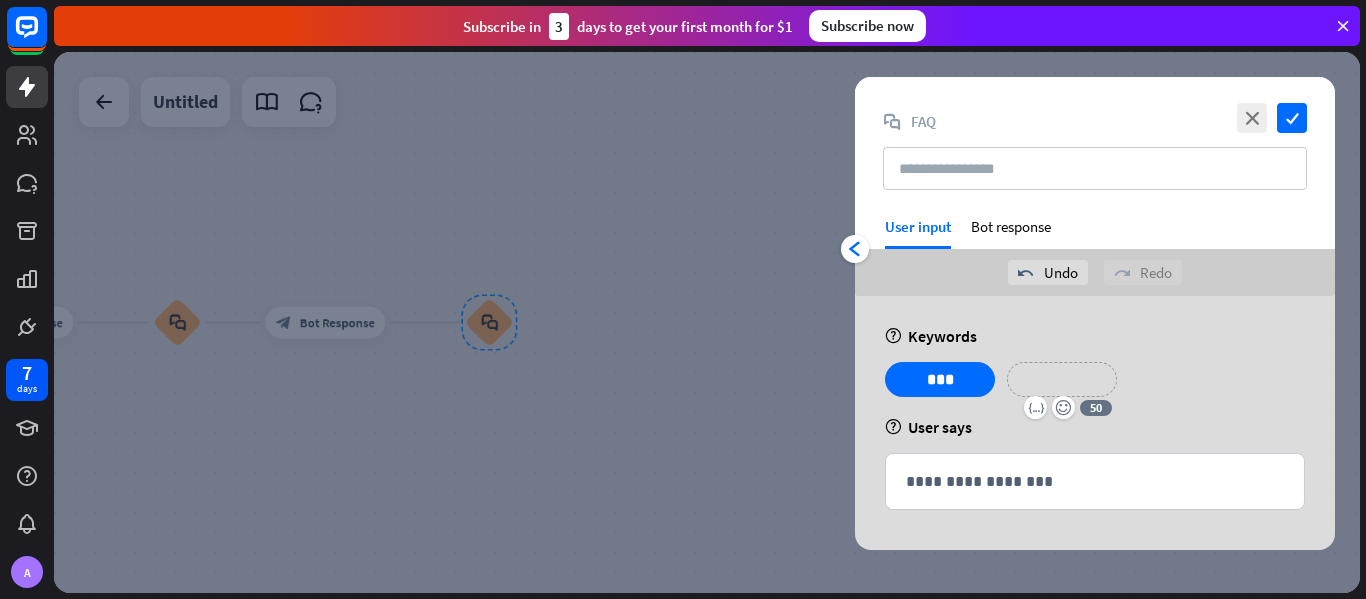 type 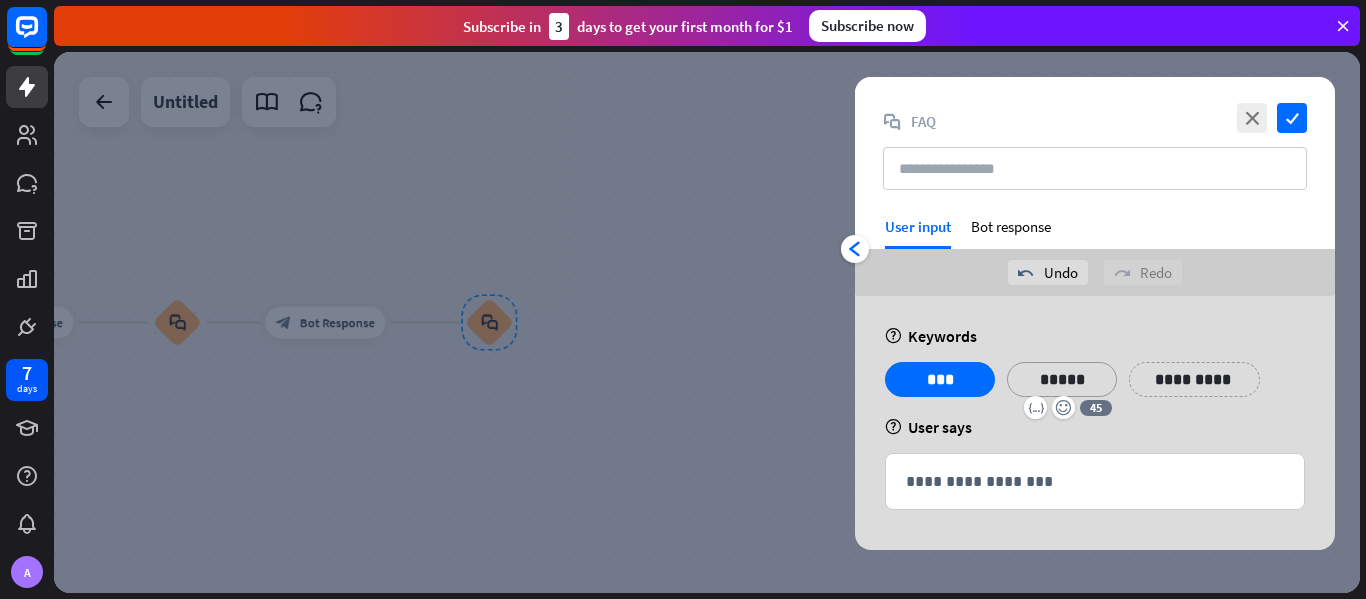 click on "**********" at bounding box center [1194, 379] 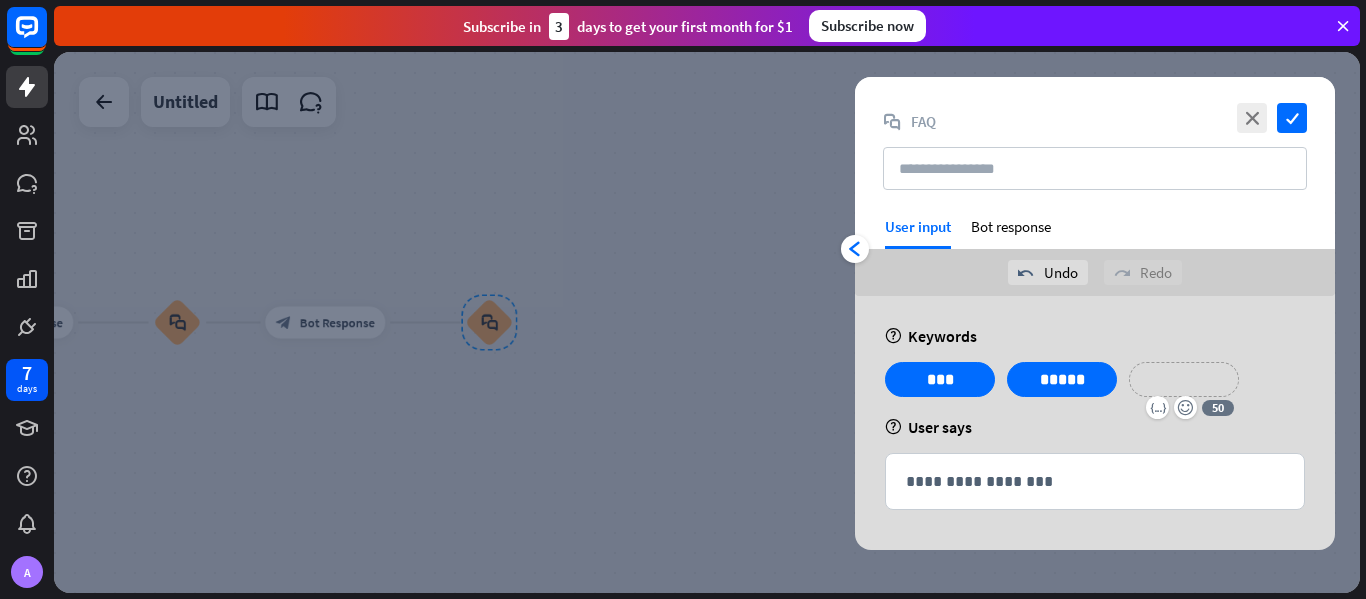 type 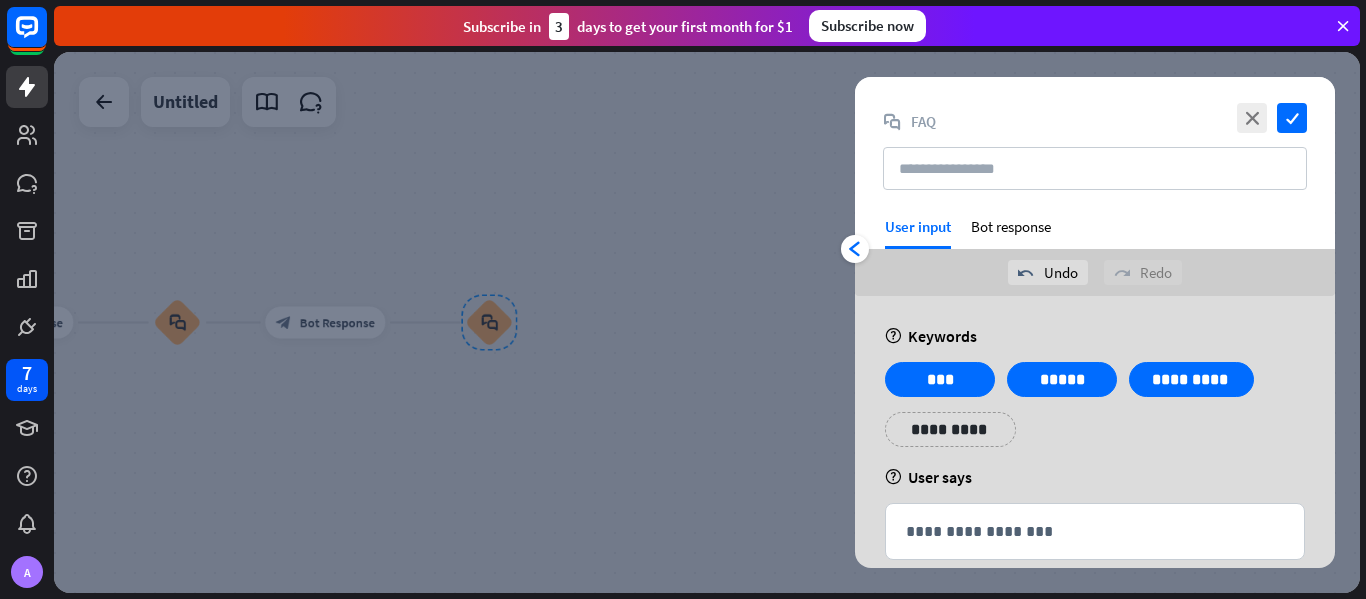 click on "**********" at bounding box center [1095, 412] 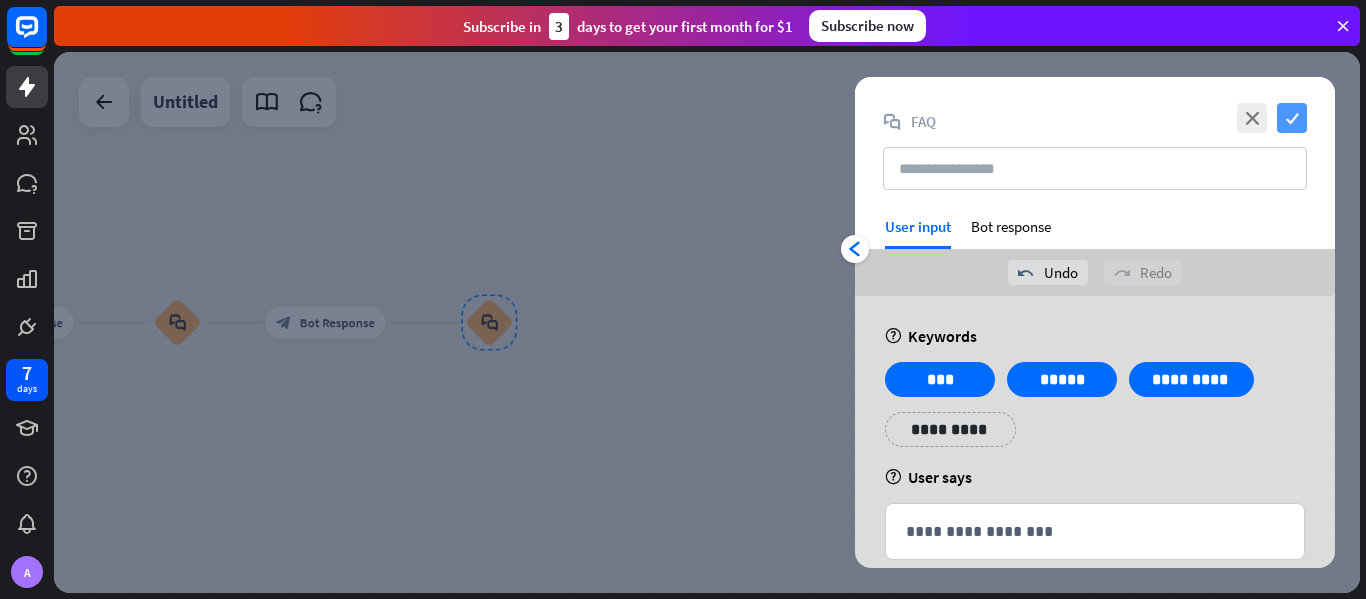 click on "check" at bounding box center [1292, 118] 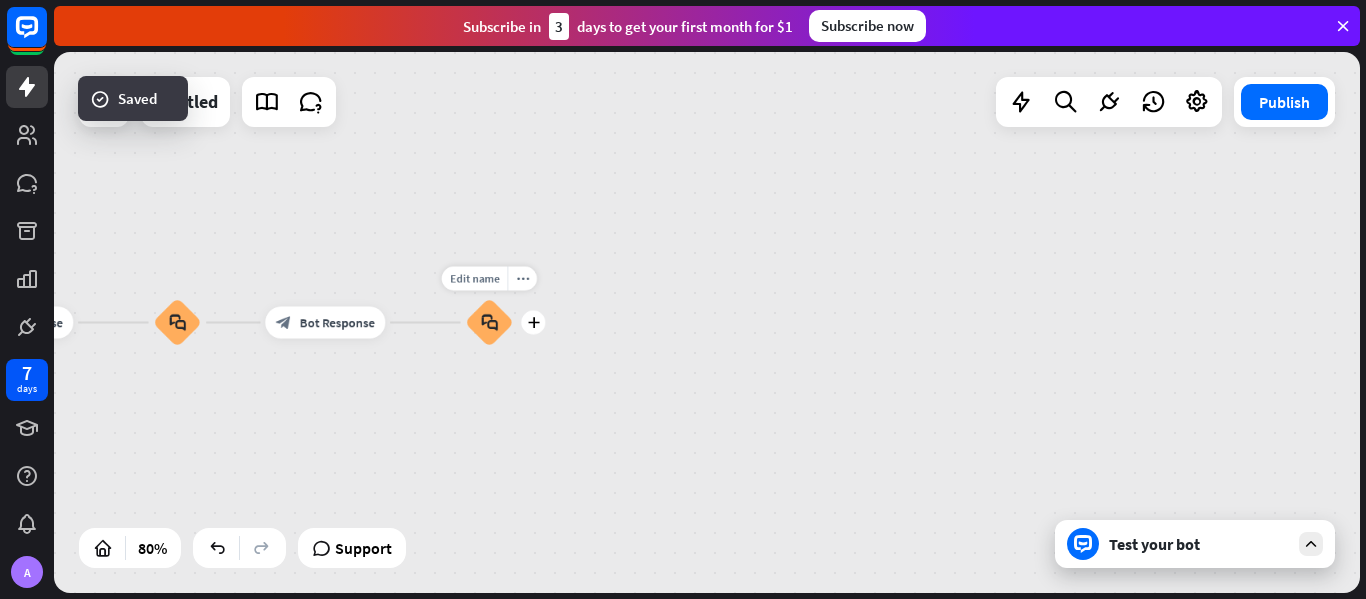 click on "Edit name   more_horiz         plus     block_faq" at bounding box center [489, 323] 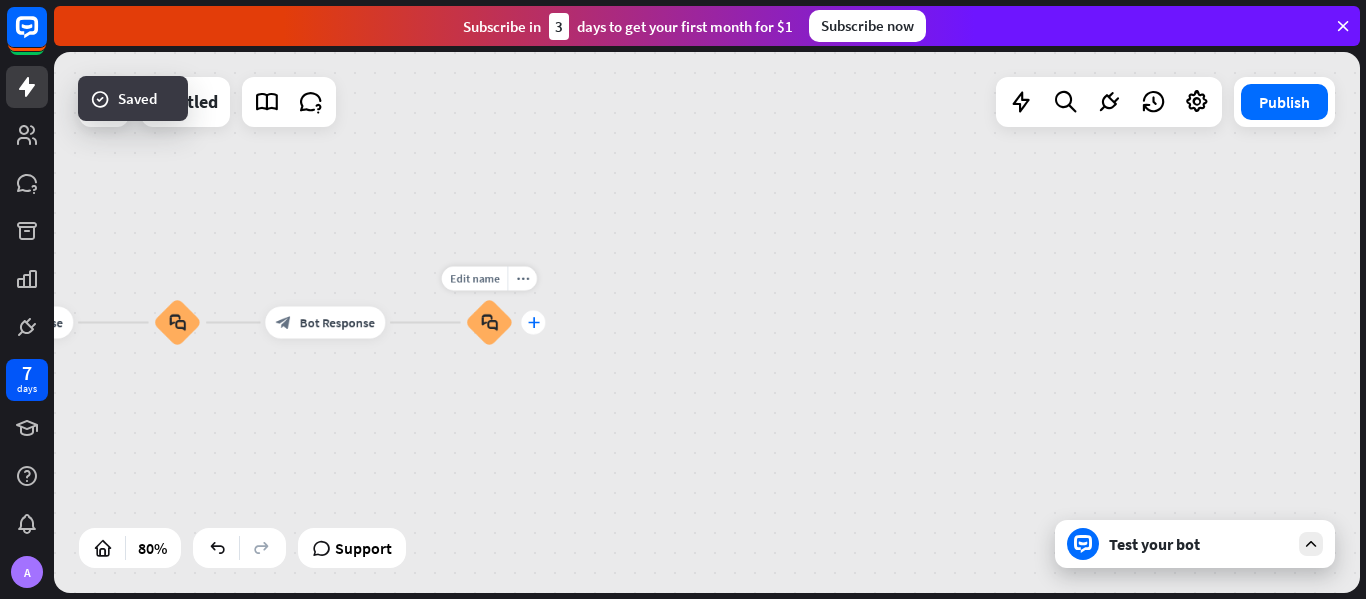 click on "plus" at bounding box center [533, 322] 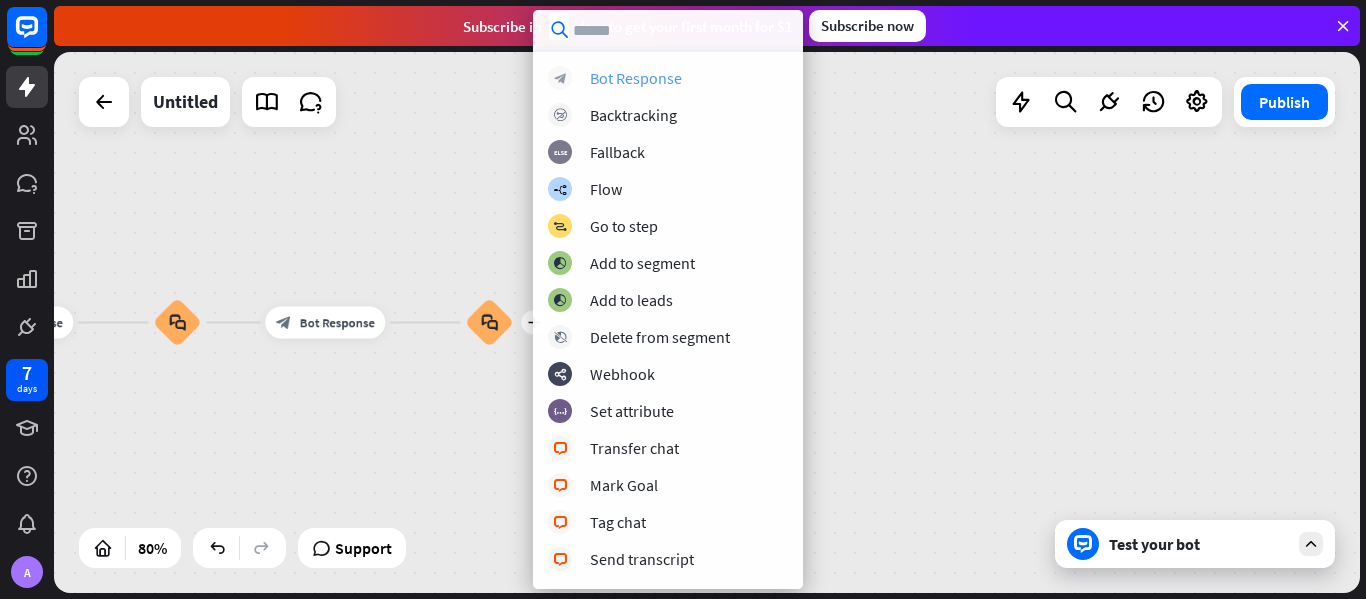 click on "Bot Response" at bounding box center [636, 78] 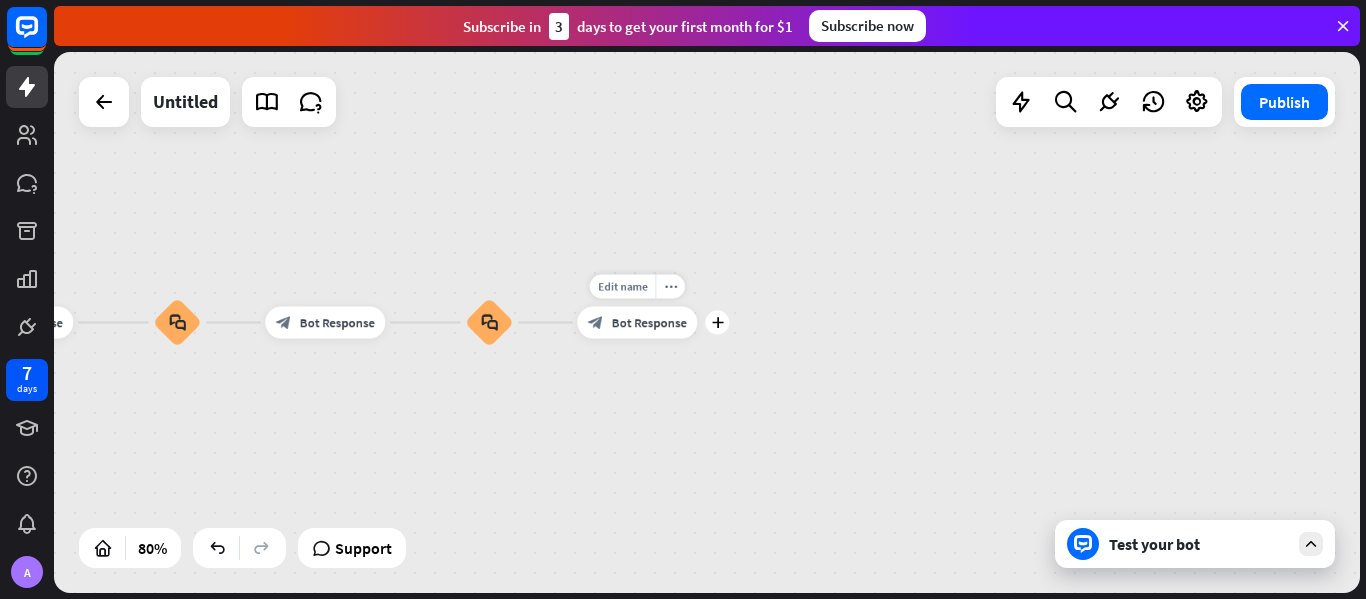 click on "Edit name   more_horiz         plus     block_bot_response   Bot Response" at bounding box center (637, 323) 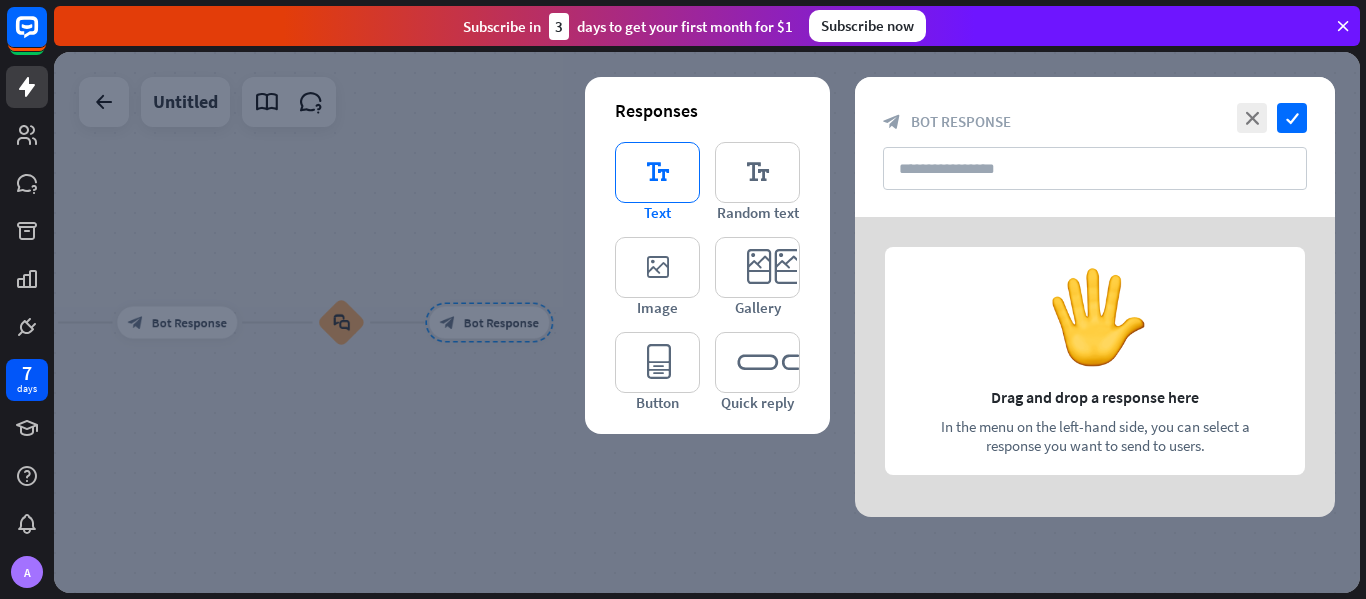 type 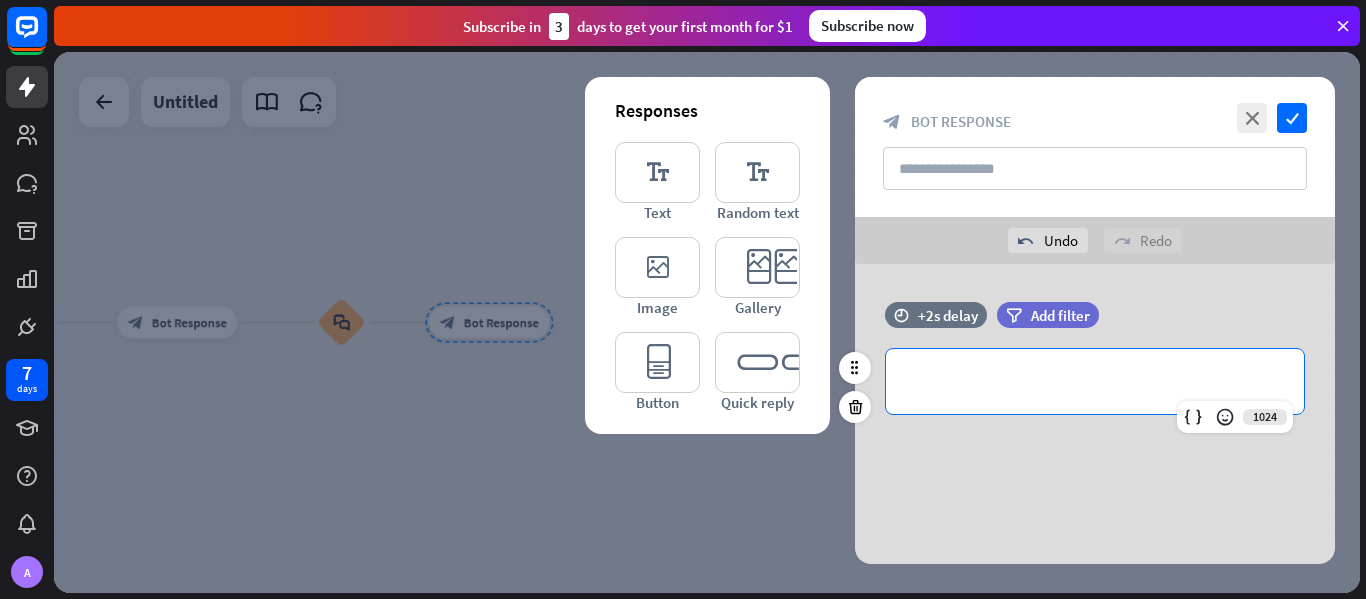 click on "**********" at bounding box center (1095, 381) 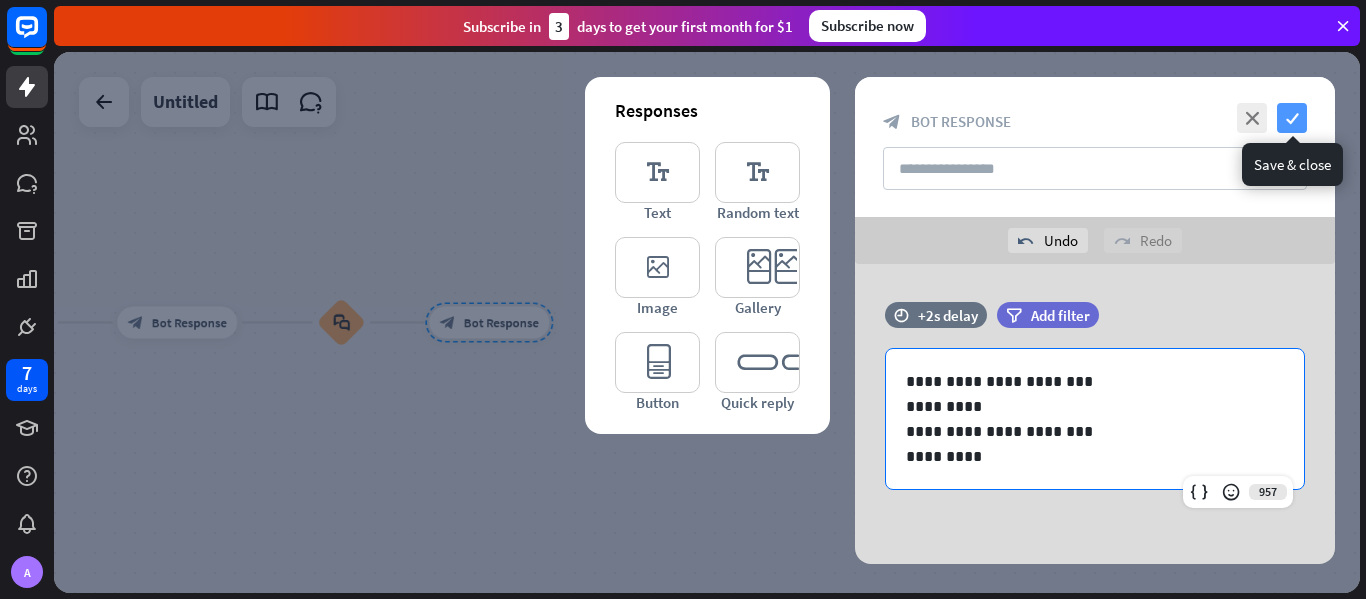 click on "check" at bounding box center (1292, 118) 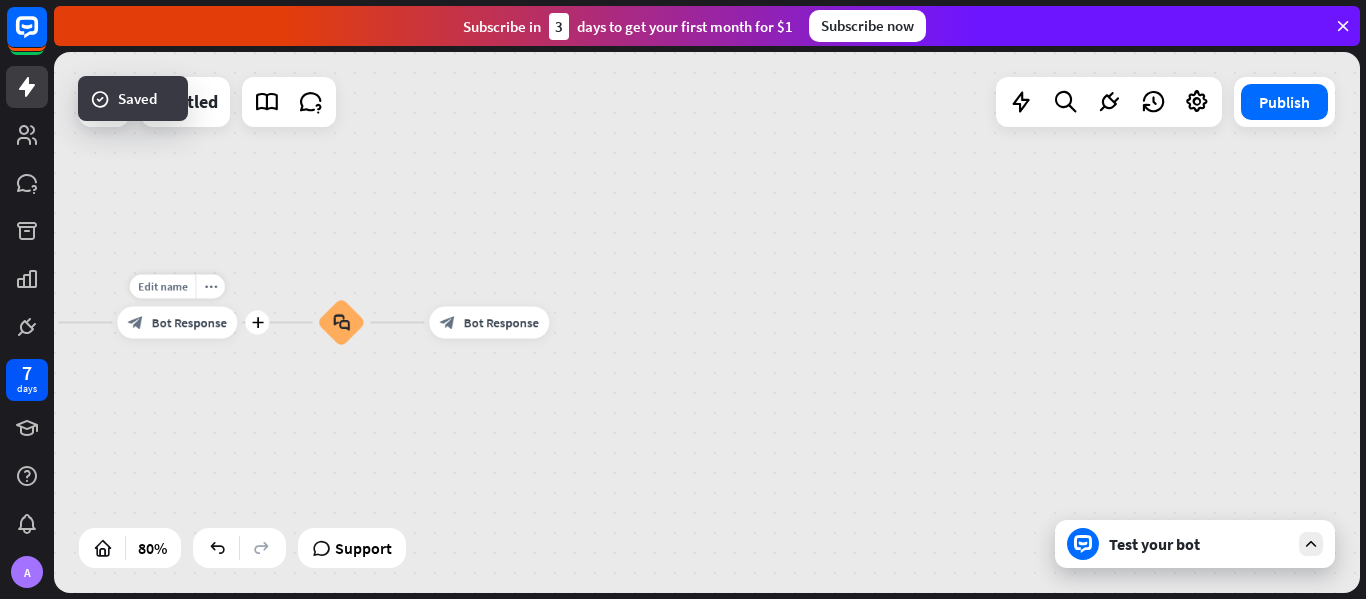 click on "block_bot_response" at bounding box center [136, 323] 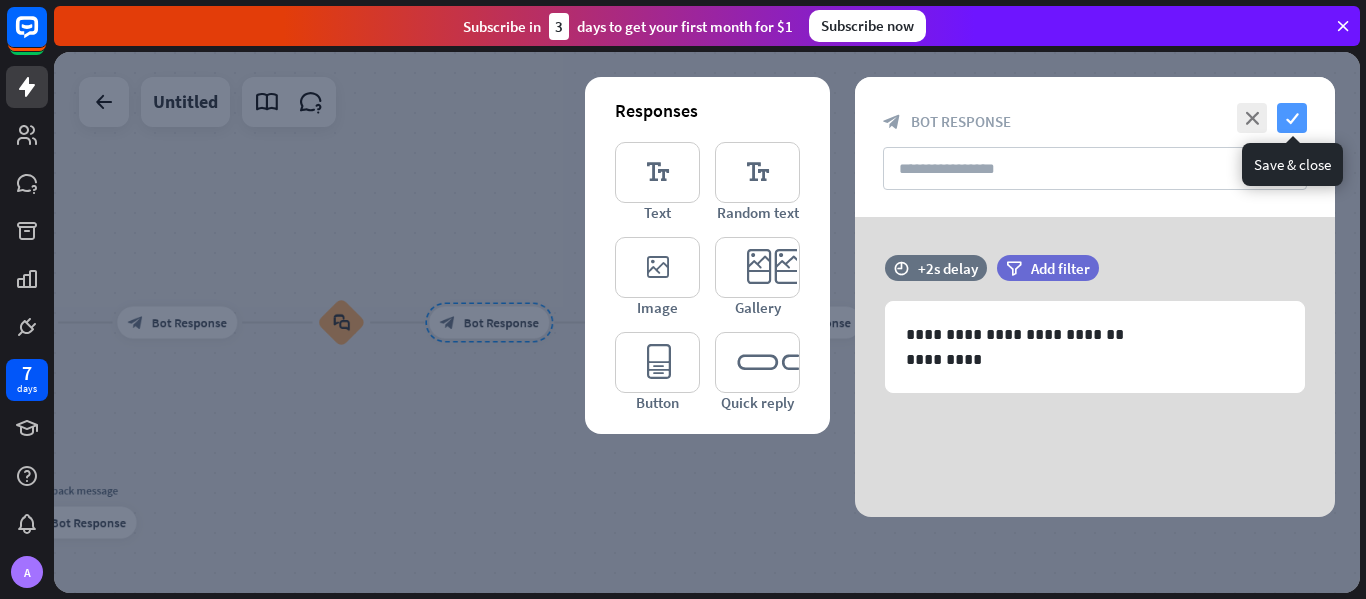 click on "check" at bounding box center [1292, 118] 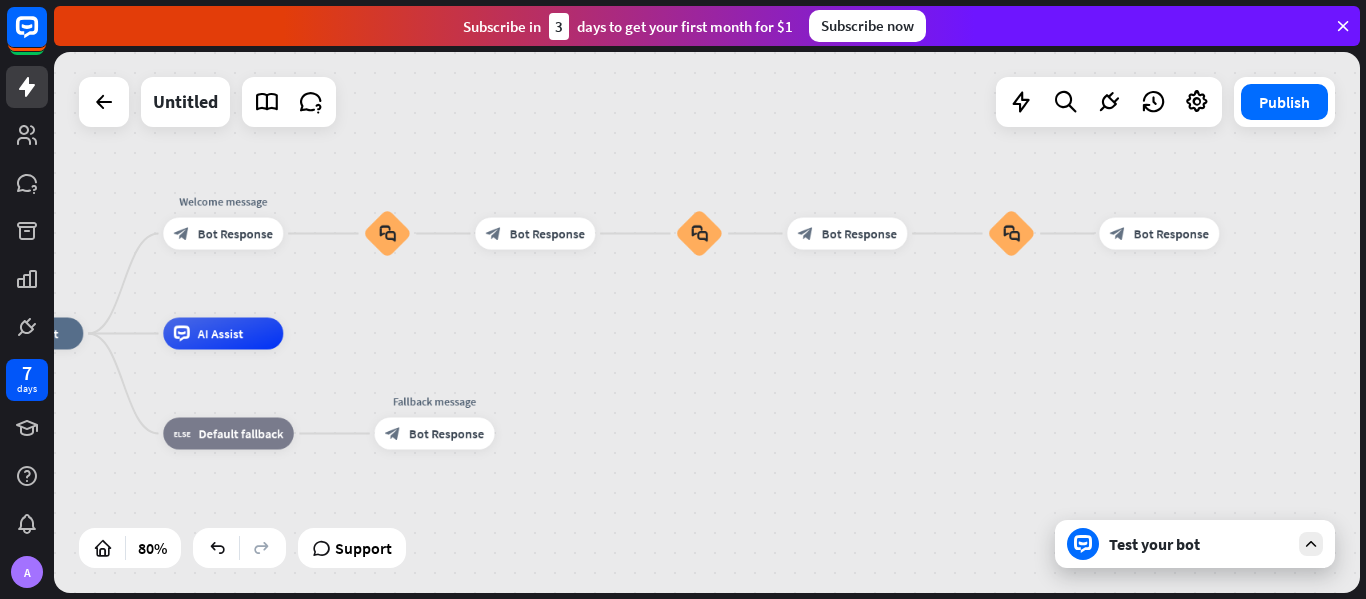 drag, startPoint x: 1007, startPoint y: 468, endPoint x: 1365, endPoint y: 379, distance: 368.897 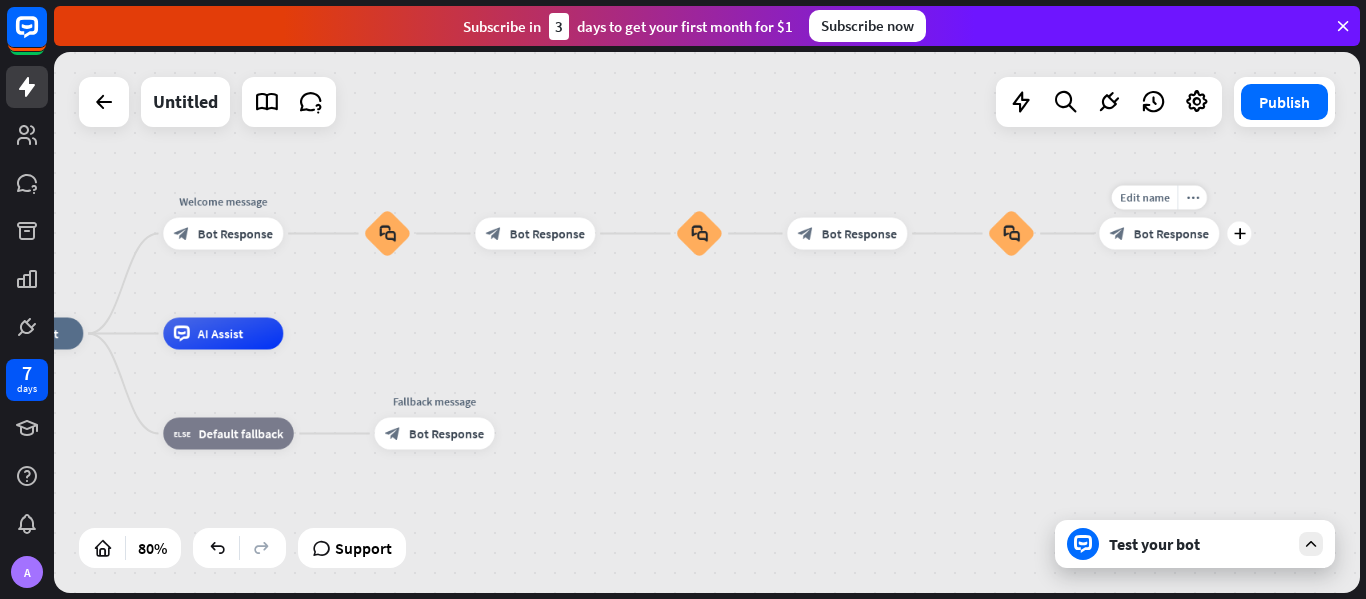 drag, startPoint x: 1153, startPoint y: 241, endPoint x: 1064, endPoint y: 221, distance: 91.21951 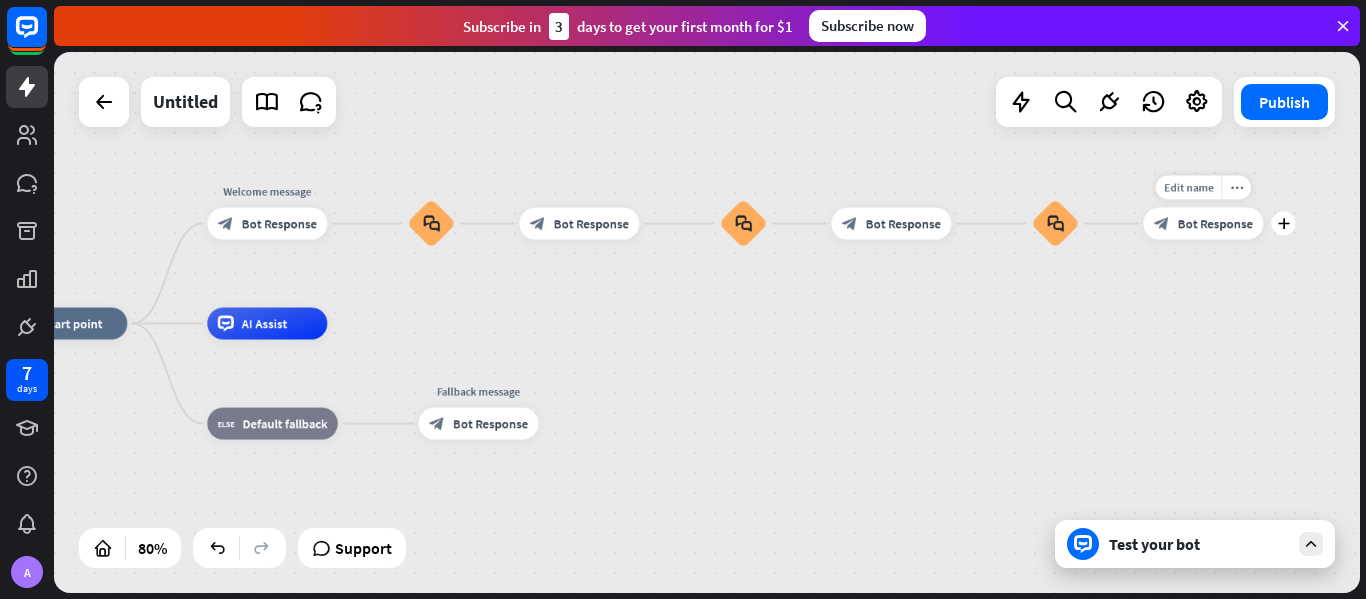 drag, startPoint x: 1084, startPoint y: 236, endPoint x: 1049, endPoint y: 285, distance: 60.216278 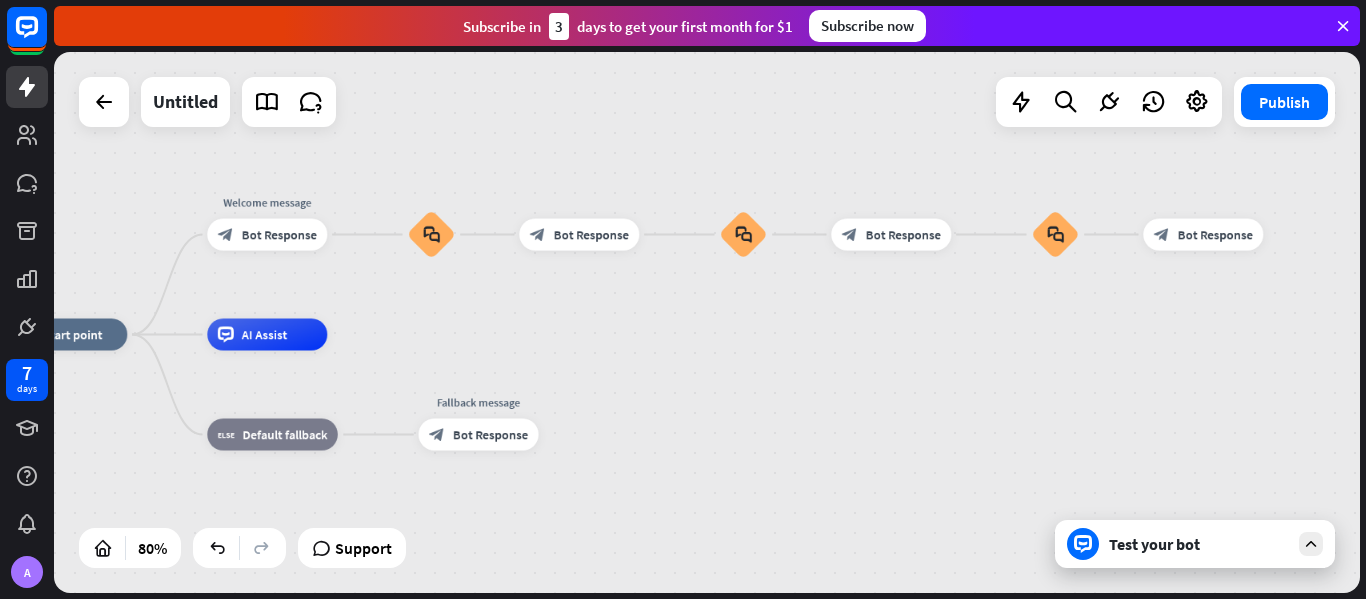 click on "Test your bot" at bounding box center (1199, 544) 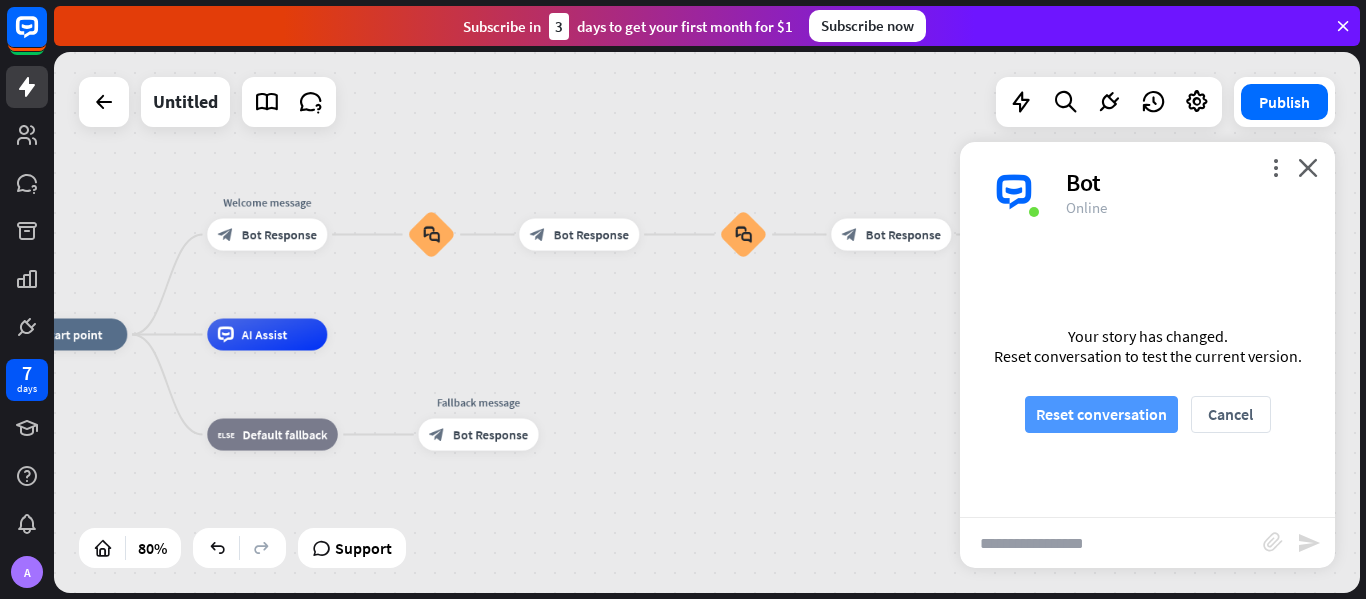 click on "Reset conversation" at bounding box center (1101, 414) 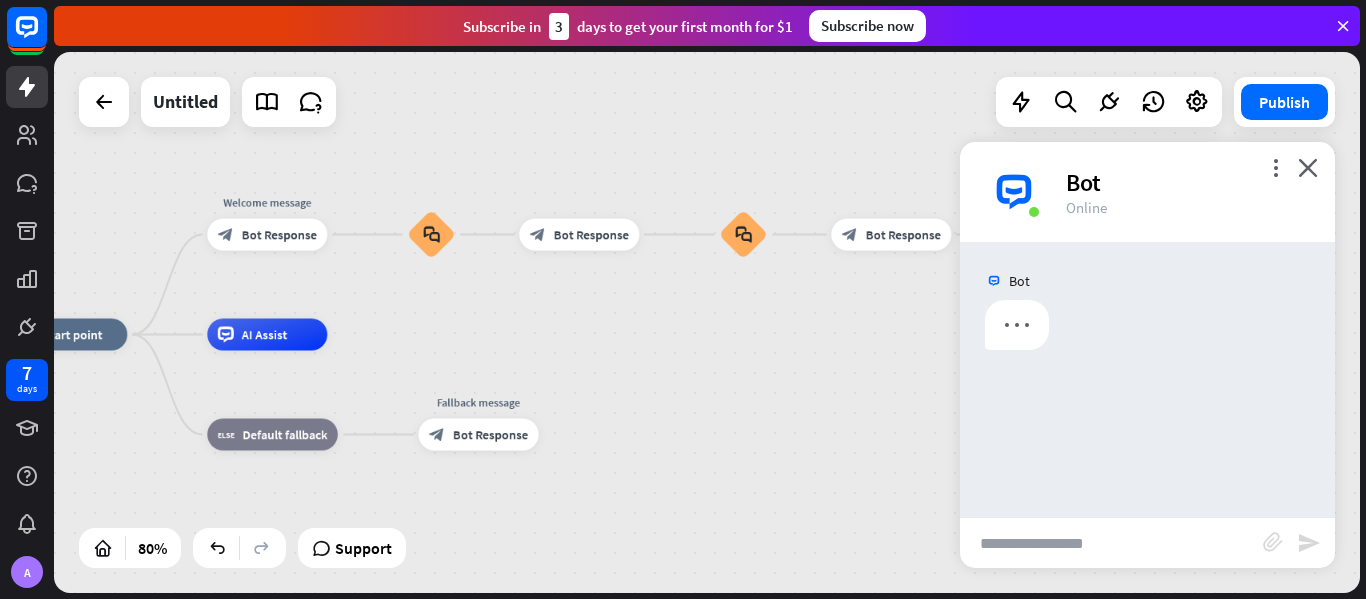 scroll, scrollTop: 0, scrollLeft: 0, axis: both 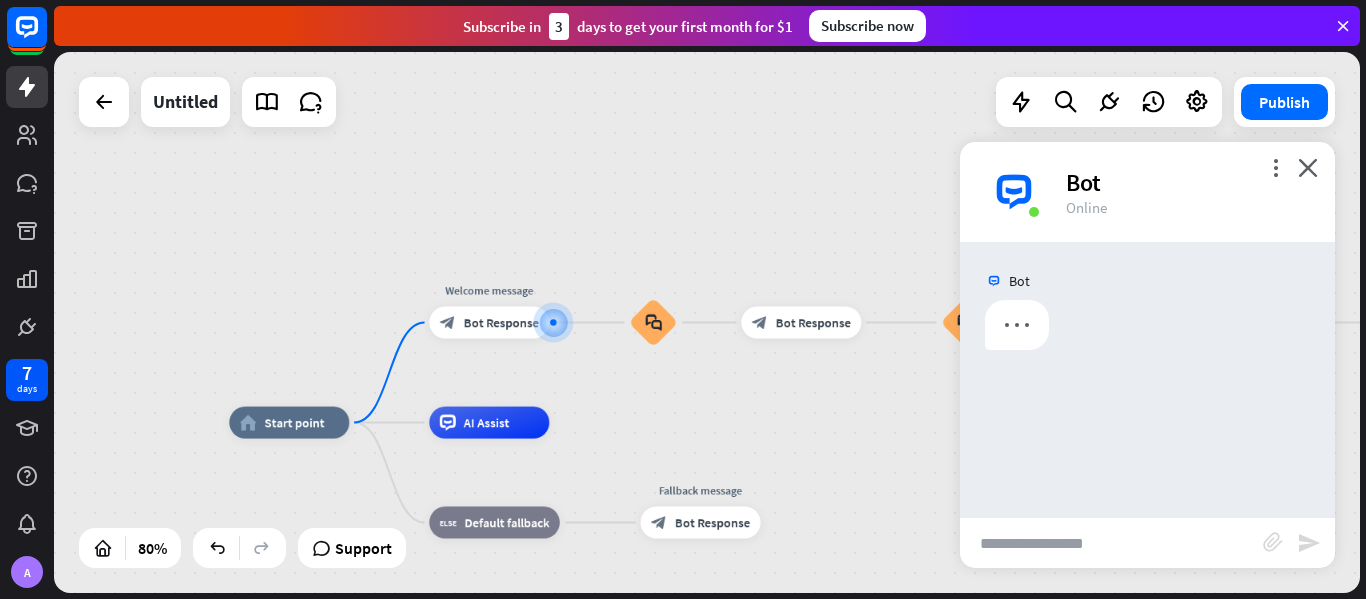 click at bounding box center (1111, 543) 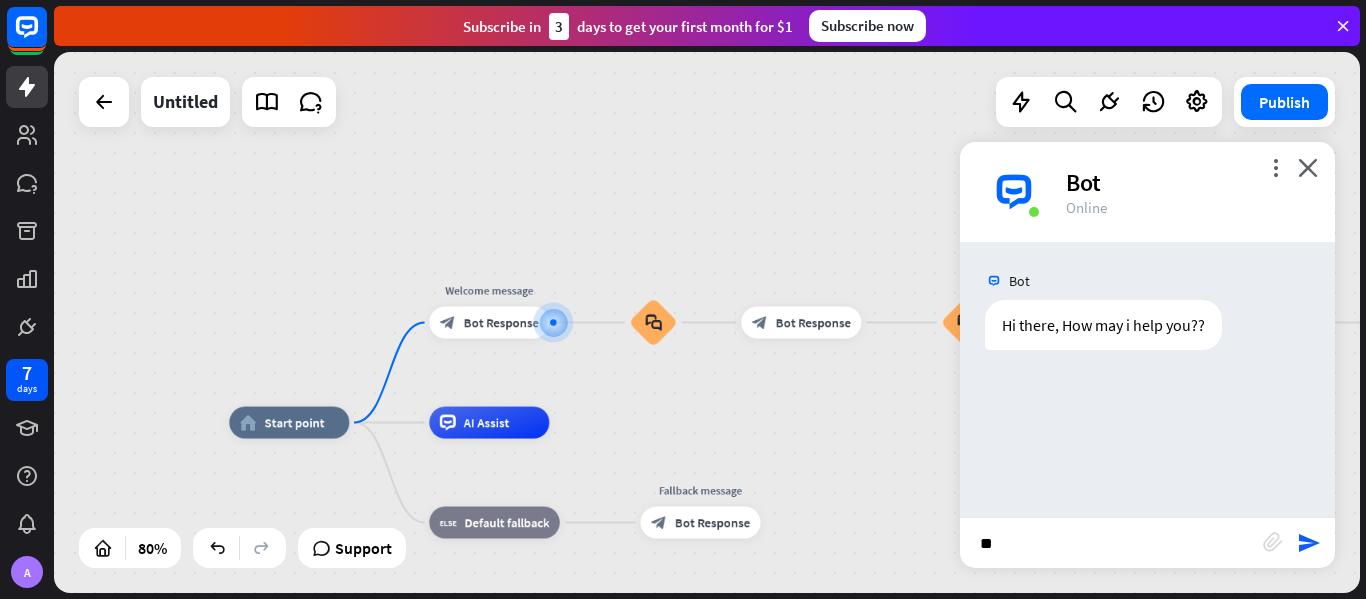 type on "***" 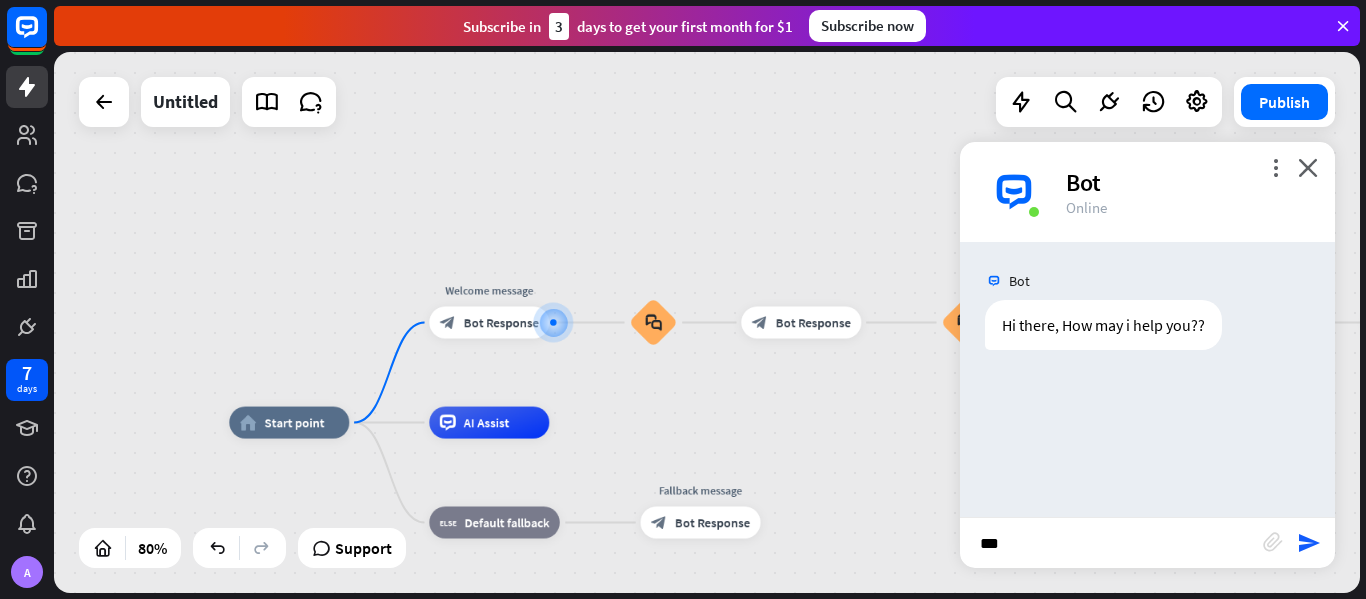 type 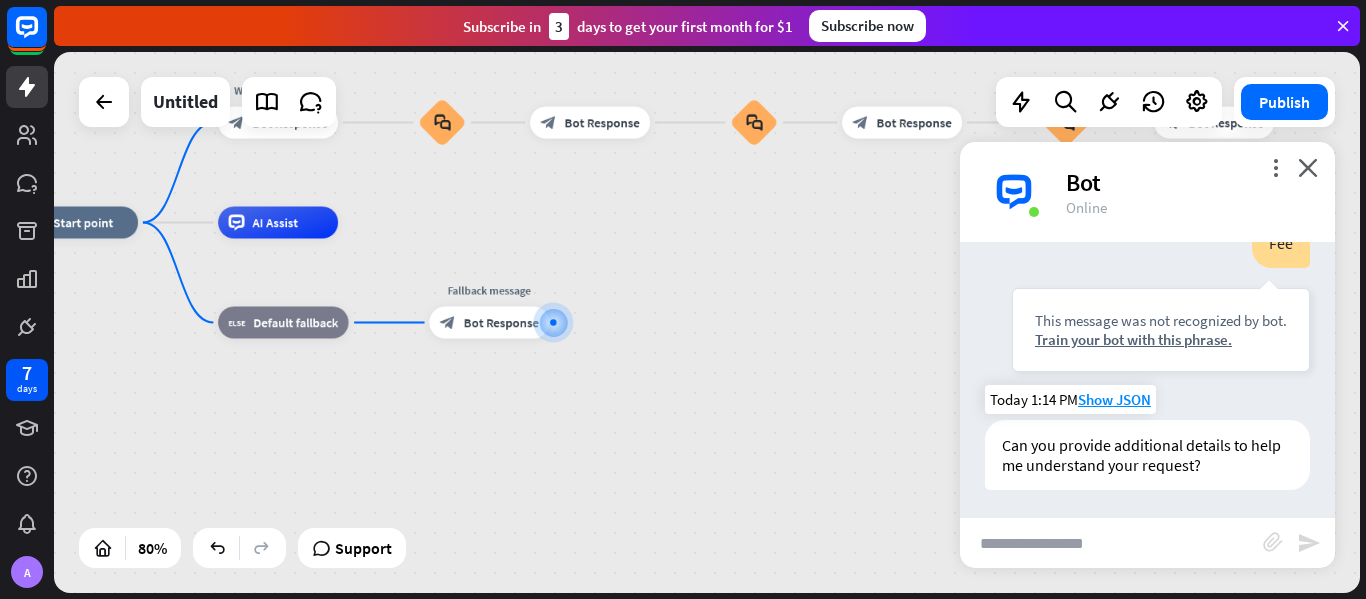 scroll, scrollTop: 183, scrollLeft: 0, axis: vertical 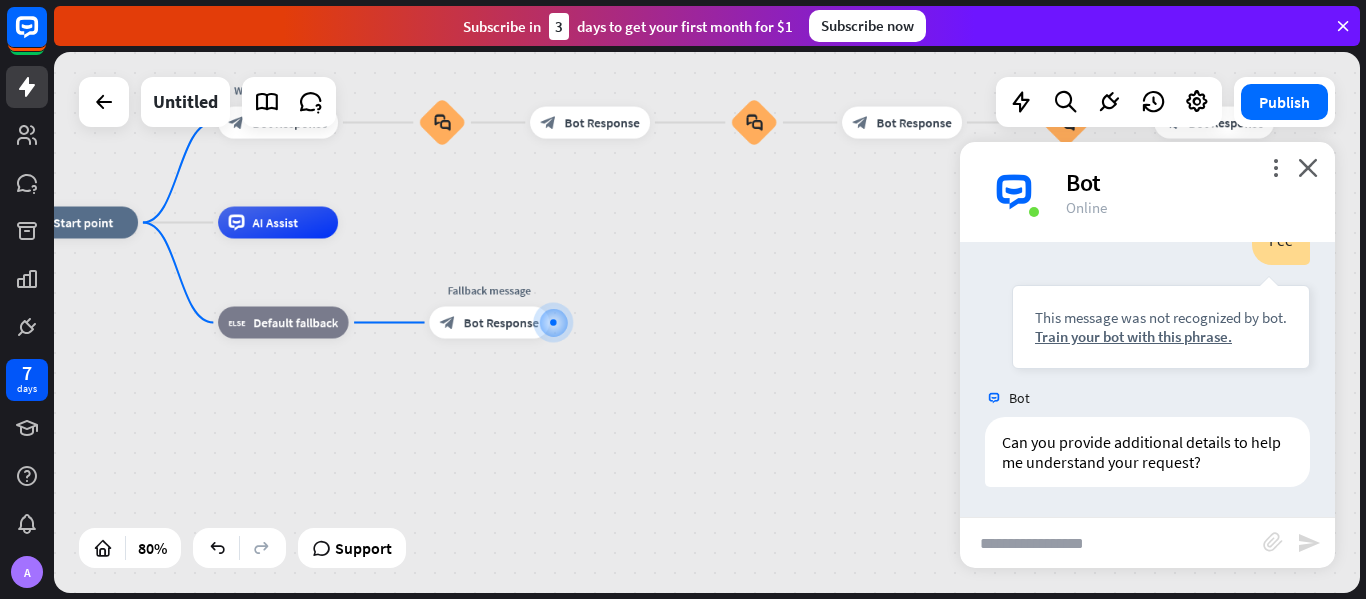 click on "more_vert
close
Bot
Online" at bounding box center [1147, 192] 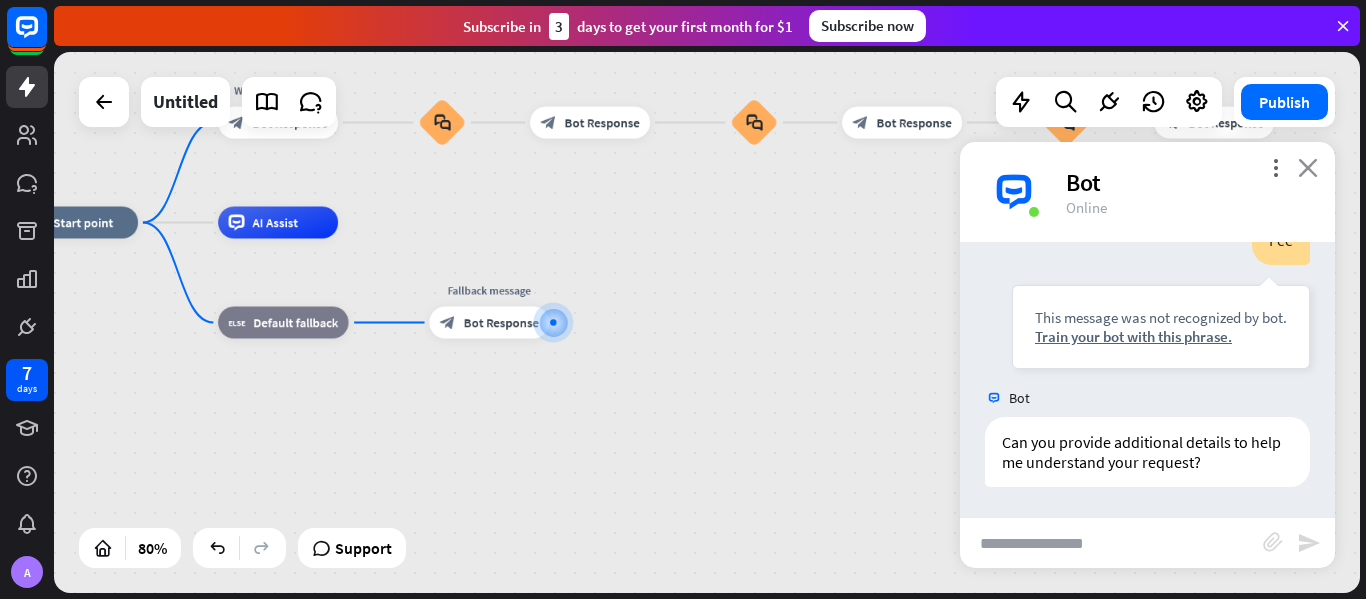 click on "close" at bounding box center (1308, 167) 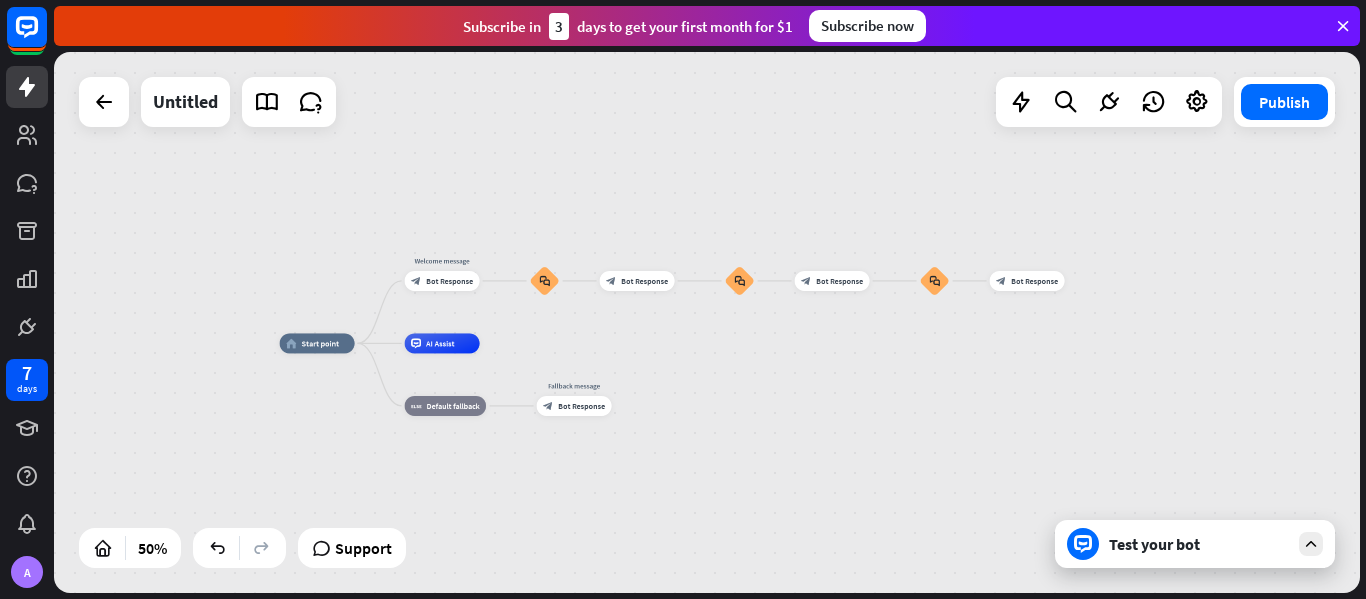 drag, startPoint x: 1132, startPoint y: 345, endPoint x: 997, endPoint y: 422, distance: 155.41557 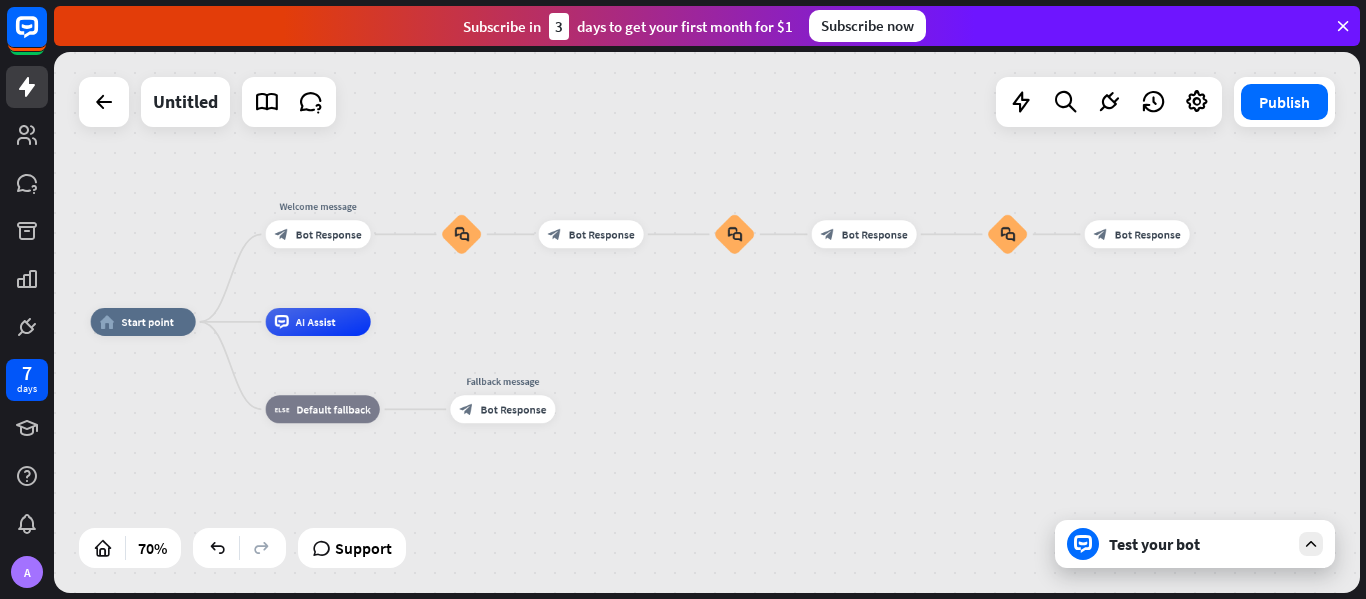 drag, startPoint x: 913, startPoint y: 434, endPoint x: 1011, endPoint y: 444, distance: 98.50888 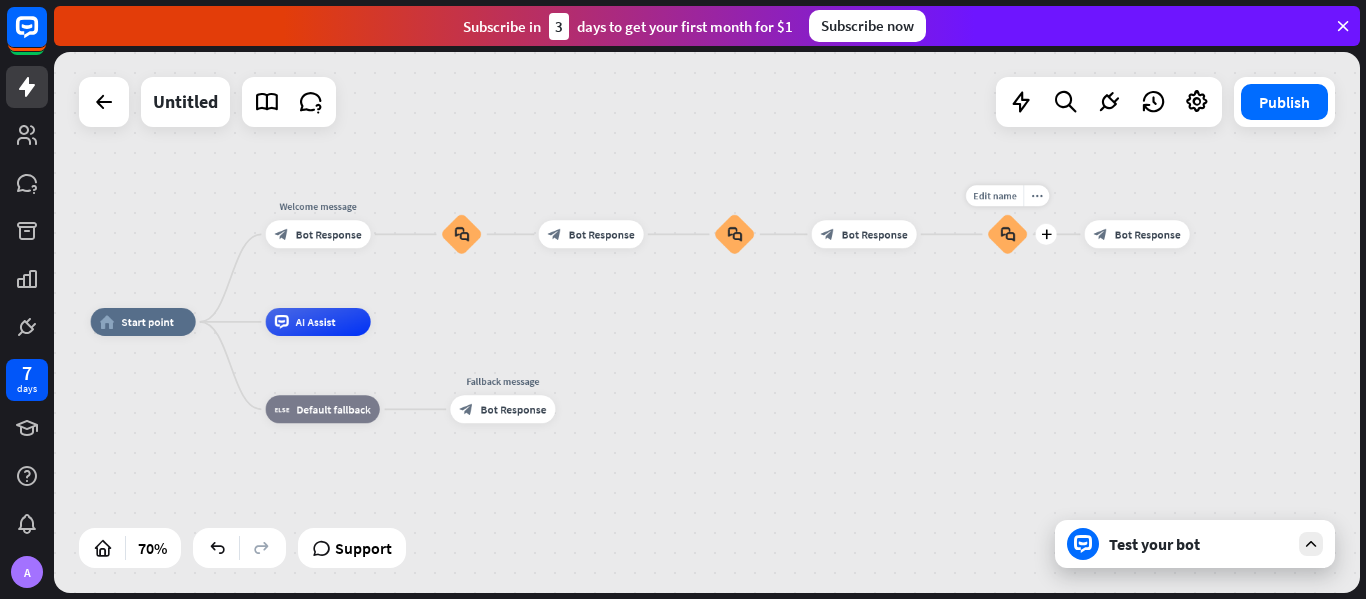 click on "block_faq" at bounding box center (1008, 234) 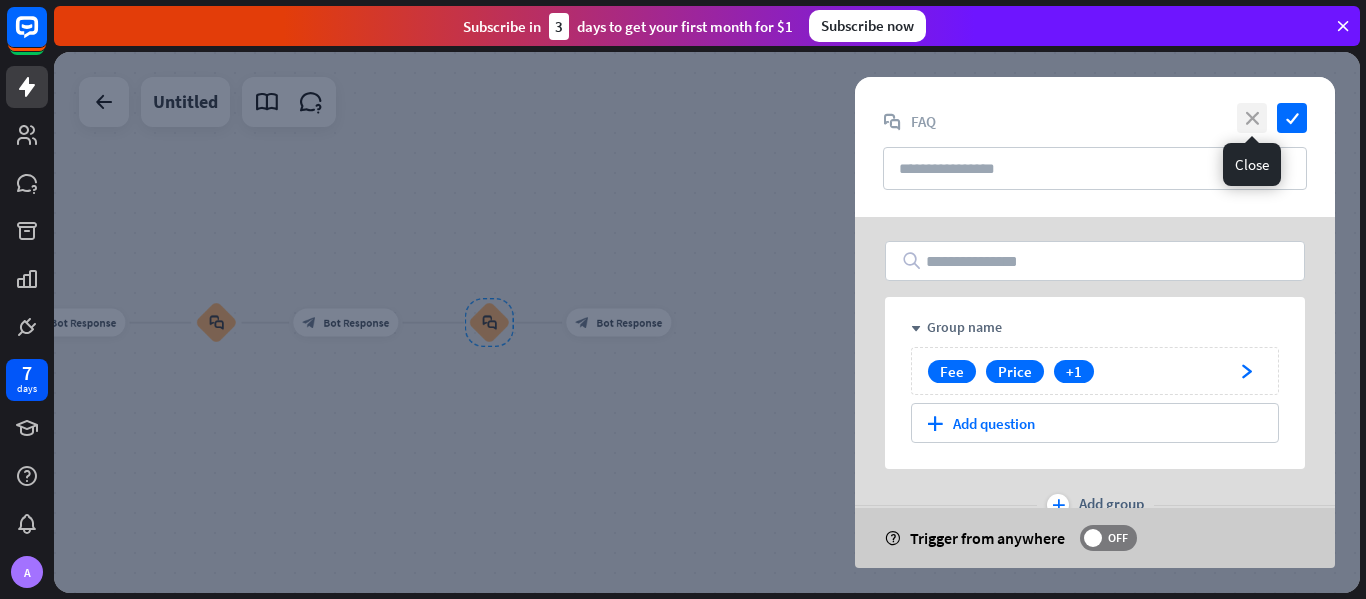 click on "close" at bounding box center [1252, 118] 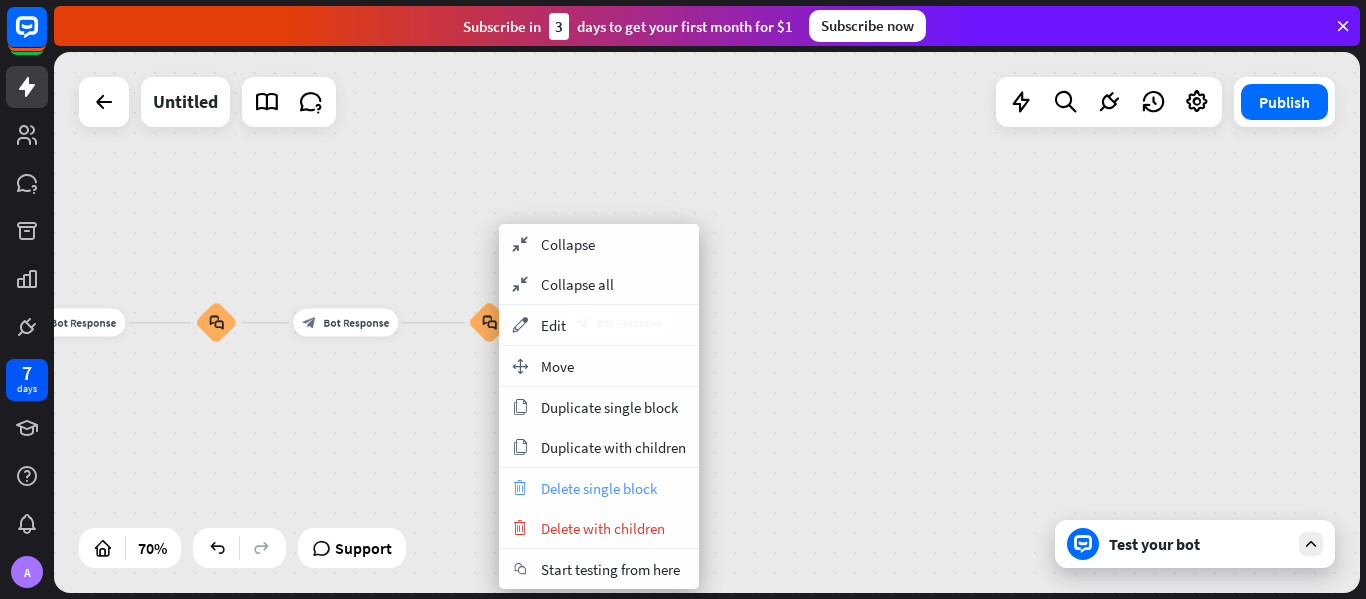 click on "trash   Delete single block" at bounding box center [599, 488] 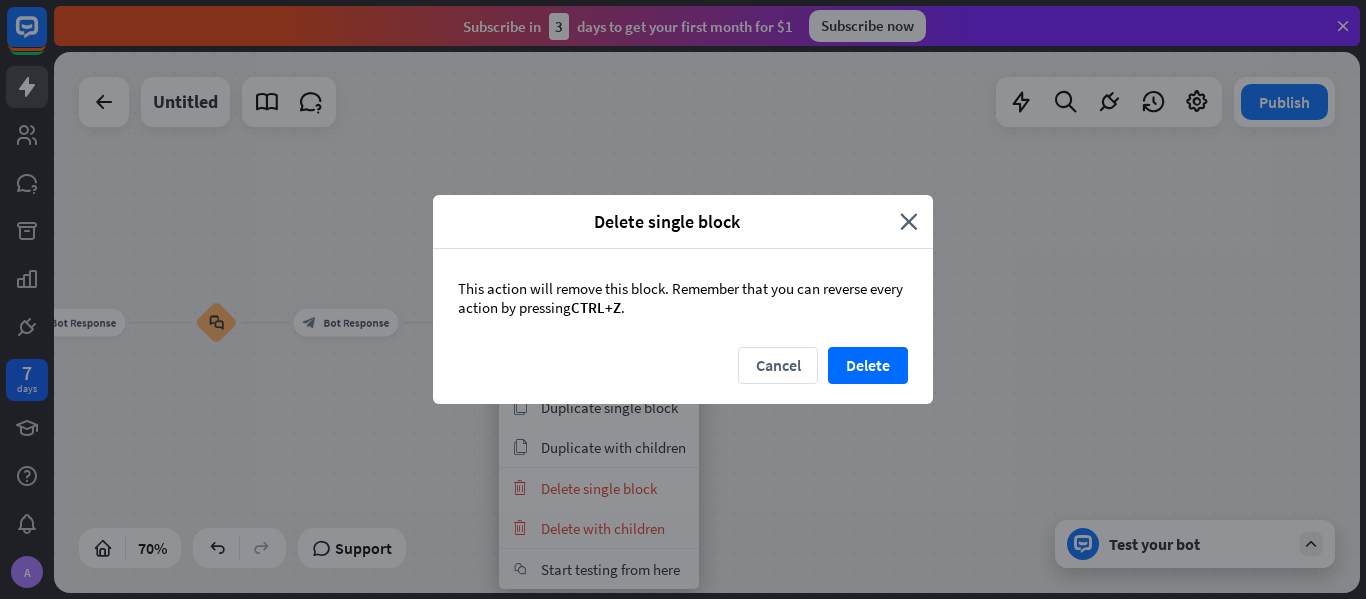 click on "This action will remove this block. Remember that you can reverse
every action by pressing
CTRL+Z
." at bounding box center [683, 298] 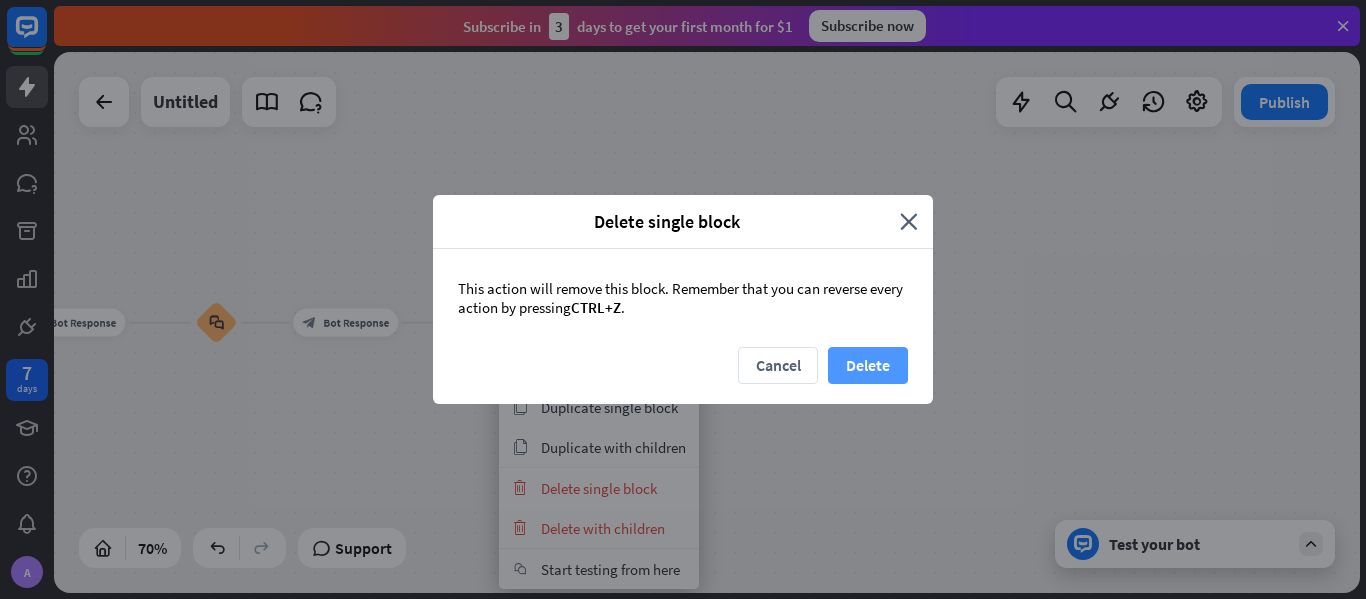 click on "Delete" at bounding box center (868, 365) 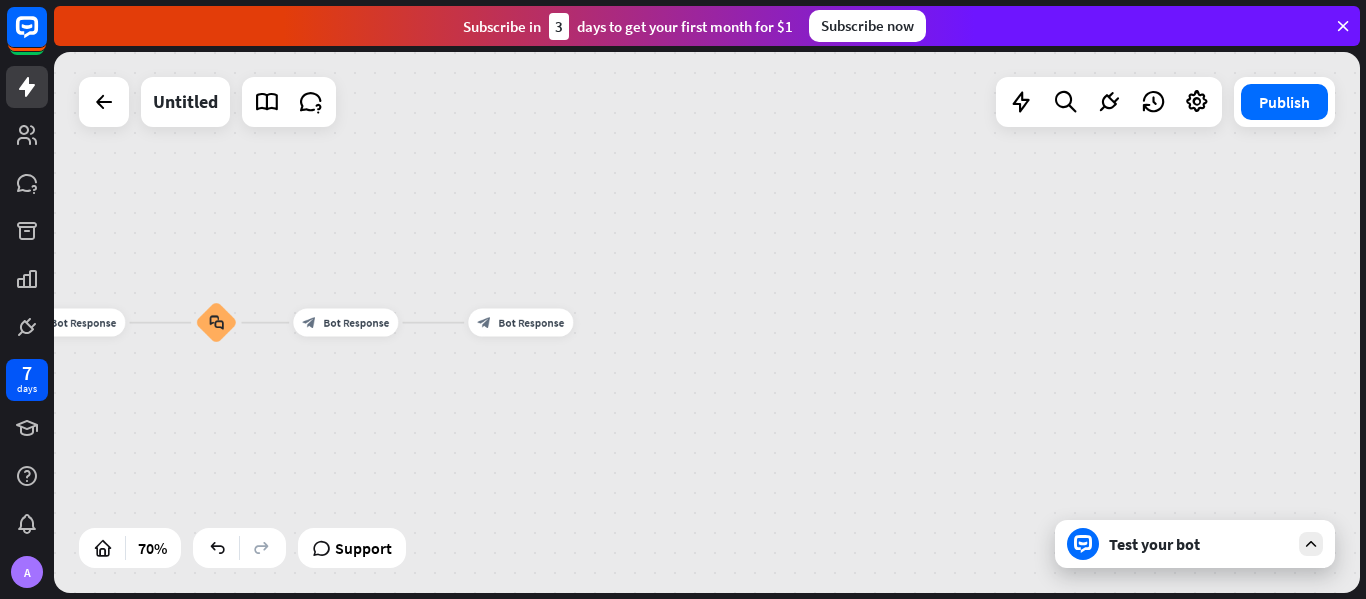 click on "Test your bot" at bounding box center [1199, 544] 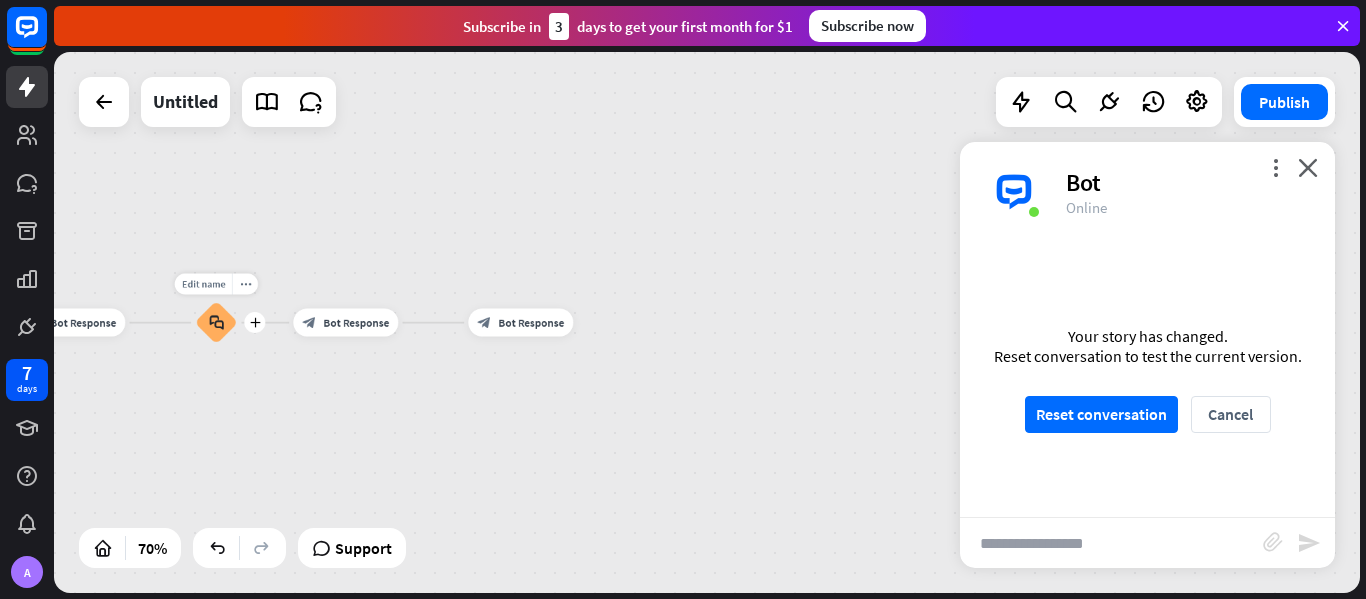 click on "block_faq" at bounding box center (216, 323) 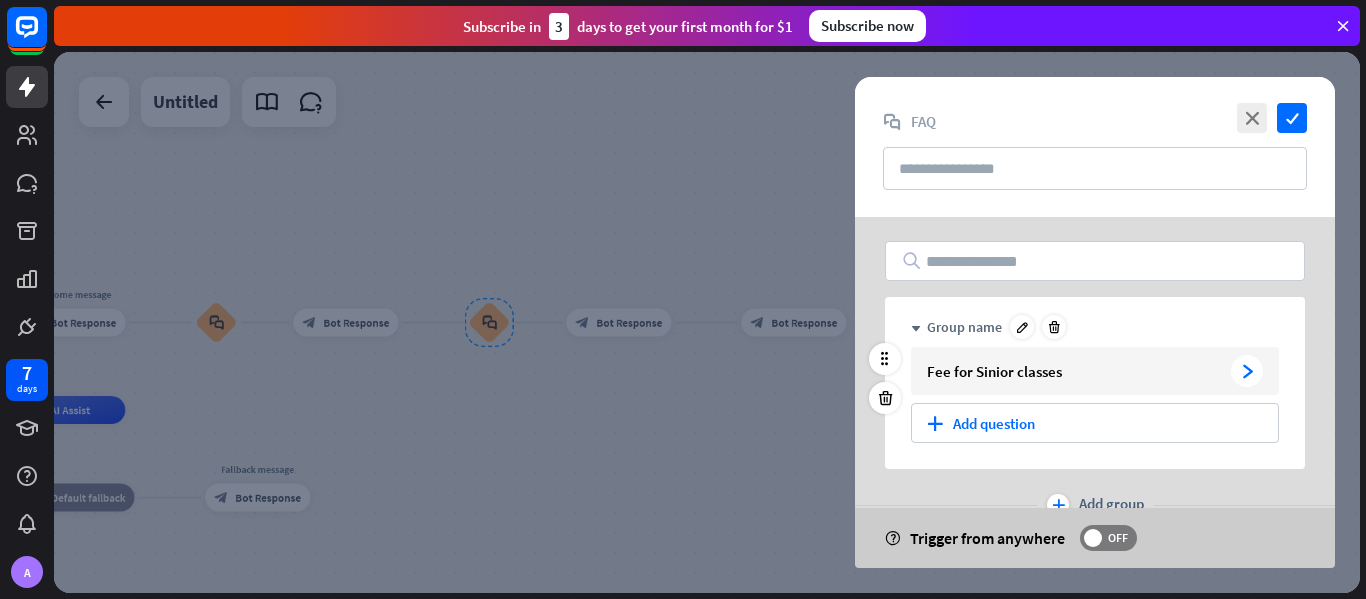 click on "Fee for Sinior classes" at bounding box center [1075, 371] 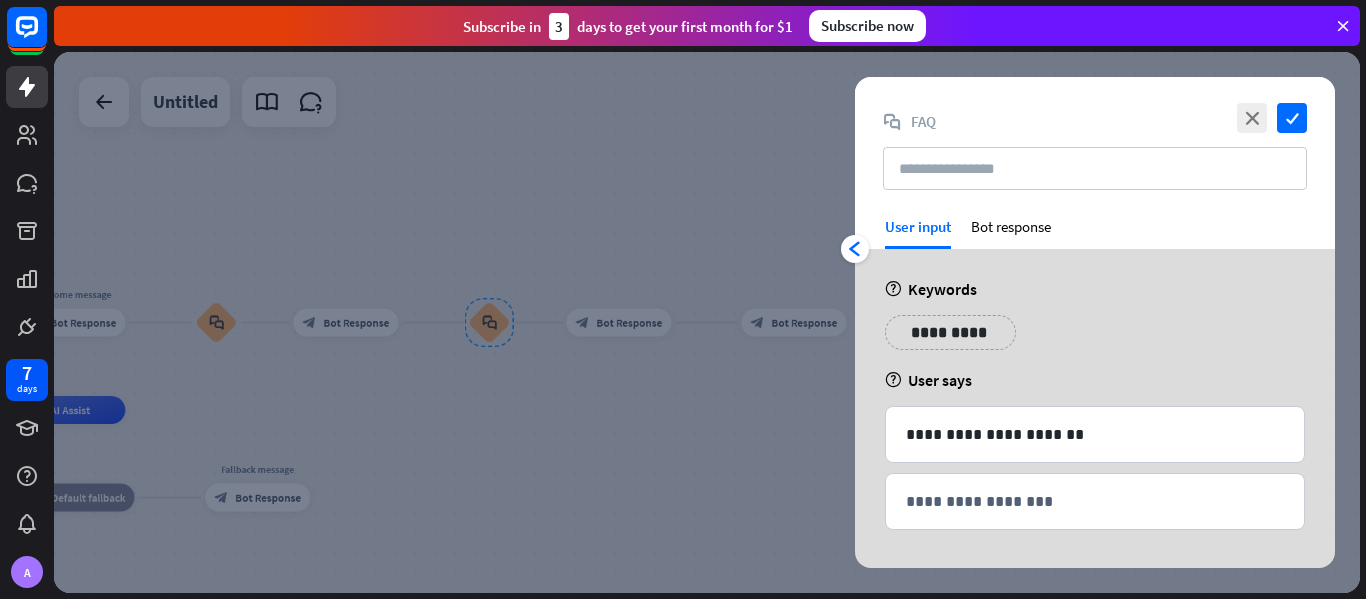 click on "**********" at bounding box center (950, 332) 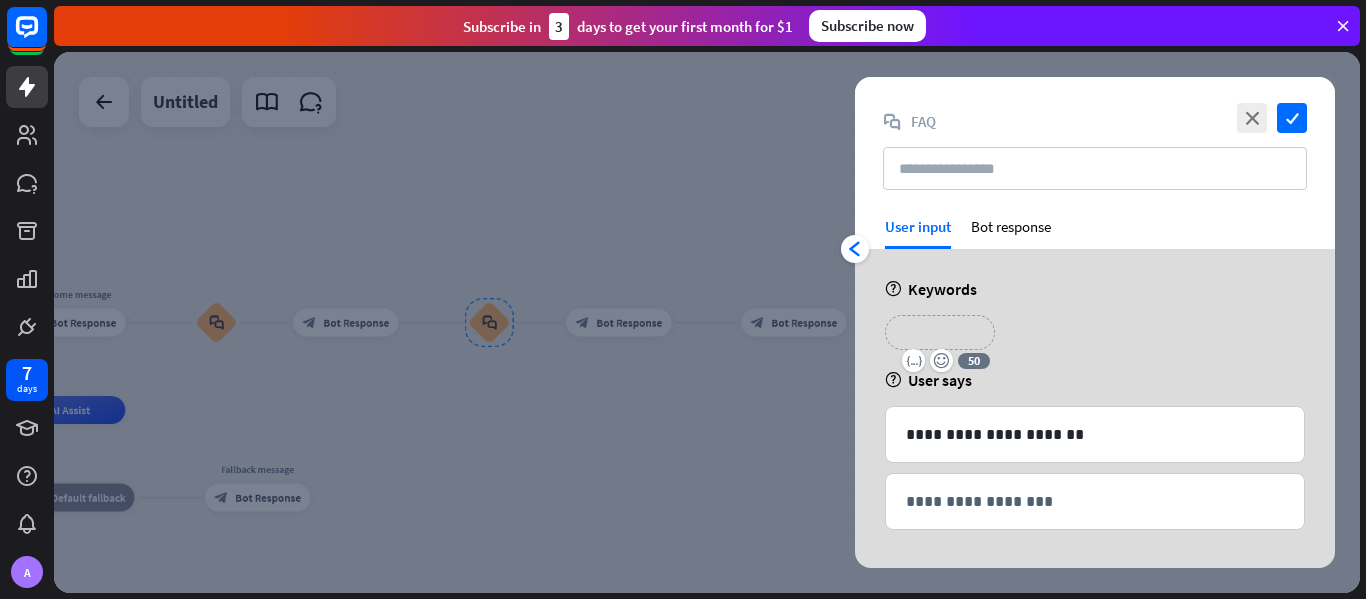 type 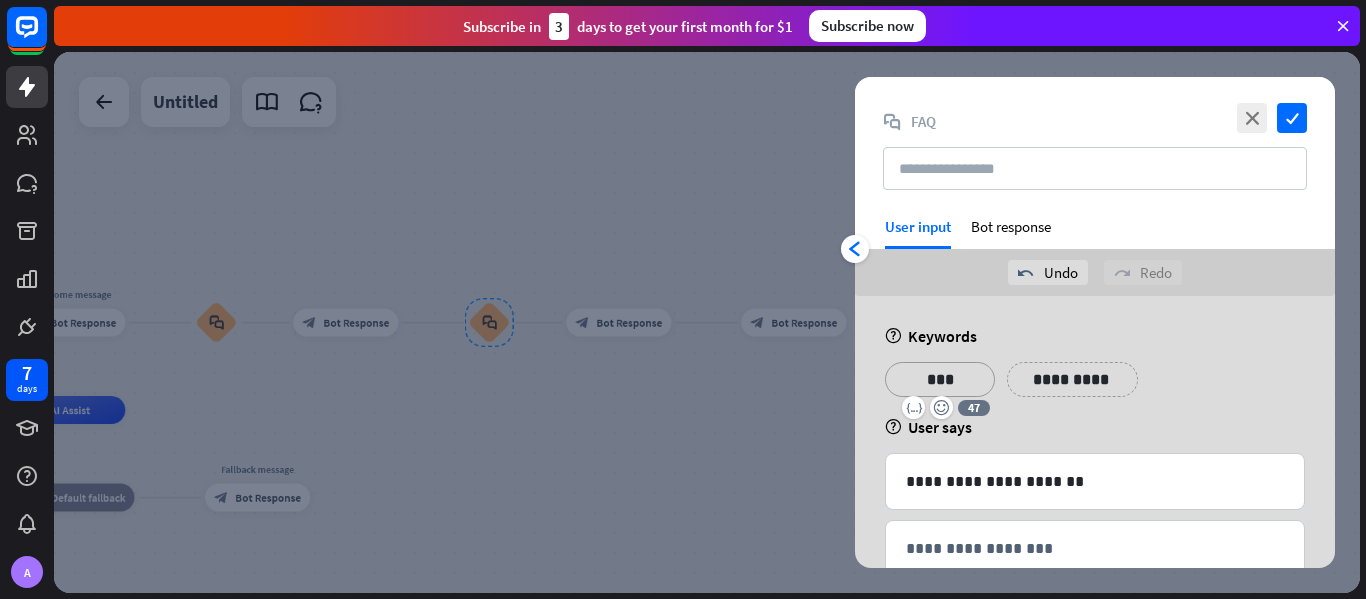 click on "**********" at bounding box center (1072, 379) 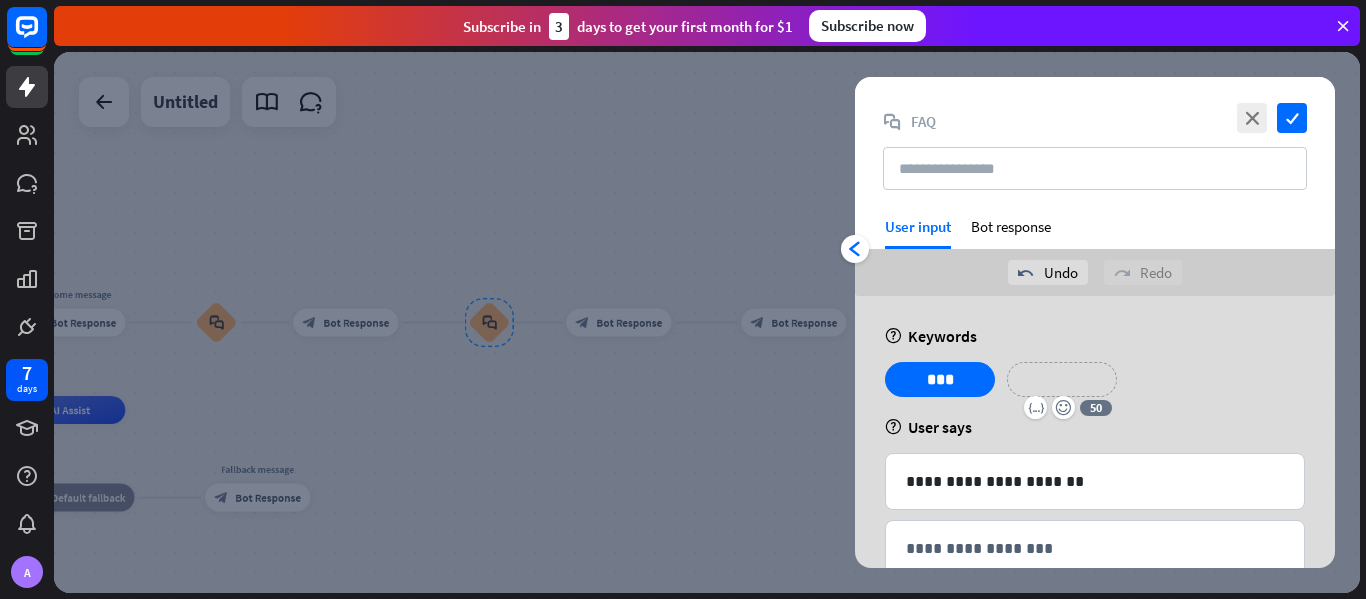 type 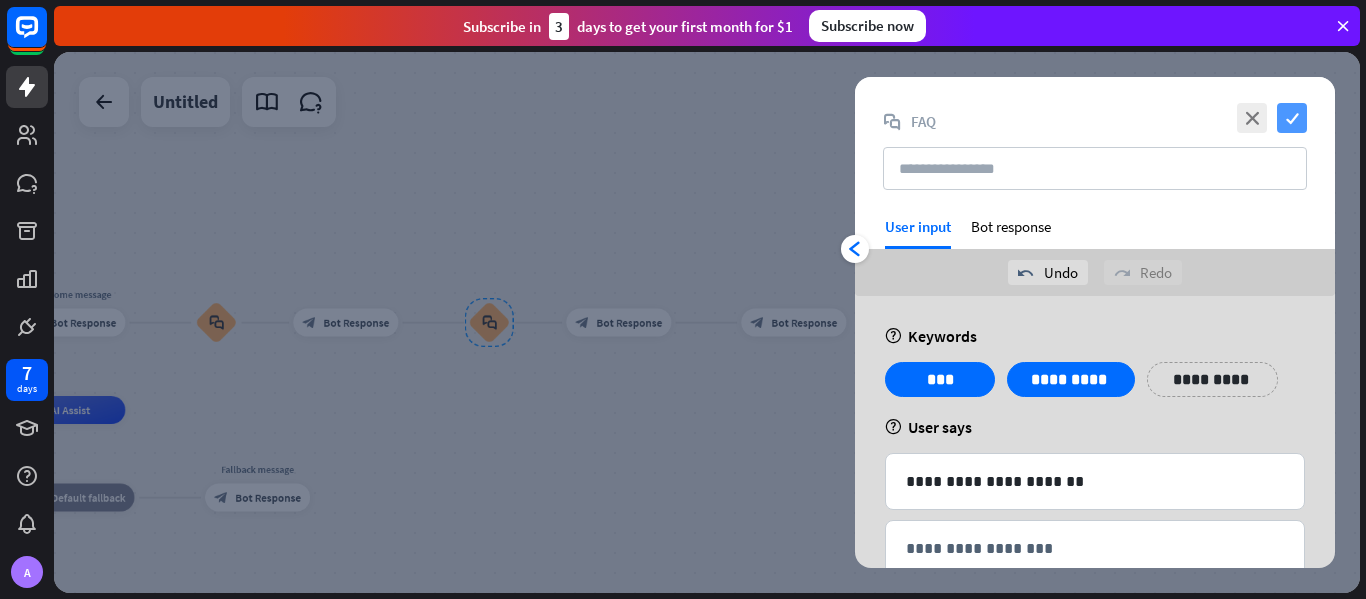 click on "check" at bounding box center (1292, 118) 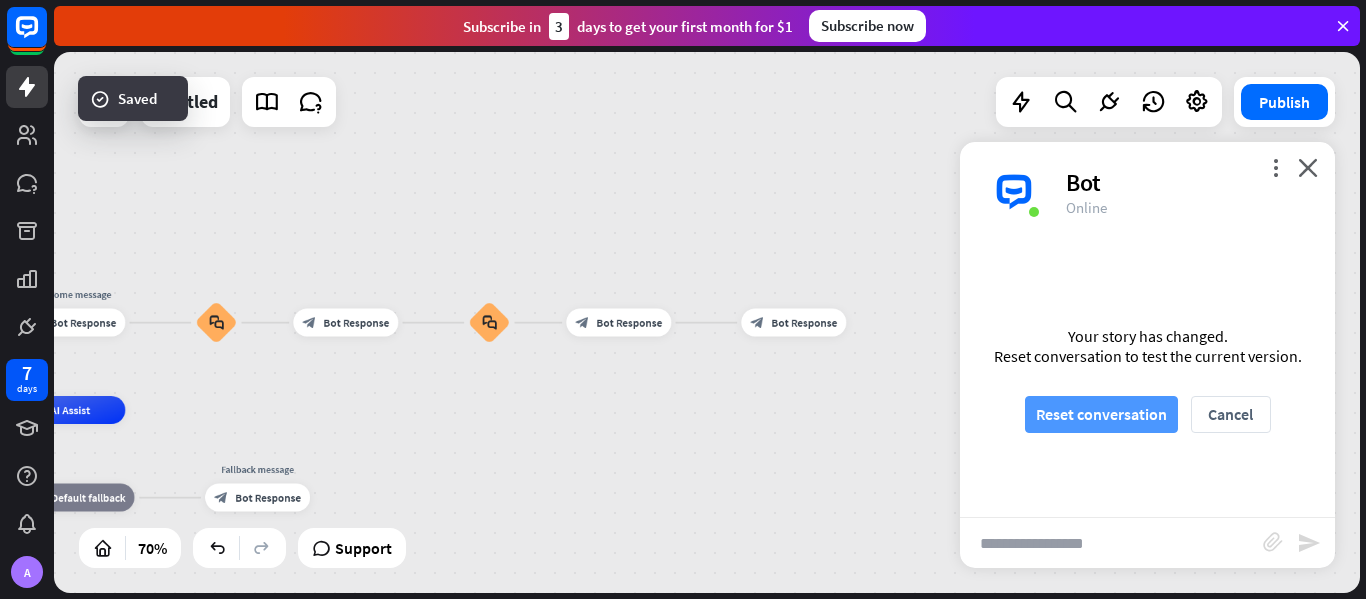 click on "Reset conversation" at bounding box center [1101, 414] 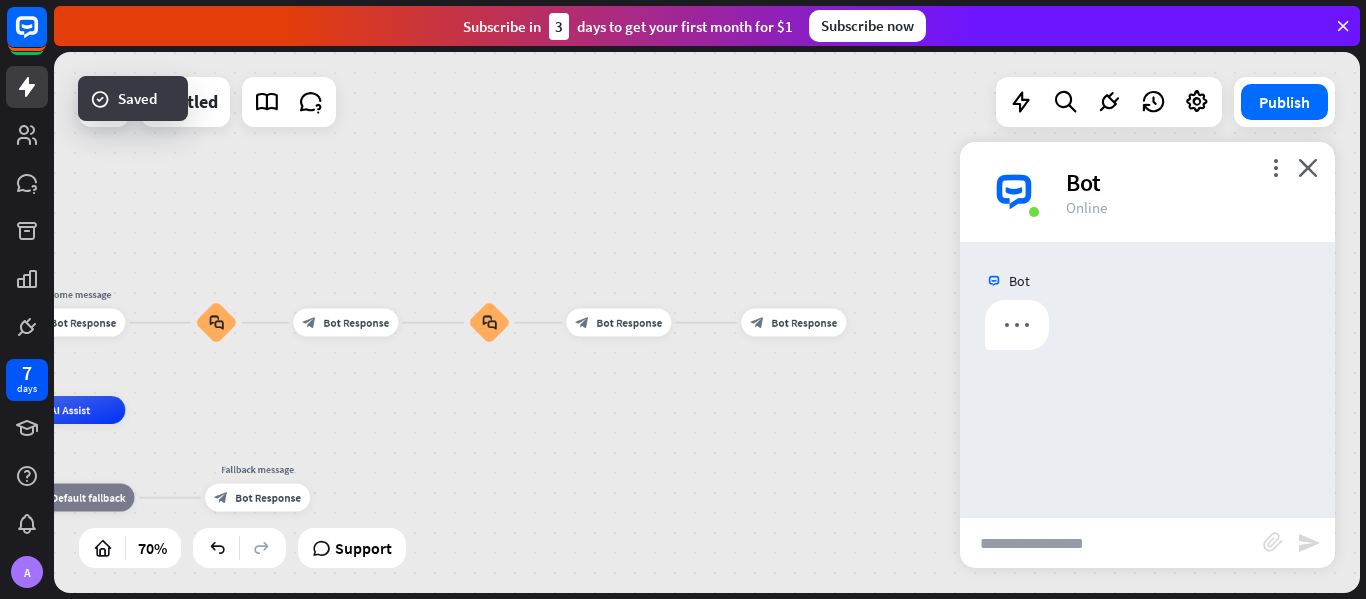 scroll, scrollTop: 0, scrollLeft: 0, axis: both 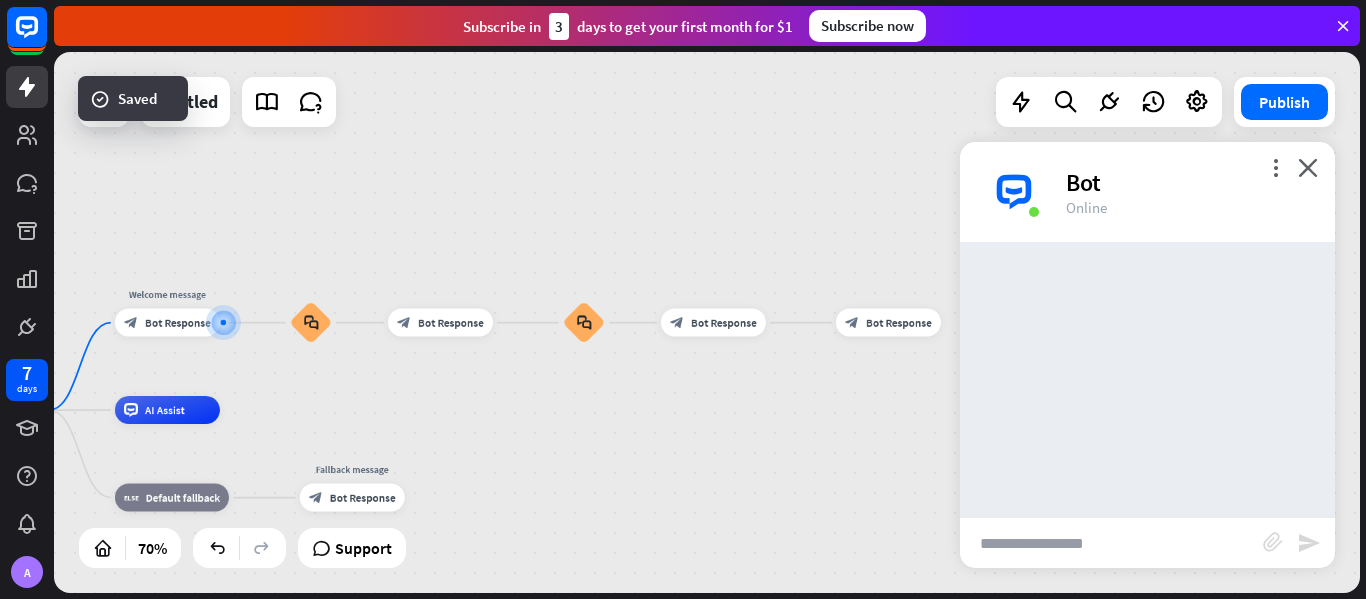 click at bounding box center (1111, 543) 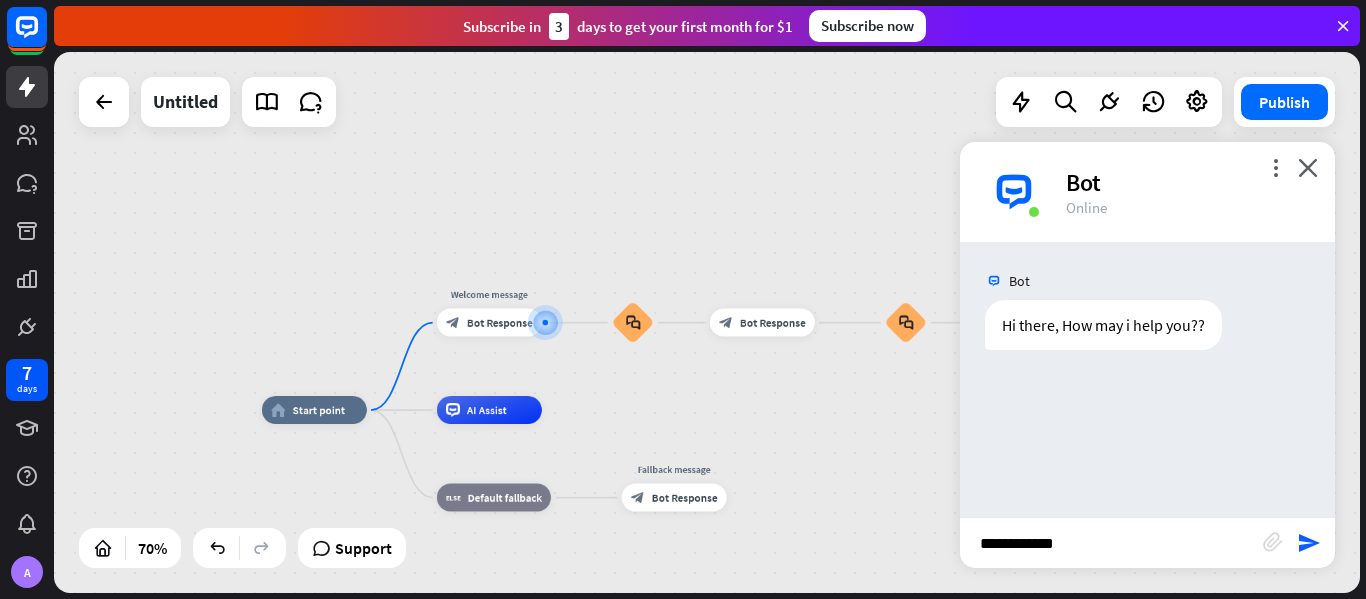 type on "**********" 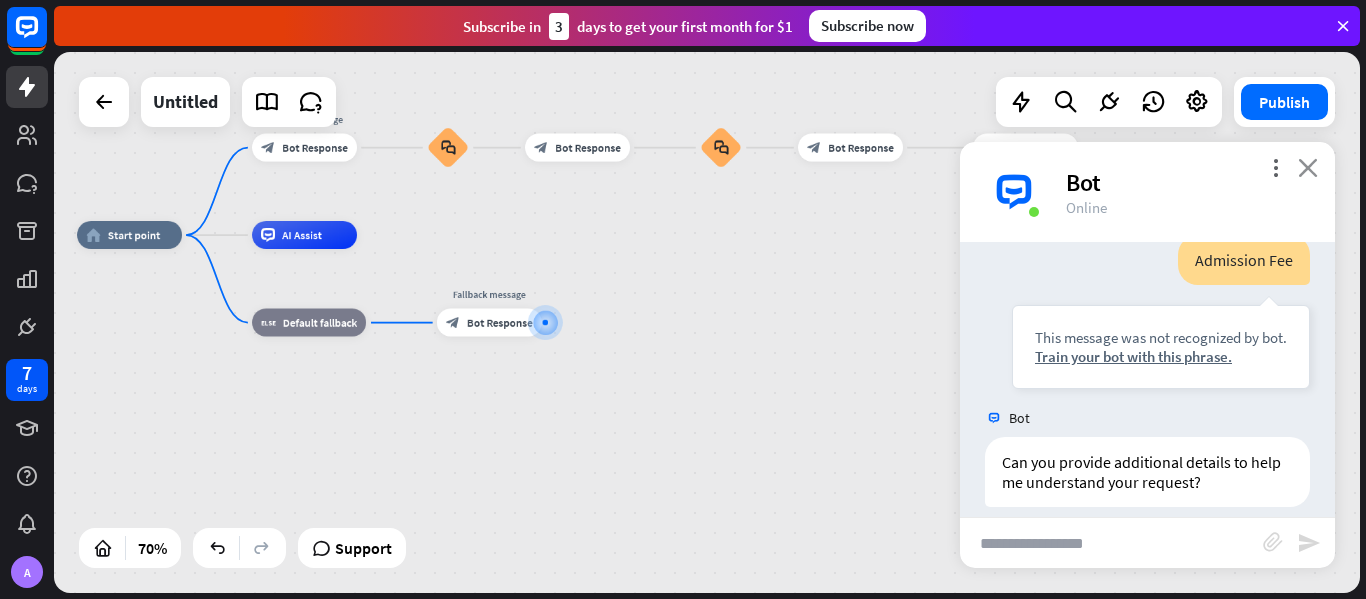 scroll, scrollTop: 183, scrollLeft: 0, axis: vertical 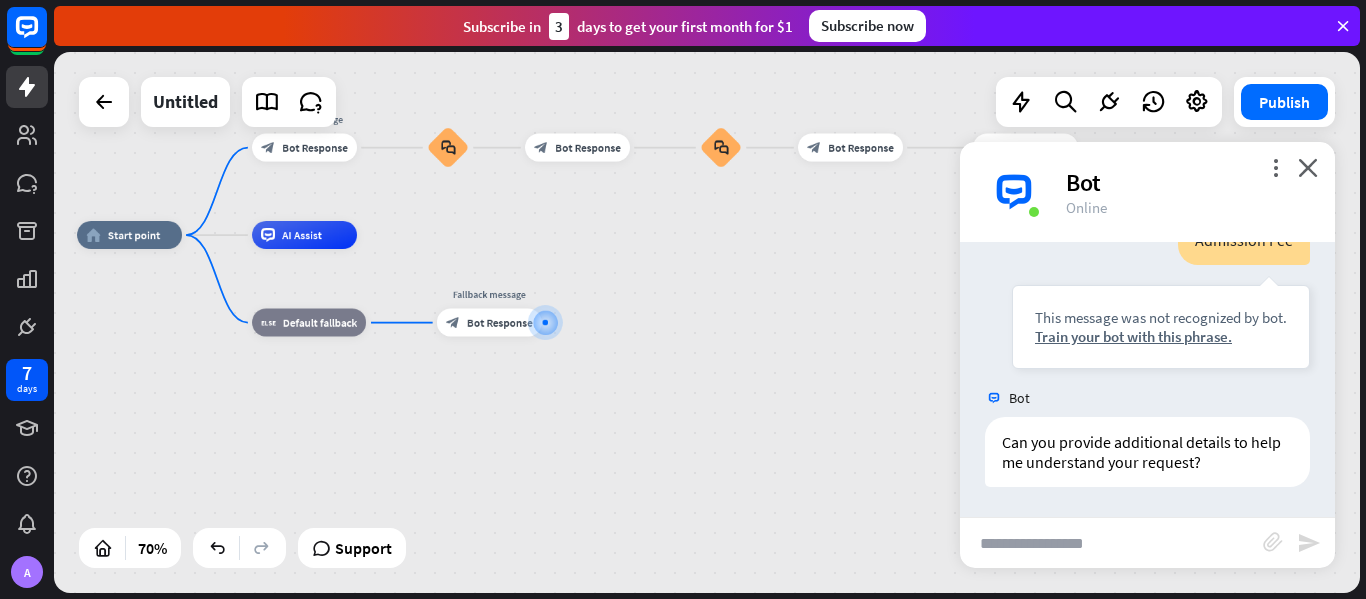 click at bounding box center [1111, 543] 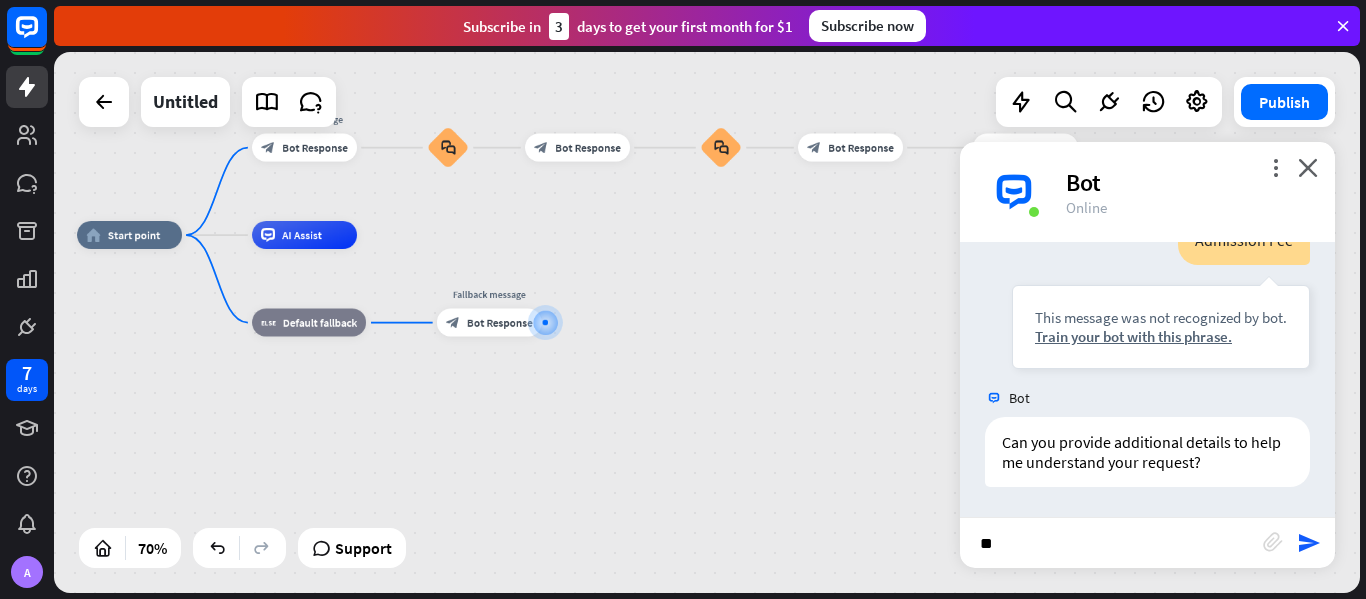 type on "***" 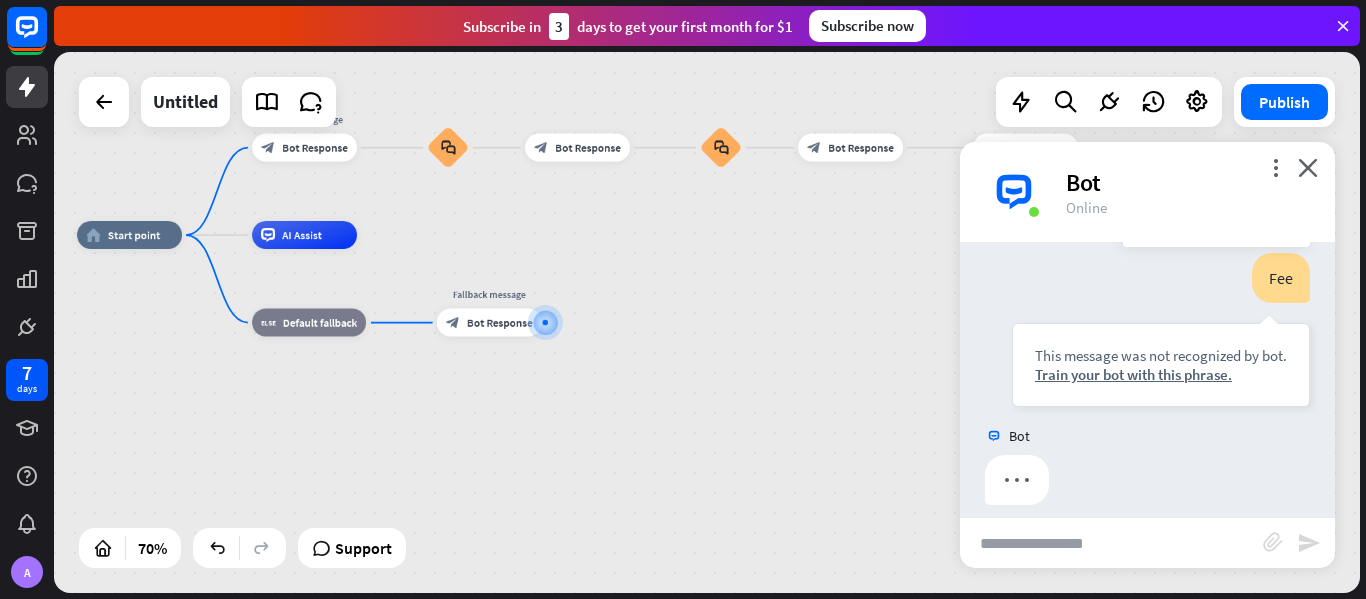 scroll, scrollTop: 483, scrollLeft: 0, axis: vertical 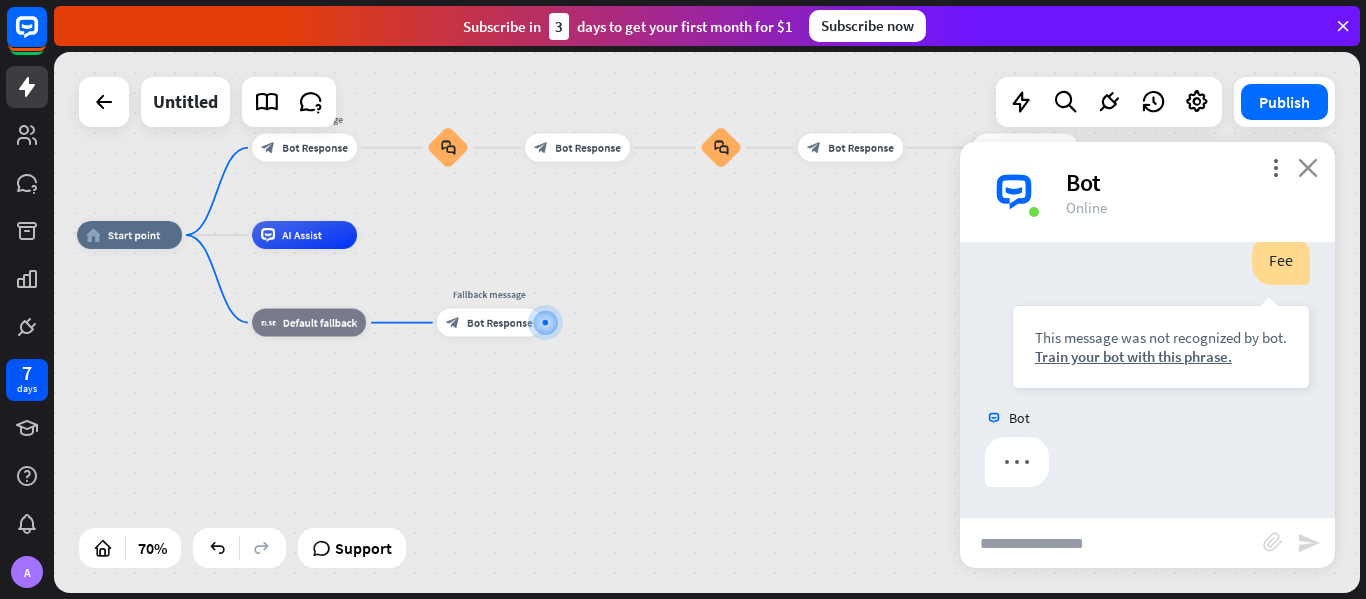 click on "close" at bounding box center [1308, 167] 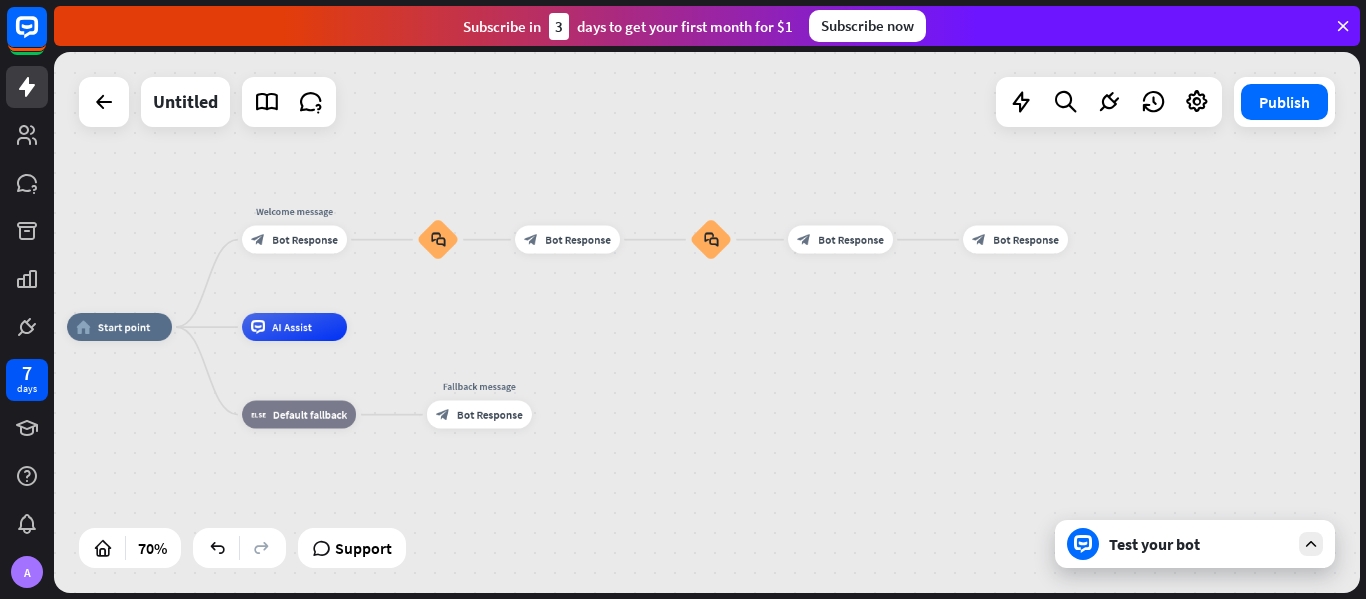 drag, startPoint x: 1066, startPoint y: 312, endPoint x: 1034, endPoint y: 407, distance: 100.2447 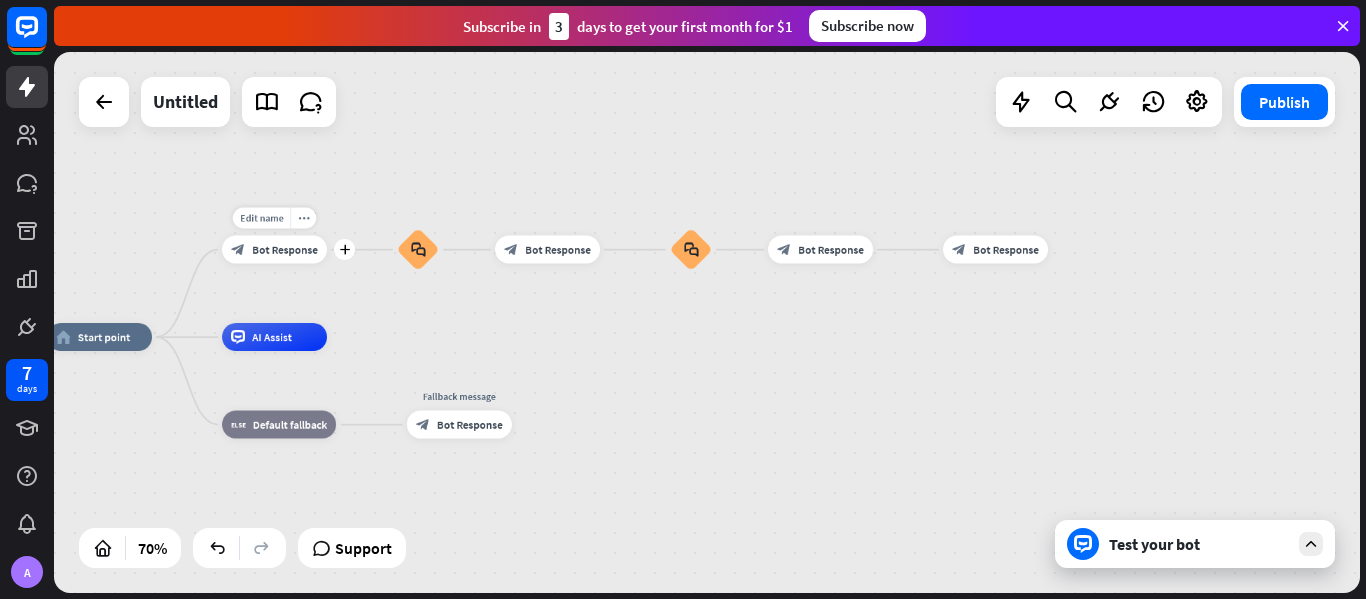 click on "block_bot_response   Bot Response" at bounding box center [274, 250] 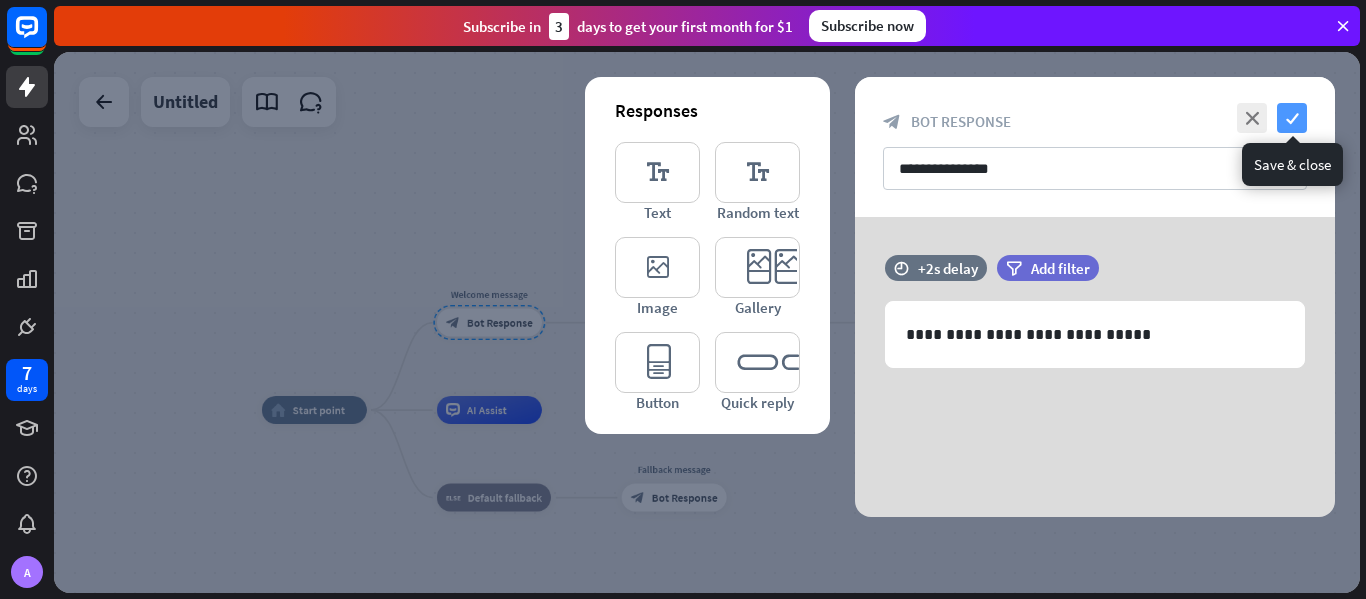 click on "check" at bounding box center [1292, 118] 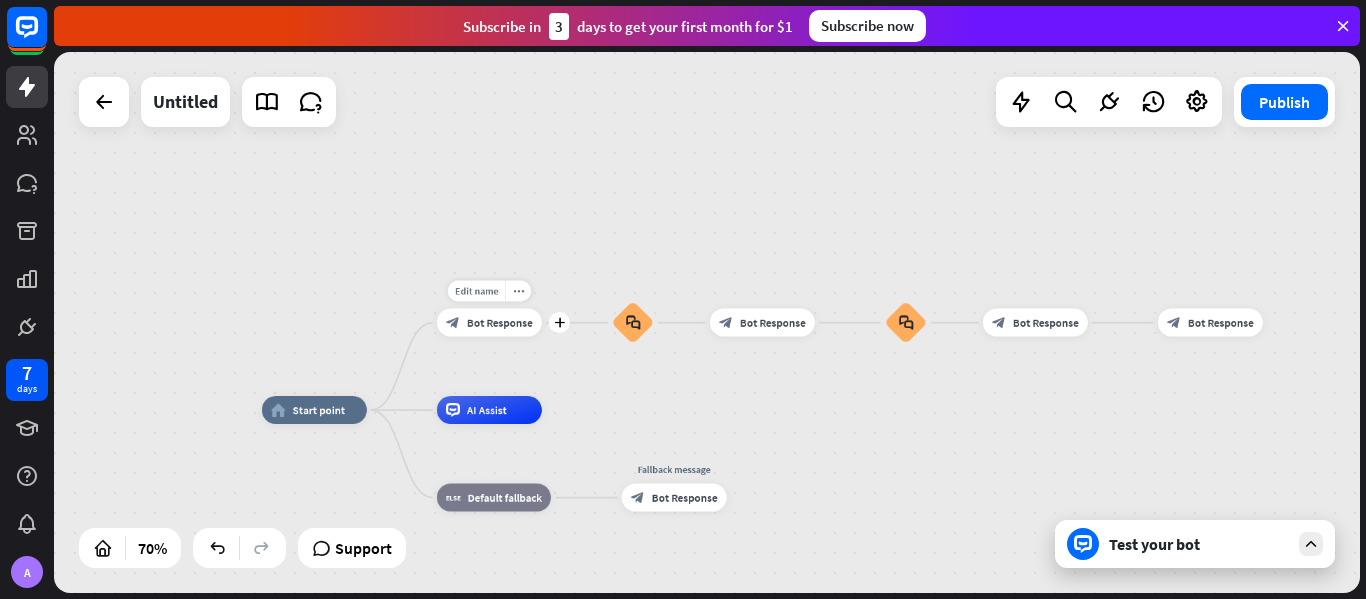 click on "Bot Response" at bounding box center (500, 323) 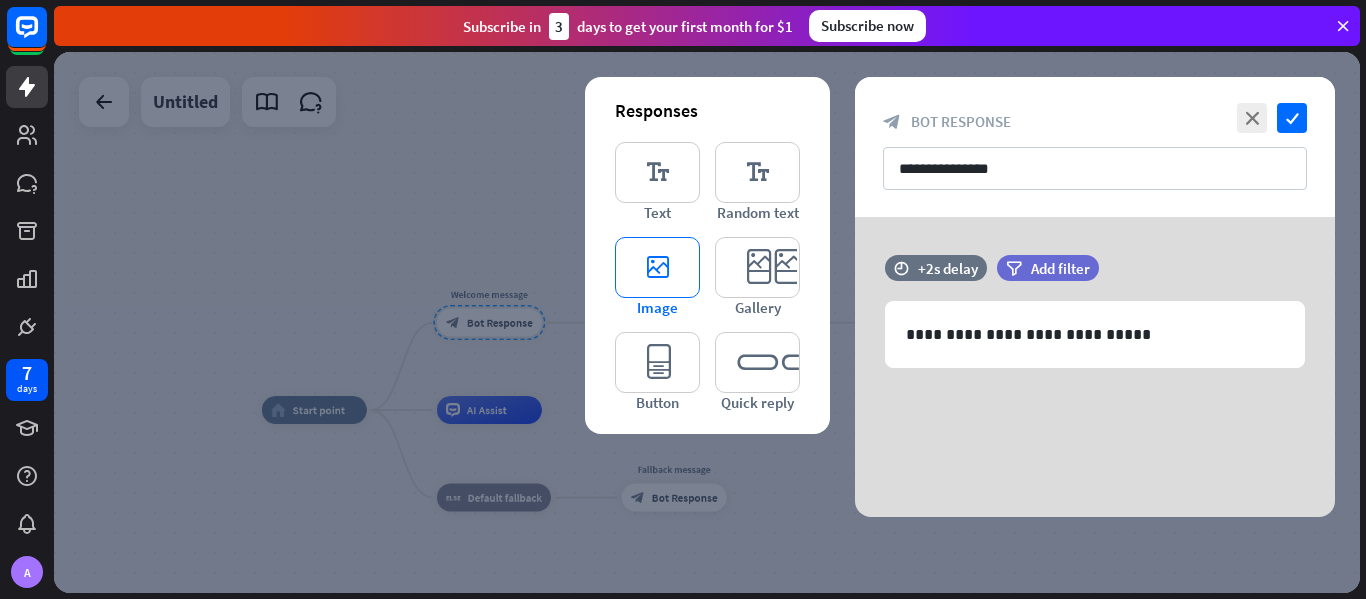 click on "editor_image" at bounding box center (657, 267) 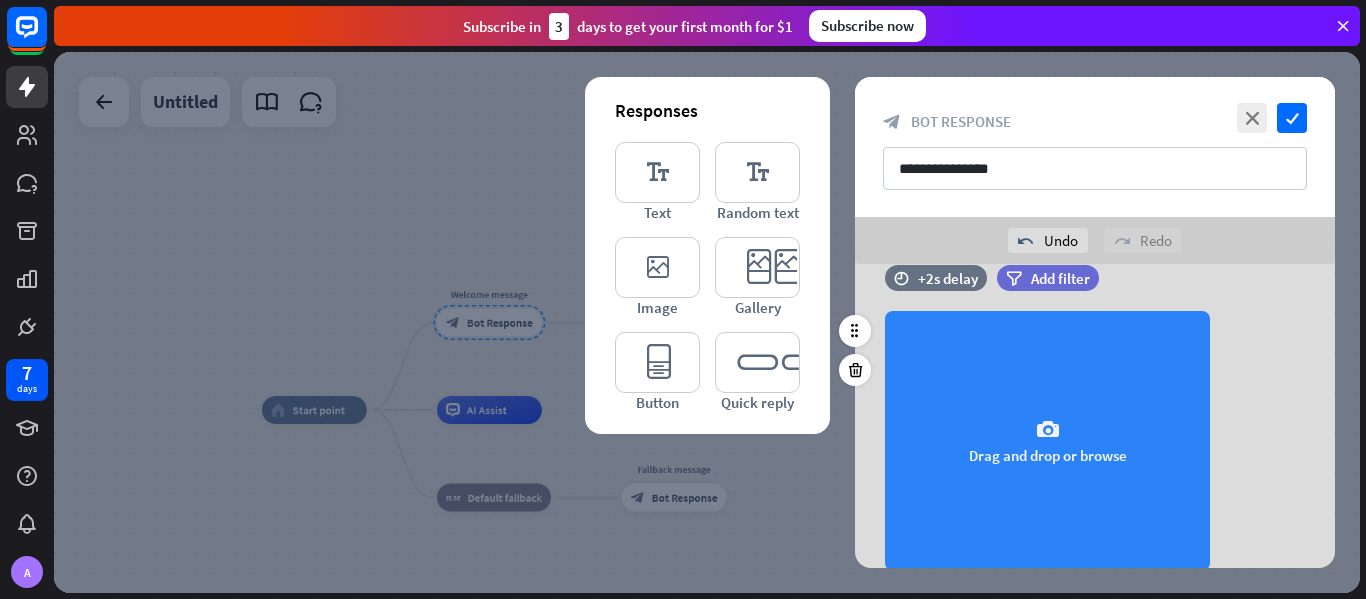 scroll, scrollTop: 171, scrollLeft: 0, axis: vertical 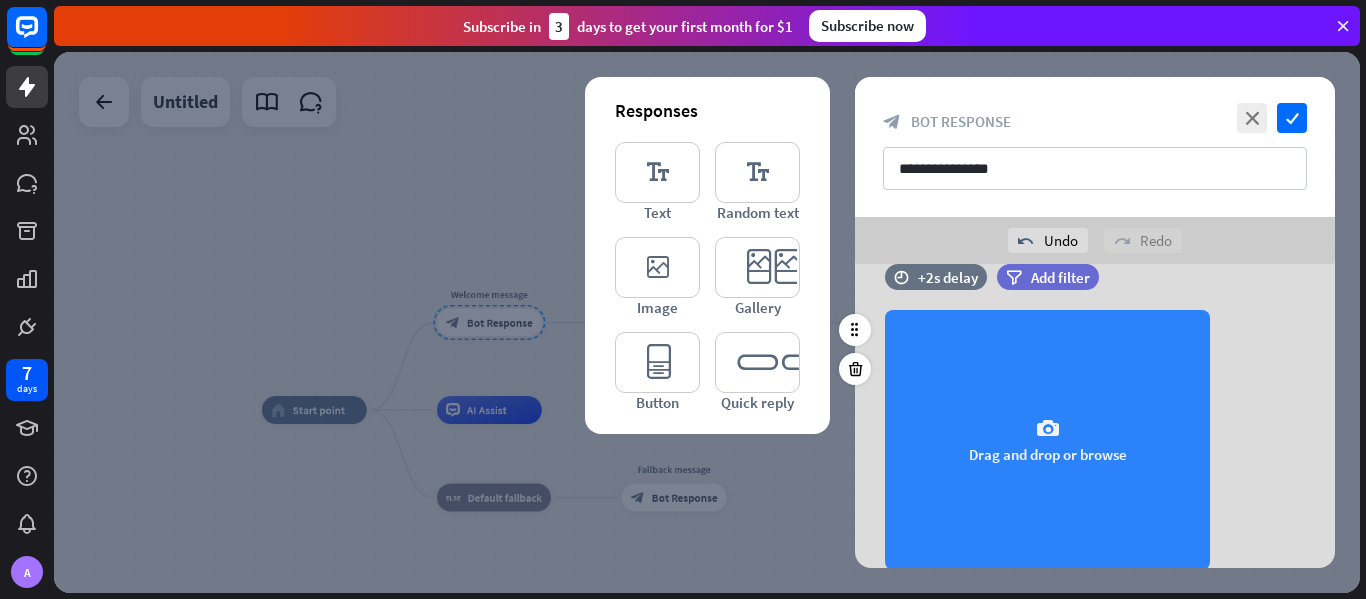 click on "camera" at bounding box center (1048, 429) 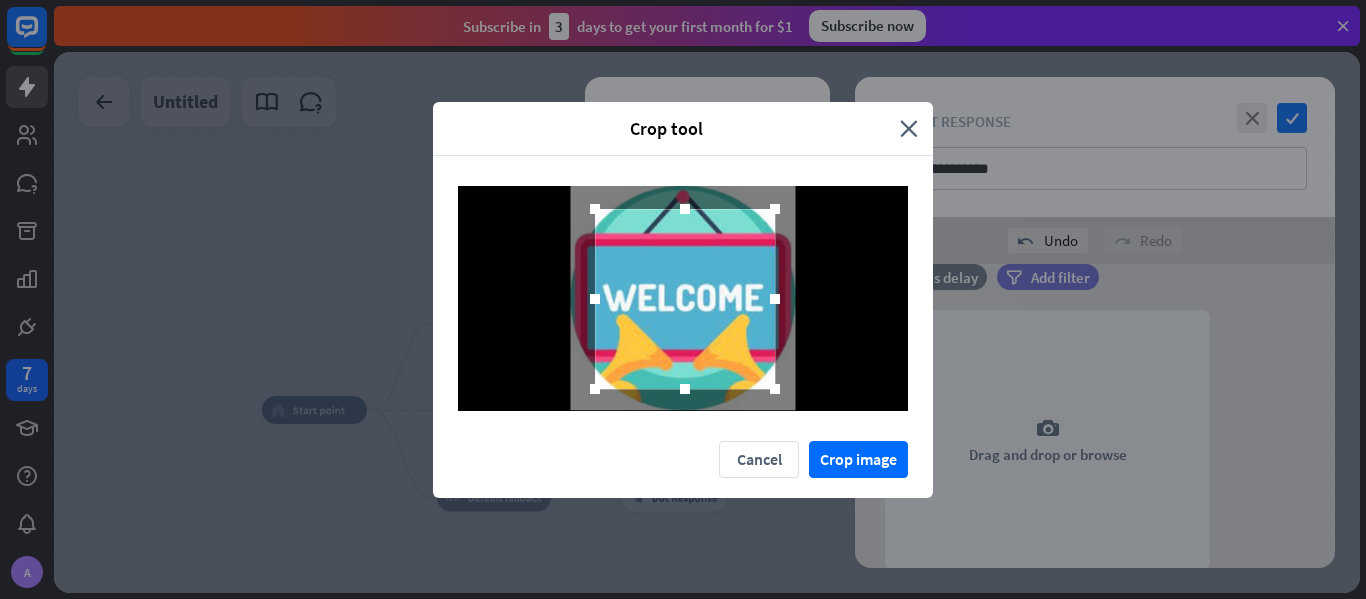 click at bounding box center (685, 299) 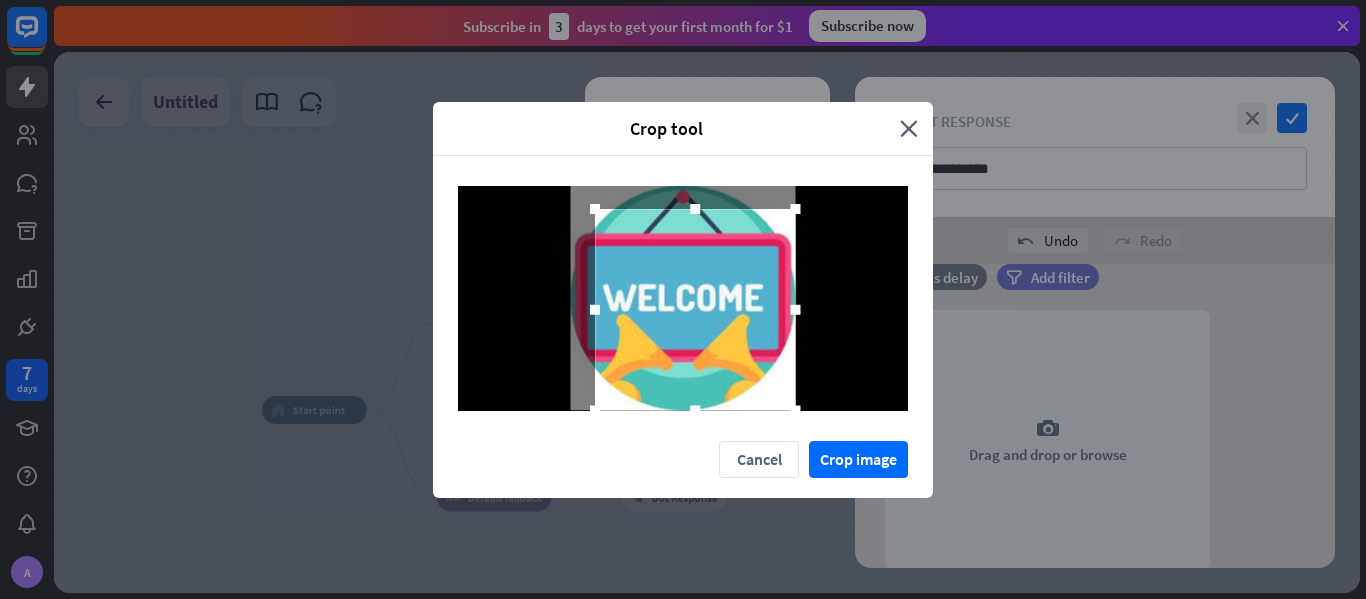 drag, startPoint x: 778, startPoint y: 393, endPoint x: 808, endPoint y: 419, distance: 39.698868 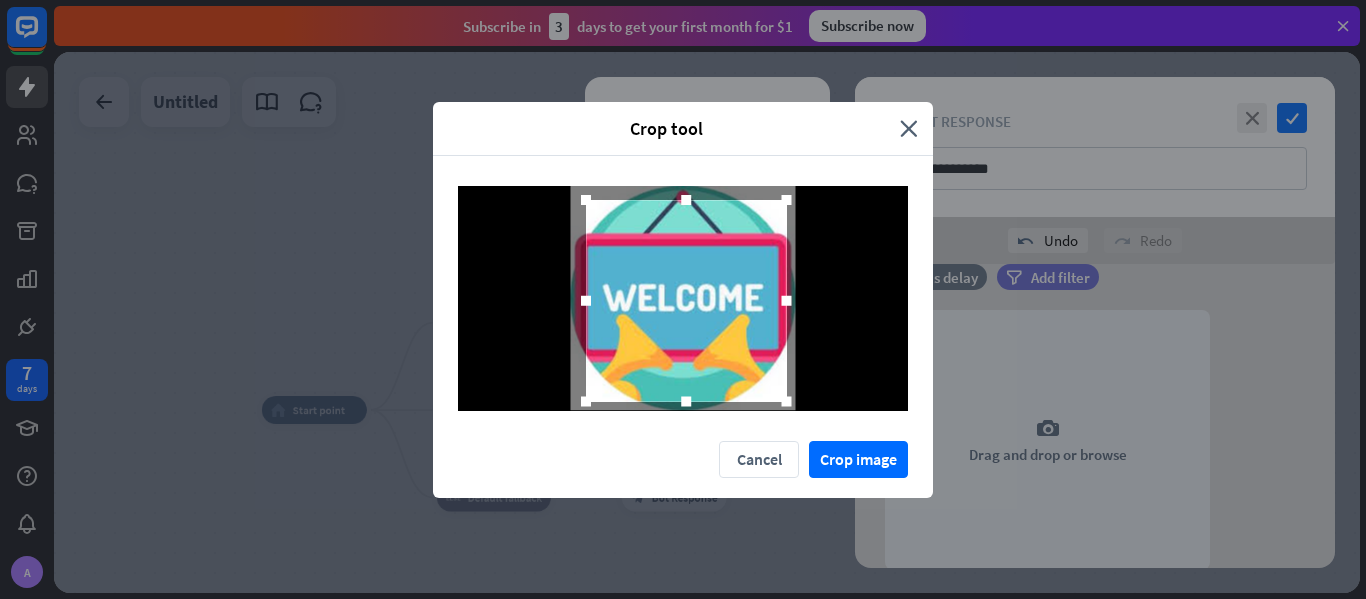 drag, startPoint x: 734, startPoint y: 347, endPoint x: 725, endPoint y: 338, distance: 12.727922 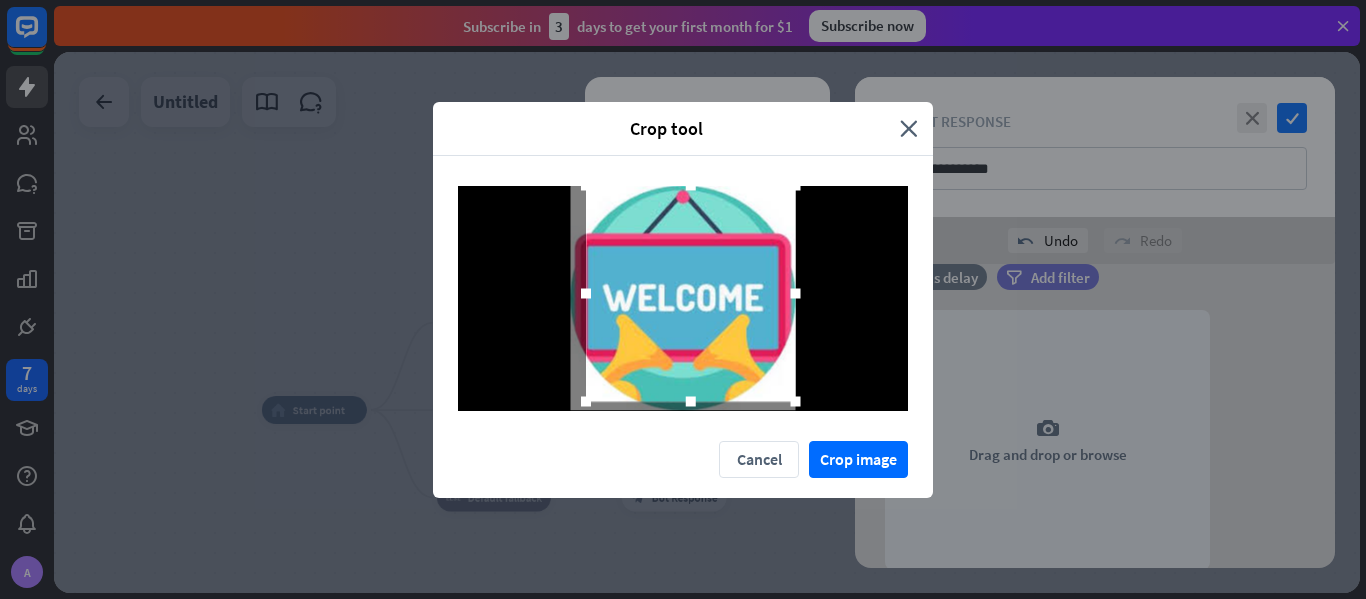 drag, startPoint x: 699, startPoint y: 206, endPoint x: 694, endPoint y: 180, distance: 26.476404 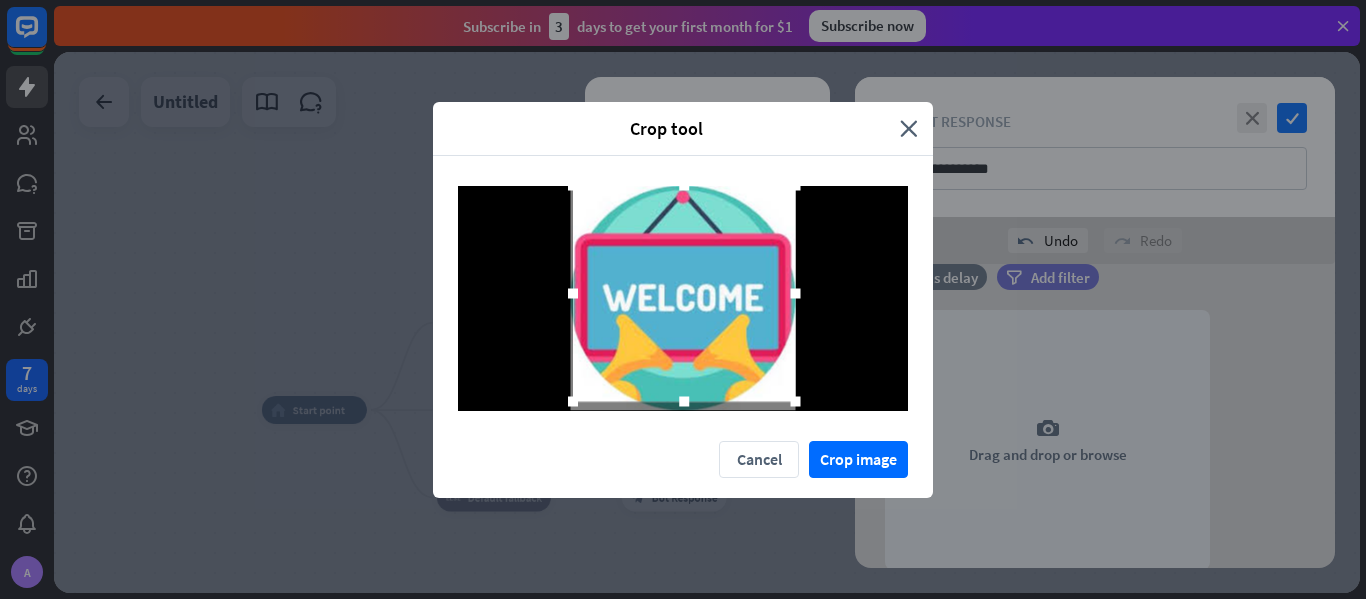 drag, startPoint x: 587, startPoint y: 294, endPoint x: 537, endPoint y: 292, distance: 50.039986 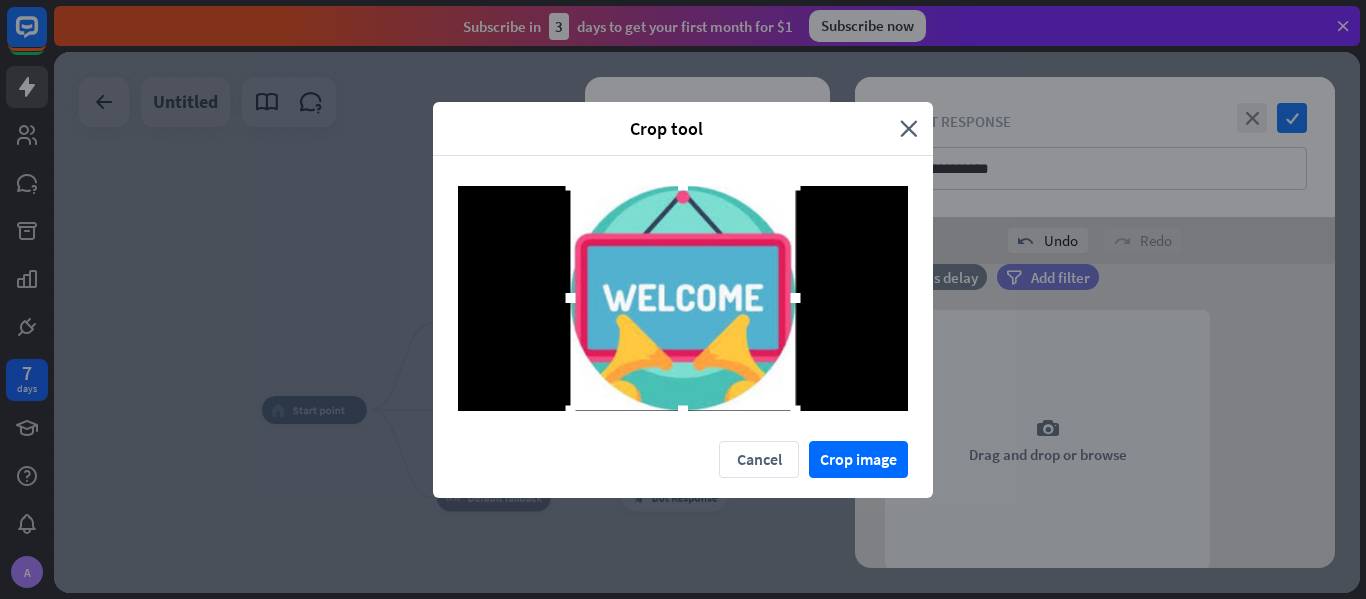 drag, startPoint x: 686, startPoint y: 407, endPoint x: 693, endPoint y: 443, distance: 36.67424 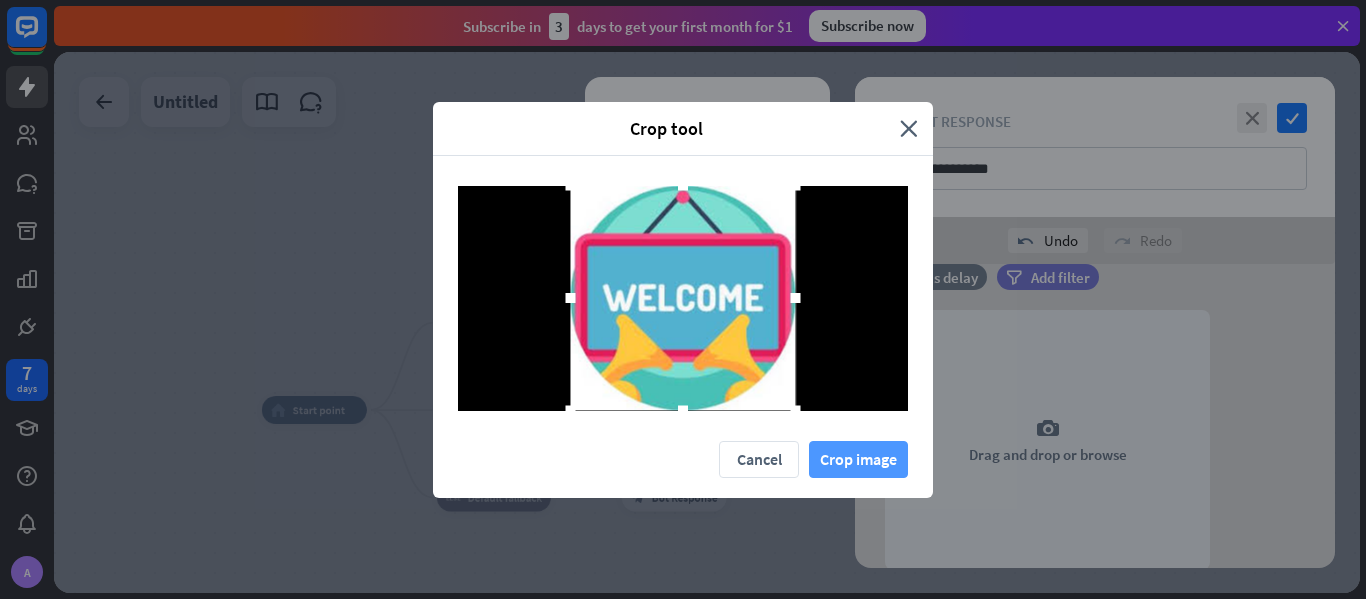 click on "Crop image" at bounding box center (858, 459) 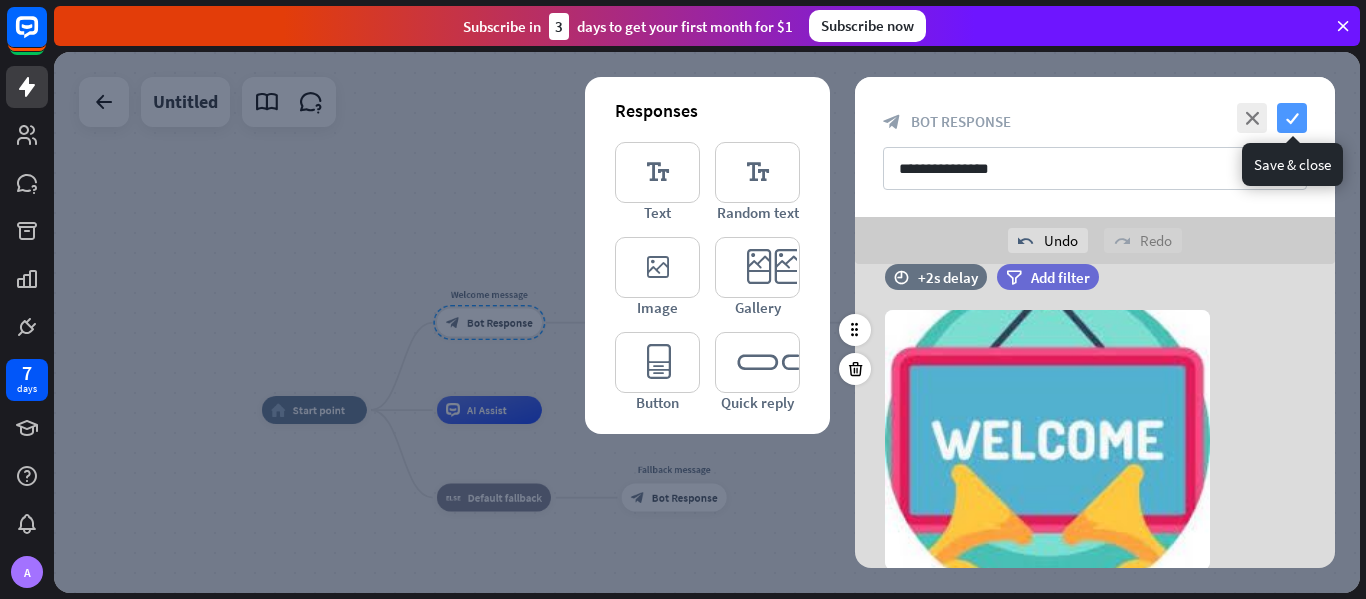 click on "check" at bounding box center (1292, 118) 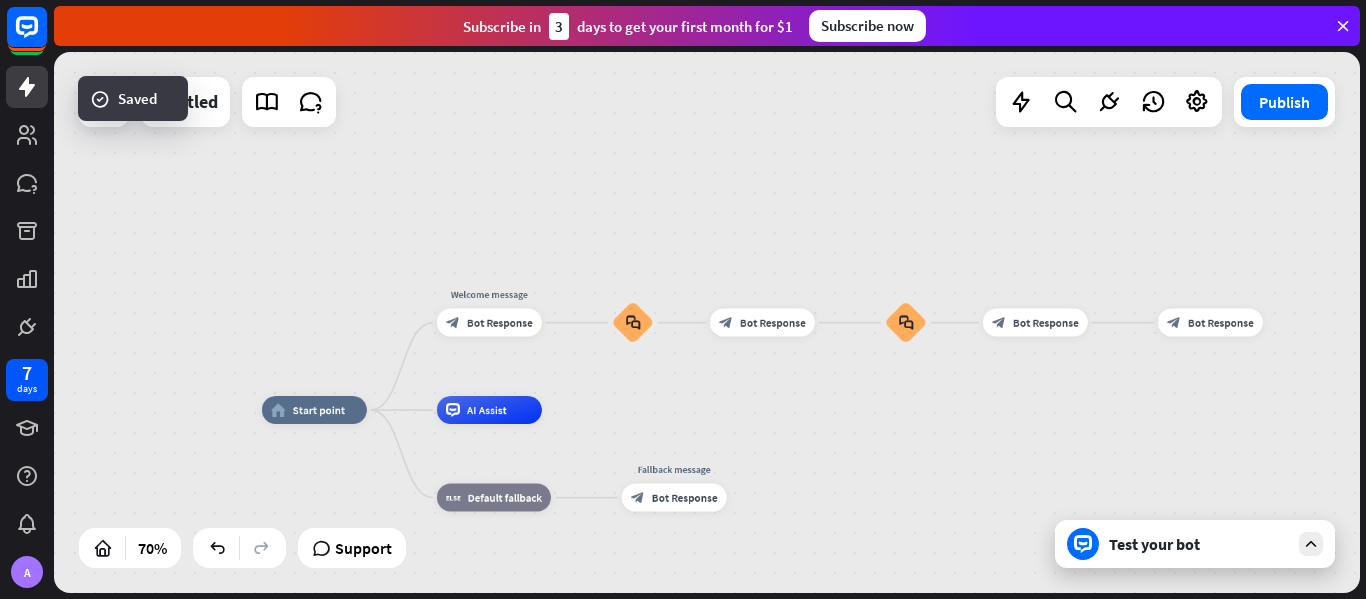 click on "Test your bot" at bounding box center (1199, 544) 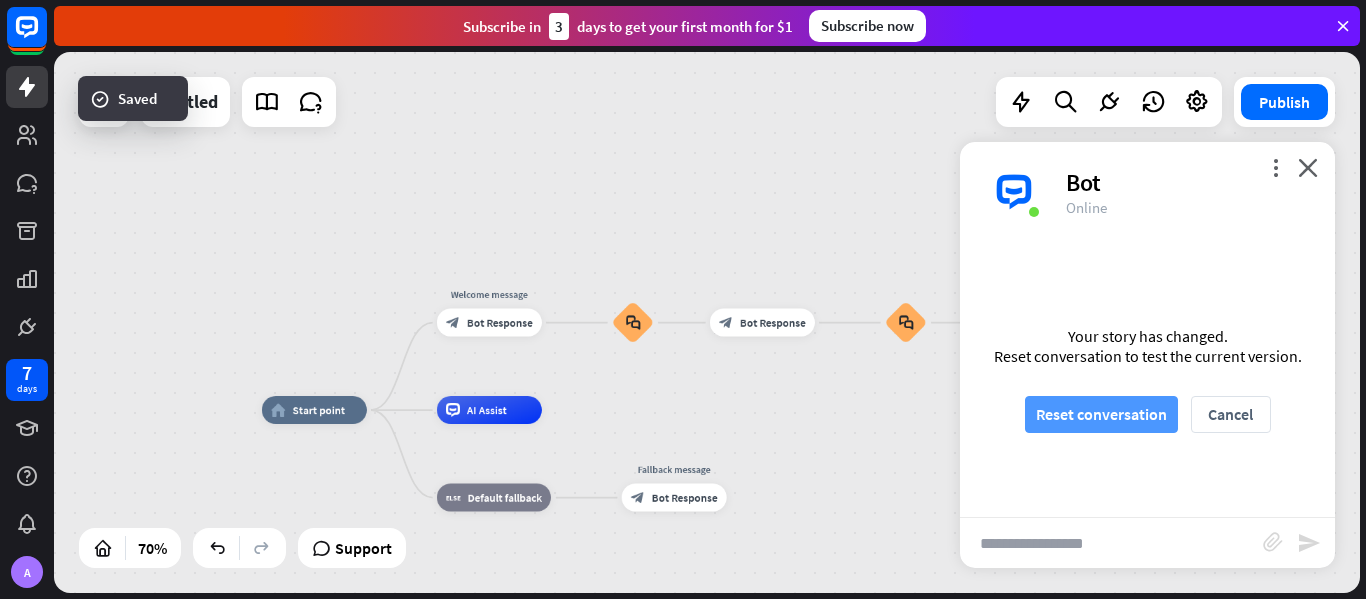 click on "Reset conversation" at bounding box center (1101, 414) 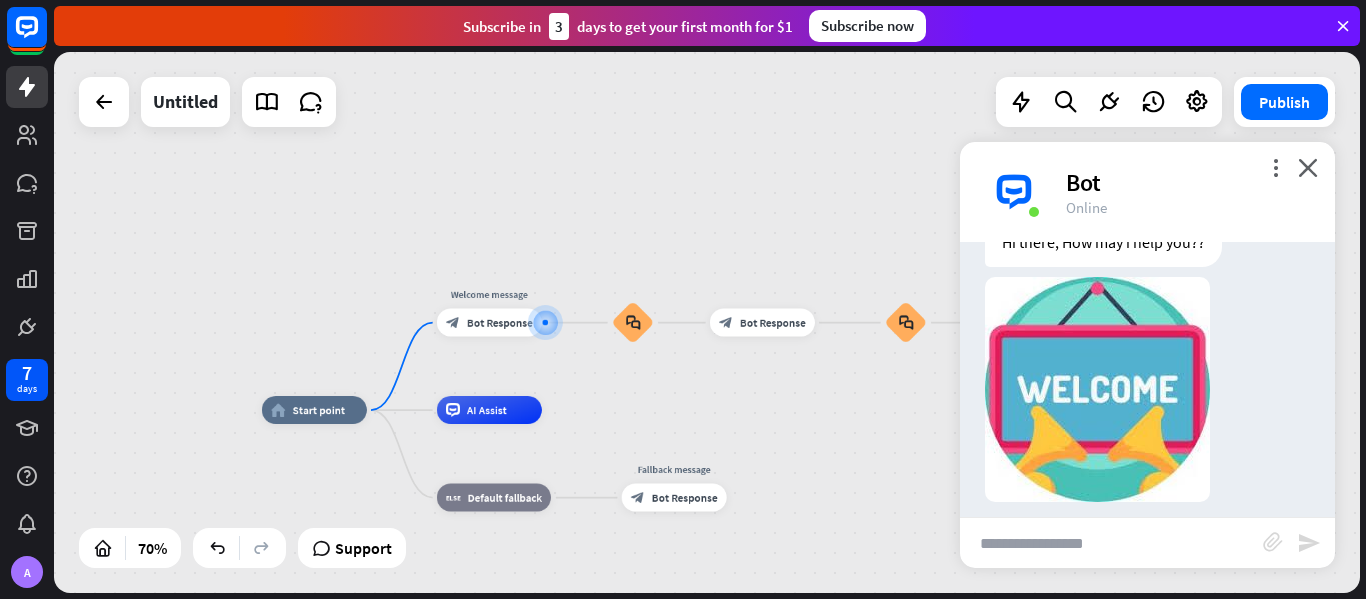 scroll, scrollTop: 98, scrollLeft: 0, axis: vertical 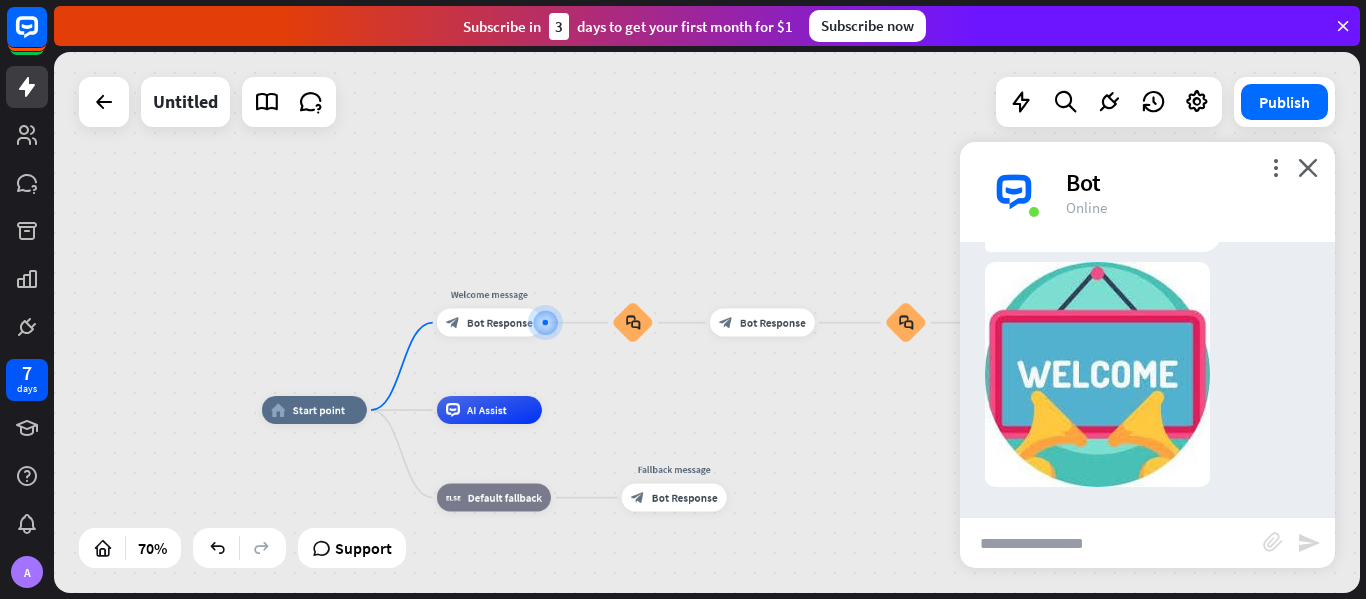 click at bounding box center (1111, 543) 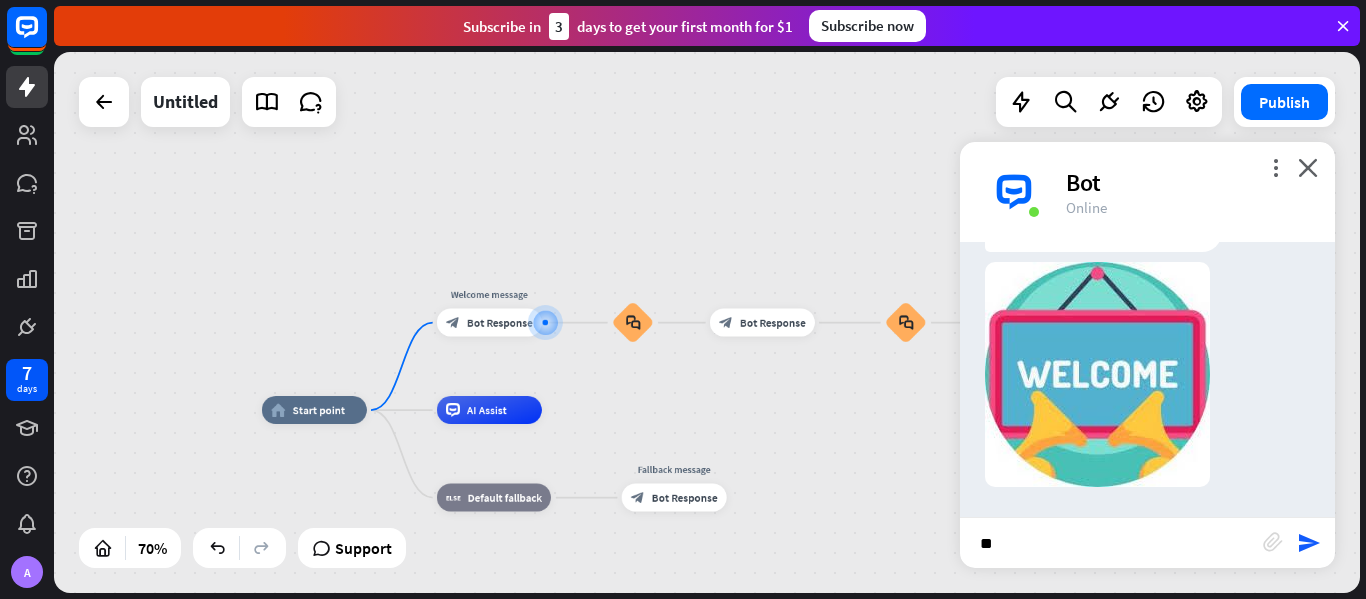 type on "***" 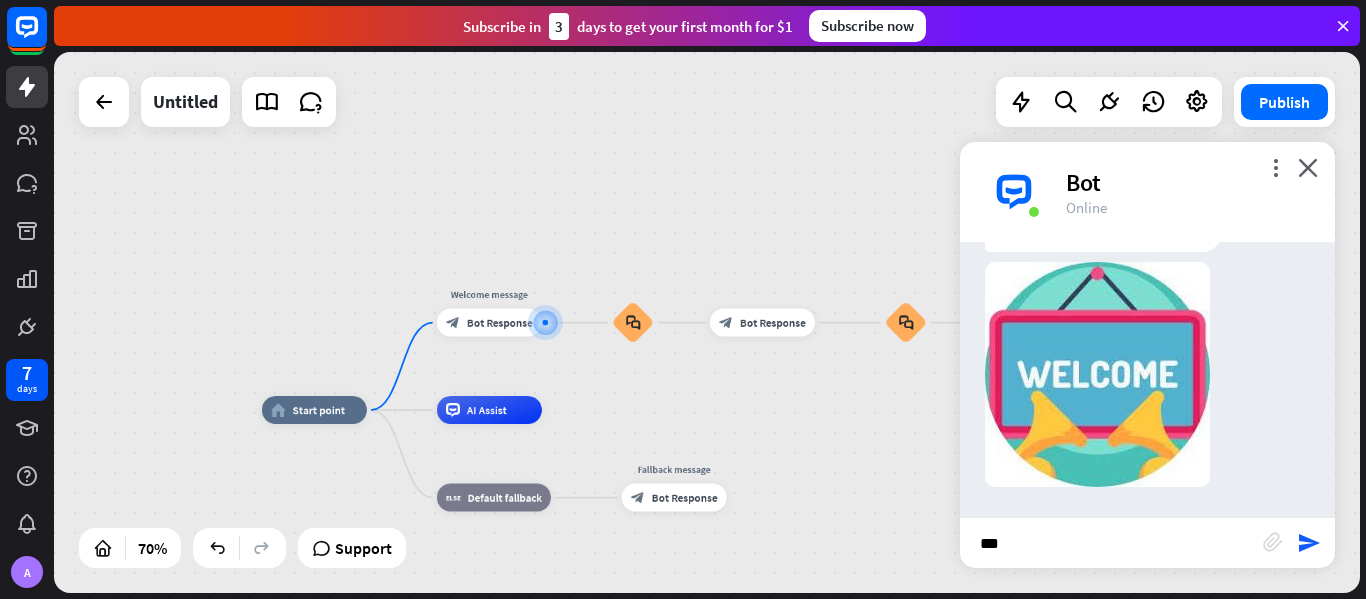 type 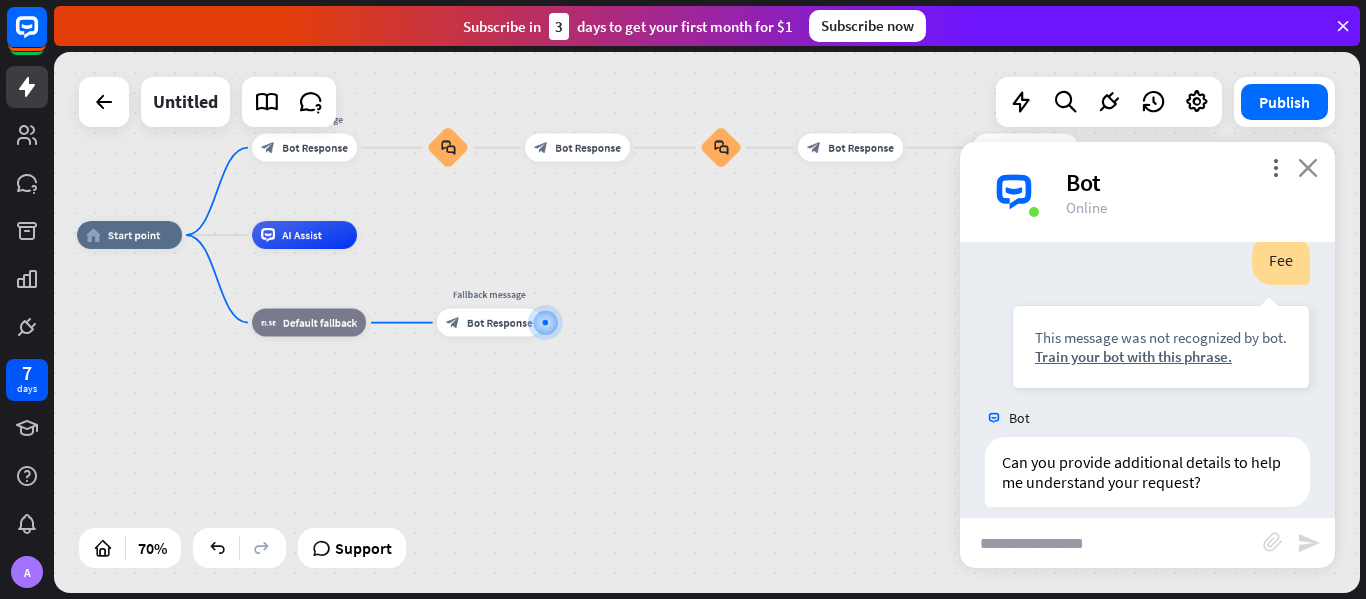 scroll, scrollTop: 418, scrollLeft: 0, axis: vertical 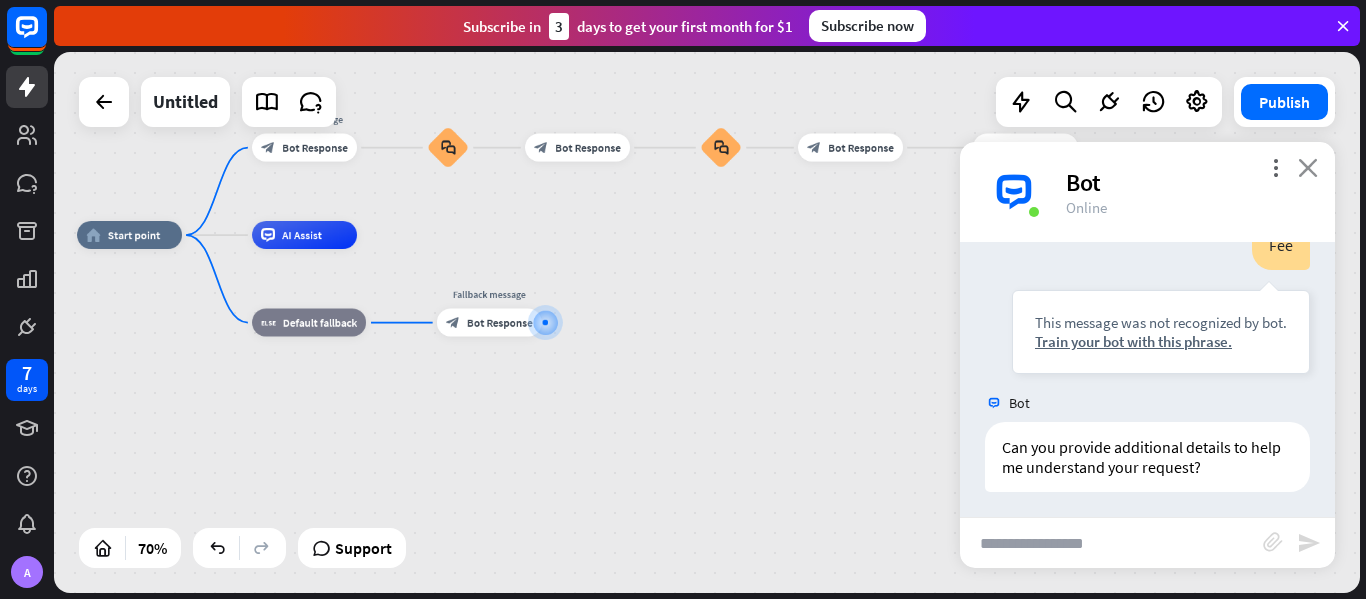 click on "close" at bounding box center (1308, 167) 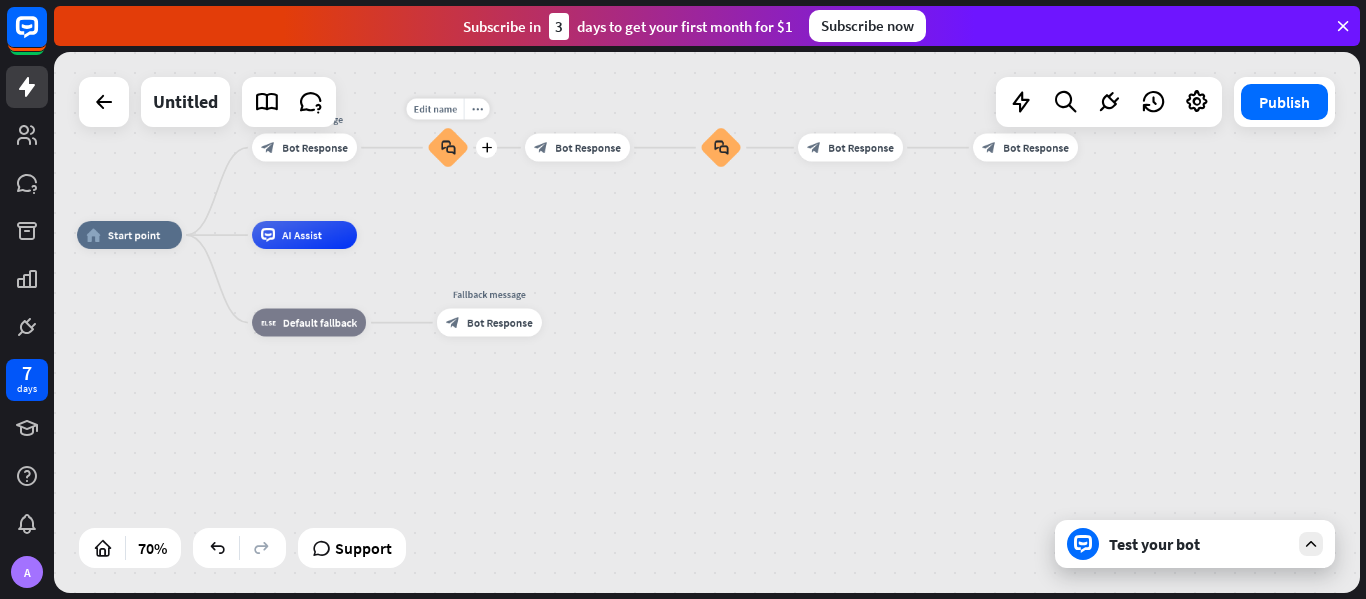 click on "block_faq" at bounding box center (448, 148) 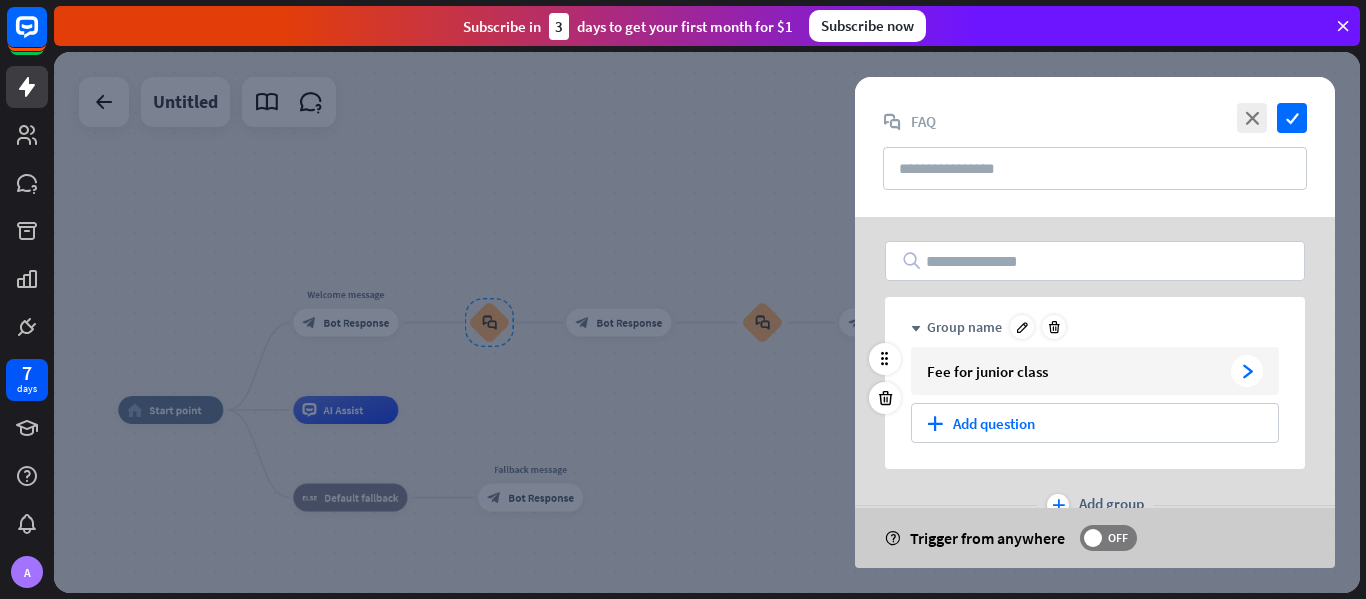 click on "Fee for junior class
arrowhead_right" at bounding box center (1095, 371) 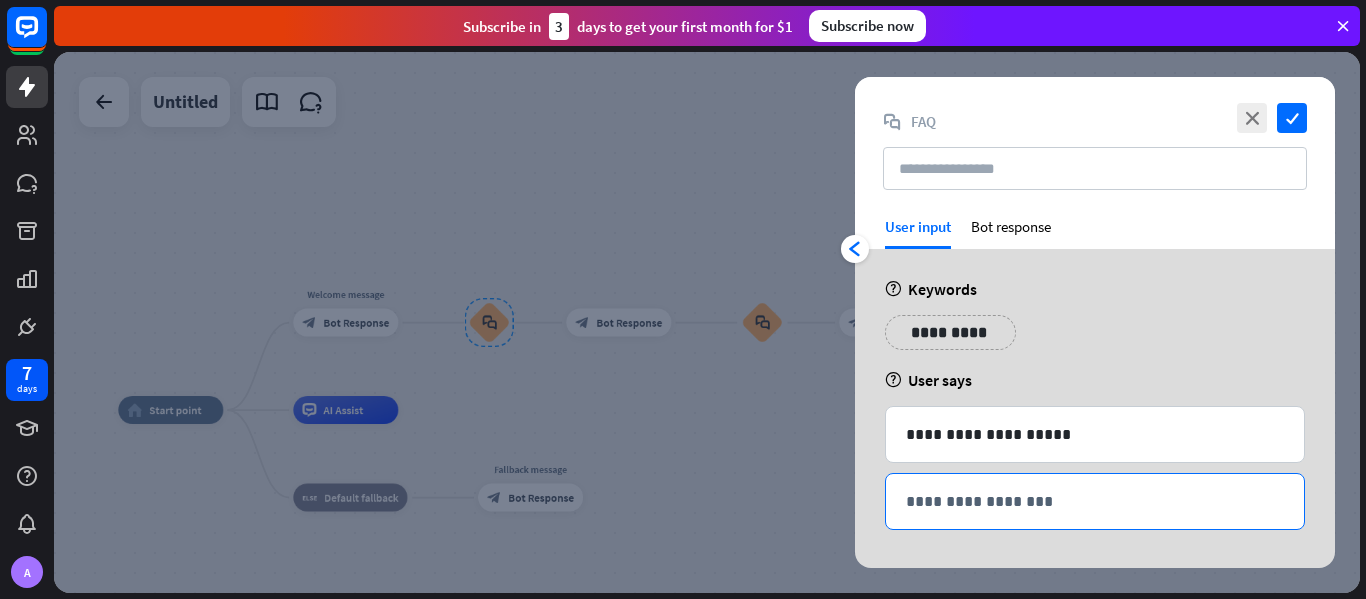 click on "**********" at bounding box center (1095, 501) 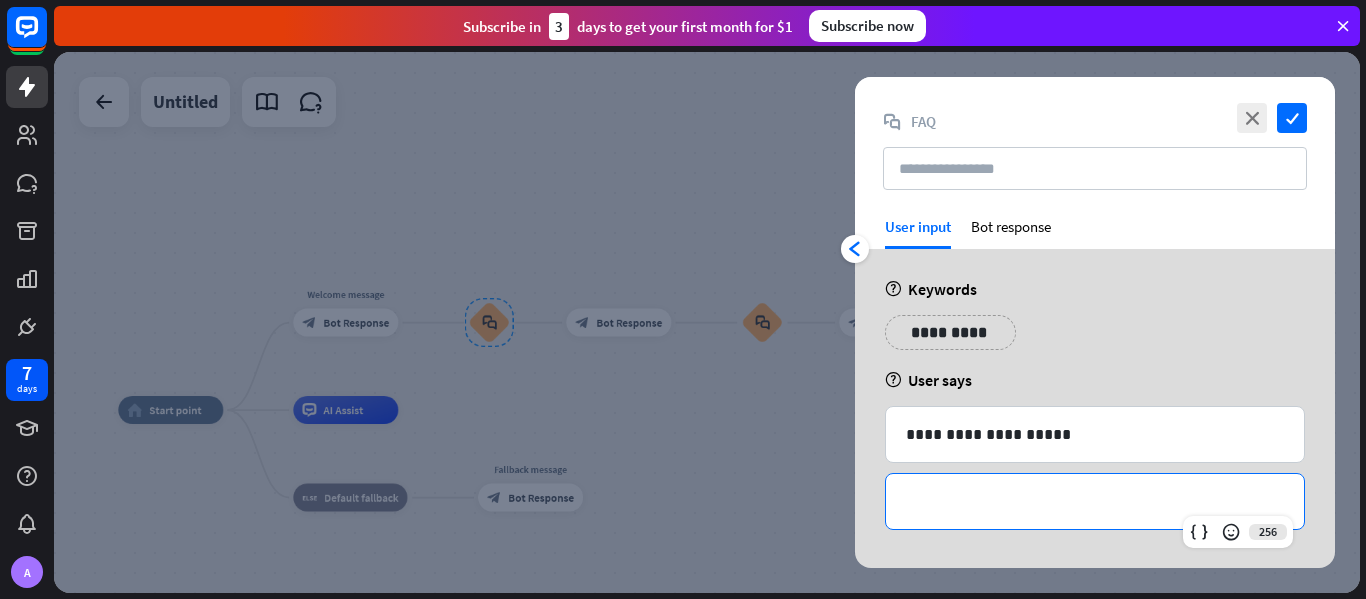 type 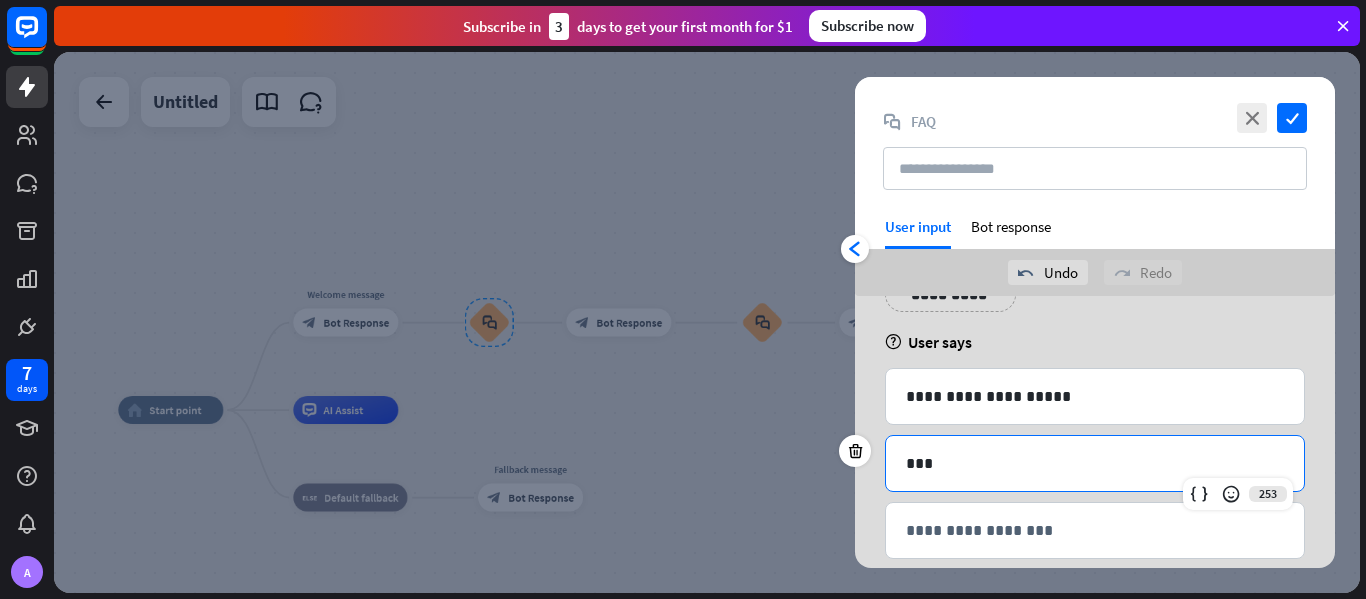 scroll, scrollTop: 116, scrollLeft: 0, axis: vertical 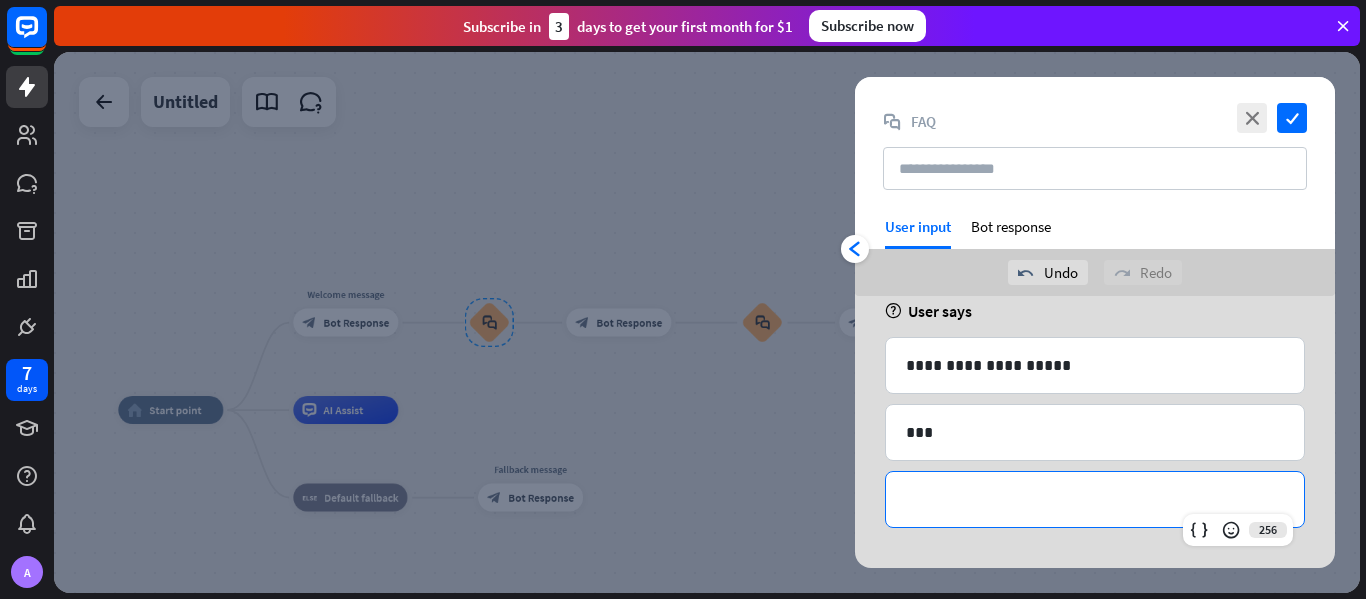 click on "**********" at bounding box center [1095, 499] 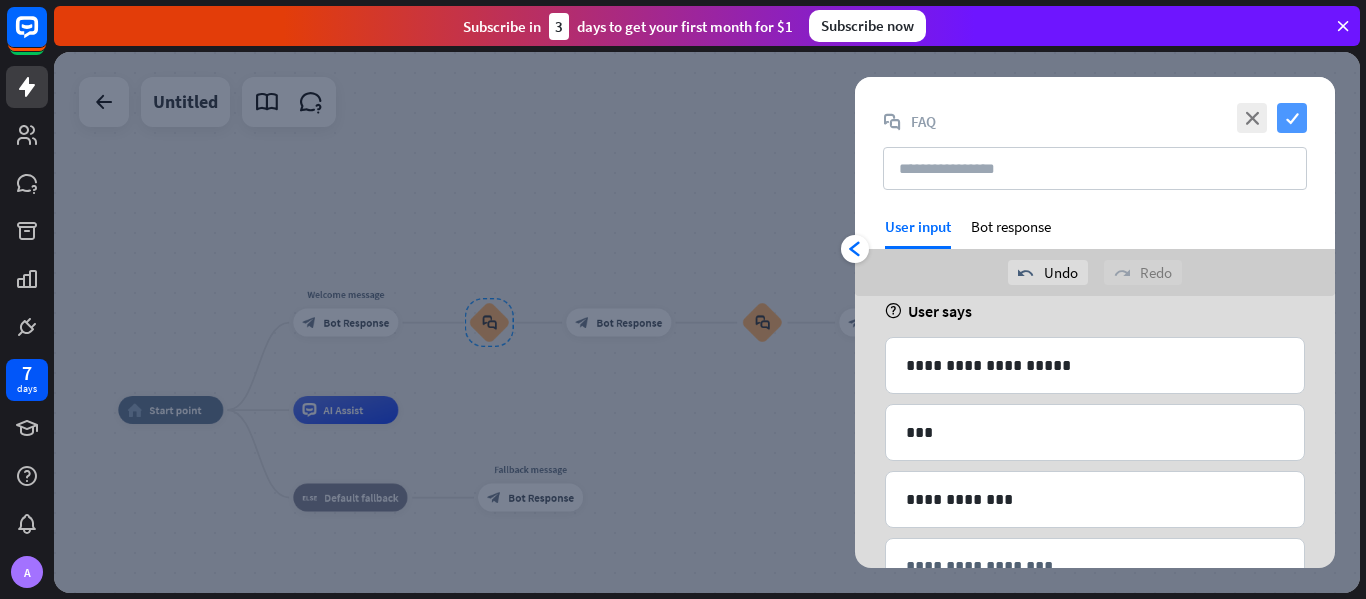 click on "check" at bounding box center (1292, 118) 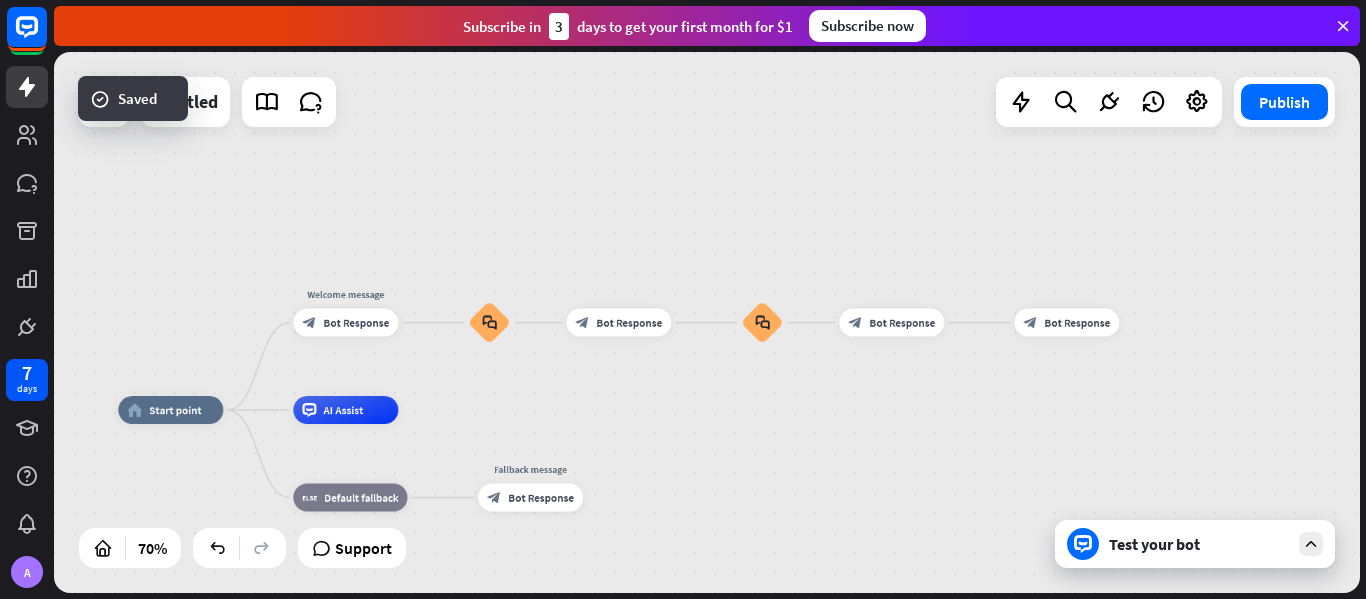 click on "Test your bot" at bounding box center (1195, 544) 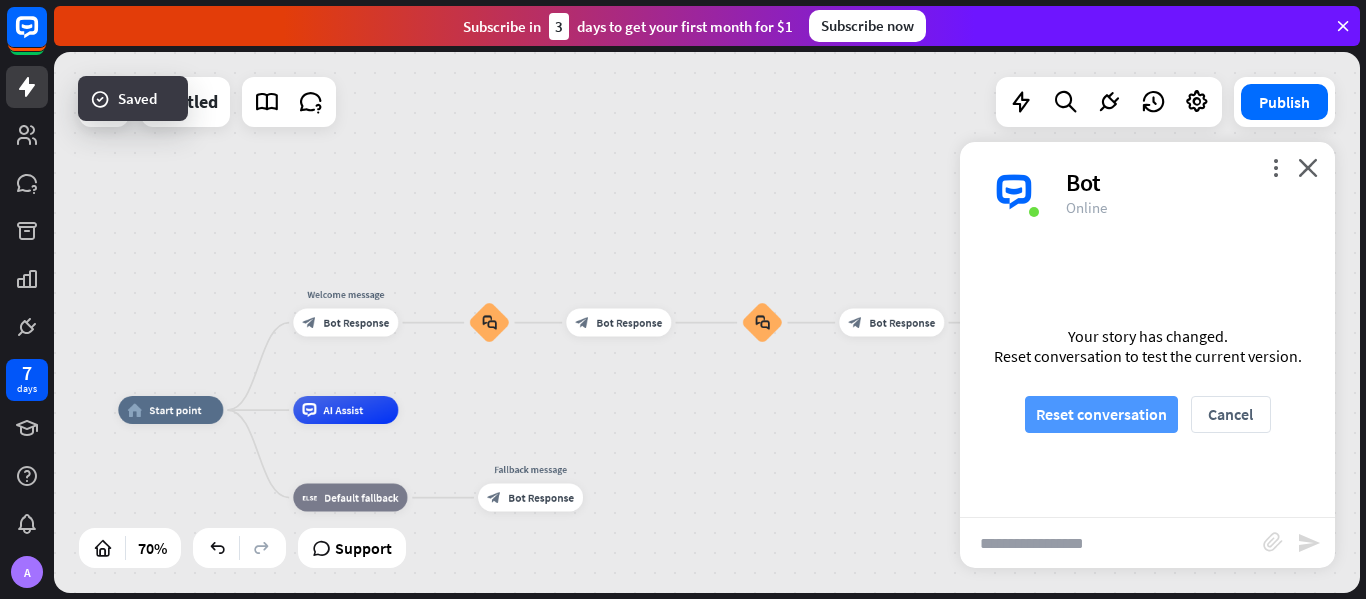 click on "Reset conversation" at bounding box center (1101, 414) 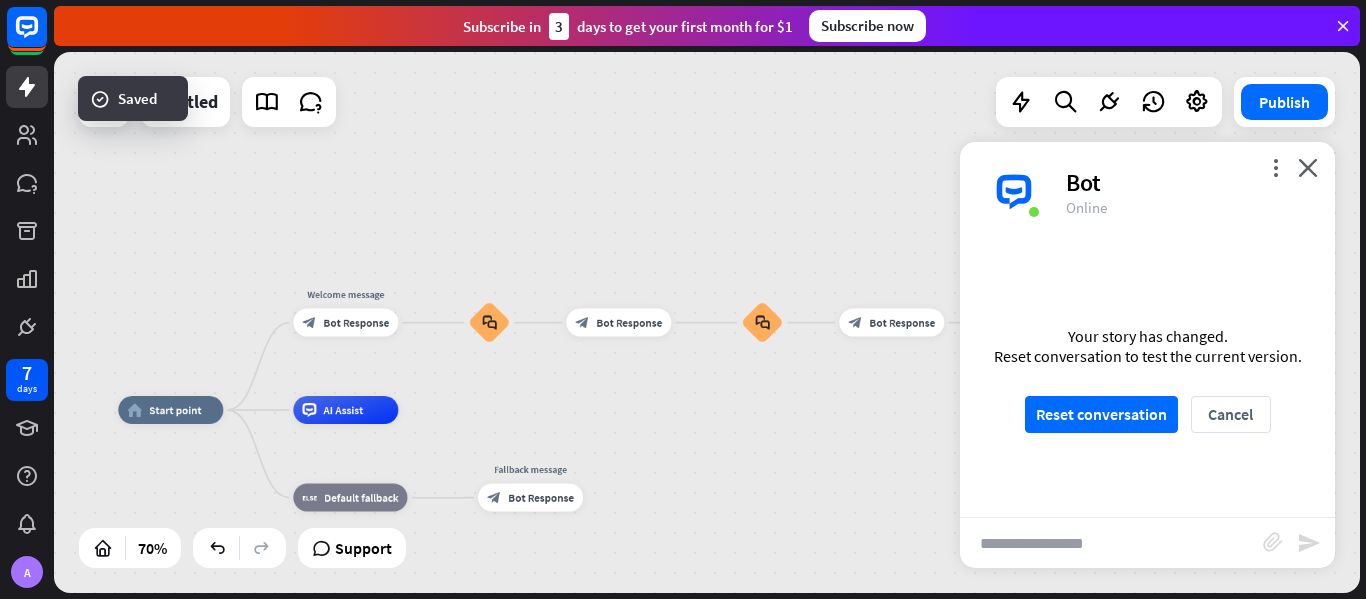 scroll, scrollTop: 0, scrollLeft: 0, axis: both 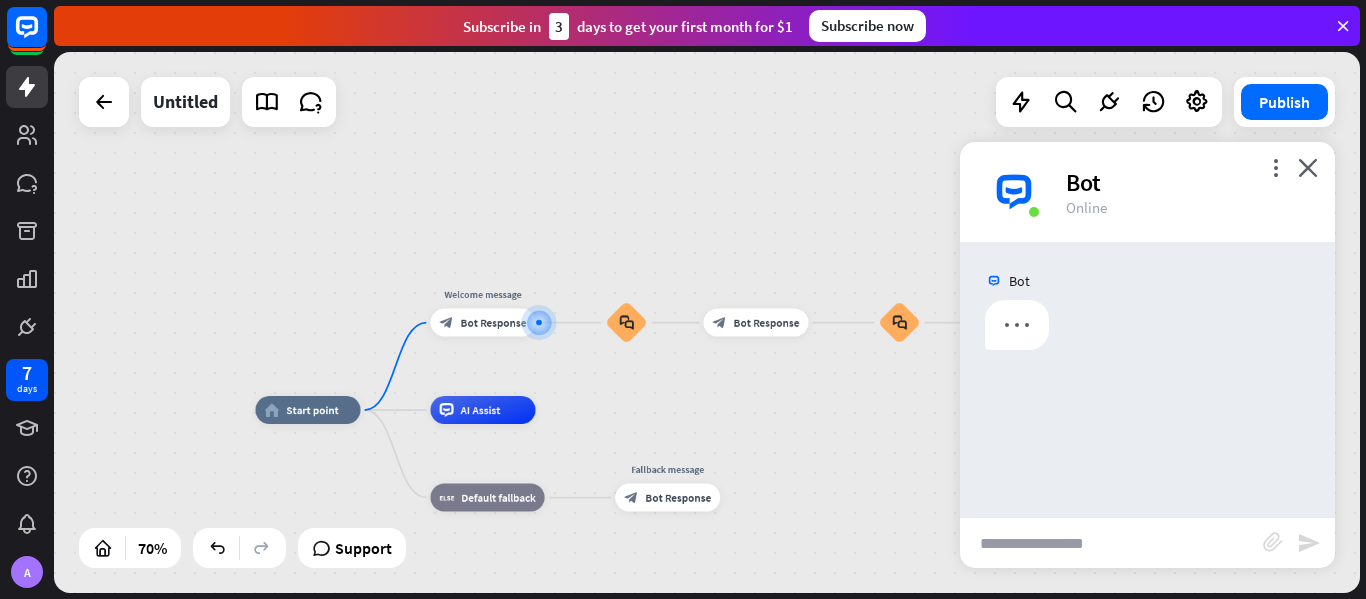 click at bounding box center [1111, 543] 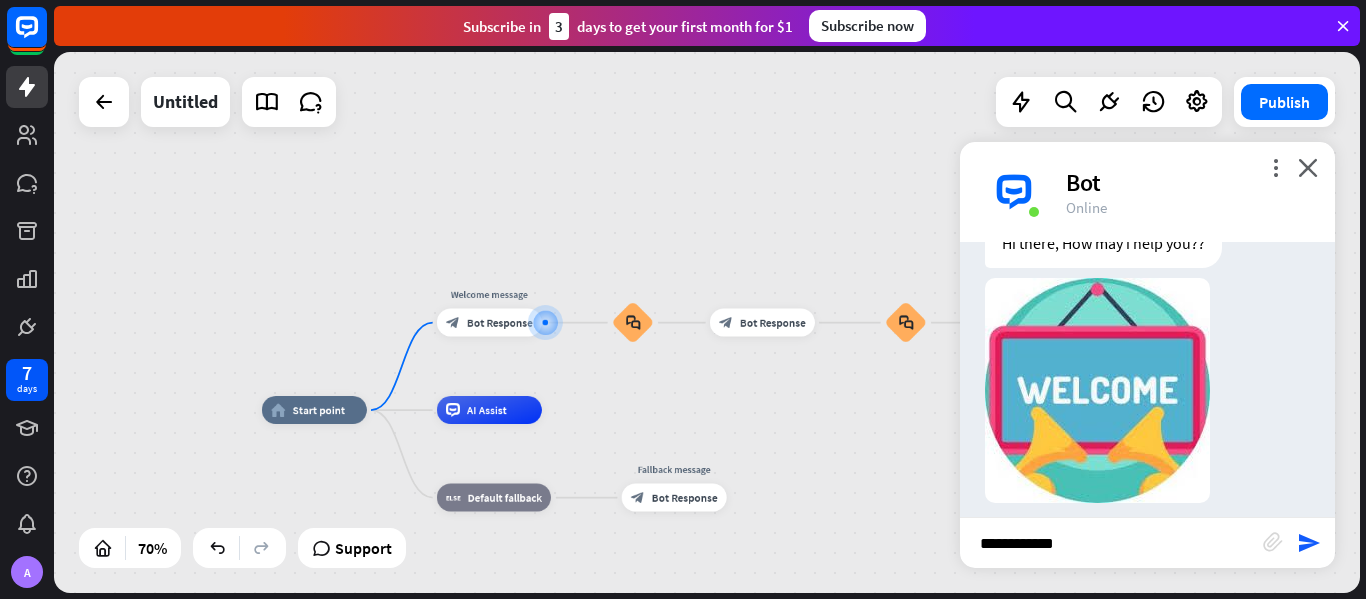 scroll, scrollTop: 98, scrollLeft: 0, axis: vertical 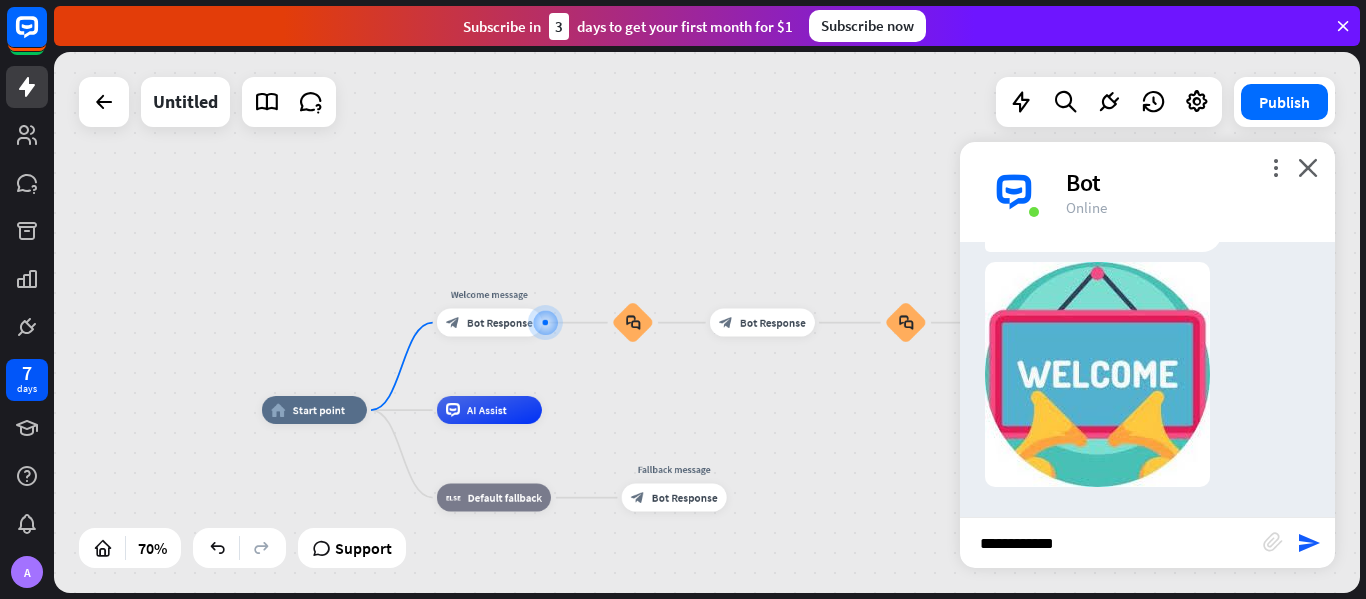 type on "**********" 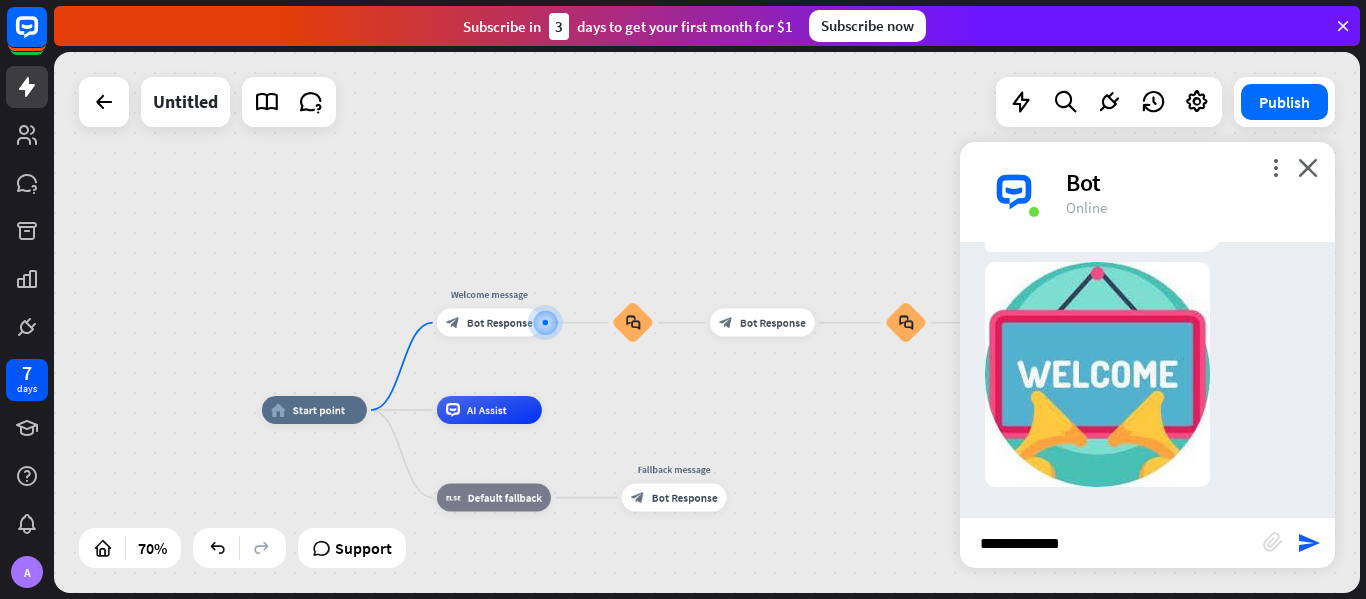 type 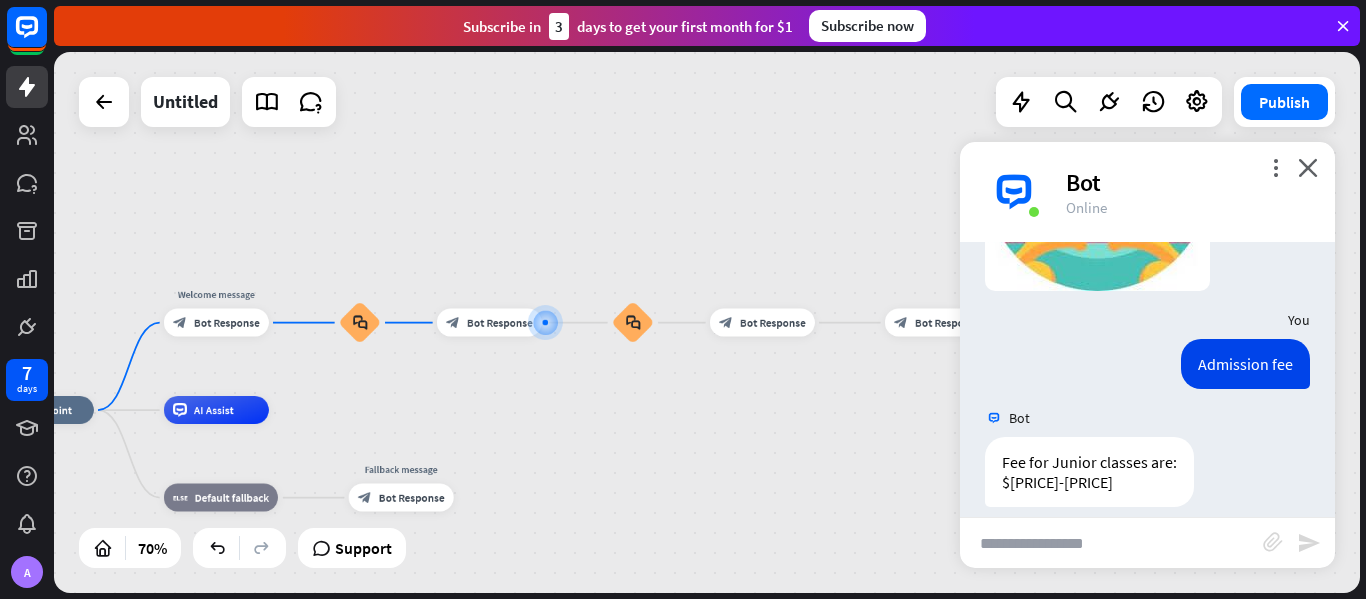scroll, scrollTop: 314, scrollLeft: 0, axis: vertical 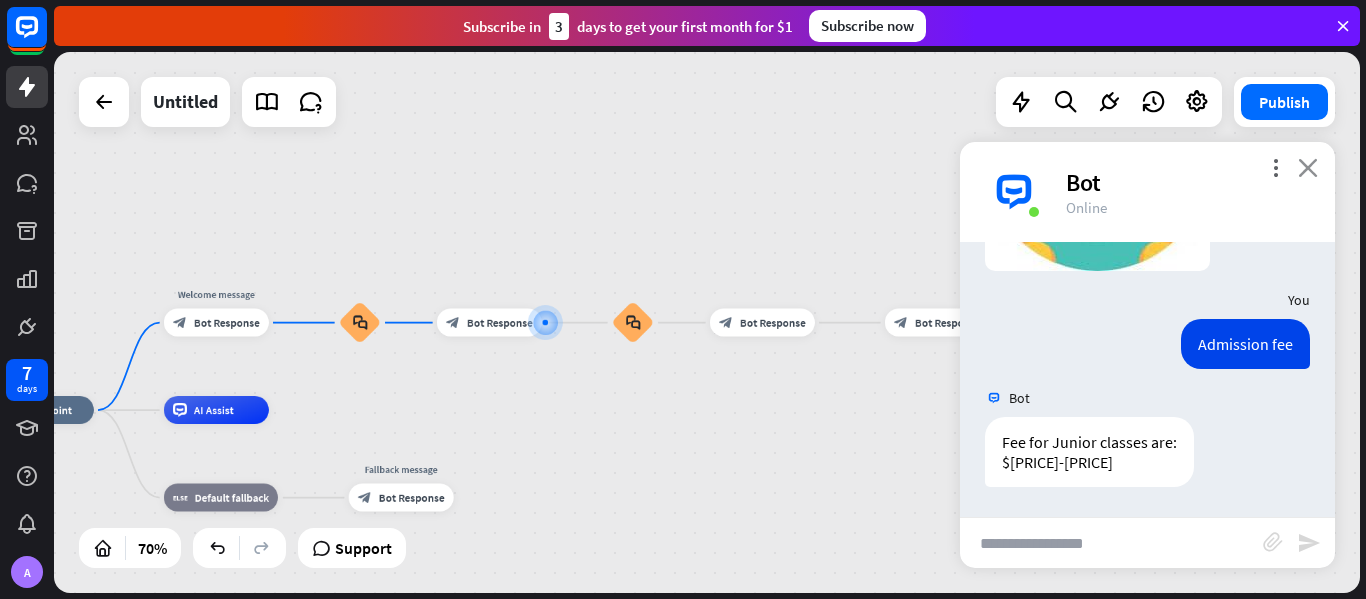 click on "close" at bounding box center [1308, 167] 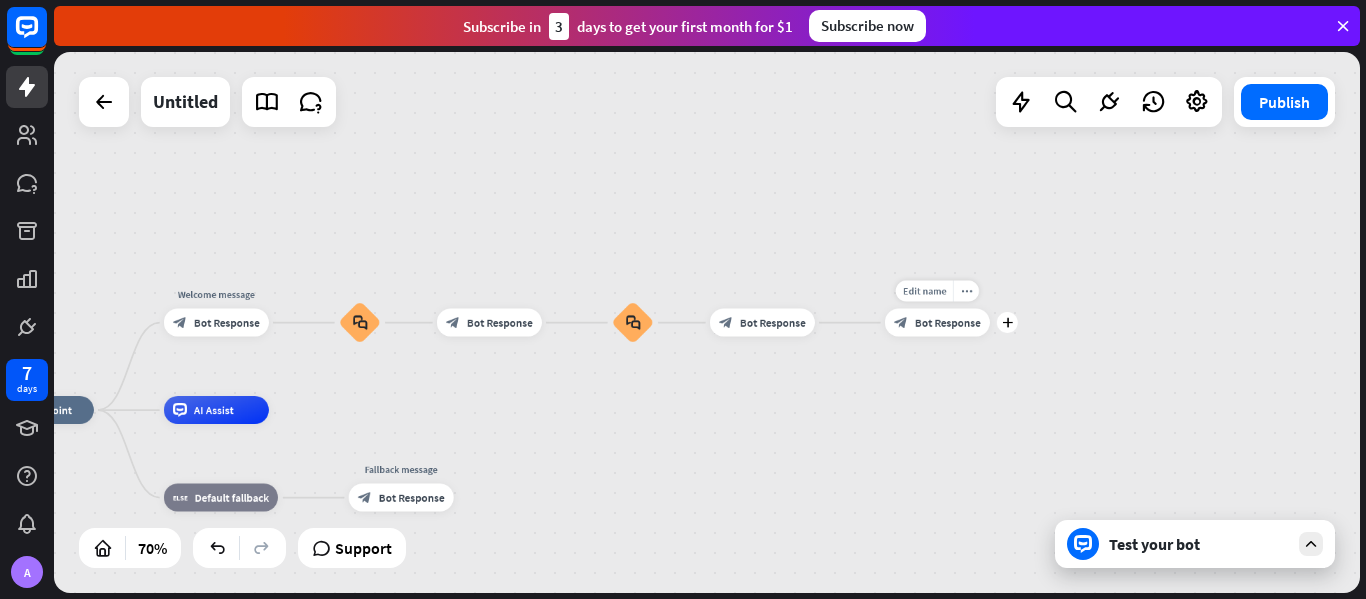 click on "Edit name   more_horiz         plus     block_bot_response   Bot Response" at bounding box center [937, 323] 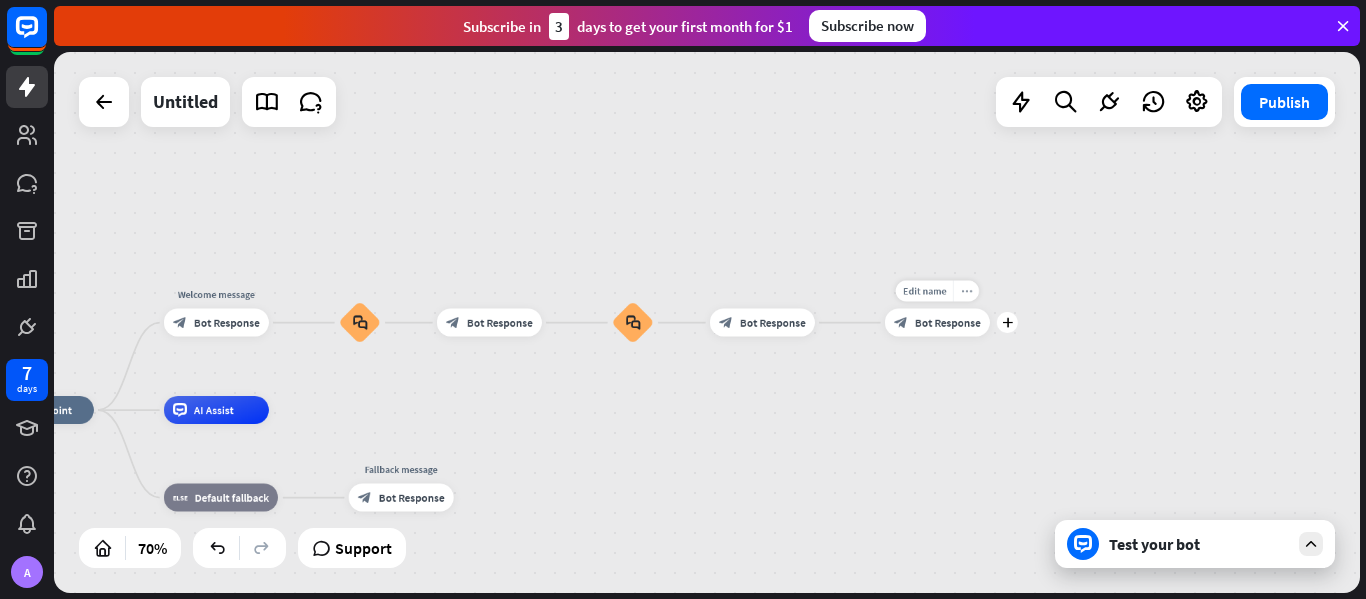 click on "more_horiz" at bounding box center [966, 291] 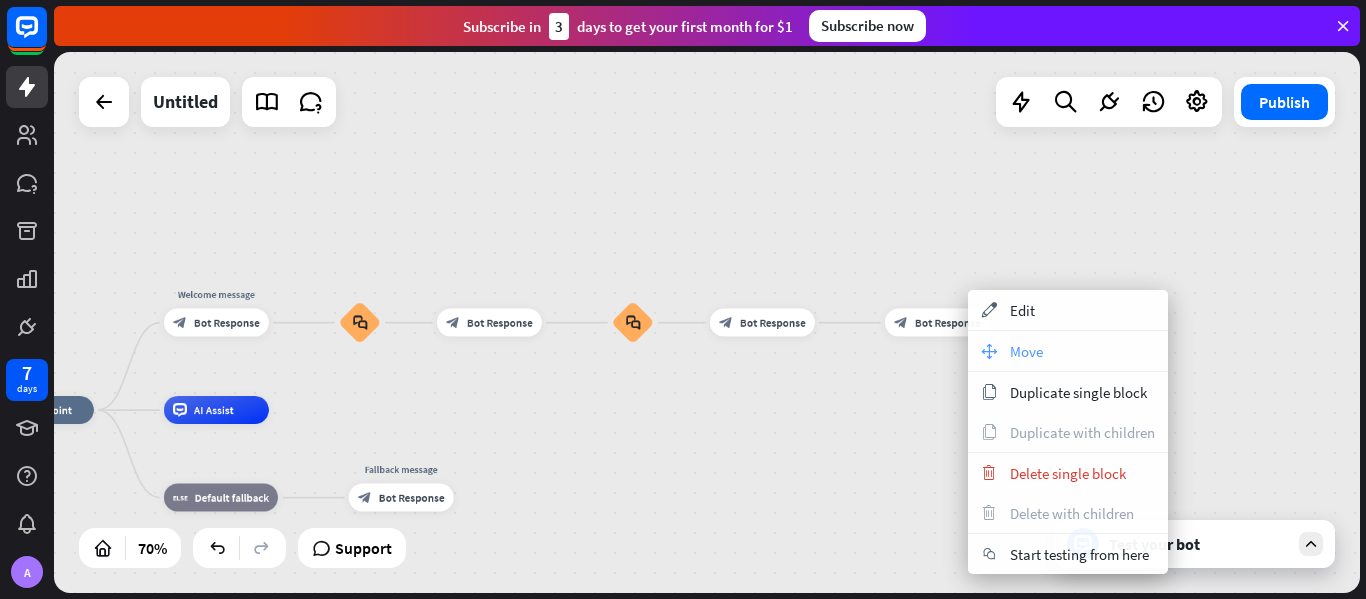 click on "move_block   Move" at bounding box center [1068, 351] 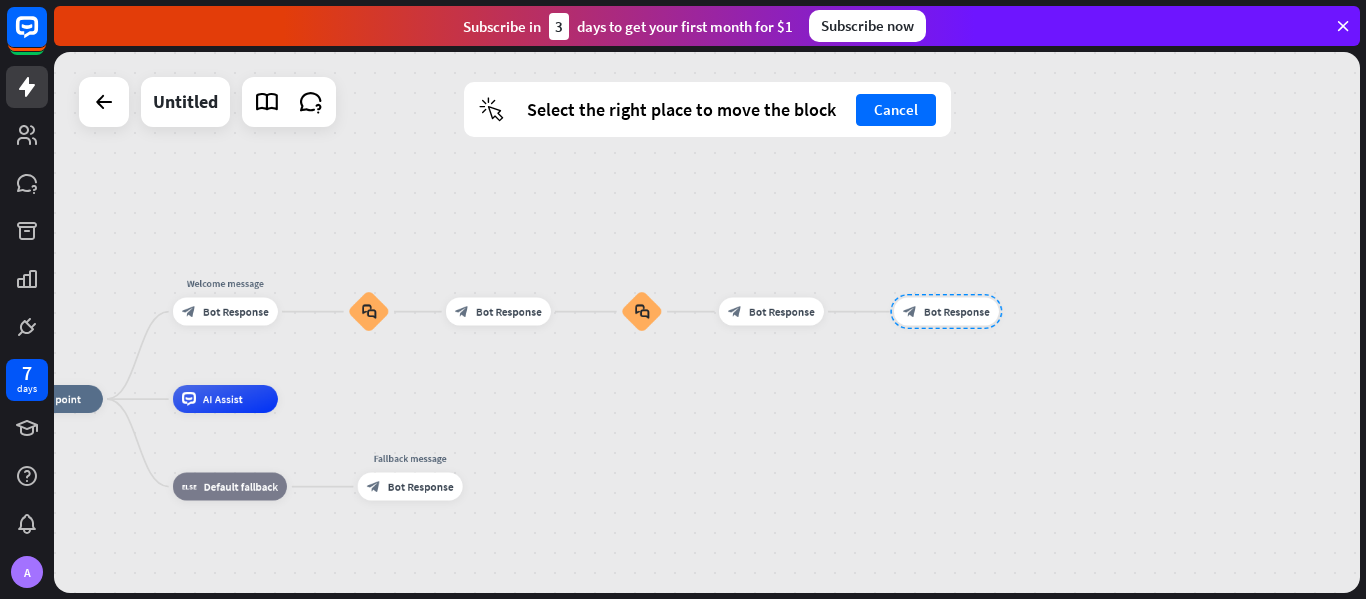 drag, startPoint x: 938, startPoint y: 327, endPoint x: 947, endPoint y: 316, distance: 14.21267 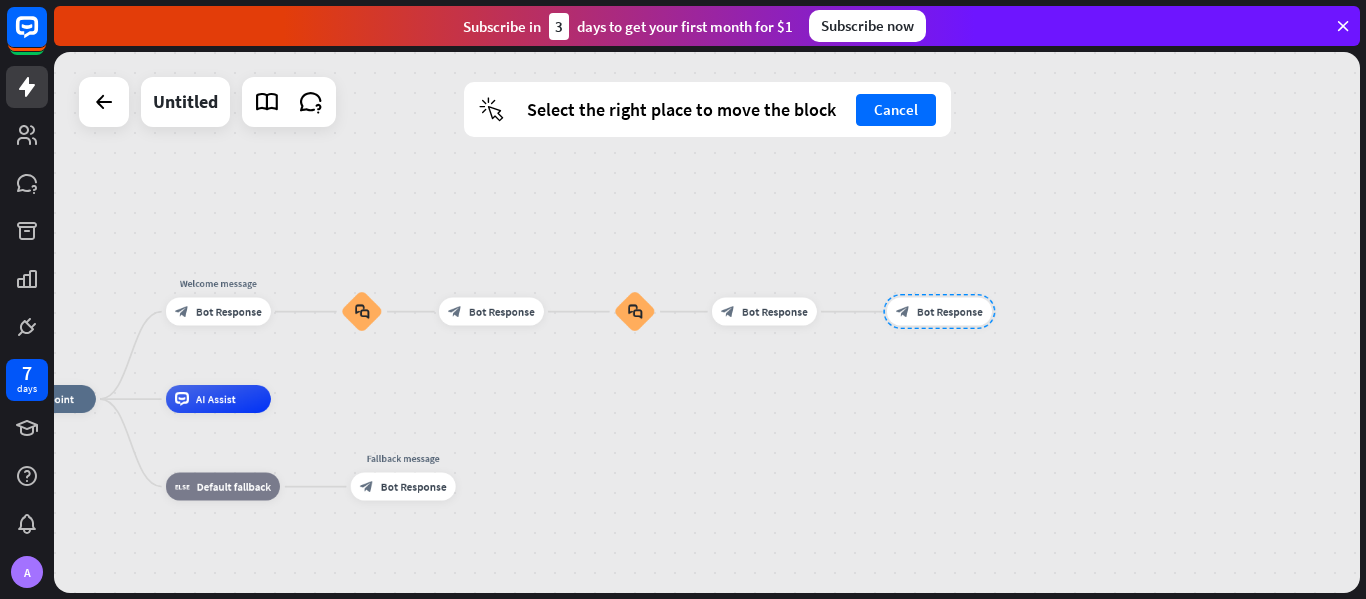 drag, startPoint x: 936, startPoint y: 303, endPoint x: 947, endPoint y: 302, distance: 11.045361 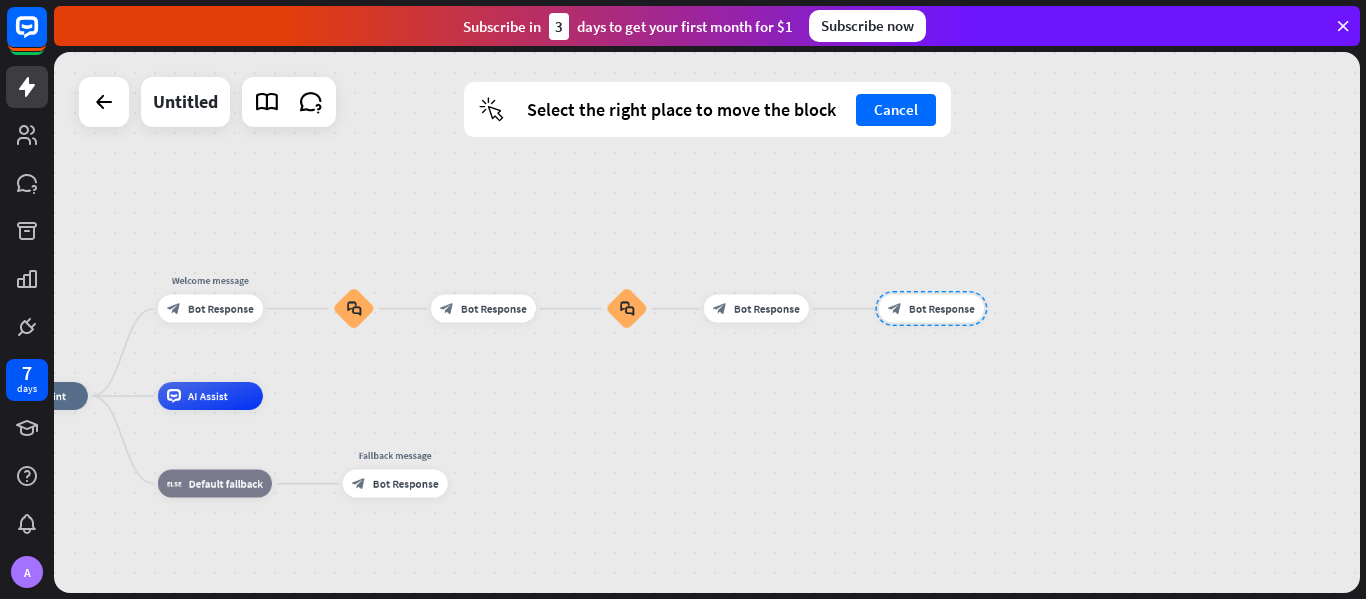 drag, startPoint x: 893, startPoint y: 312, endPoint x: 892, endPoint y: 289, distance: 23.021729 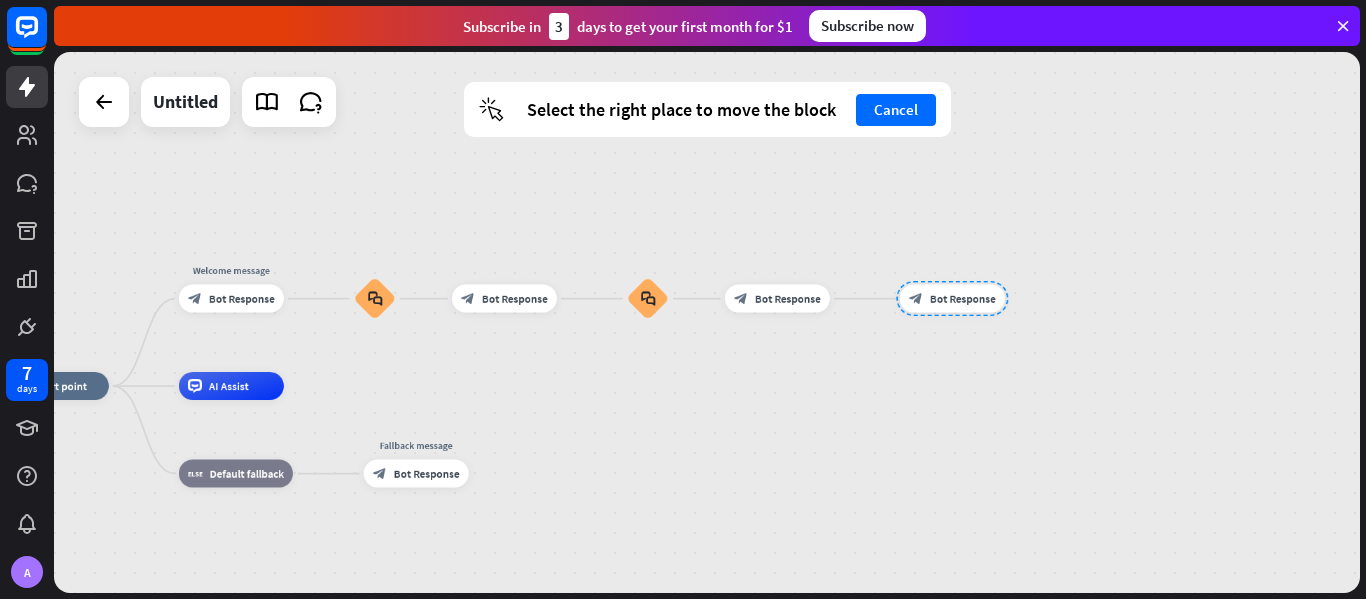 drag, startPoint x: 954, startPoint y: 287, endPoint x: 952, endPoint y: 299, distance: 12.165525 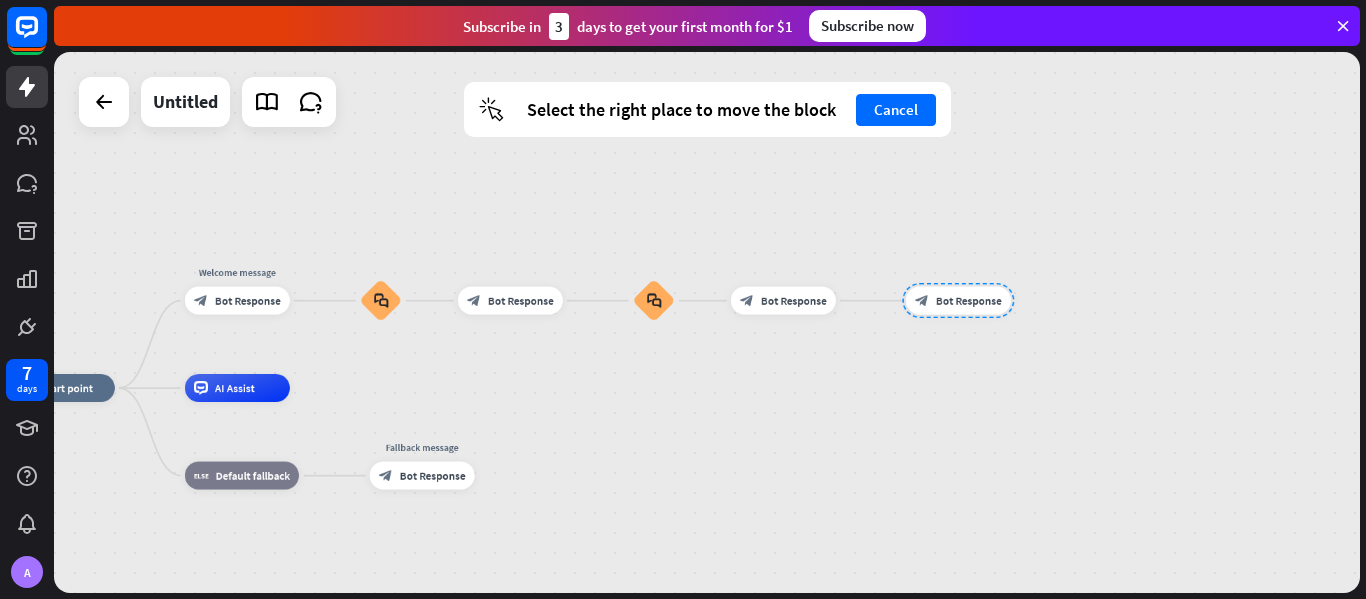drag, startPoint x: 969, startPoint y: 290, endPoint x: 982, endPoint y: 292, distance: 13.152946 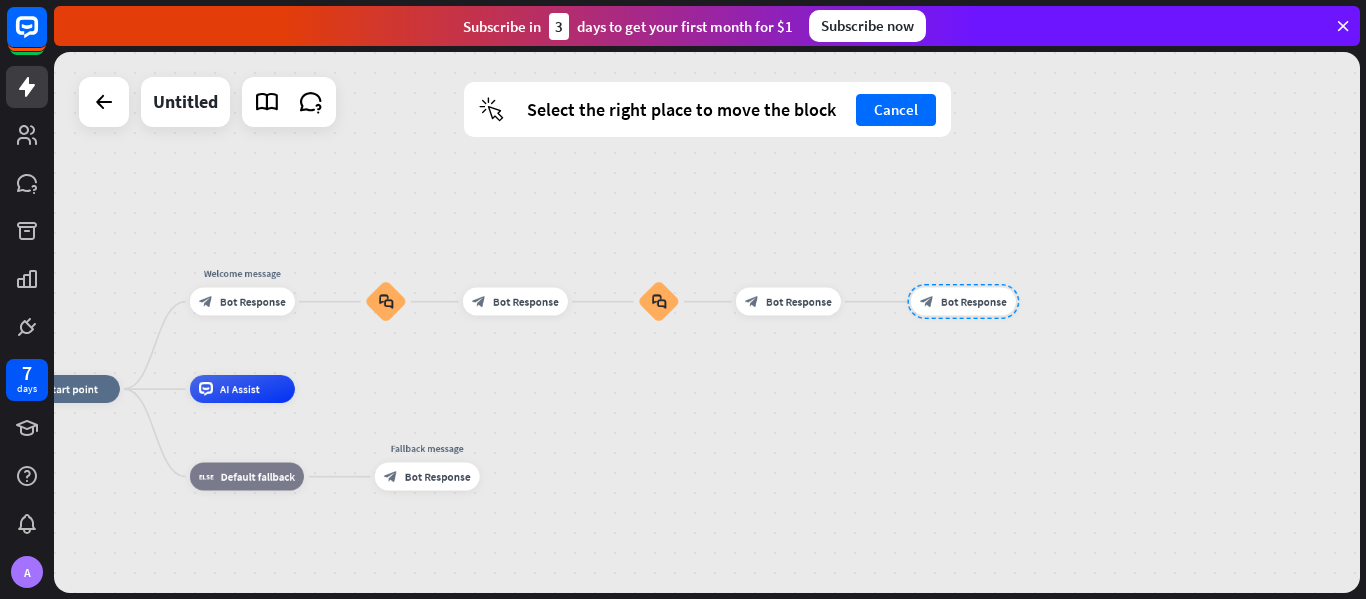 drag, startPoint x: 999, startPoint y: 292, endPoint x: 1019, endPoint y: 293, distance: 20.024984 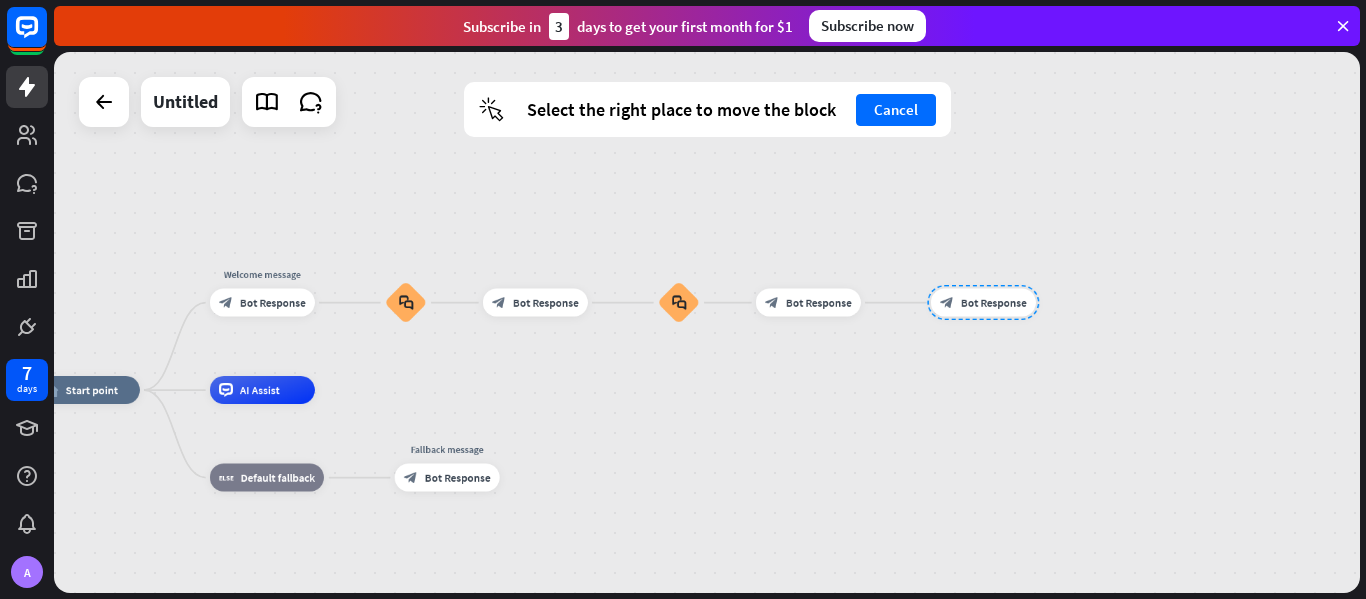 click at bounding box center (983, 302) 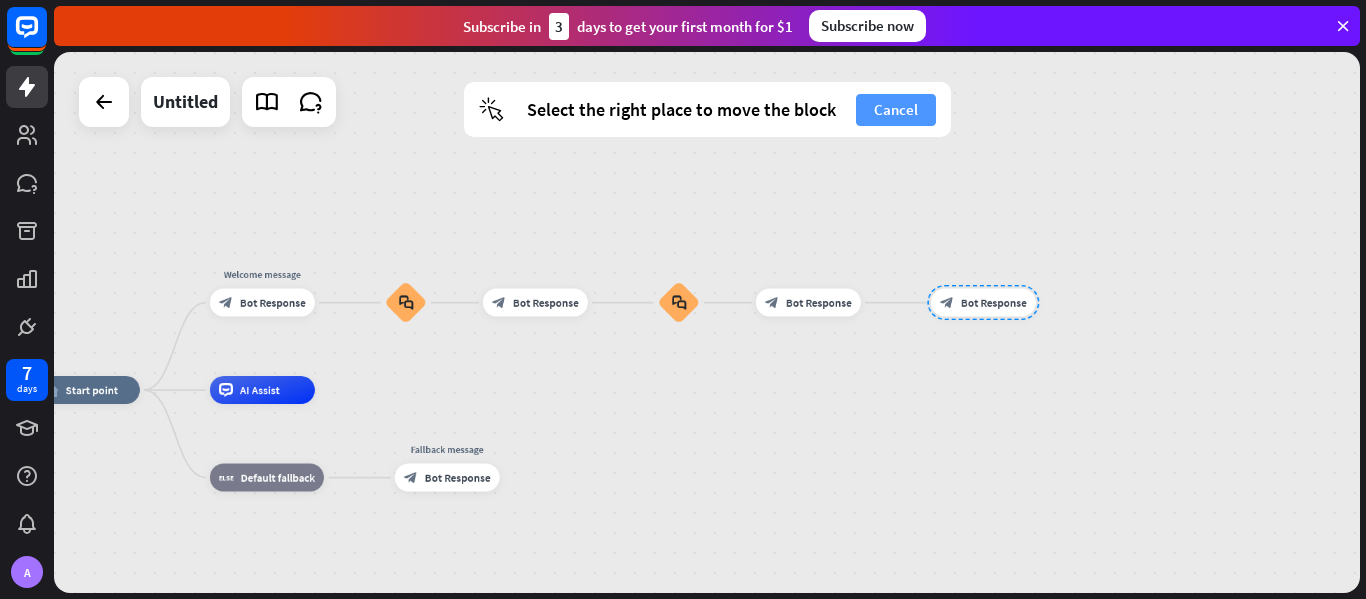 click on "Cancel" at bounding box center [896, 110] 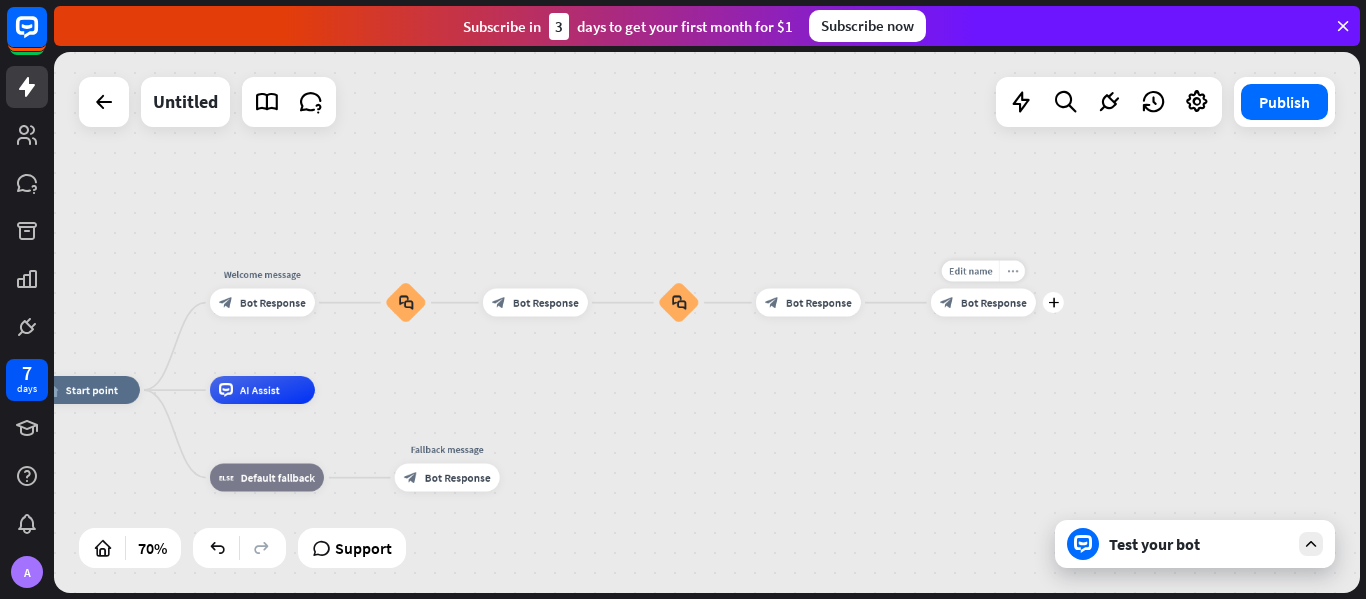 click on "more_horiz" at bounding box center [1012, 271] 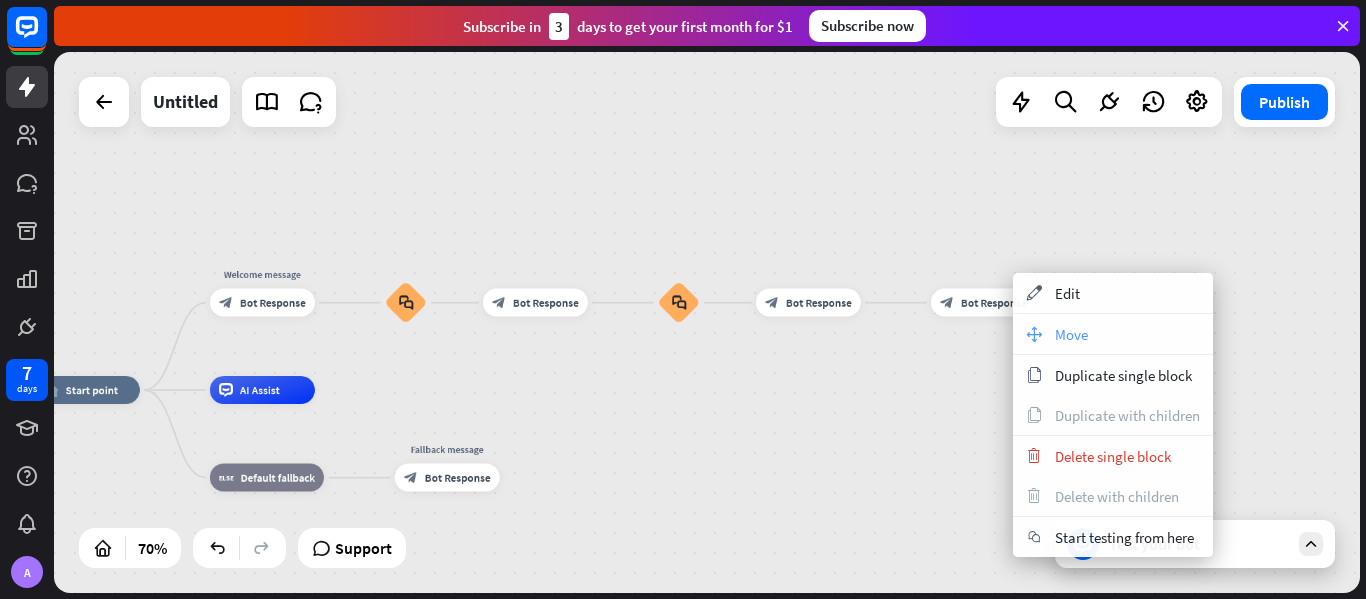 click on "Move" at bounding box center (1071, 334) 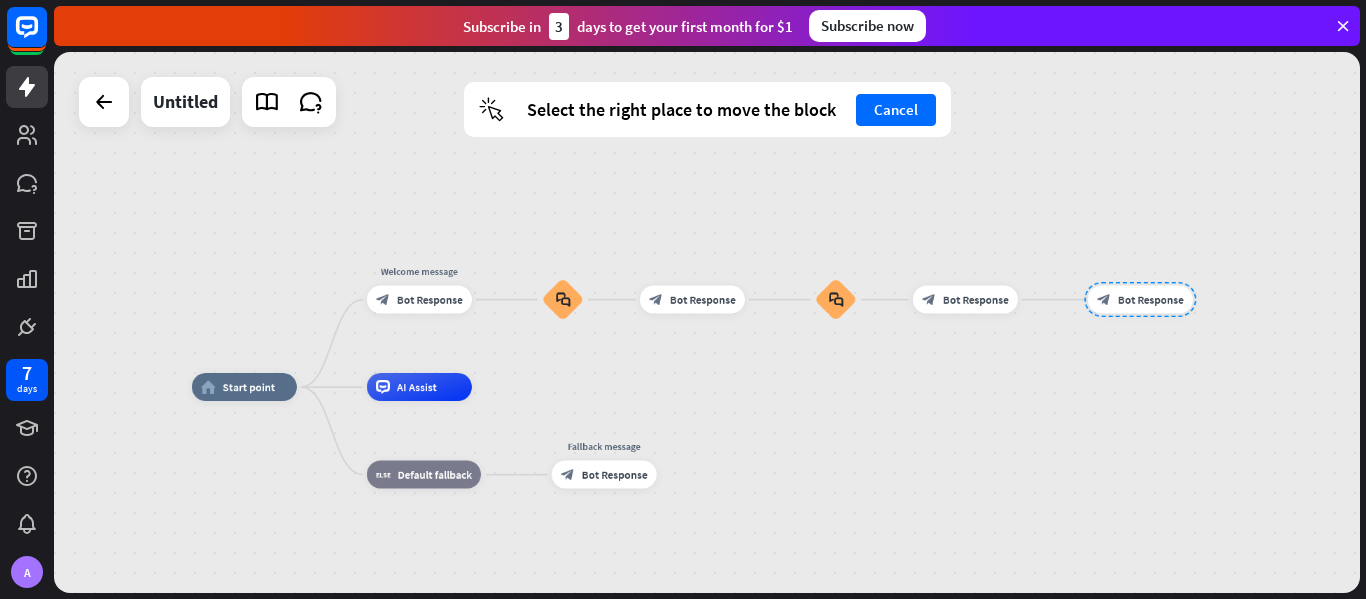 drag, startPoint x: 1022, startPoint y: 310, endPoint x: 1101, endPoint y: 276, distance: 86.00581 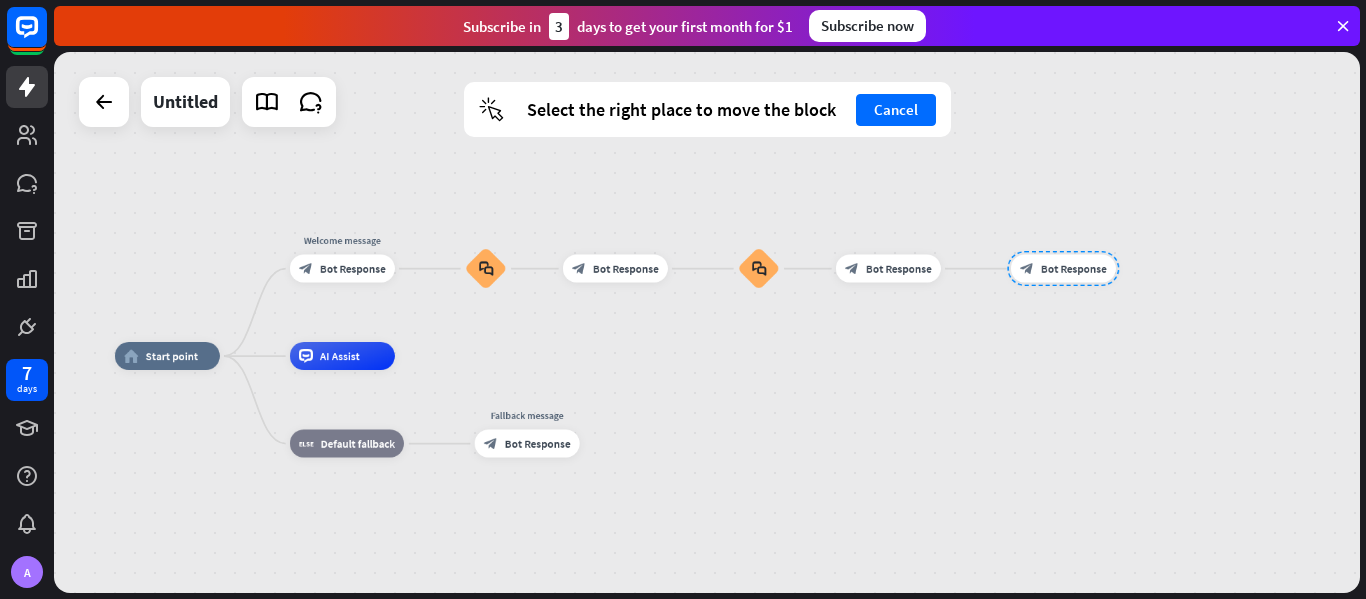 drag, startPoint x: 1079, startPoint y: 265, endPoint x: 1055, endPoint y: 304, distance: 45.79301 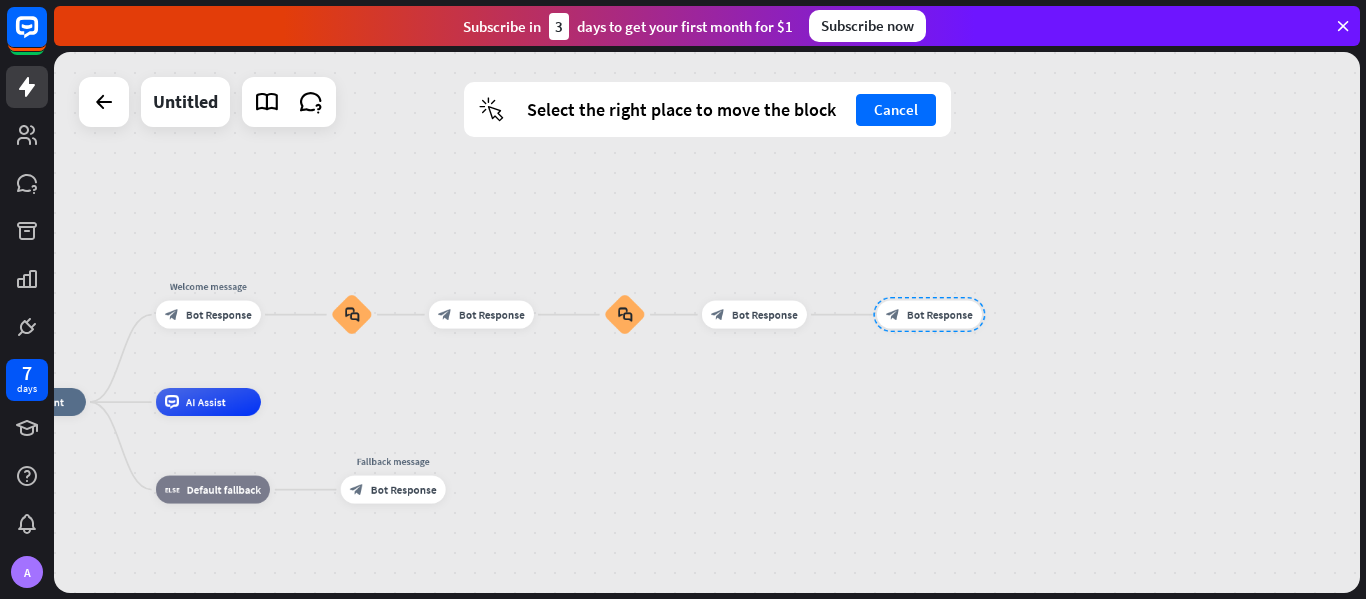 drag, startPoint x: 1059, startPoint y: 266, endPoint x: 925, endPoint y: 312, distance: 141.67569 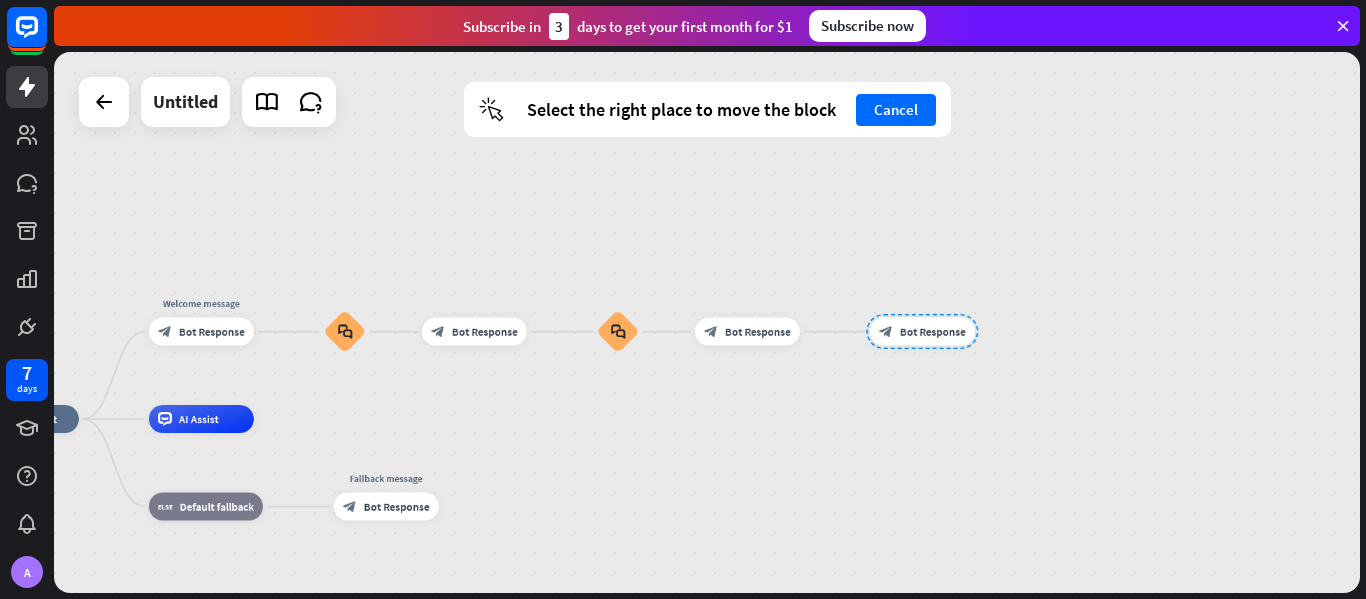 drag, startPoint x: 868, startPoint y: 307, endPoint x: 883, endPoint y: 314, distance: 16.552946 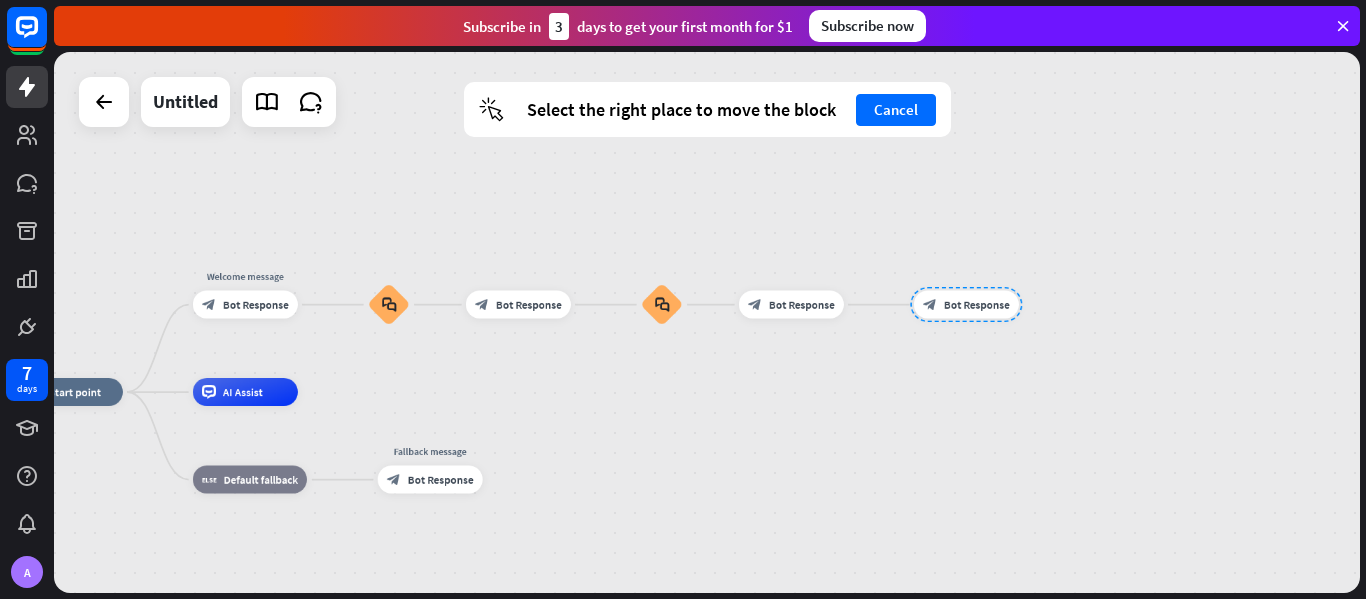 drag, startPoint x: 907, startPoint y: 306, endPoint x: 953, endPoint y: 172, distance: 141.67569 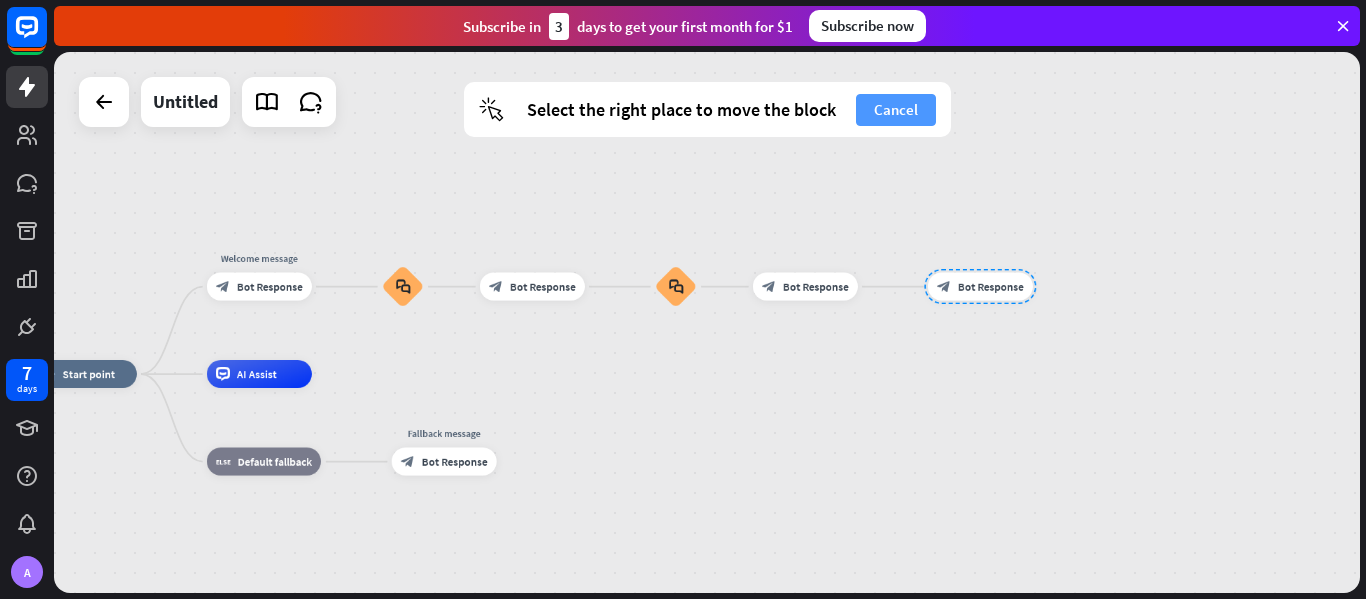 click on "Cancel" at bounding box center [896, 110] 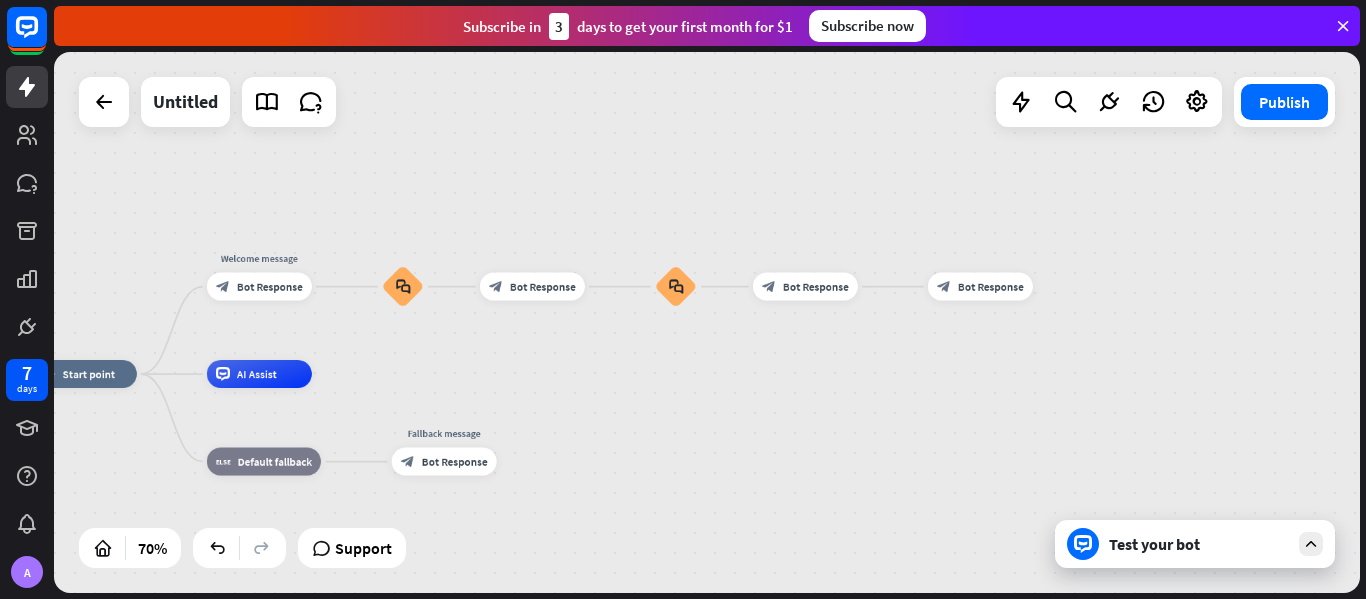 click at bounding box center (1343, 26) 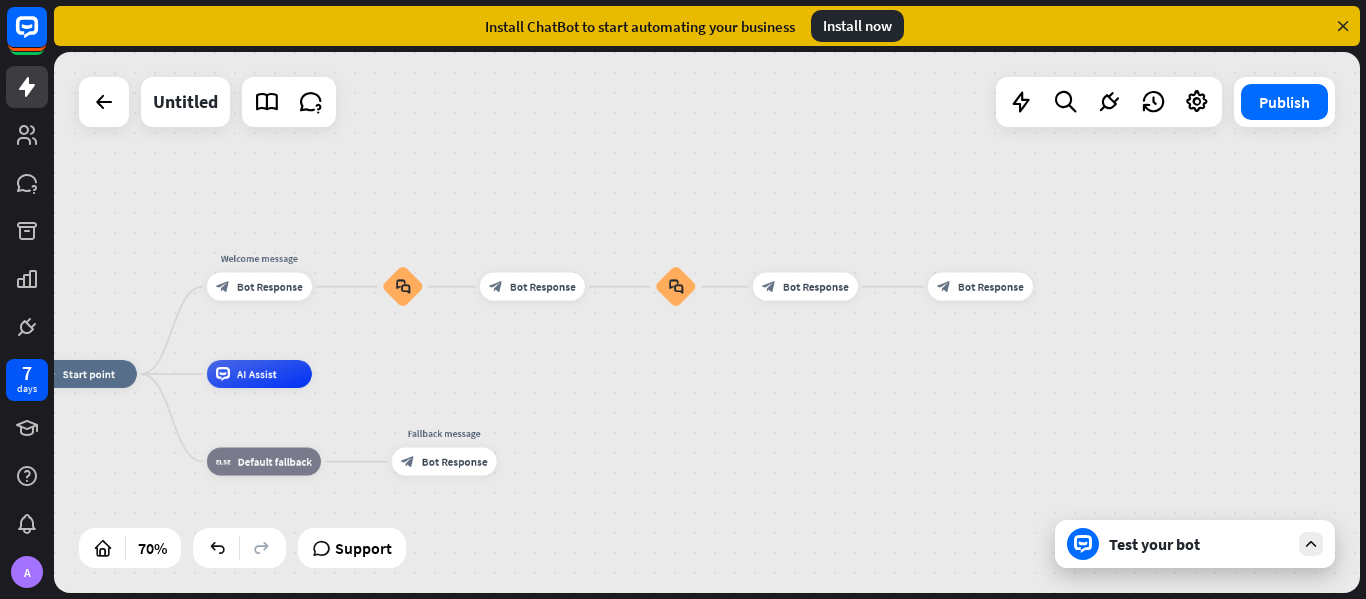 click at bounding box center (1343, 26) 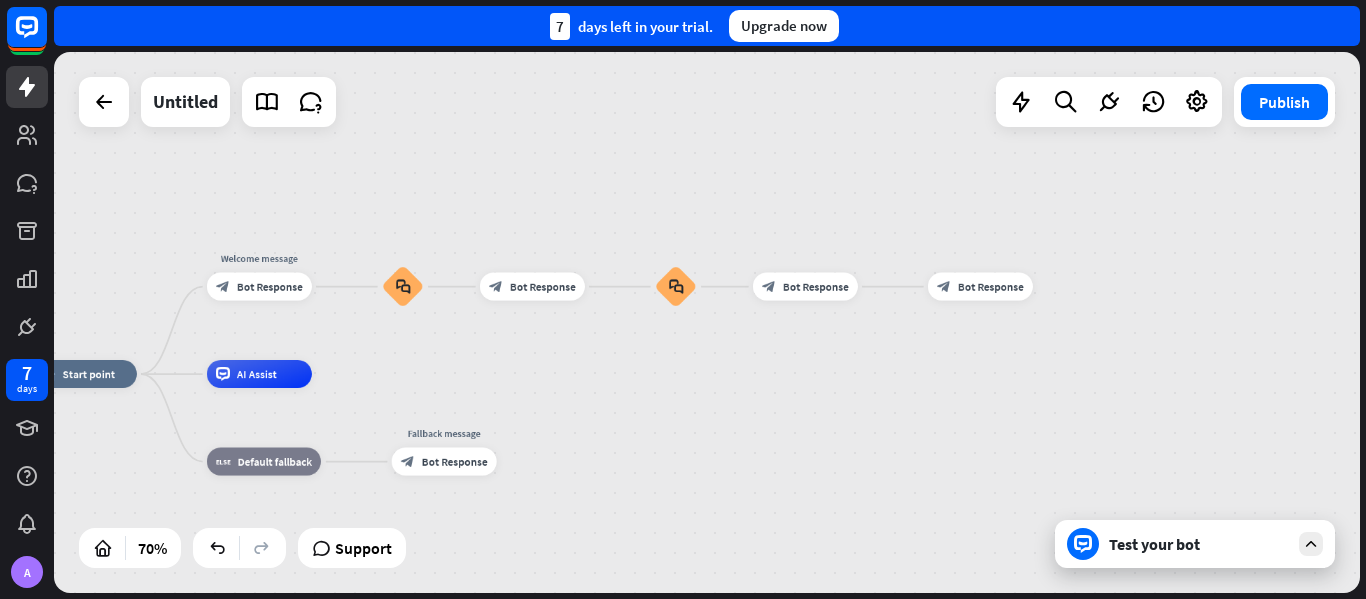 click on "[NUMBER]
days
left in your trial.
Upgrade now" at bounding box center [707, 26] 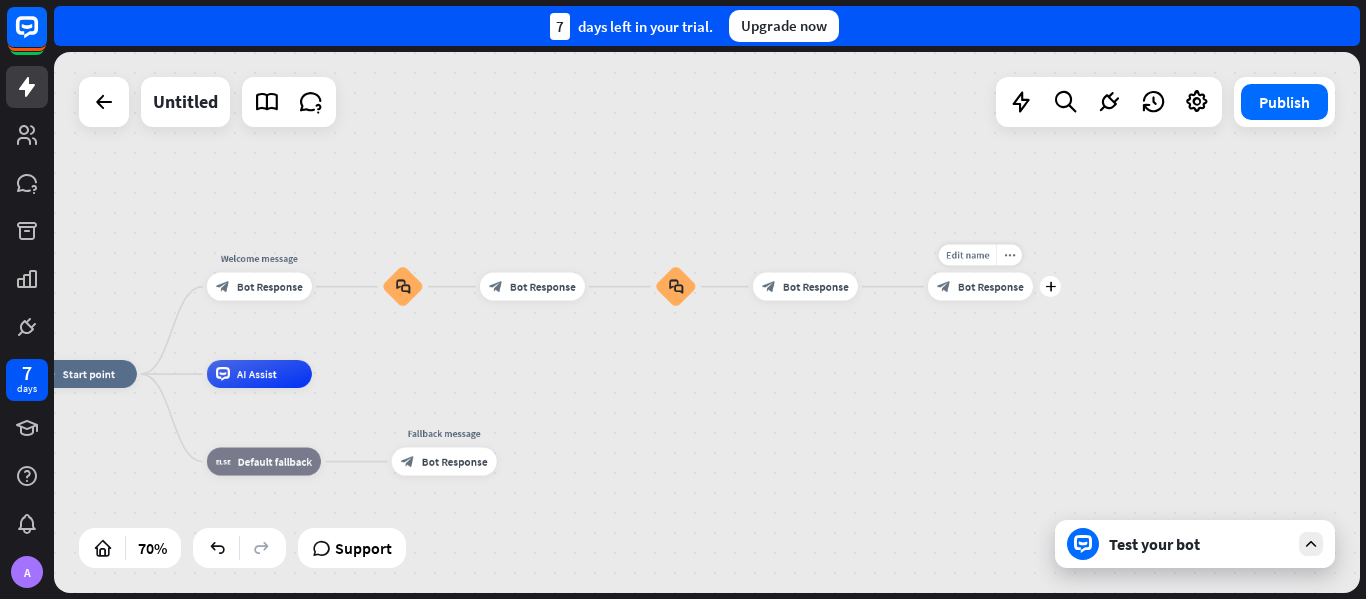 click on "Edit name   more_horiz         plus     block_bot_response   Bot Response" at bounding box center (980, 287) 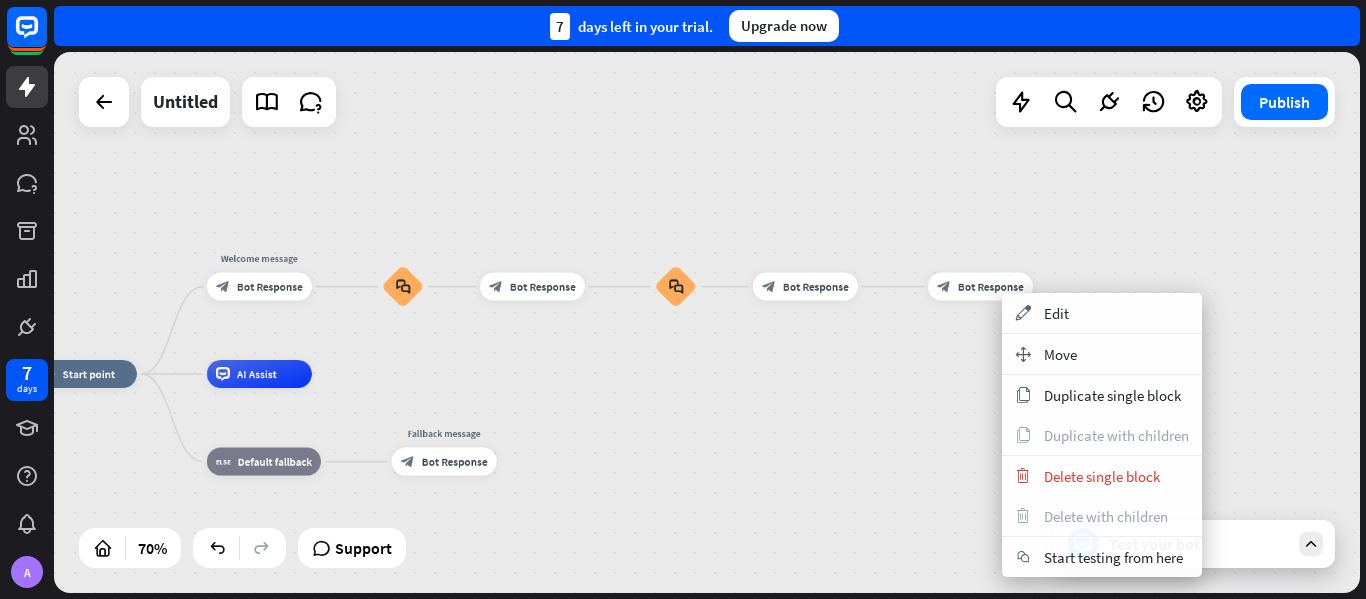 click on "home_2   Start point                 Welcome message   block_bot_response   Bot Response                   block_faq                   block_bot_response   Bot Response                   block_faq                   block_bot_response   Bot Response                   block_bot_response   Bot Response                     AI Assist                   block_fallback   Default fallback                 Fallback message   block_bot_response   Bot Response" at bounding box center [707, 322] 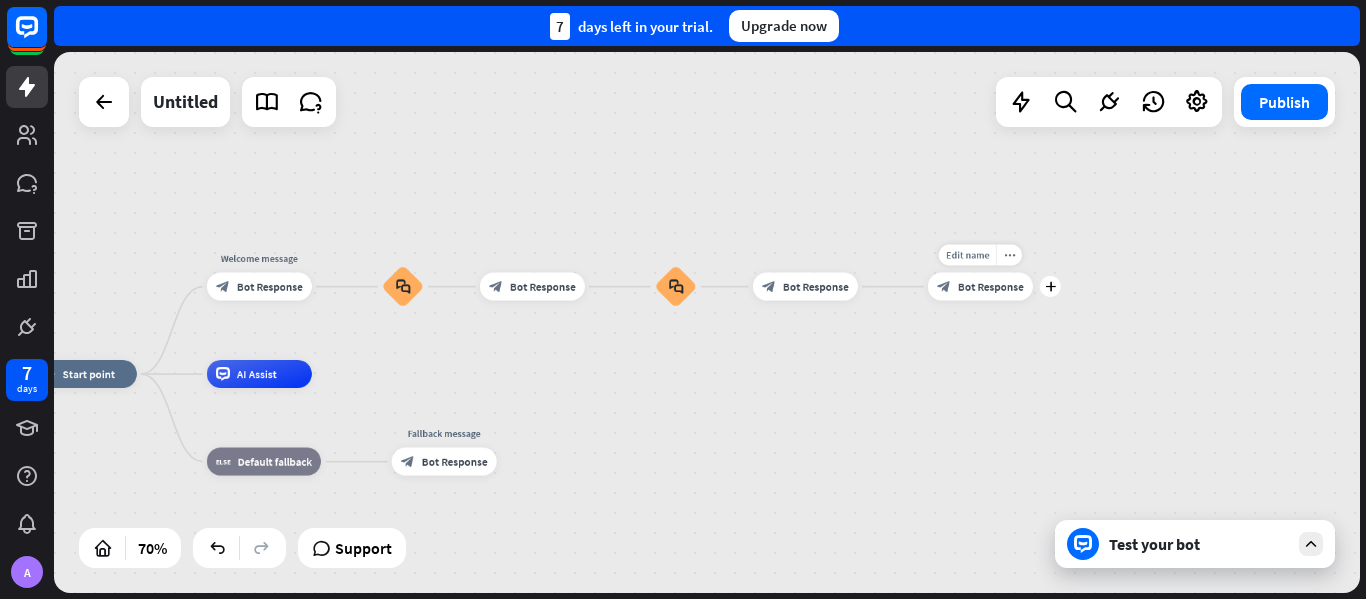 click on "Bot Response" at bounding box center (991, 287) 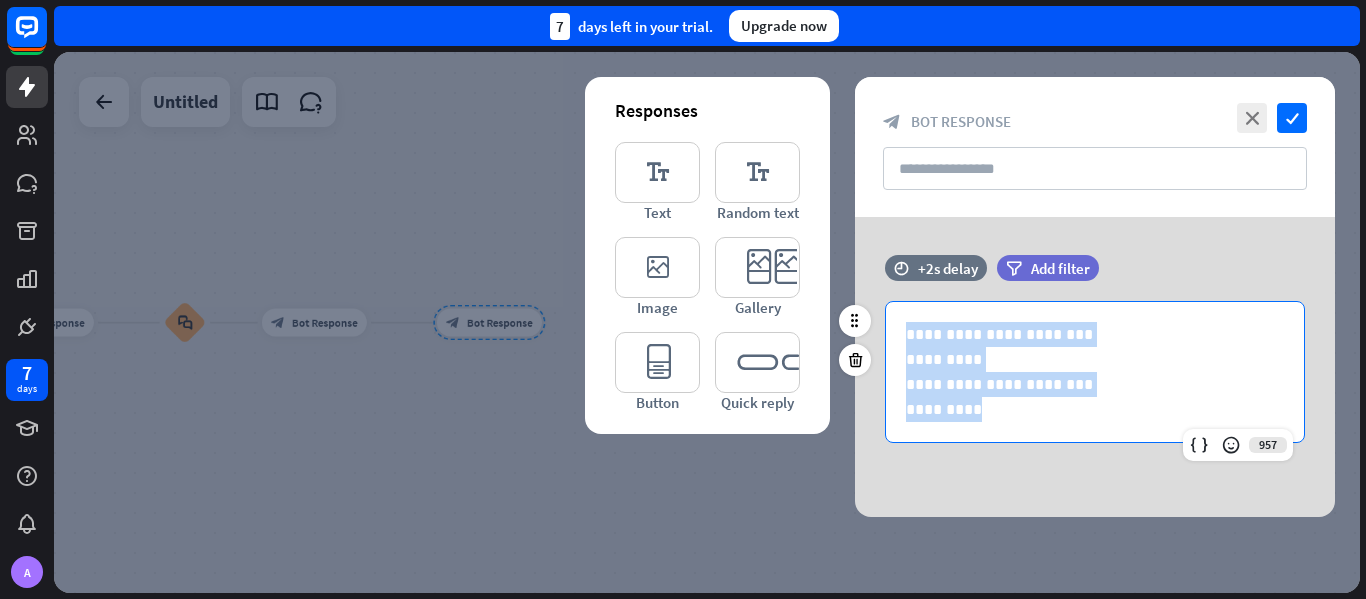 drag, startPoint x: 1004, startPoint y: 407, endPoint x: 898, endPoint y: 329, distance: 131.60547 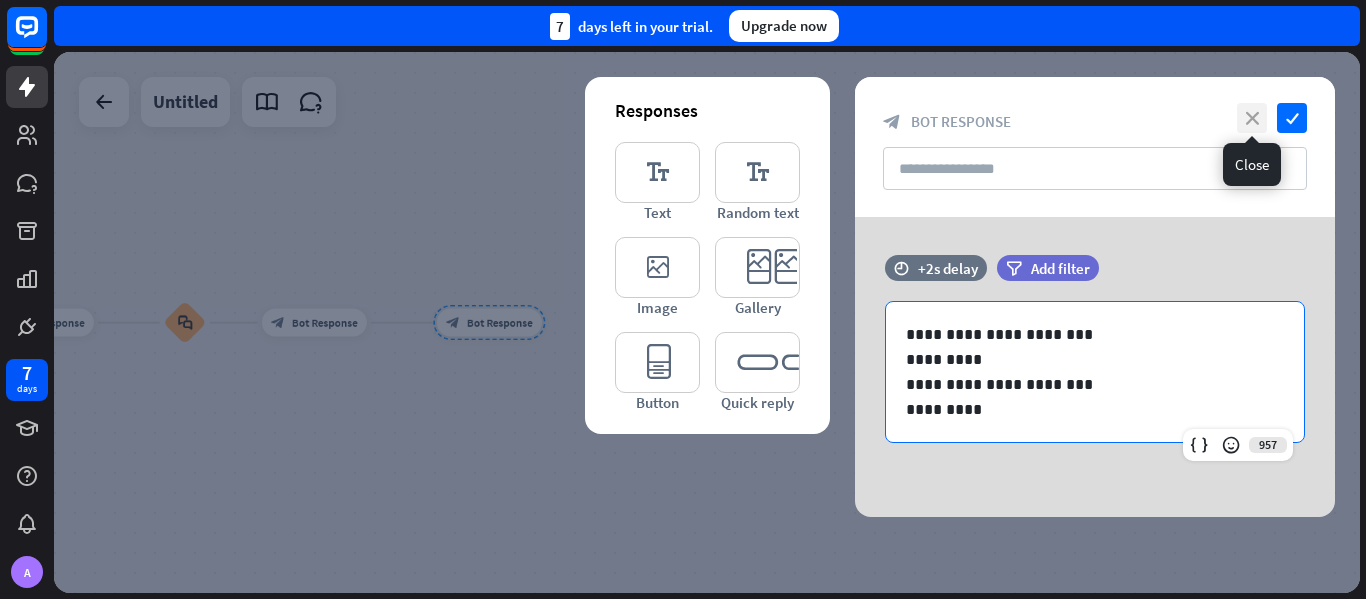 click on "close" at bounding box center [1252, 118] 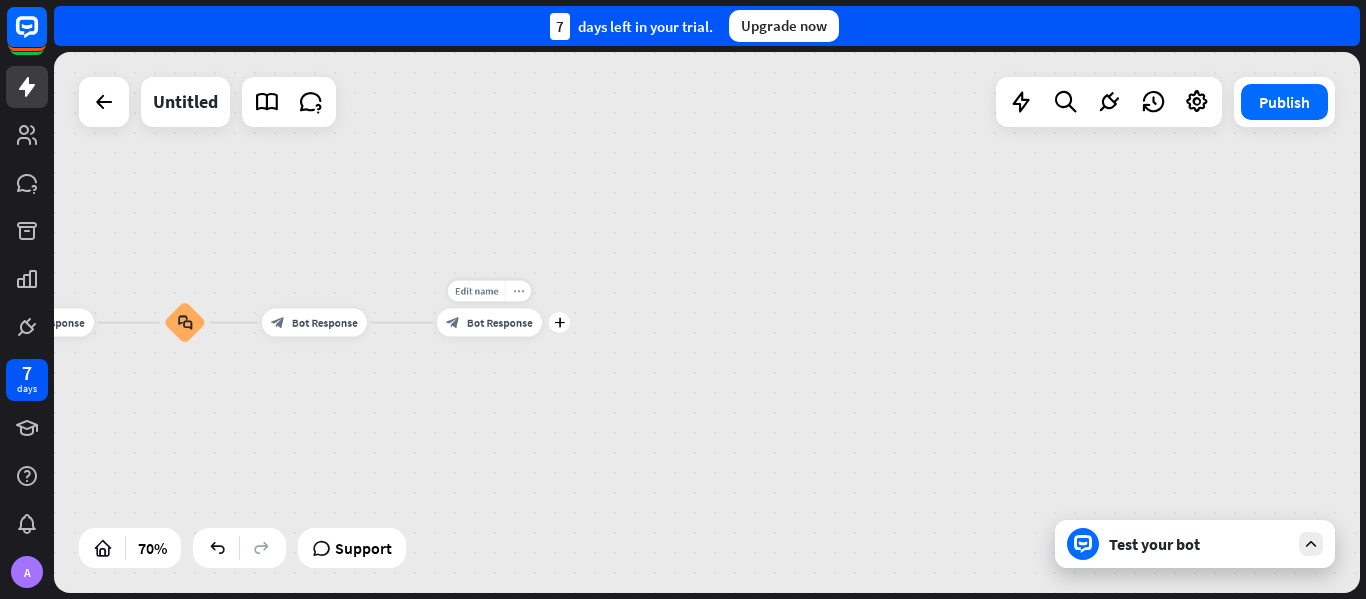 click on "more_horiz" at bounding box center [518, 291] 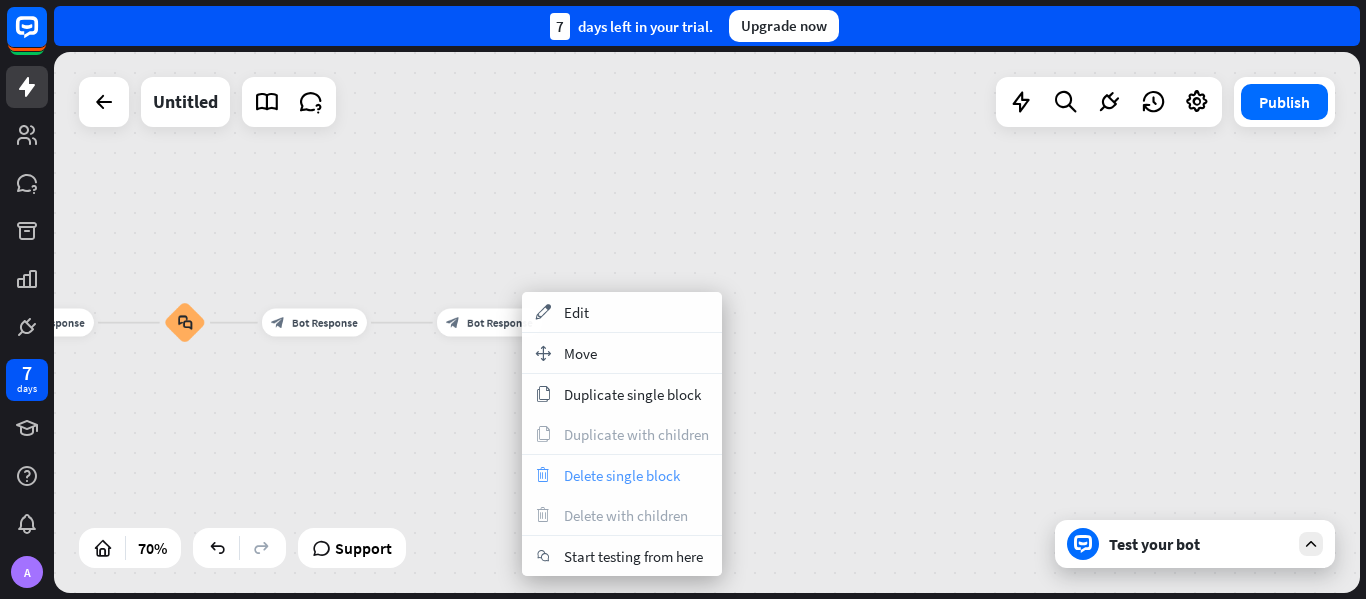 click on "Delete single block" at bounding box center [622, 475] 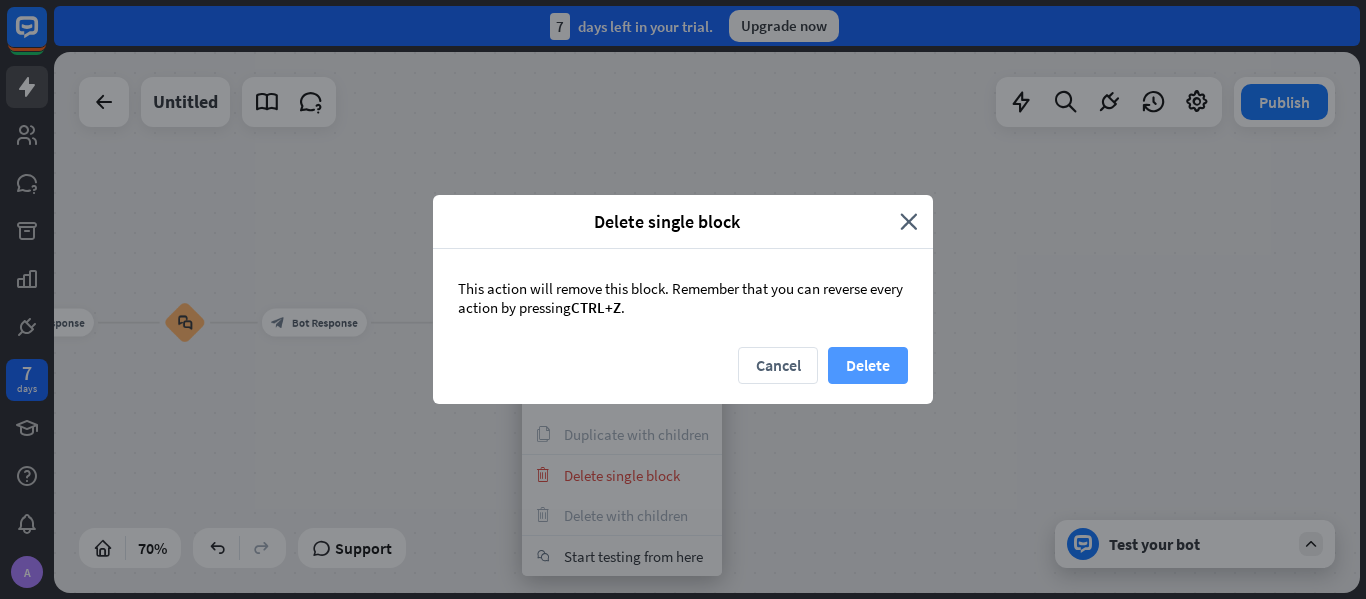 click on "Delete" at bounding box center [868, 365] 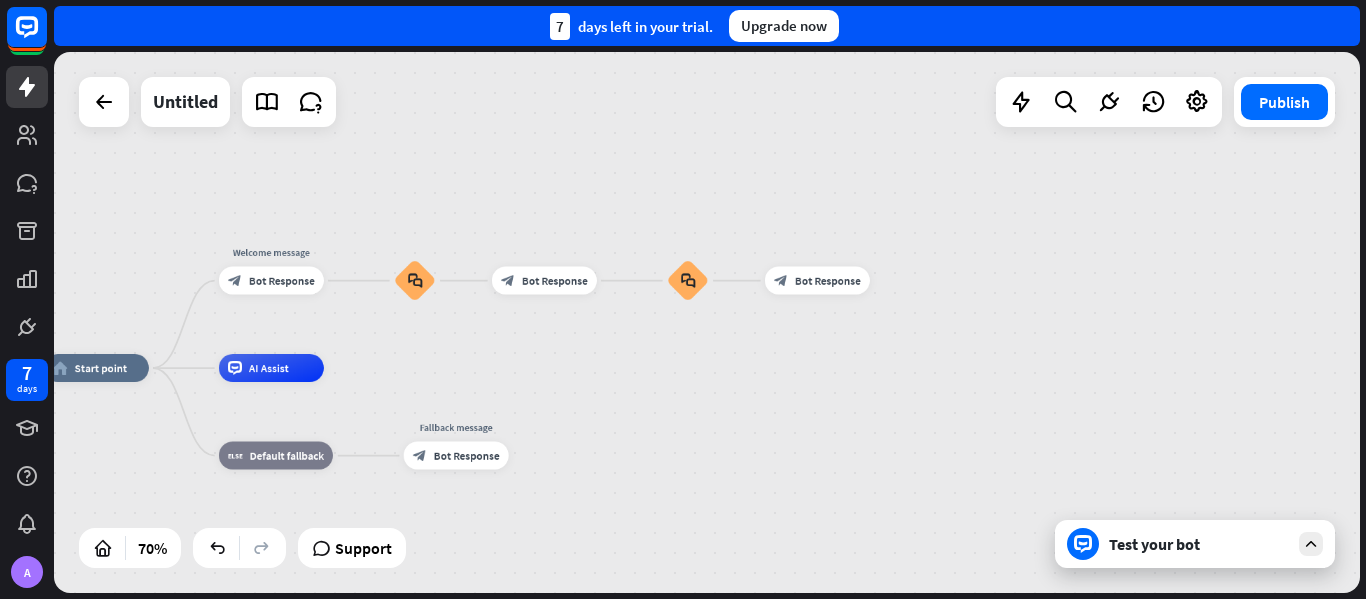 drag, startPoint x: 620, startPoint y: 323, endPoint x: 1124, endPoint y: 280, distance: 505.831 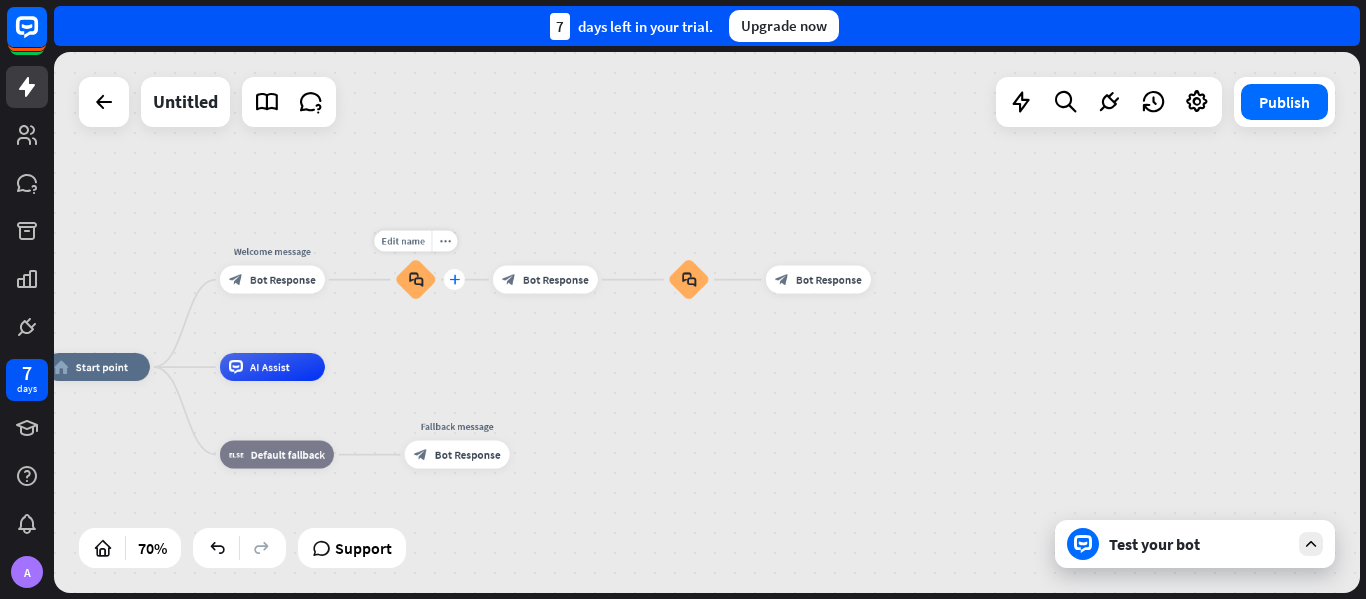 click on "plus" at bounding box center (454, 279) 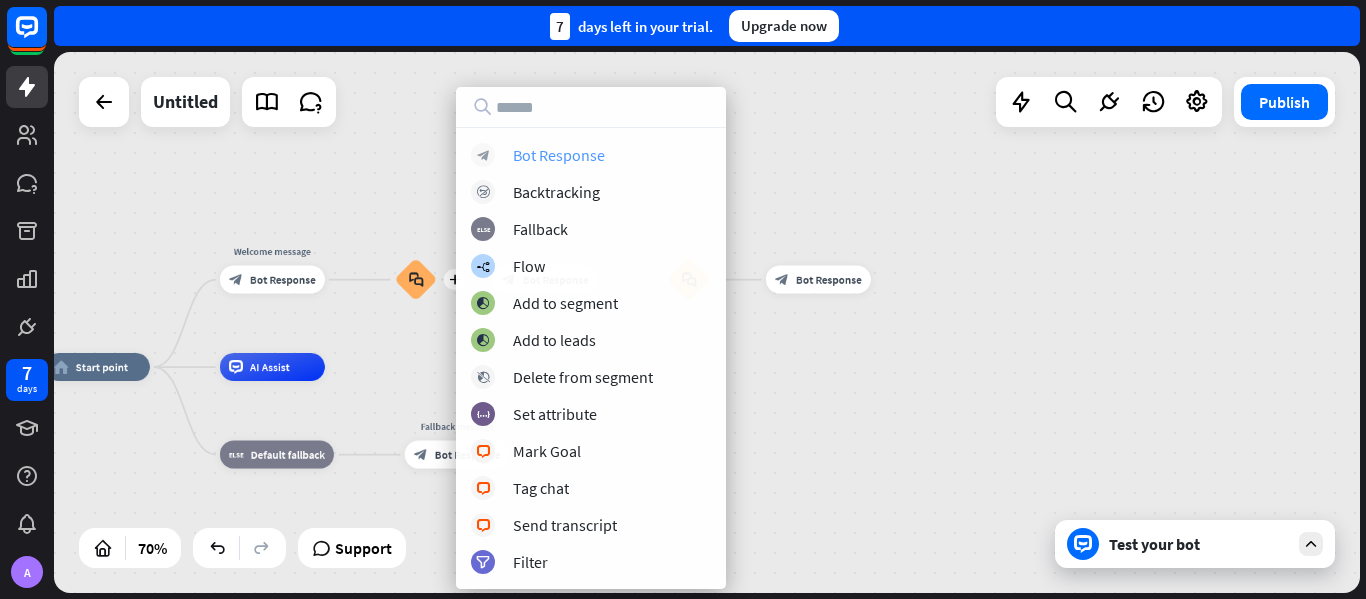 click on "Bot Response" at bounding box center [559, 155] 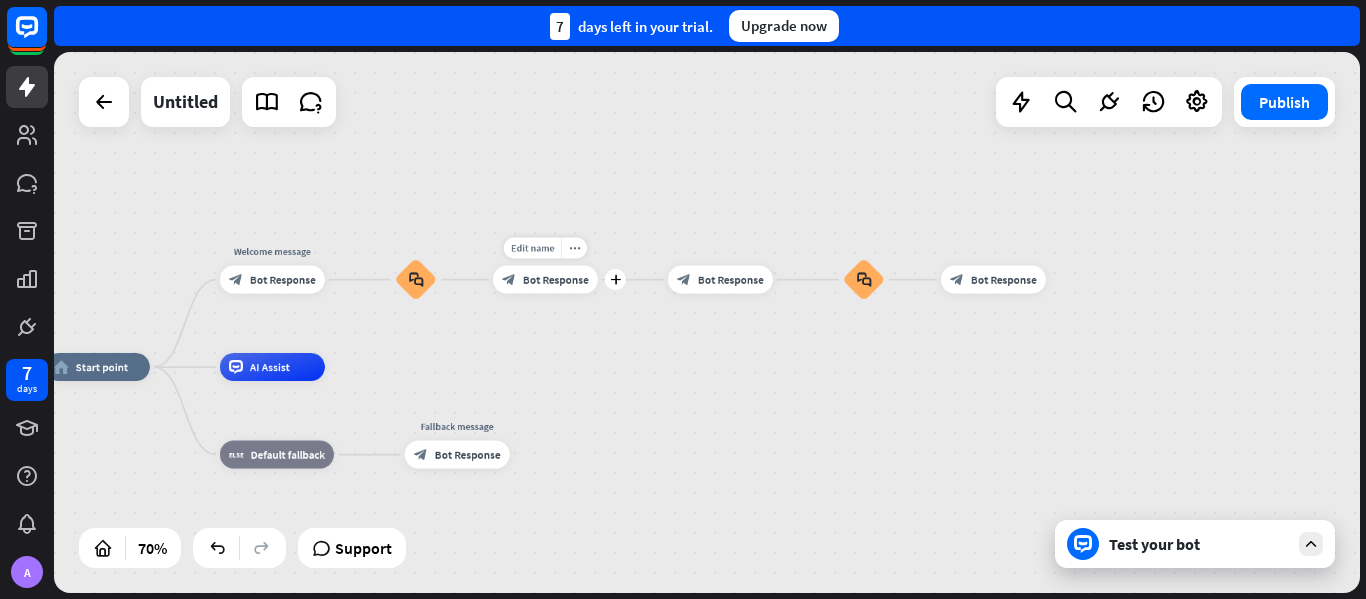 click on "Bot Response" at bounding box center (556, 280) 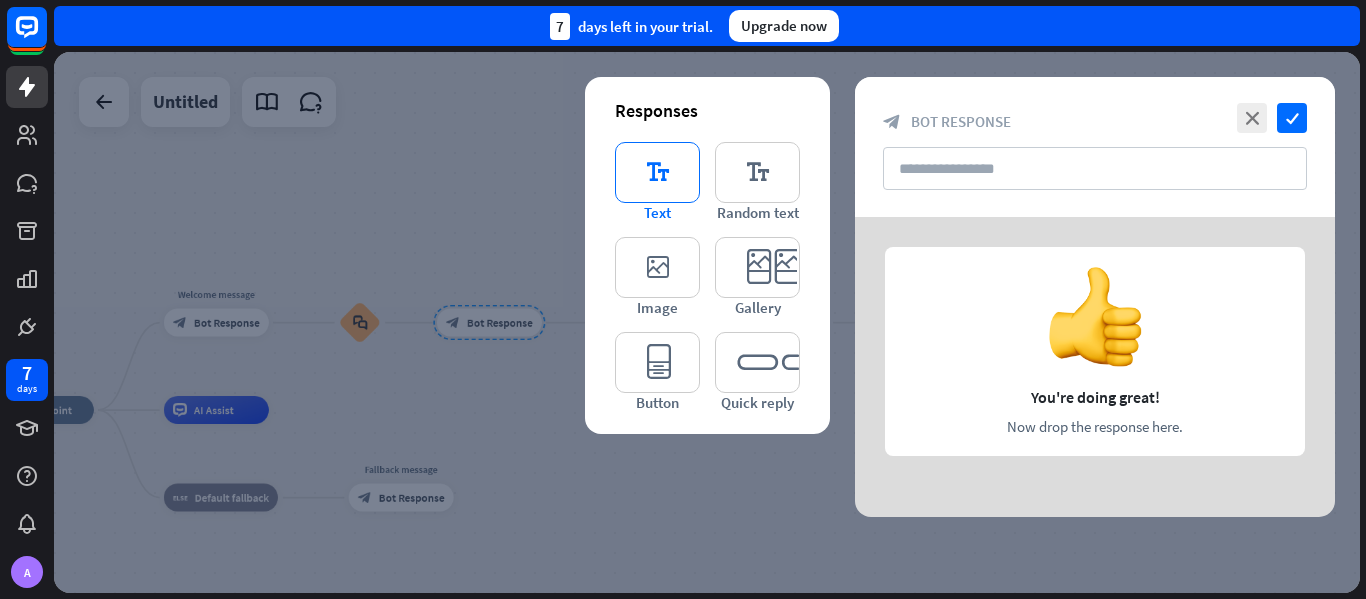 type 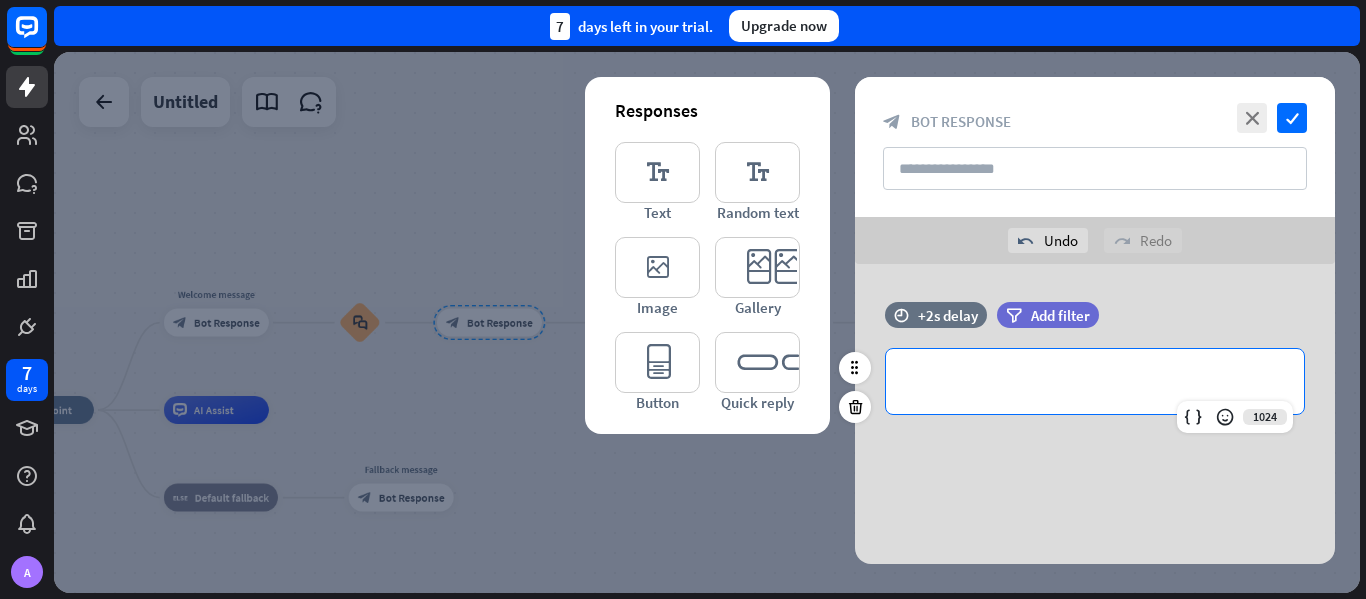 click on "**********" at bounding box center (1095, 381) 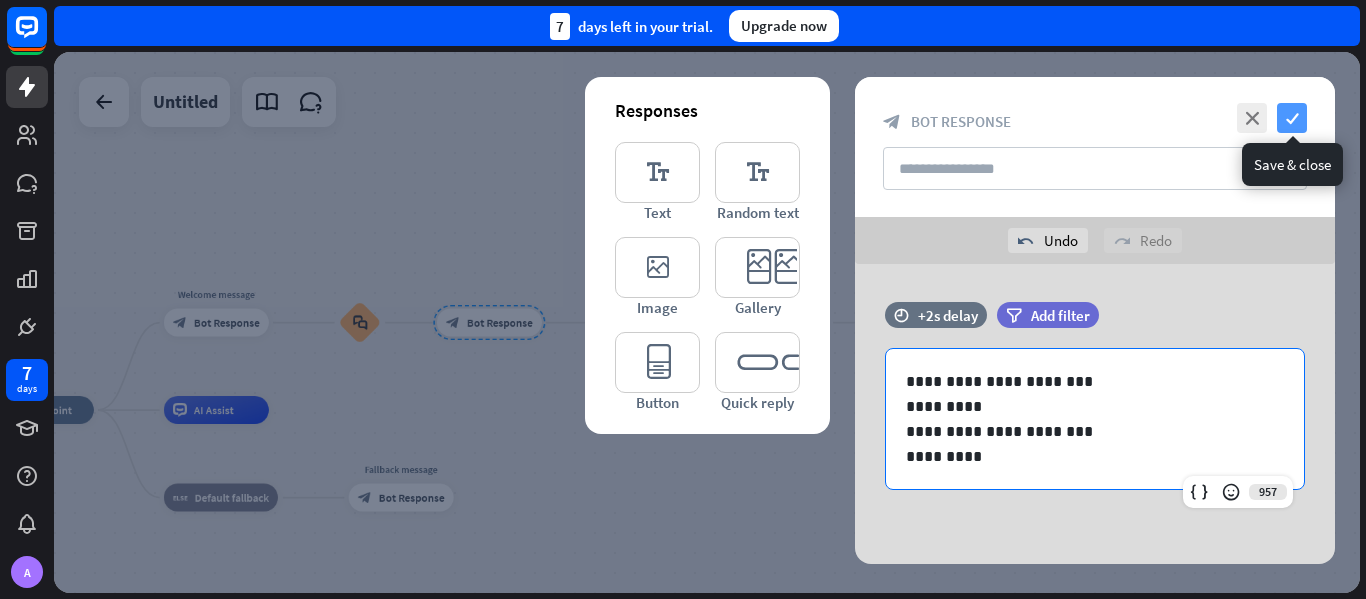 click on "check" at bounding box center [1292, 118] 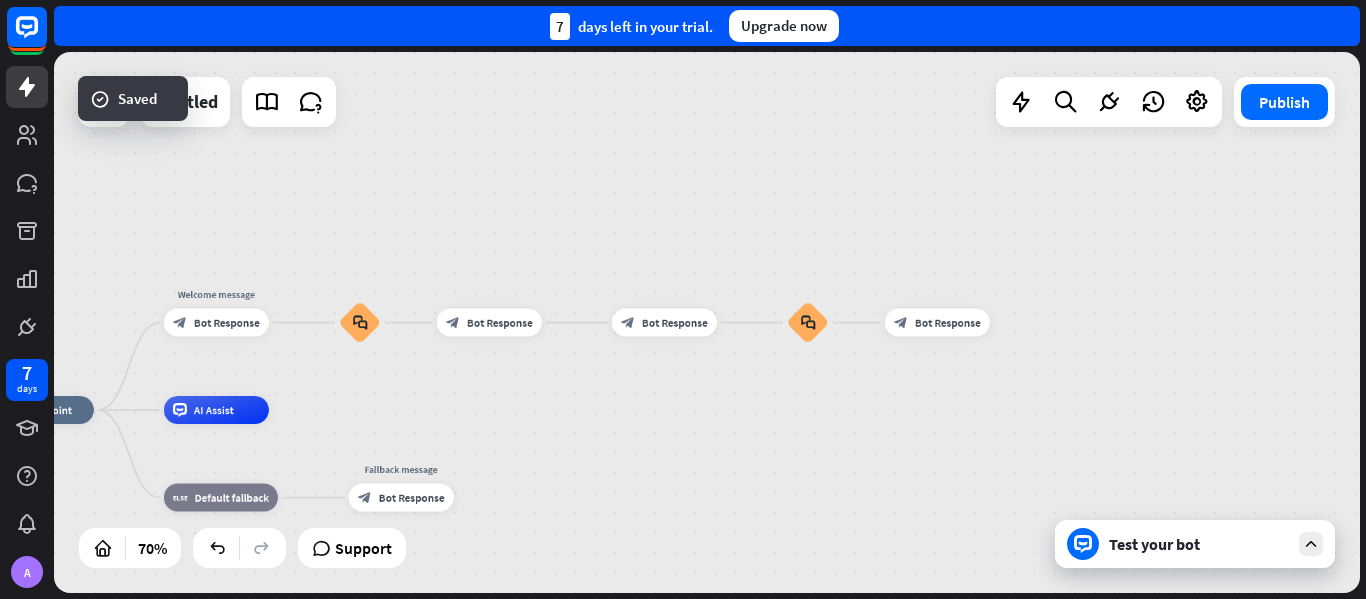 click on "Test your bot" at bounding box center [1199, 544] 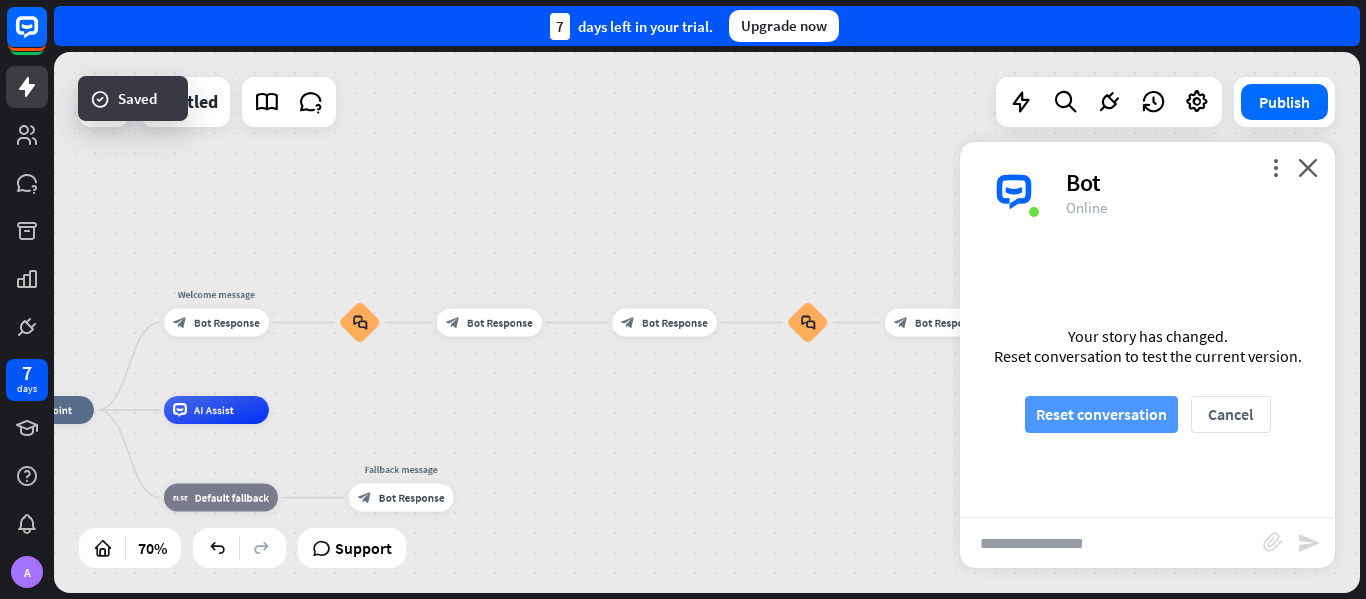 click on "Reset conversation" at bounding box center (1101, 414) 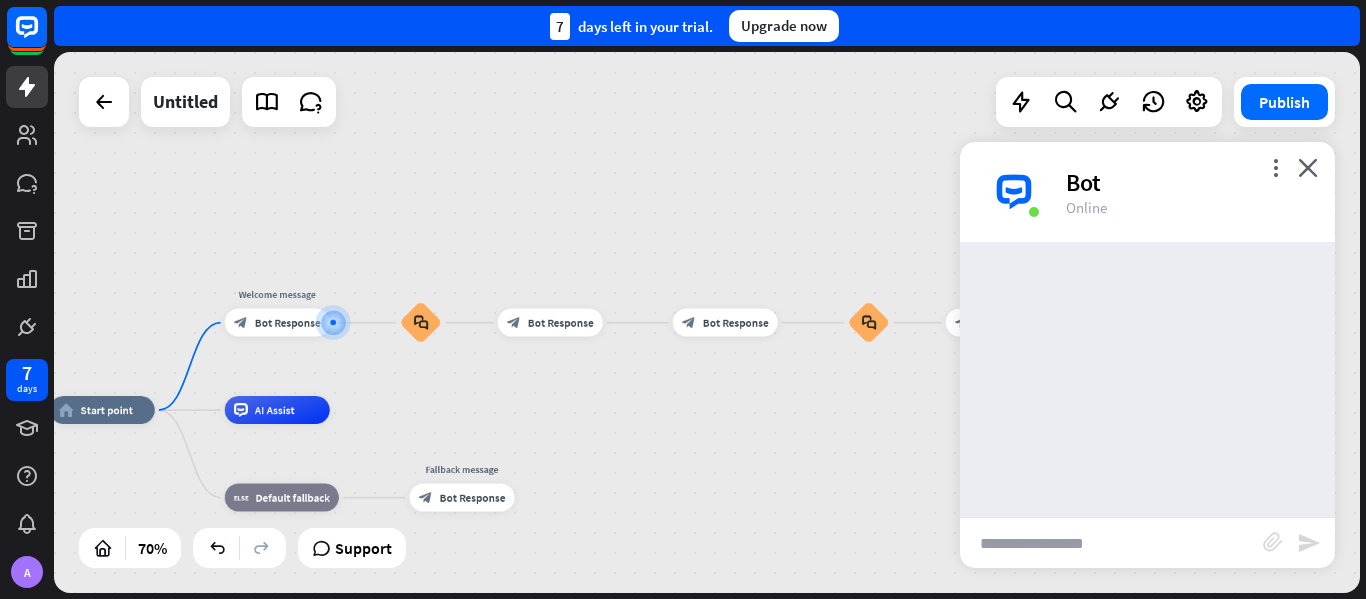 click at bounding box center [1111, 543] 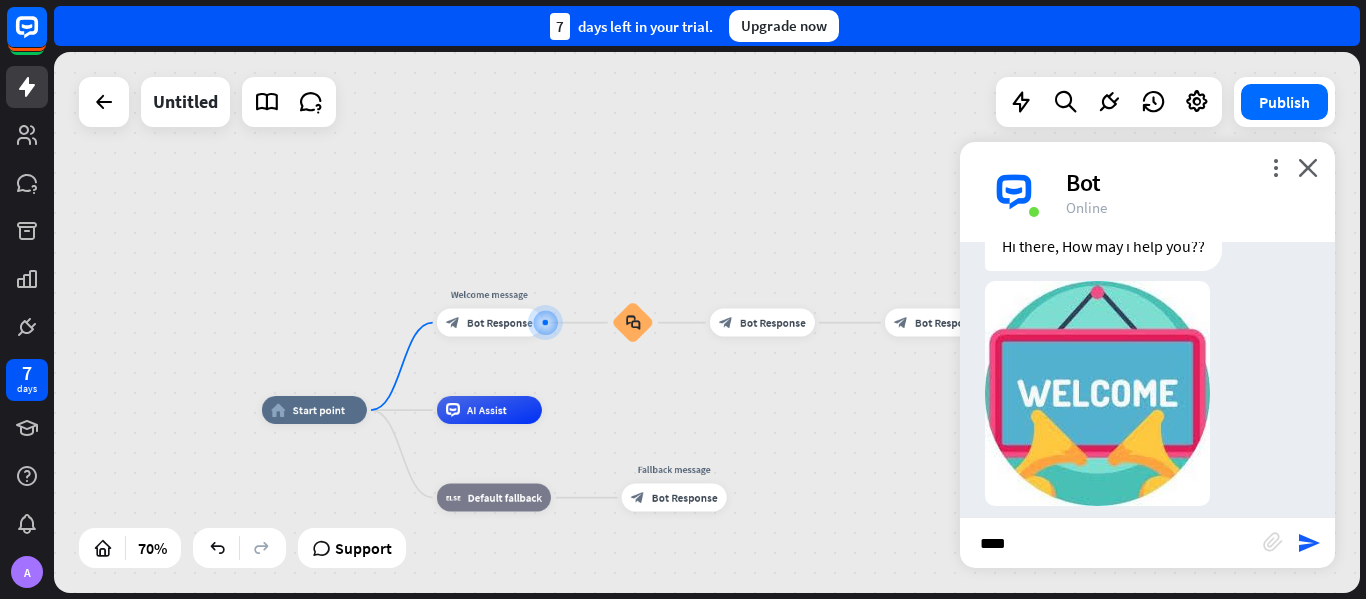 scroll, scrollTop: 98, scrollLeft: 0, axis: vertical 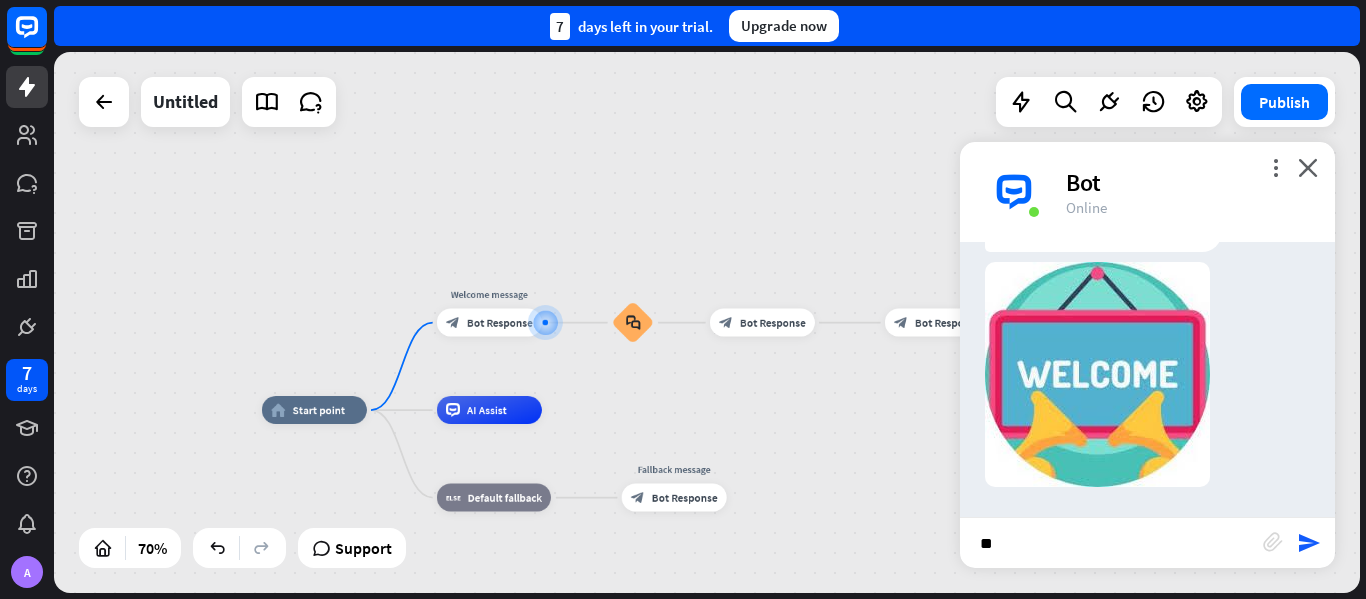 type on "*" 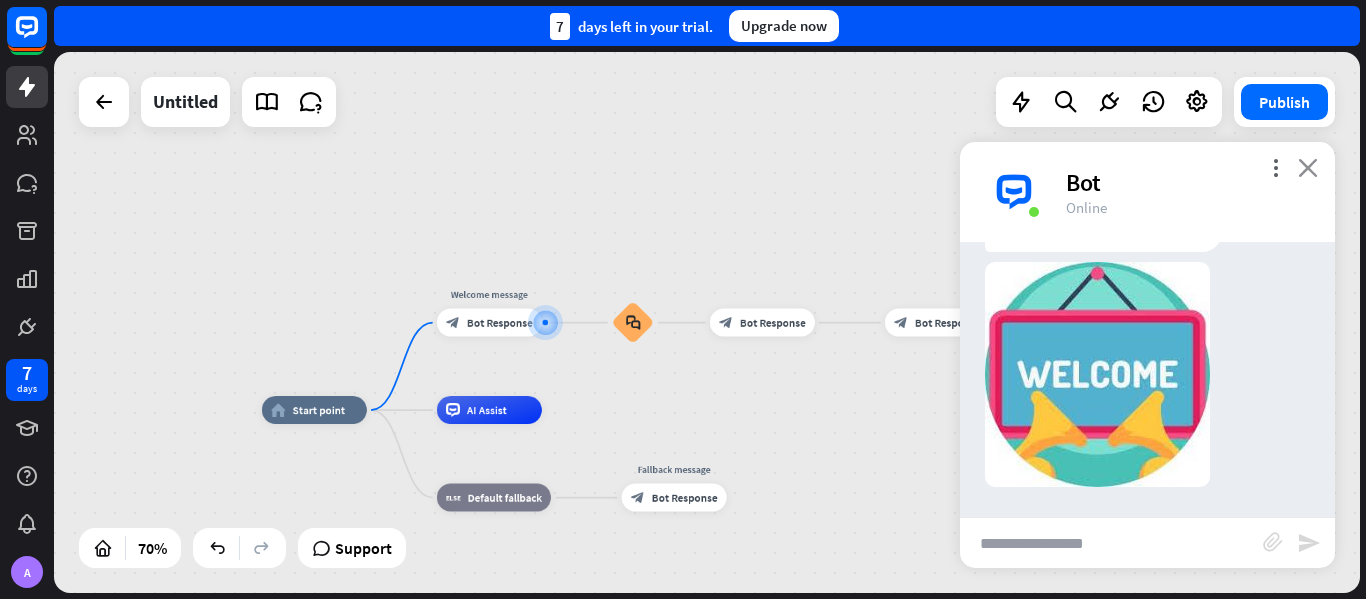 click on "close" at bounding box center [1308, 167] 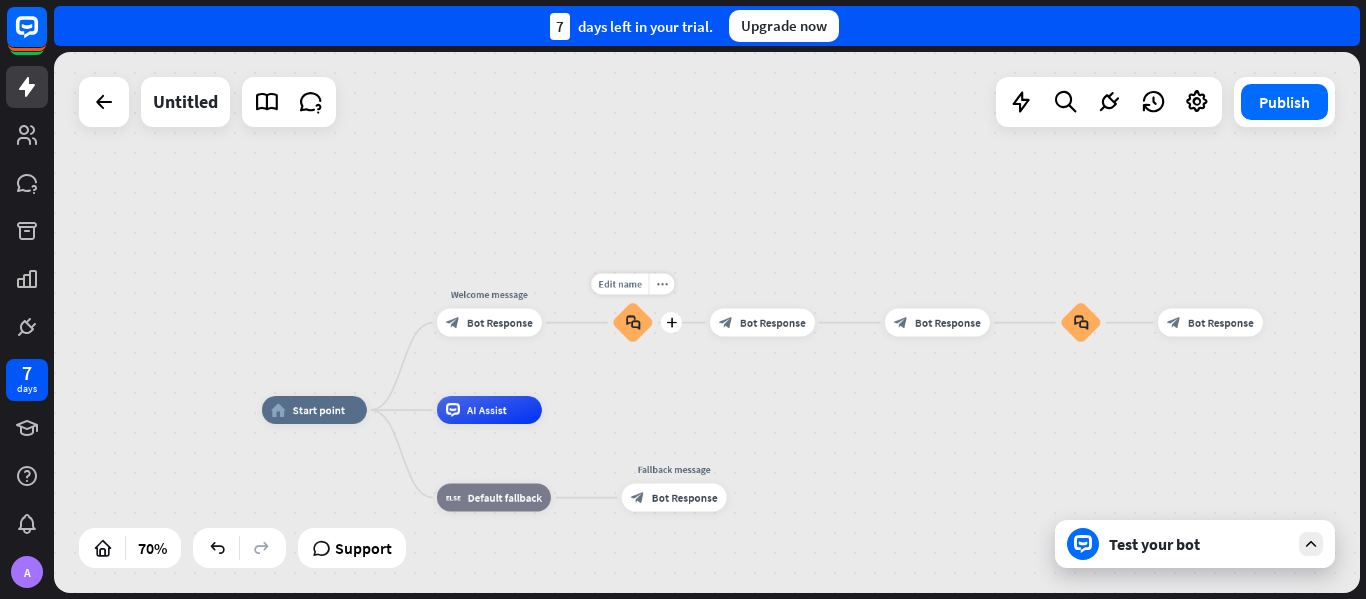 click on "block_faq" at bounding box center [632, 322] 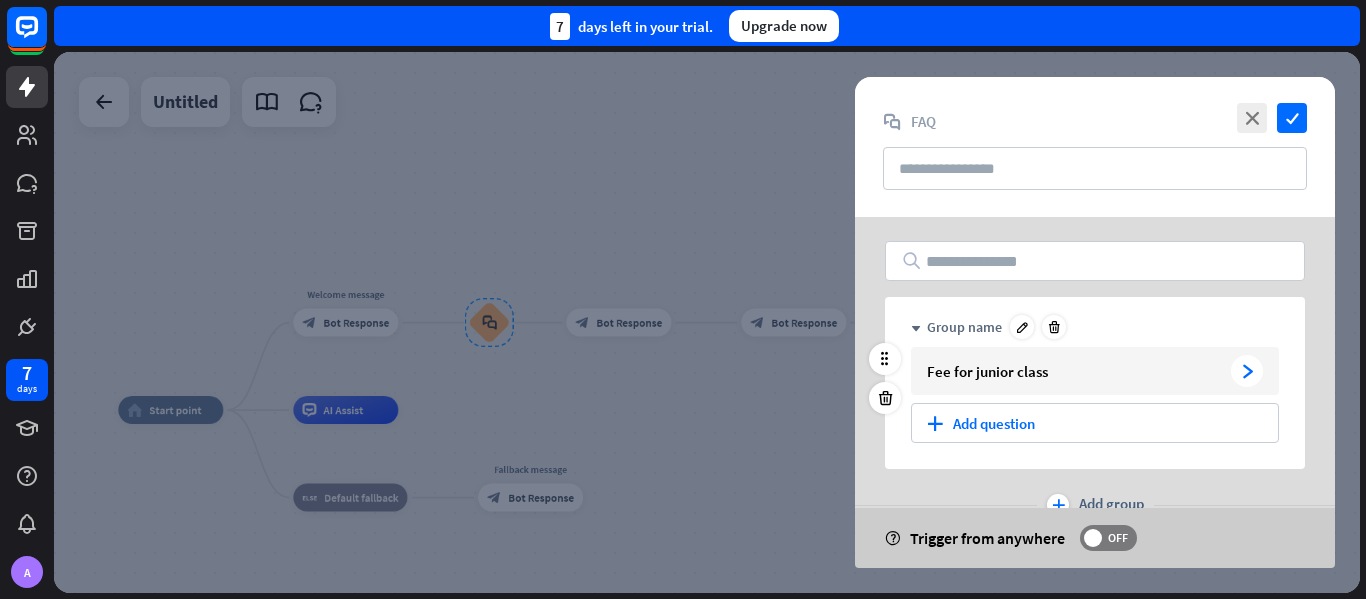 click on "Fee for junior class" at bounding box center (1075, 371) 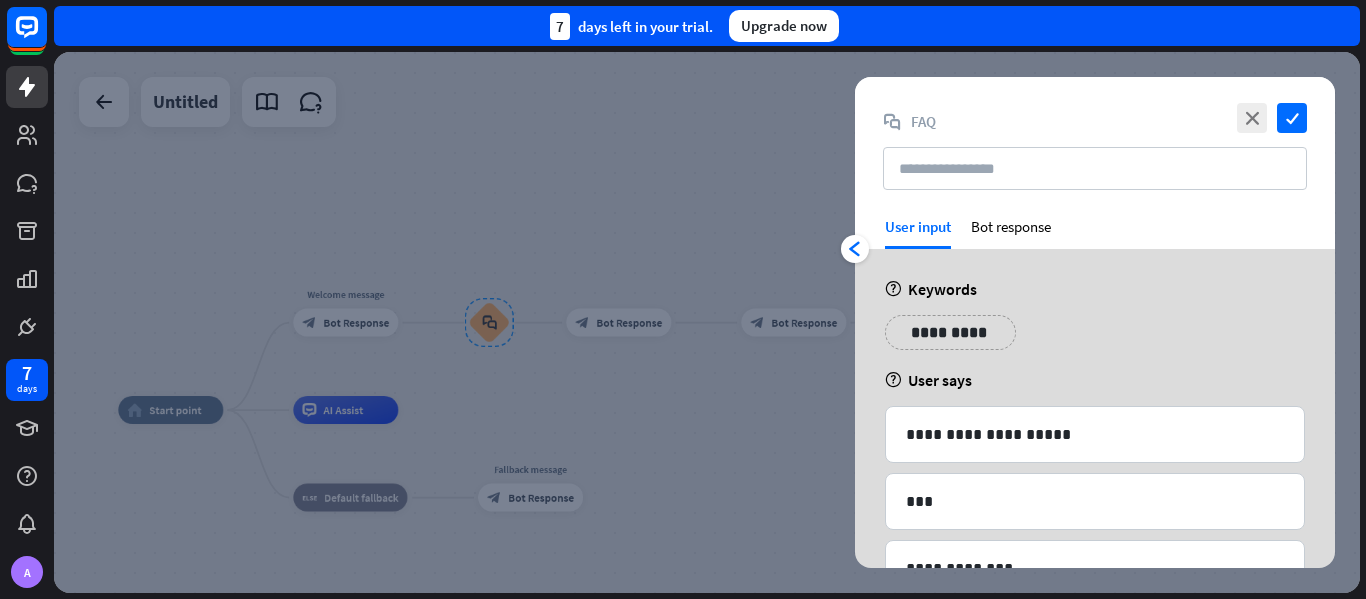 scroll, scrollTop: 136, scrollLeft: 0, axis: vertical 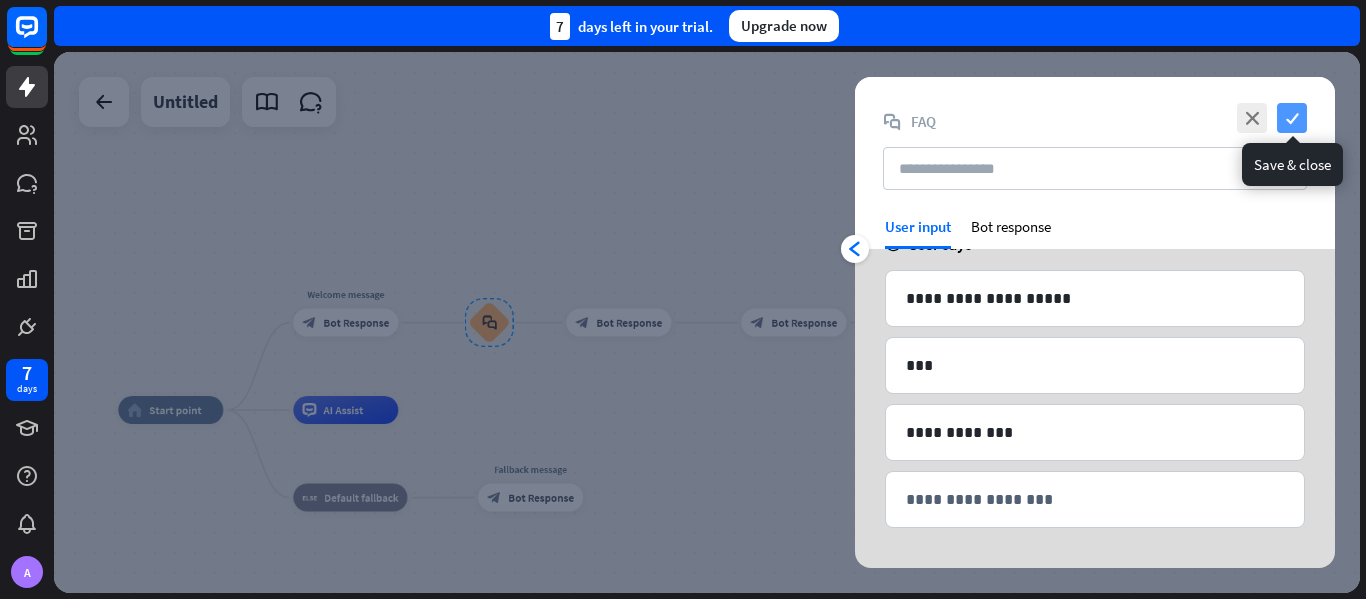 click on "check" at bounding box center (1292, 118) 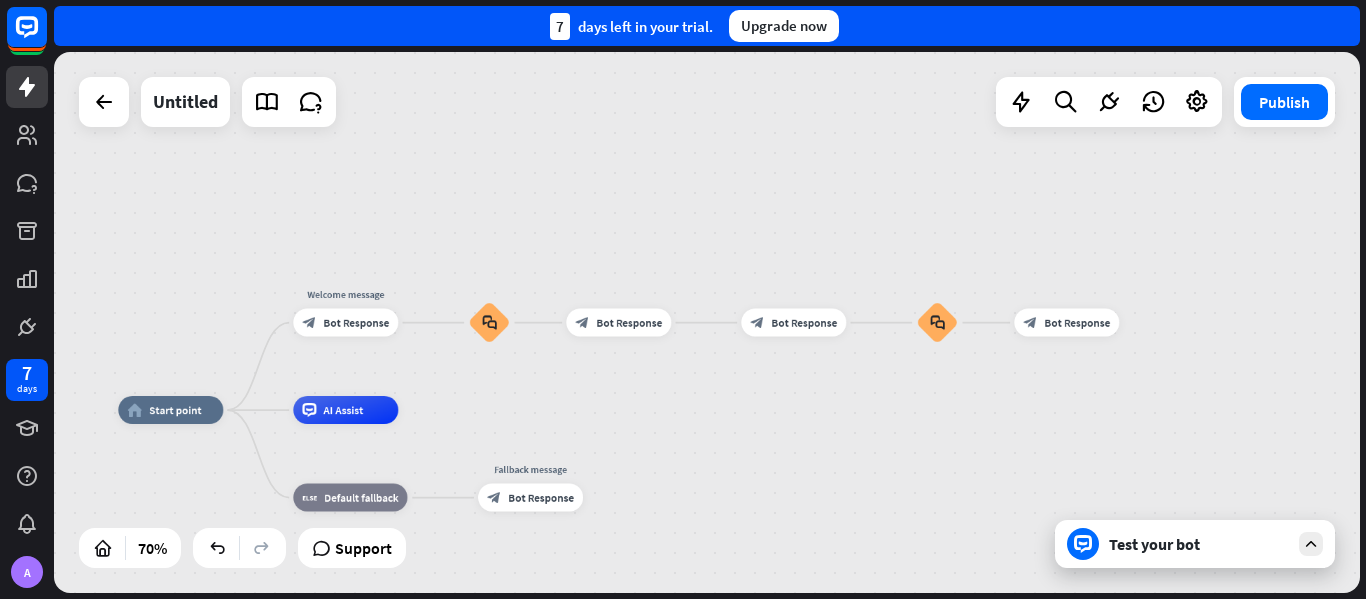 click on "Test your bot" at bounding box center (1199, 544) 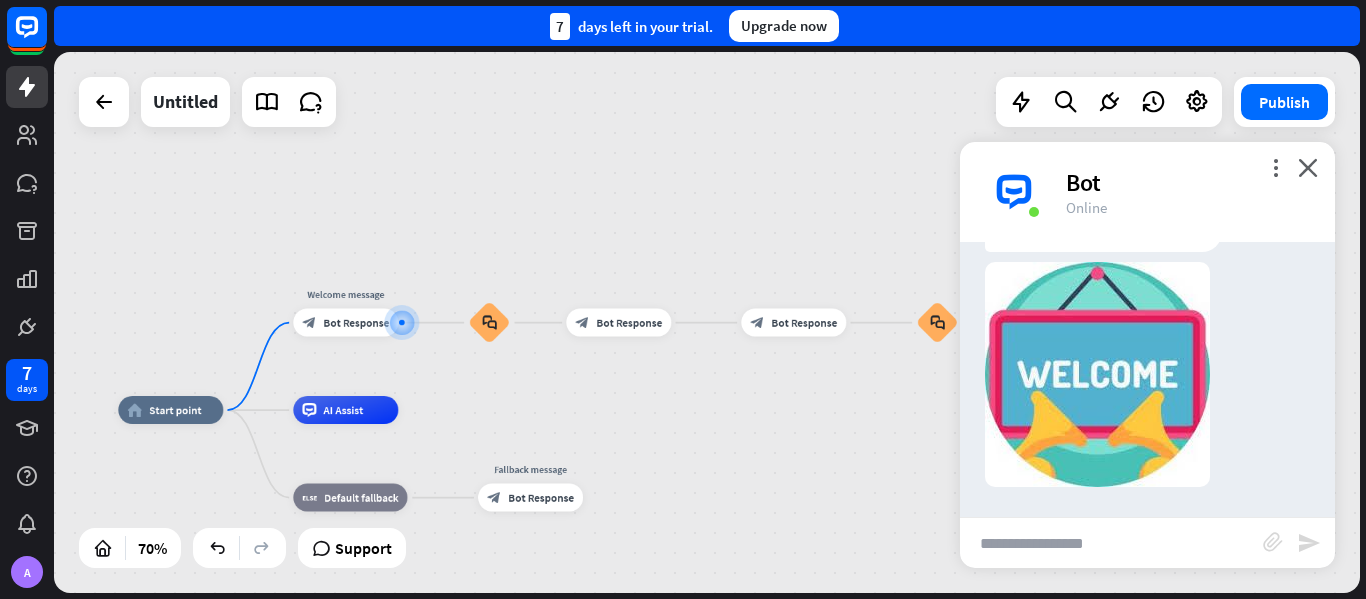 click at bounding box center [1111, 543] 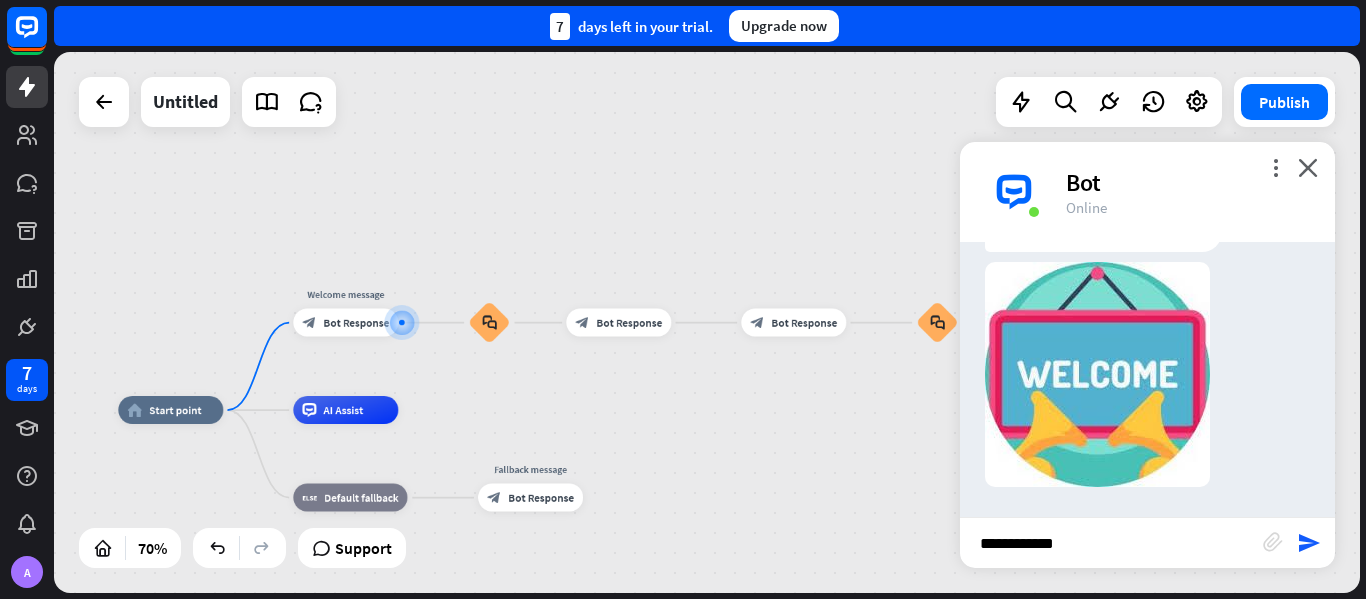 type on "**********" 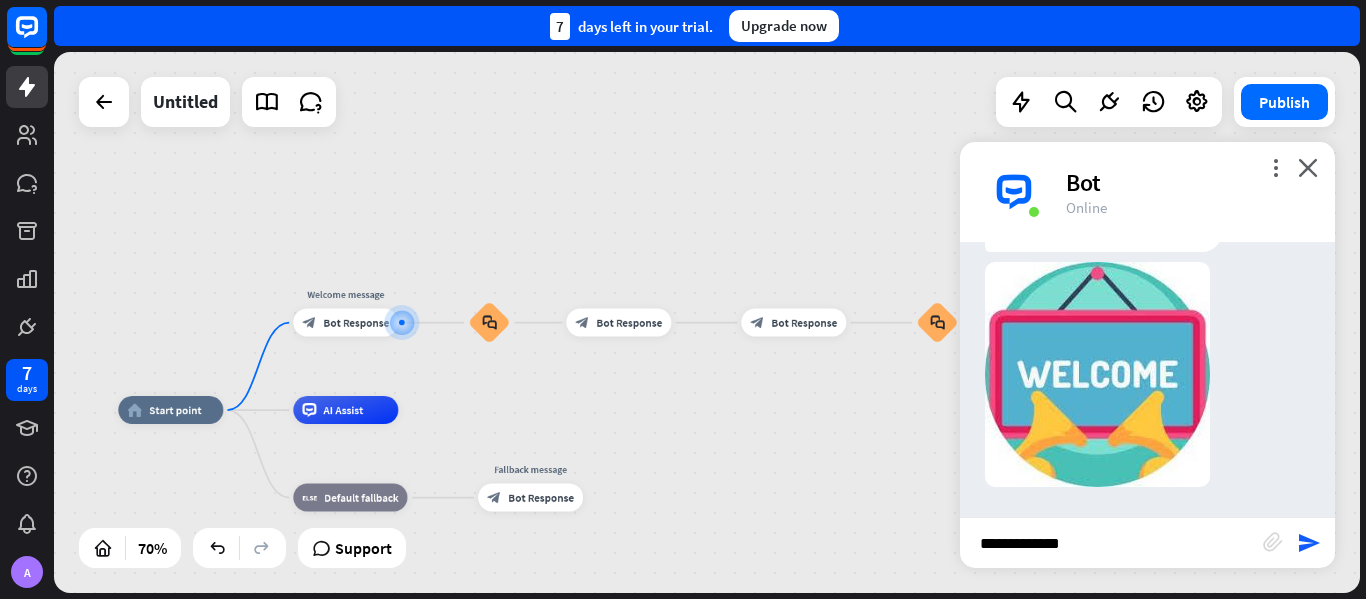 type 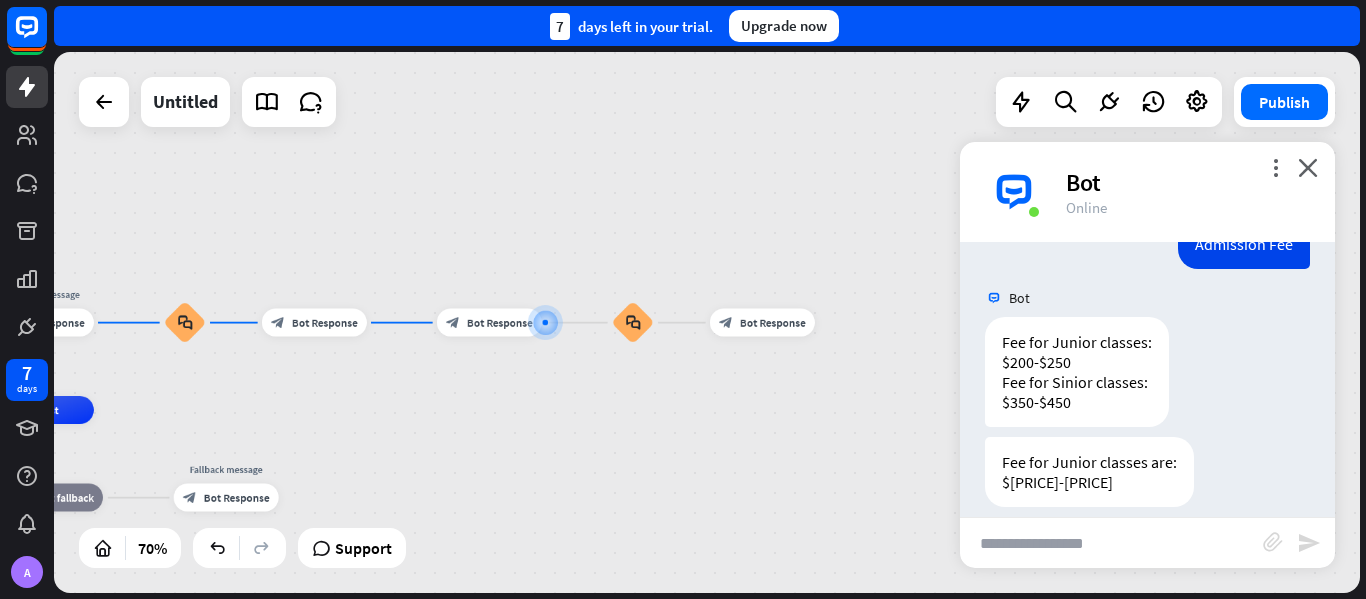 scroll, scrollTop: 434, scrollLeft: 0, axis: vertical 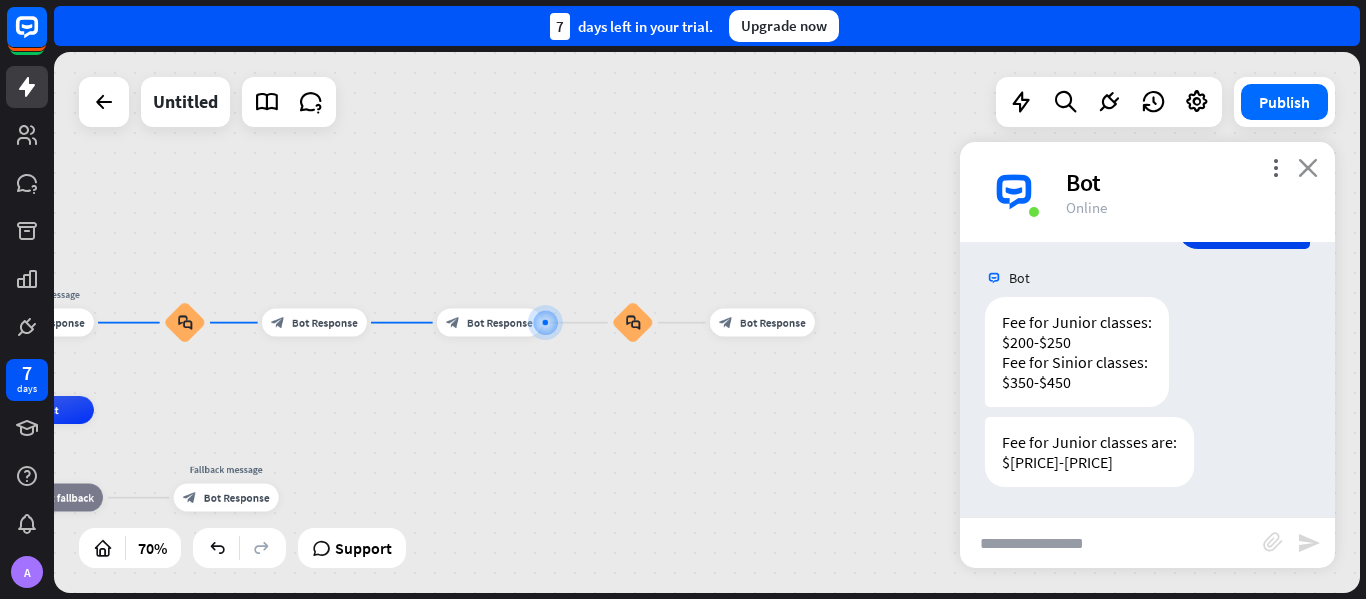 click on "close" at bounding box center (1308, 167) 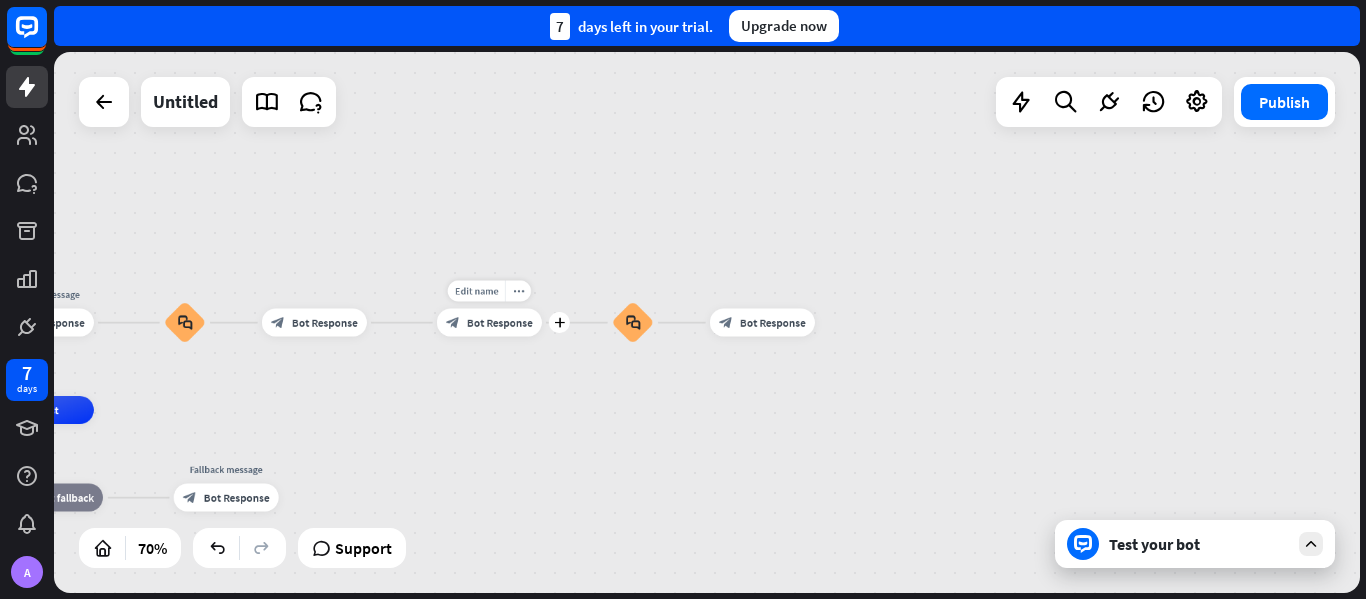 click on "block_bot_response   Bot Response" at bounding box center (489, 323) 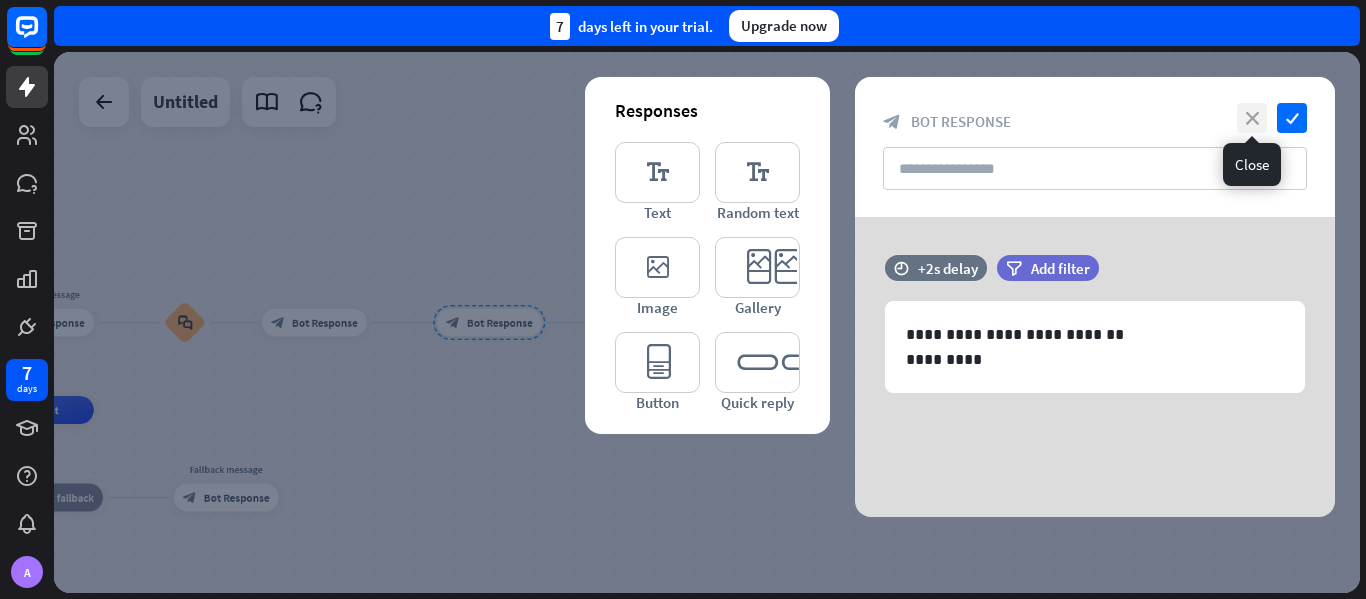click on "close" at bounding box center [1252, 118] 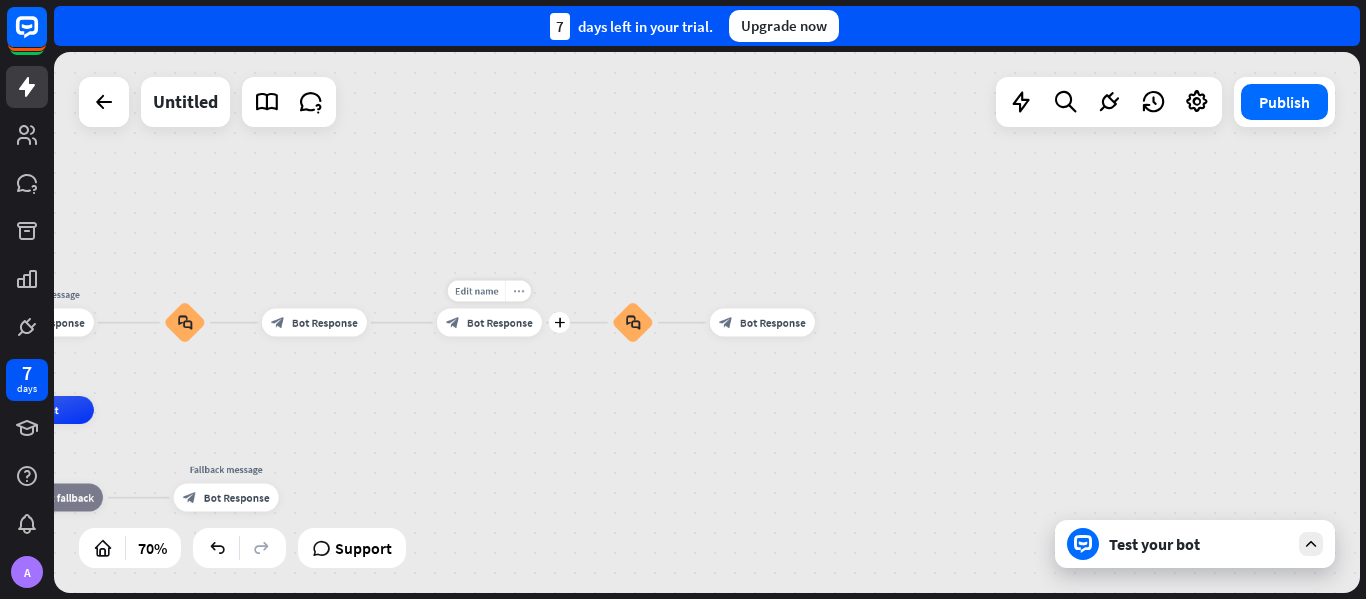 click on "more_horiz" at bounding box center (518, 291) 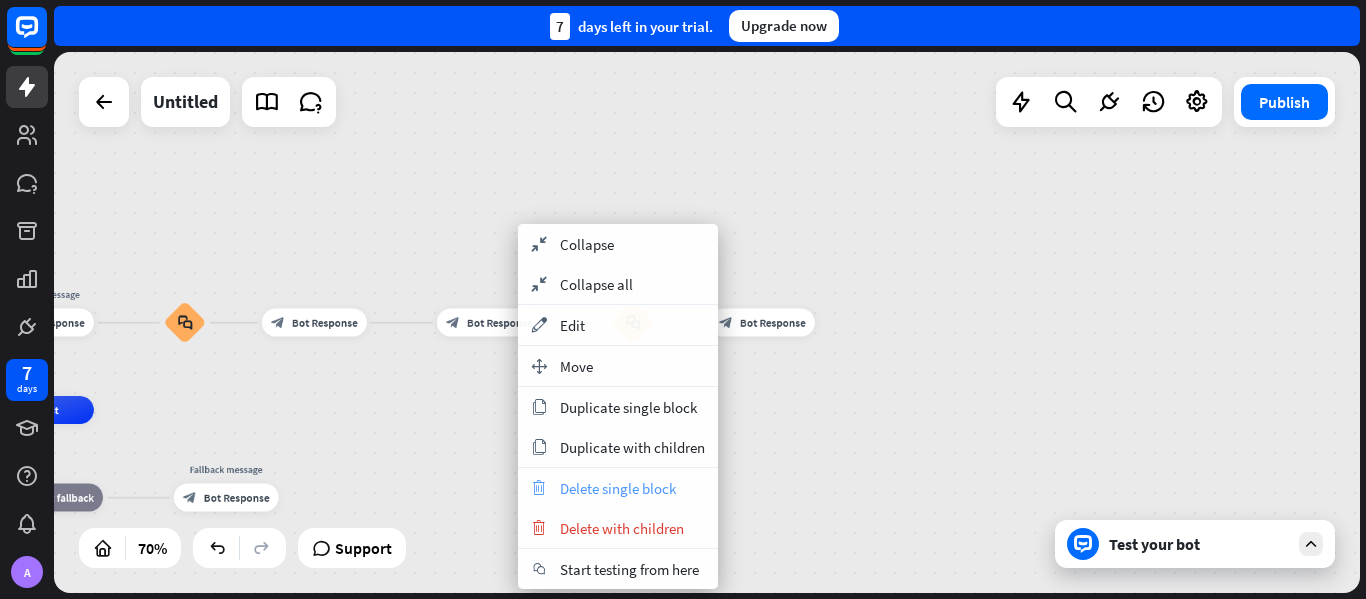 click on "Delete single block" at bounding box center (618, 488) 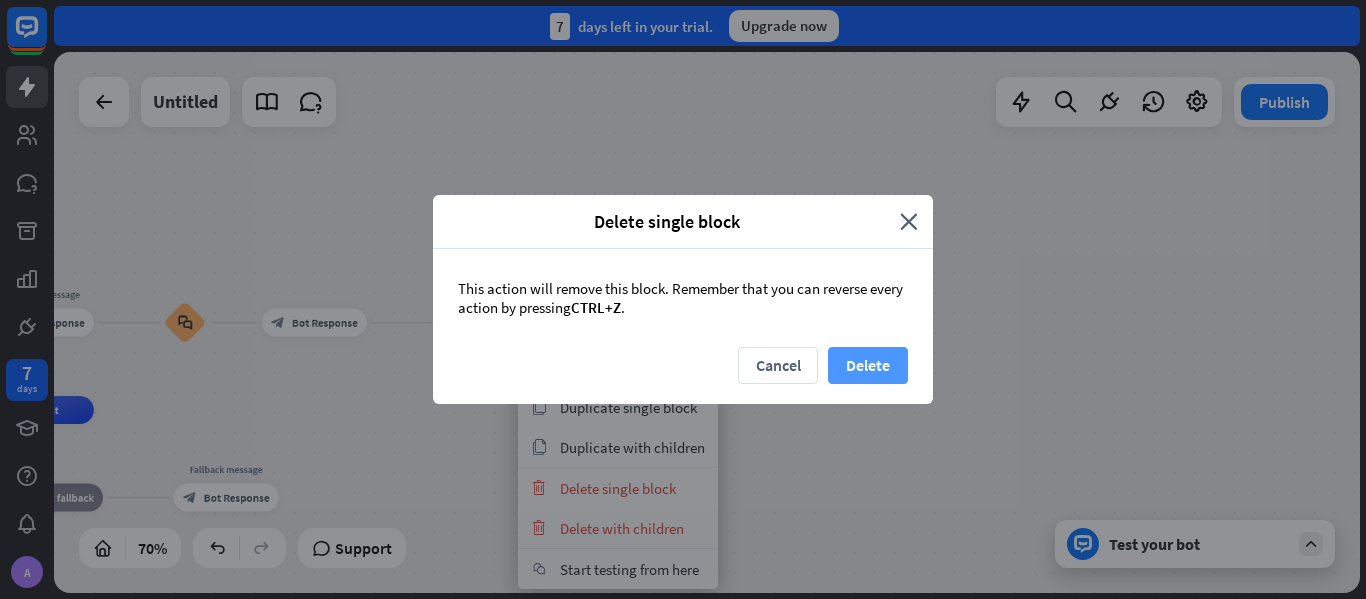 click on "Delete" at bounding box center (868, 365) 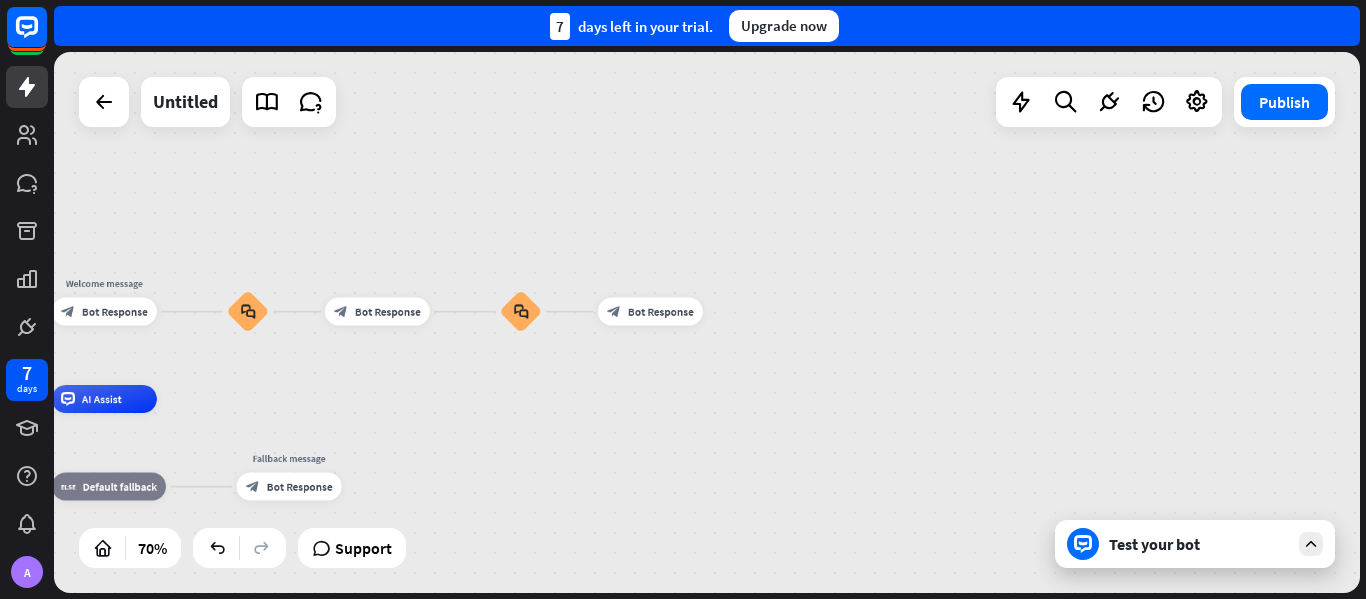 drag, startPoint x: 660, startPoint y: 445, endPoint x: 802, endPoint y: 422, distance: 143.85062 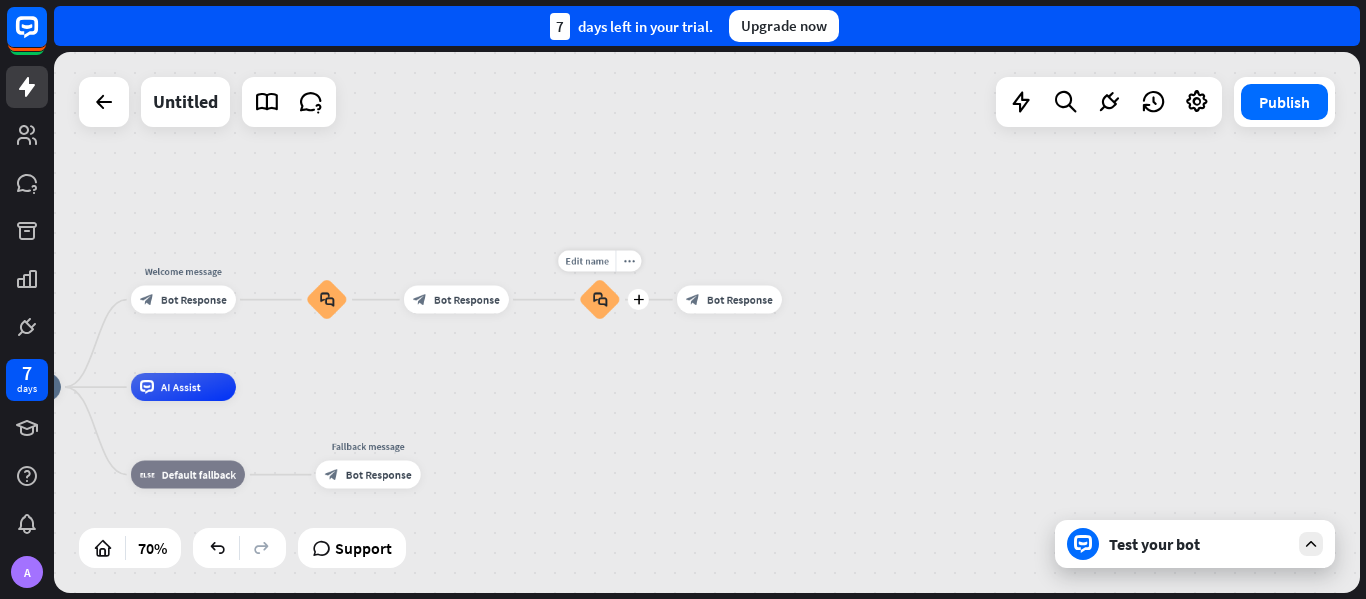 click on "block_faq" at bounding box center (599, 299) 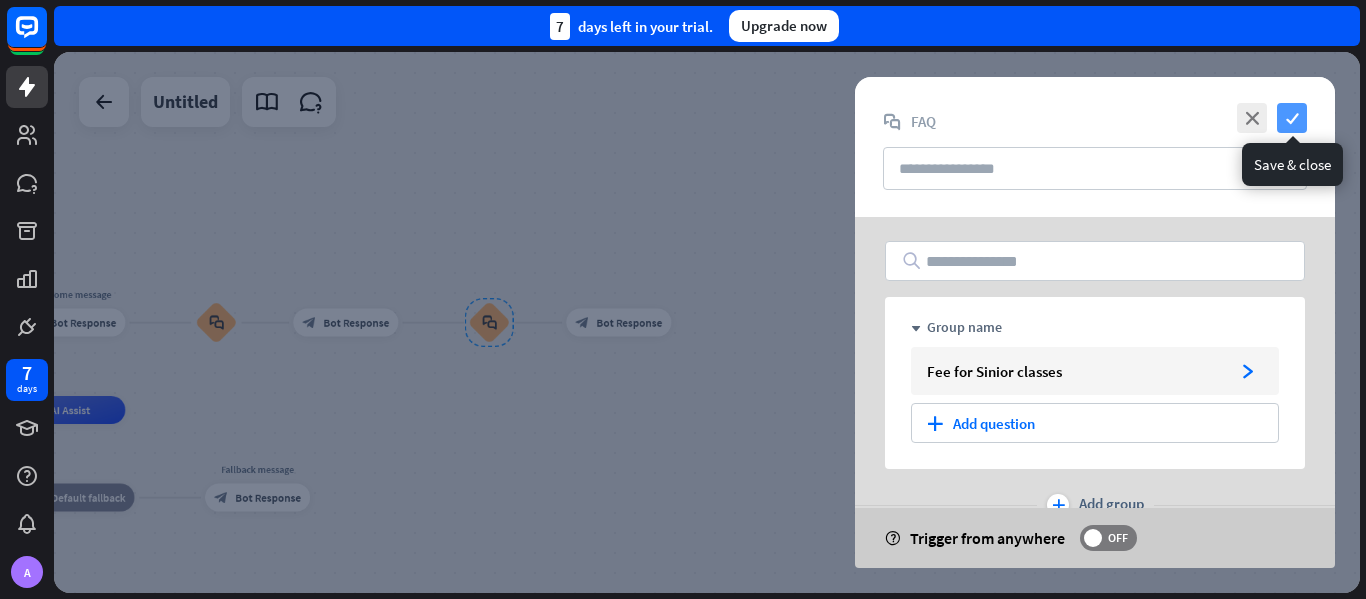 click on "check" at bounding box center (1292, 118) 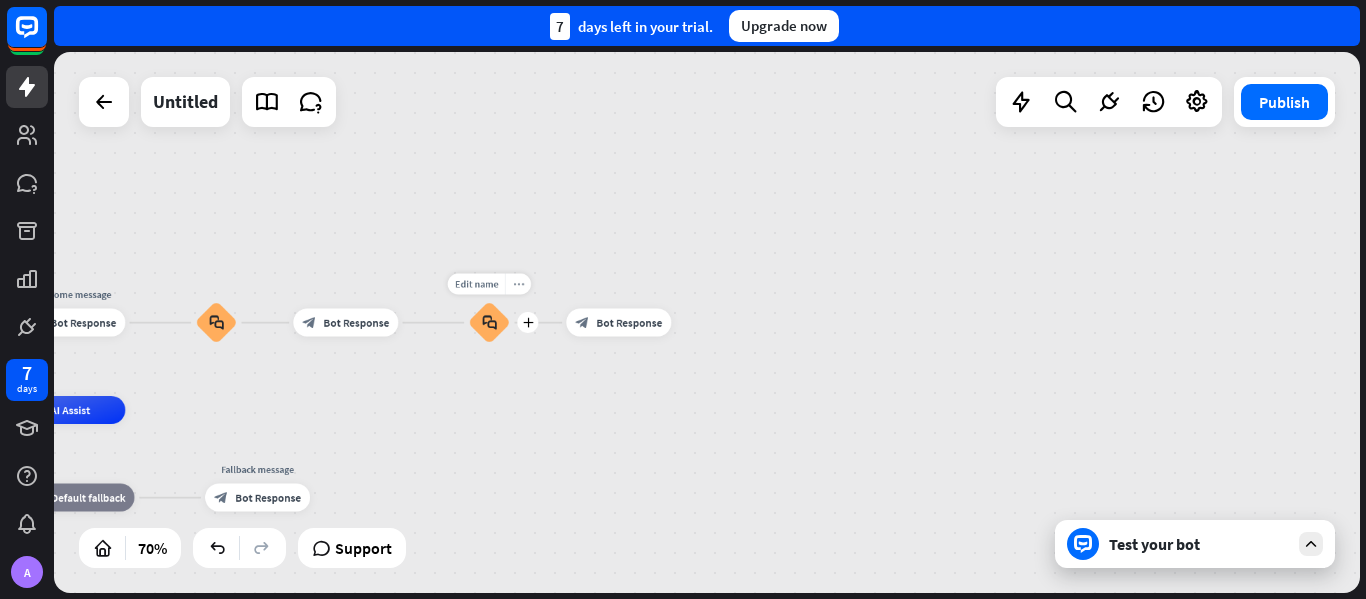 click on "more_horiz" at bounding box center [518, 284] 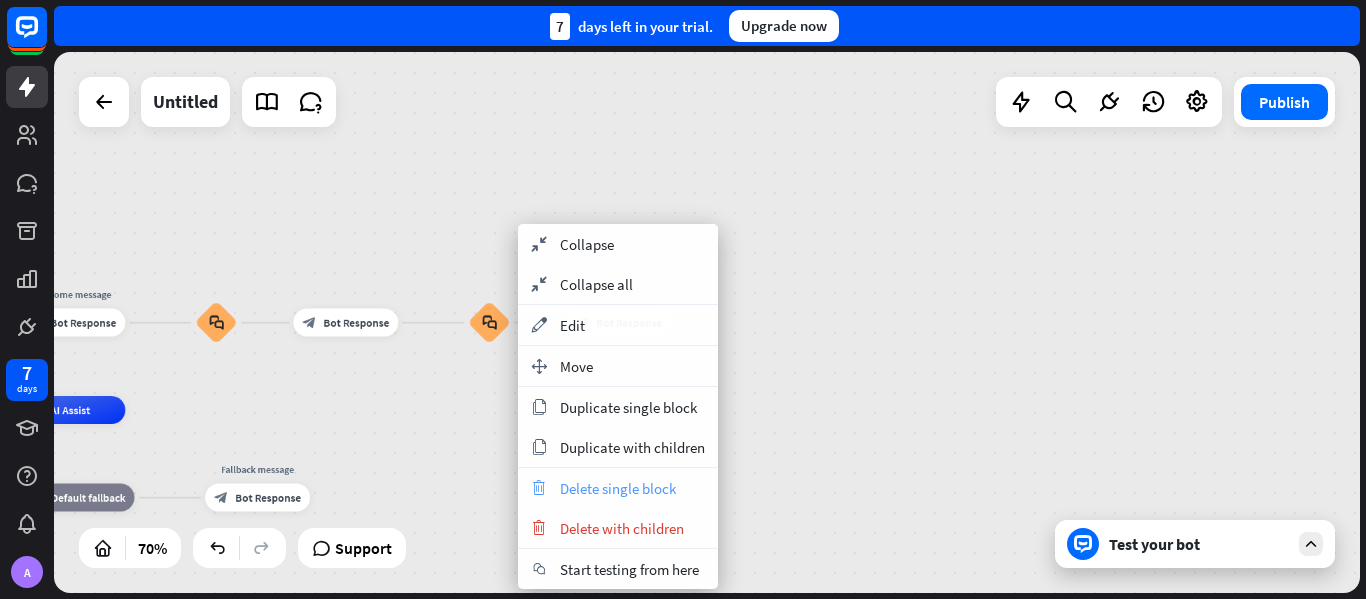 click on "Delete single block" at bounding box center [618, 488] 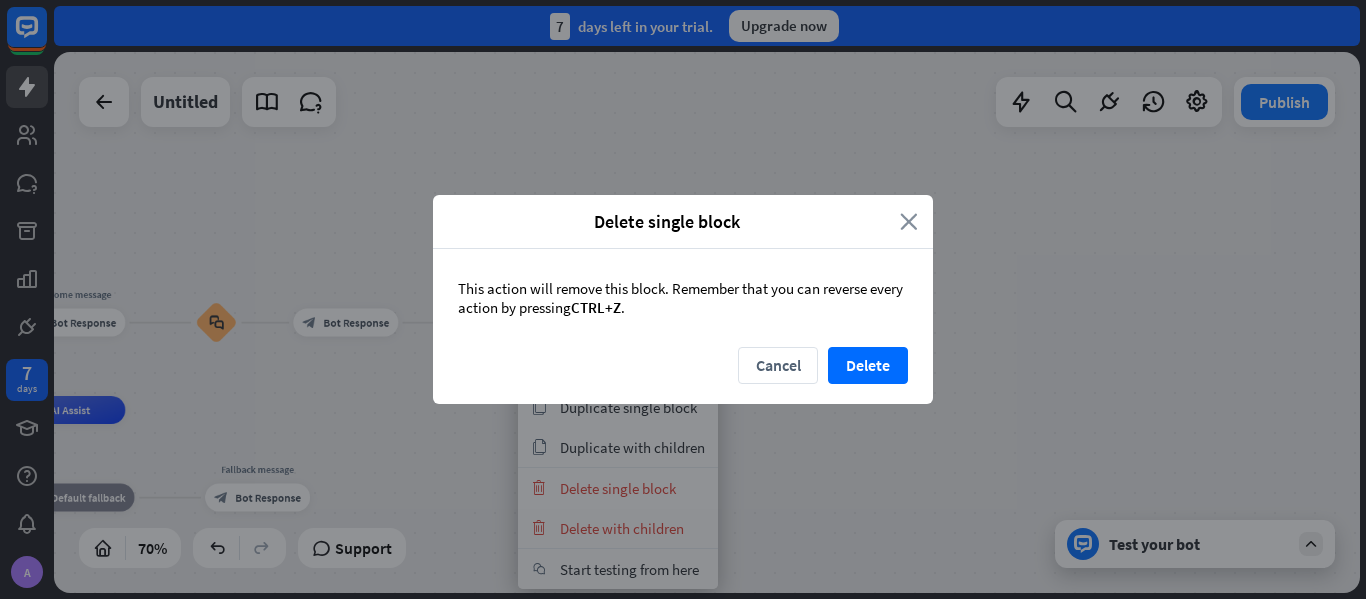 click on "close" at bounding box center [909, 221] 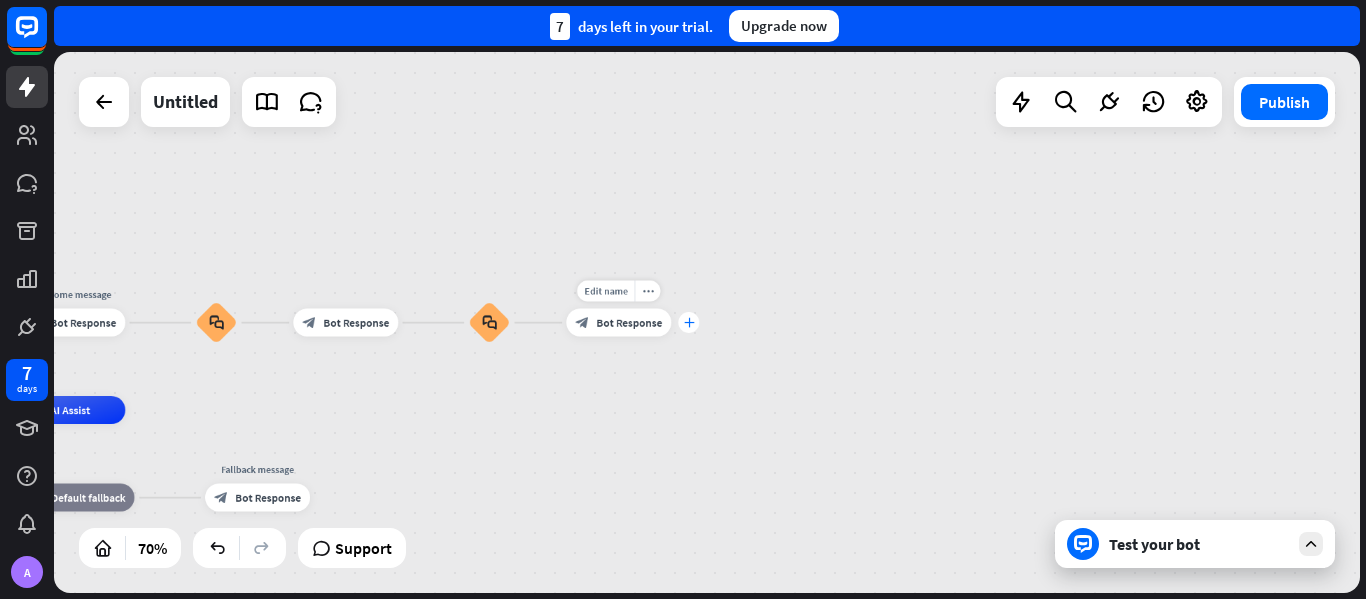click on "plus" at bounding box center [689, 323] 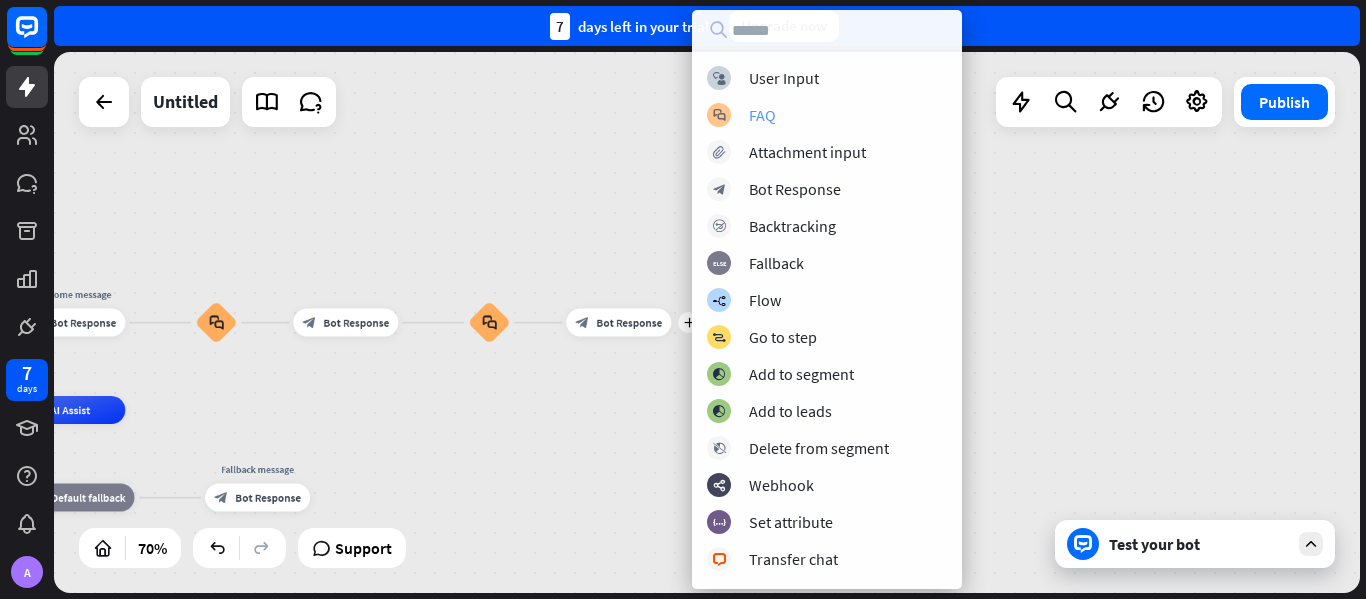click on "block_faq
FAQ" at bounding box center [827, 115] 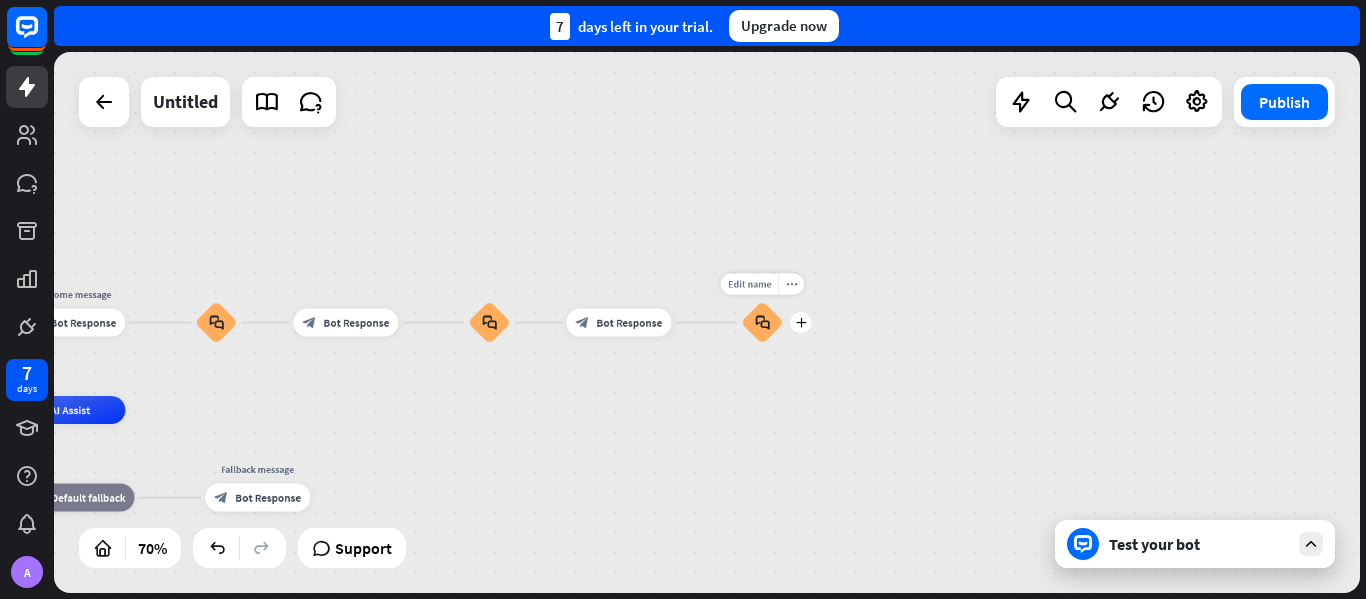 click on "block_faq" at bounding box center [762, 323] 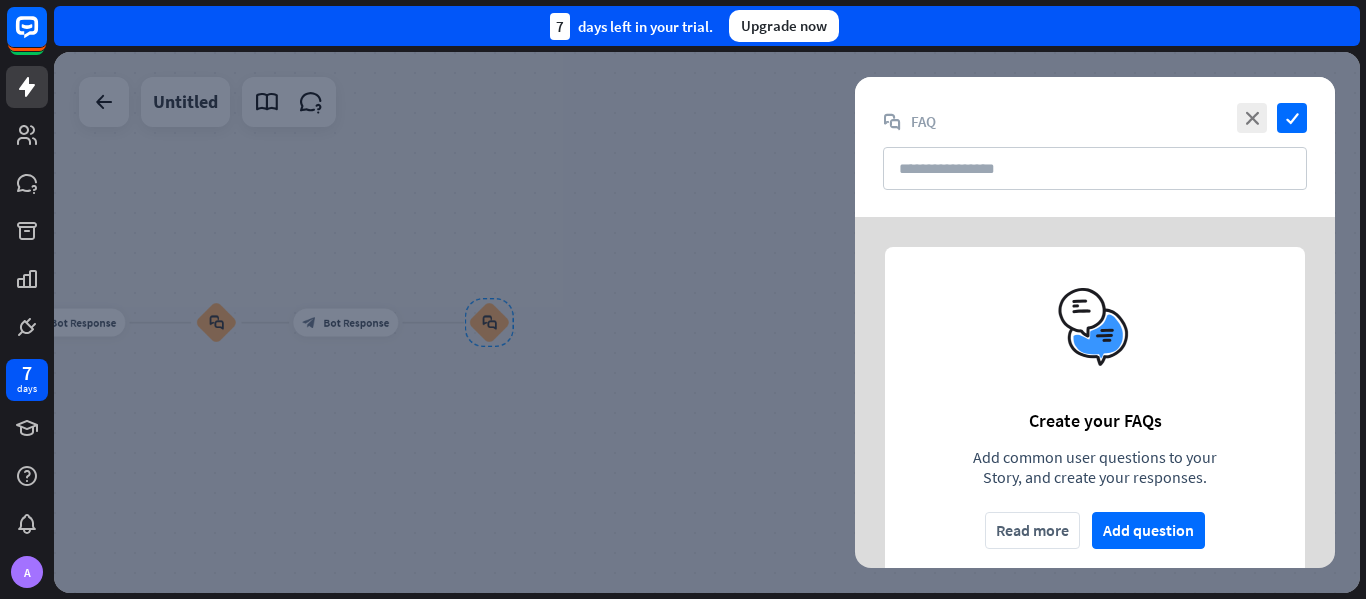 click on "Create your FAQs
Add common user questions to your Story, and create your responses.
Read more    Add question" at bounding box center [1095, 418] 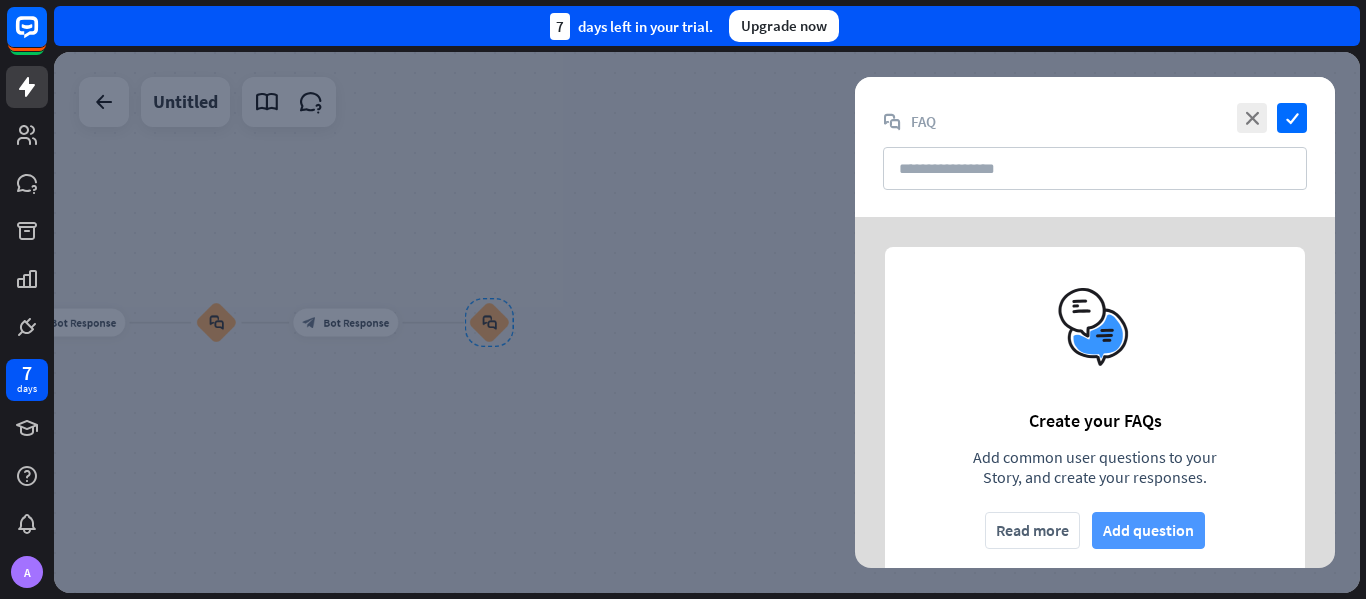 click on "Add question" at bounding box center (1148, 530) 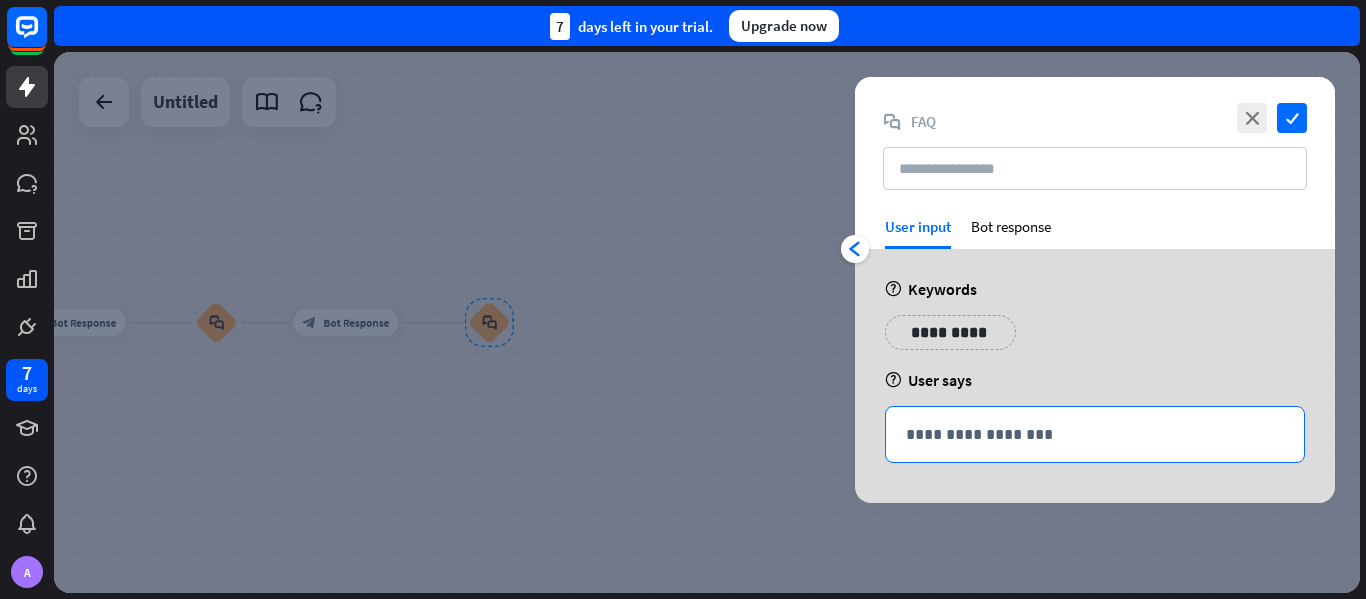 click on "**********" at bounding box center (1095, 434) 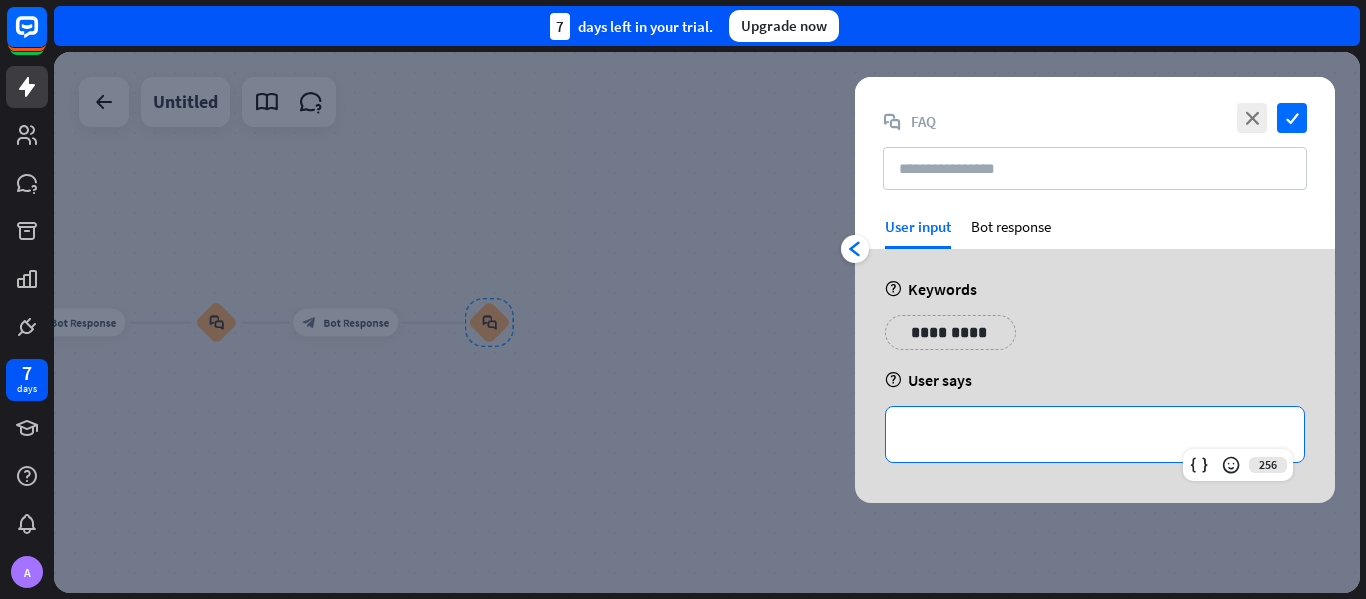 type 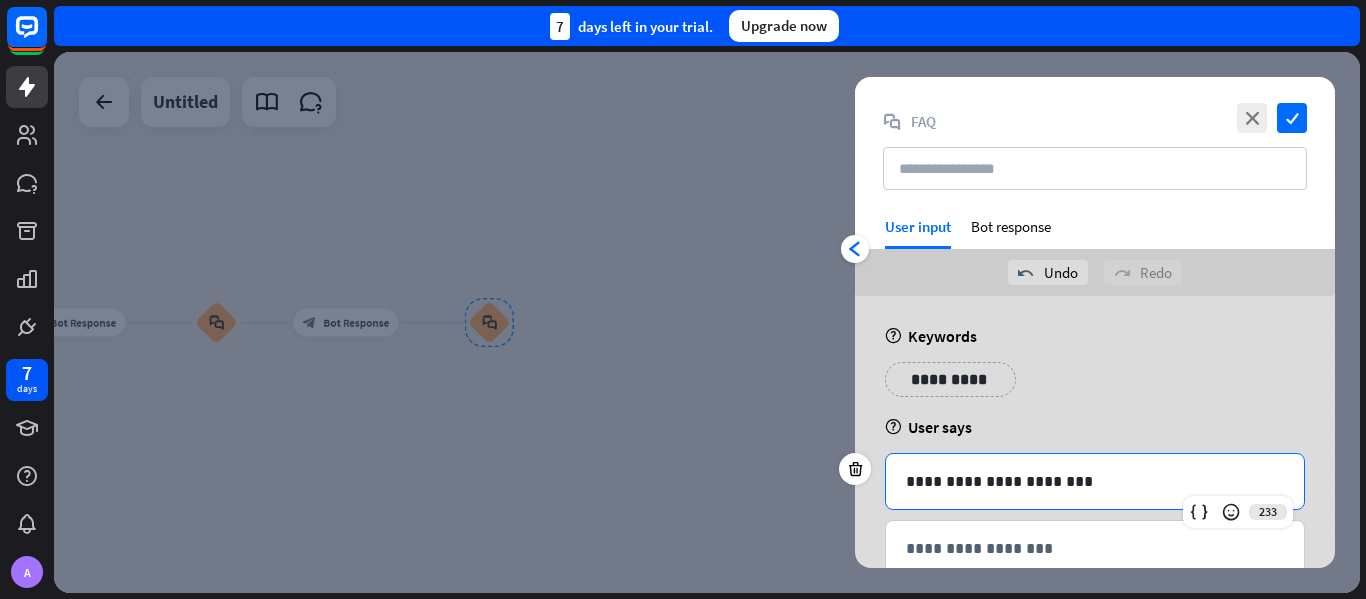 click on "**********" at bounding box center (1095, 481) 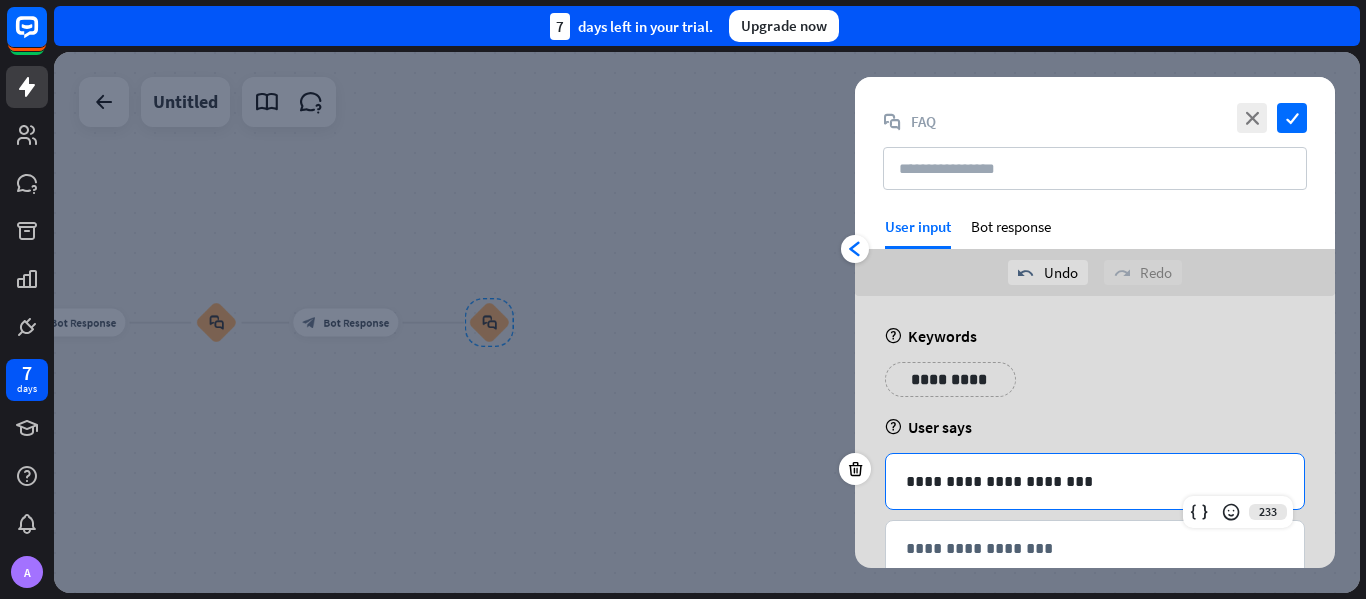 click on "**********" at bounding box center (1095, 481) 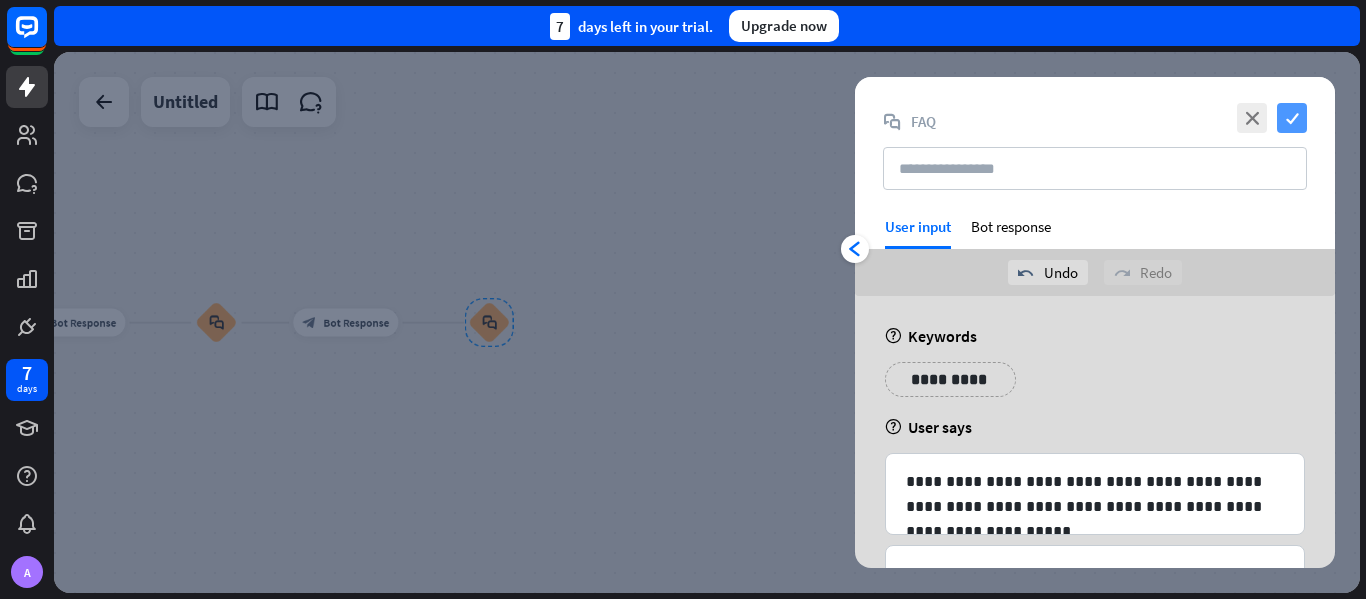 click on "check" at bounding box center (1292, 118) 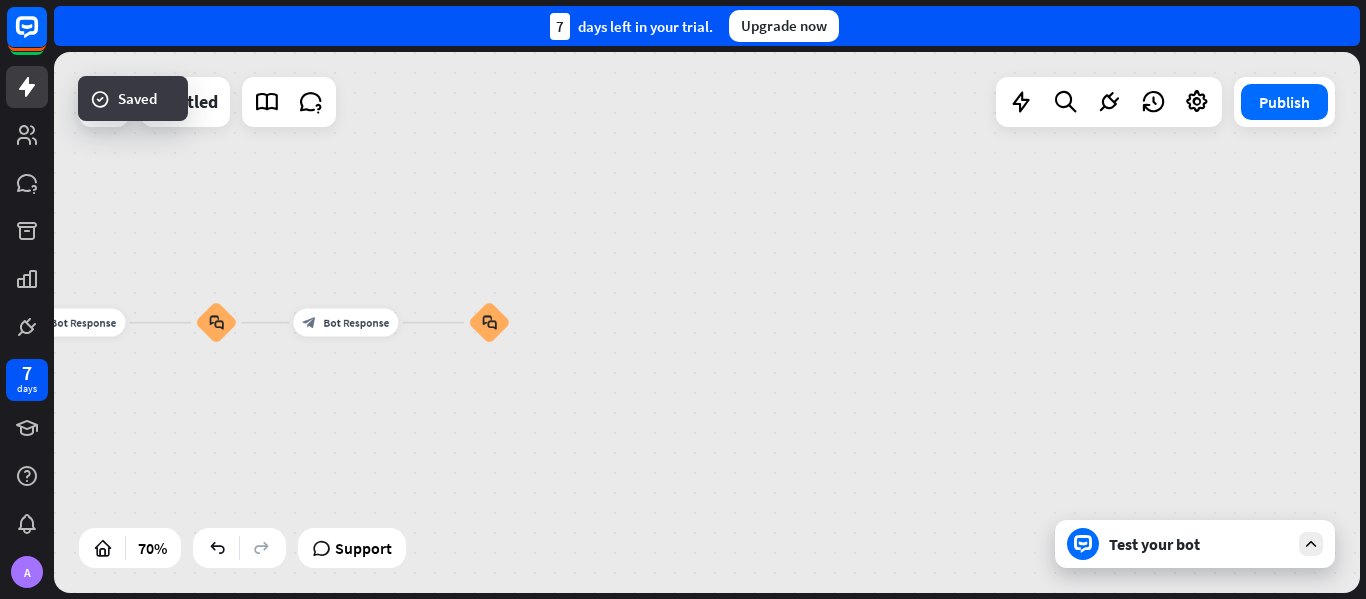 click on "Test your bot" at bounding box center [1199, 544] 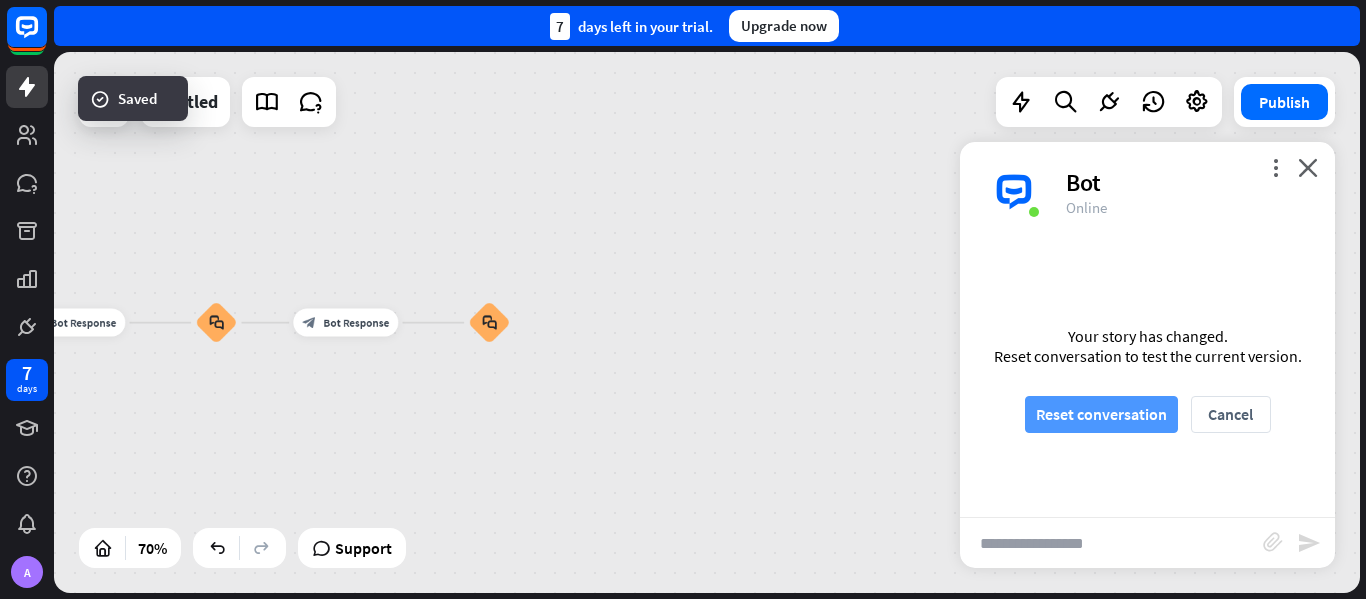 drag, startPoint x: 1129, startPoint y: 420, endPoint x: 1131, endPoint y: 445, distance: 25.079872 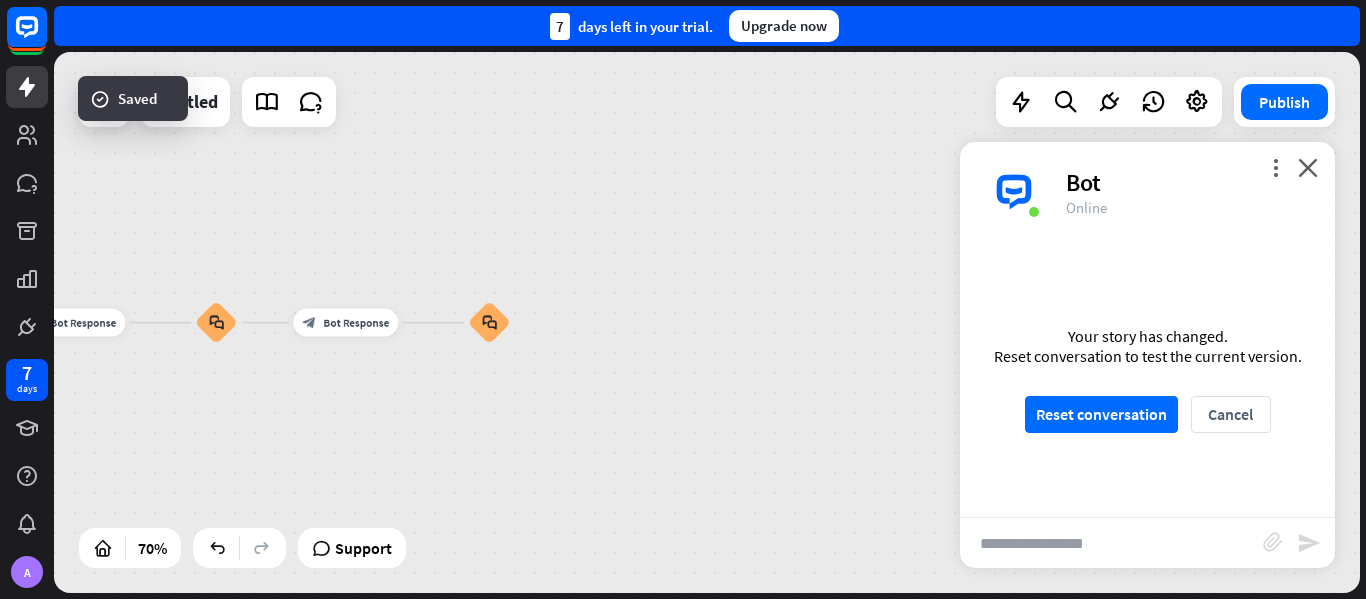 scroll, scrollTop: 0, scrollLeft: 0, axis: both 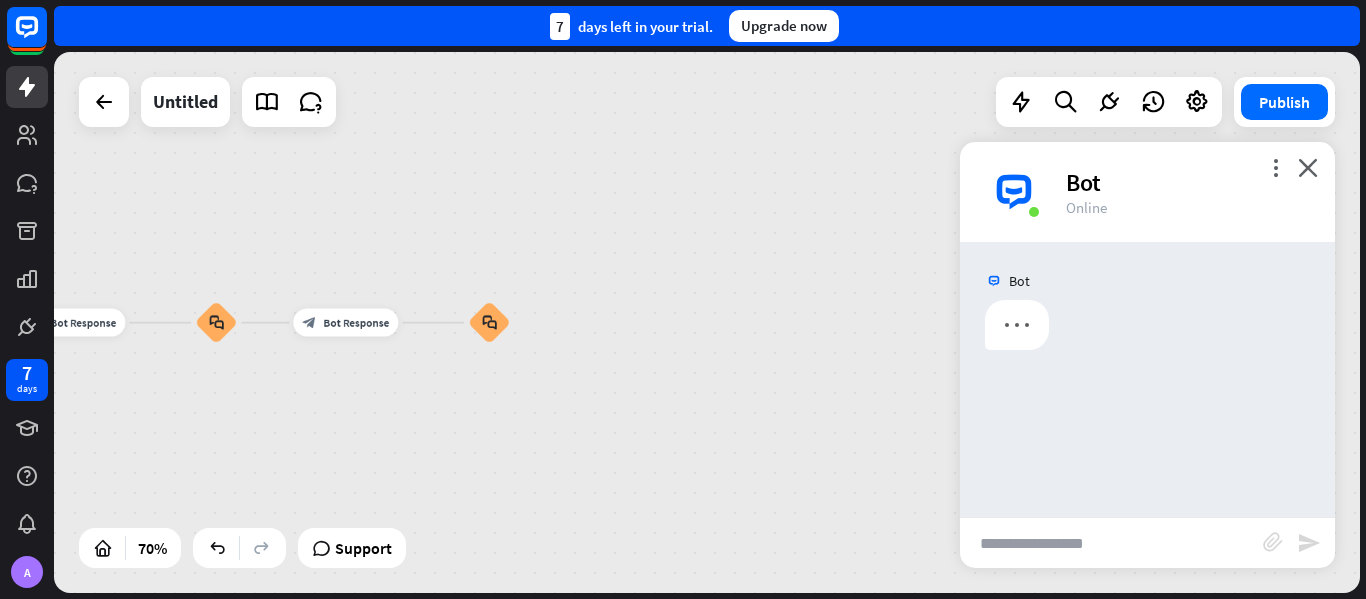 click at bounding box center (1111, 543) 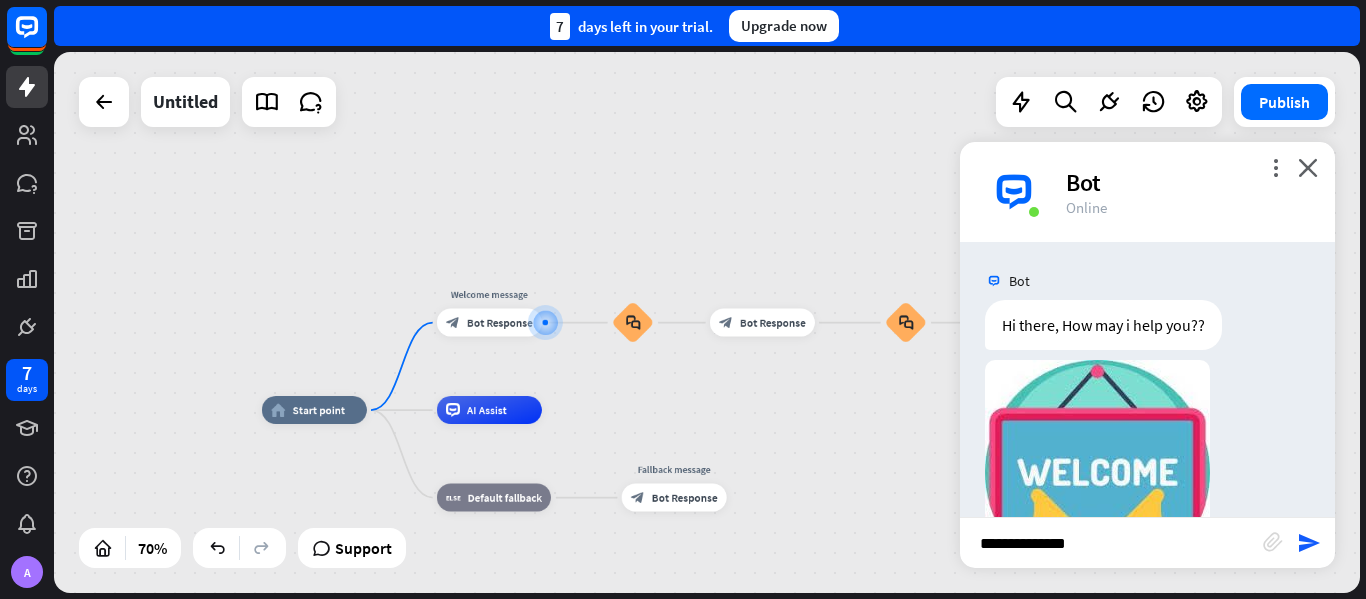 scroll, scrollTop: 98, scrollLeft: 0, axis: vertical 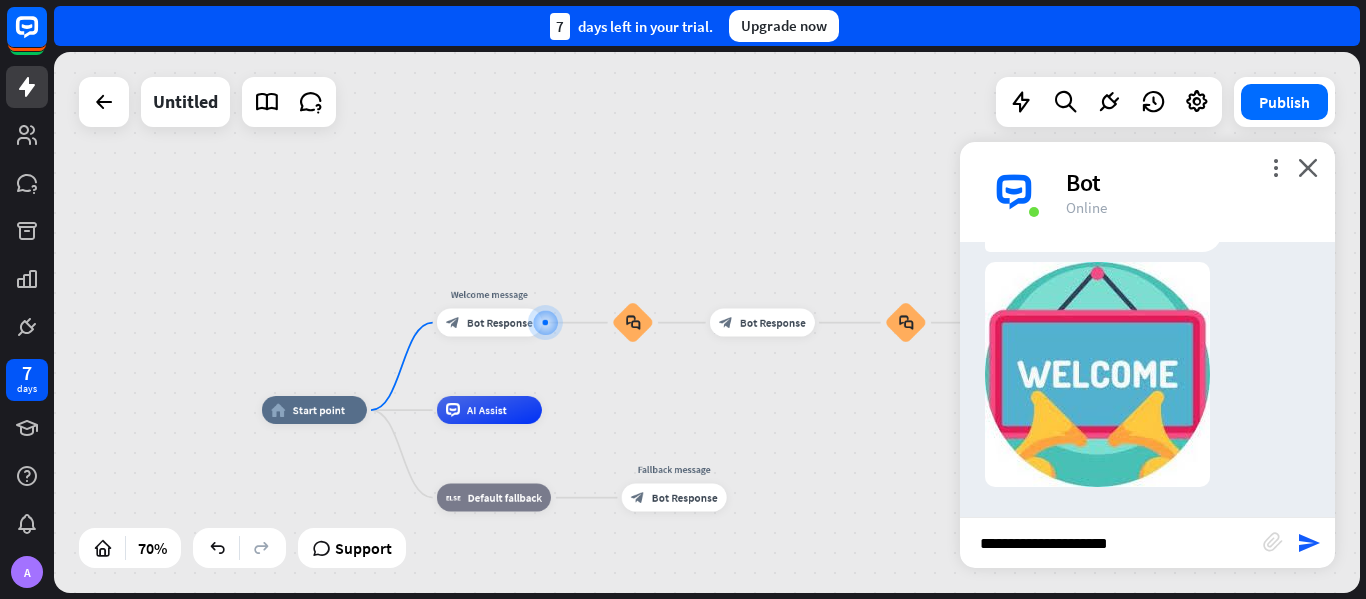 type on "**********" 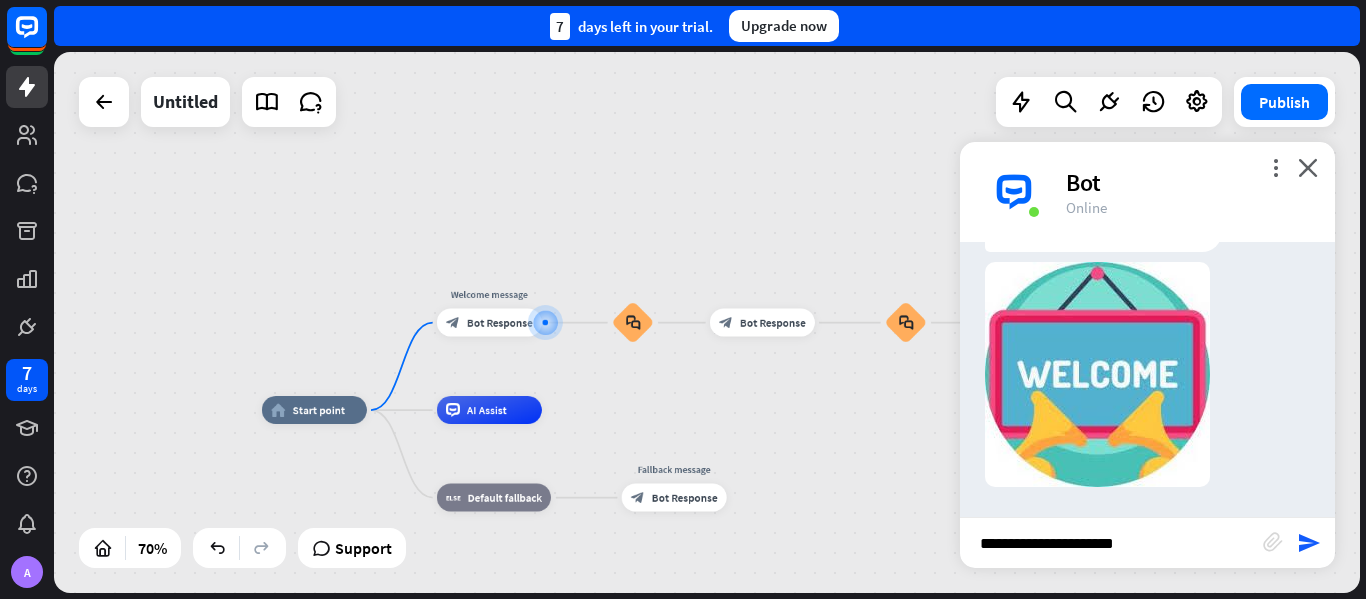 type 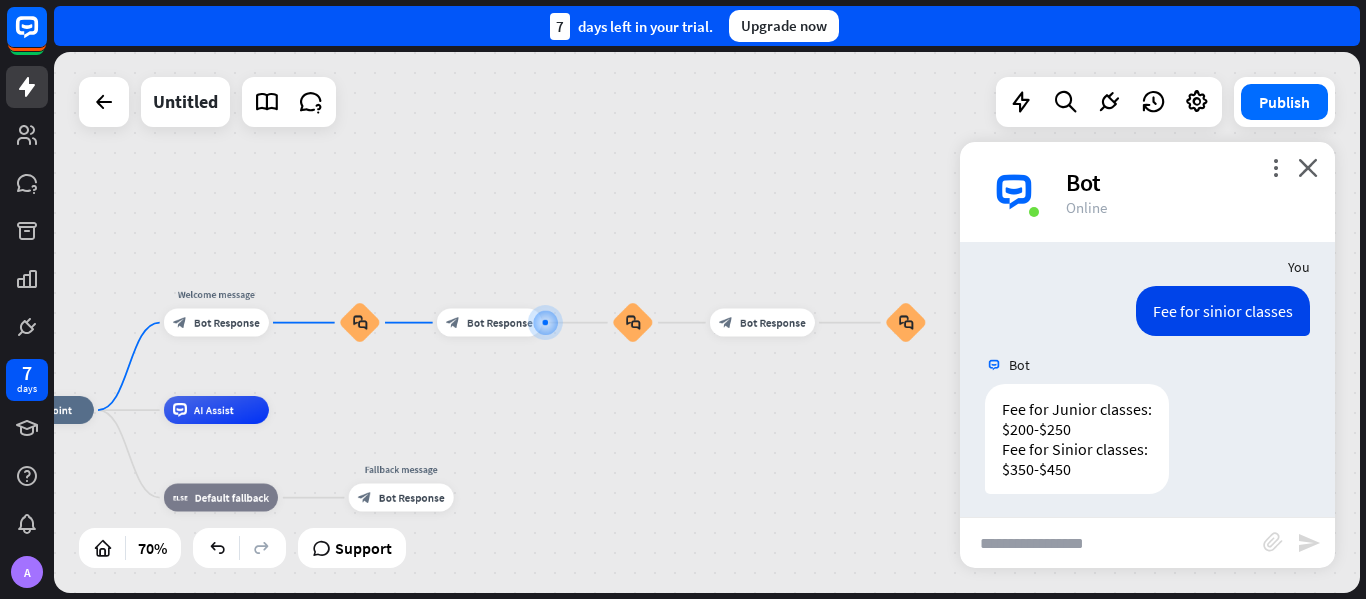 scroll, scrollTop: 354, scrollLeft: 0, axis: vertical 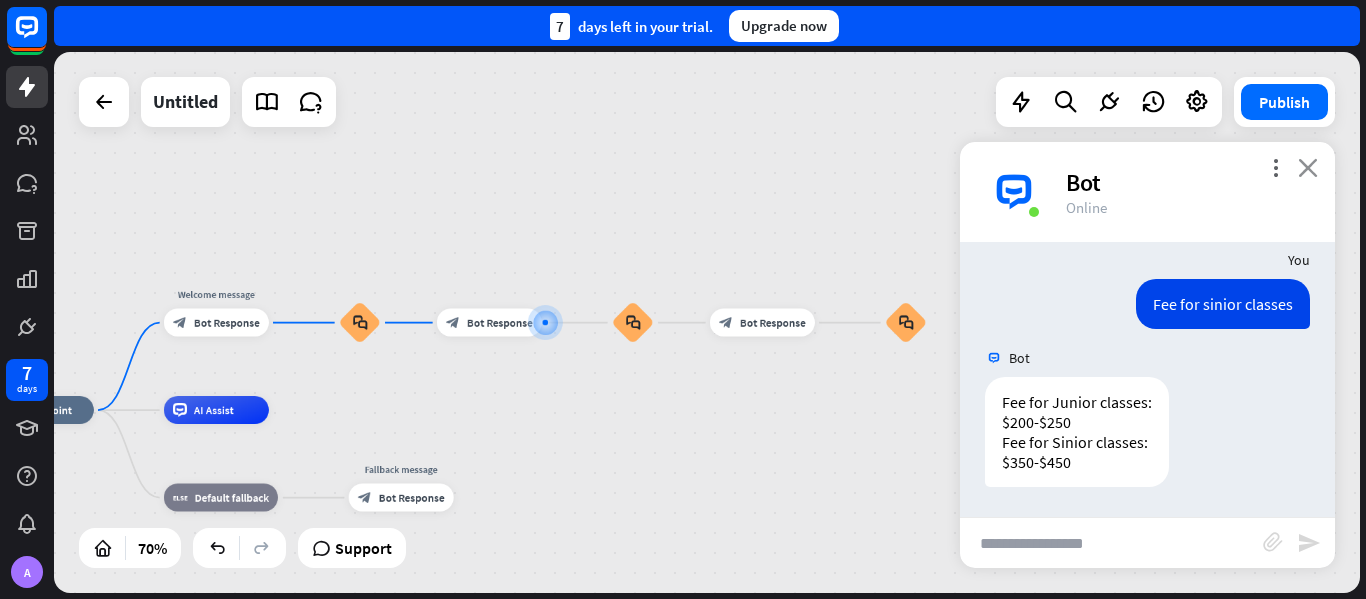 click on "close" at bounding box center [1308, 167] 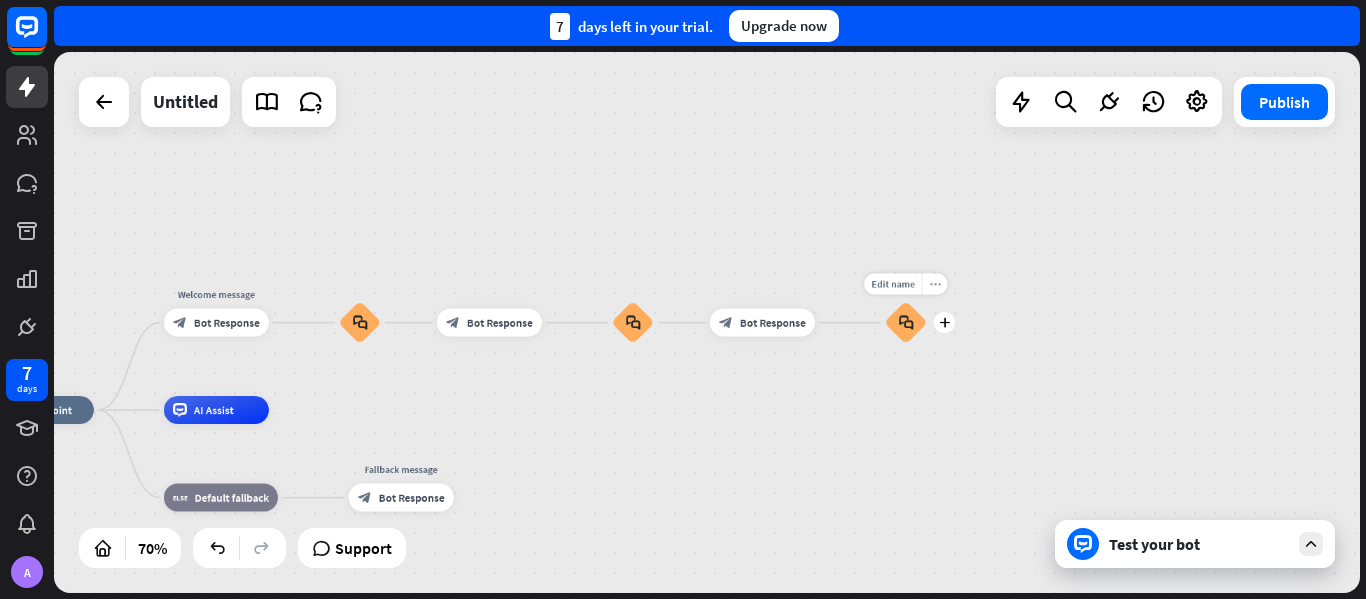 click on "more_horiz" at bounding box center [934, 284] 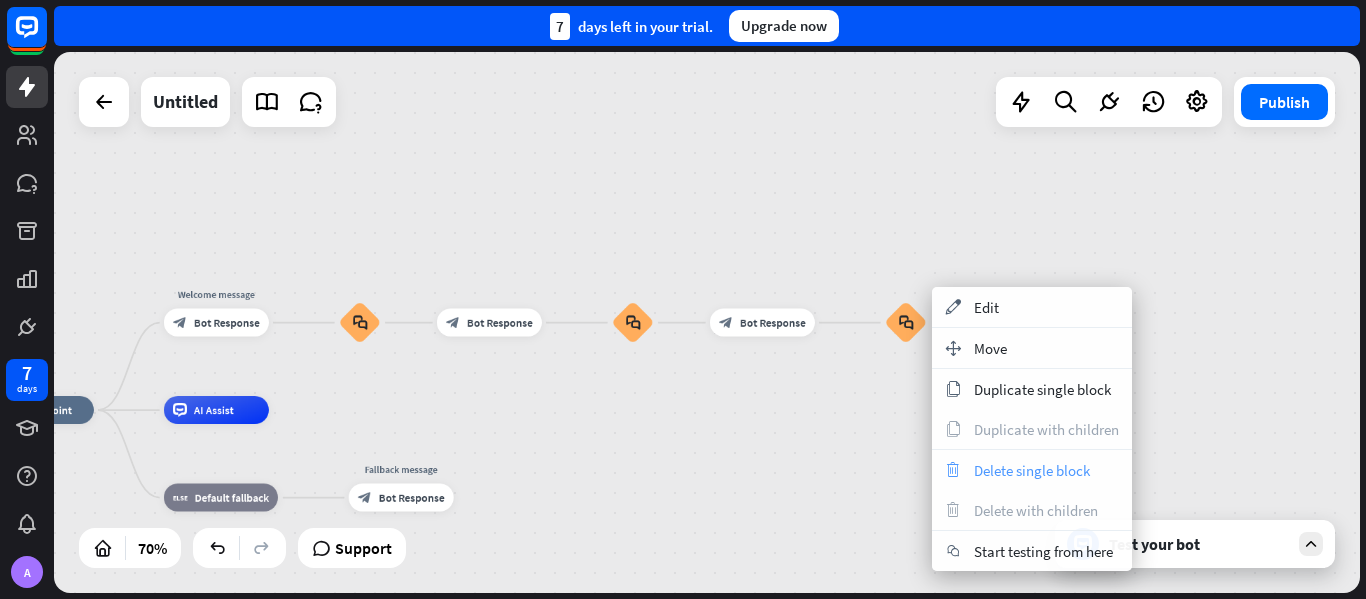 click on "Delete single block" at bounding box center (1032, 470) 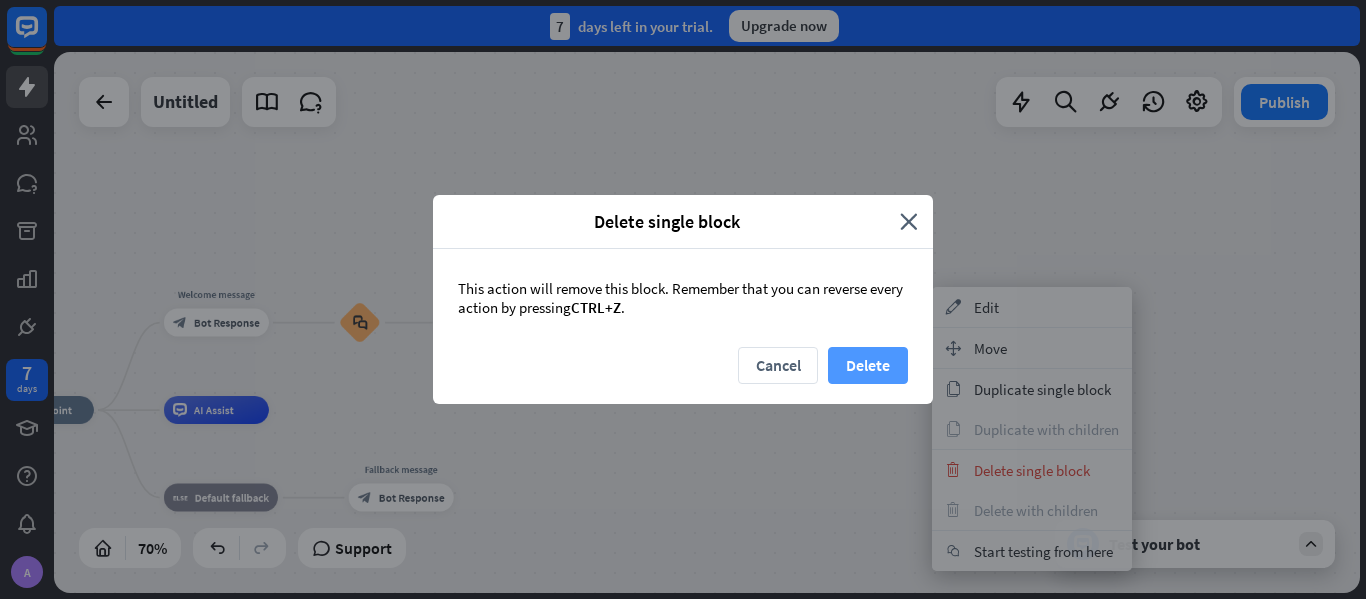 click on "Delete" at bounding box center [868, 365] 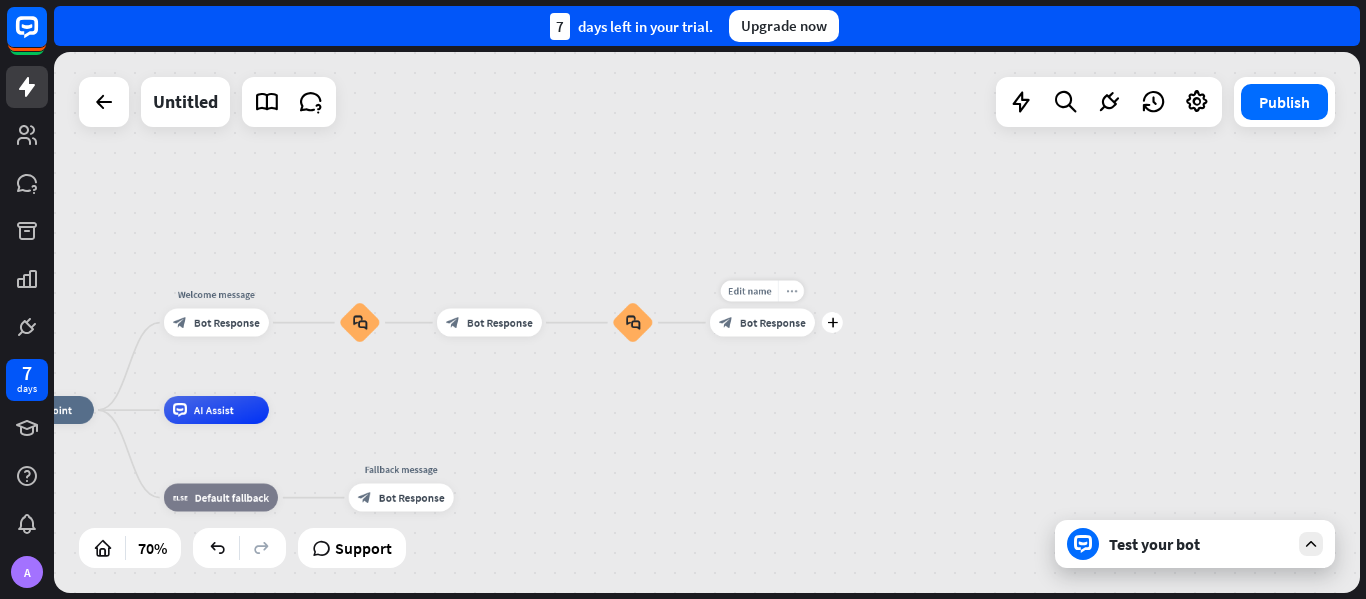 click on "more_horiz" at bounding box center (791, 291) 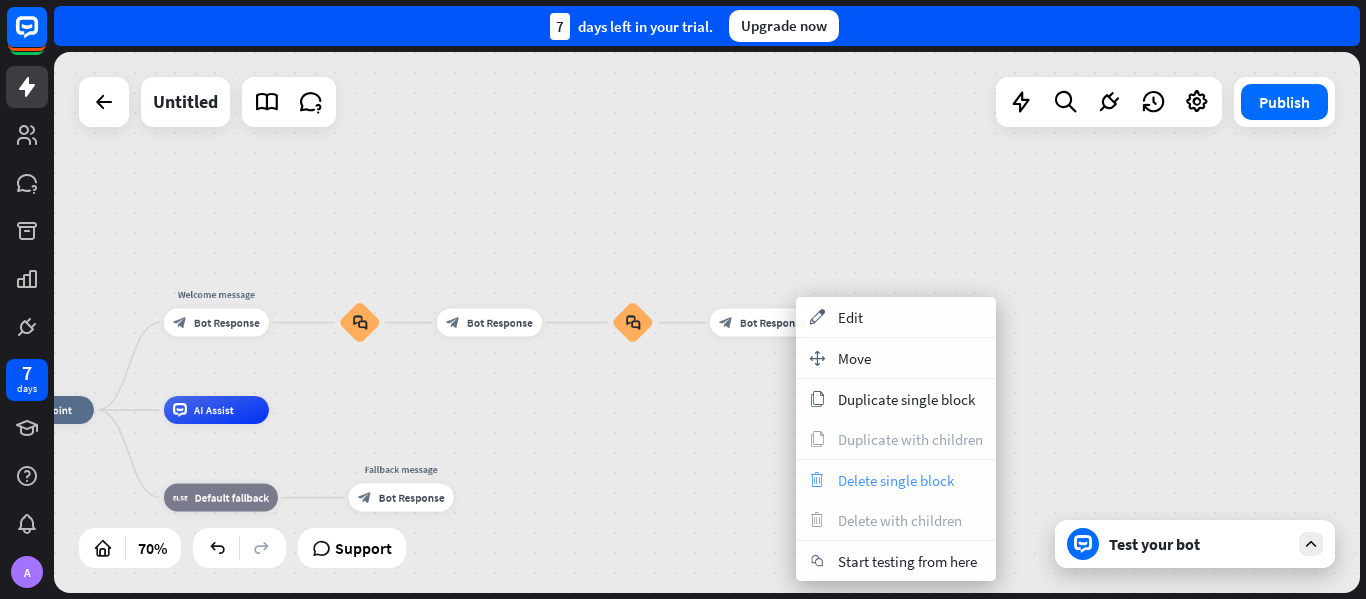 click on "Delete single block" at bounding box center [896, 480] 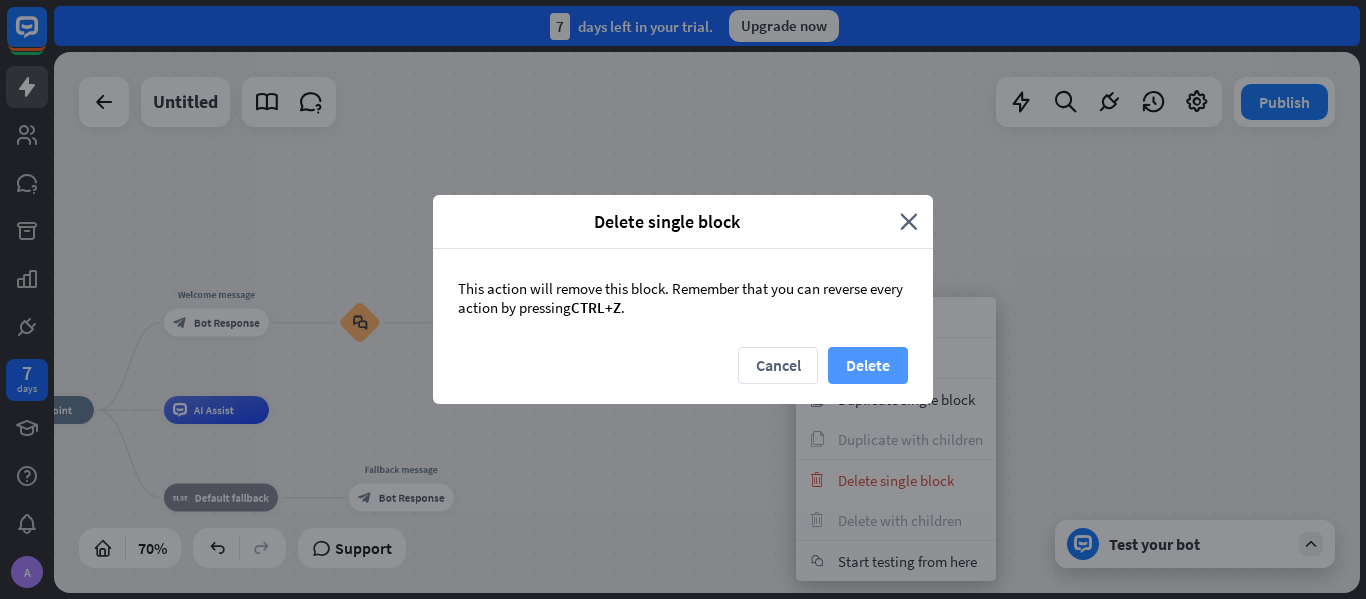 click on "Delete" at bounding box center [868, 365] 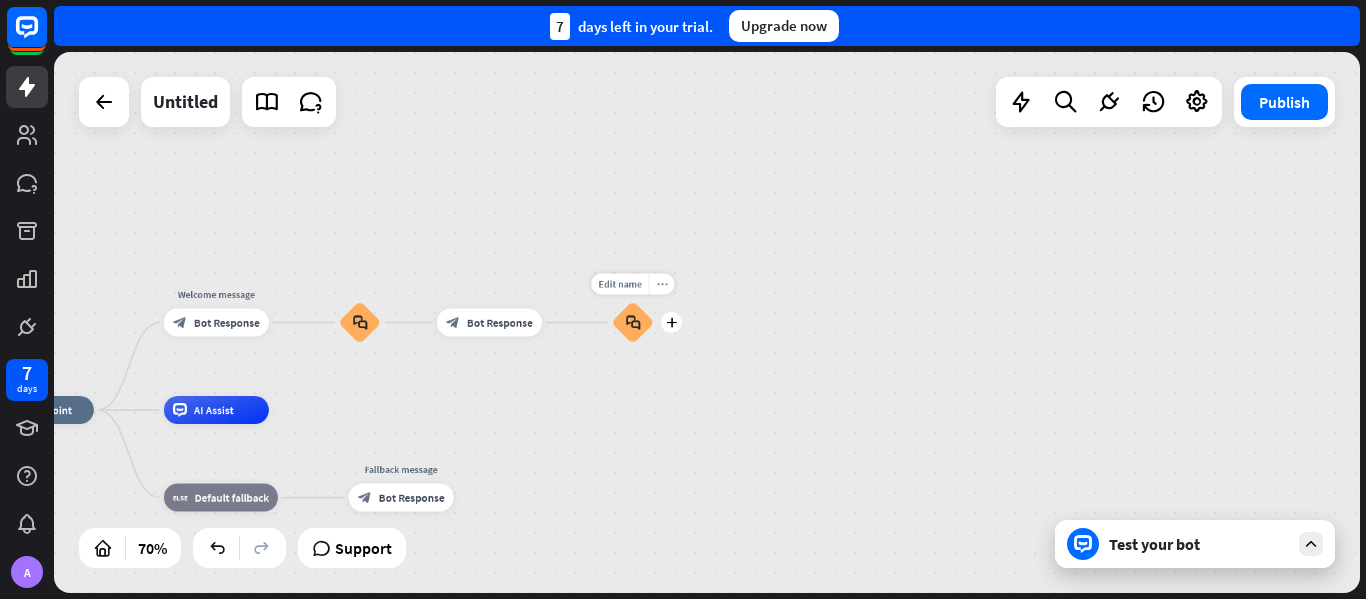 click on "more_horiz" at bounding box center (661, 284) 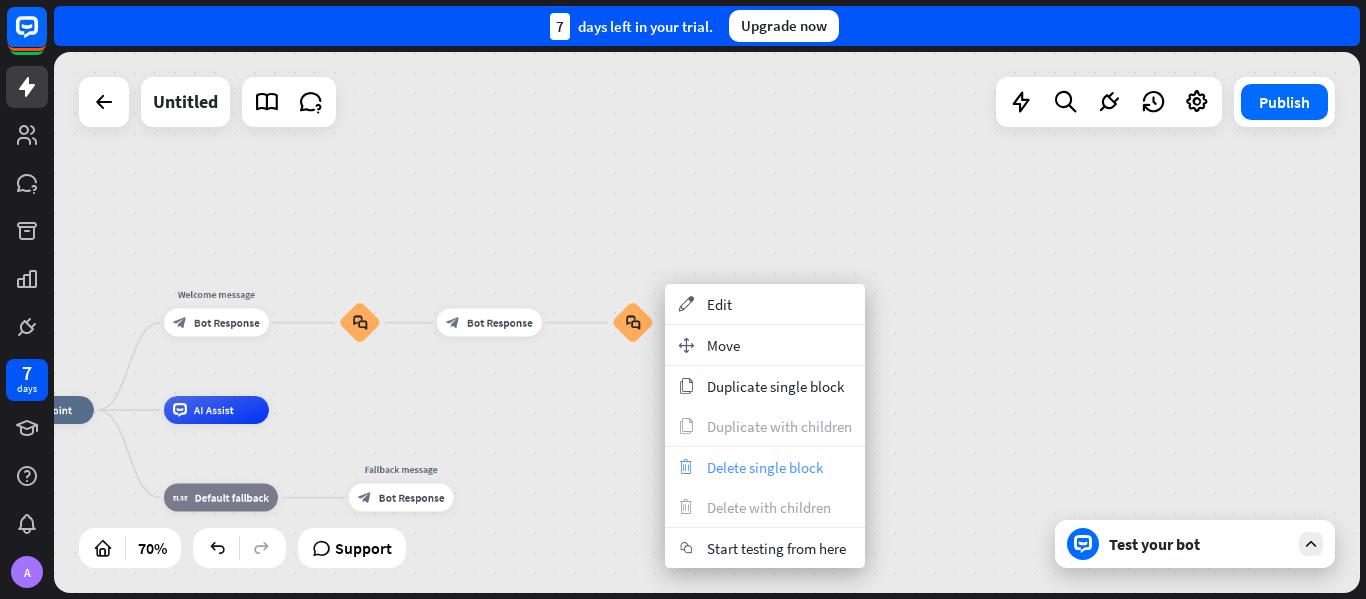 click on "Delete single block" at bounding box center [765, 467] 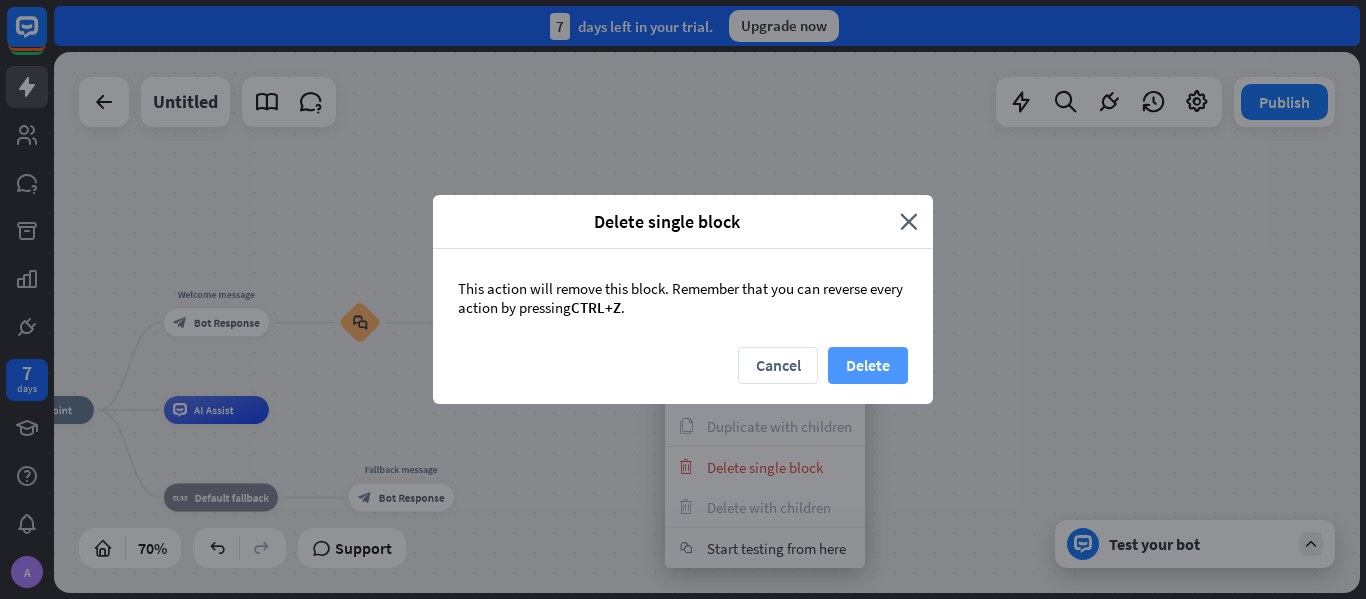 click on "Delete" at bounding box center (868, 365) 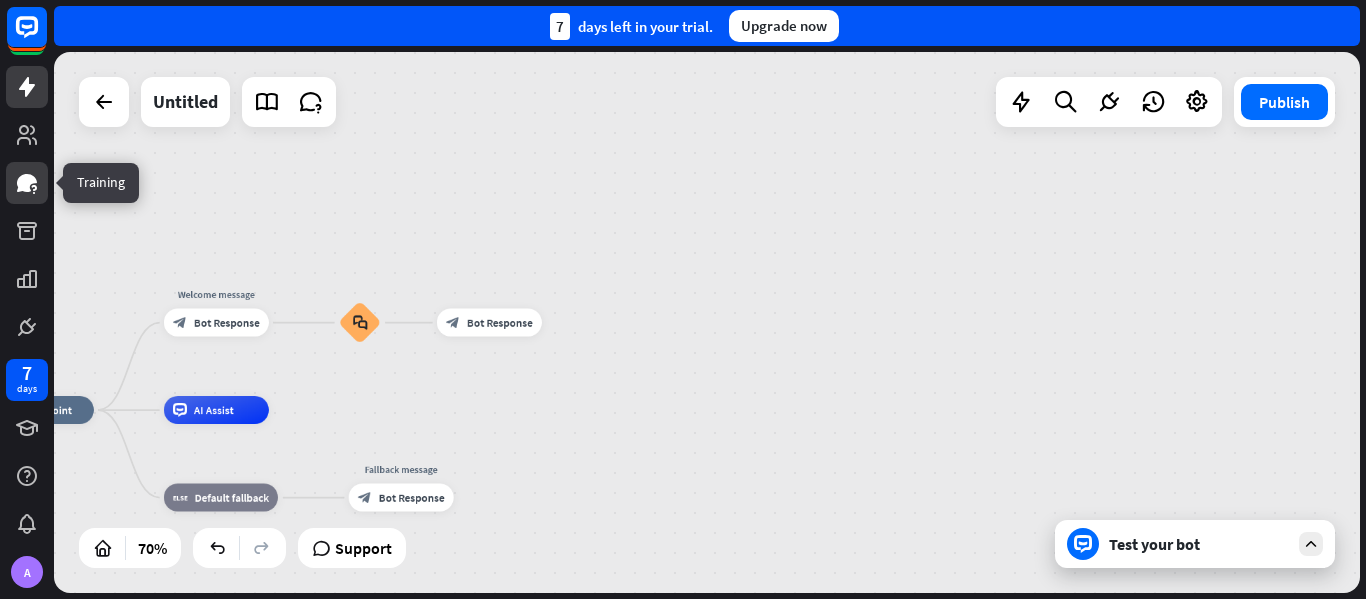 click at bounding box center (27, 183) 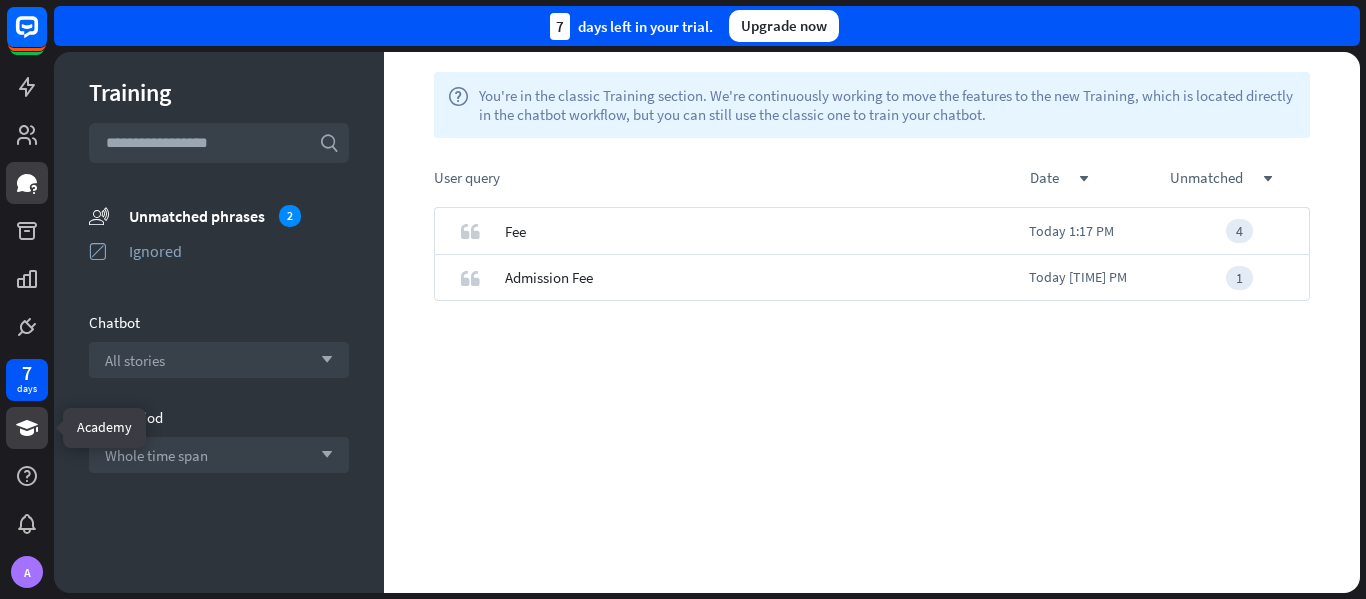 click 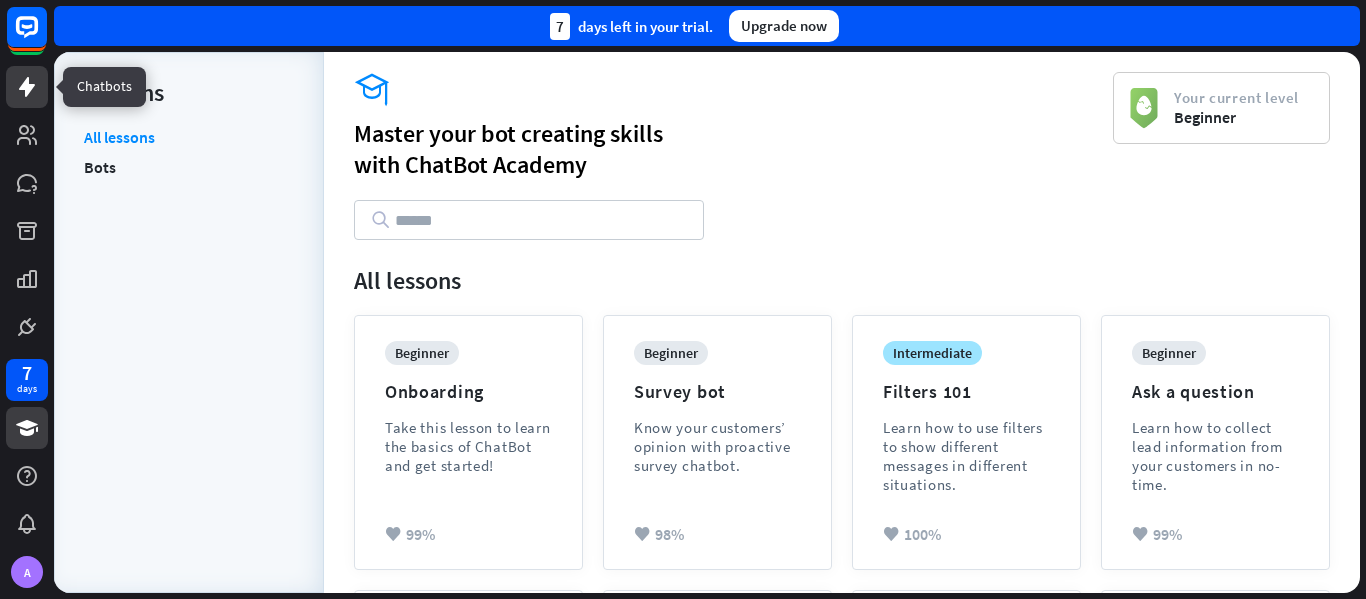 click at bounding box center (27, 87) 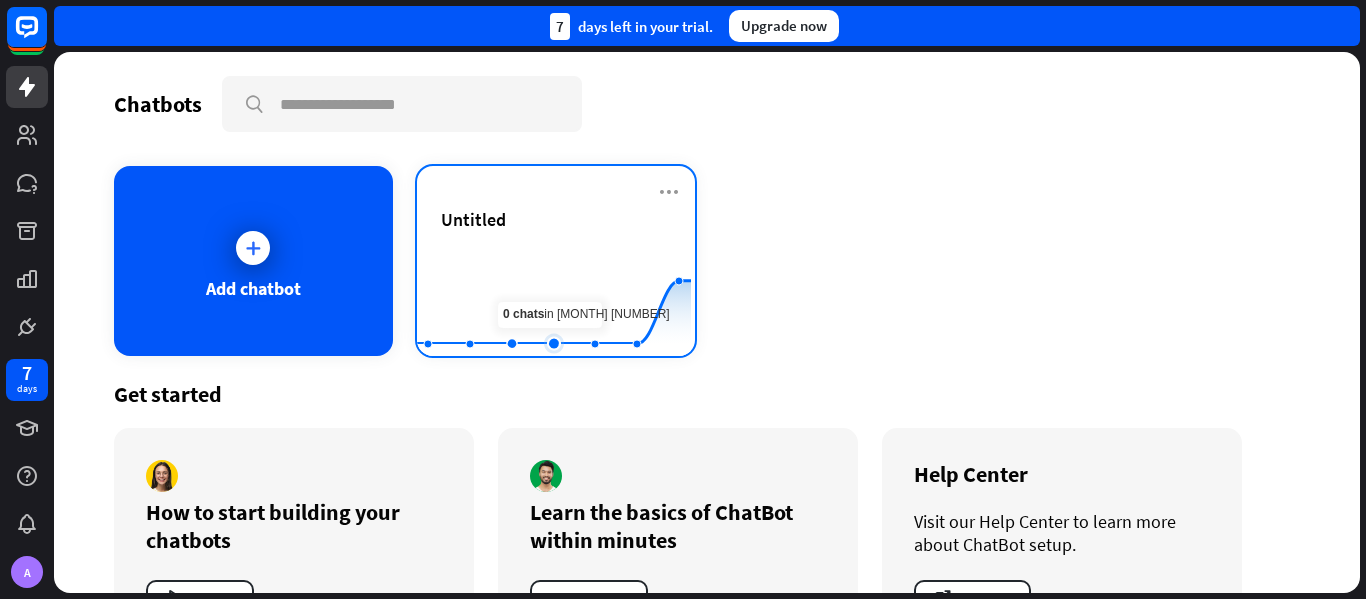 click 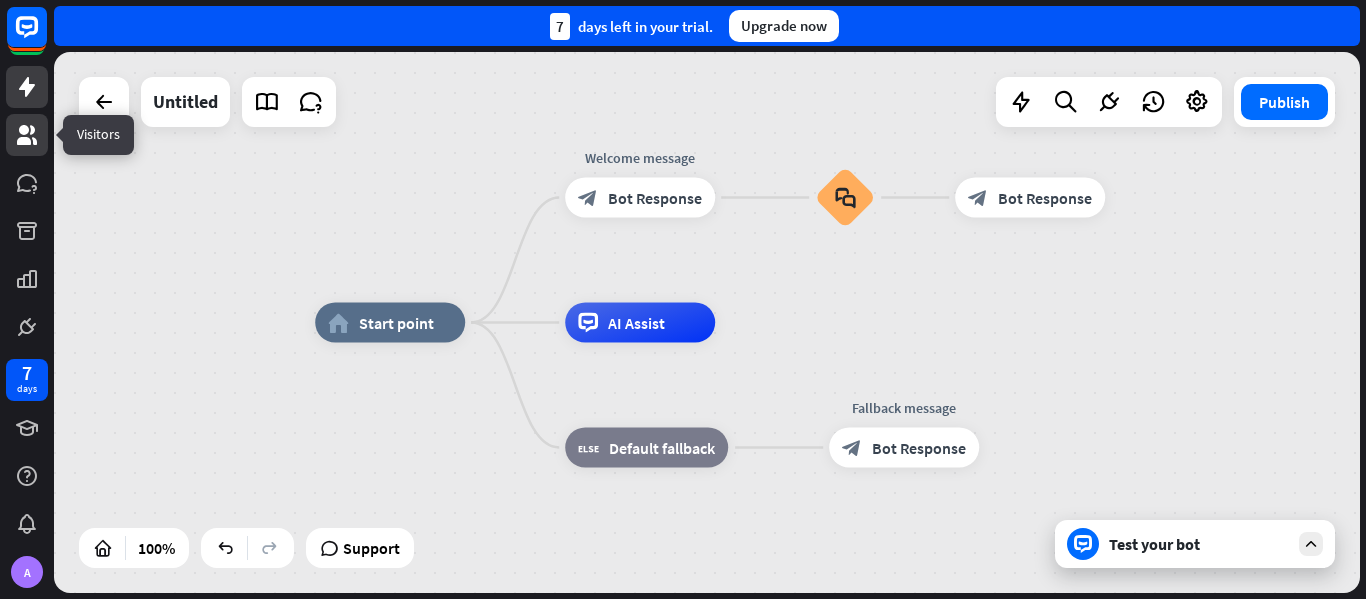 click at bounding box center [27, 135] 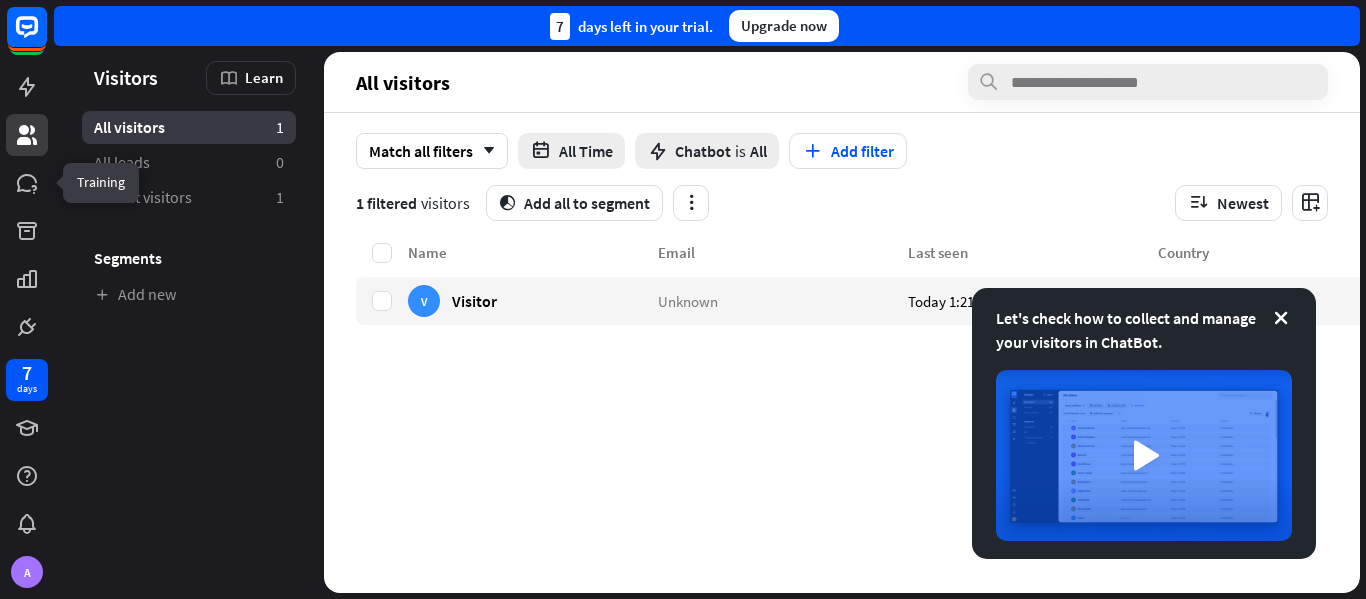 click at bounding box center (27, 174) 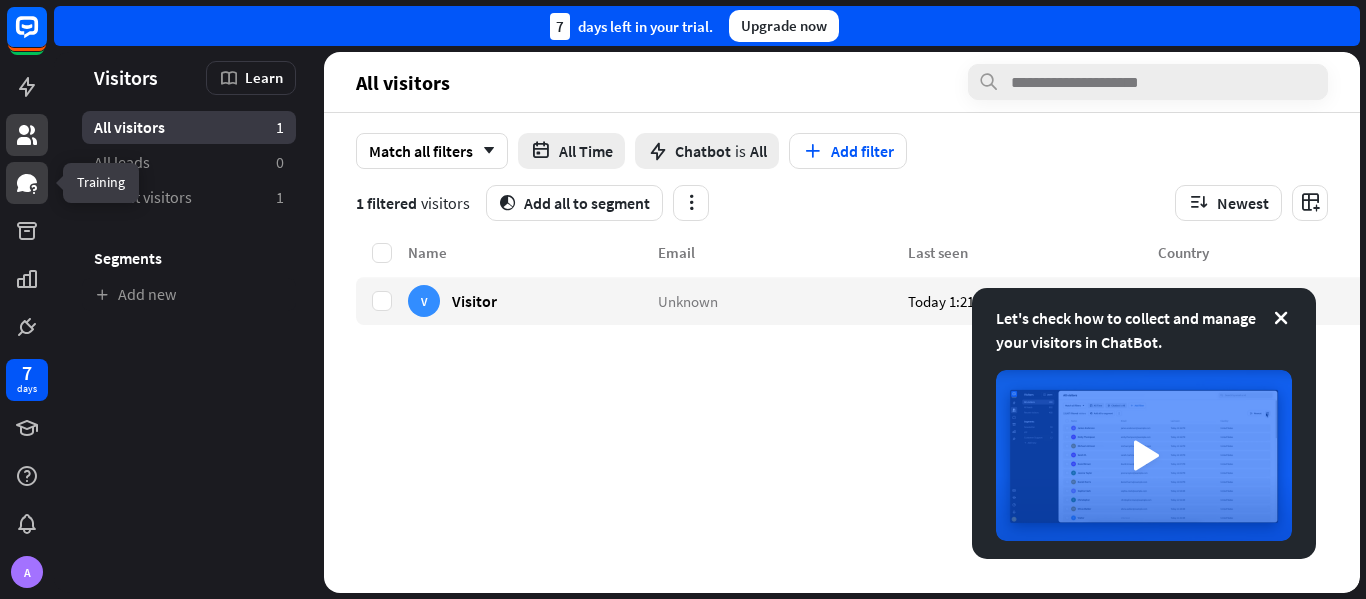 click at bounding box center (27, 183) 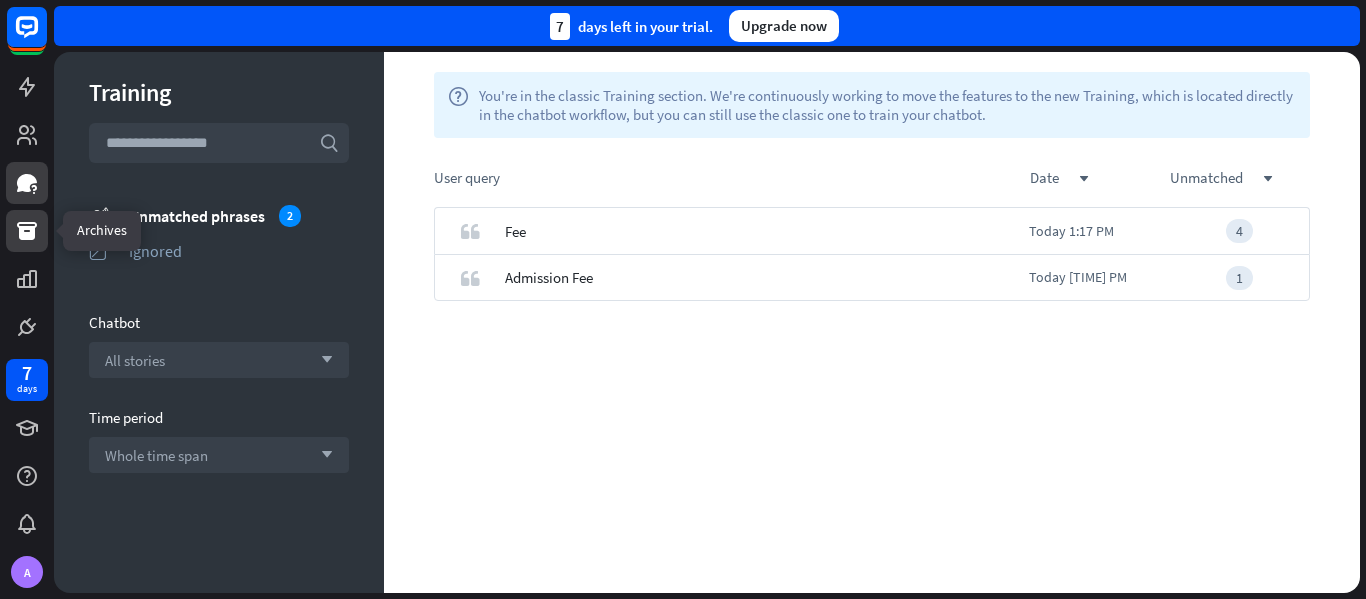 click 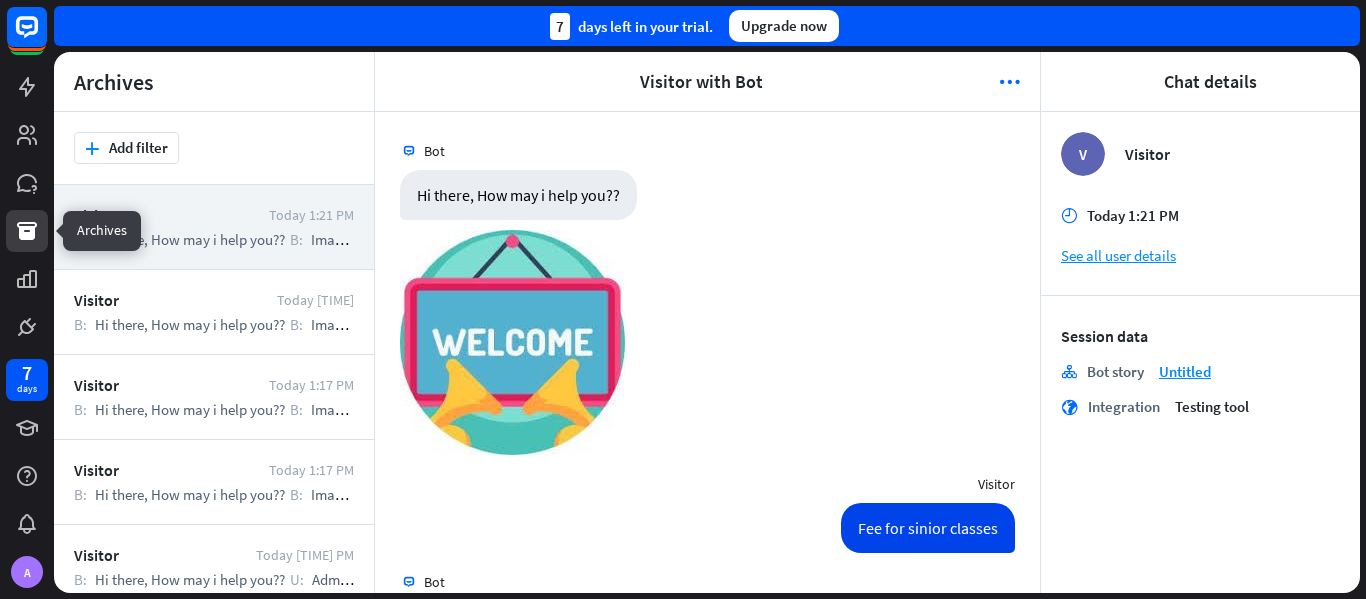 scroll, scrollTop: 148, scrollLeft: 0, axis: vertical 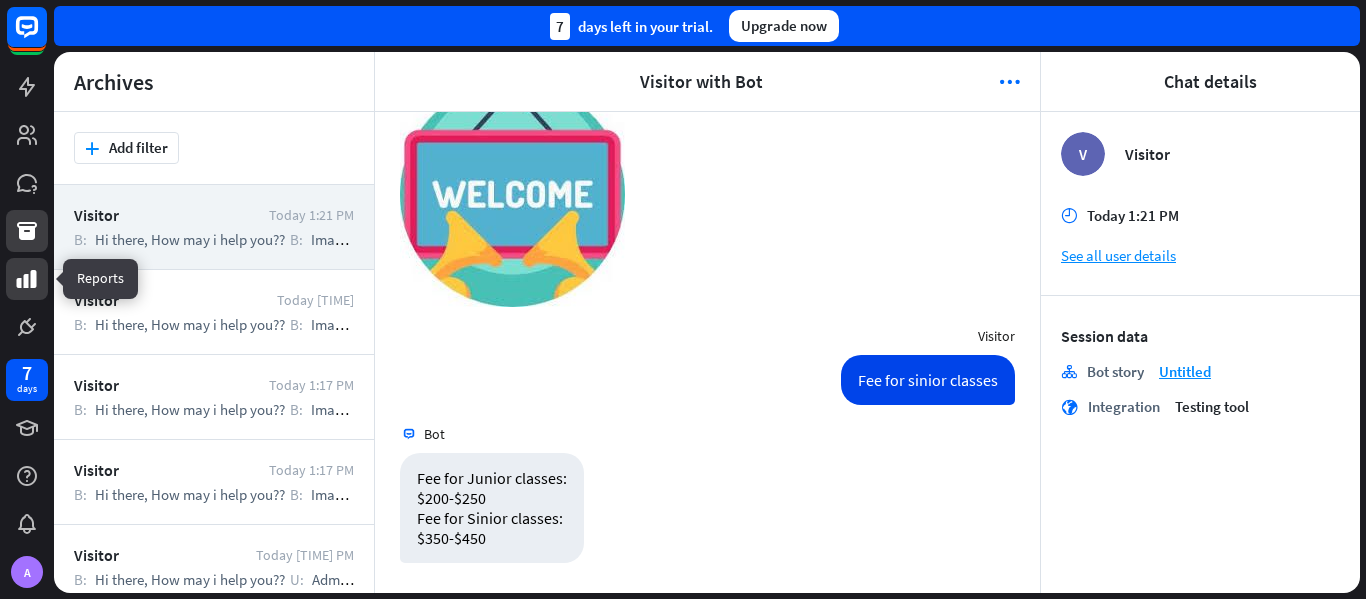 click 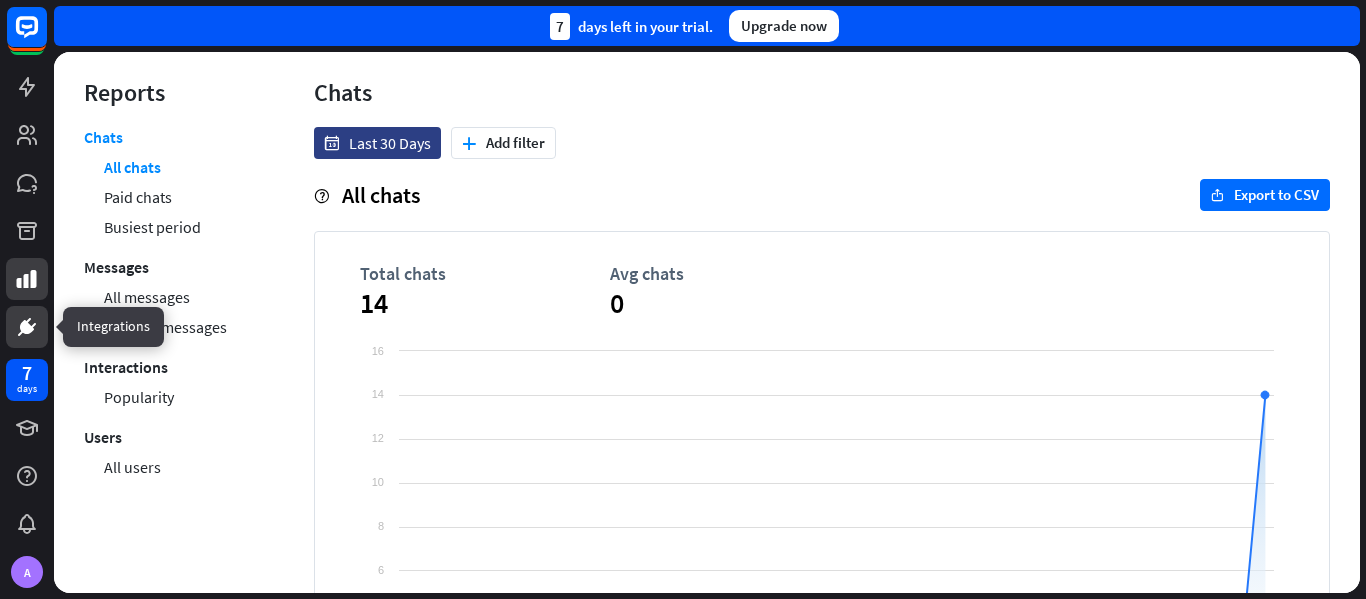 click at bounding box center (27, 327) 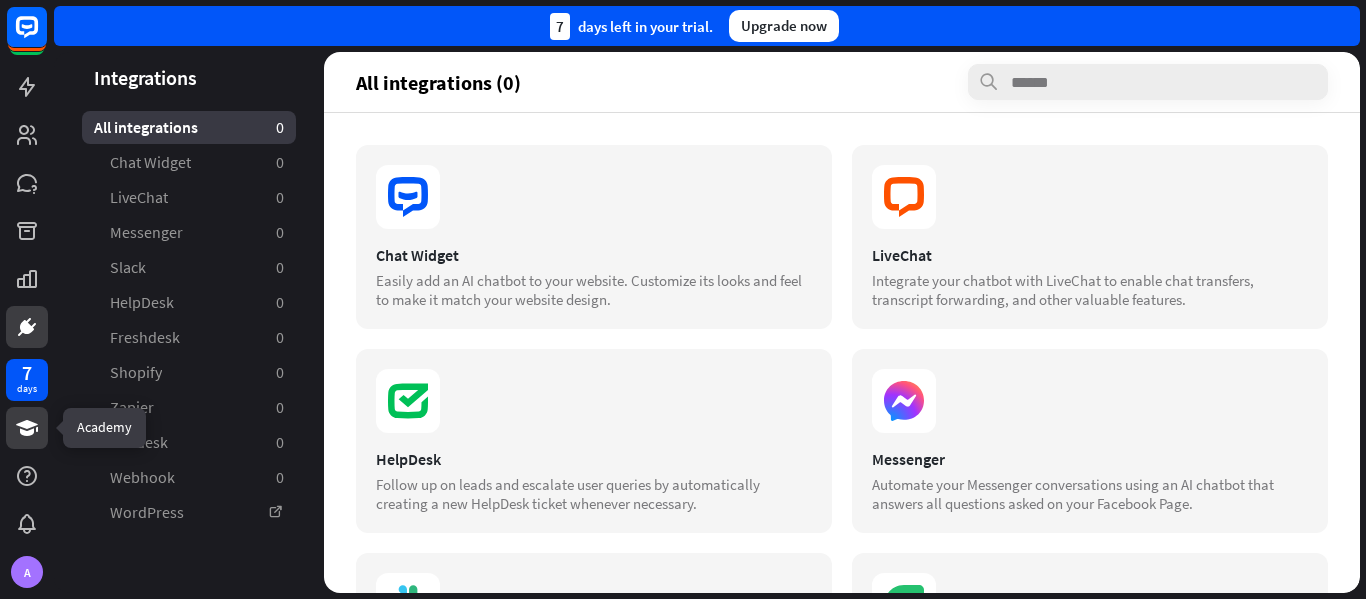 click at bounding box center [27, 428] 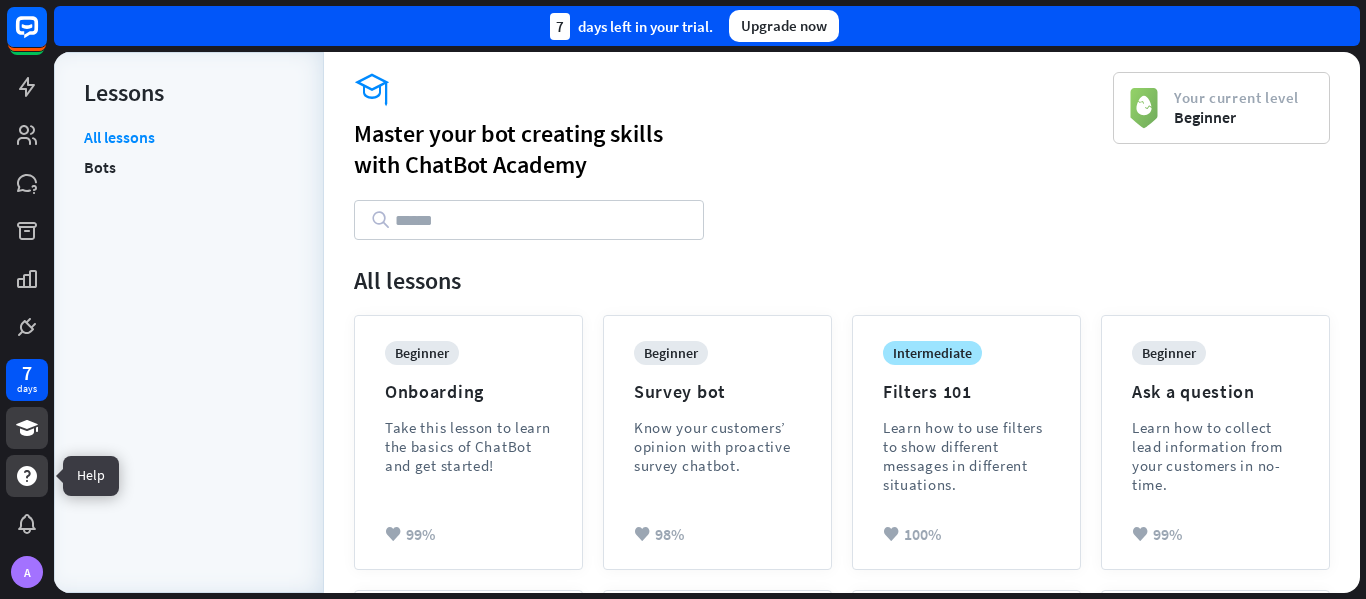 click at bounding box center (27, 476) 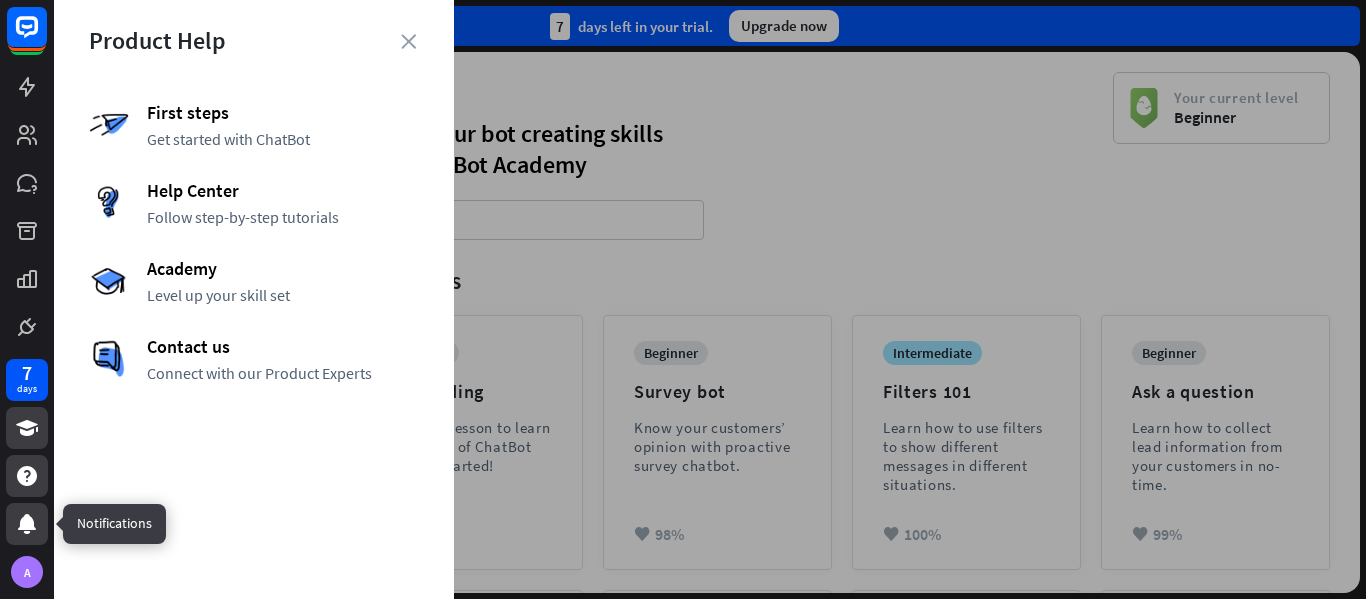 click 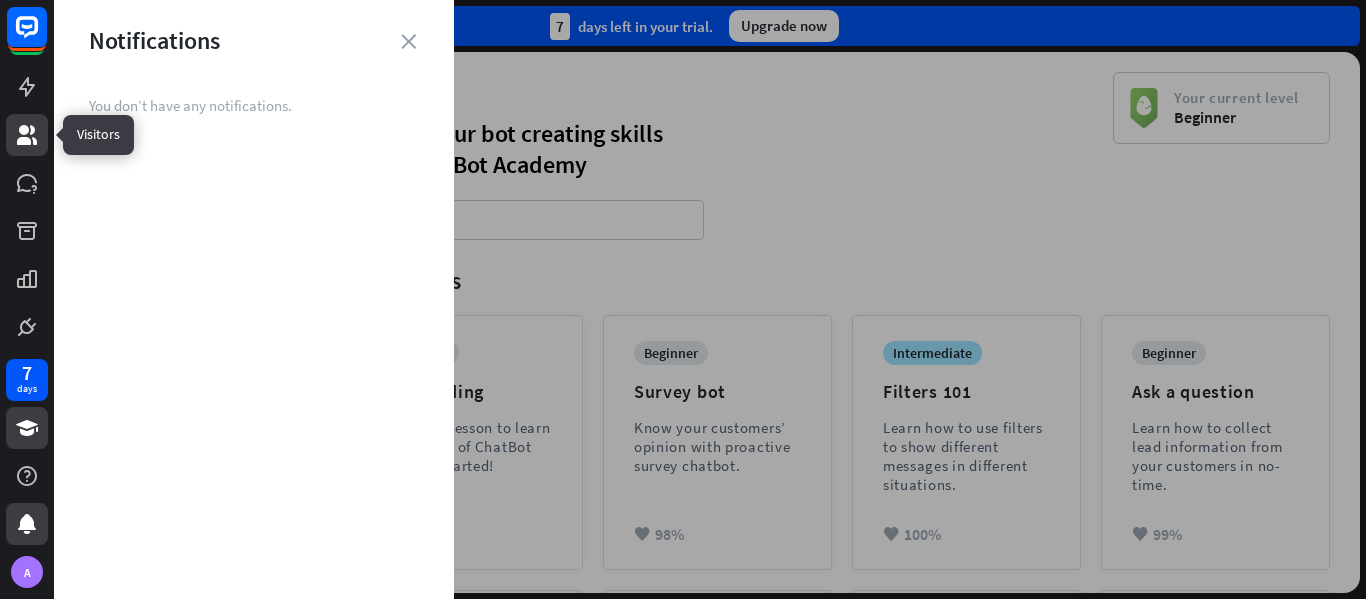 click at bounding box center (27, 135) 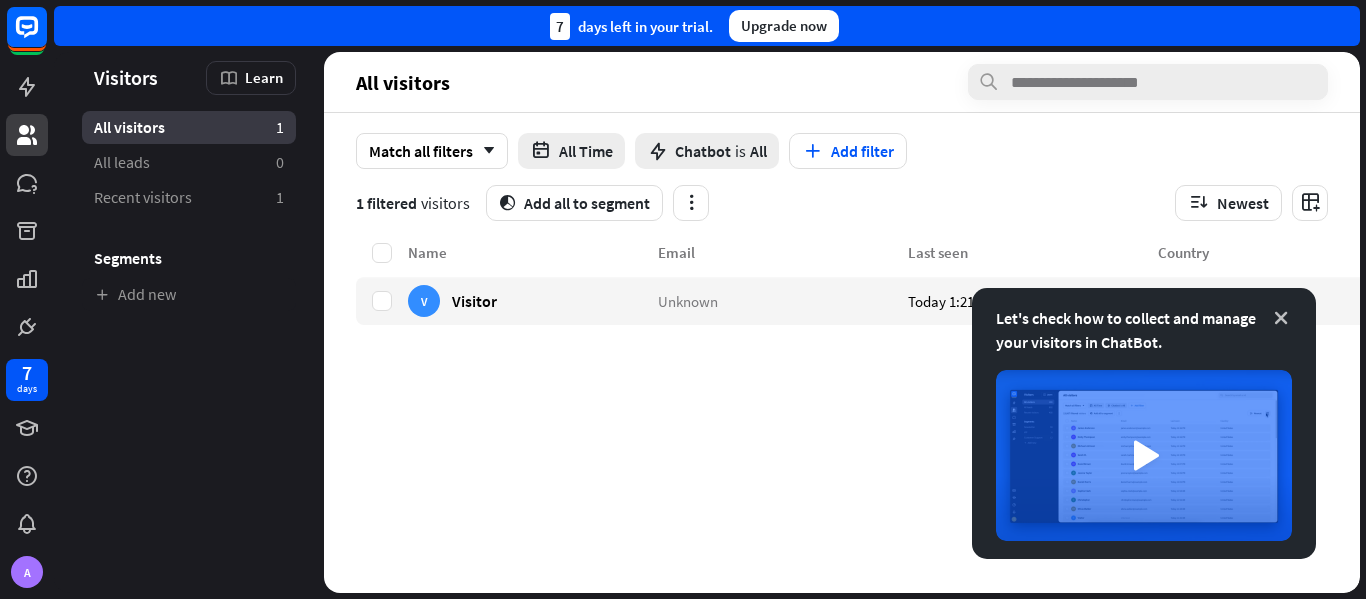 click at bounding box center (1281, 318) 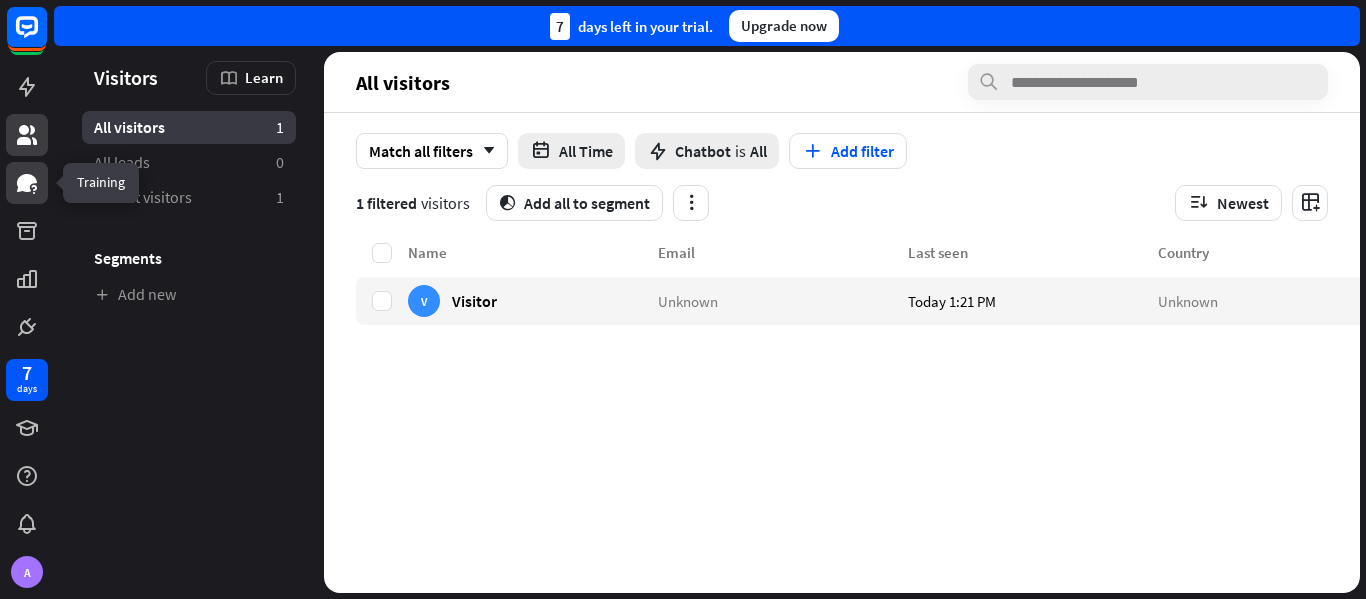 click 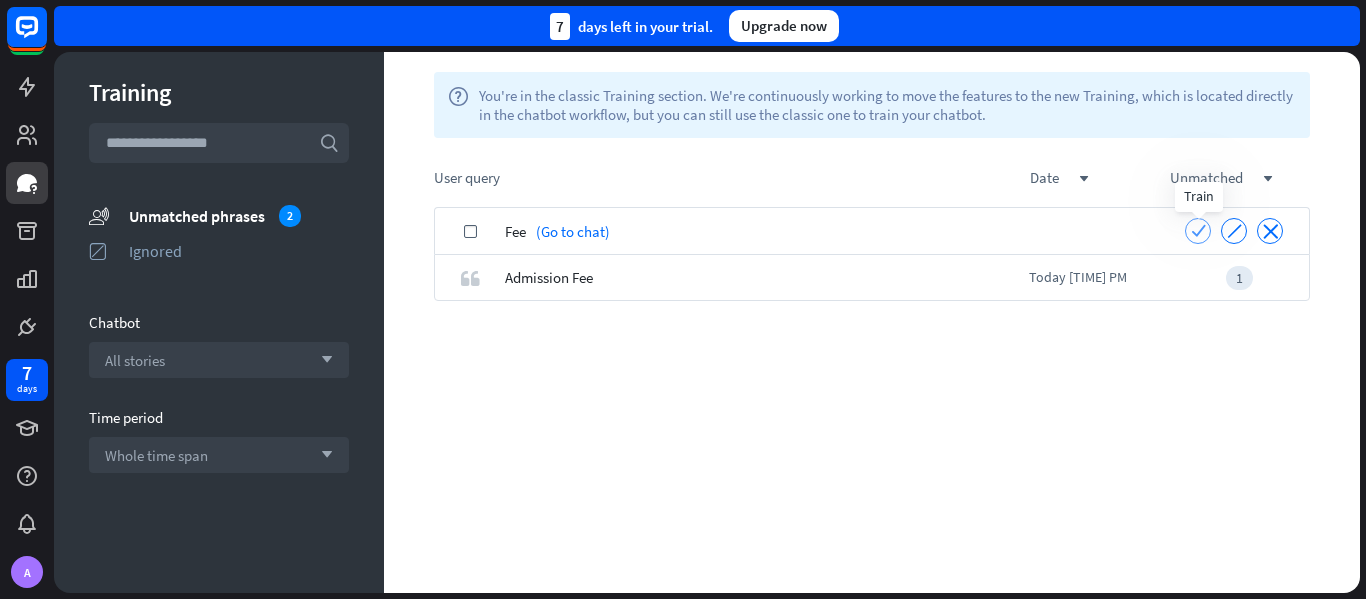 click on "check" at bounding box center [1198, 231] 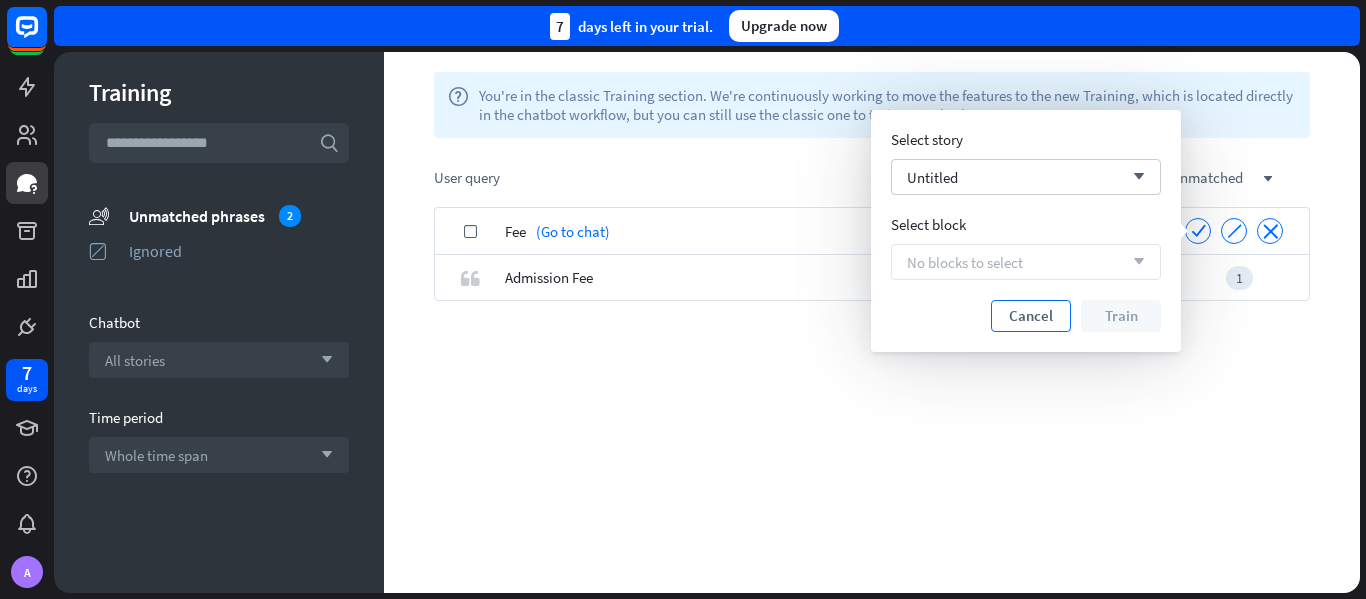 click on "Cancel" at bounding box center [1031, 316] 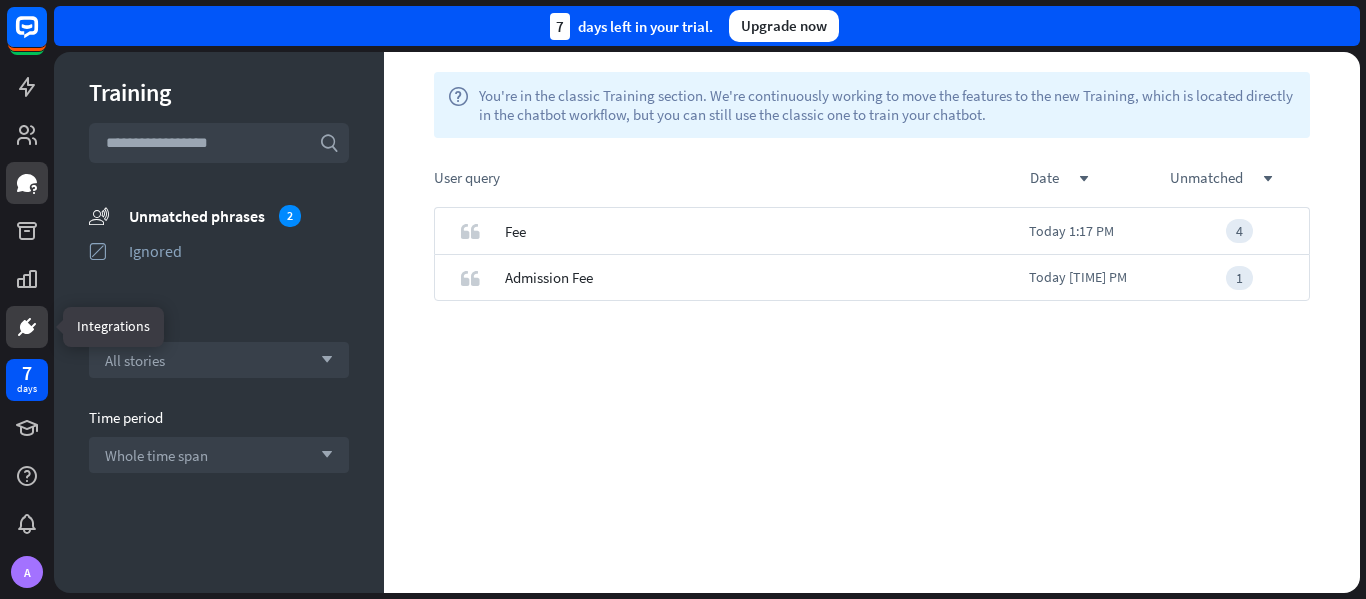 click at bounding box center (27, 327) 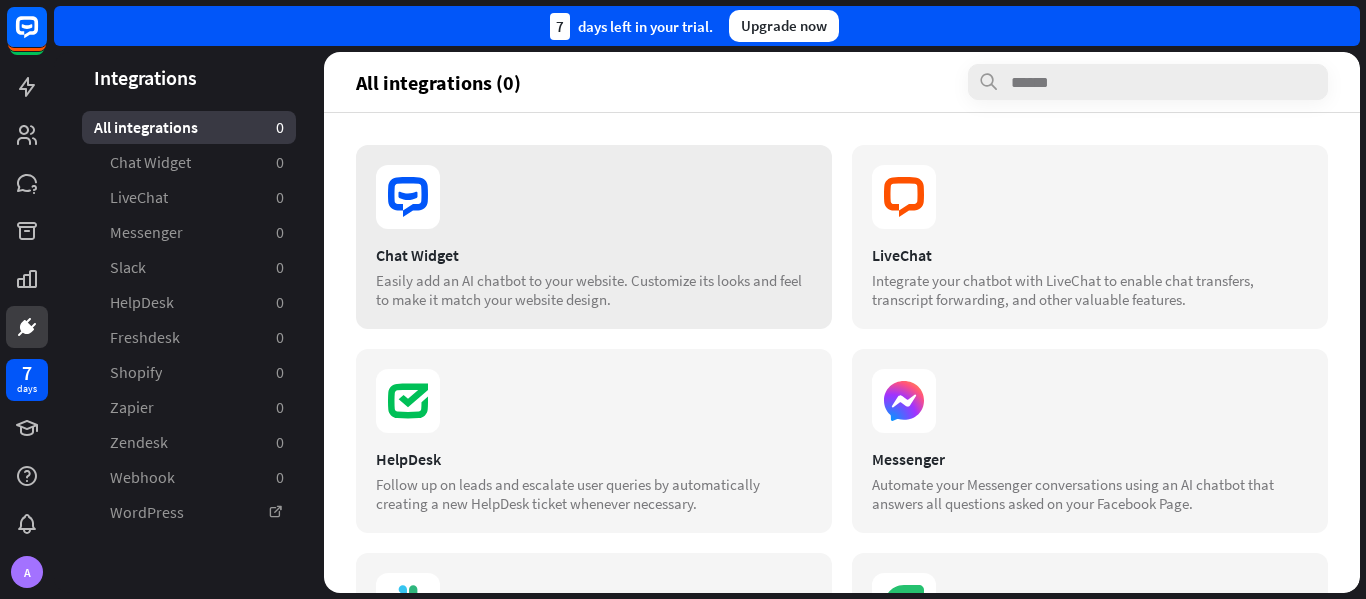 click on "Easily add an AI chatbot to your website. Customize its looks and feel to make it match your website design." at bounding box center [594, 290] 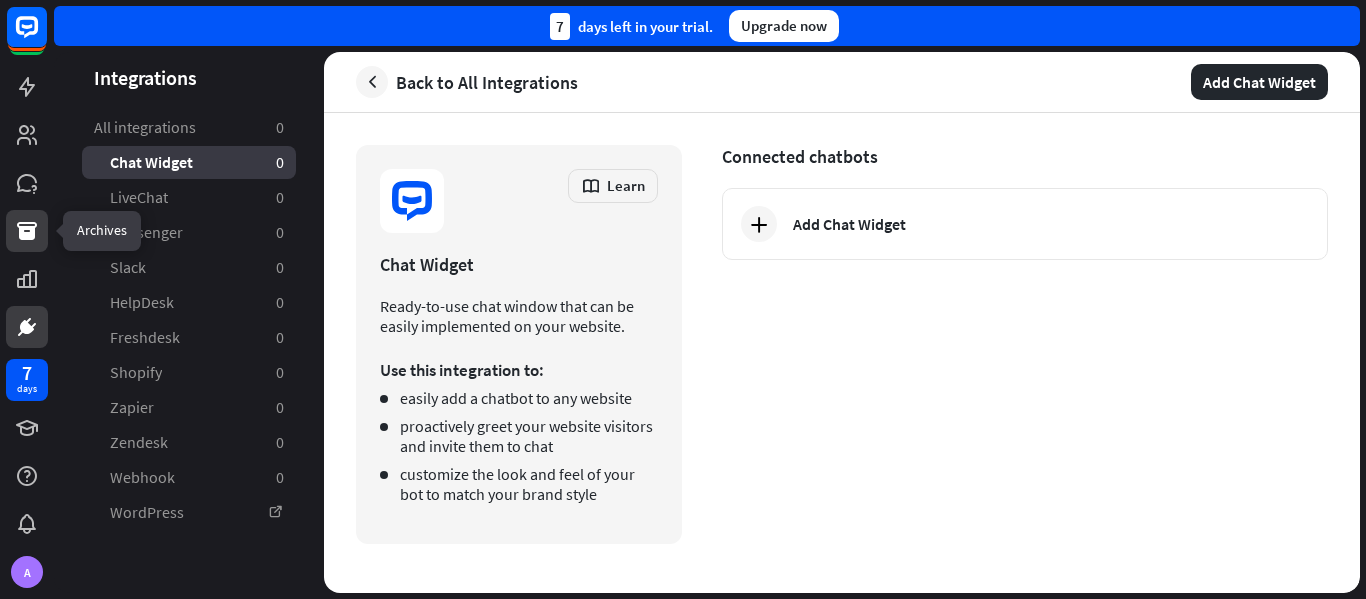 click 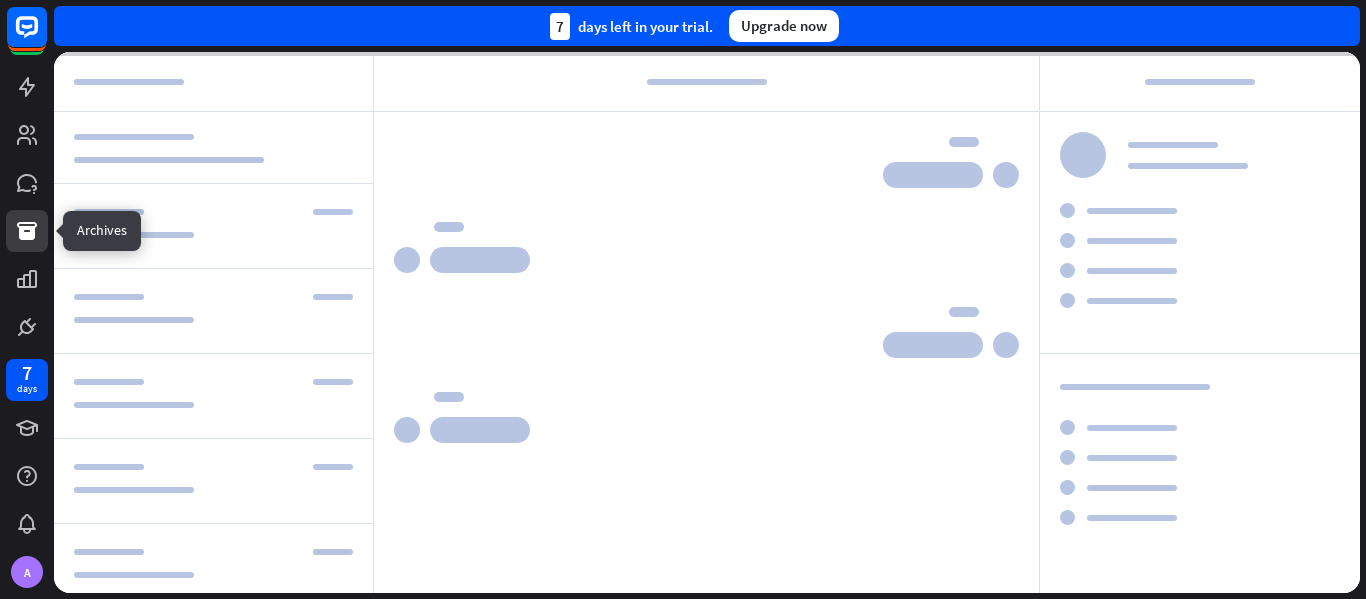 scroll, scrollTop: 148, scrollLeft: 0, axis: vertical 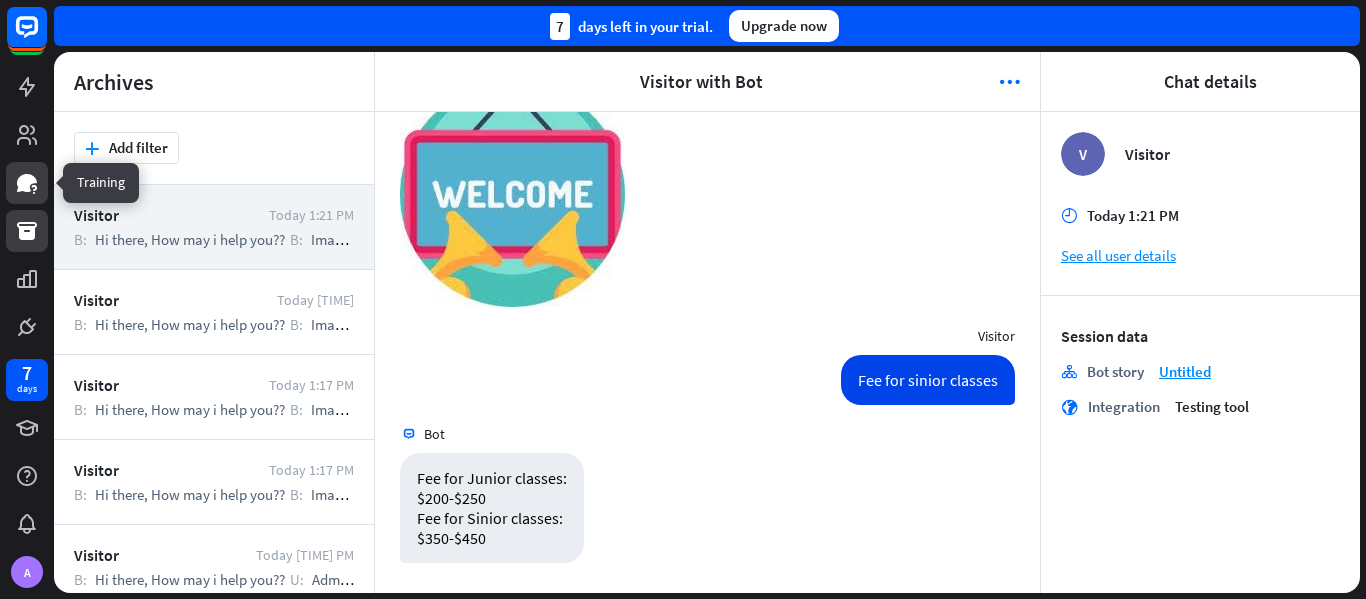 click at bounding box center (27, 183) 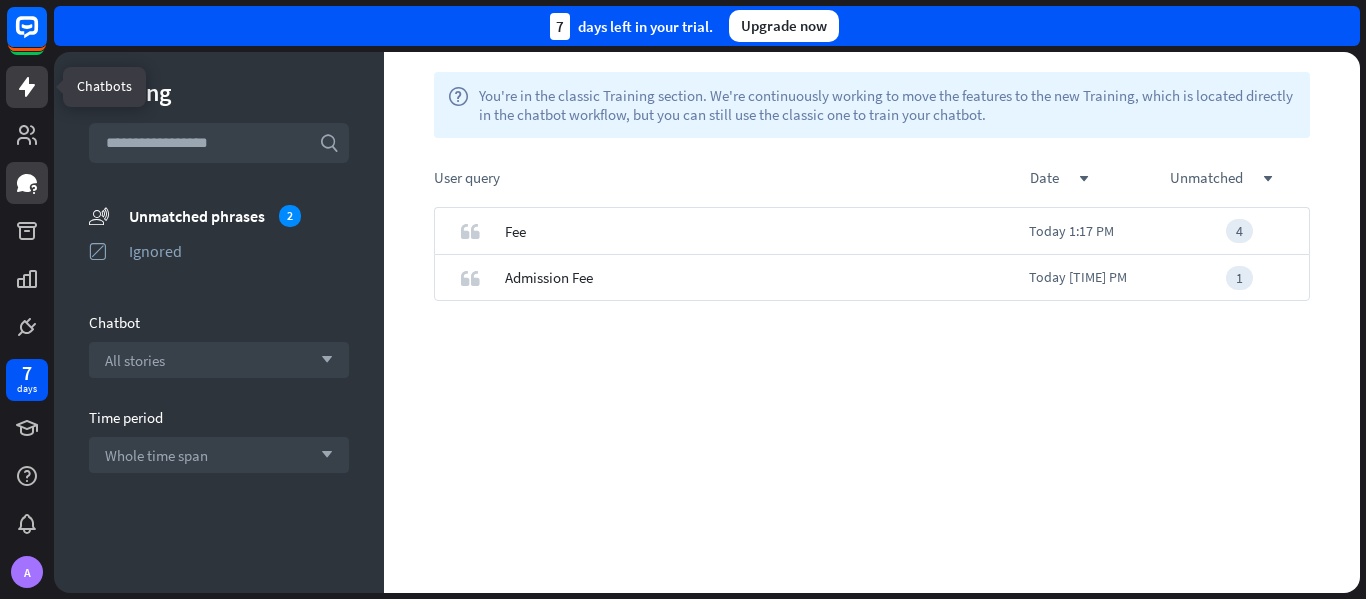 click 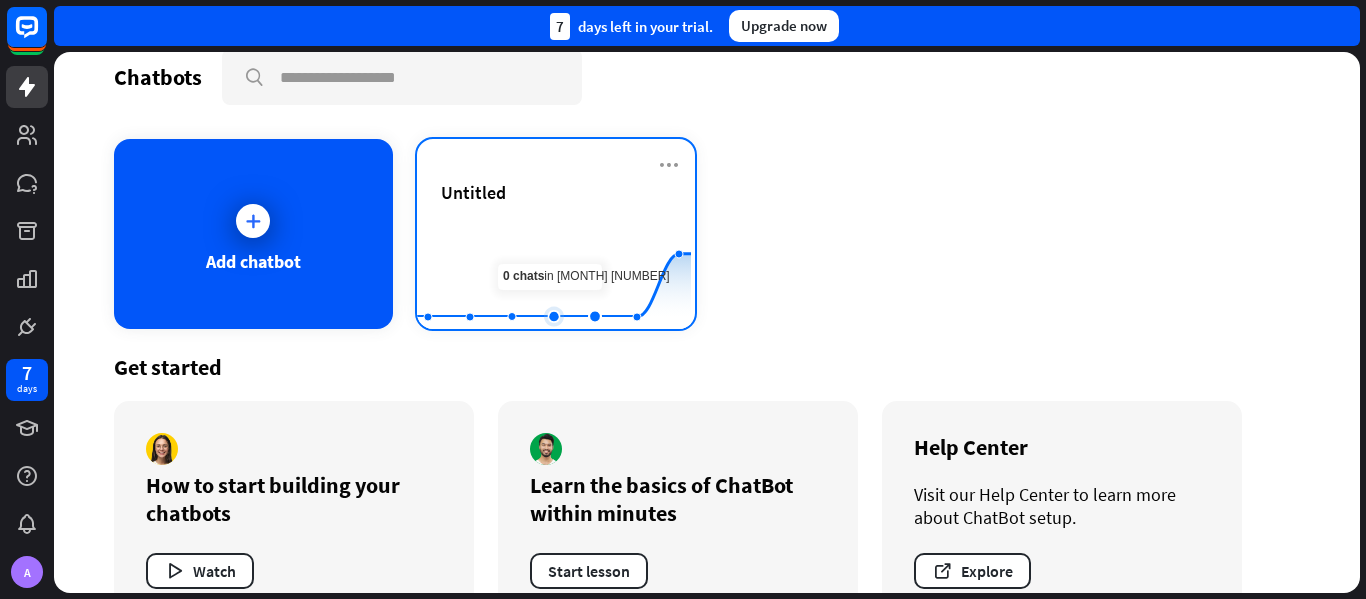 scroll, scrollTop: 0, scrollLeft: 0, axis: both 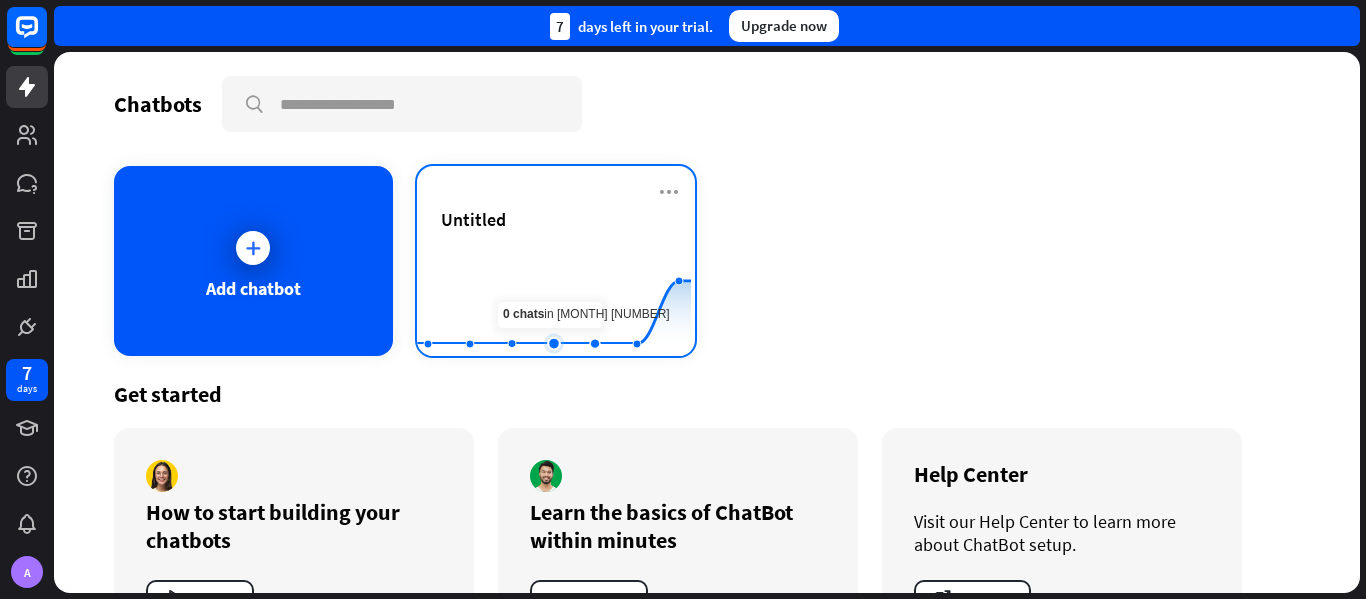 click 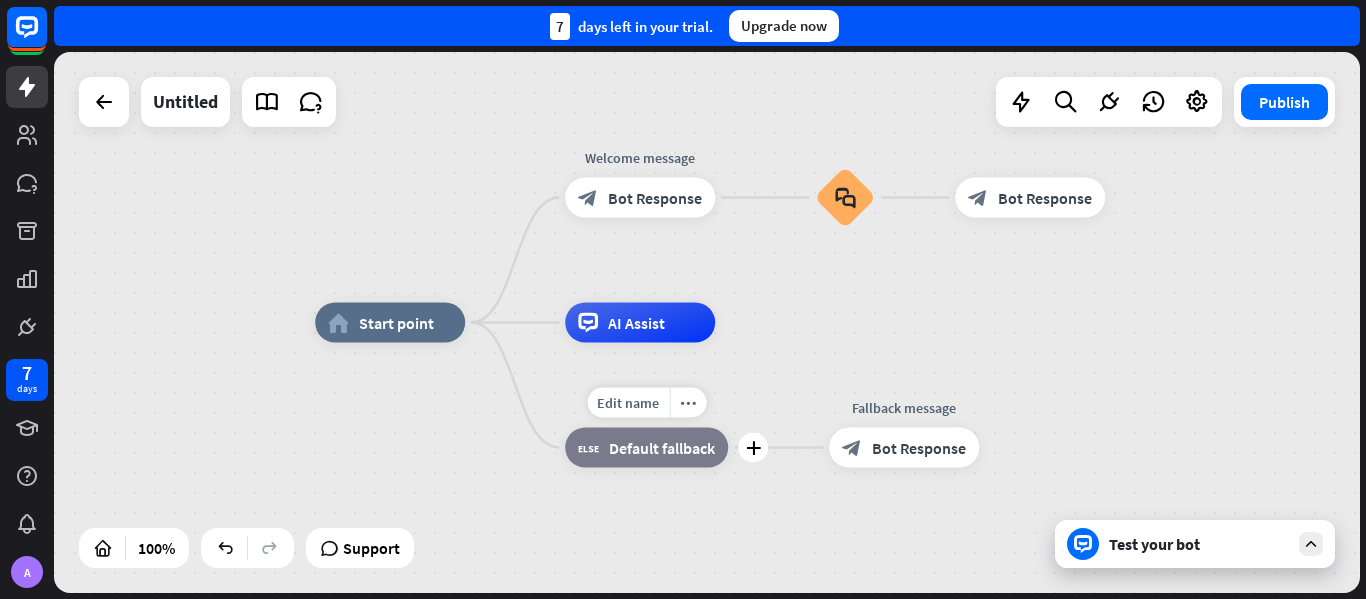 click on "Default fallback" at bounding box center [662, 448] 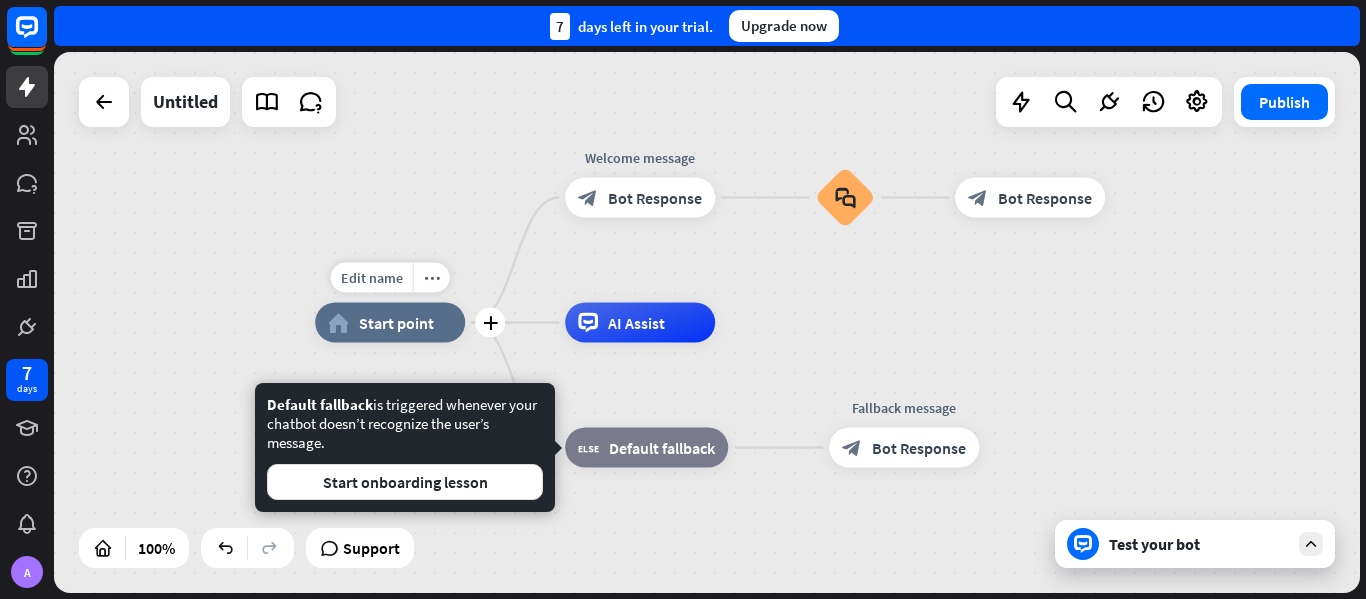 click on "home_2   Start point" at bounding box center (390, 323) 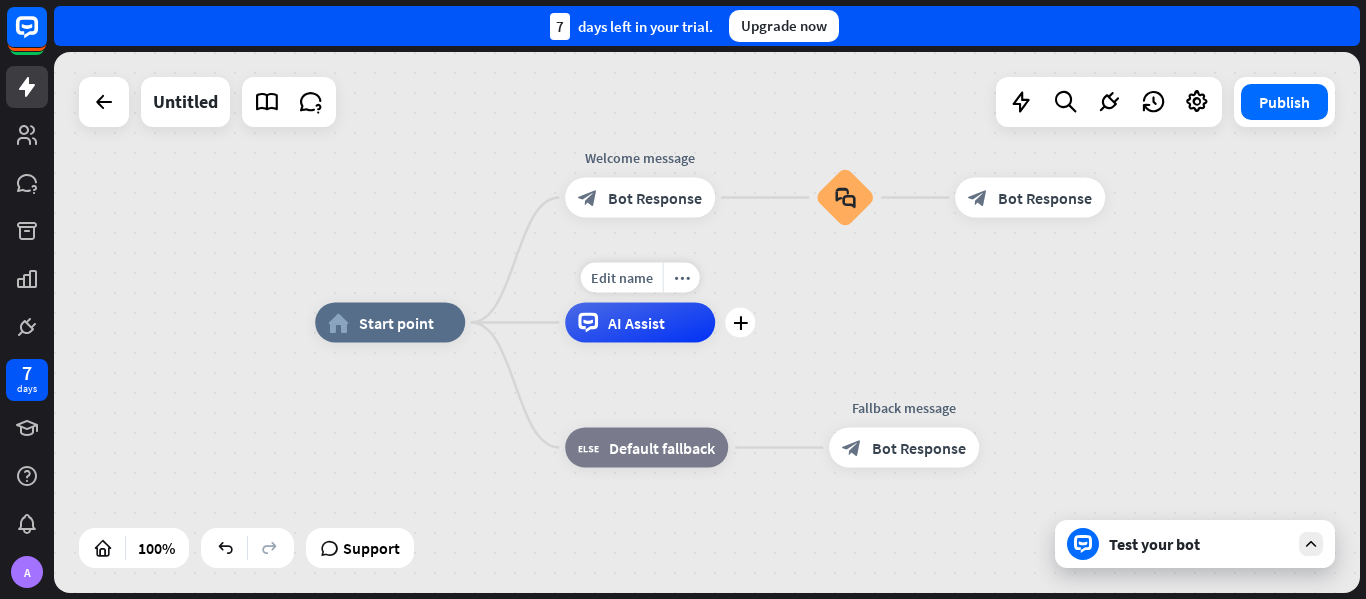 click on "AI Assist" at bounding box center [636, 323] 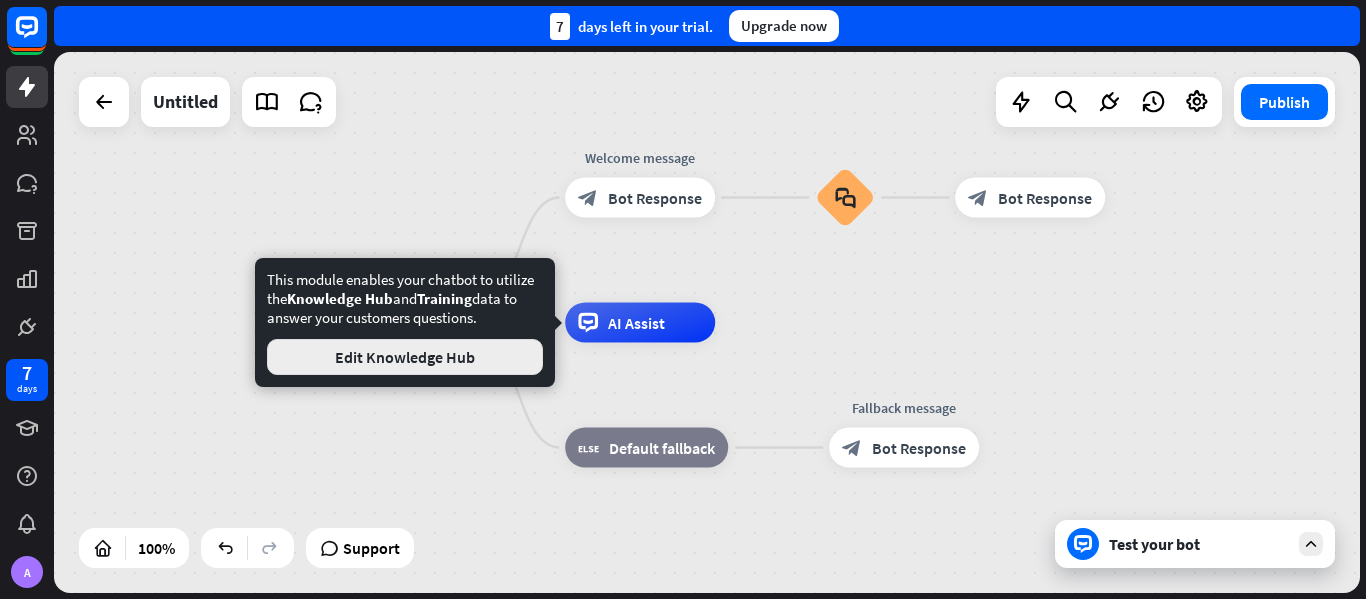 click on "Edit Knowledge Hub" at bounding box center [405, 357] 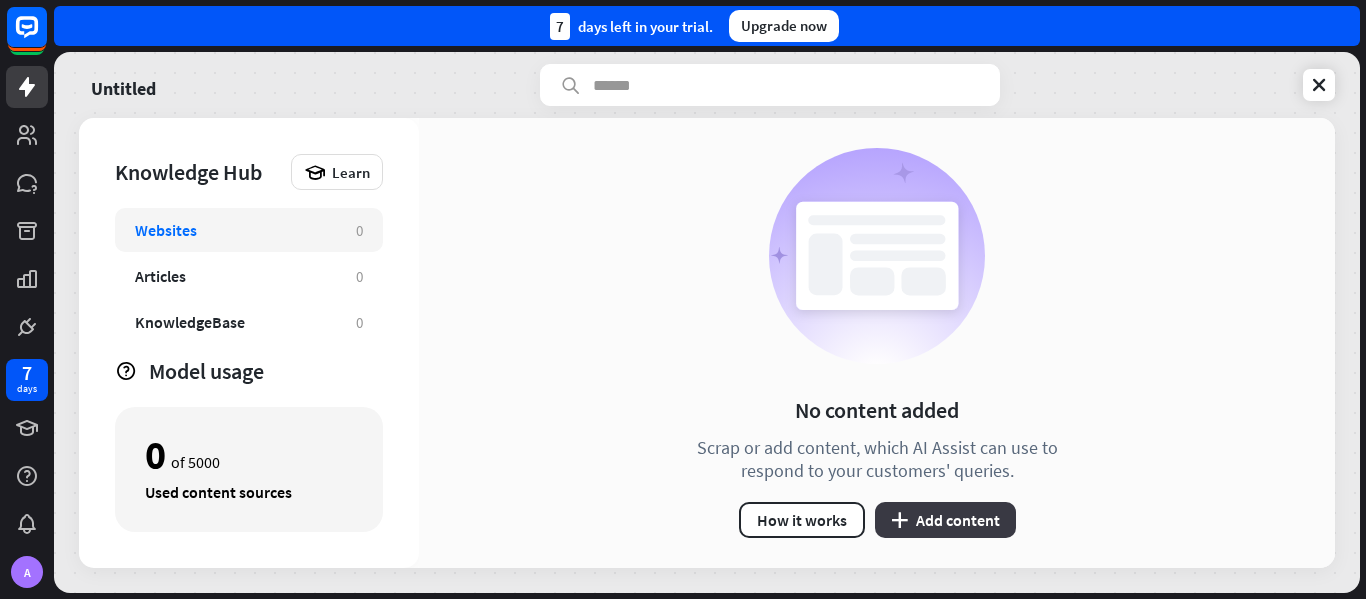 click on "plus
Add content" at bounding box center [945, 520] 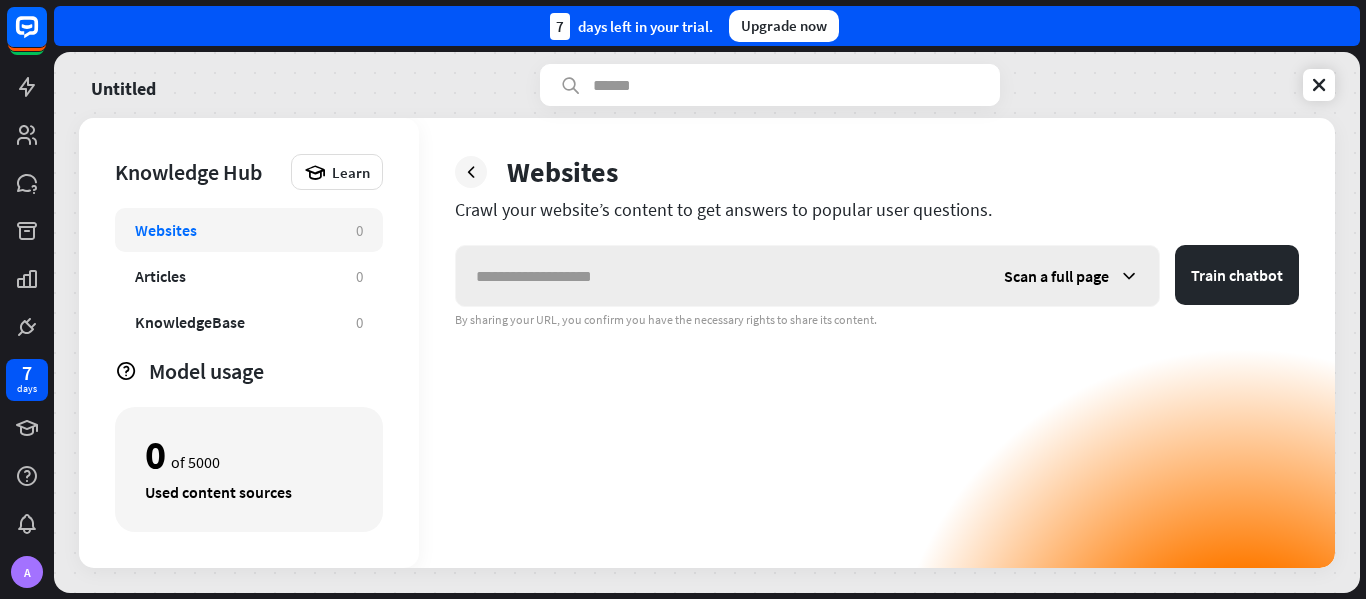 click on "Scan a full page" at bounding box center (1056, 276) 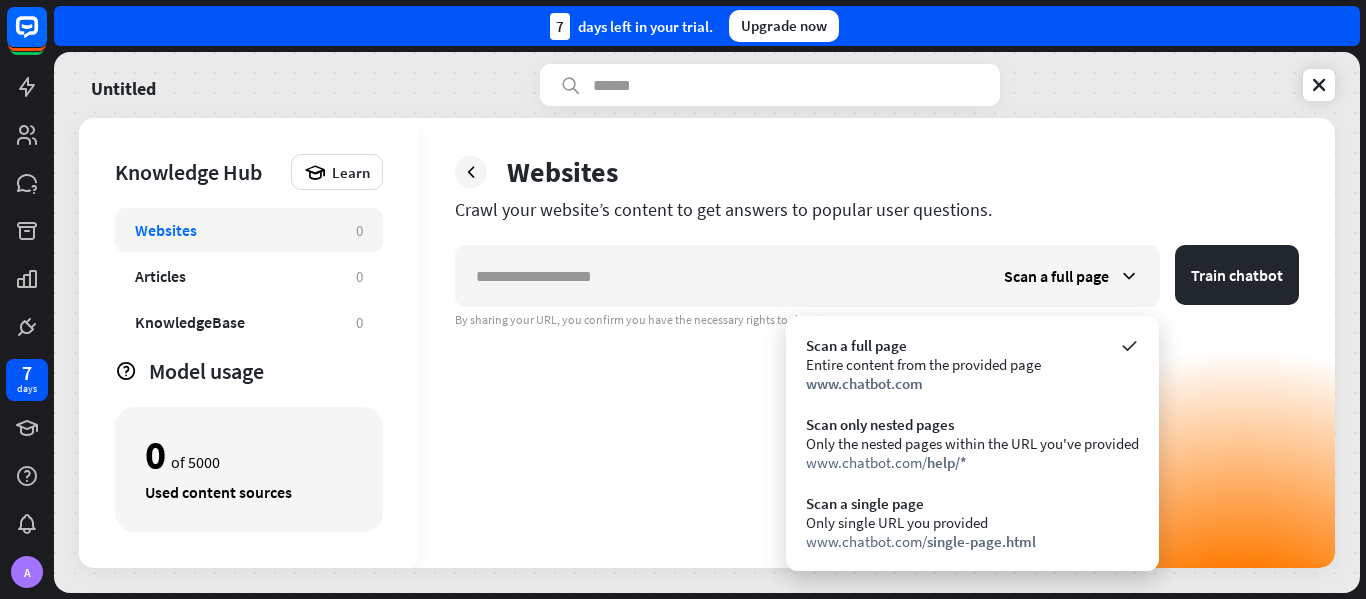 click on "Scan a full page
Train chatbot
By sharing your URL, you confirm you have the necessary rights to
share its content." at bounding box center [877, 406] 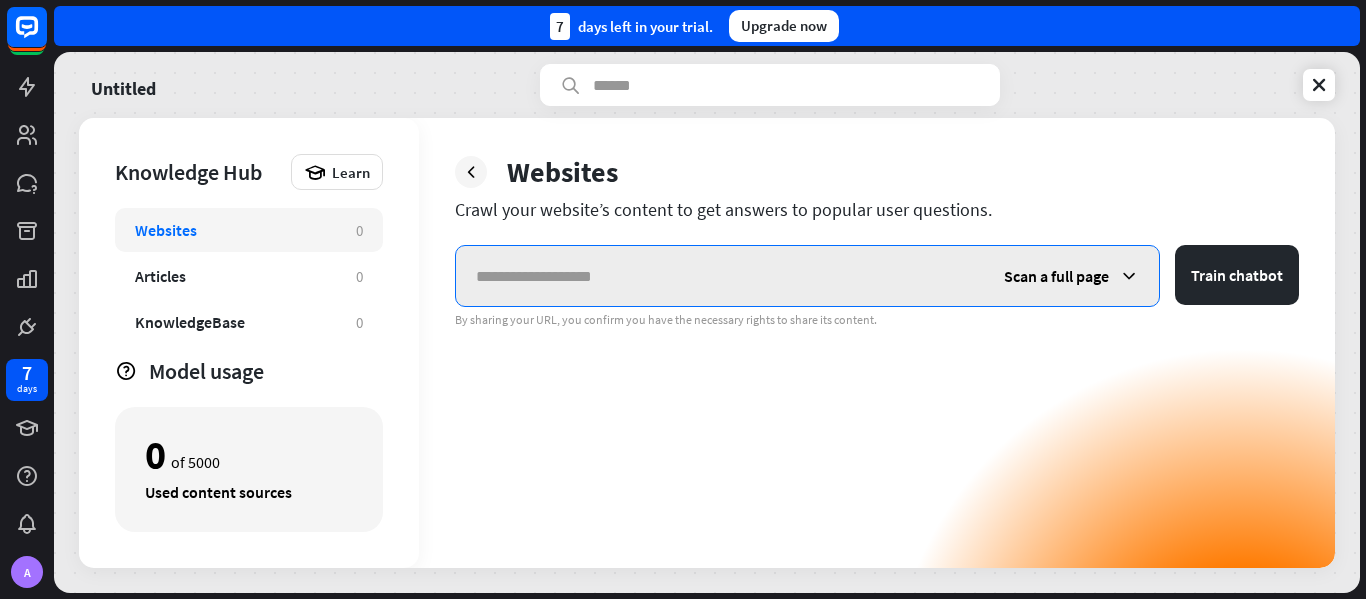 click at bounding box center (720, 276) 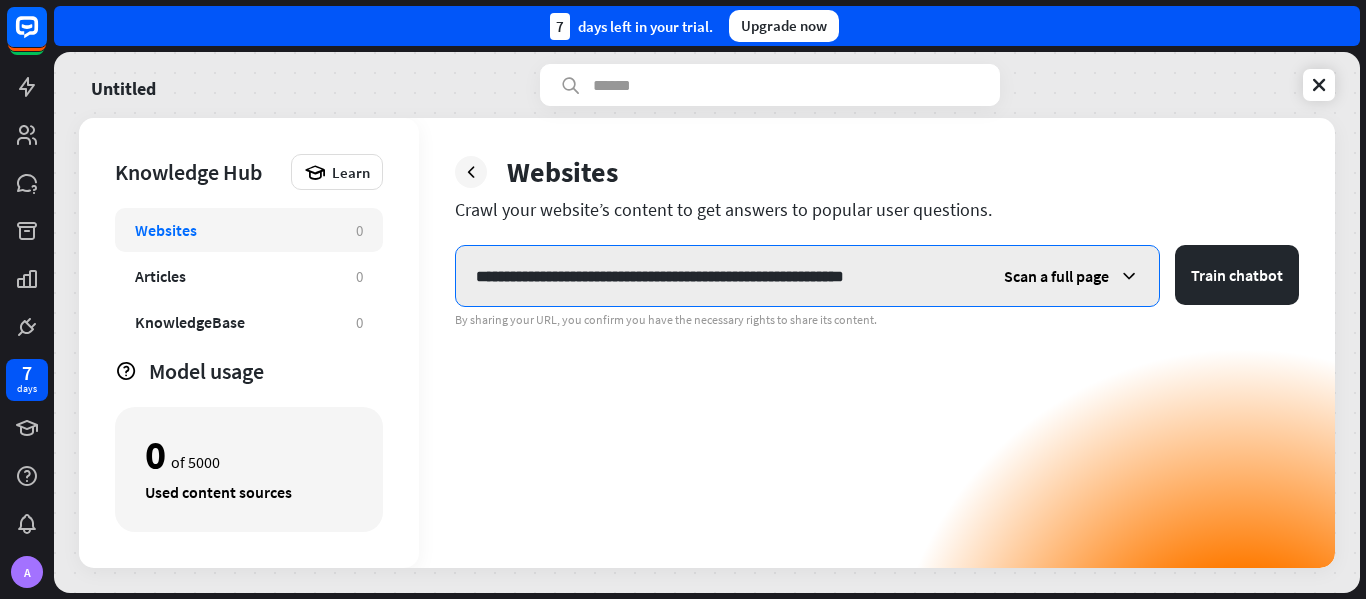 type on "**********" 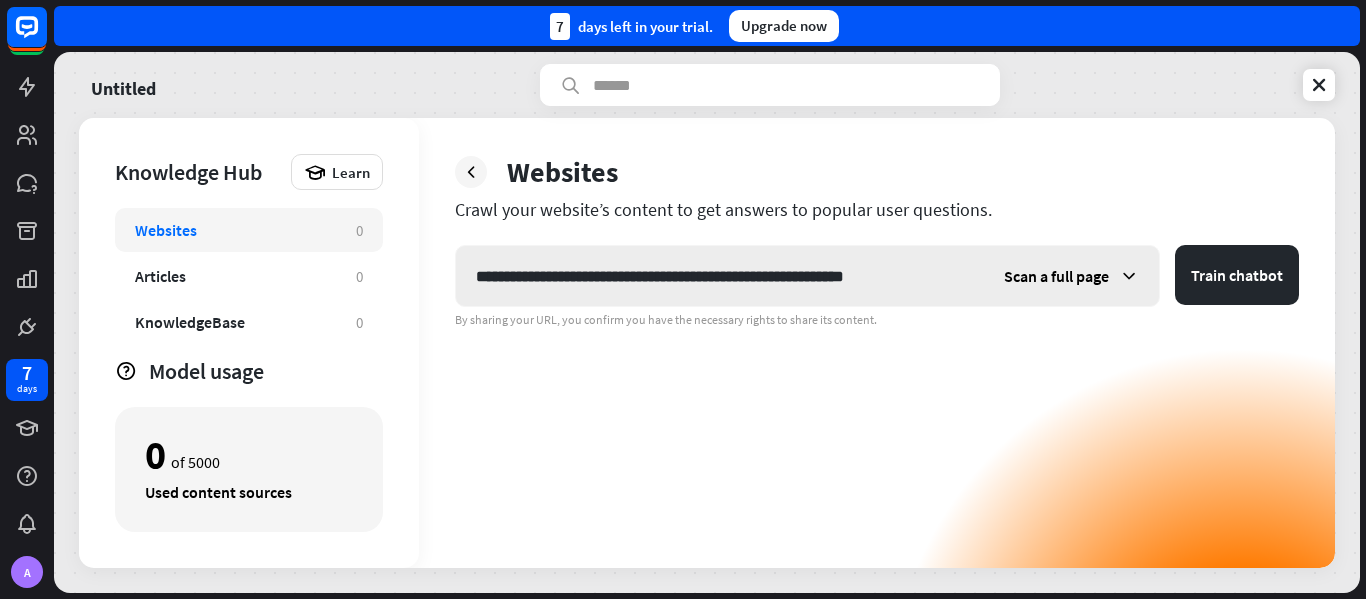 click on "Scan a full page" at bounding box center (1056, 276) 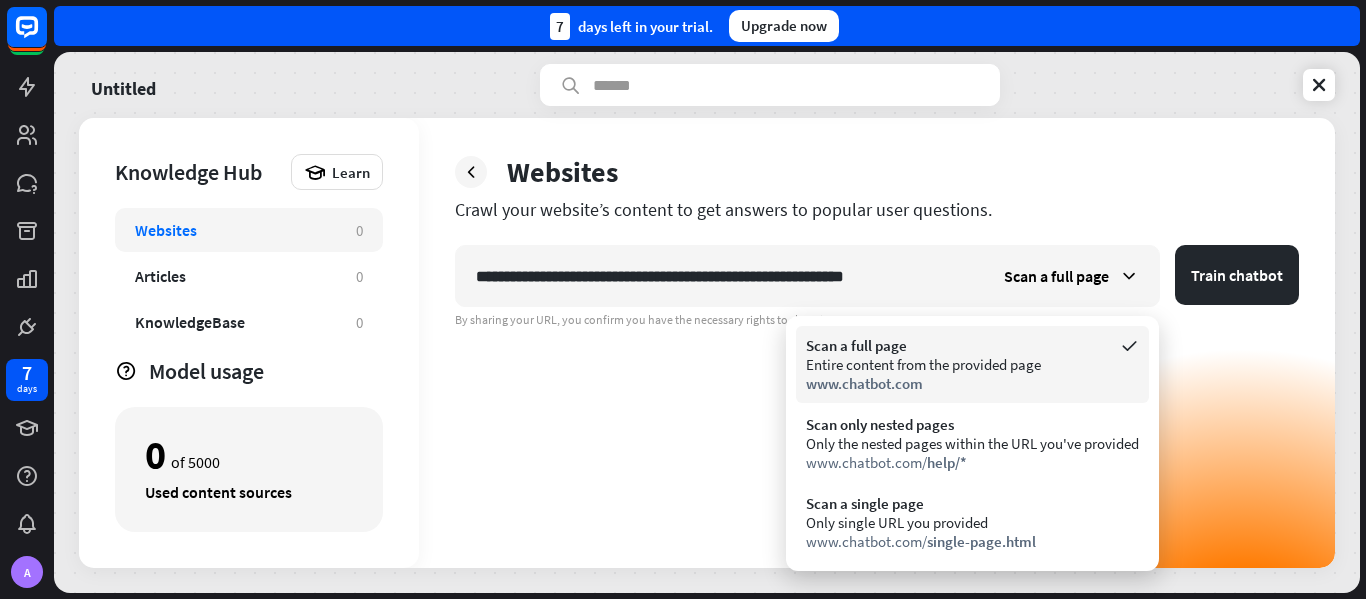 click on "www.chatbot.com" at bounding box center (972, 383) 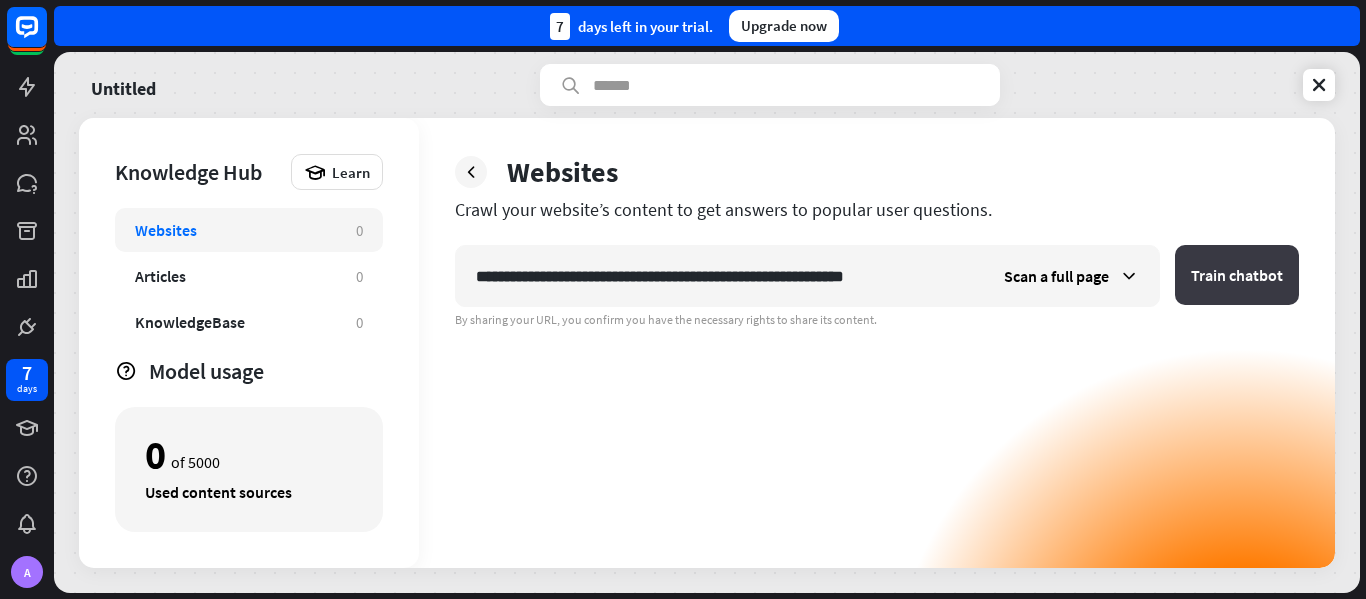 click on "Train chatbot" at bounding box center (1237, 275) 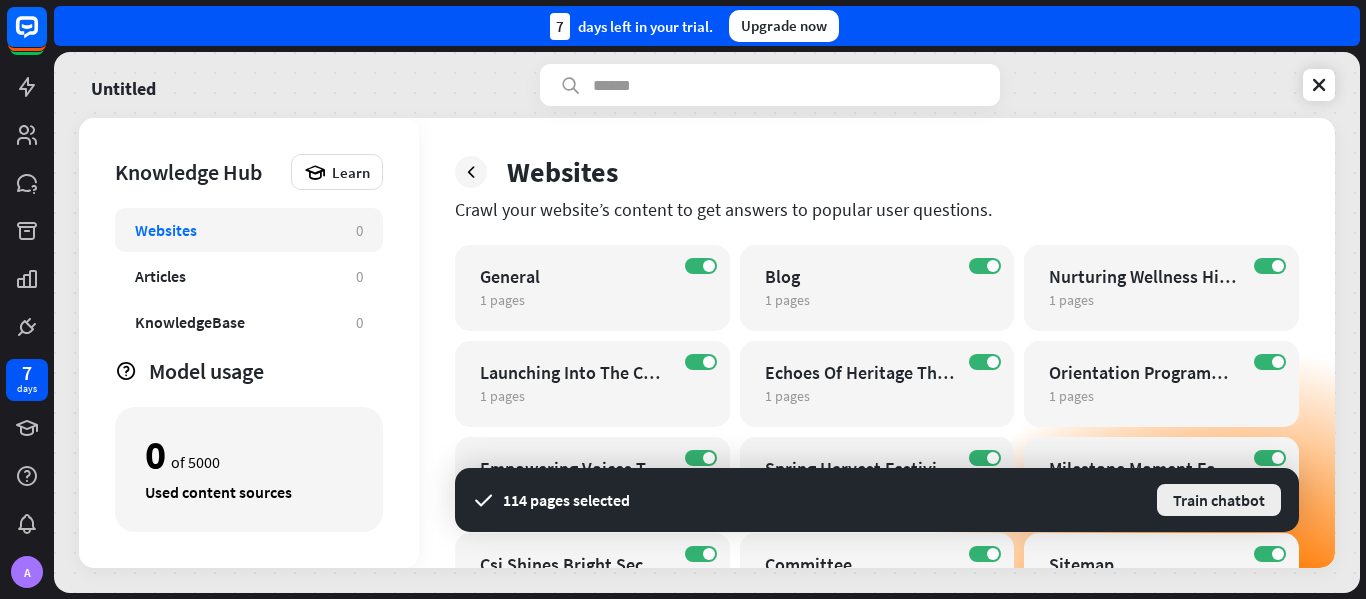 click on "Train chatbot" at bounding box center (1219, 500) 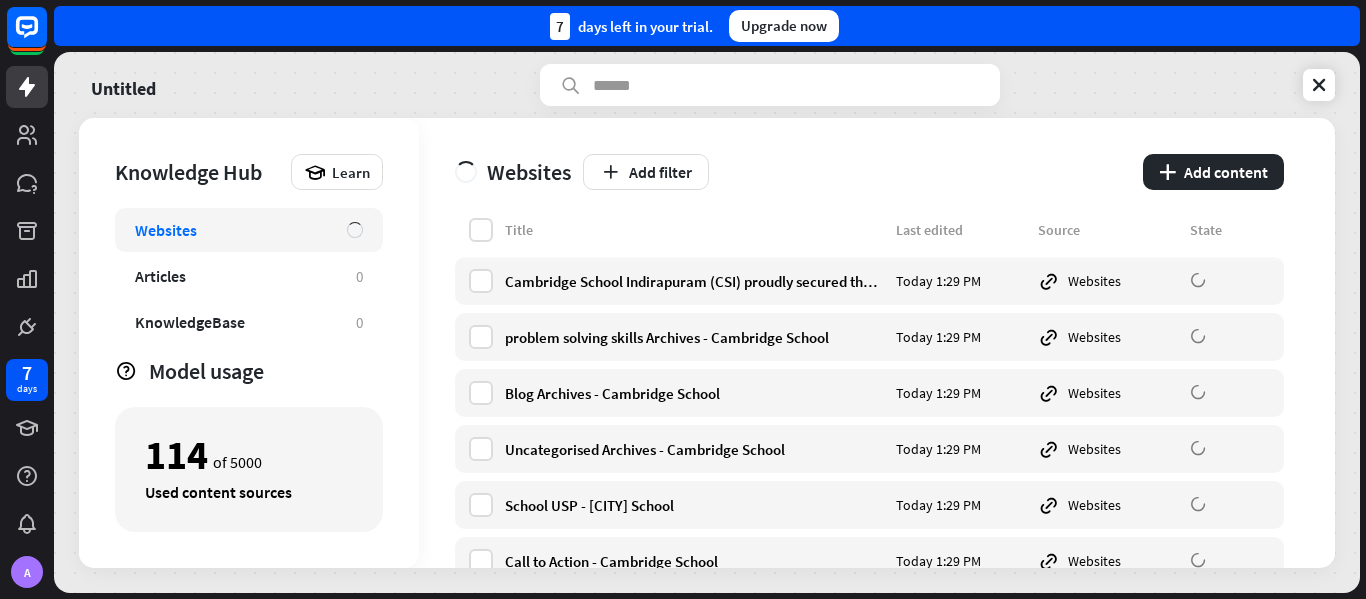 scroll, scrollTop: 0, scrollLeft: 0, axis: both 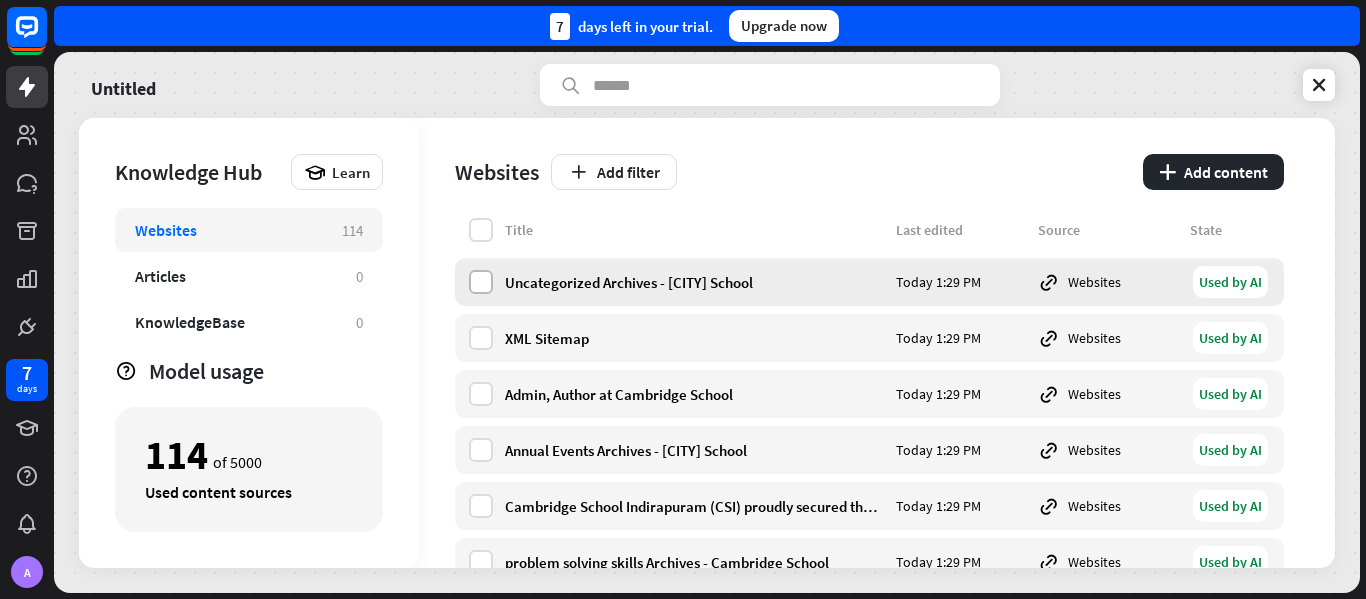 click at bounding box center (481, 282) 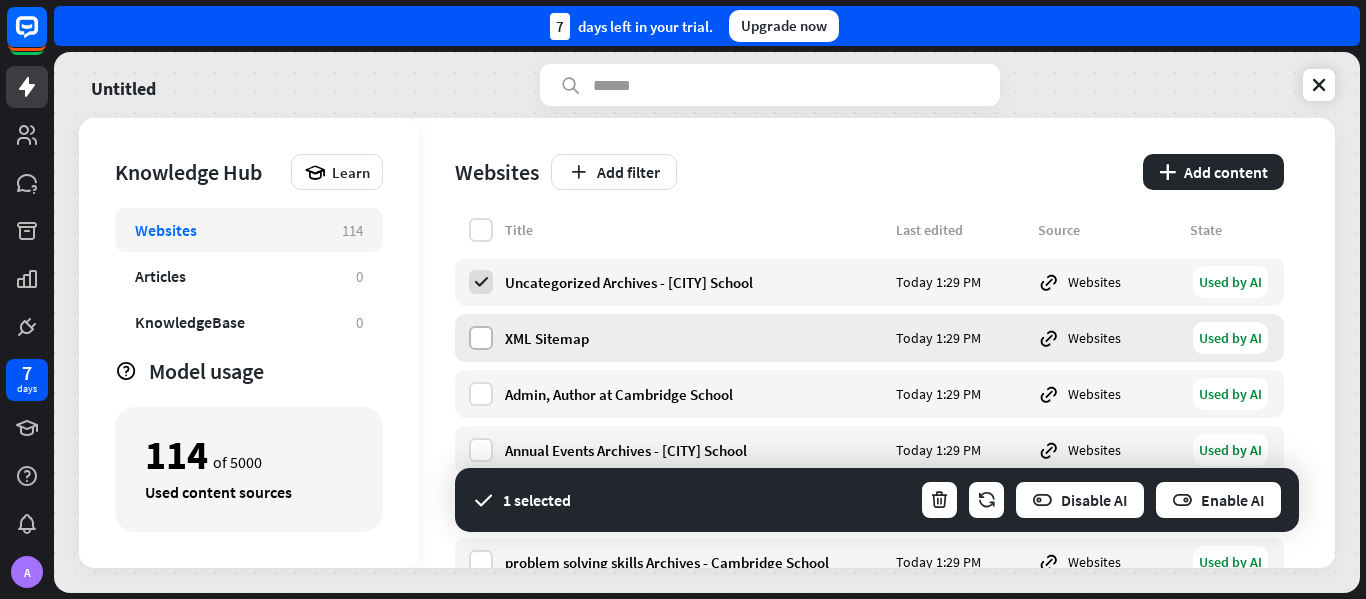 click at bounding box center (481, 338) 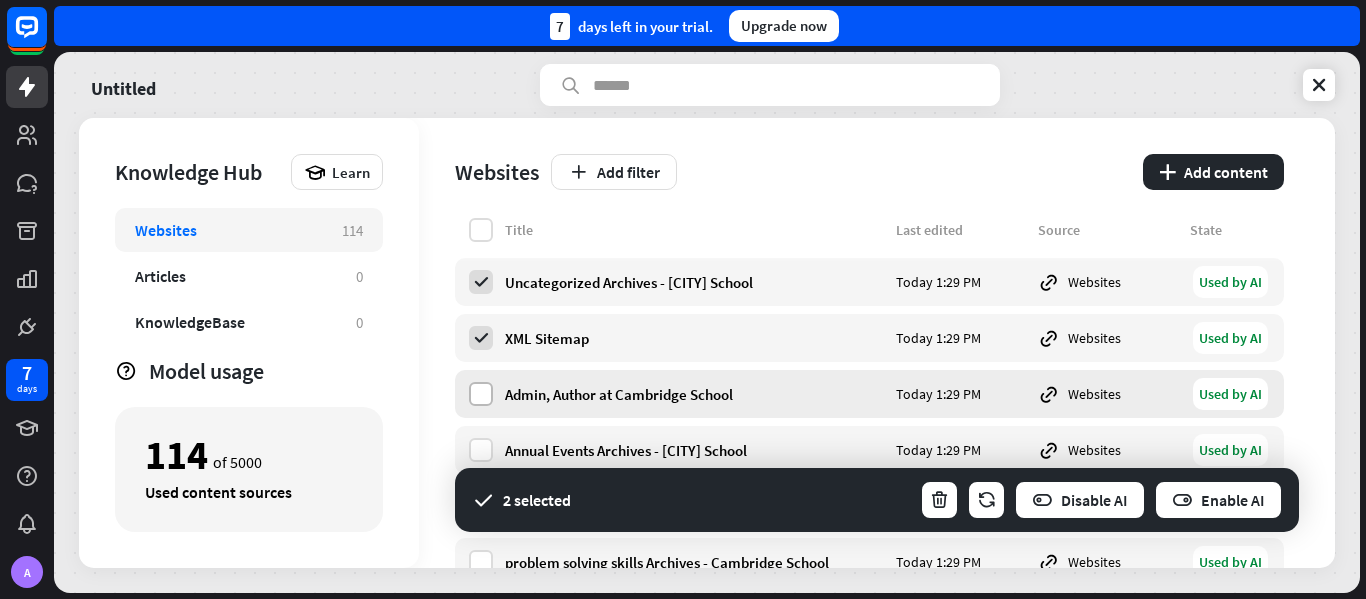 click at bounding box center [481, 394] 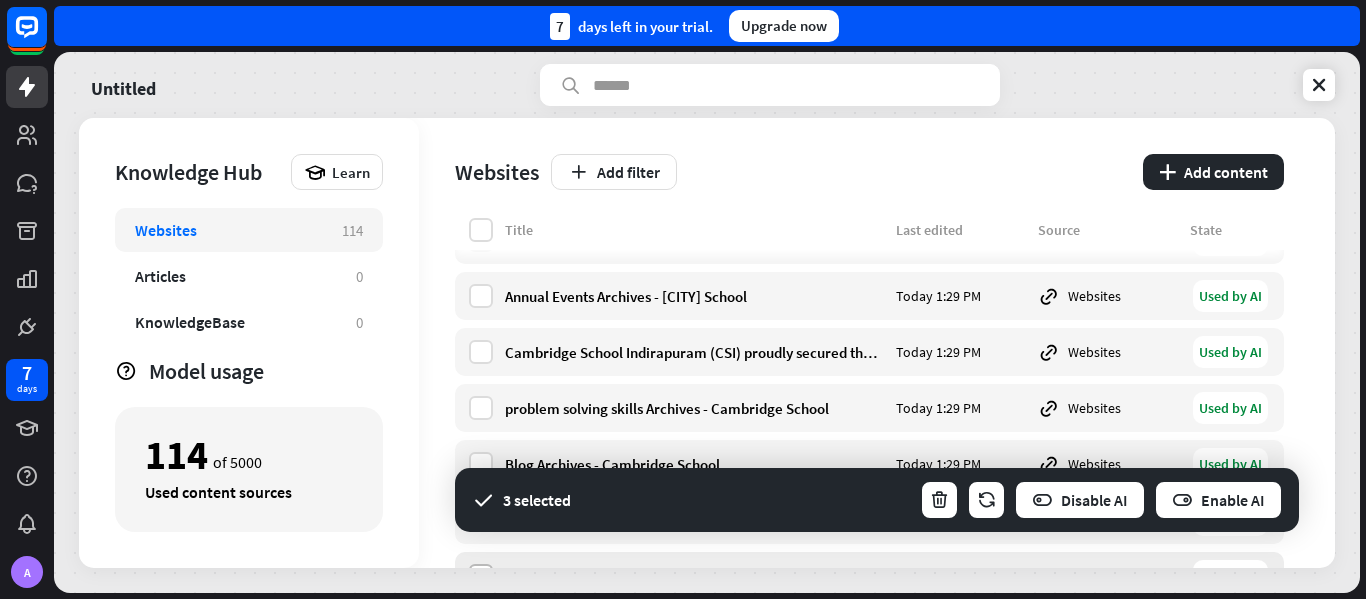 scroll, scrollTop: 0, scrollLeft: 0, axis: both 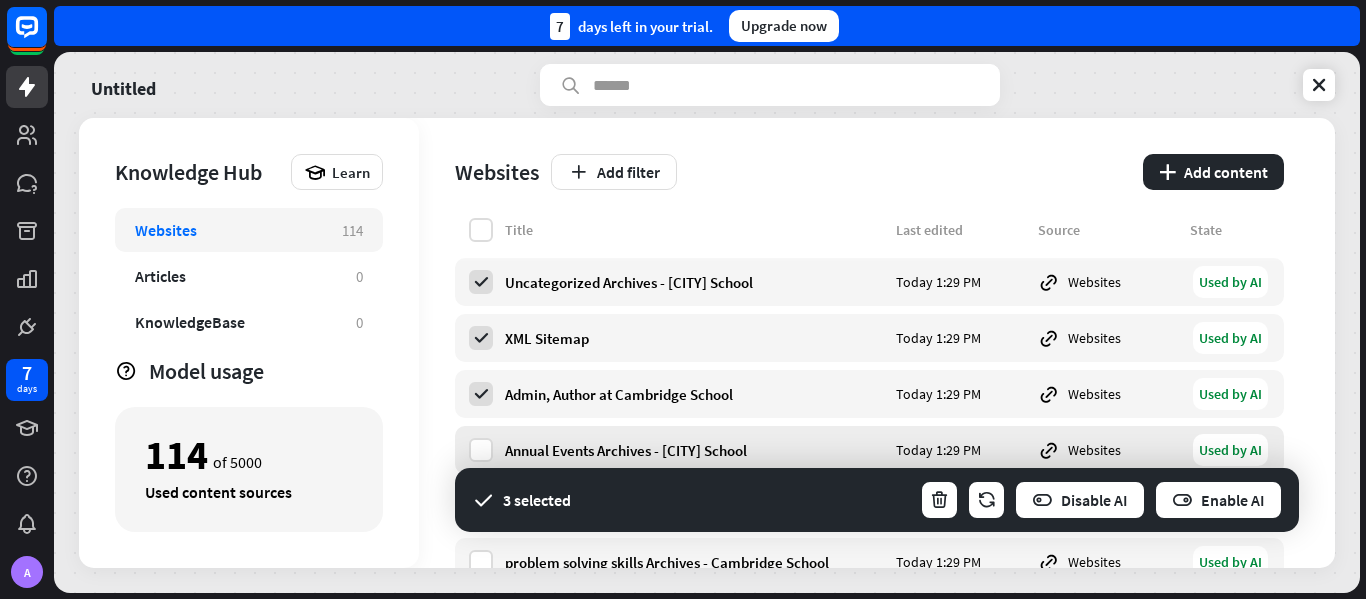 click on "Annual Events Archives - Cambridge School
Today [TIME]
Websites
Used by AI" at bounding box center (869, 450) 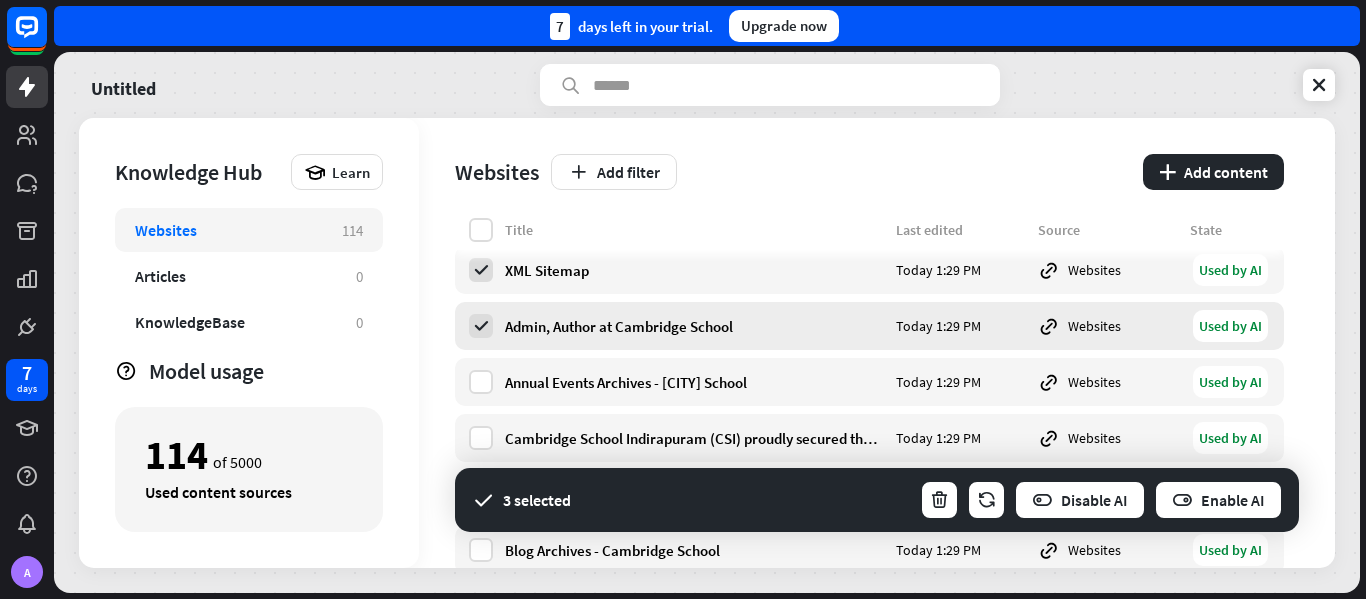 scroll, scrollTop: 0, scrollLeft: 0, axis: both 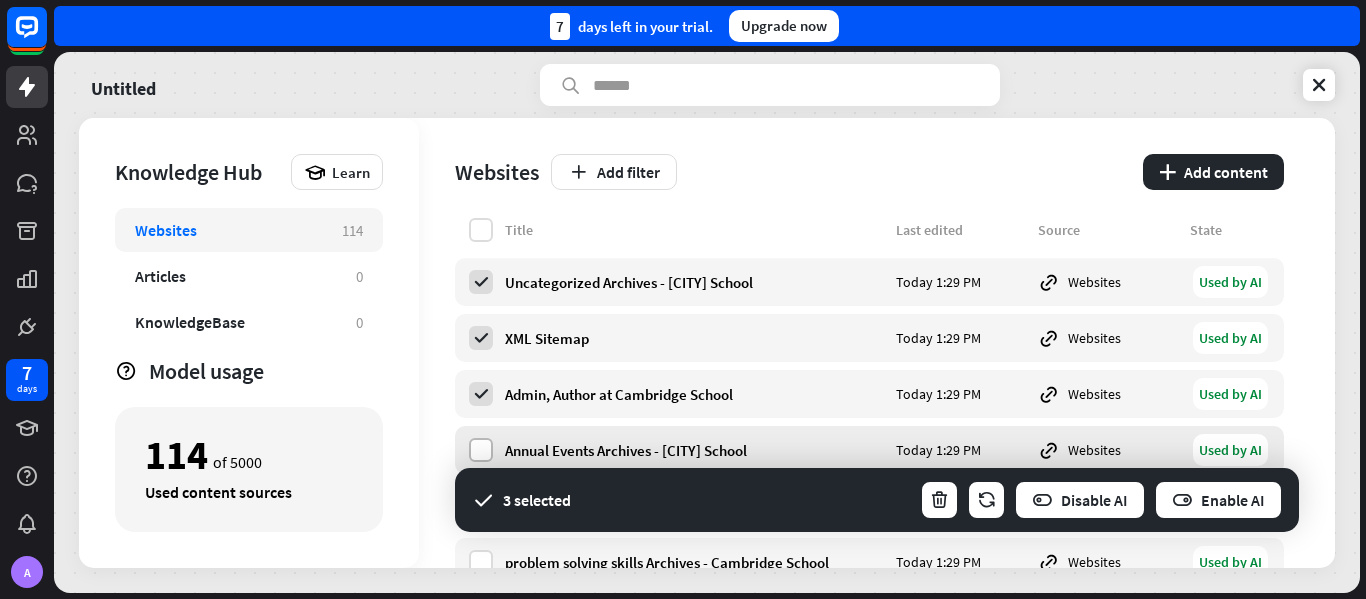 click at bounding box center (481, 450) 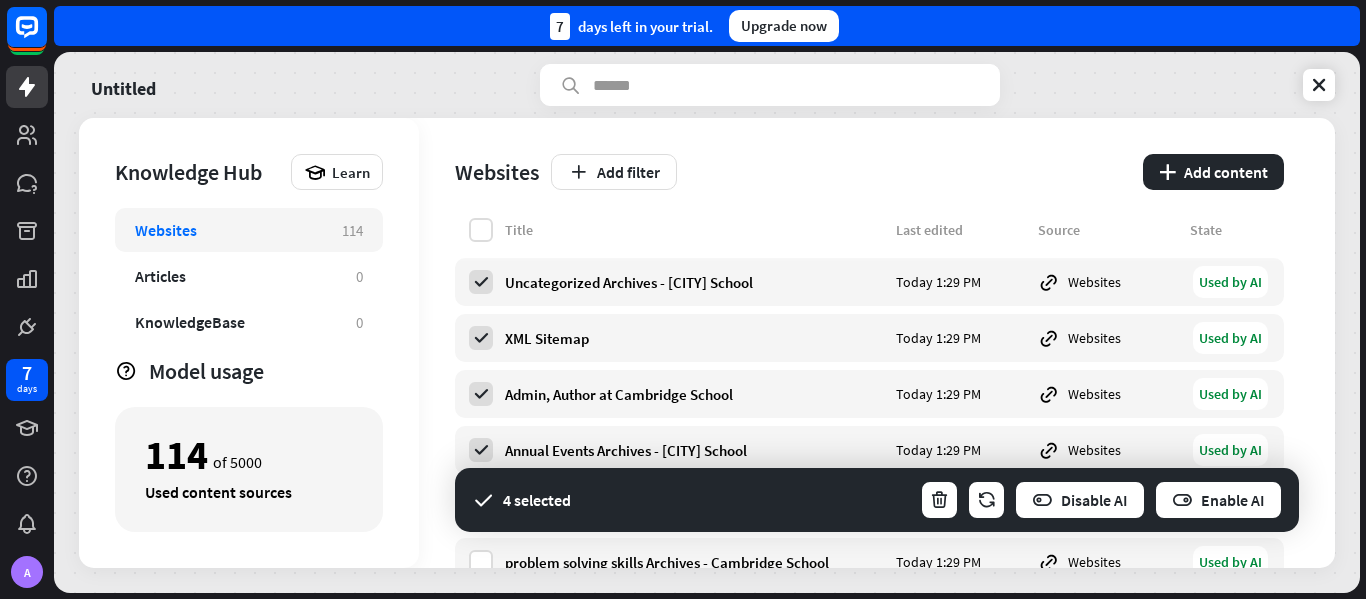 scroll, scrollTop: 200, scrollLeft: 0, axis: vertical 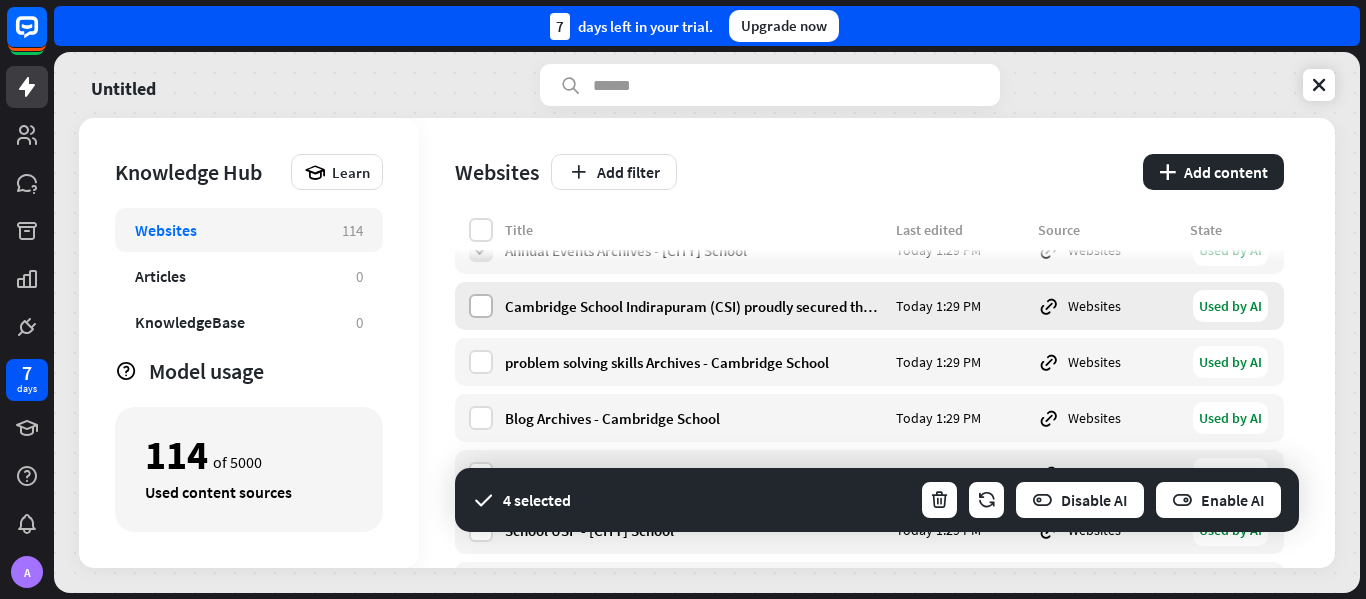 click at bounding box center (481, 306) 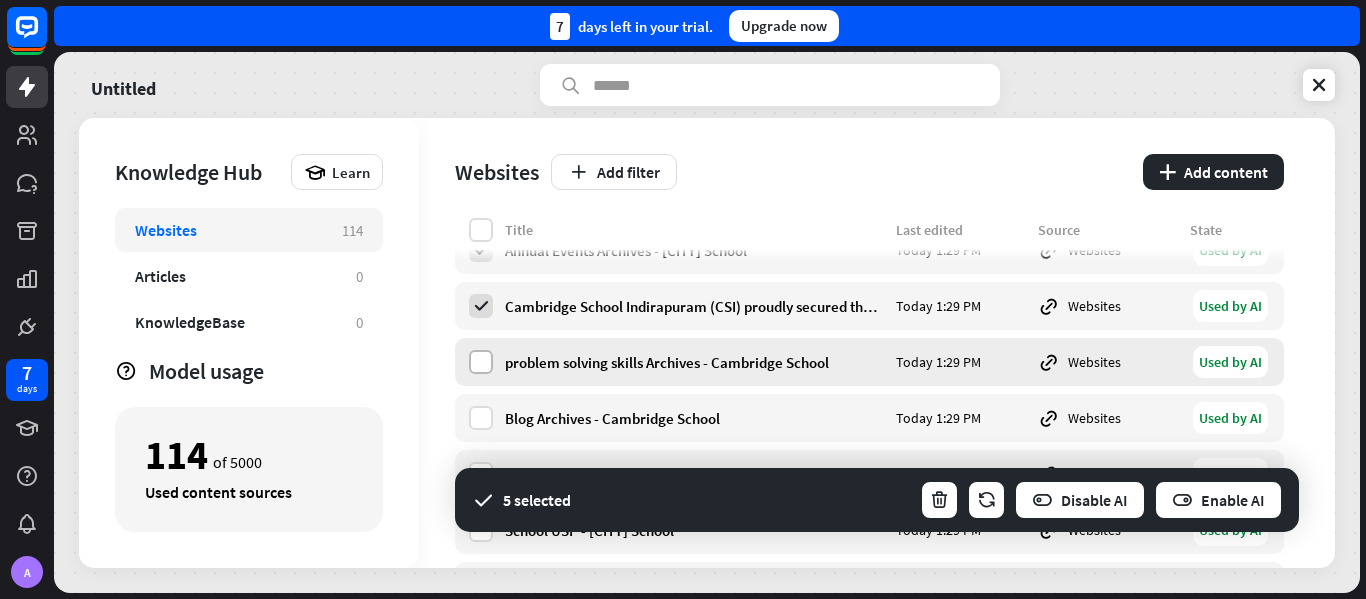 click at bounding box center (481, 362) 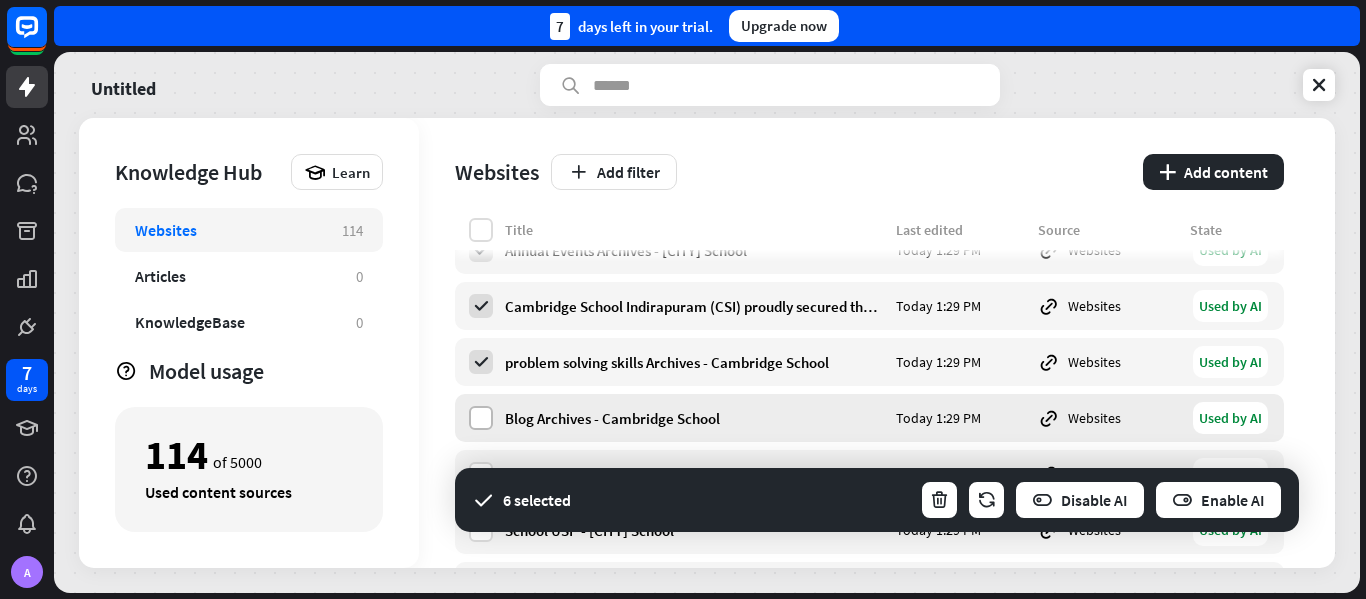 click at bounding box center (481, 418) 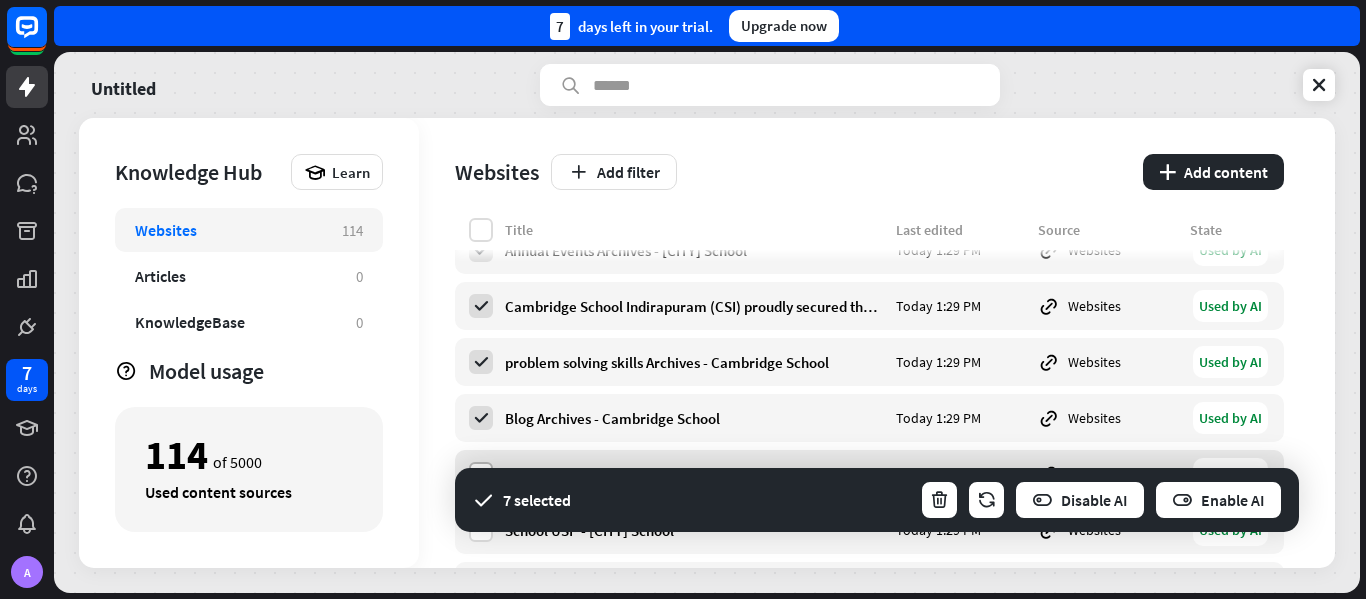 click at bounding box center (481, 474) 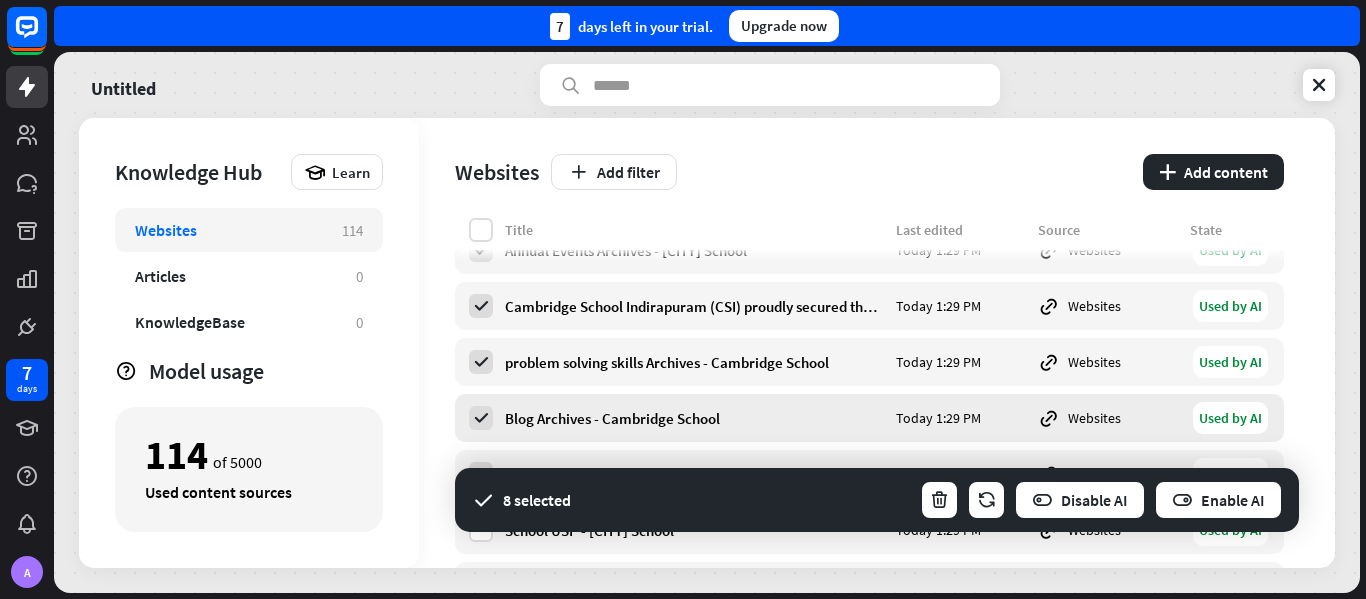 scroll, scrollTop: 400, scrollLeft: 0, axis: vertical 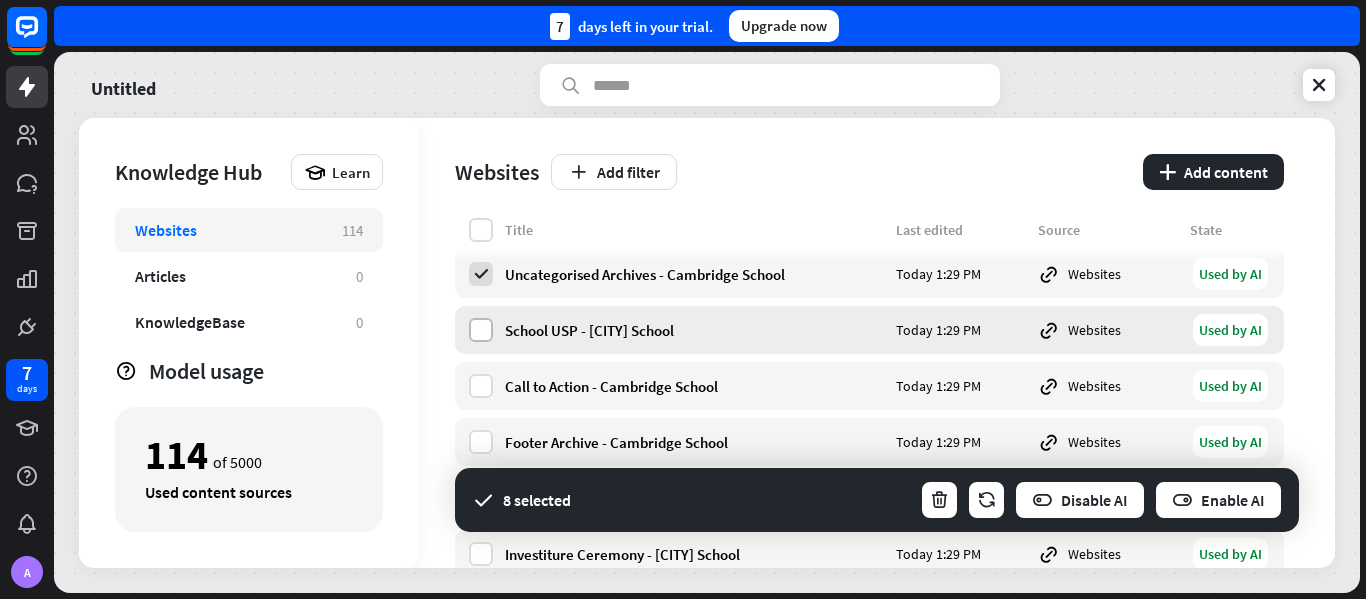 click at bounding box center (481, 330) 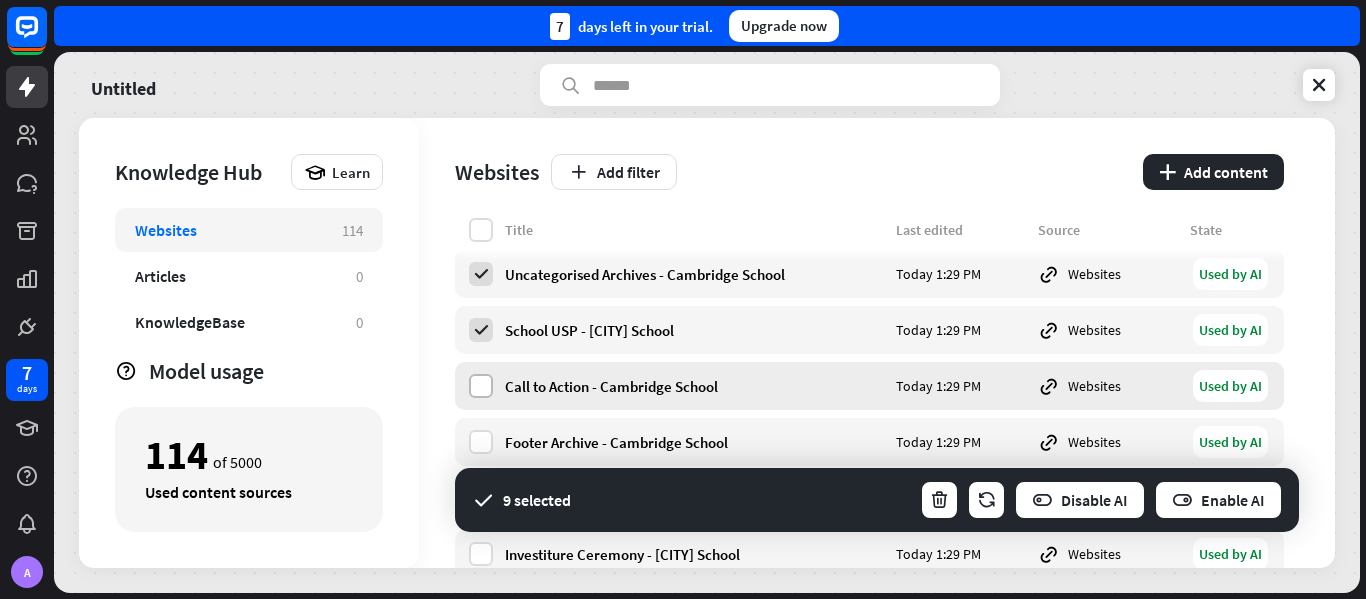 click at bounding box center [481, 386] 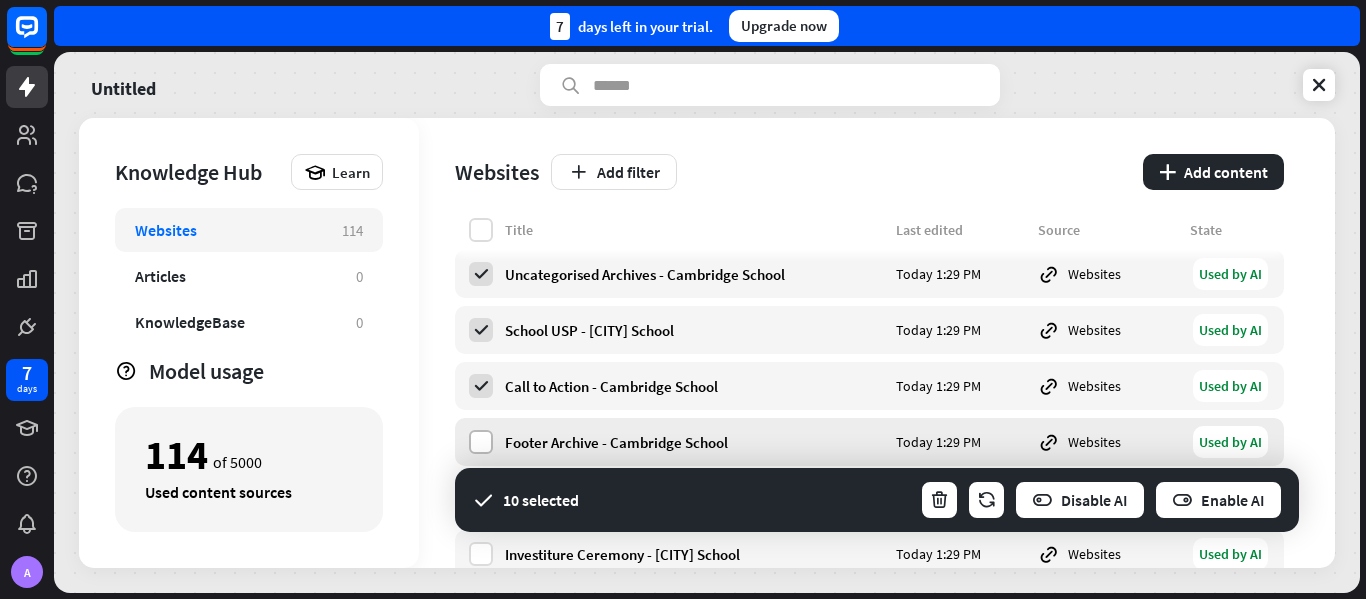 click at bounding box center (481, 442) 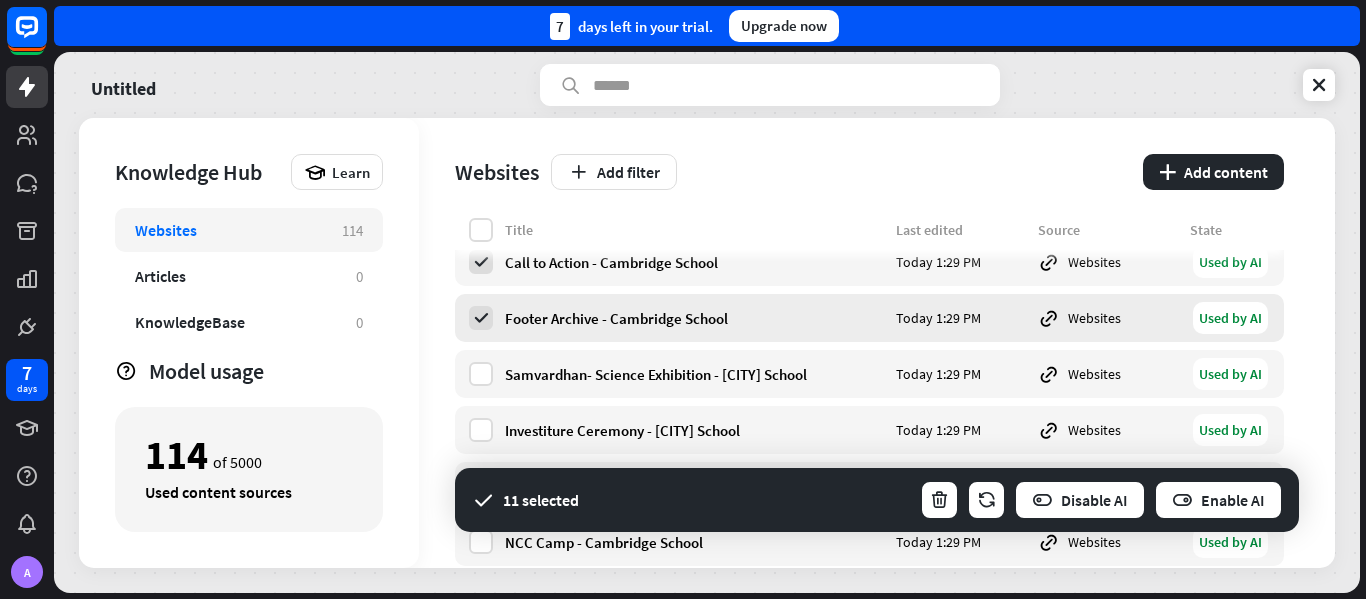 scroll, scrollTop: 600, scrollLeft: 0, axis: vertical 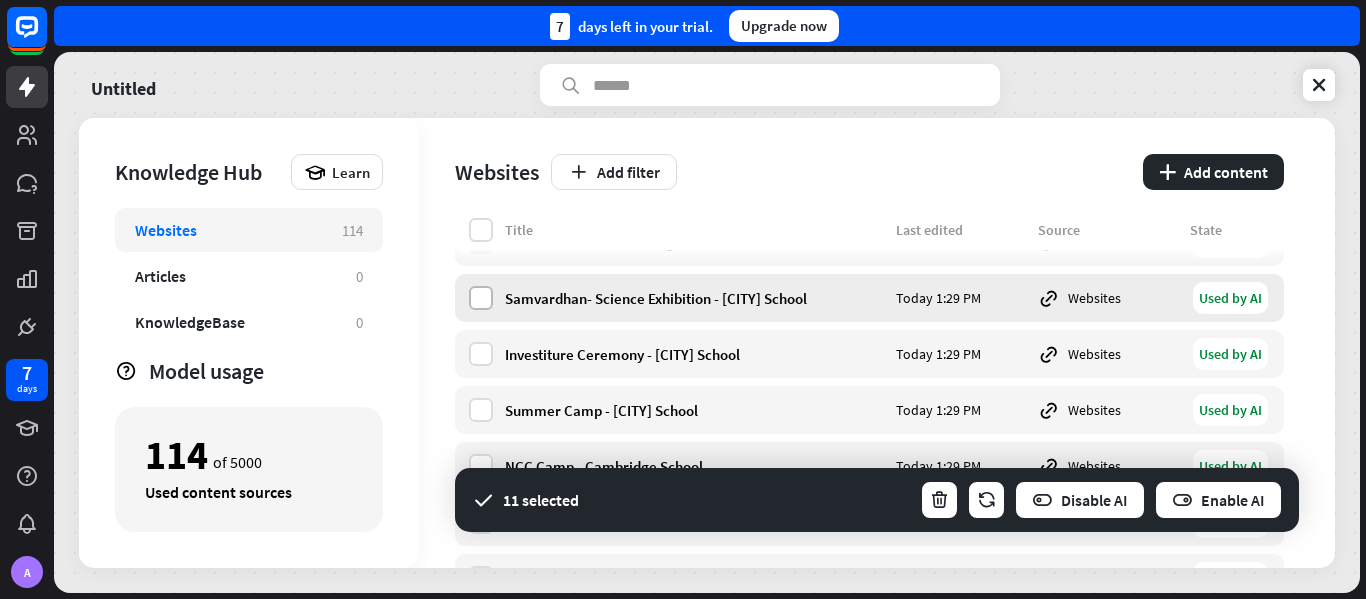 click at bounding box center [481, 298] 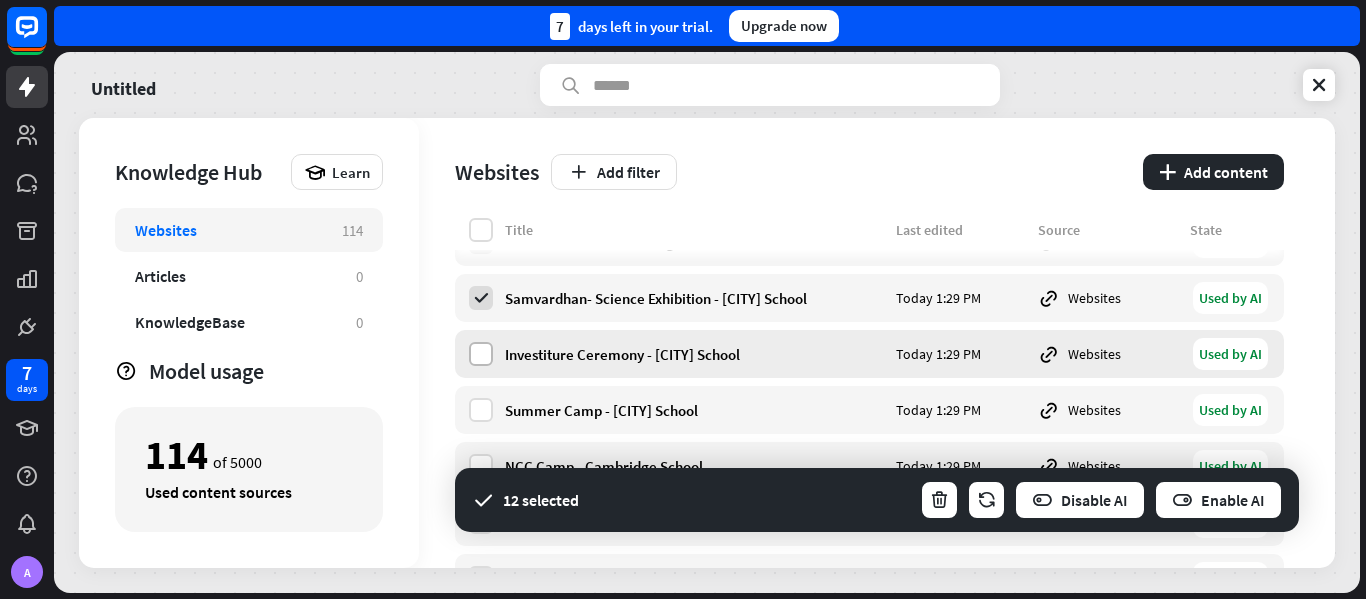 click at bounding box center [481, 354] 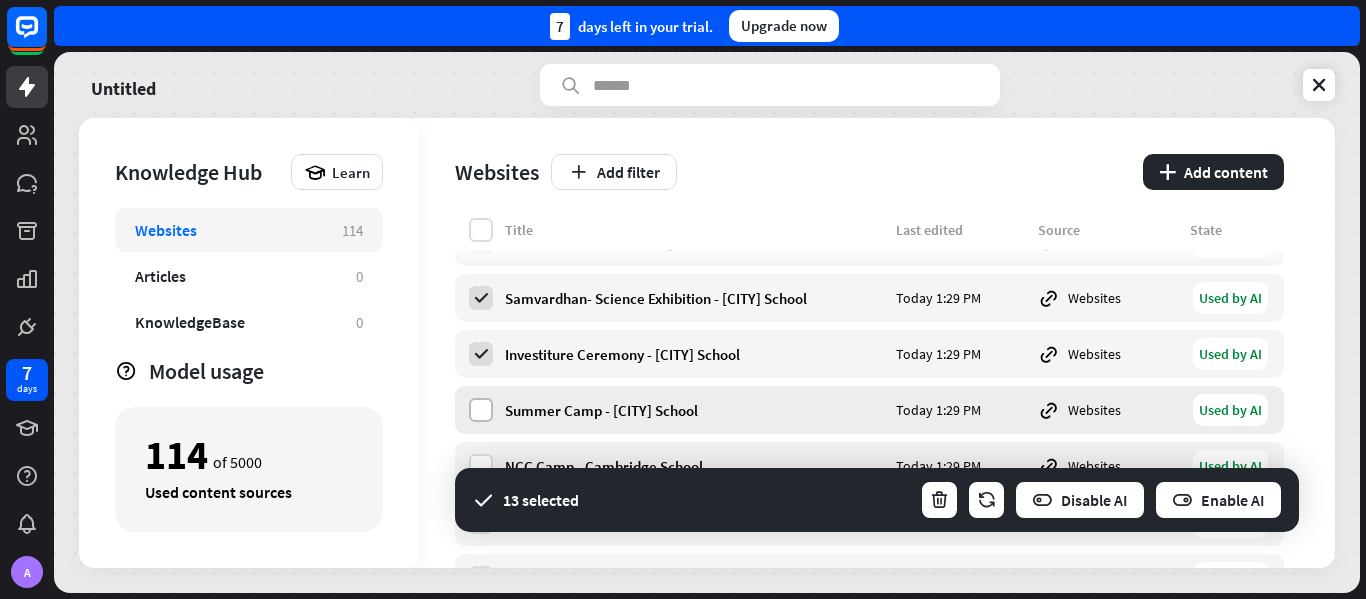 click at bounding box center [481, 410] 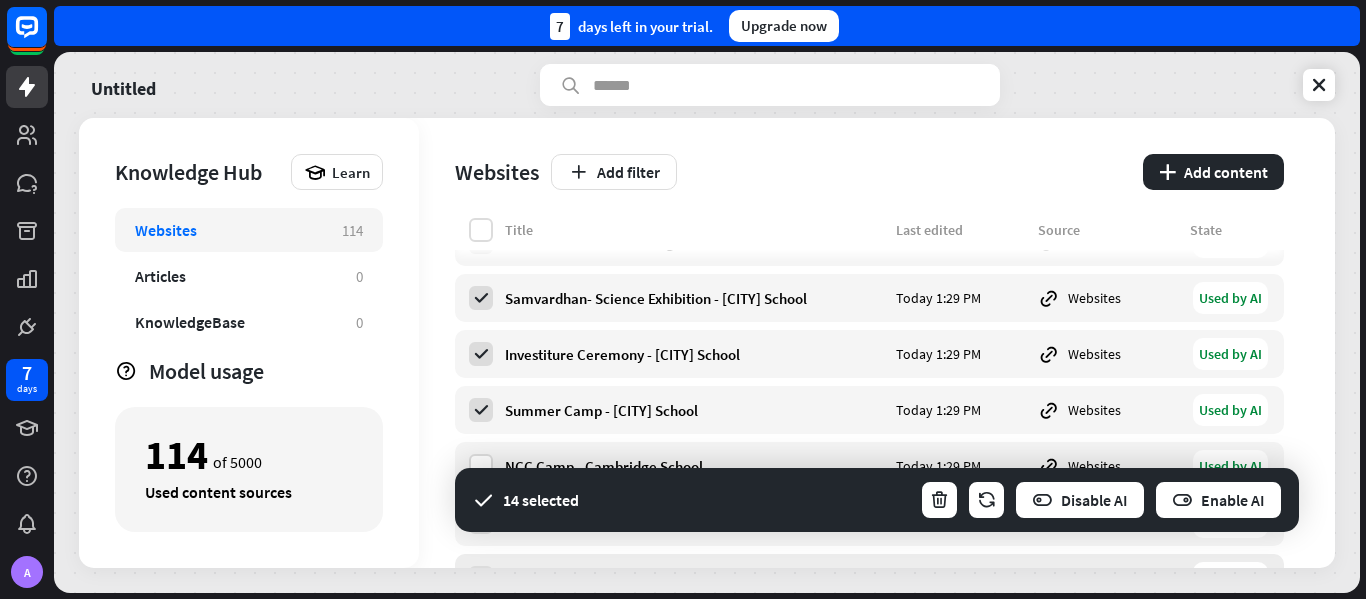 scroll, scrollTop: 800, scrollLeft: 0, axis: vertical 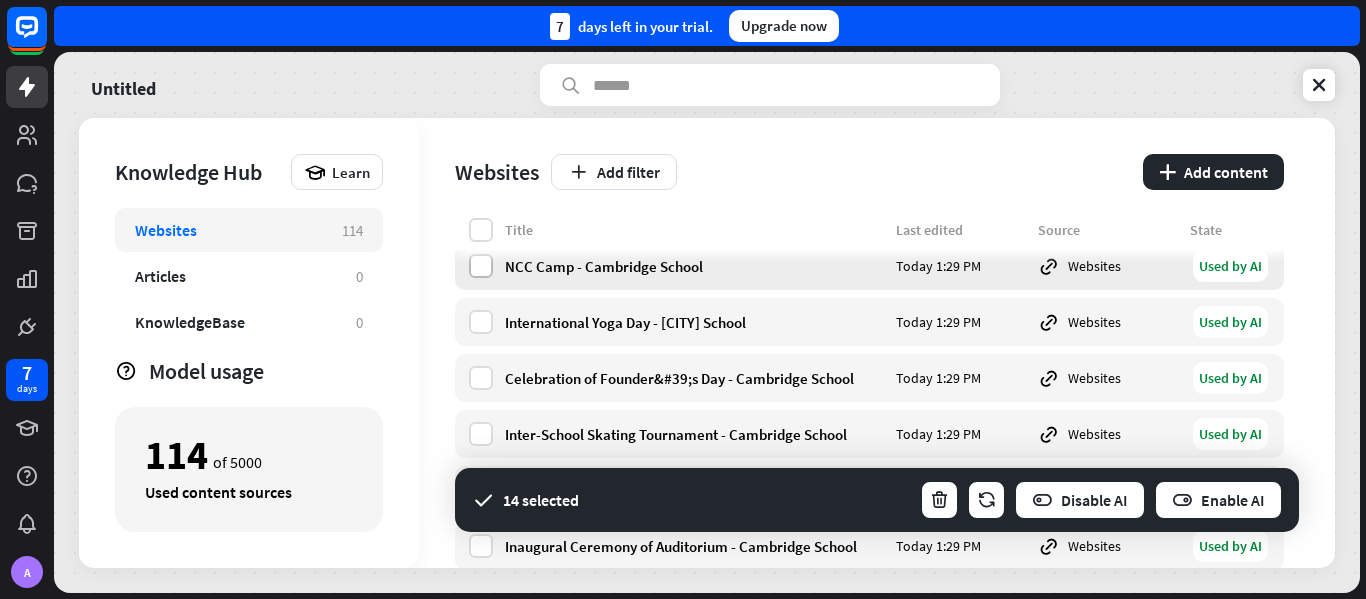 click at bounding box center (481, 266) 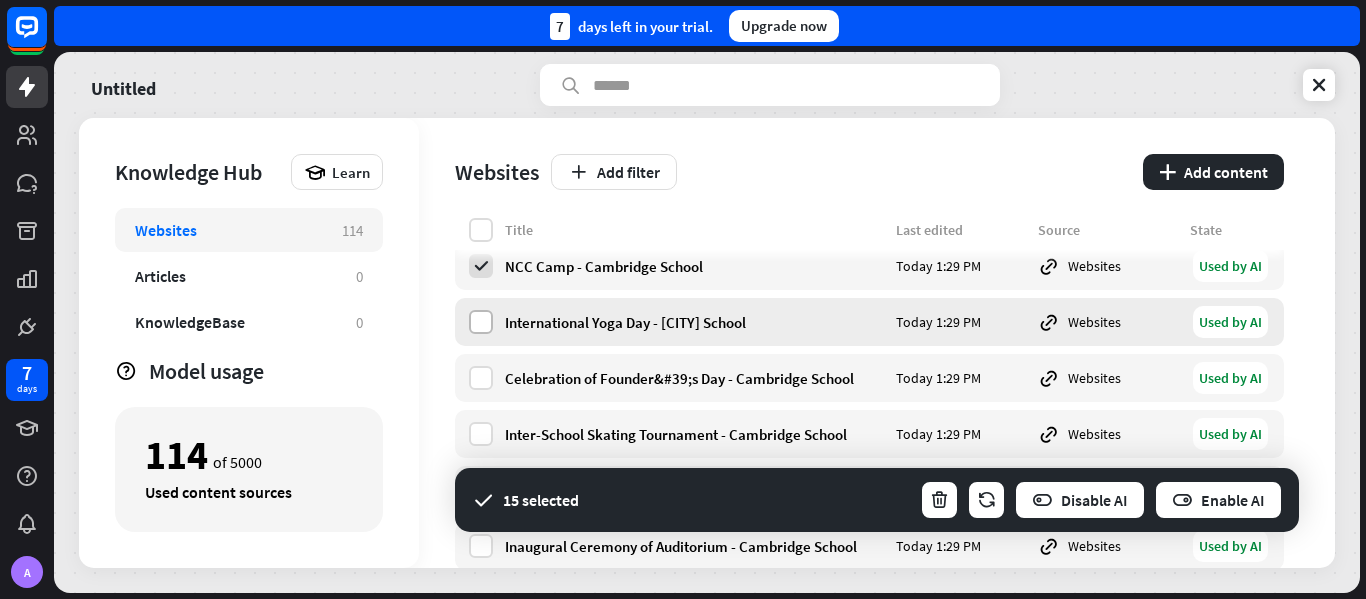 click at bounding box center (481, 322) 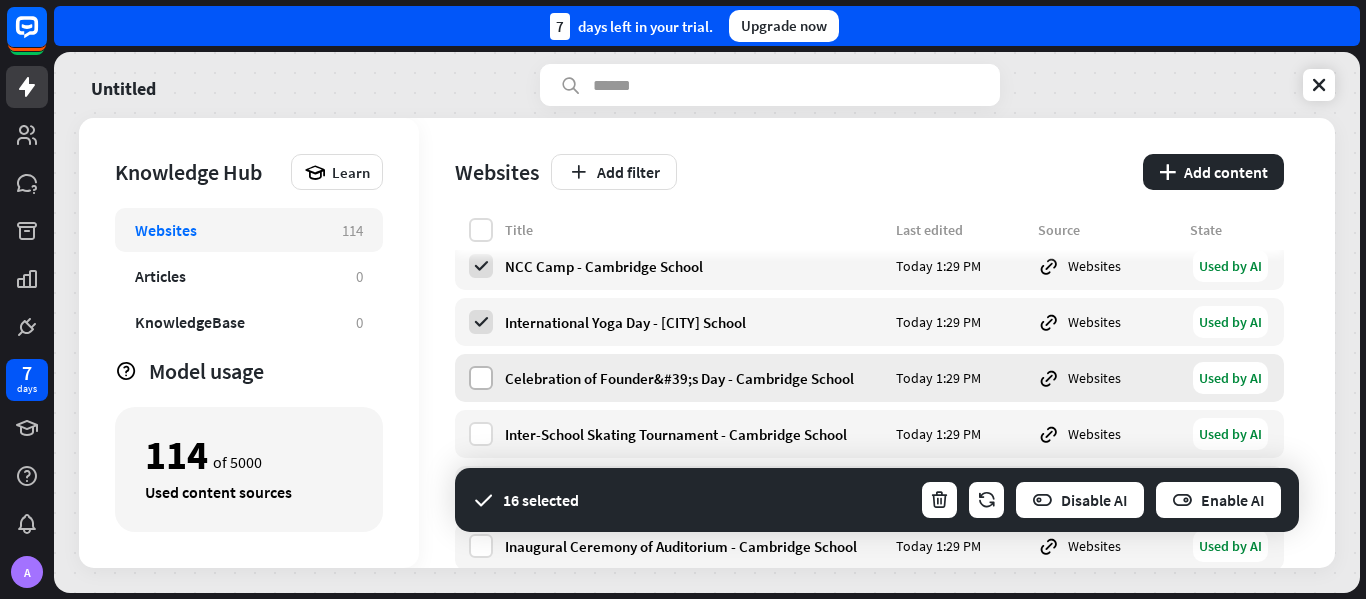 click at bounding box center (481, 378) 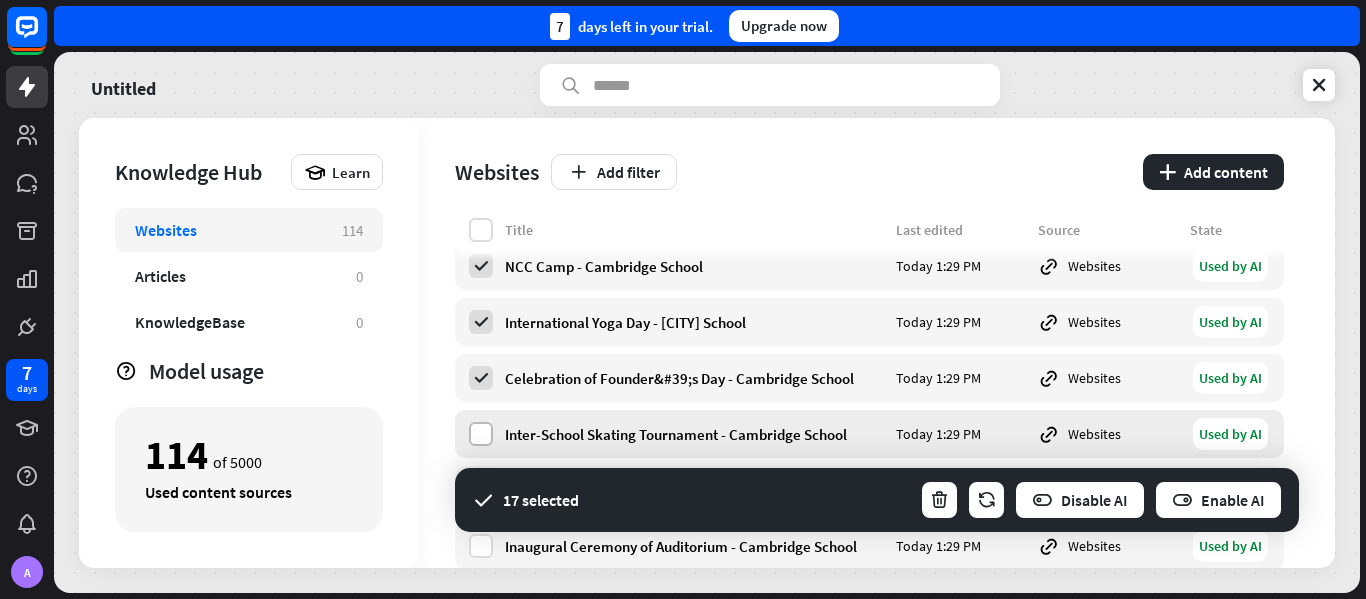 click at bounding box center [481, 434] 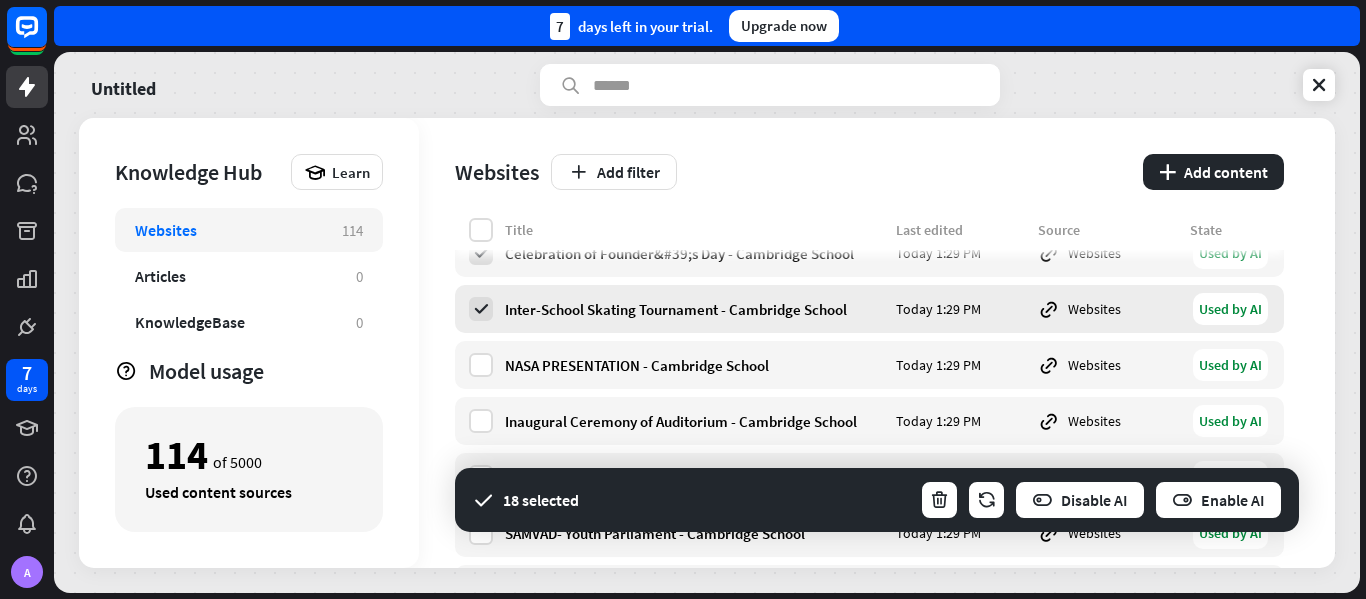 scroll, scrollTop: 1000, scrollLeft: 0, axis: vertical 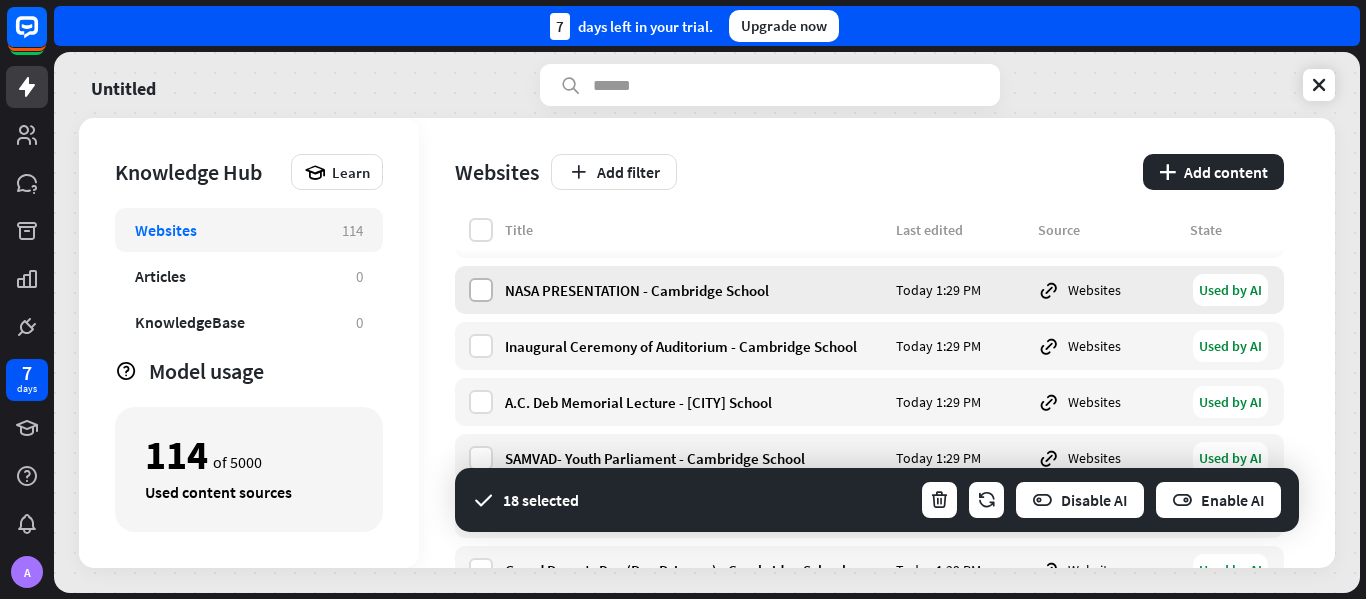 click at bounding box center (481, 290) 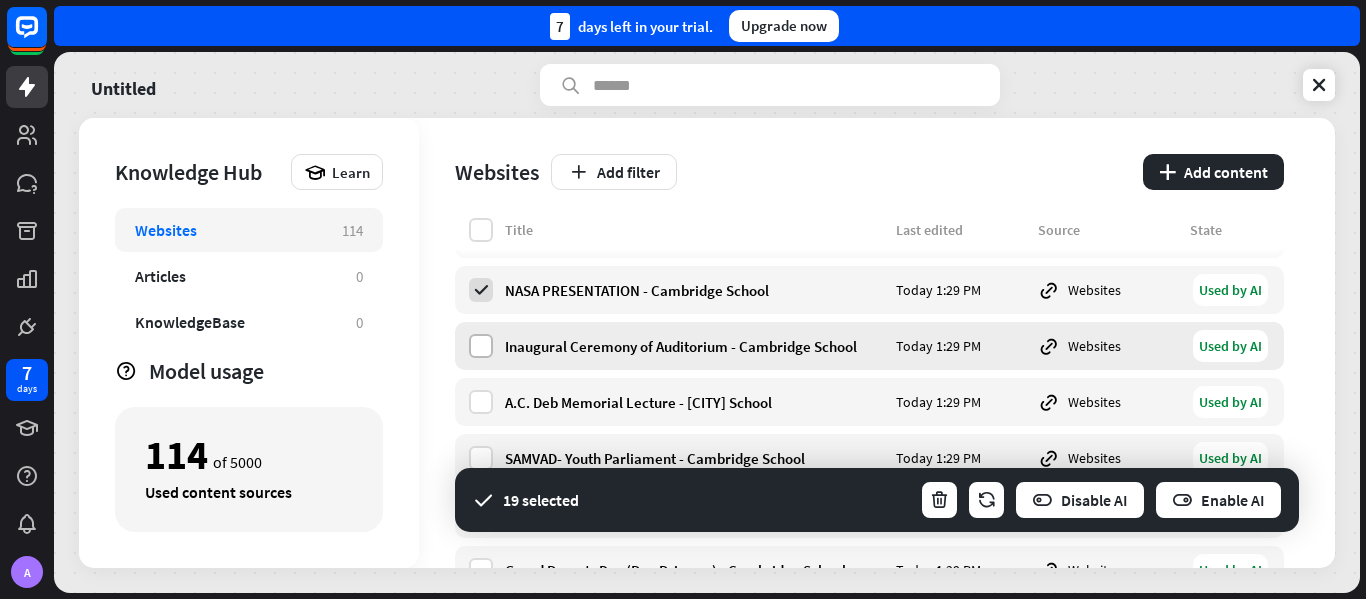 click at bounding box center [481, 346] 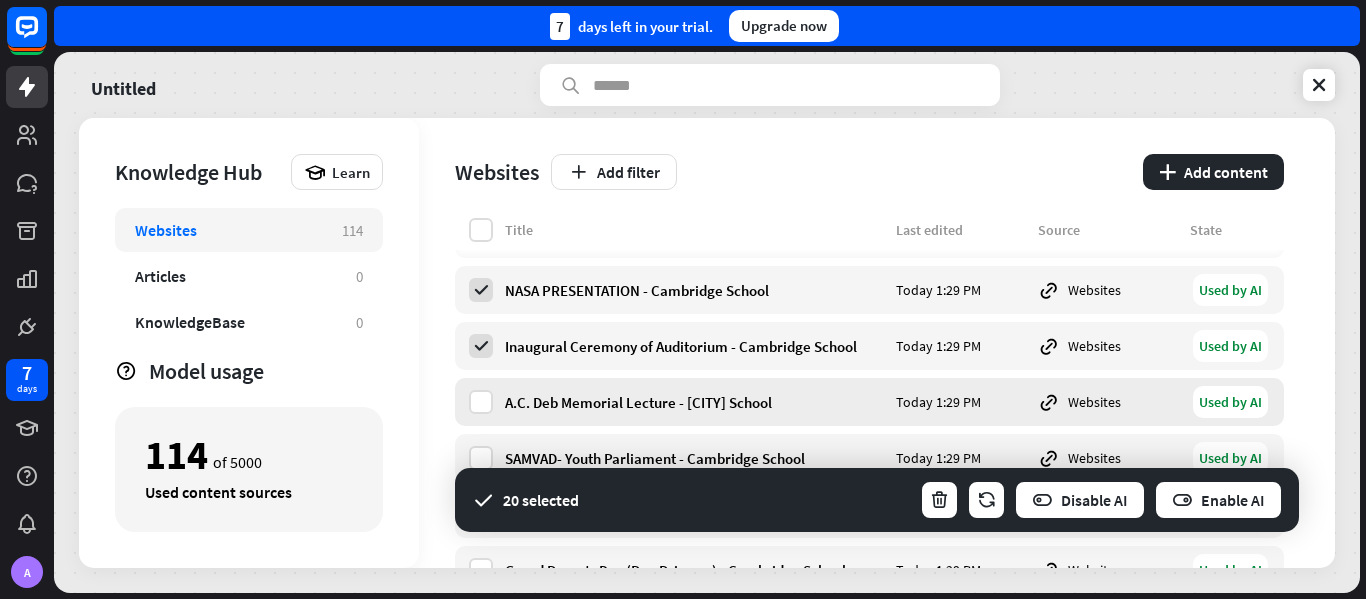 click on "A.C. [LAST] Memorial Lecture - [INSTITUTION]
Today [TIME] PM
Websites
Used by AI" at bounding box center (869, 402) 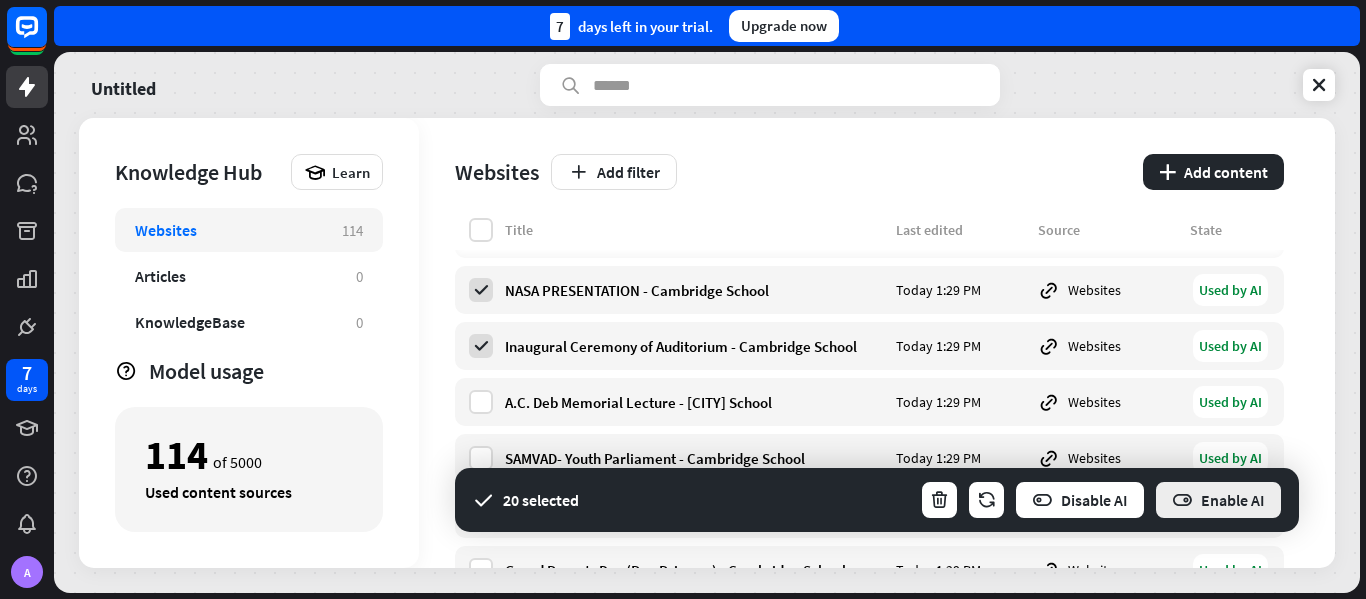 click on "Enable AI" at bounding box center (1218, 500) 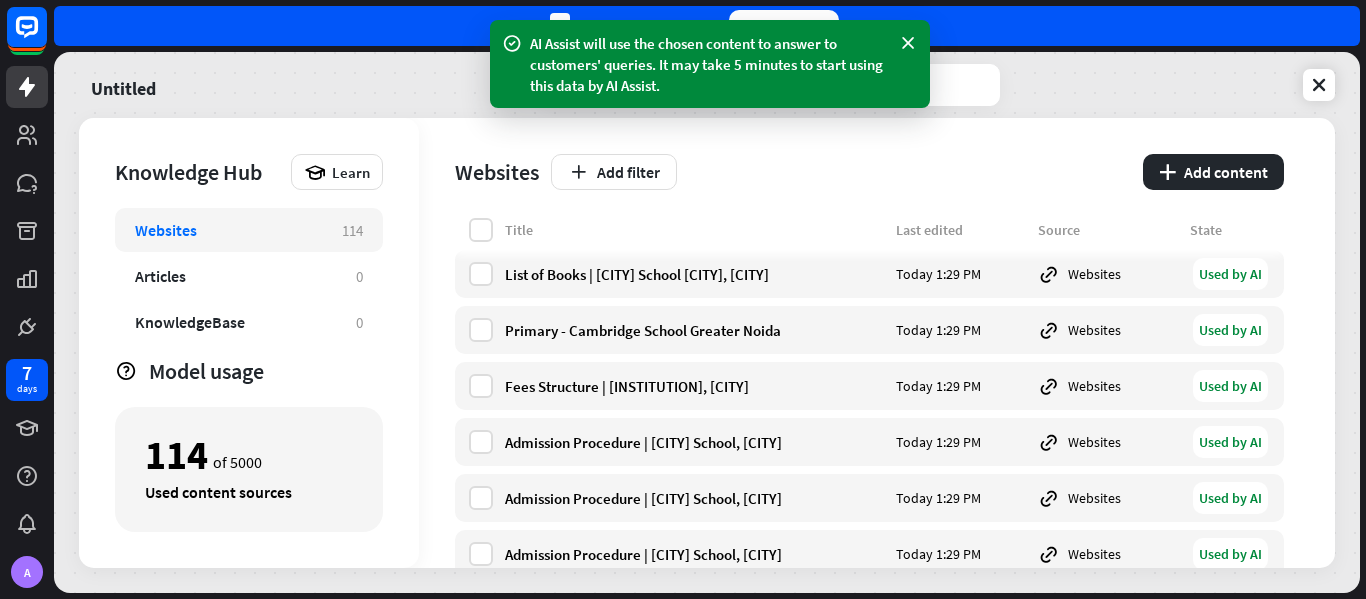 scroll, scrollTop: 6110, scrollLeft: 0, axis: vertical 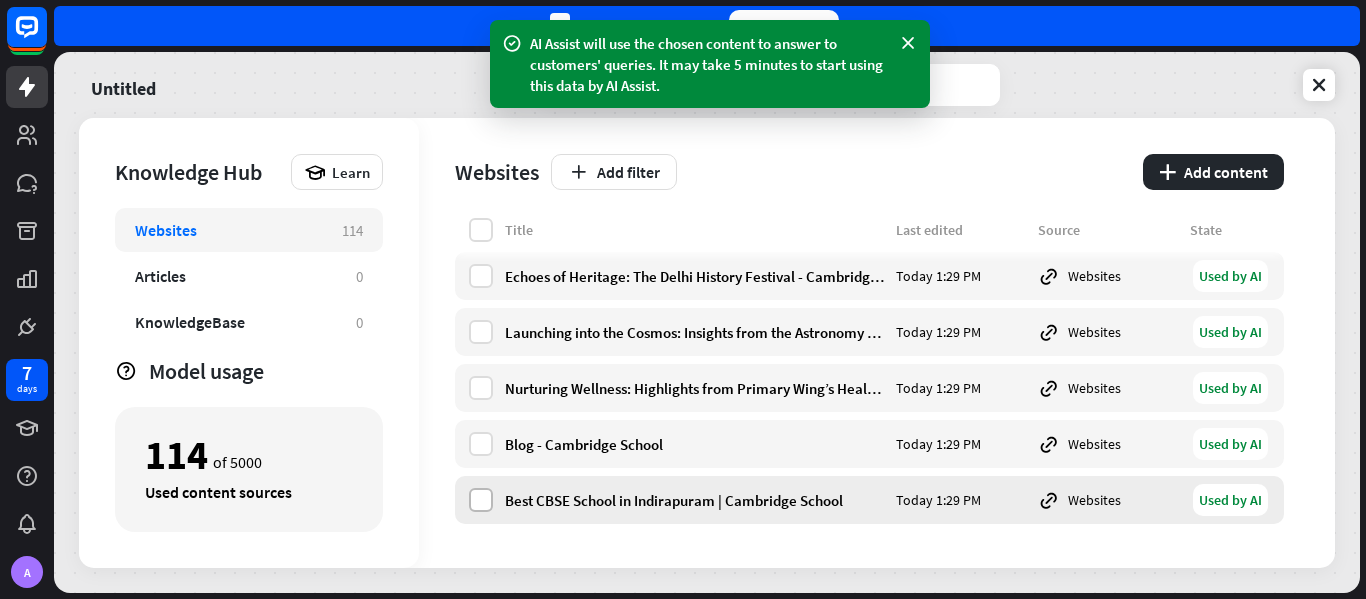 click at bounding box center (481, 500) 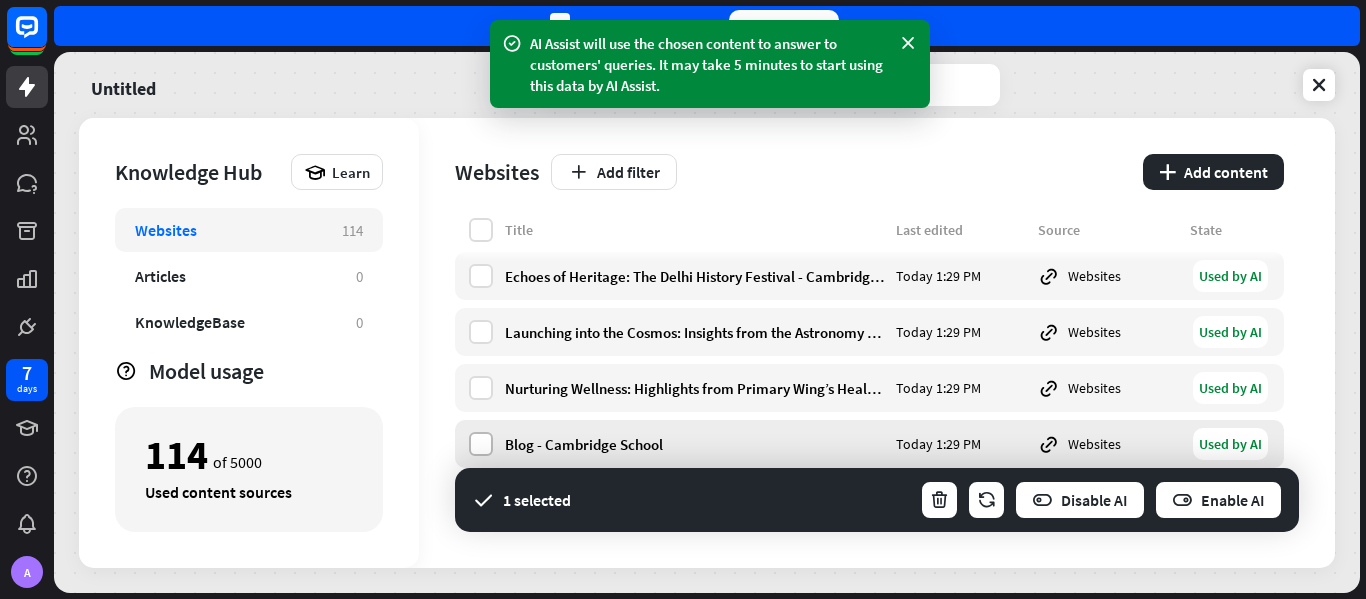 click at bounding box center (481, 444) 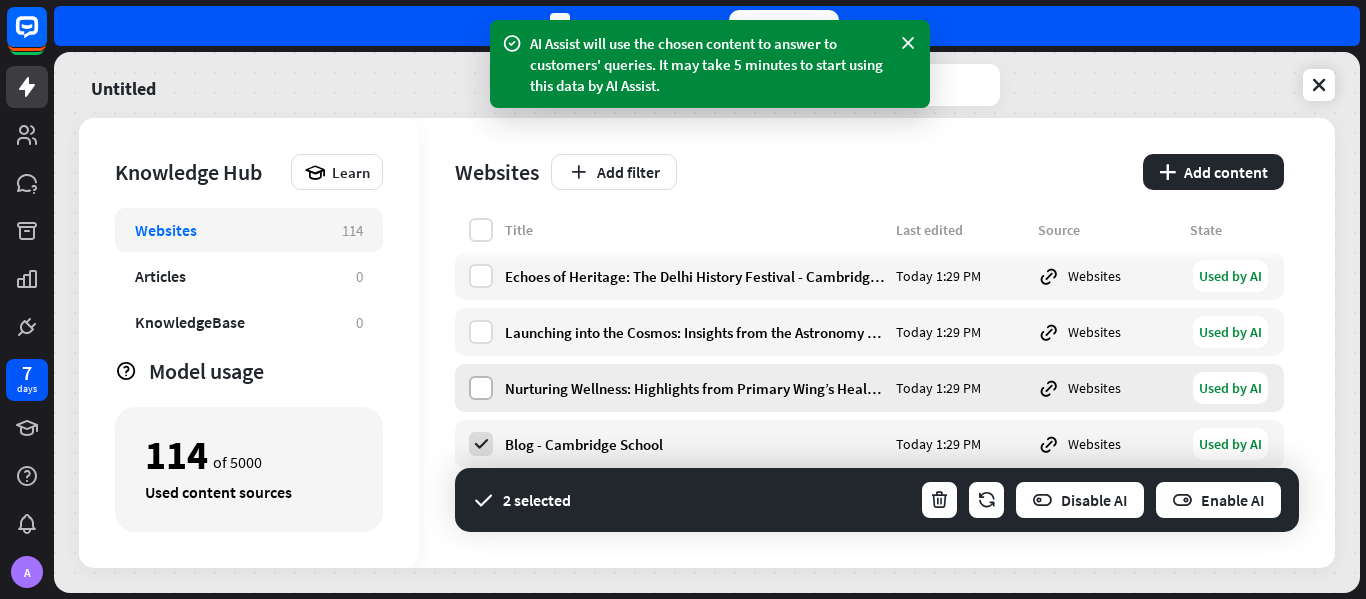 click at bounding box center (481, 388) 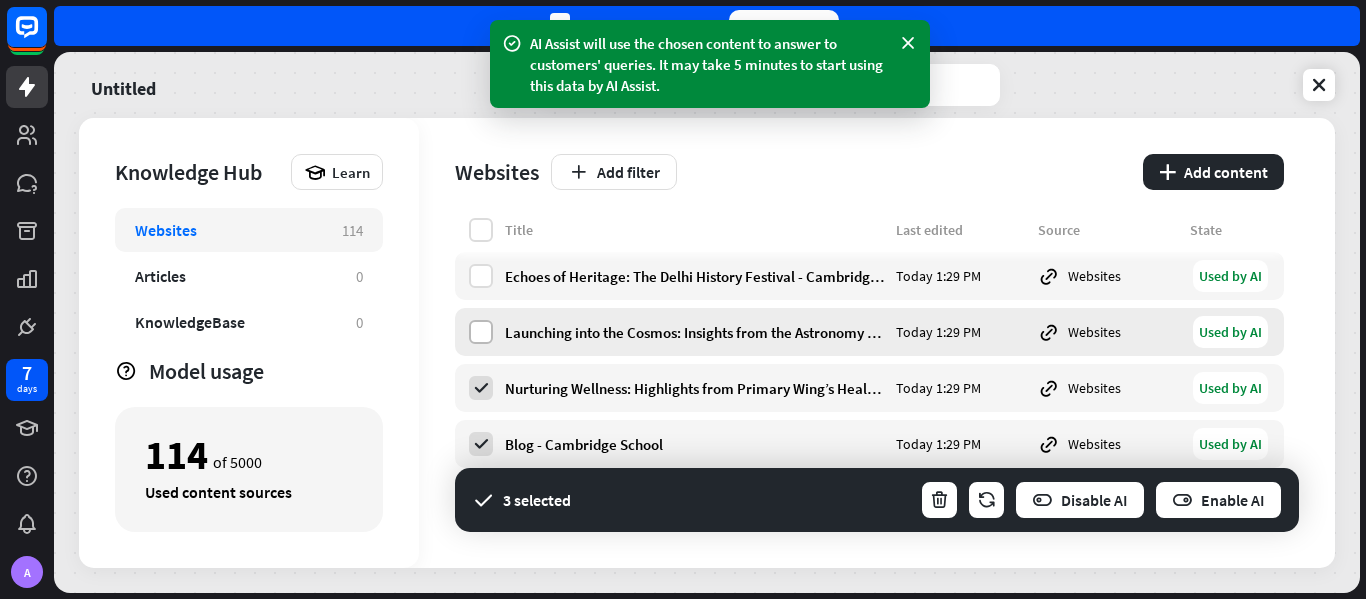 click at bounding box center [481, 332] 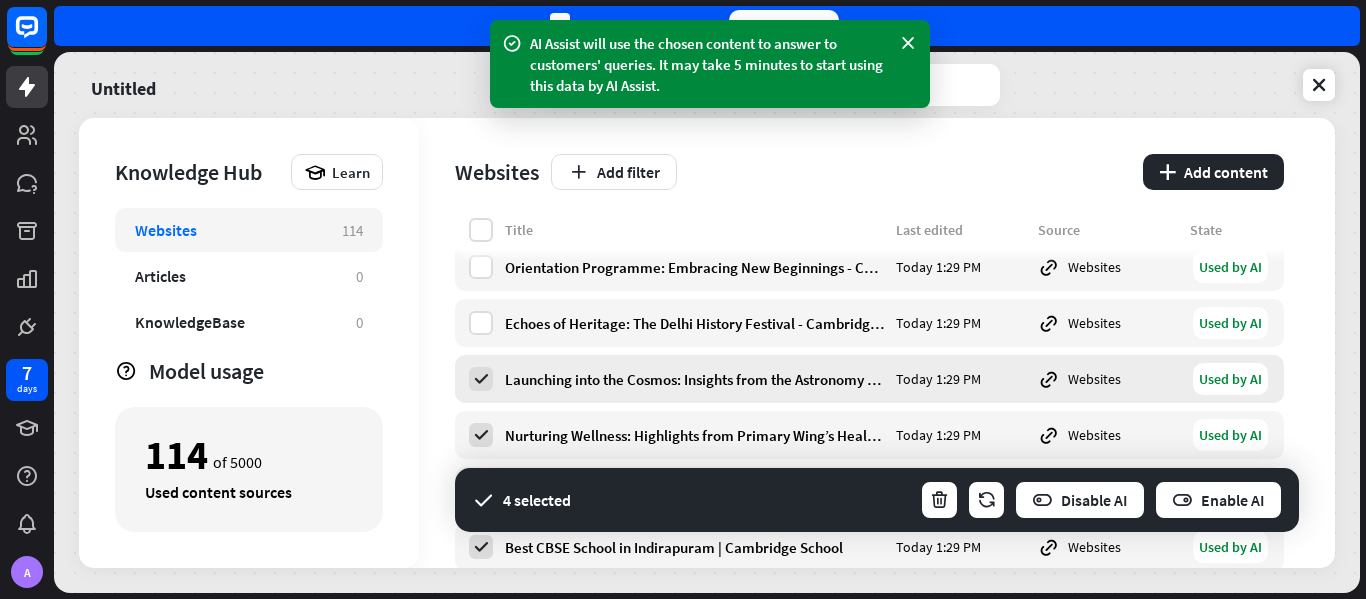 scroll, scrollTop: 6110, scrollLeft: 0, axis: vertical 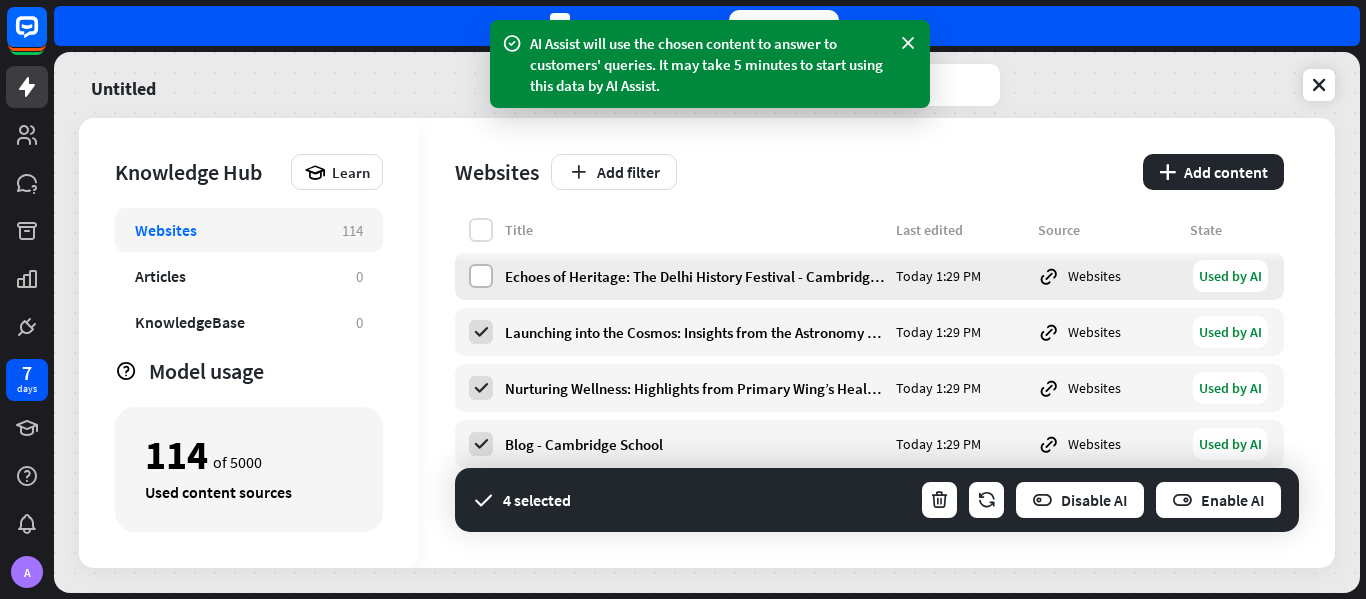 click at bounding box center (481, 276) 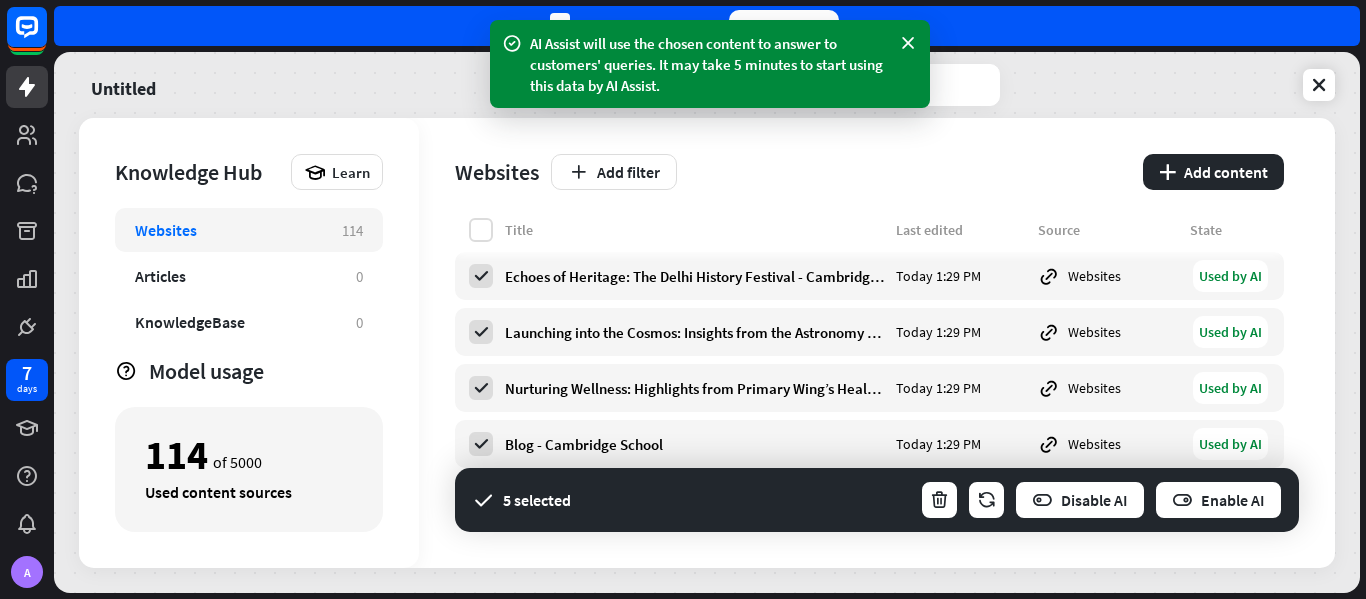 scroll, scrollTop: 5910, scrollLeft: 0, axis: vertical 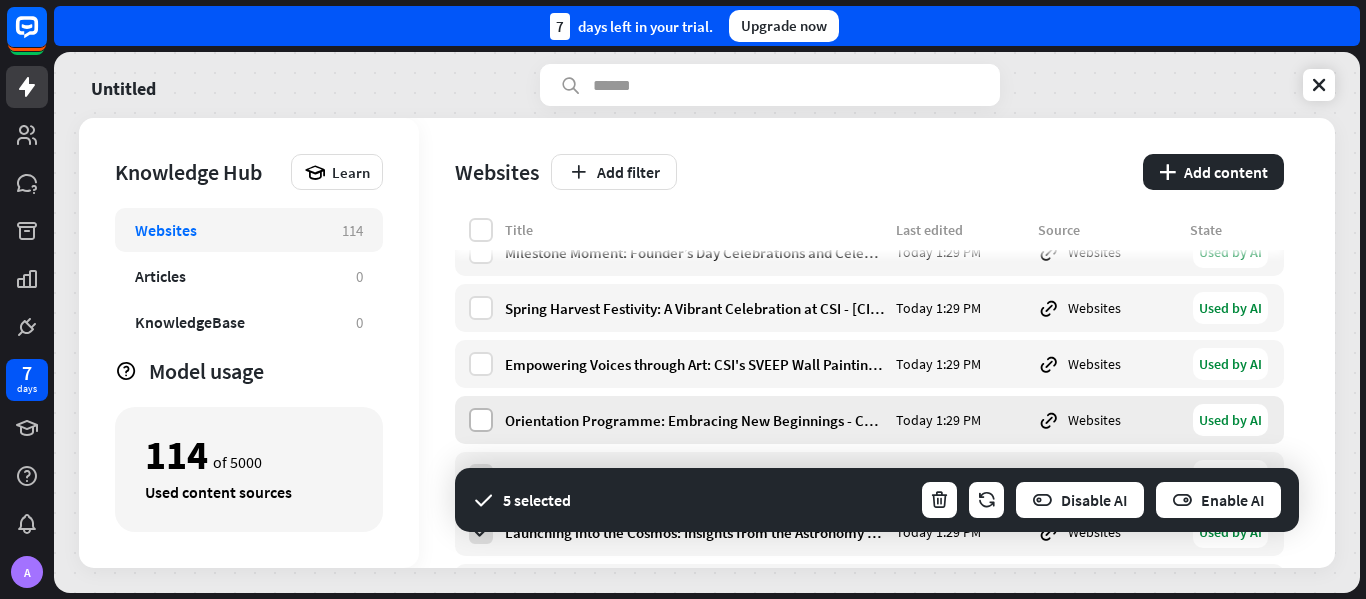 drag, startPoint x: 481, startPoint y: 426, endPoint x: 481, endPoint y: 387, distance: 39 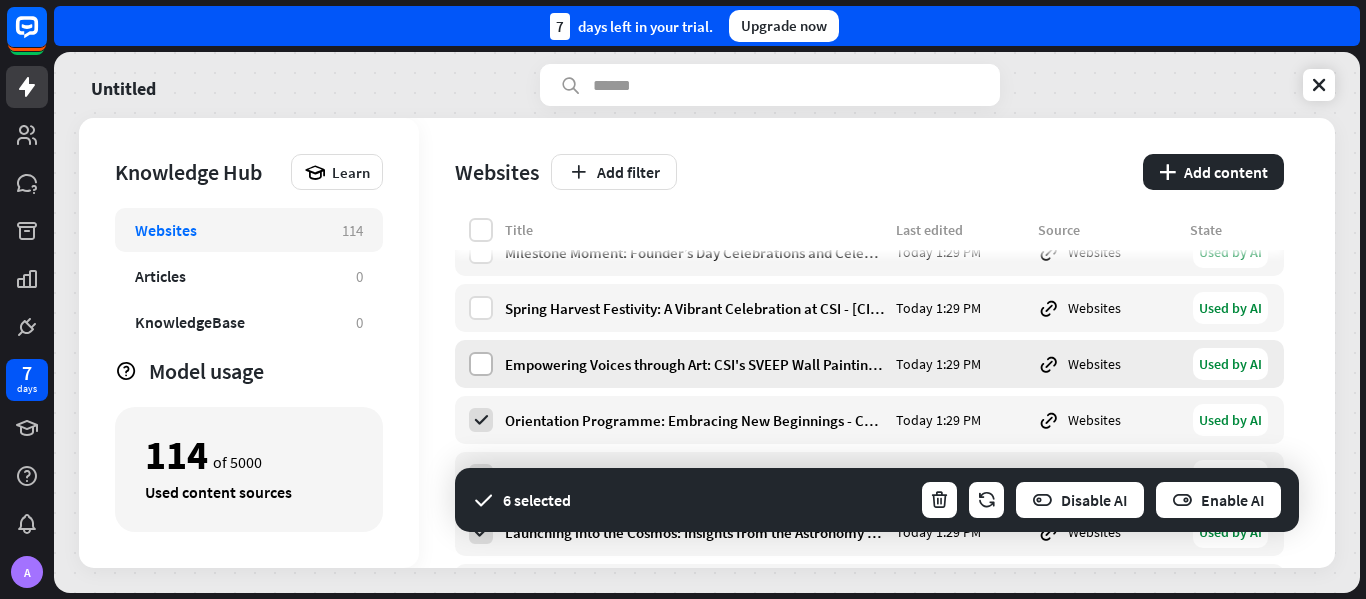 click at bounding box center [481, 364] 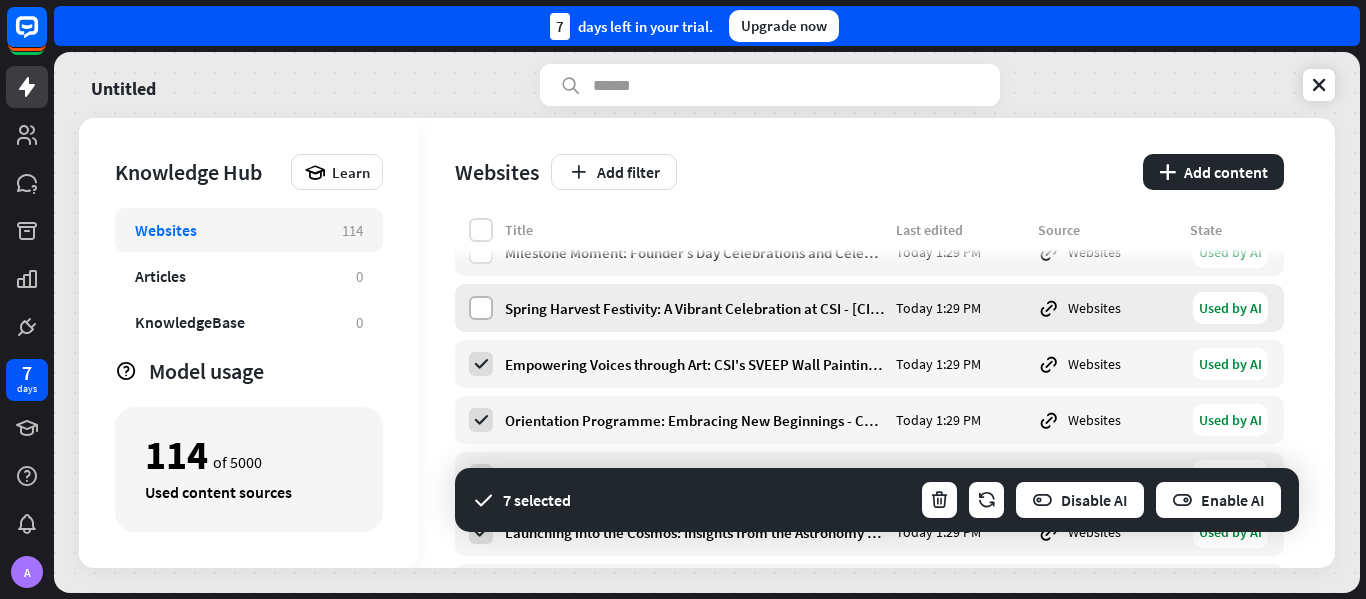 click at bounding box center (481, 308) 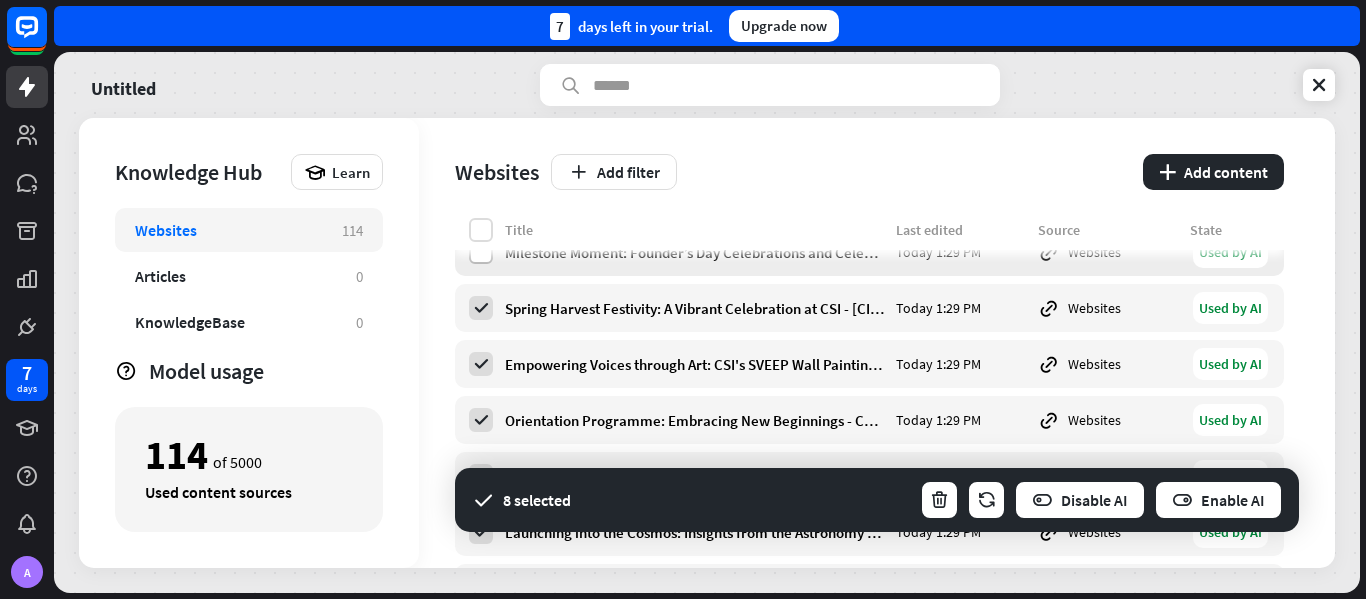 click at bounding box center (481, 252) 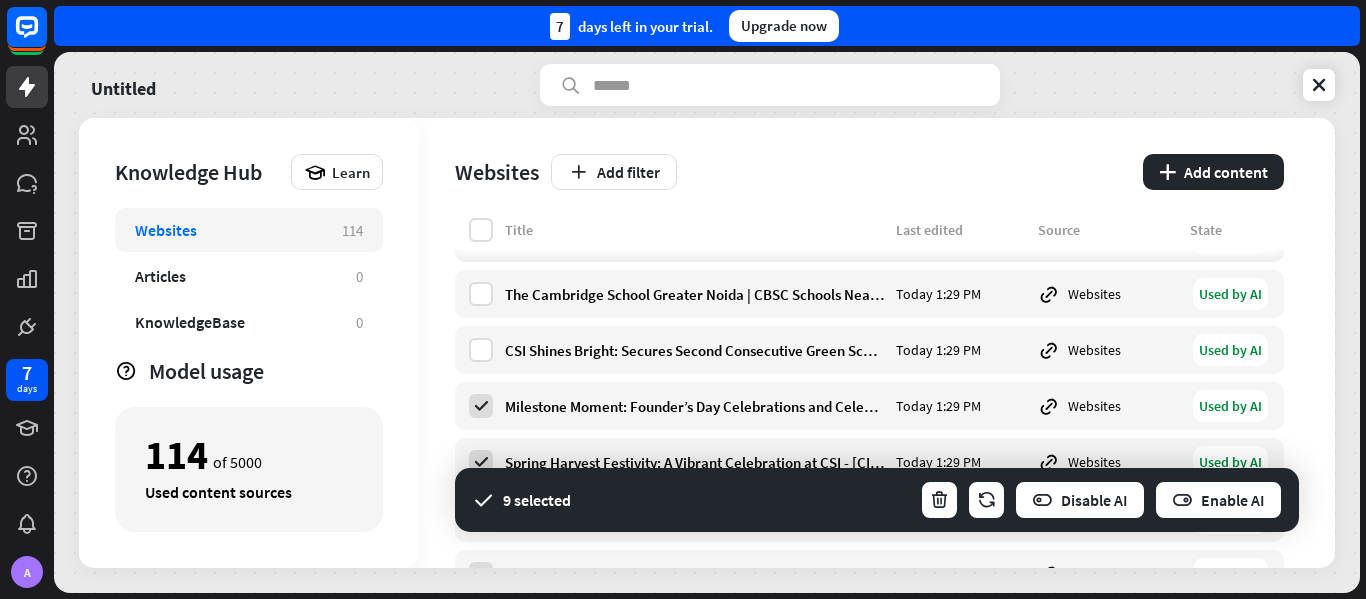 scroll, scrollTop: 5710, scrollLeft: 0, axis: vertical 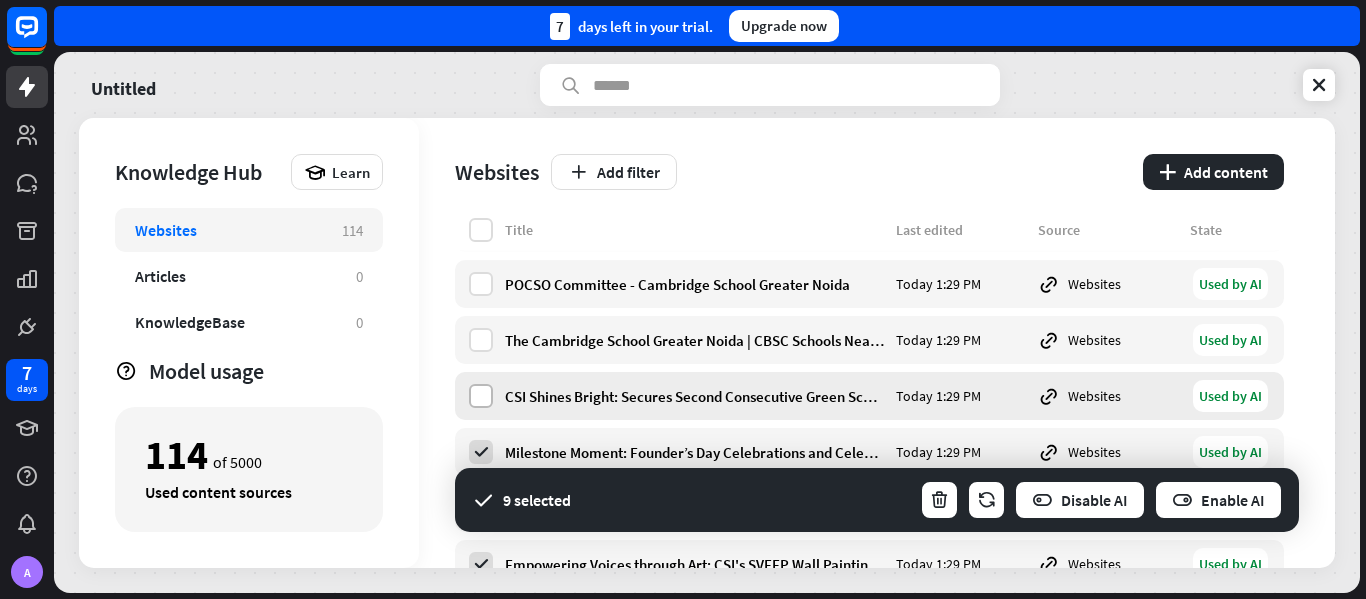 click at bounding box center (481, 396) 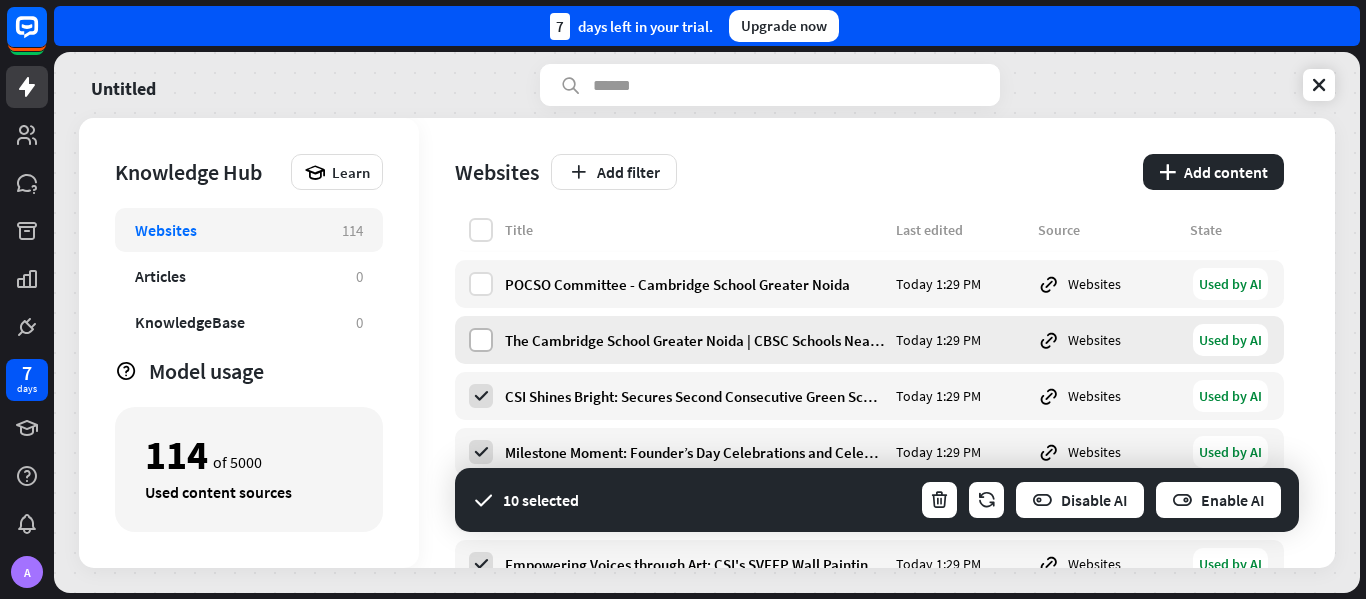 click at bounding box center [481, 340] 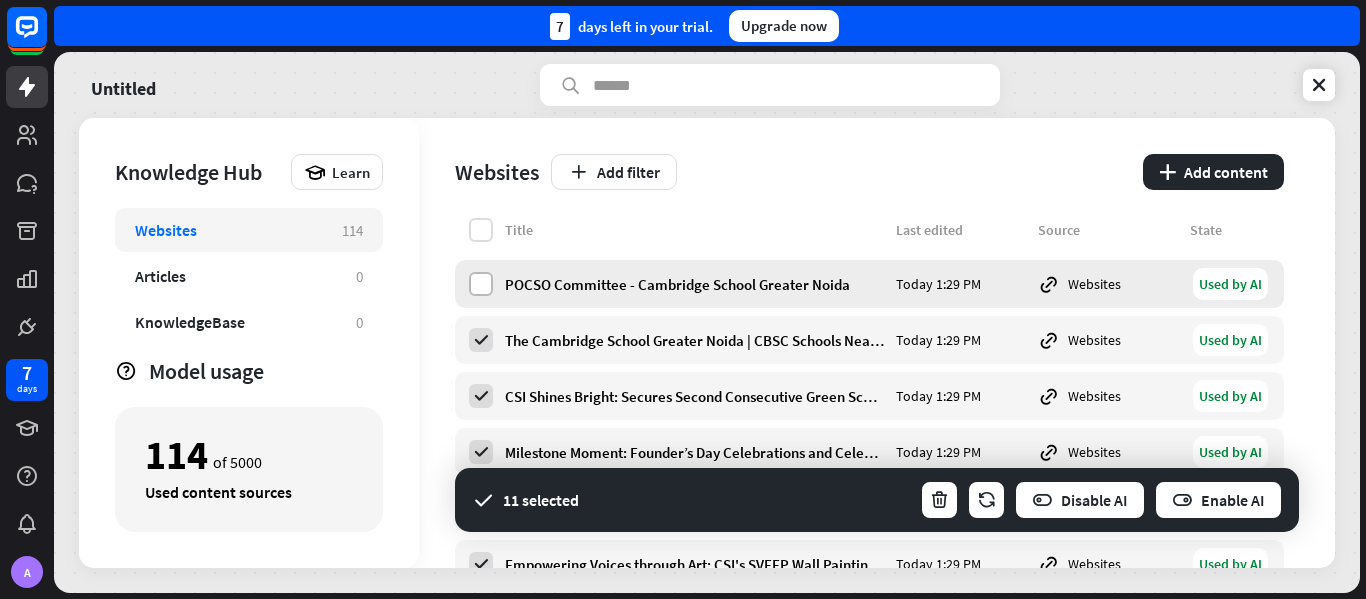click at bounding box center [481, 284] 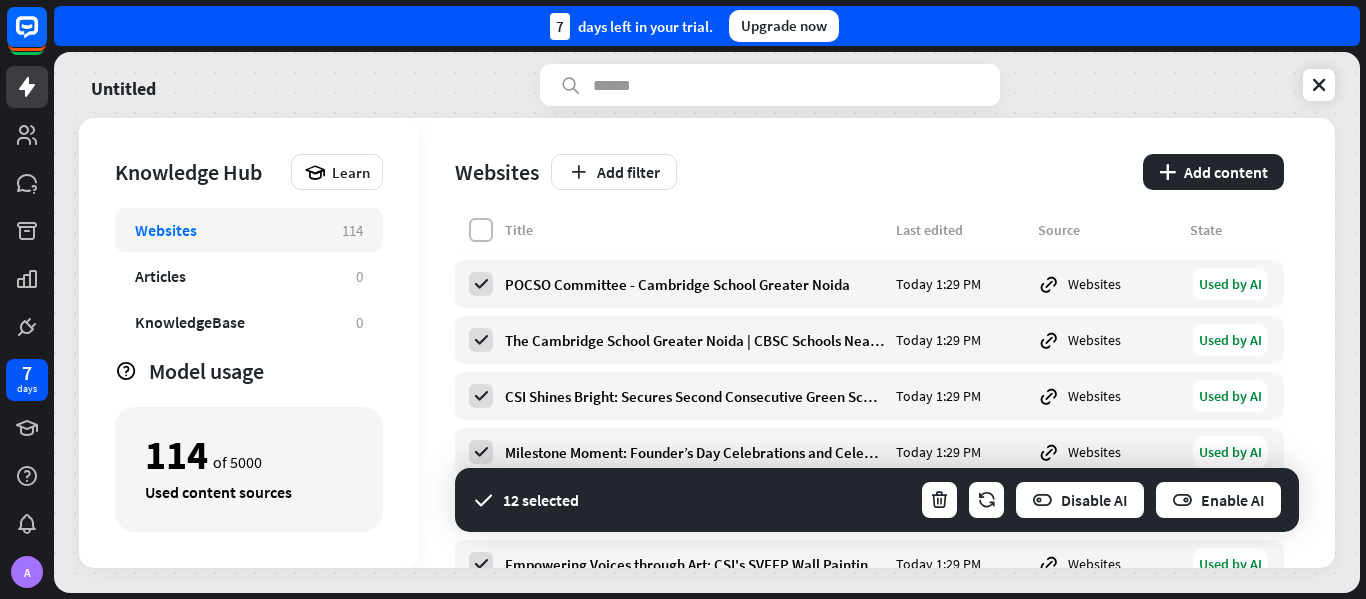 click at bounding box center (481, 230) 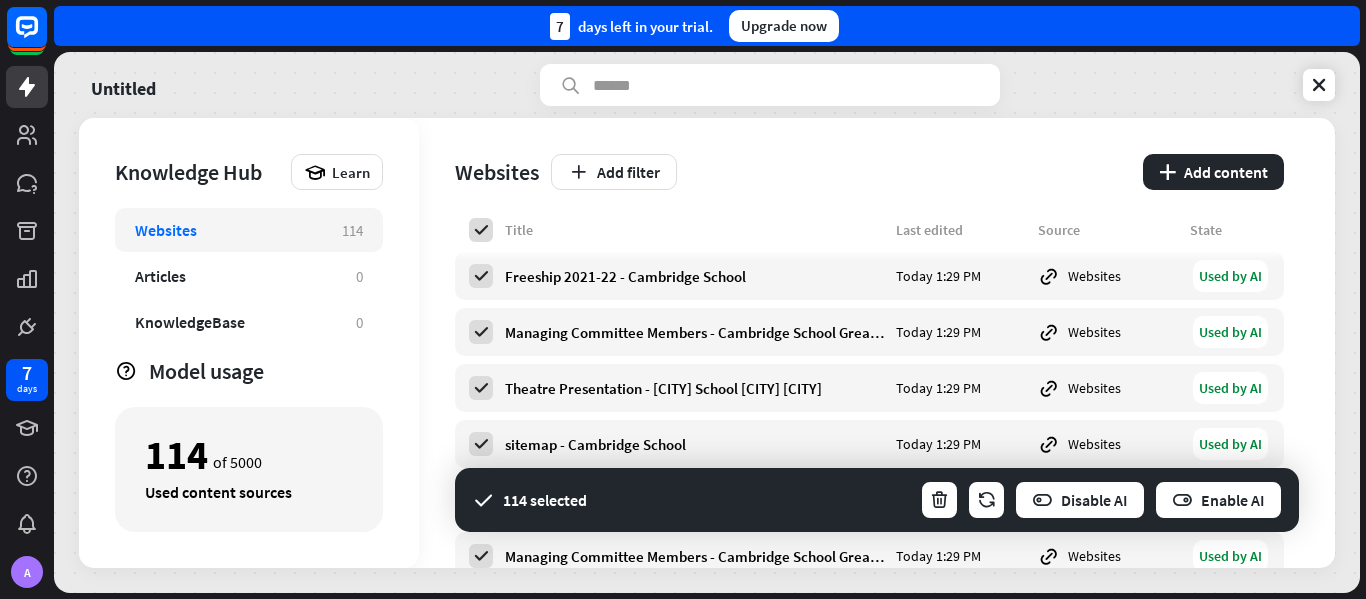 scroll, scrollTop: 4910, scrollLeft: 0, axis: vertical 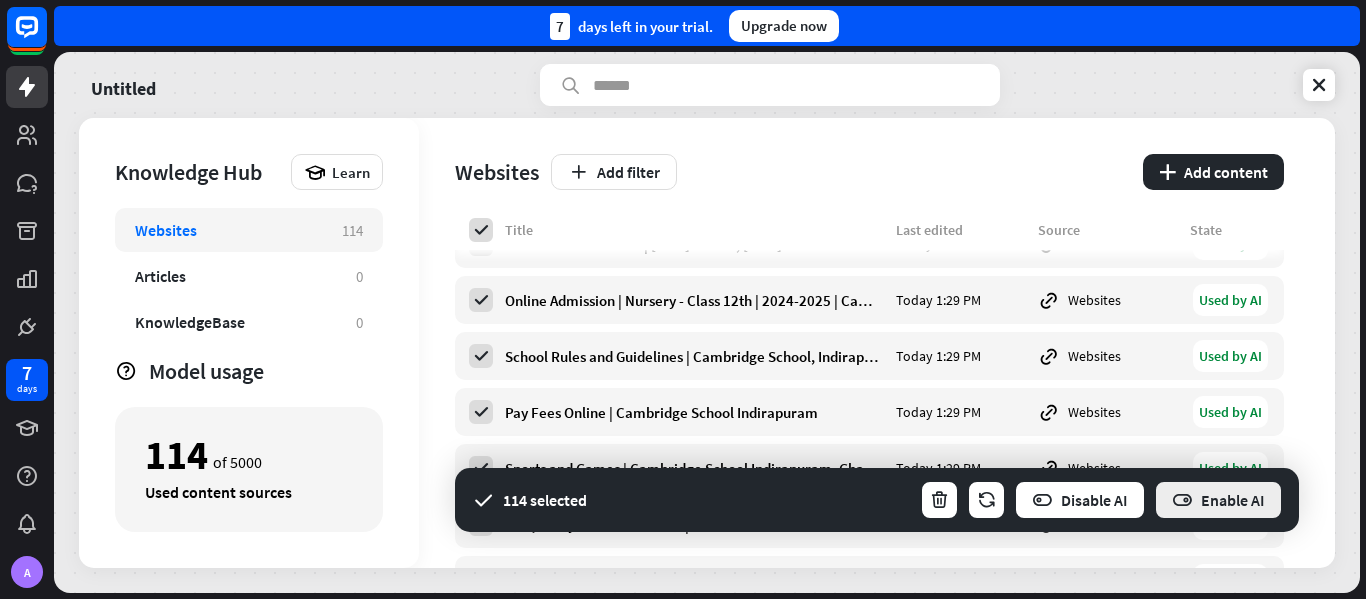 click on "Enable AI" at bounding box center (1218, 500) 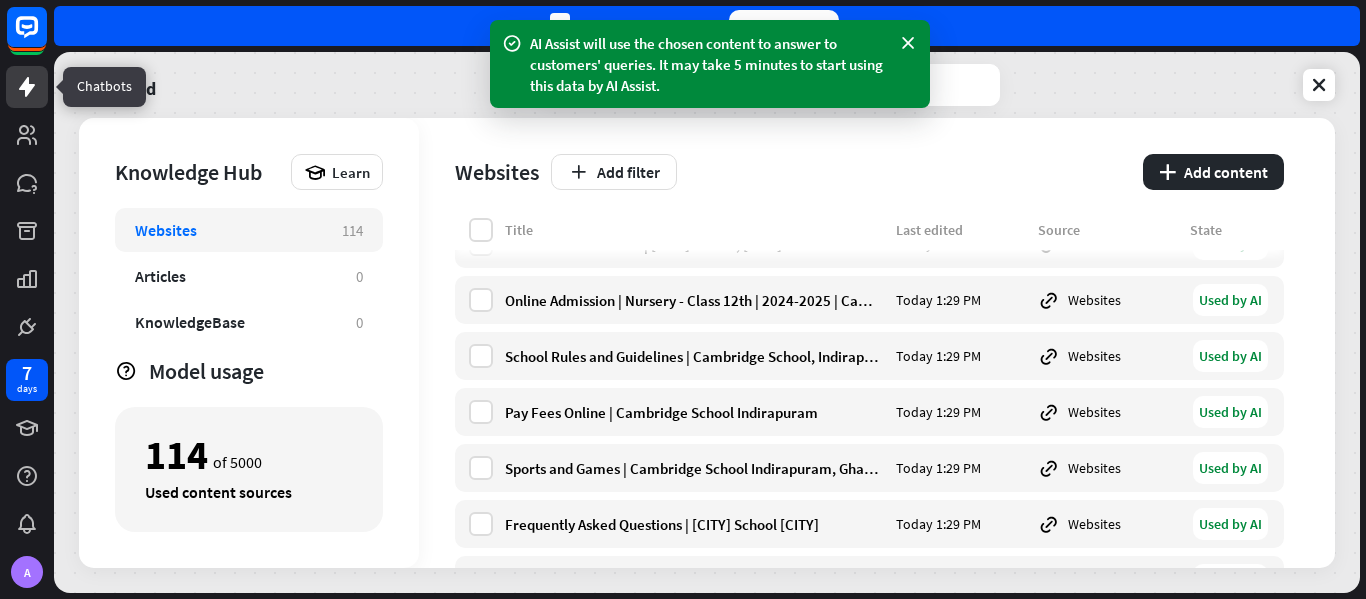 click 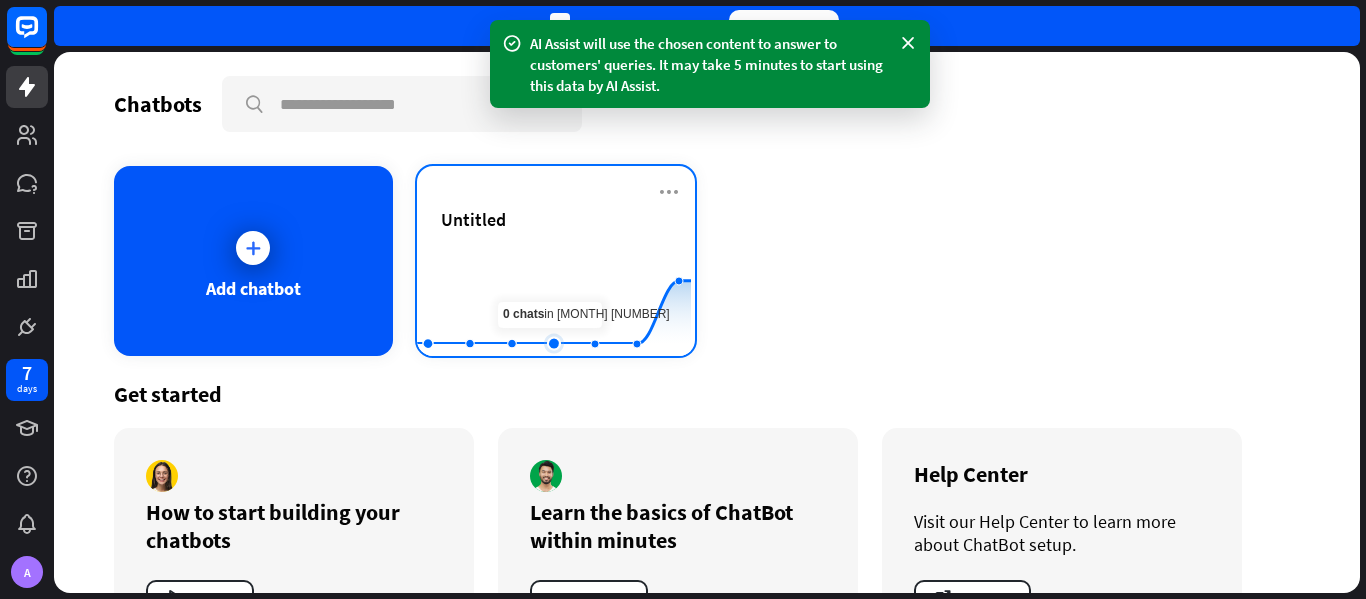click 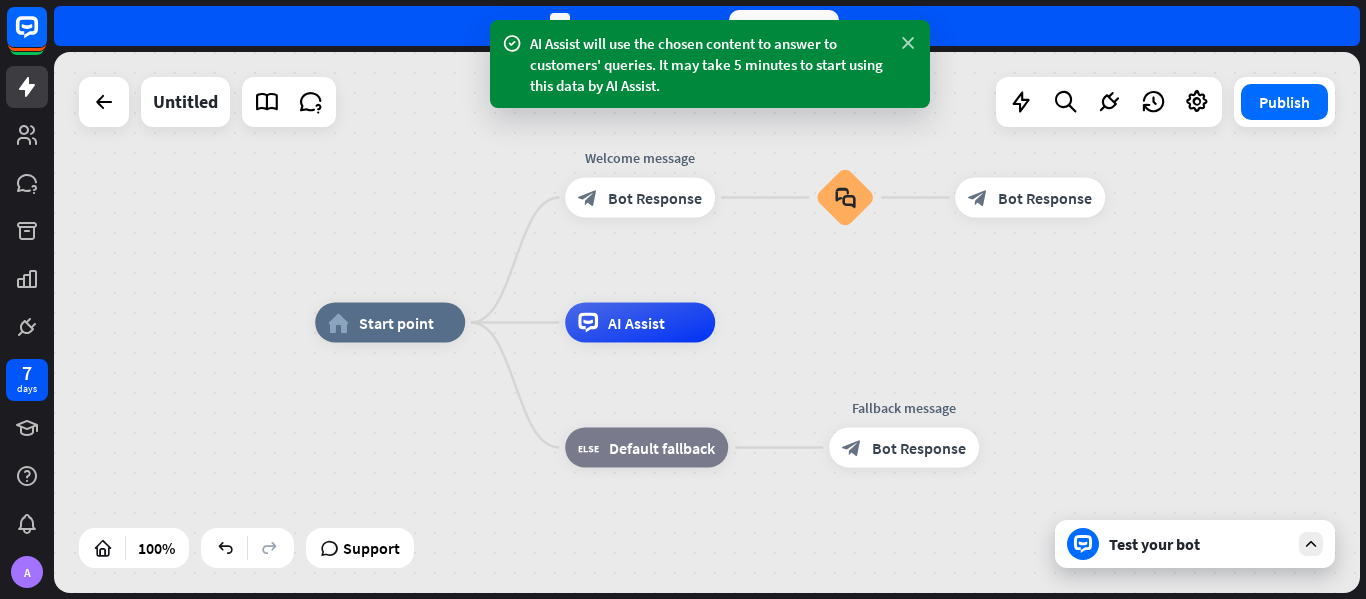 click at bounding box center [908, 43] 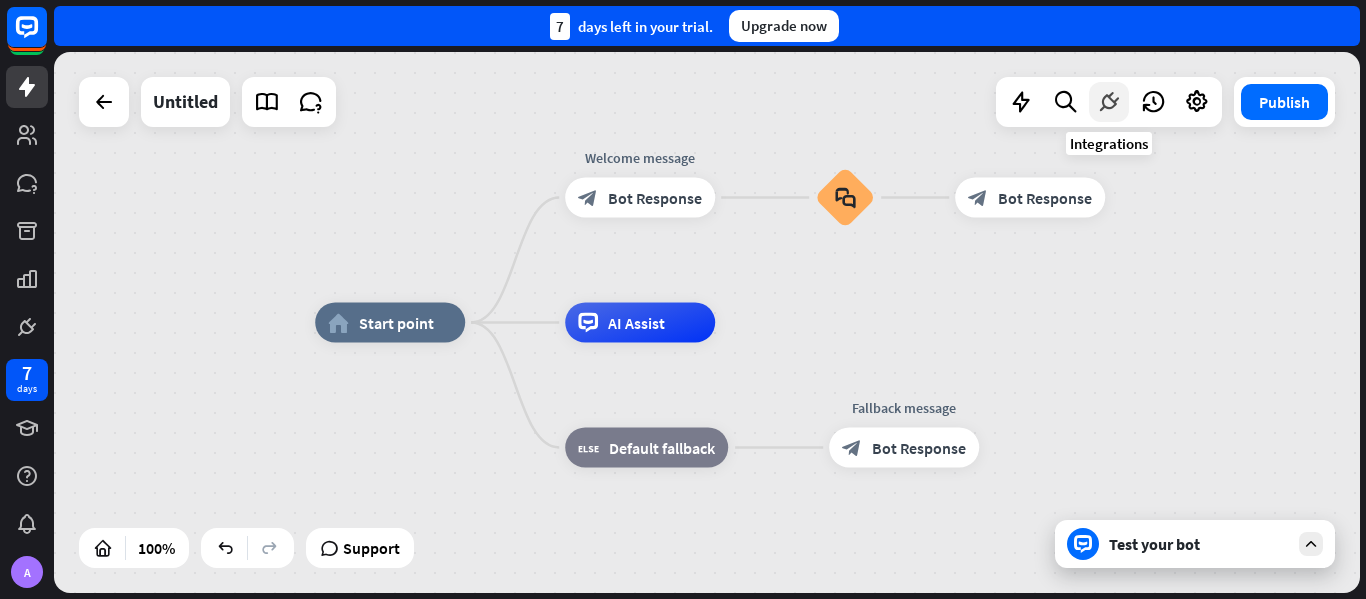 click at bounding box center (1109, 102) 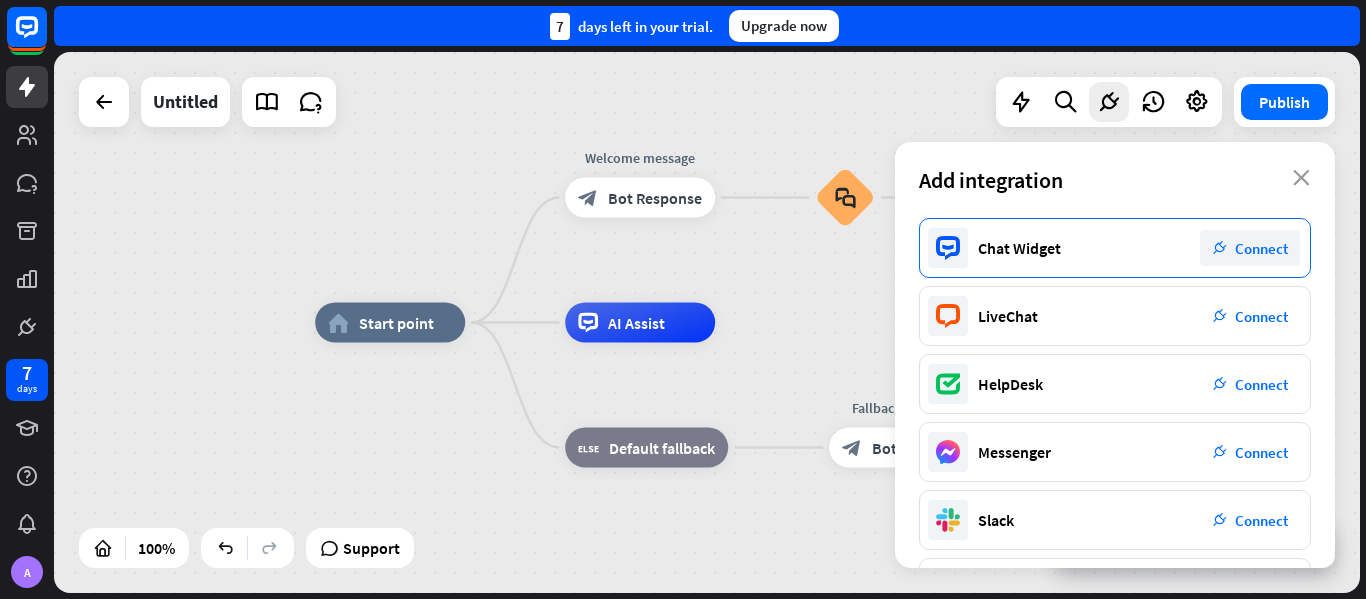 click on "Chat Widget   plug_integration   Connect" at bounding box center (1115, 248) 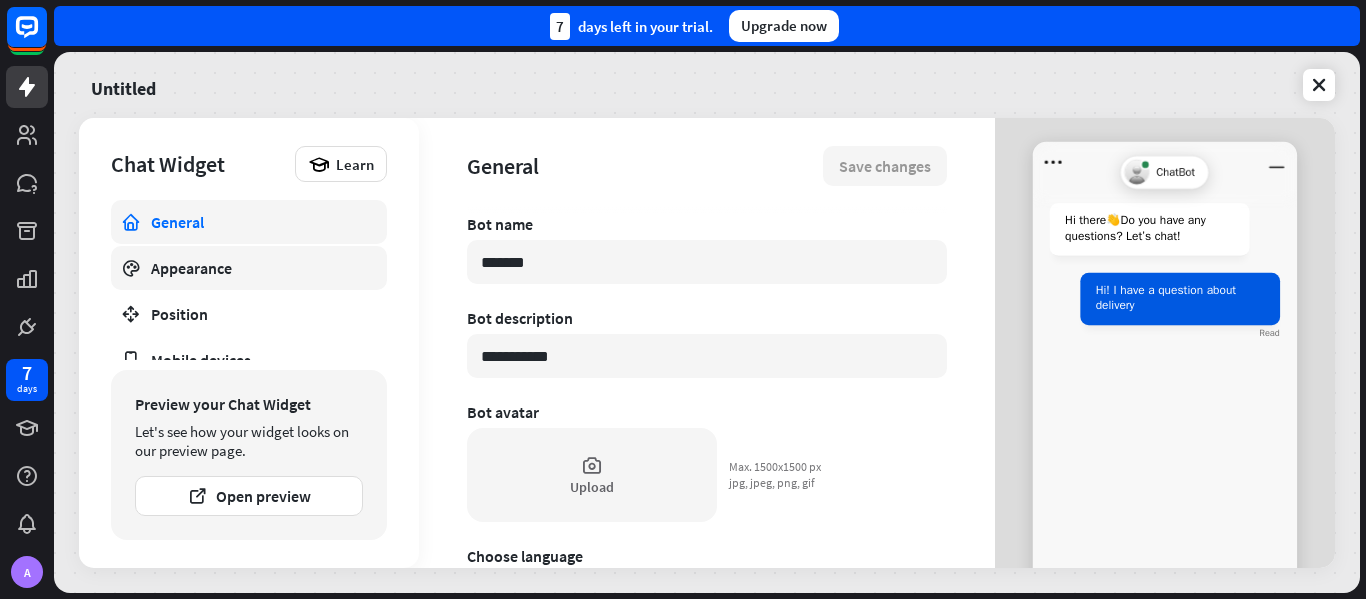 click on "Appearance" at bounding box center (249, 268) 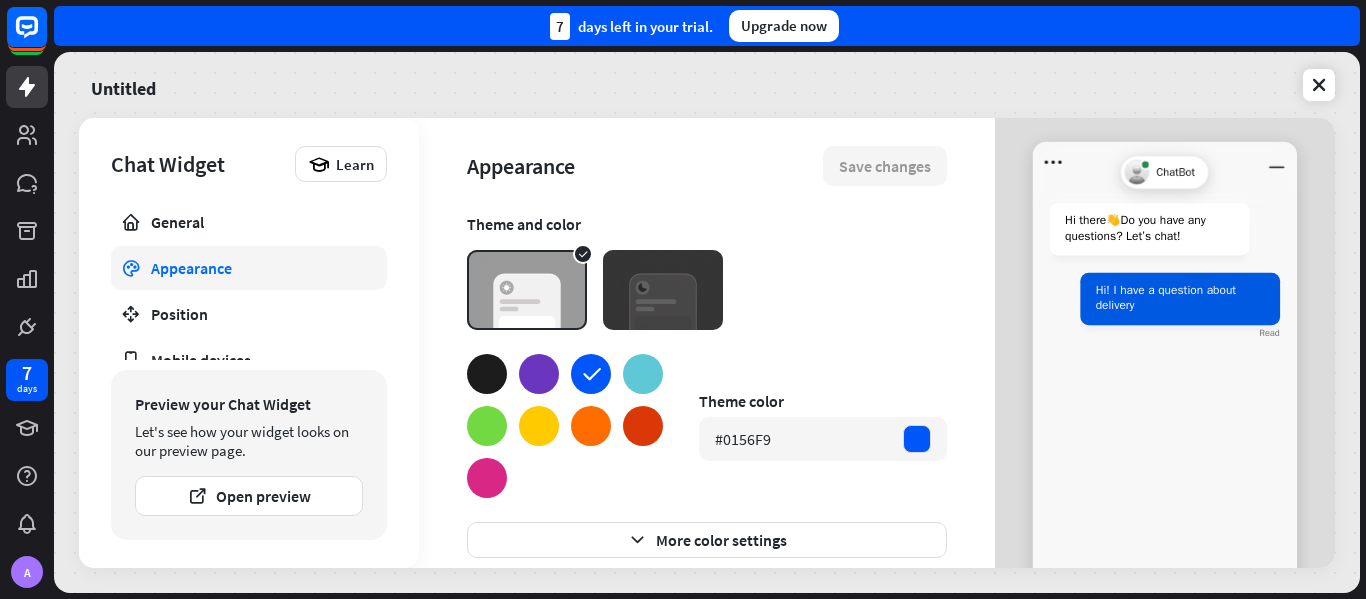 click at bounding box center [539, 374] 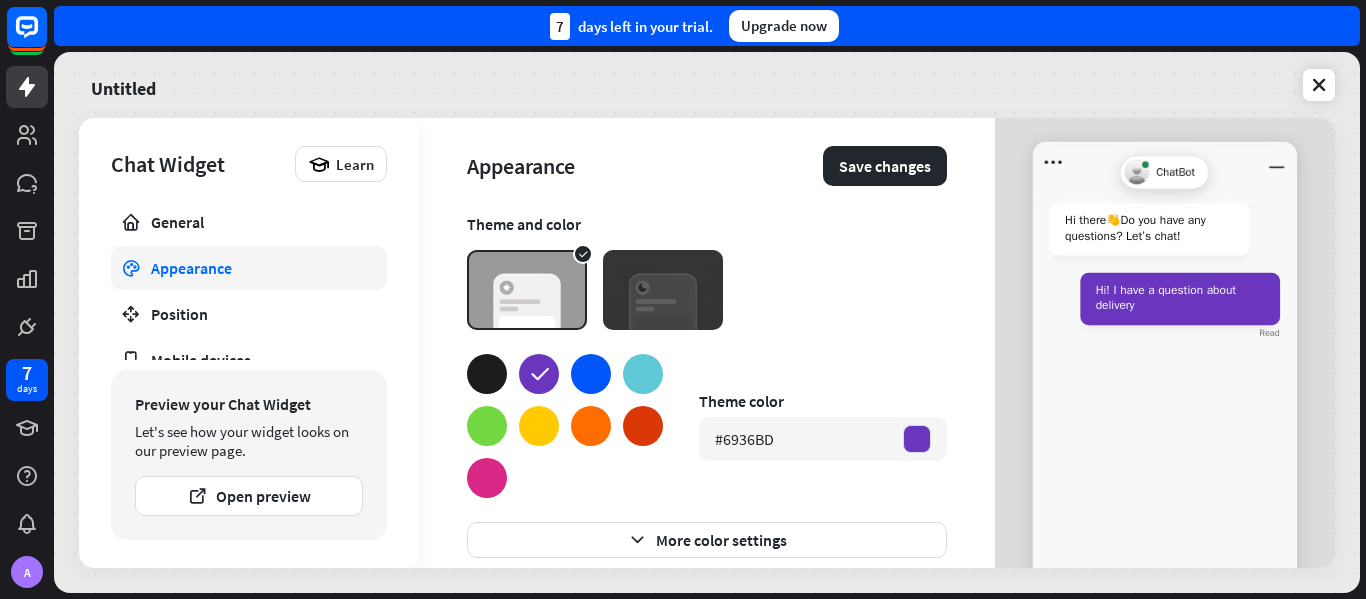 click at bounding box center [487, 374] 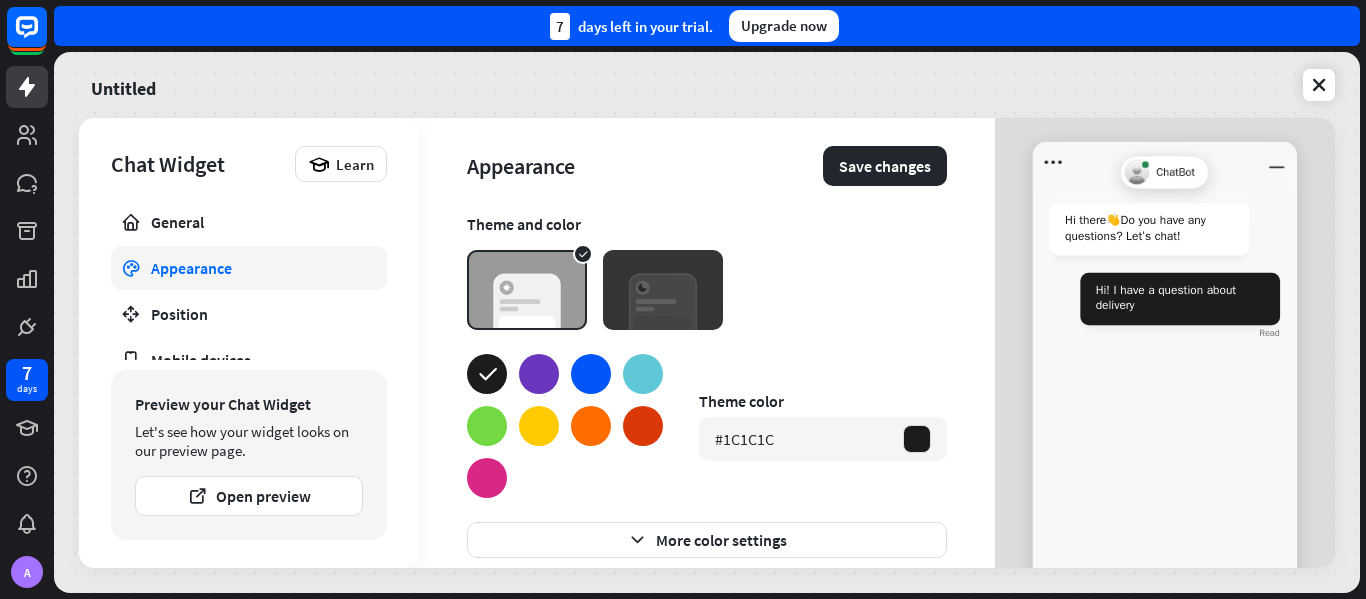 click at bounding box center (487, 426) 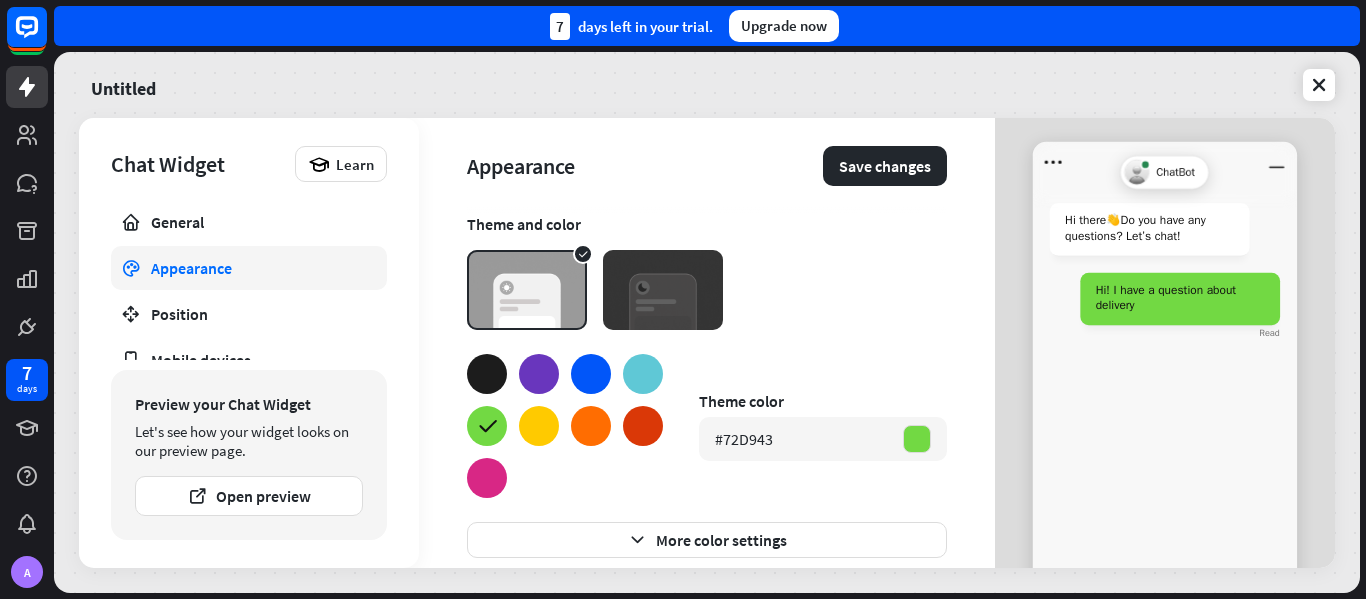 click at bounding box center [565, 426] 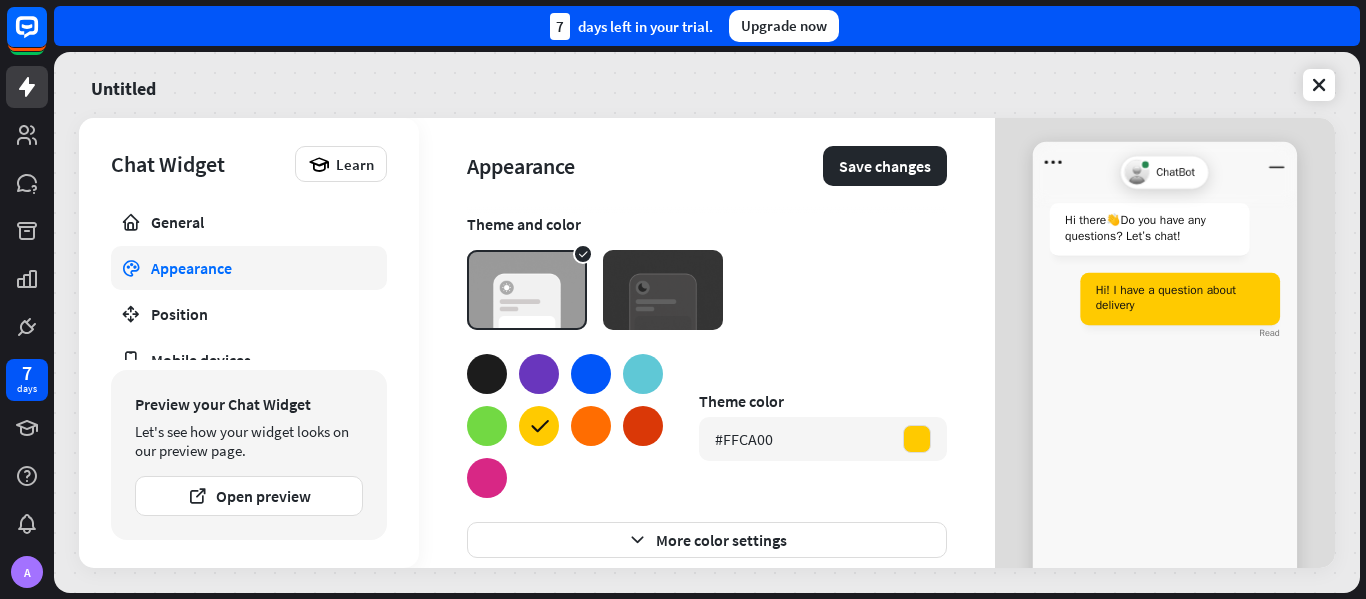 click at bounding box center (591, 426) 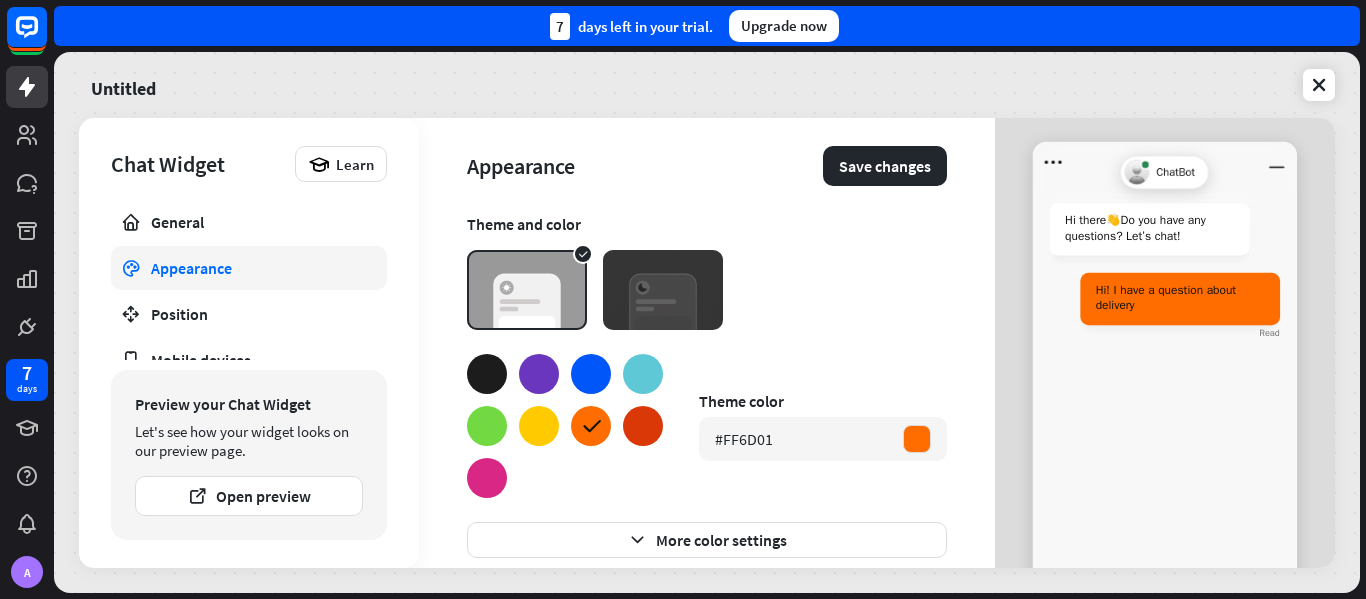 drag, startPoint x: 644, startPoint y: 421, endPoint x: 491, endPoint y: 434, distance: 153.5513 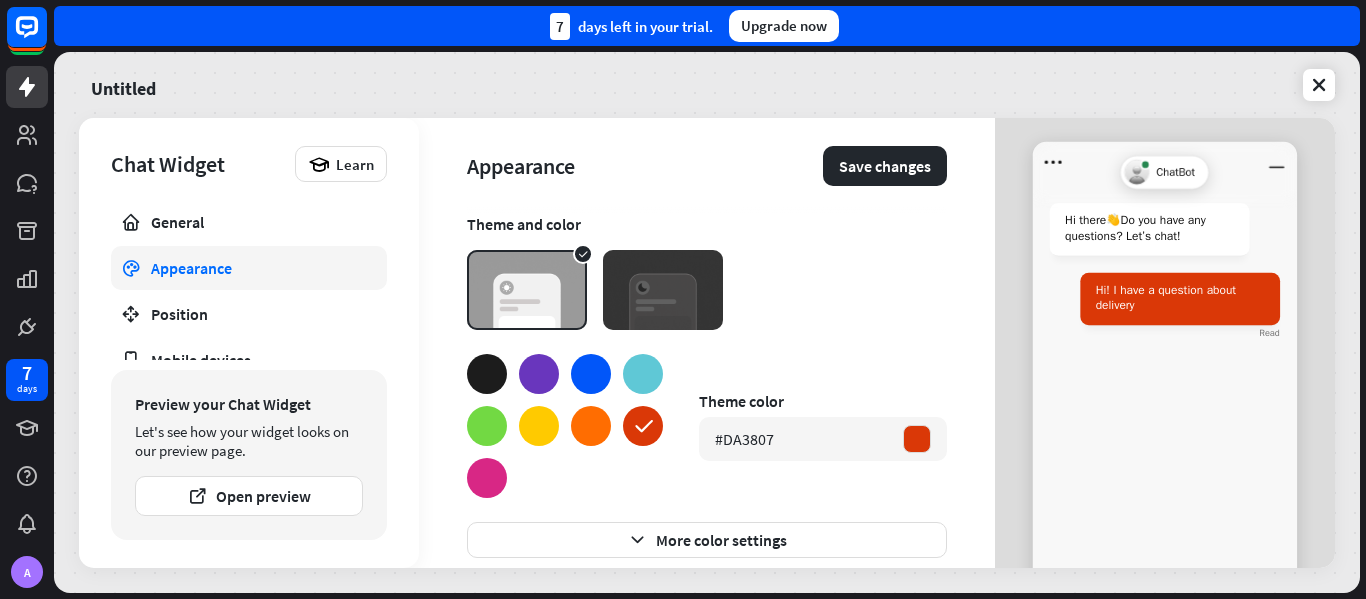 click at bounding box center (487, 478) 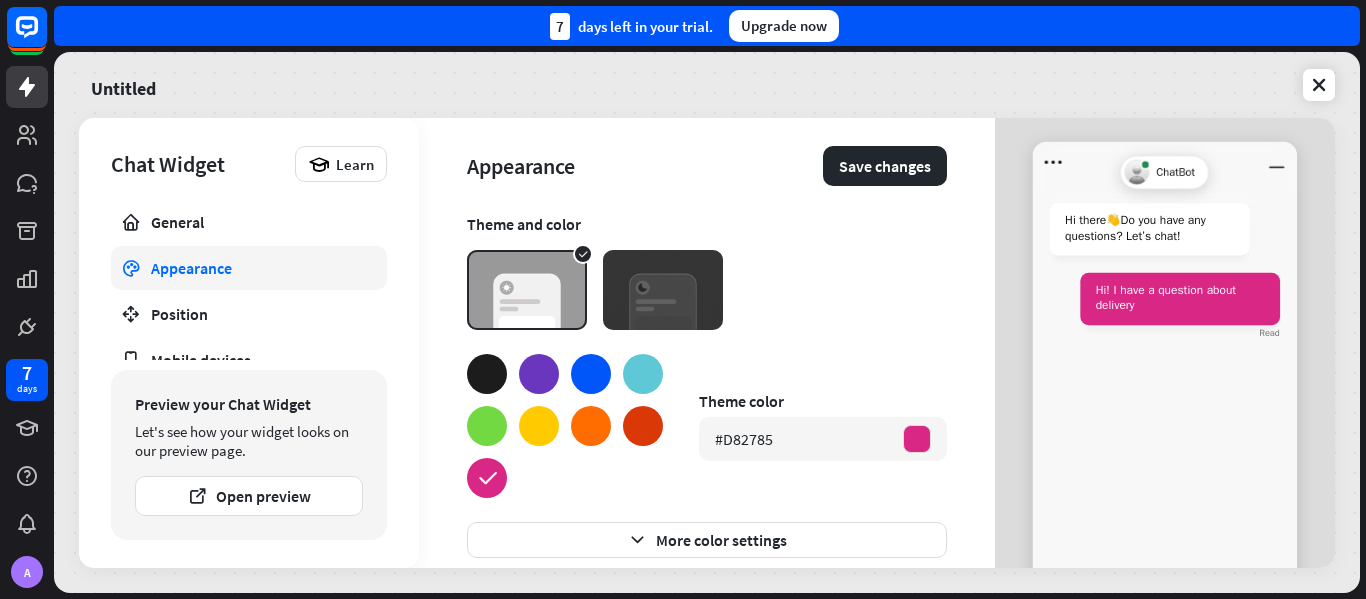 click at bounding box center [539, 374] 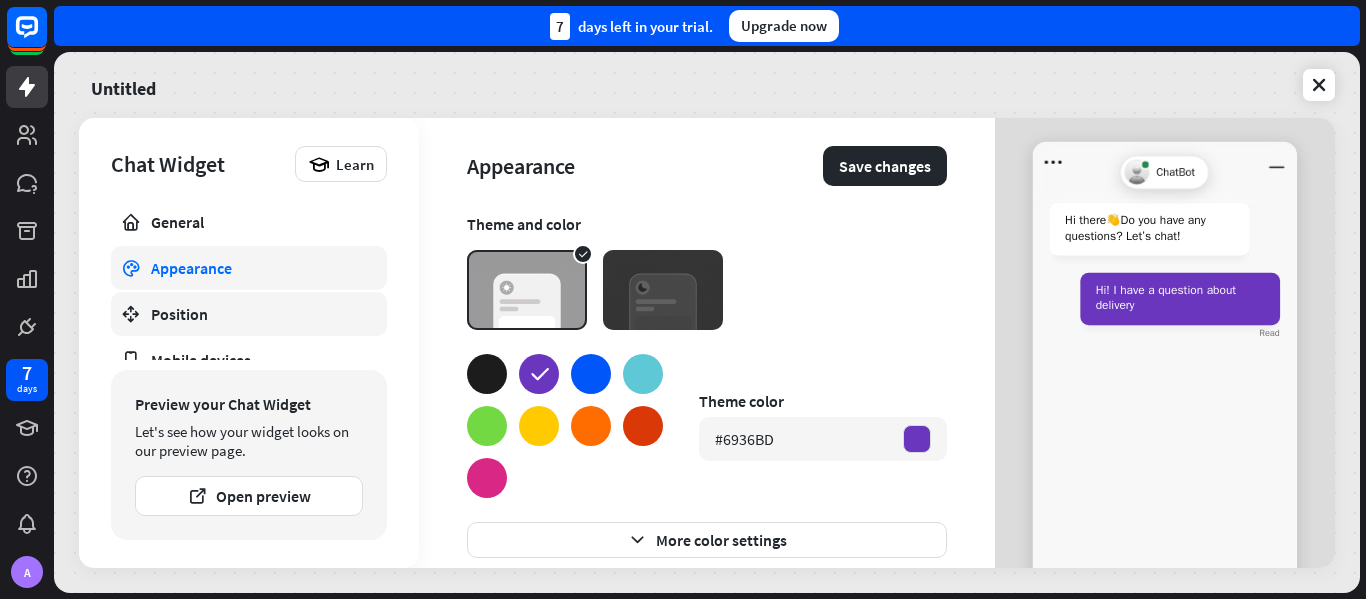 click on "Position" at bounding box center (249, 314) 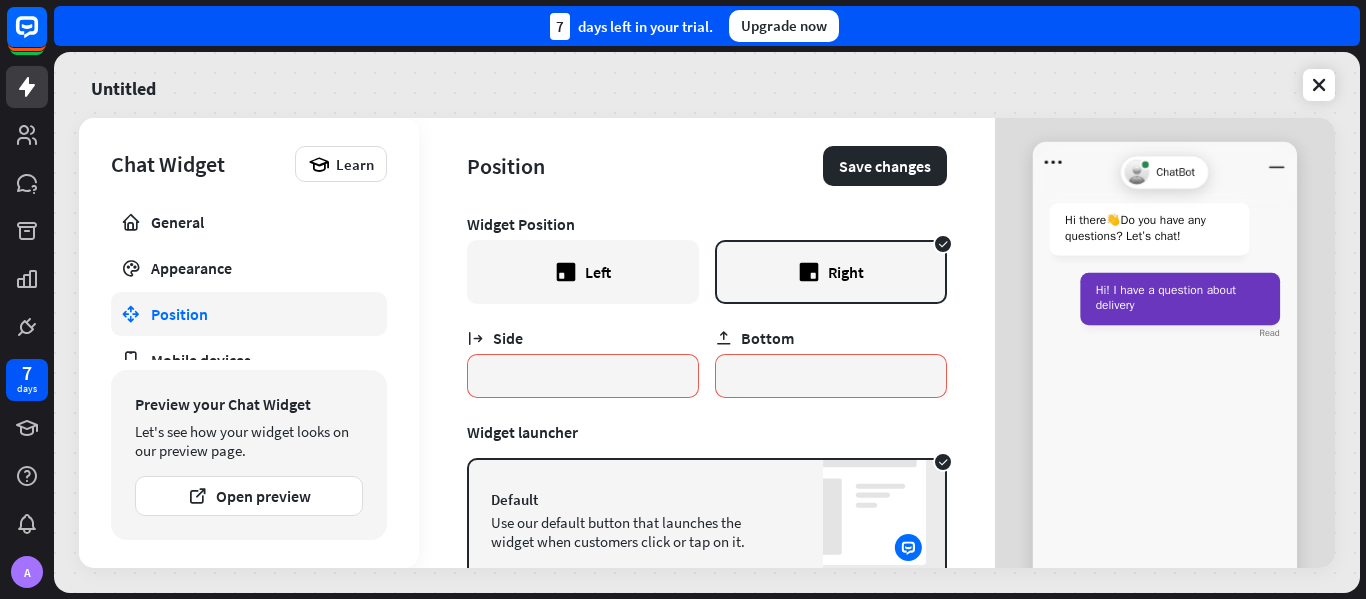 click on "Left" at bounding box center (583, 272) 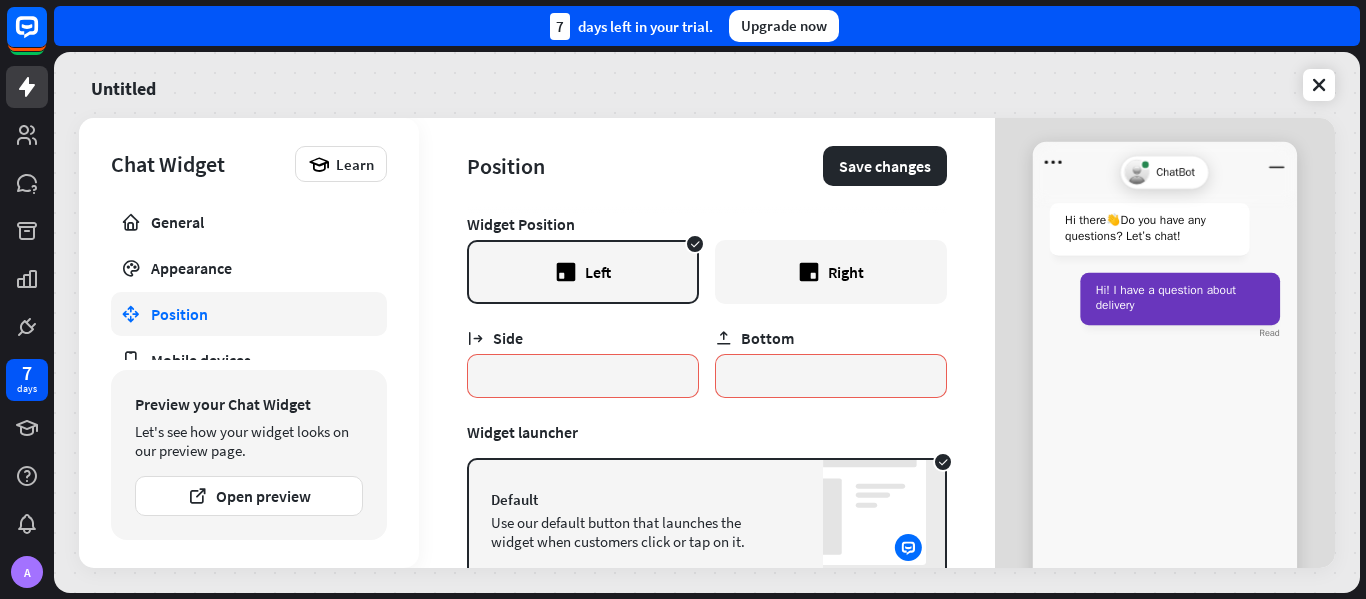 click on "Right" at bounding box center [831, 272] 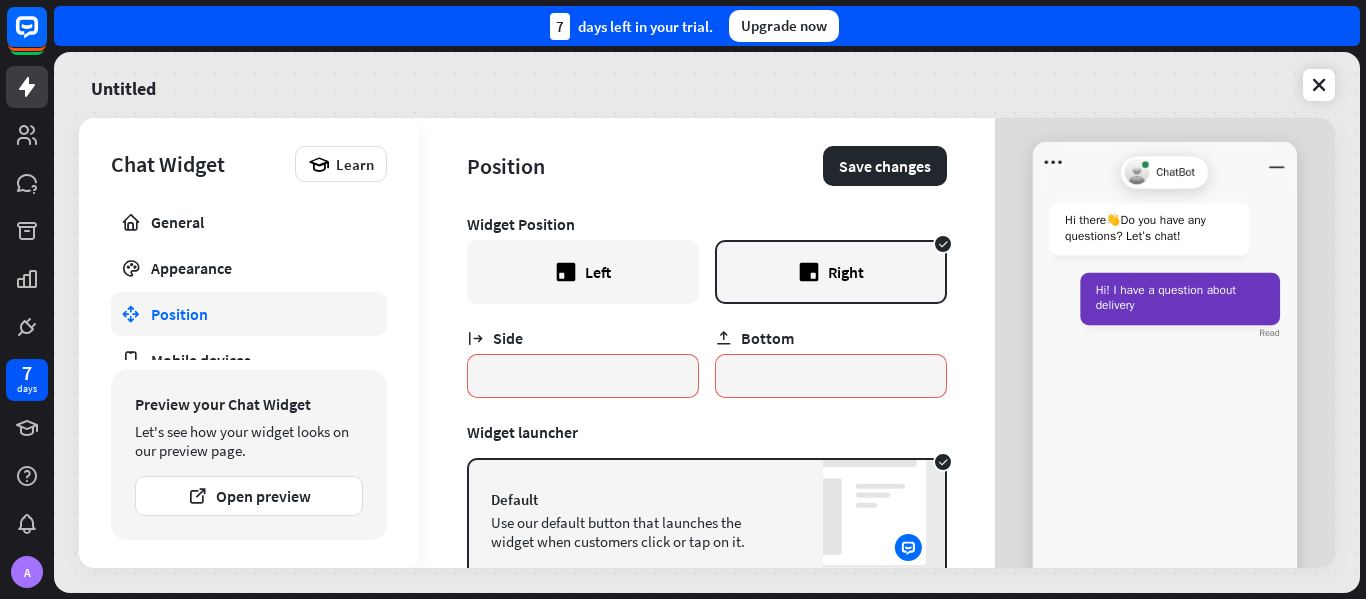 click on "Bottom
*" at bounding box center (831, 351) 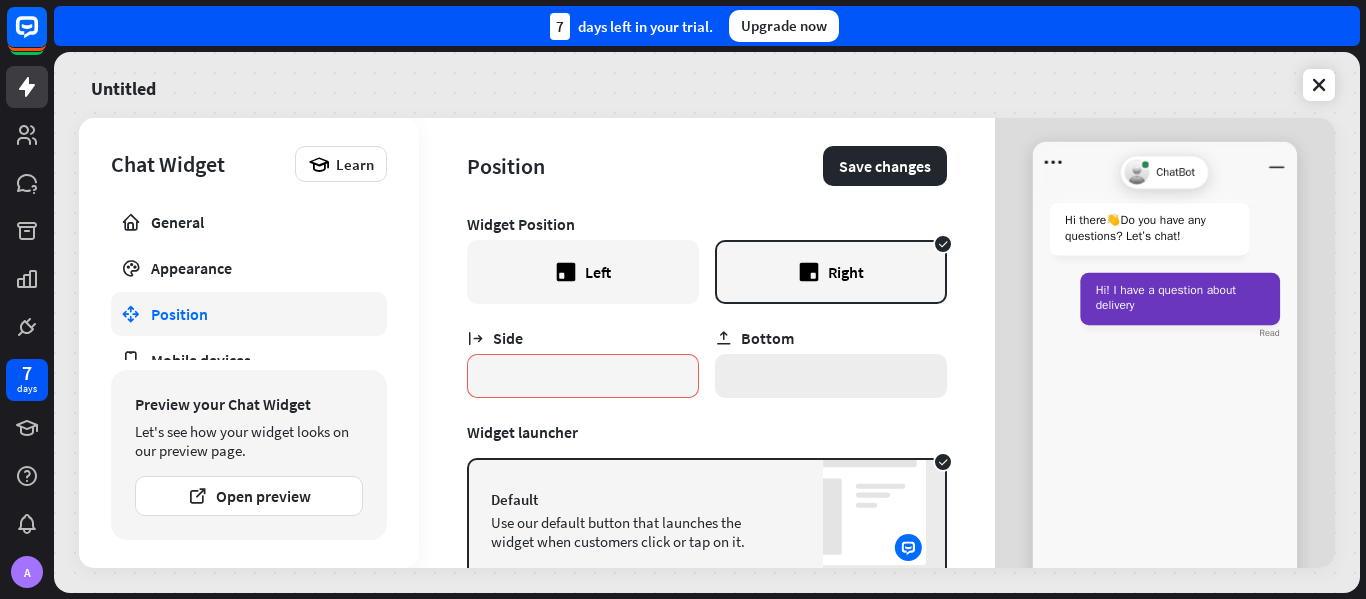click on "*" at bounding box center [831, 376] 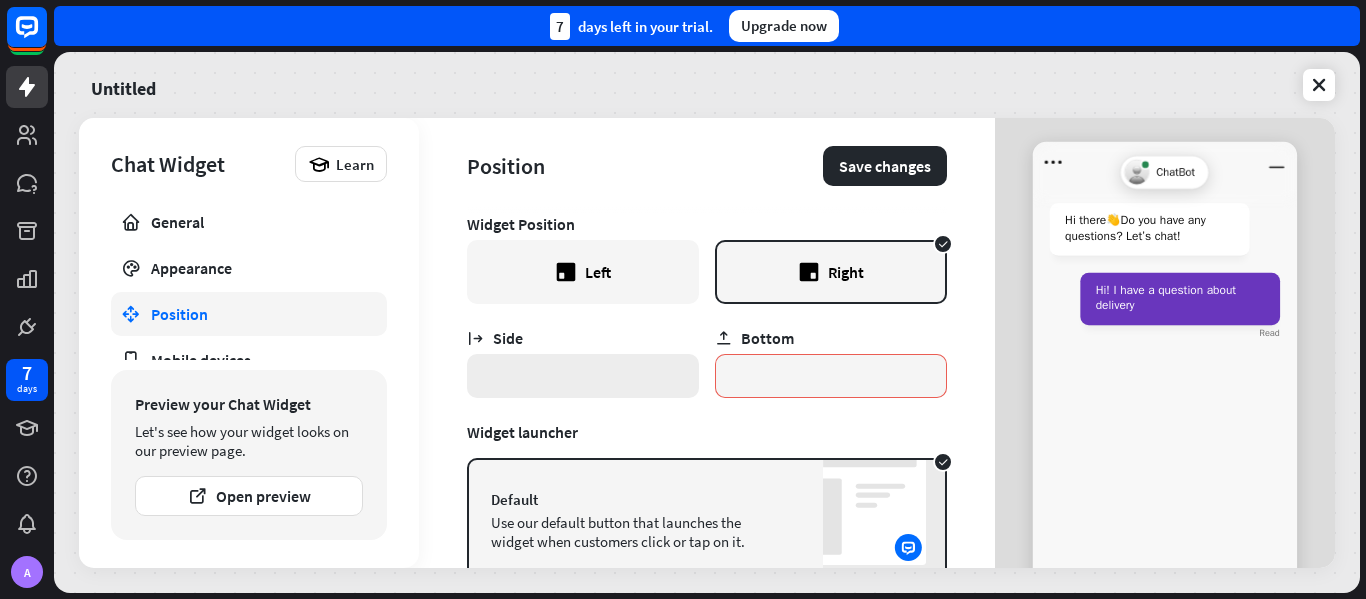 click on "*" at bounding box center [583, 376] 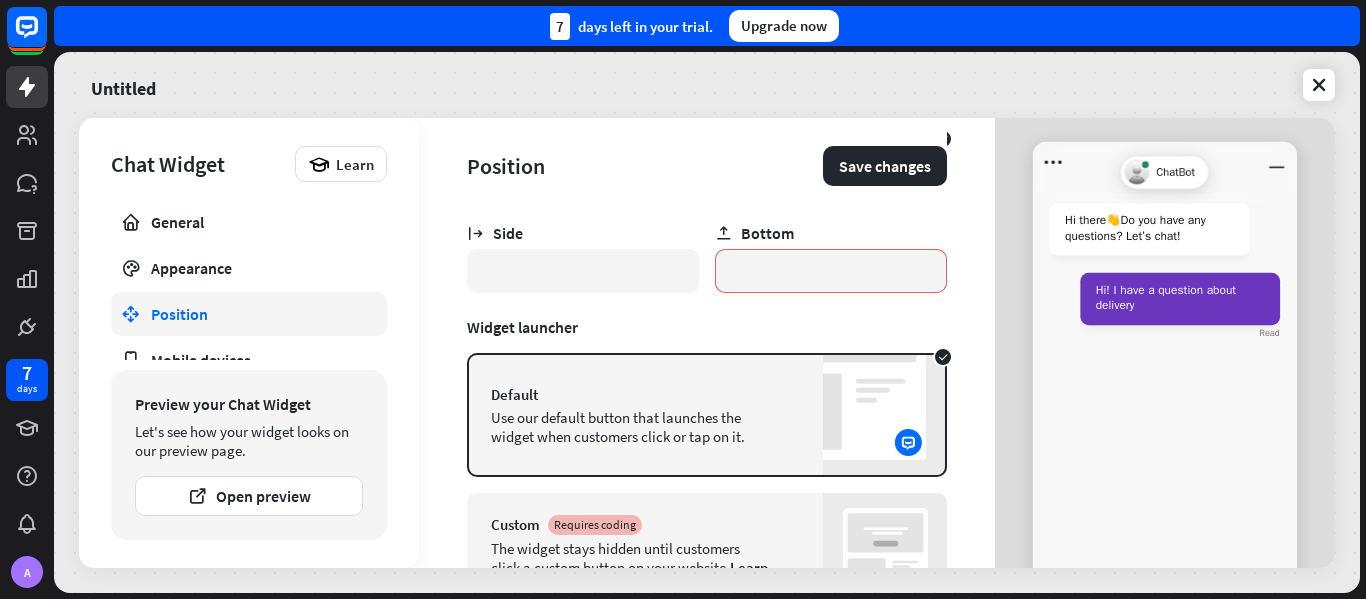 scroll, scrollTop: 210, scrollLeft: 0, axis: vertical 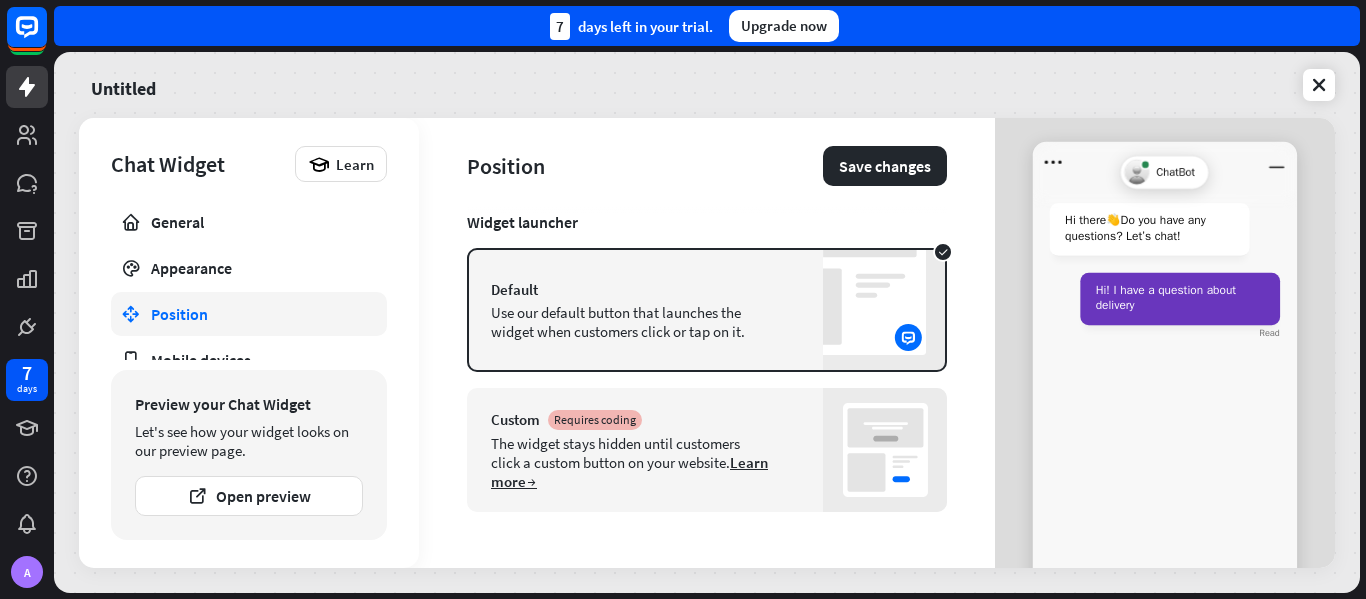 click on "Widget Position         Left           Right
Side
*
Bottom
*
Widget launcher
Default
Use our default button that launches the widget when
customers click or tap on it.
Custom
Requires coding
The widget stays hidden until customers click a custom
button on your website.
Learn more" at bounding box center (707, 181) 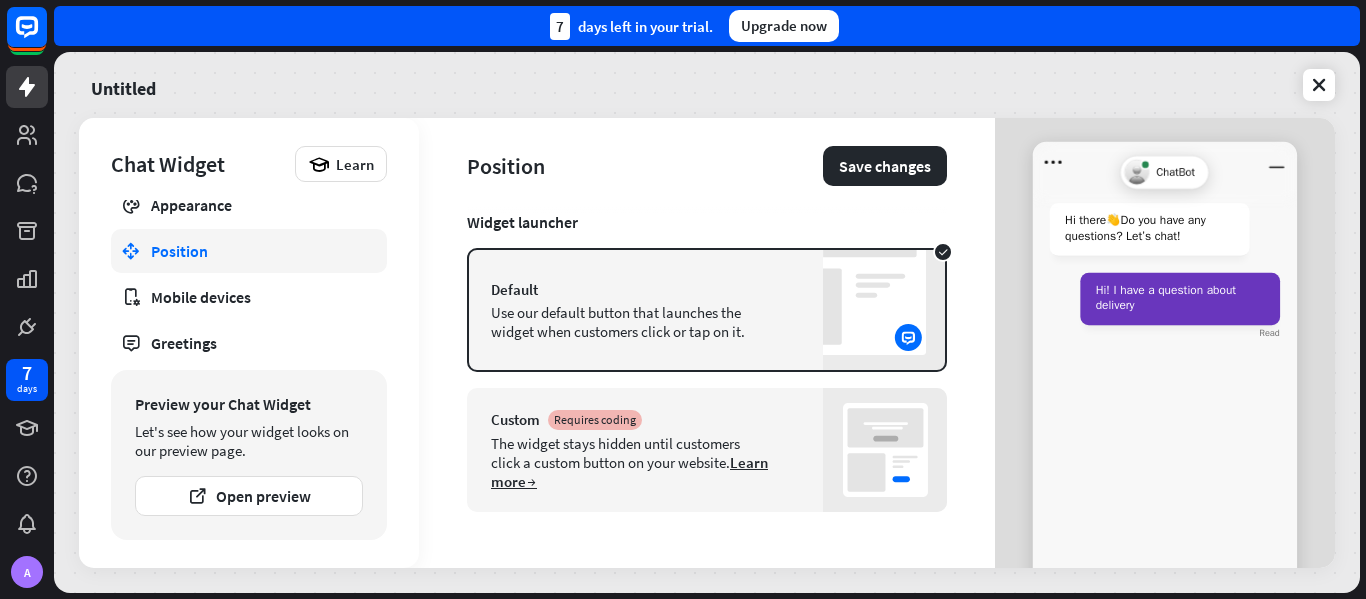 scroll, scrollTop: 114, scrollLeft: 0, axis: vertical 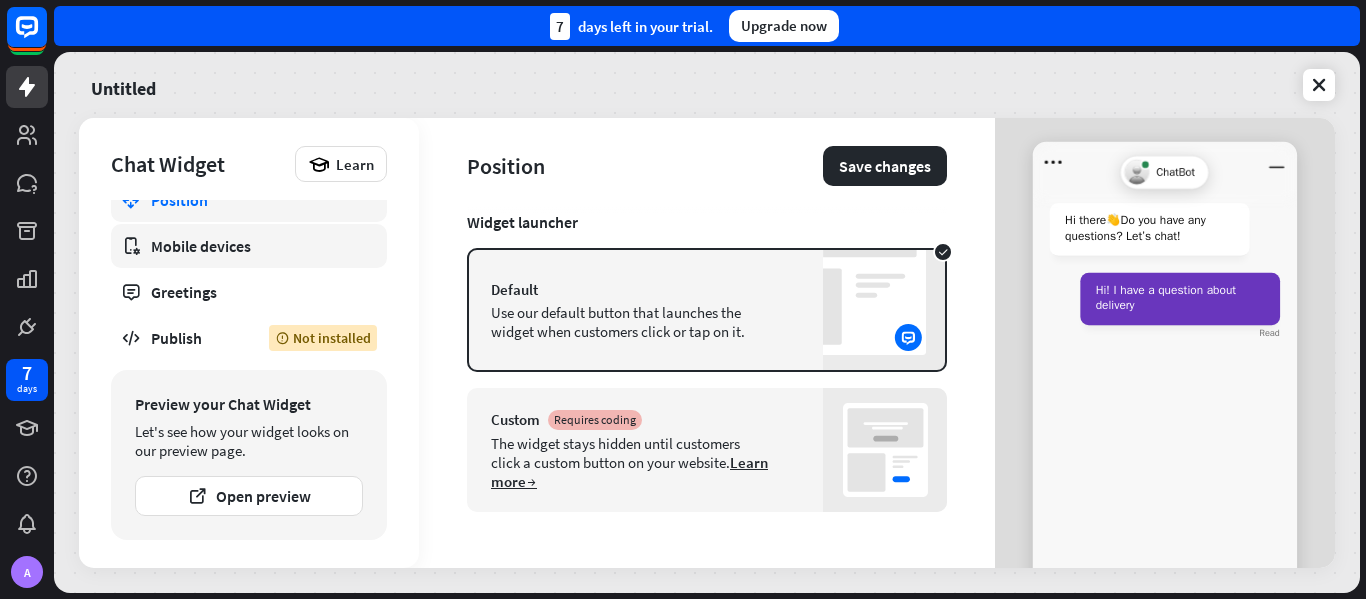 click on "Mobile devices" at bounding box center [249, 246] 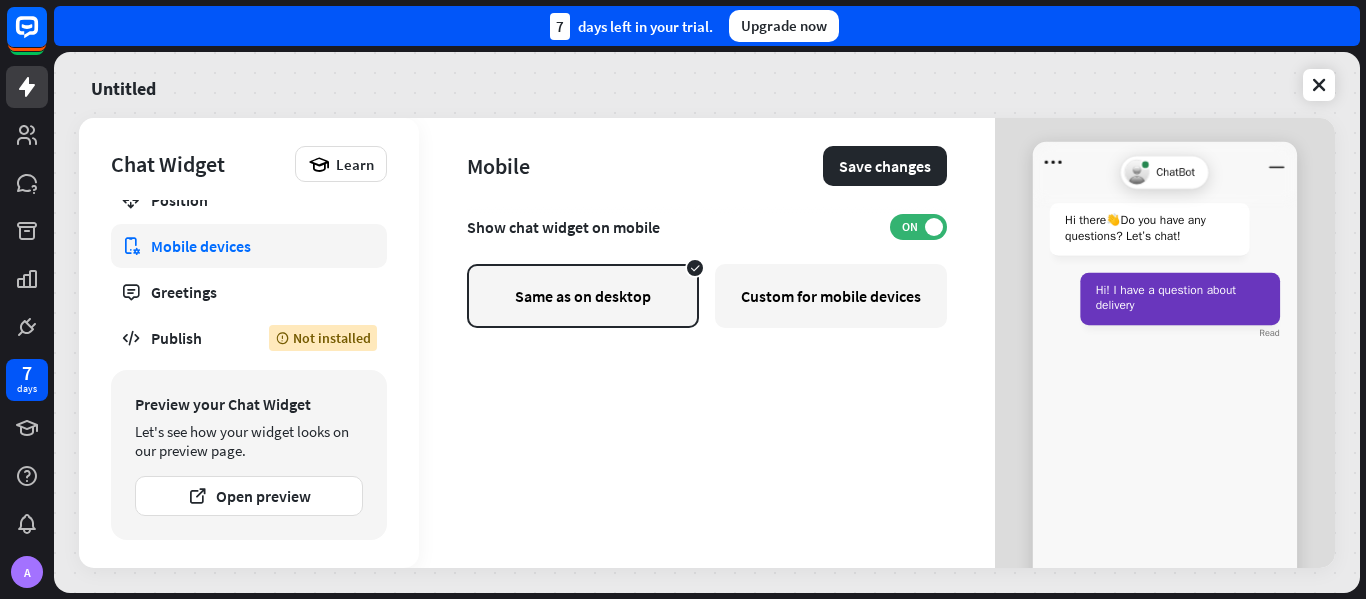 scroll, scrollTop: 0, scrollLeft: 0, axis: both 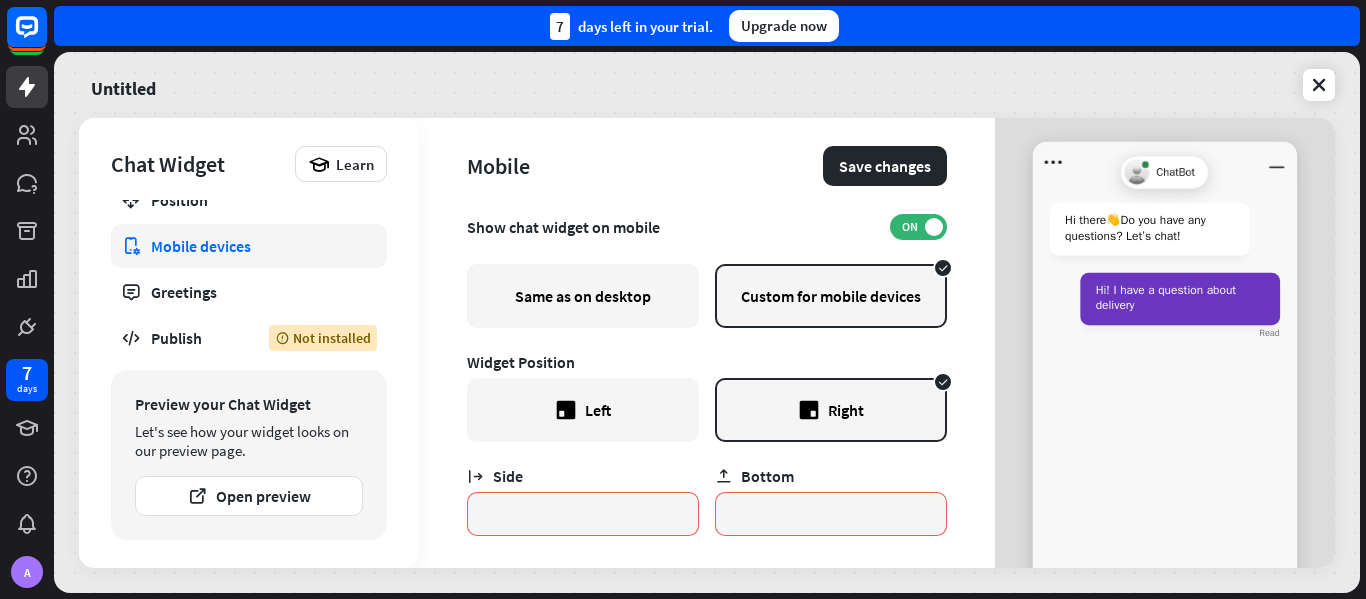 click on "Left" at bounding box center (583, 410) 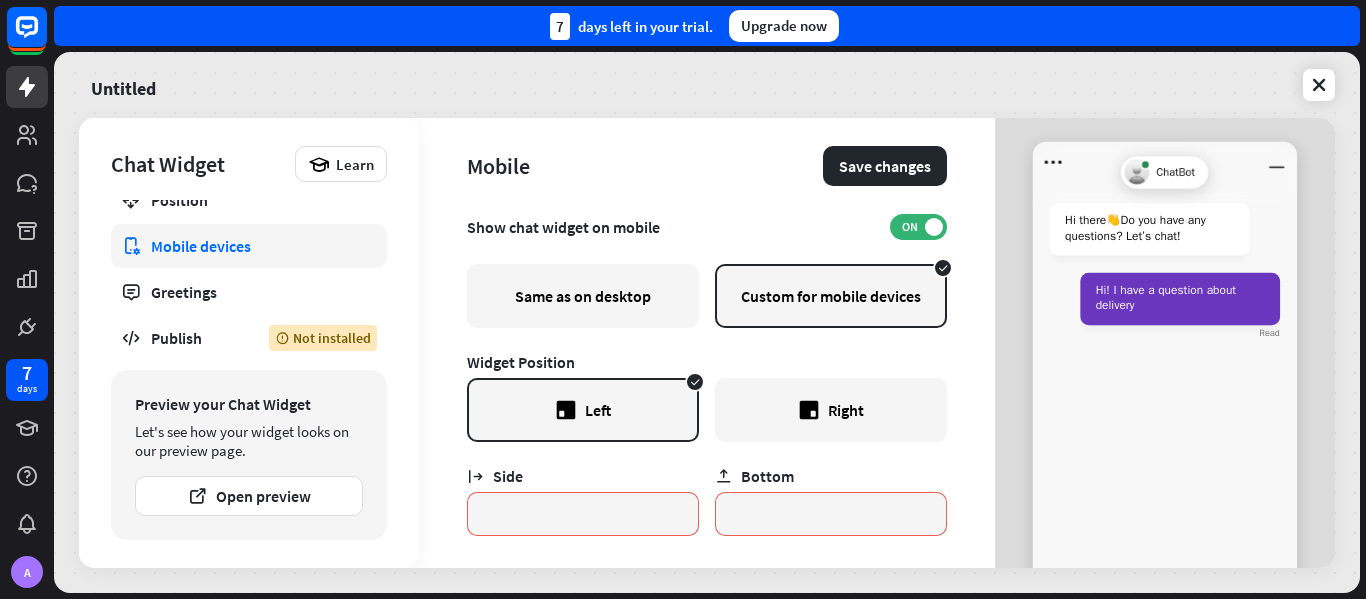 click on "Right" at bounding box center (831, 410) 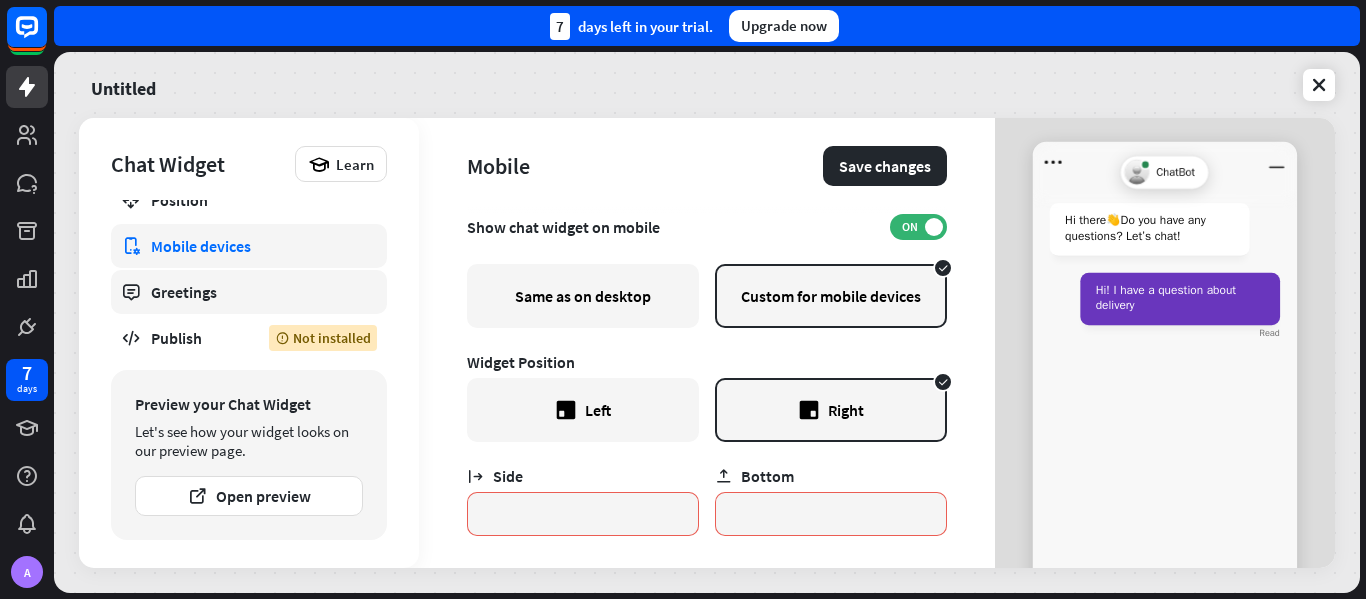 click on "Greetings" at bounding box center [249, 292] 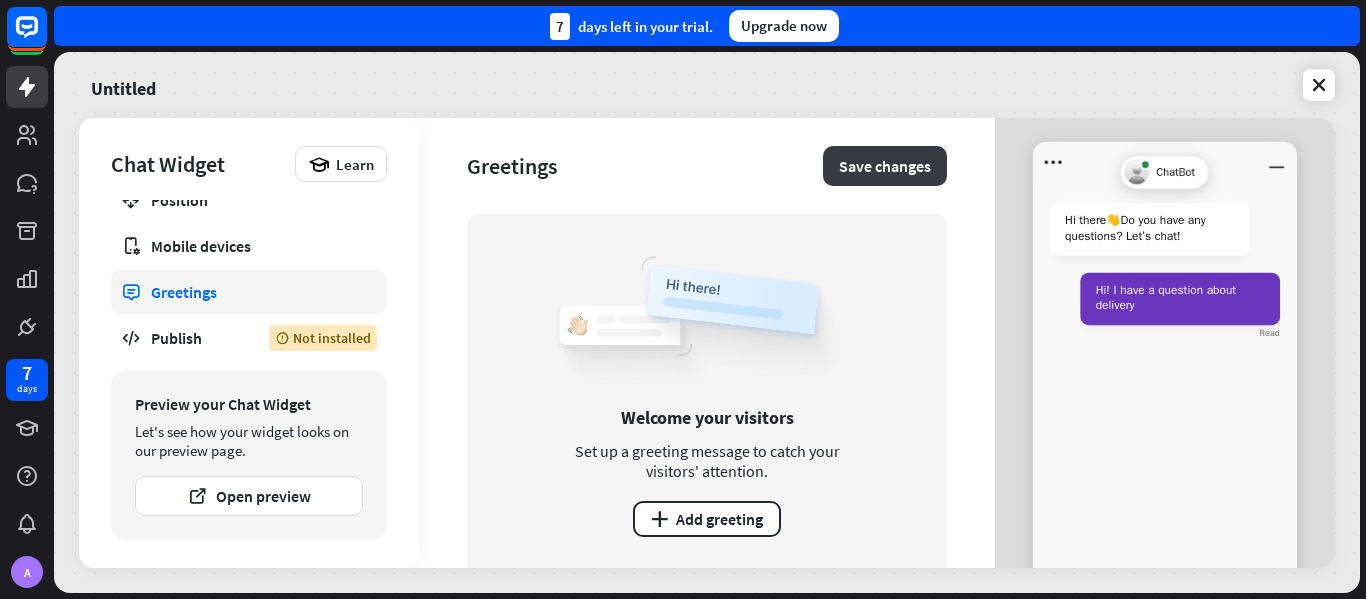 click on "Save changes" at bounding box center [885, 166] 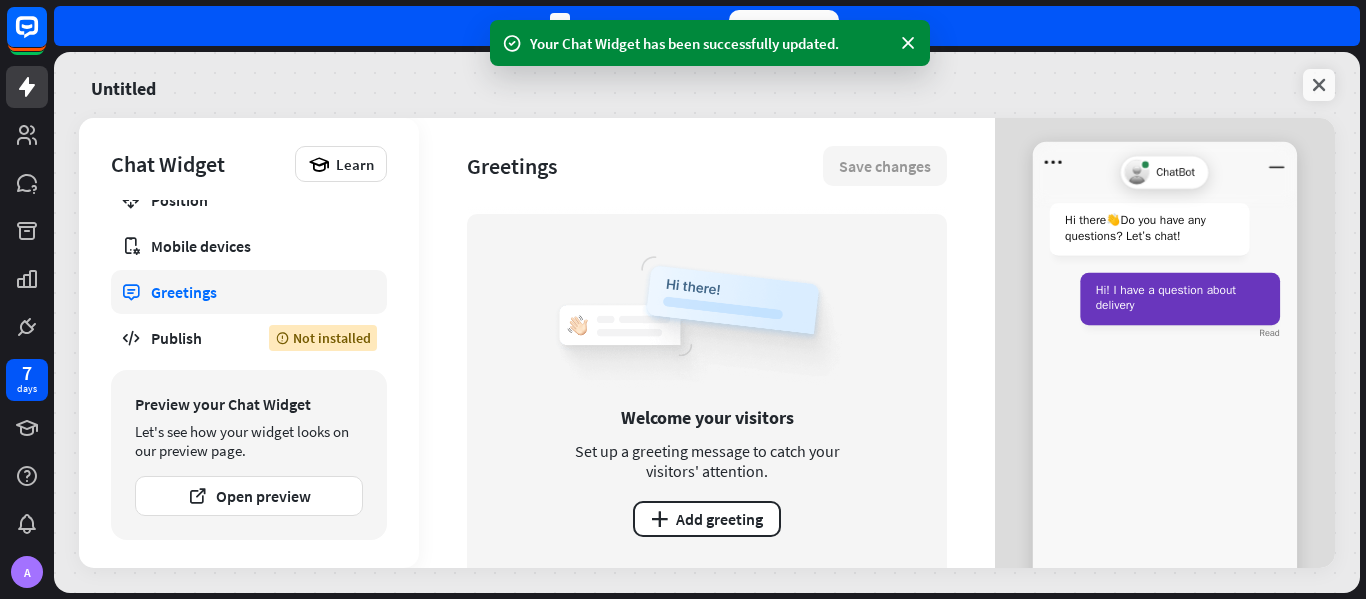 click at bounding box center [1319, 85] 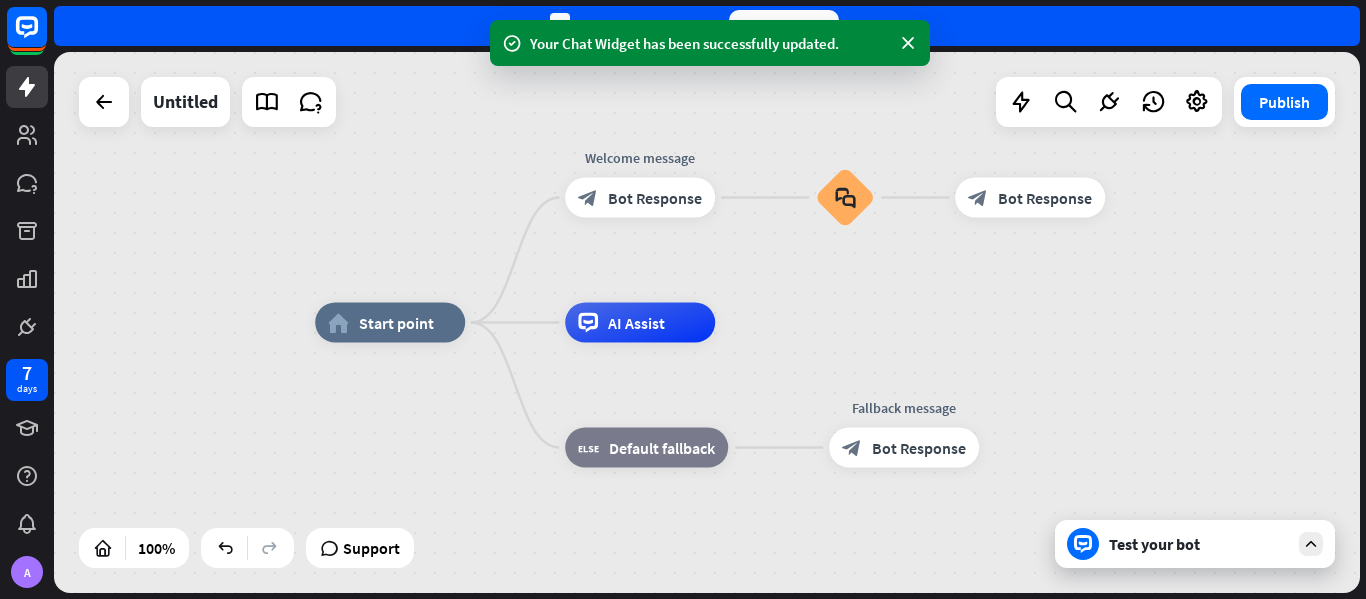 click on "Test your bot" at bounding box center (1199, 544) 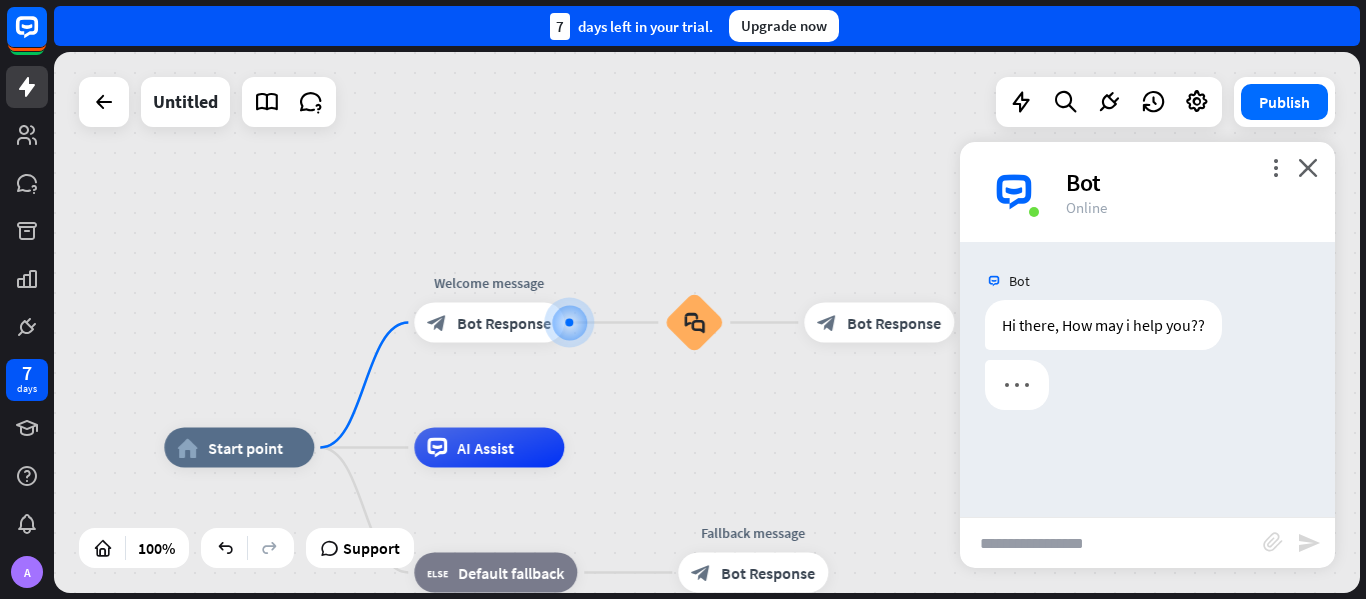 click at bounding box center (1111, 543) 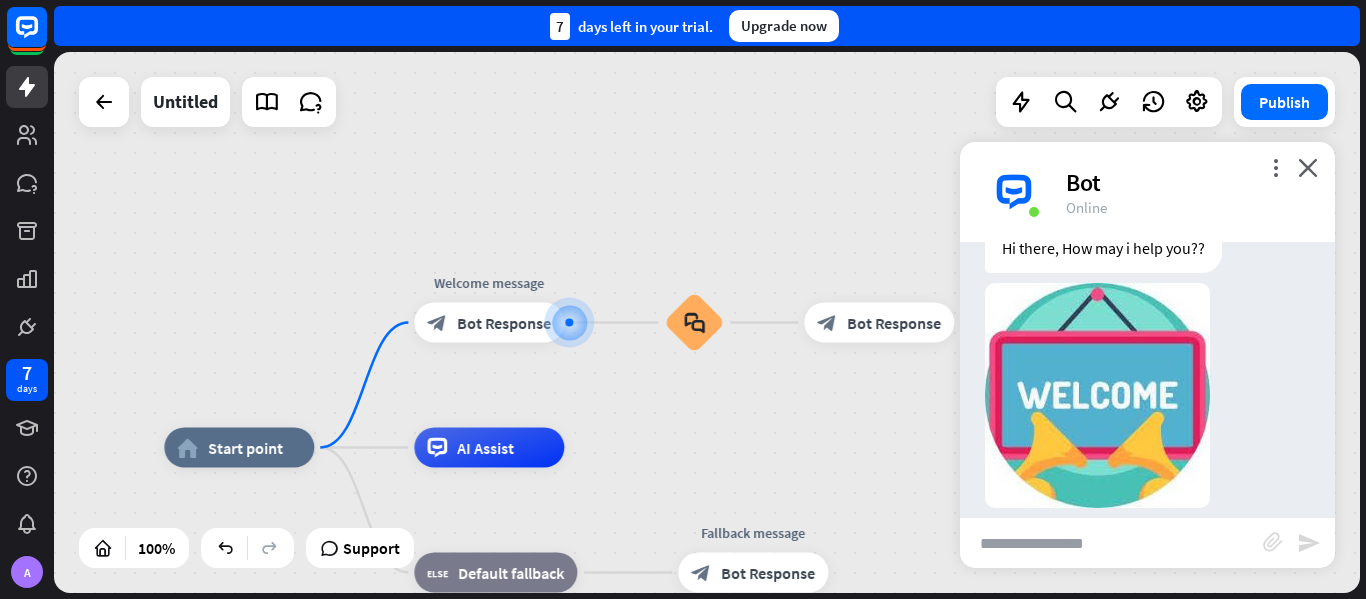 scroll, scrollTop: 98, scrollLeft: 0, axis: vertical 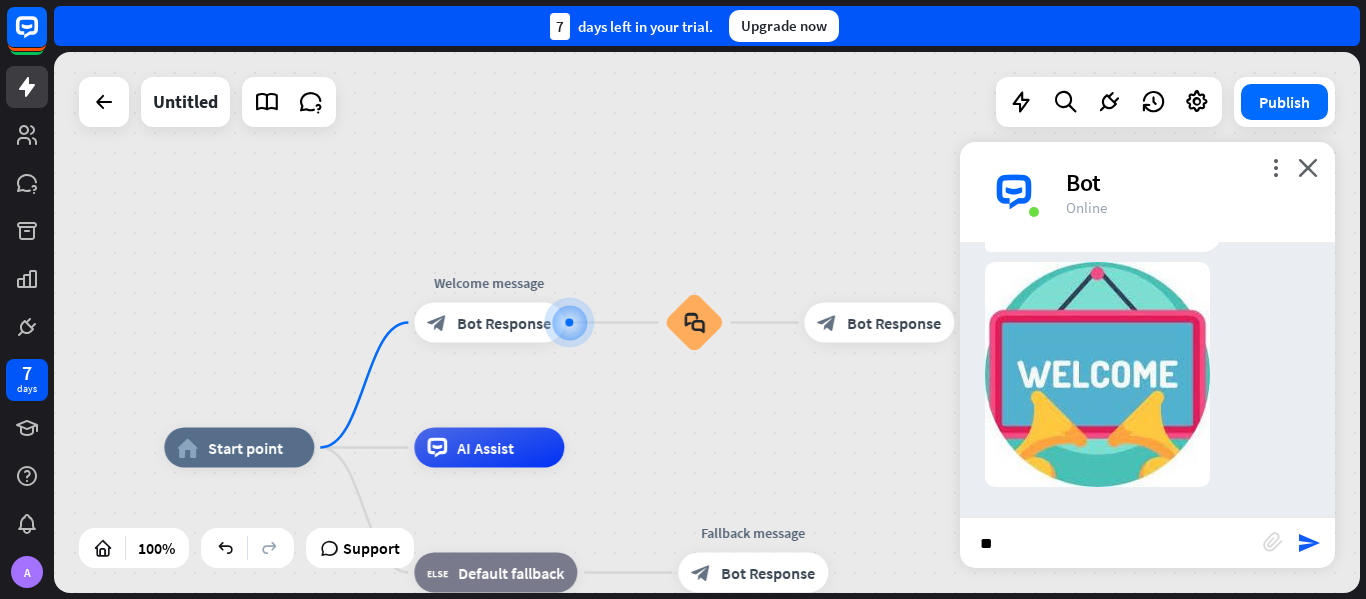 type on "***" 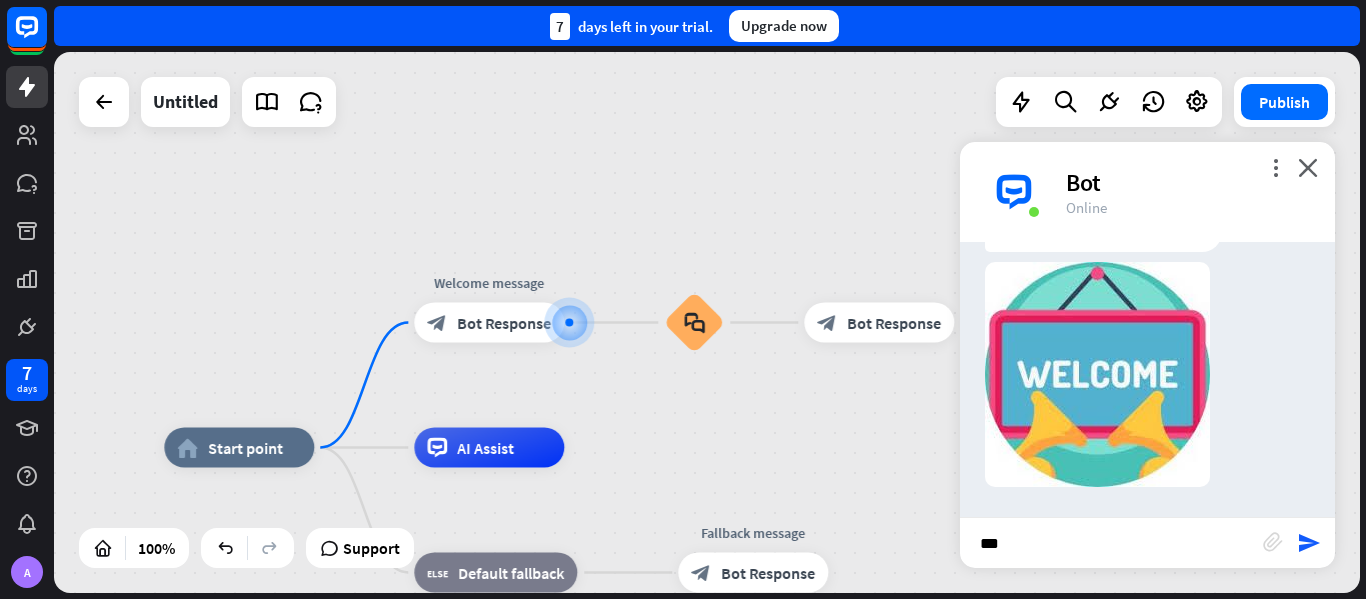 type 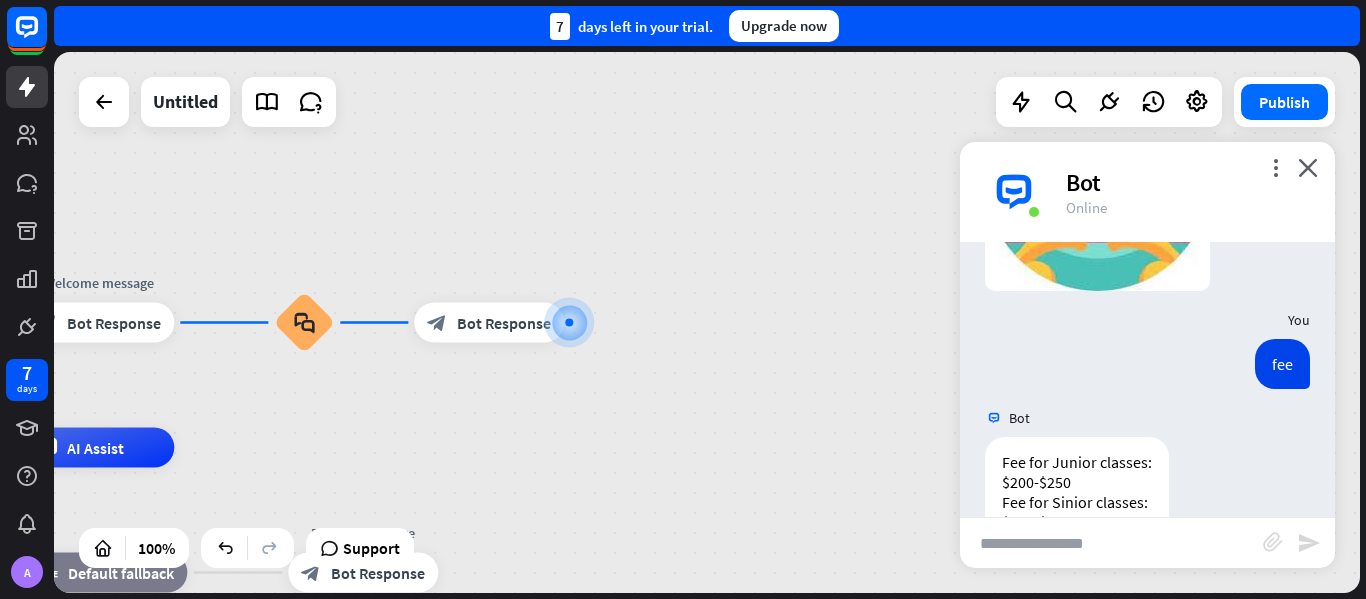 scroll, scrollTop: 354, scrollLeft: 0, axis: vertical 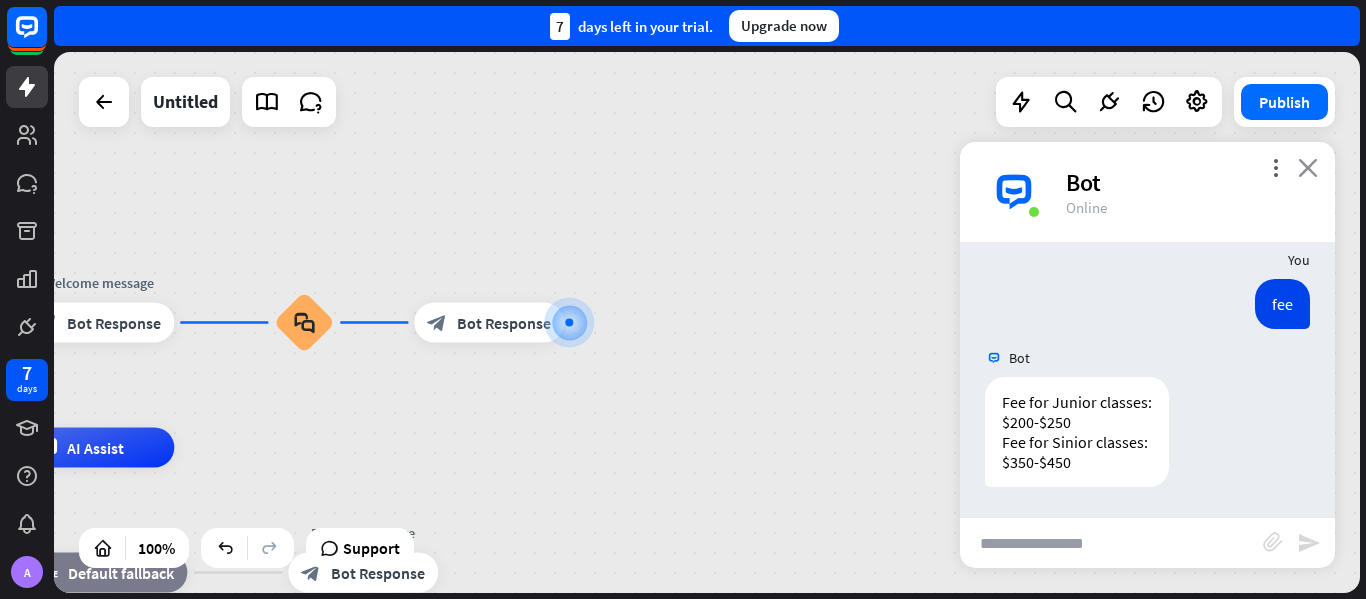 click on "close" at bounding box center [1308, 167] 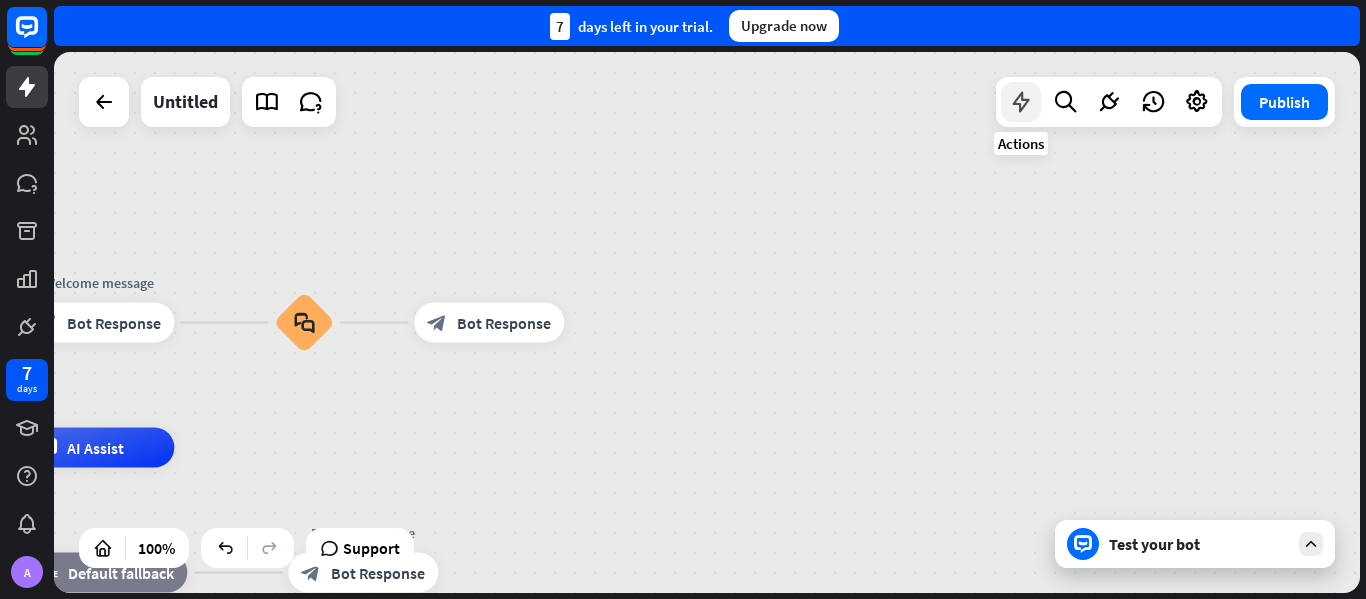 click at bounding box center [1021, 102] 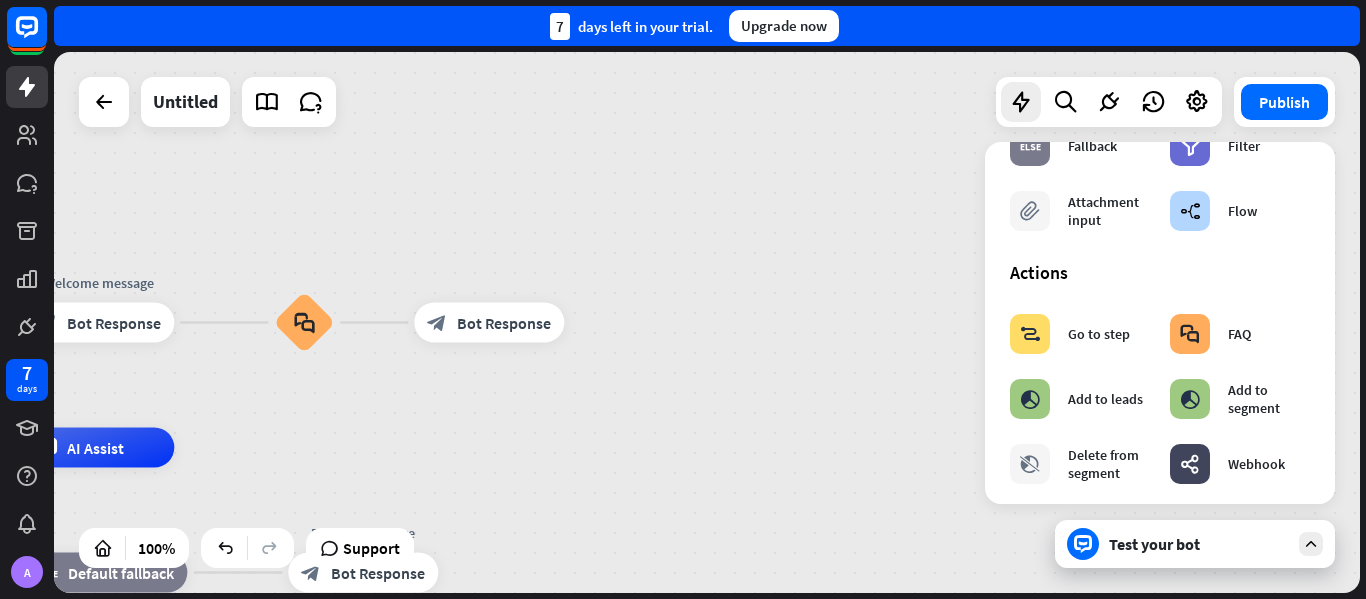 scroll, scrollTop: 0, scrollLeft: 0, axis: both 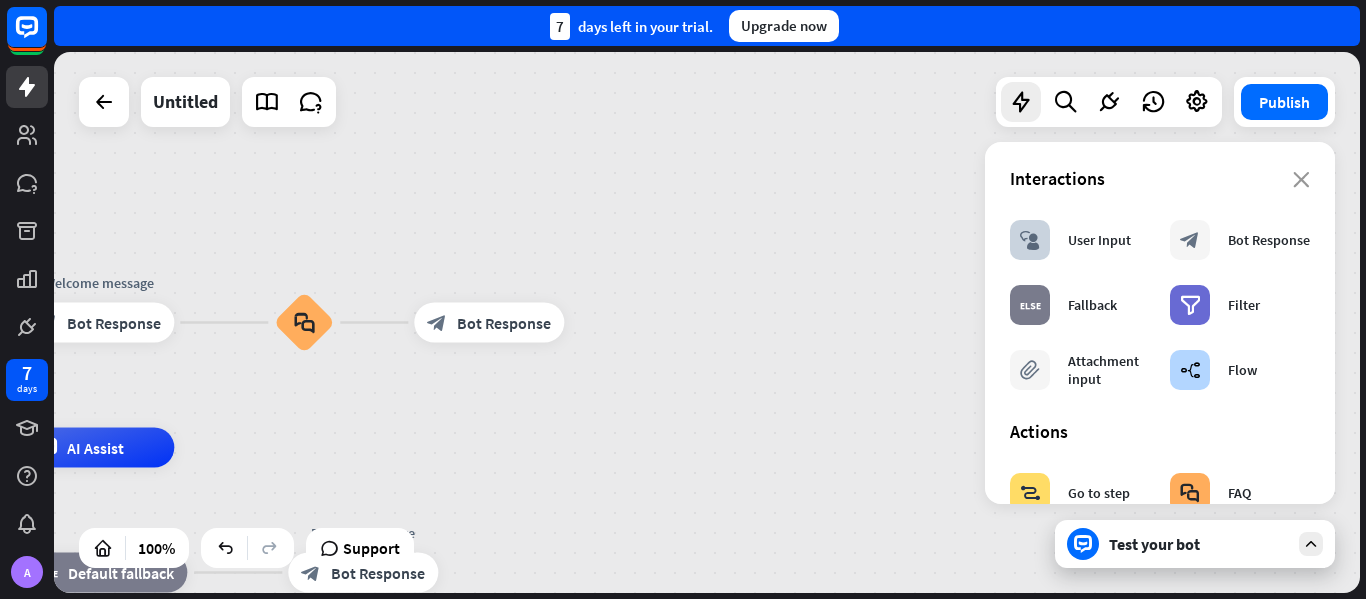 click on "home_2   Start point                 Welcome message   block_bot_response   Bot Response                   block_faq                   block_bot_response   Bot Response                     AI Assist                   block_fallback   Default fallback                 Fallback message   block_bot_response   Bot Response" at bounding box center [707, 322] 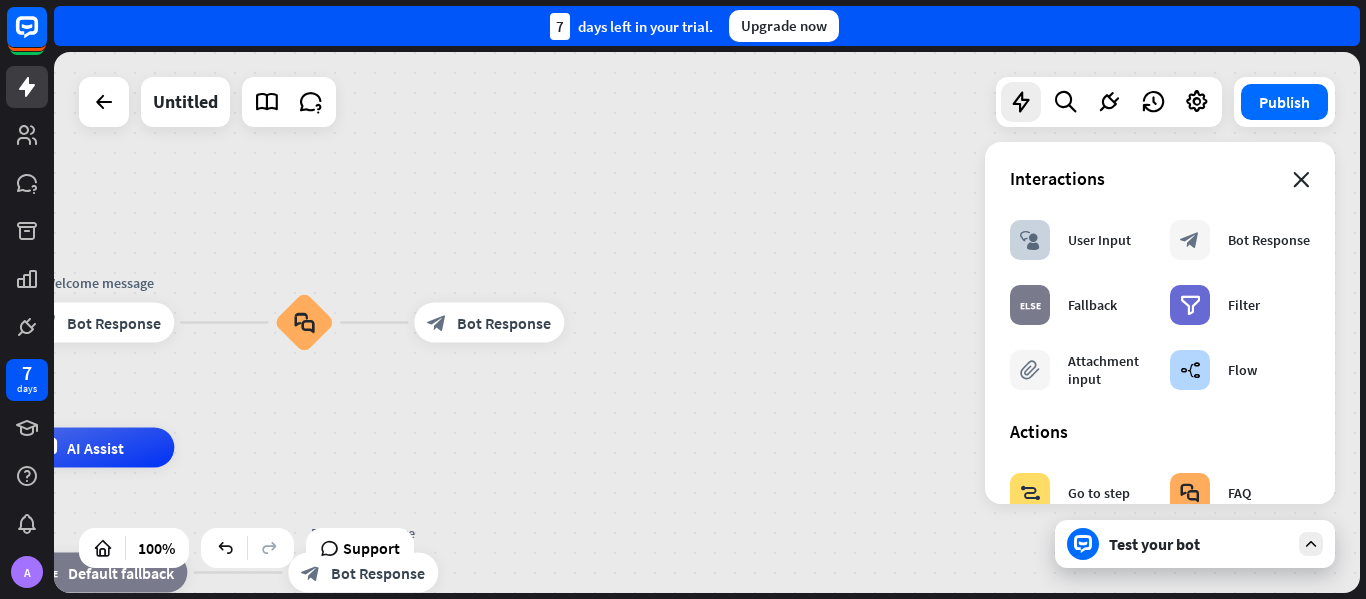 click on "close" at bounding box center [1301, 180] 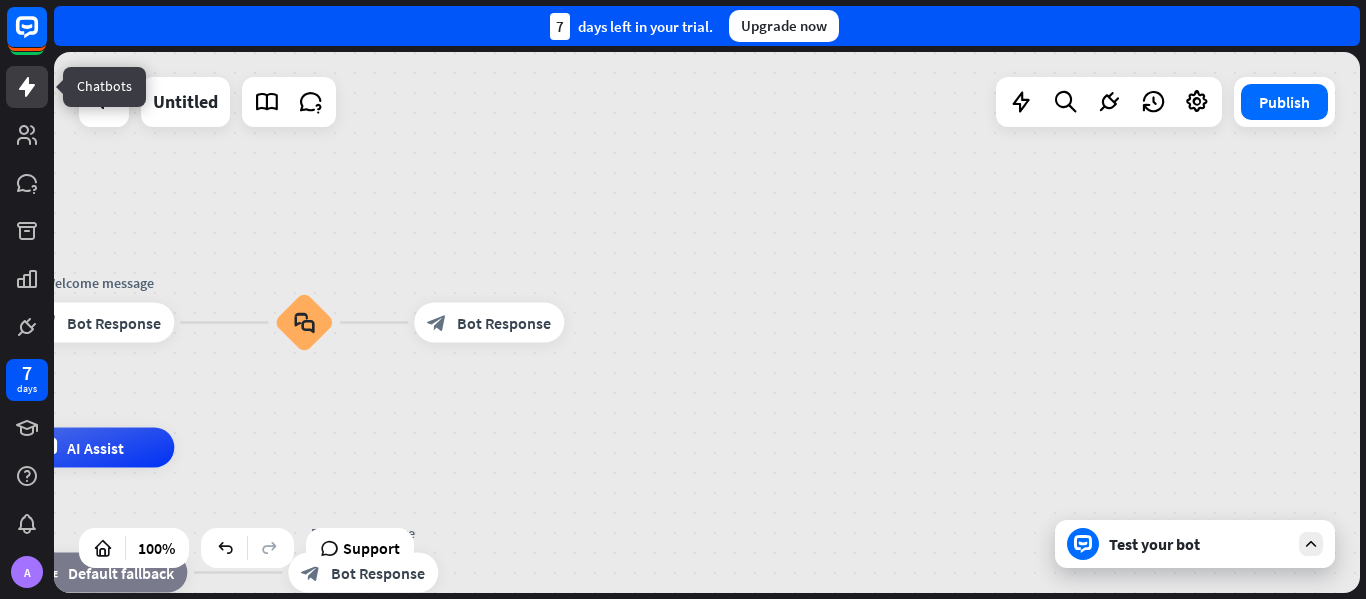 click 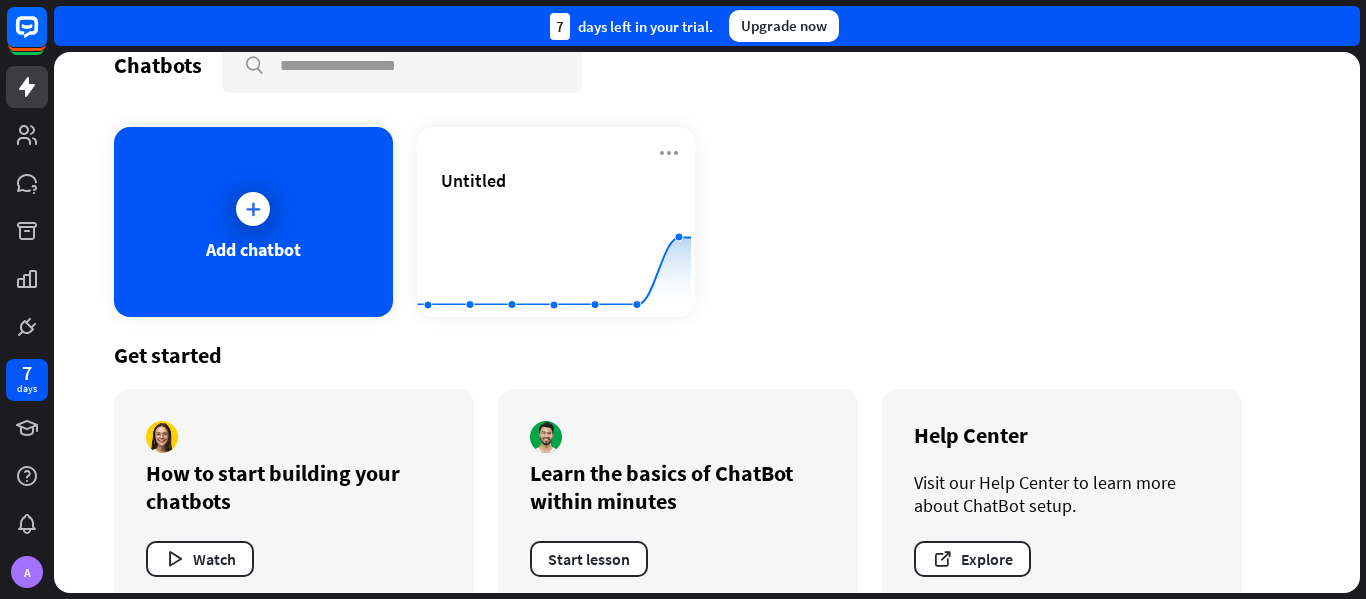 scroll, scrollTop: 0, scrollLeft: 0, axis: both 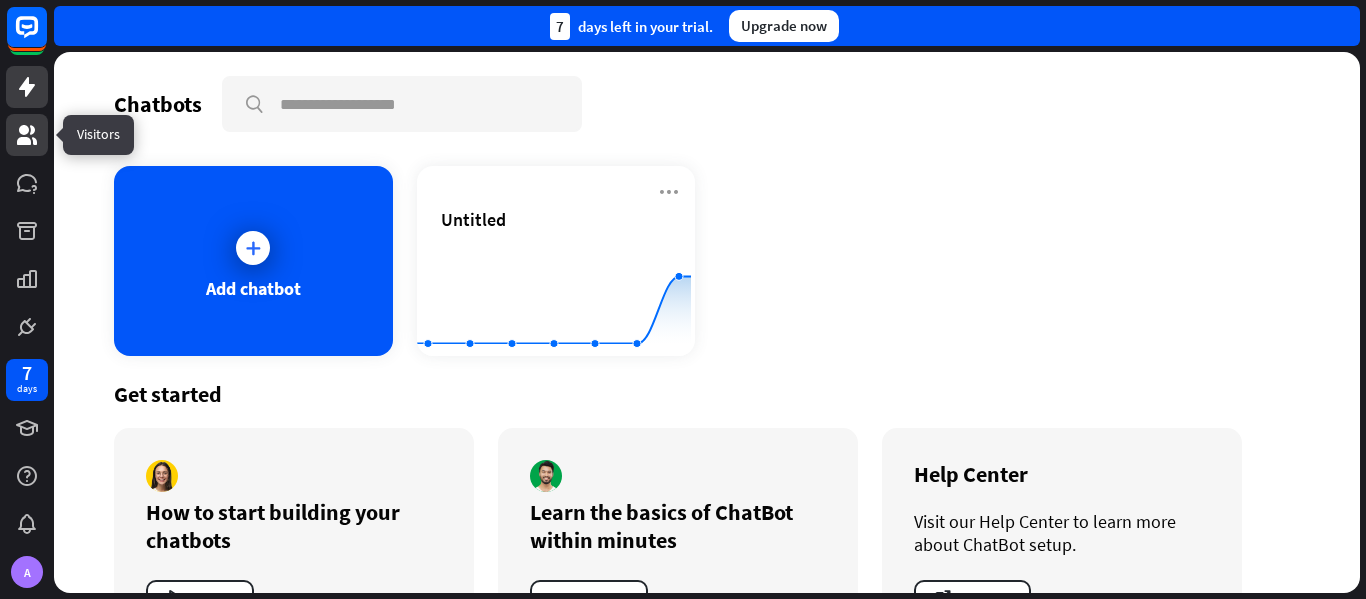 click at bounding box center (27, 135) 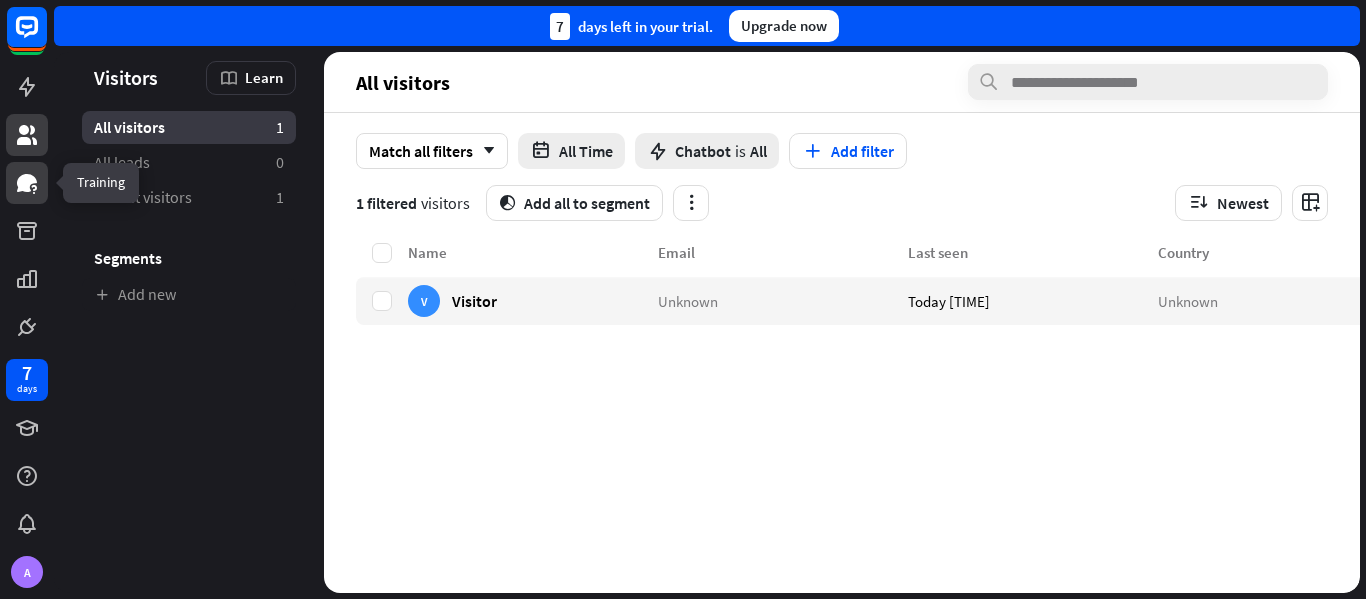 click 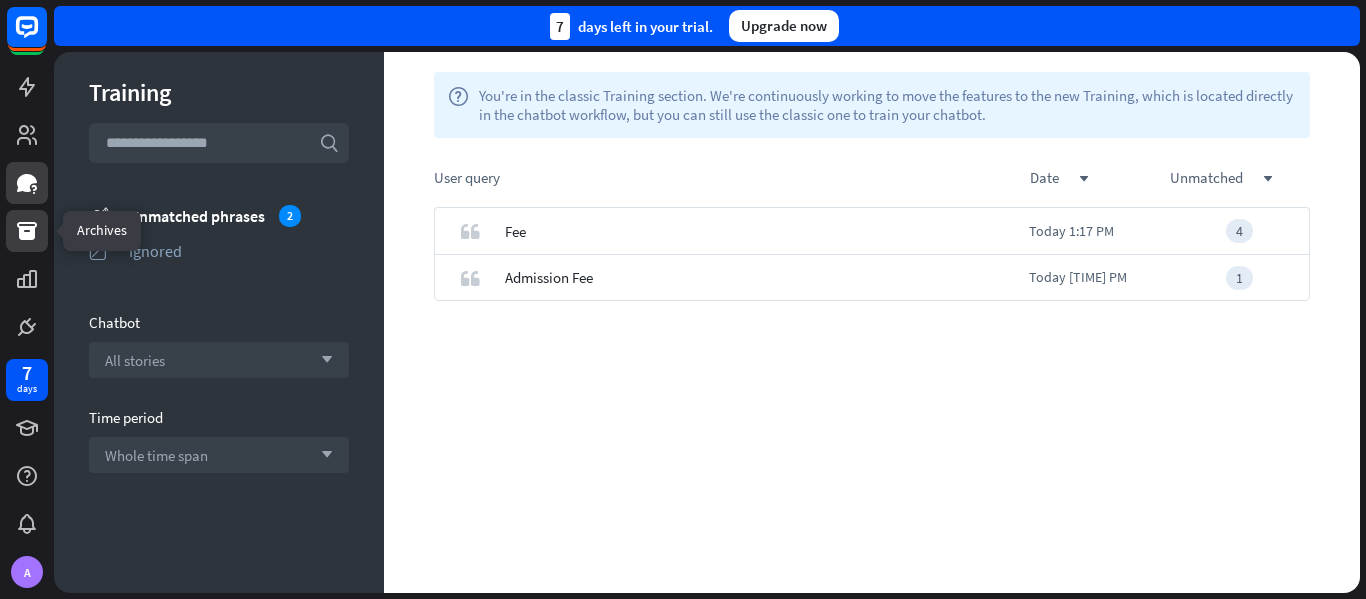 click 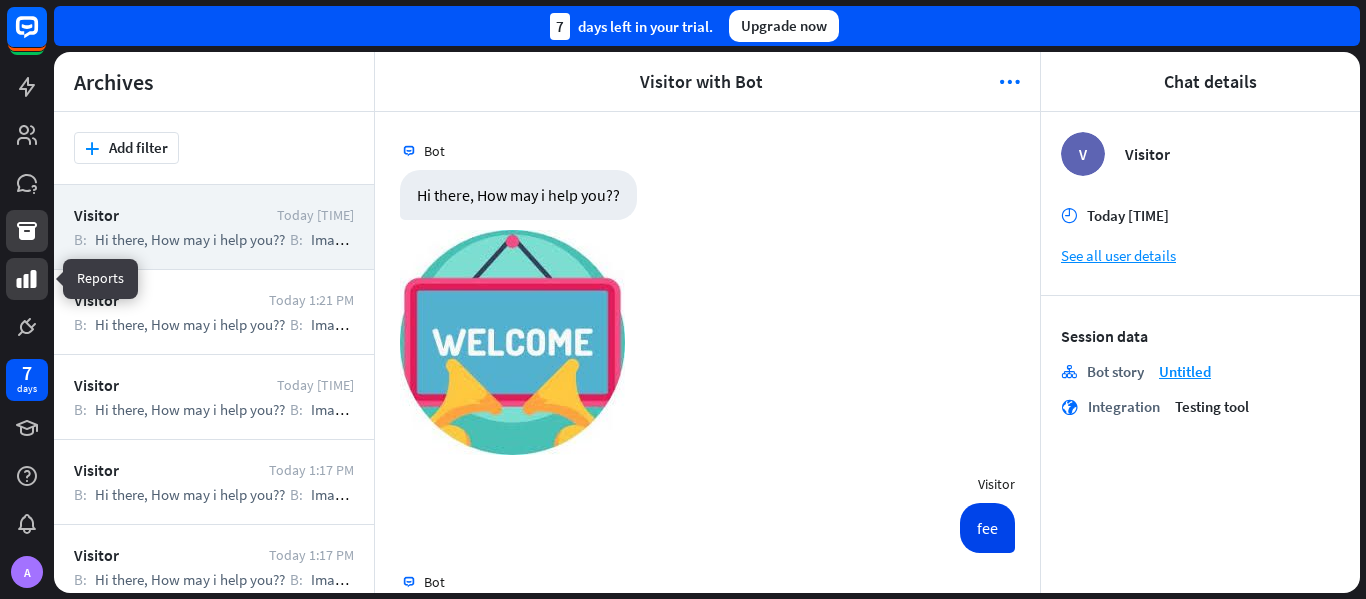scroll, scrollTop: 148, scrollLeft: 0, axis: vertical 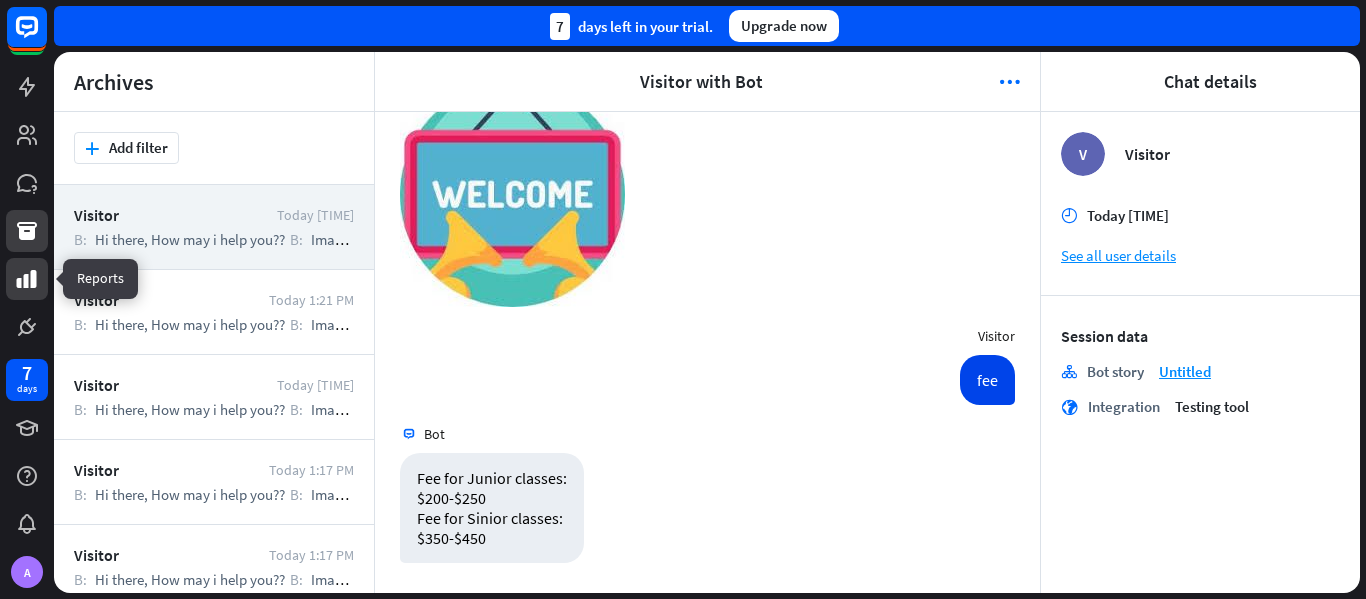 click 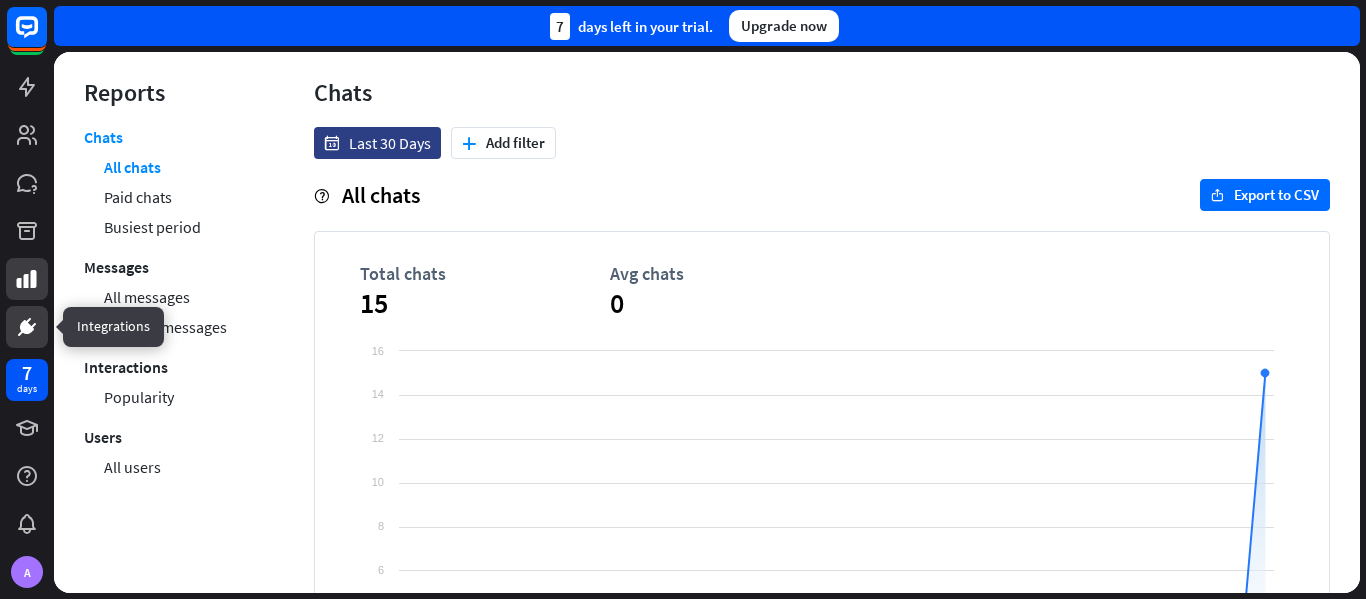 click at bounding box center [27, 327] 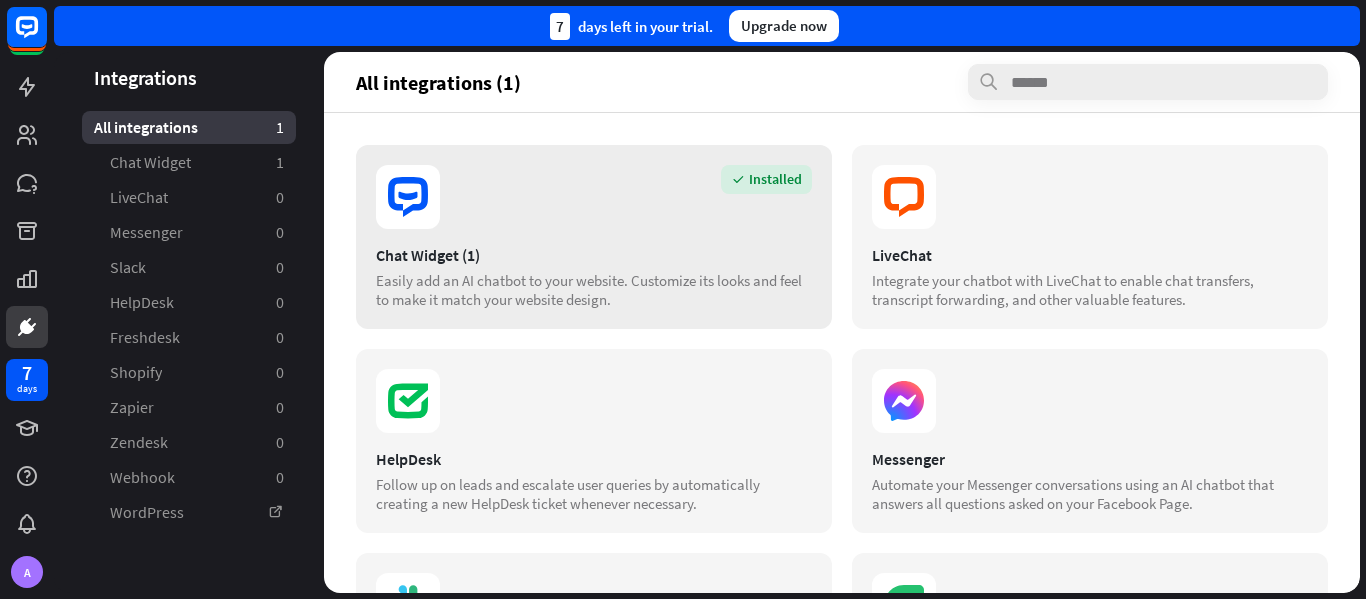 click on "Easily add an AI chatbot to your website. Customize its looks and feel to make it match your website design." at bounding box center [594, 290] 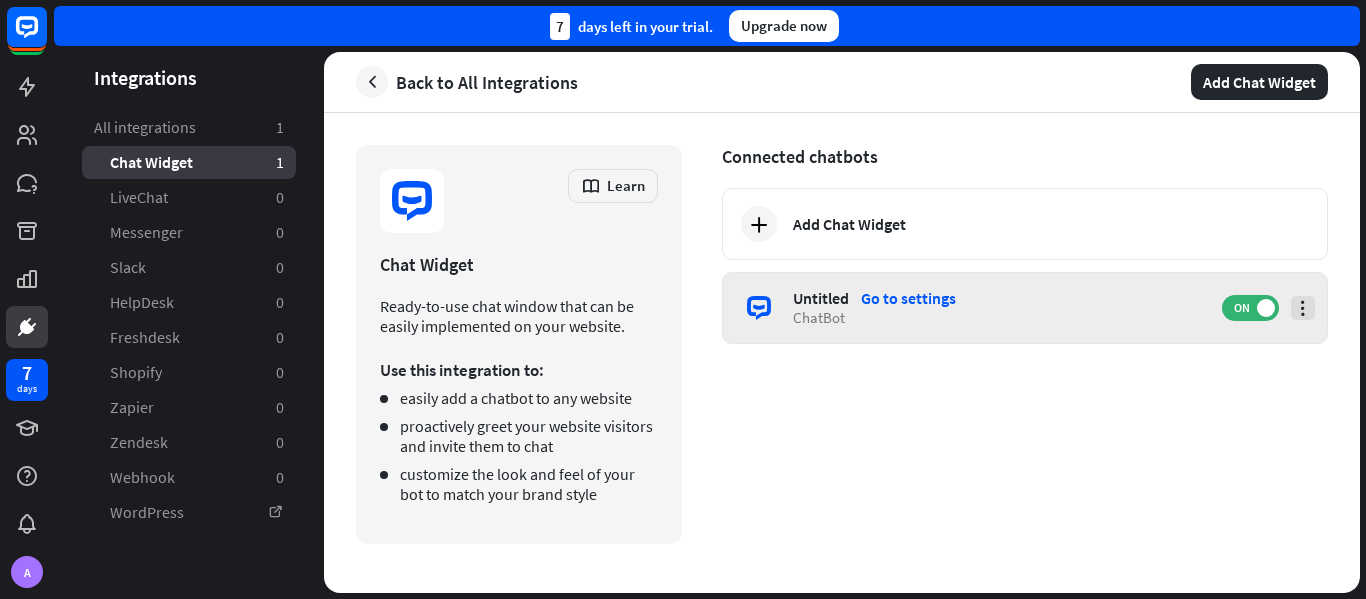 click at bounding box center (1303, 308) 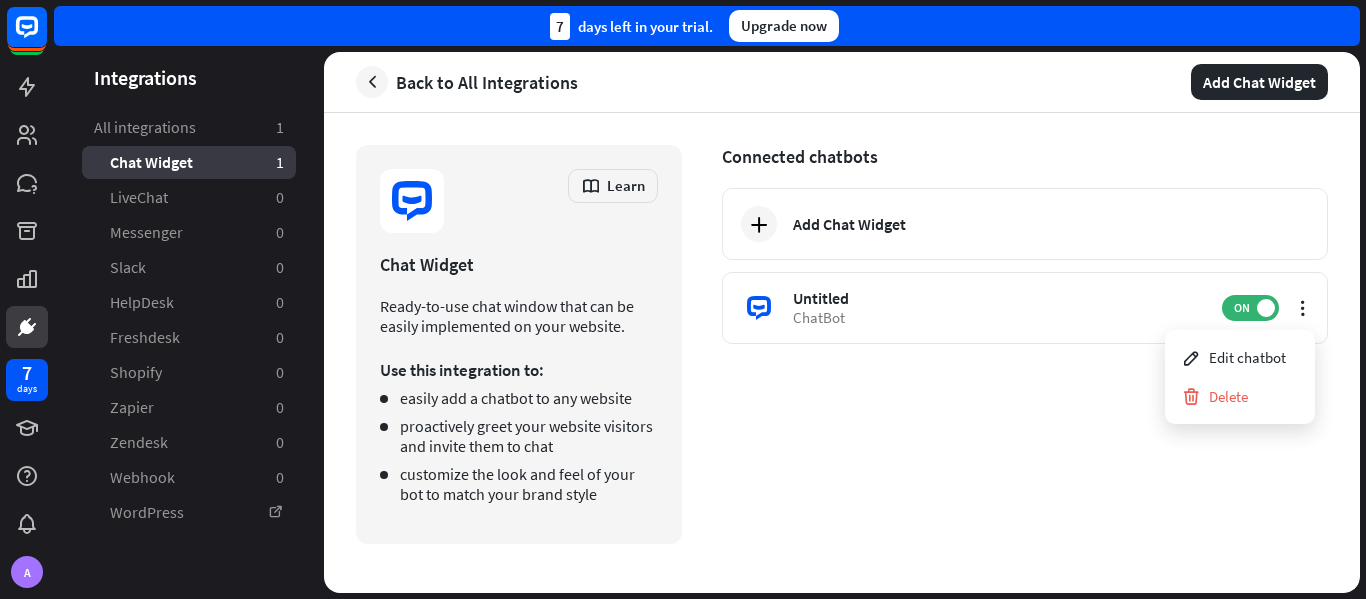 click on "Connected chatbots     Add Chat Widget                         Untitled   Go to settings
ChatBot
ON" at bounding box center [1025, 344] 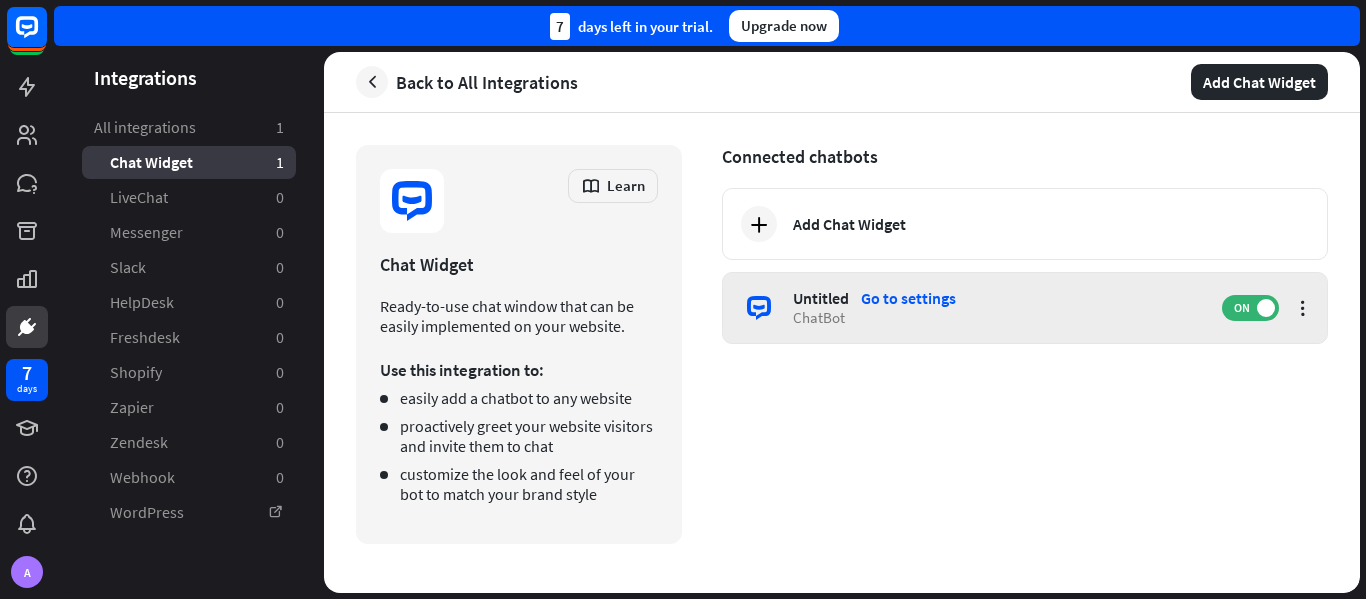 click on "Untitled   Go to settings" at bounding box center [997, 298] 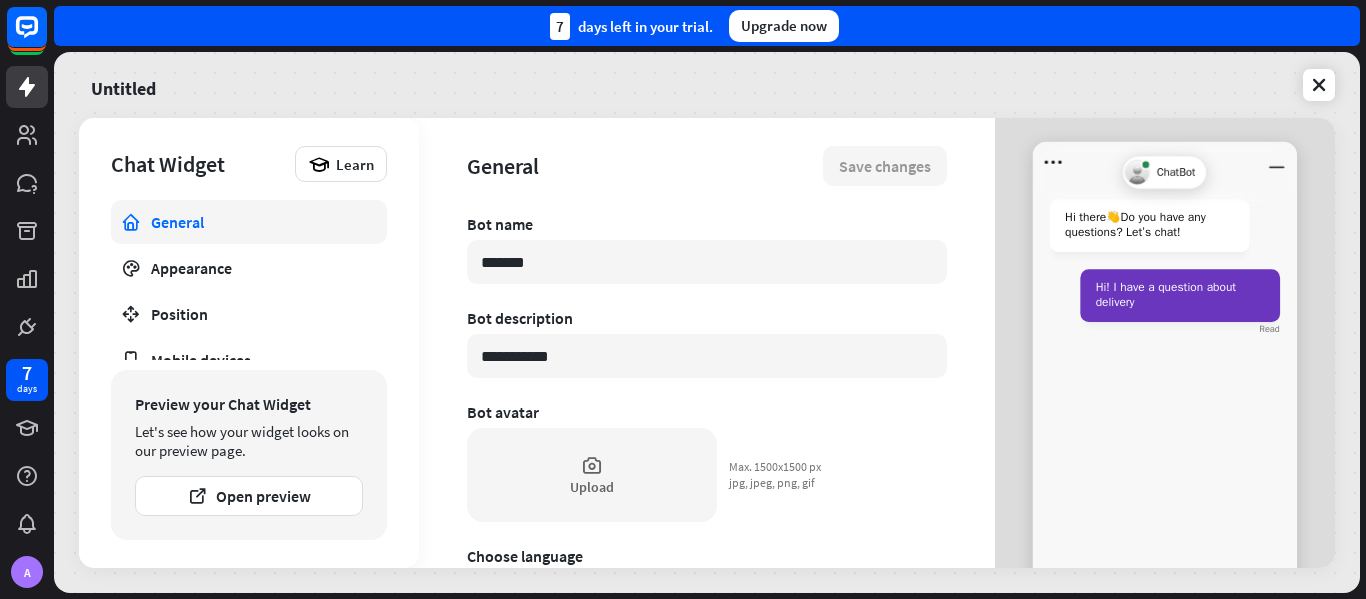type on "*" 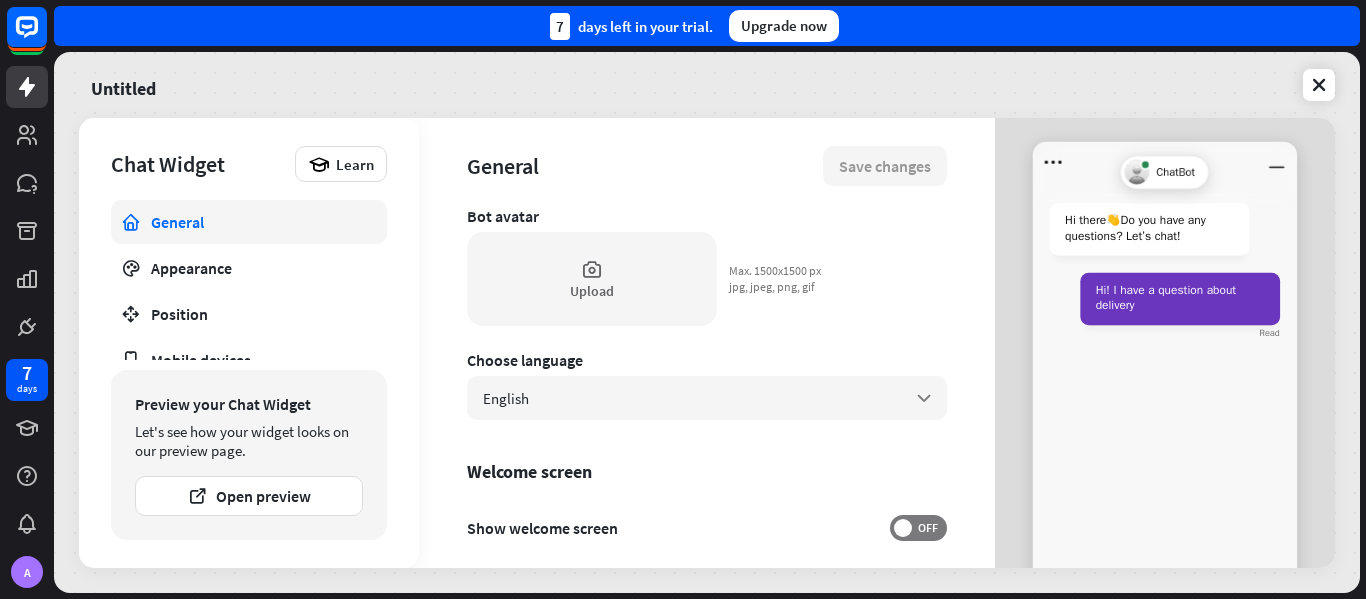 scroll, scrollTop: 0, scrollLeft: 0, axis: both 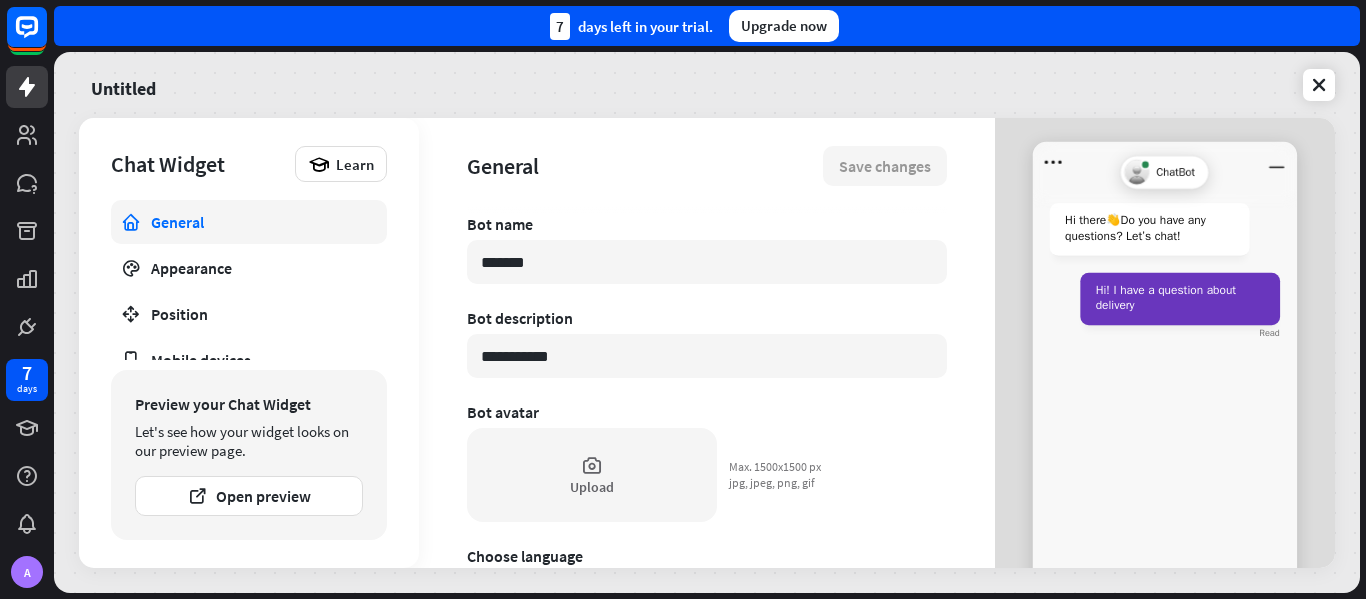 click on "General" at bounding box center (249, 222) 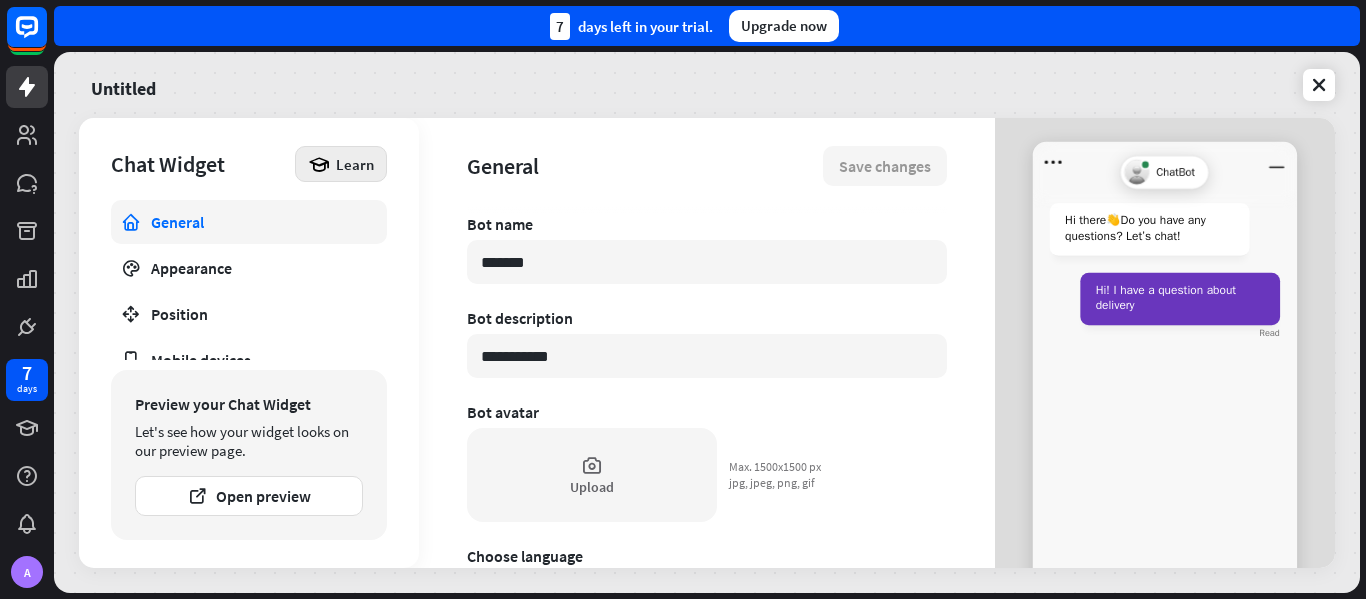 click on "Learn" at bounding box center (355, 164) 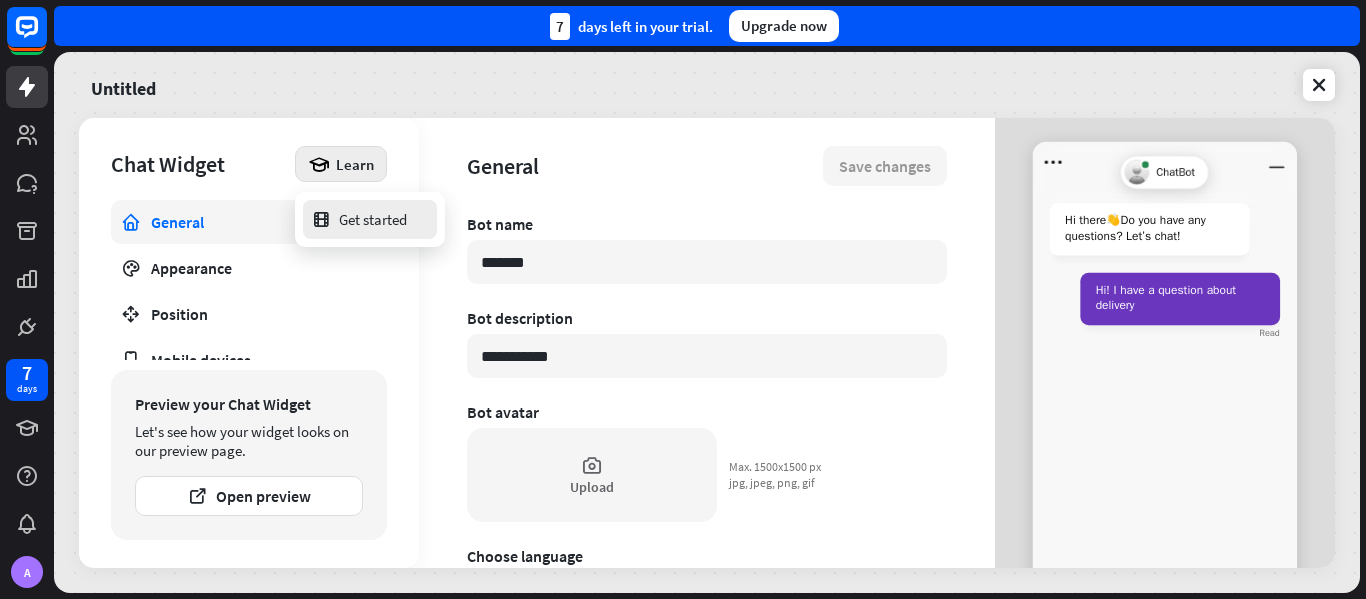 click on "Get started" at bounding box center (359, 219) 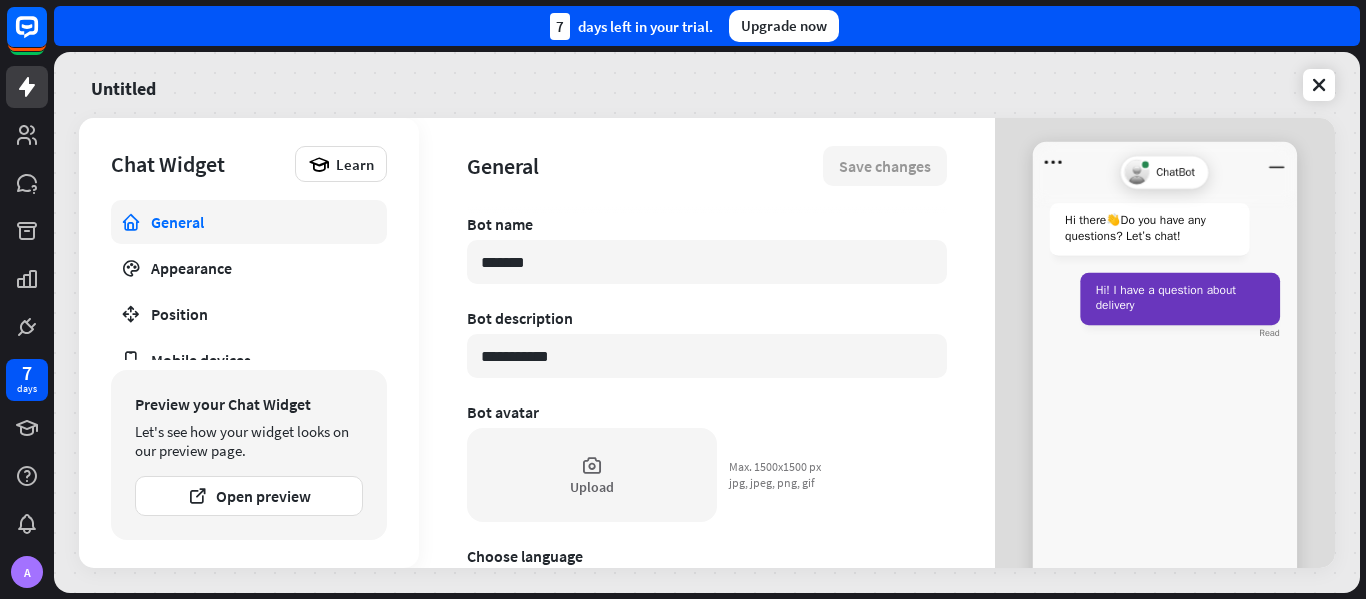 click on "close" at bounding box center (683, 299) 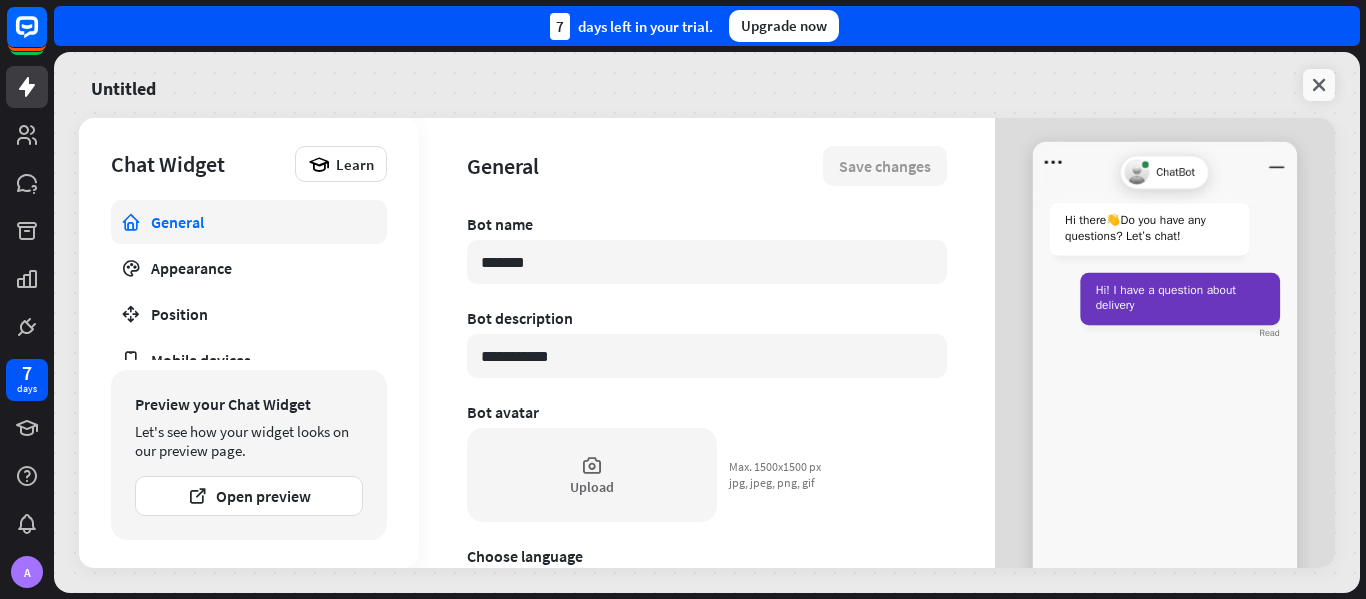 click at bounding box center [1319, 85] 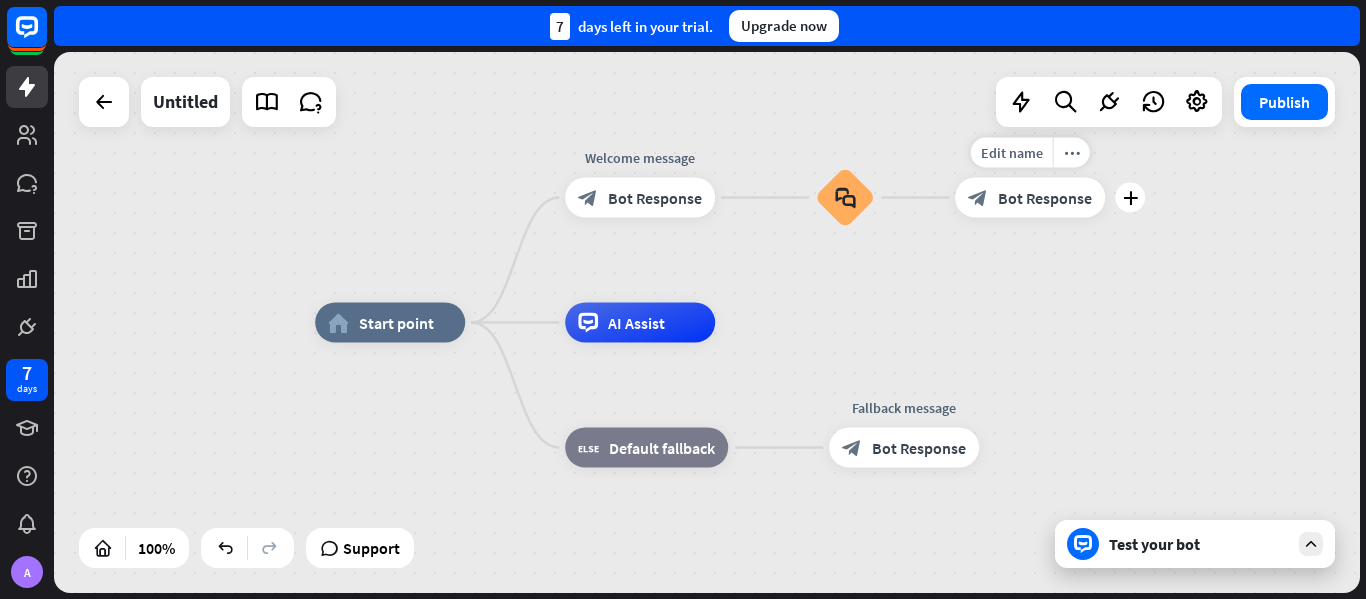 click on "block_bot_response   Bot Response" at bounding box center [1030, 198] 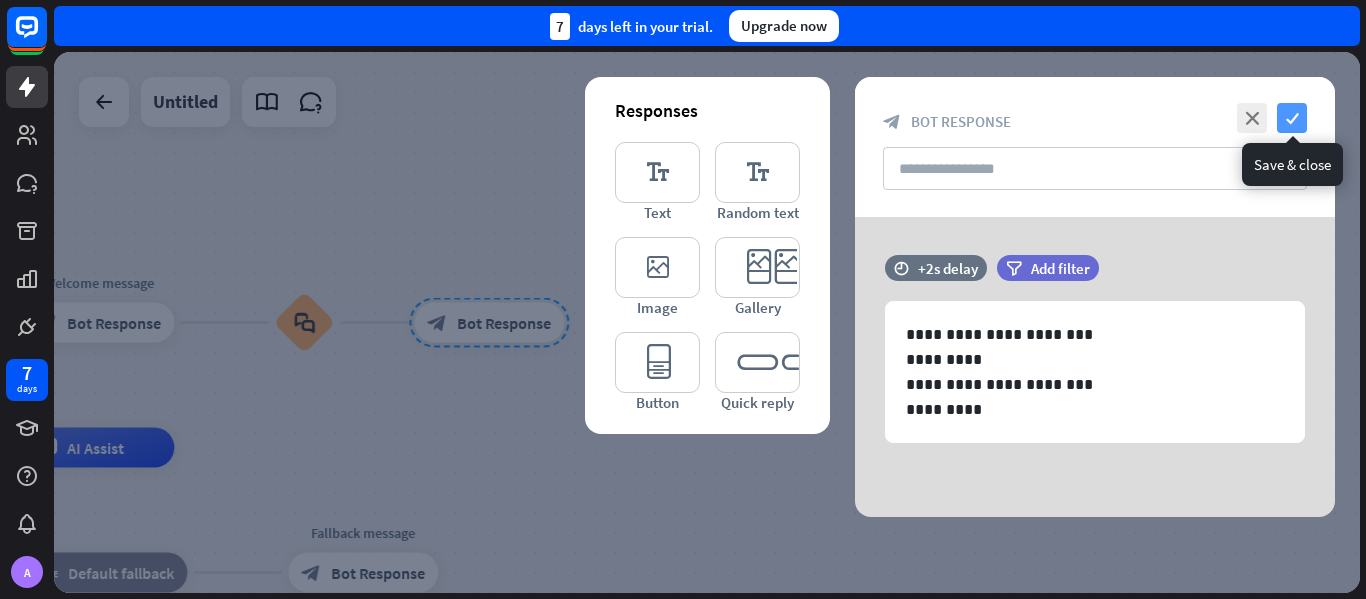 click on "check" at bounding box center [1292, 118] 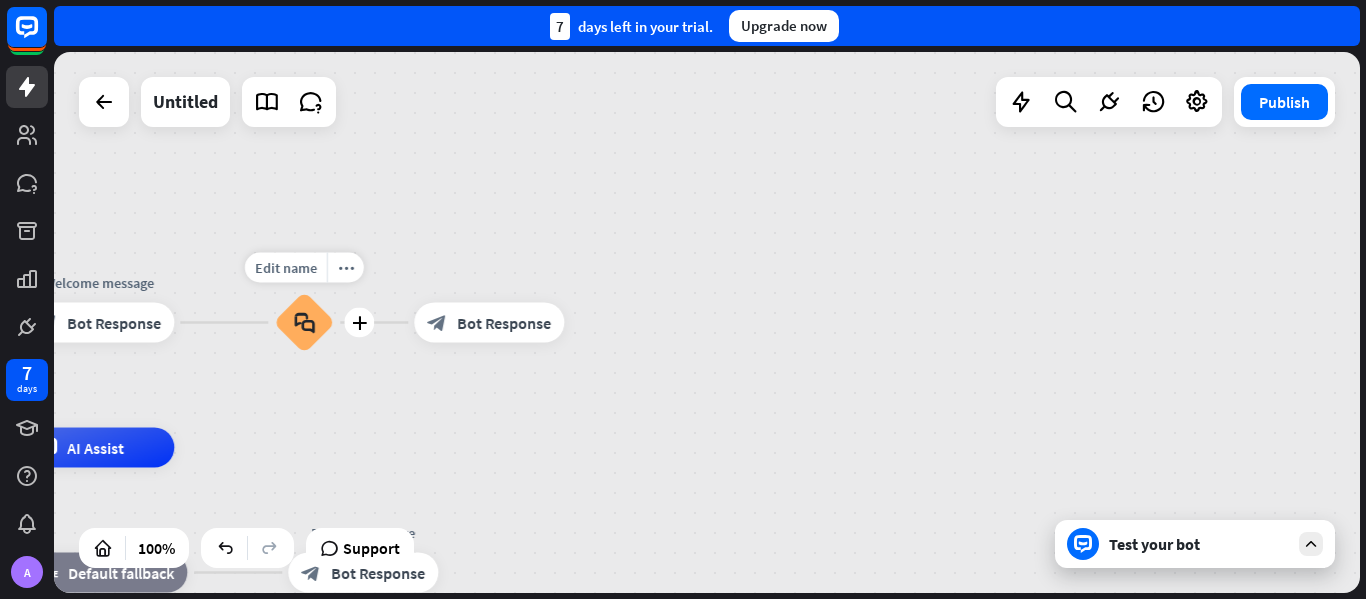 click on "block_faq" at bounding box center (304, 323) 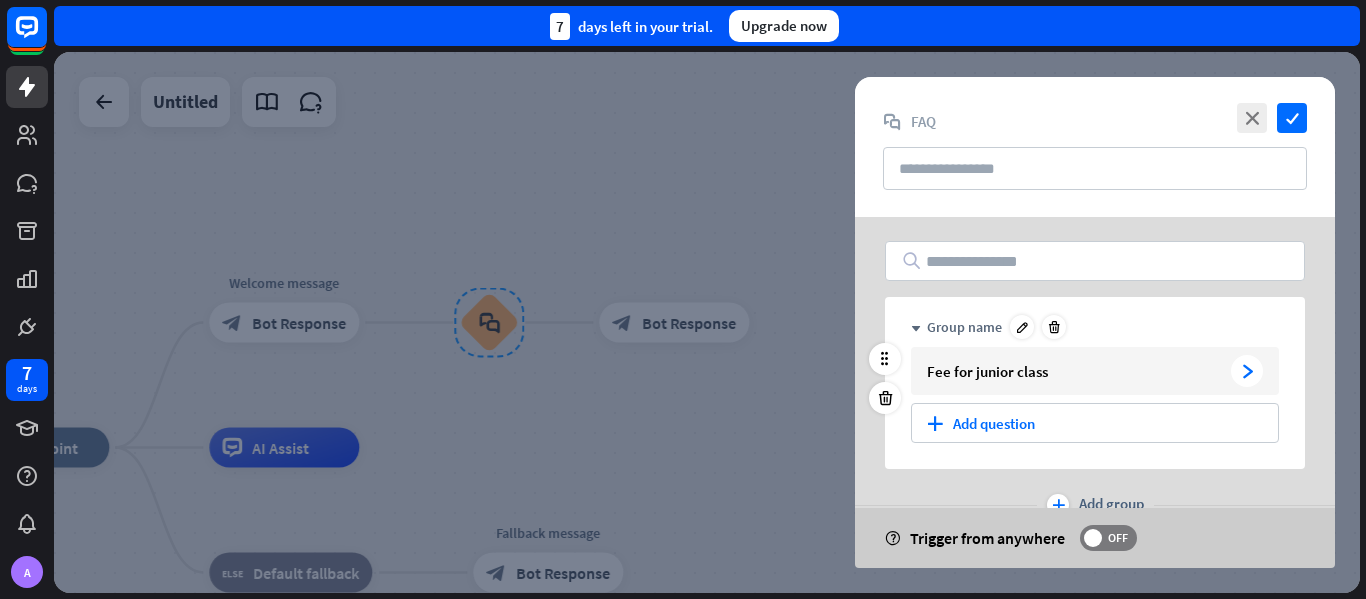 click on "arrowhead_right" at bounding box center (1247, 371) 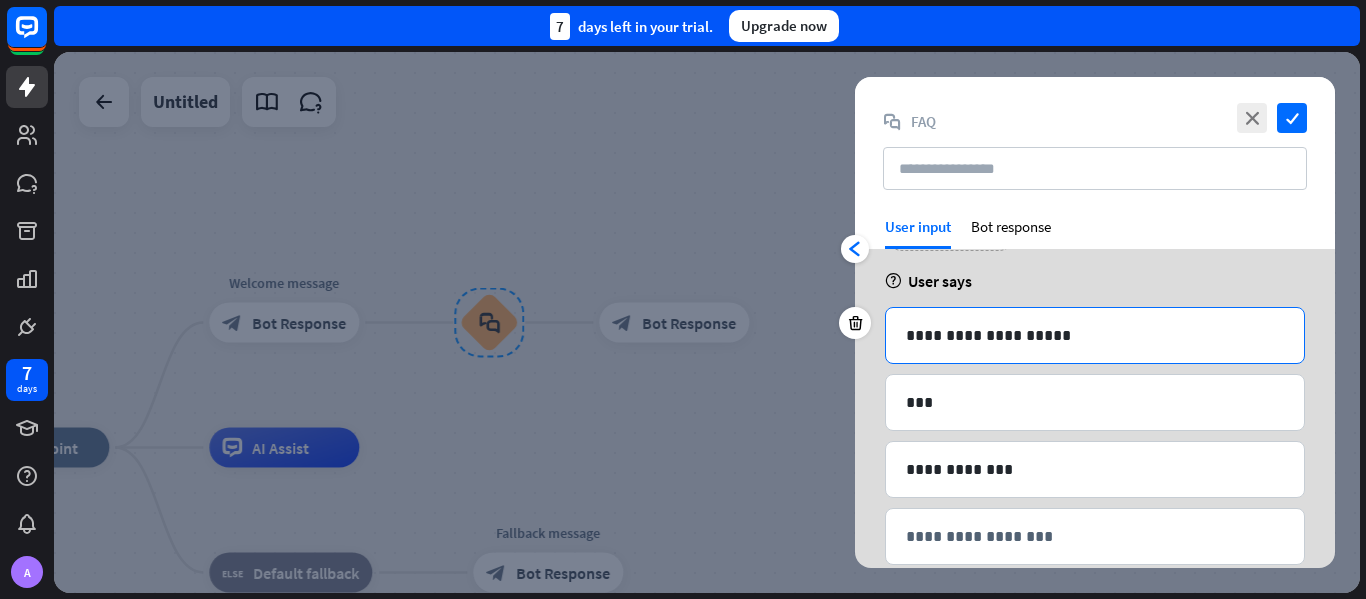 scroll, scrollTop: 136, scrollLeft: 0, axis: vertical 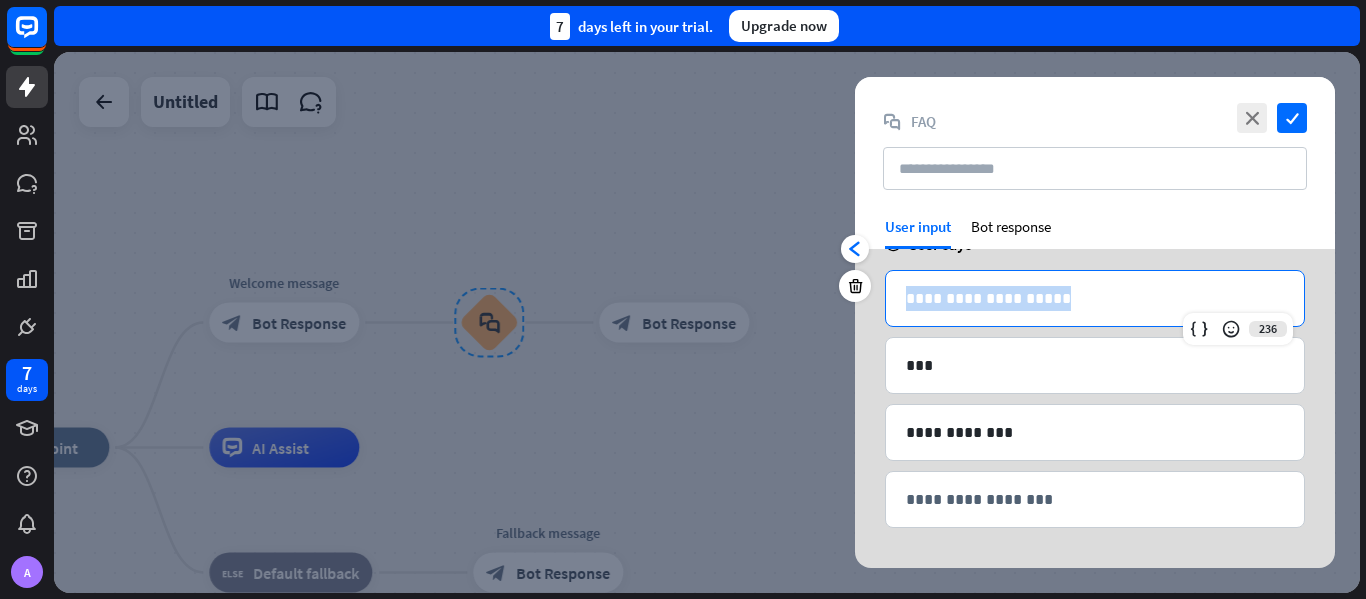 drag, startPoint x: 1036, startPoint y: 299, endPoint x: 815, endPoint y: 289, distance: 221.22614 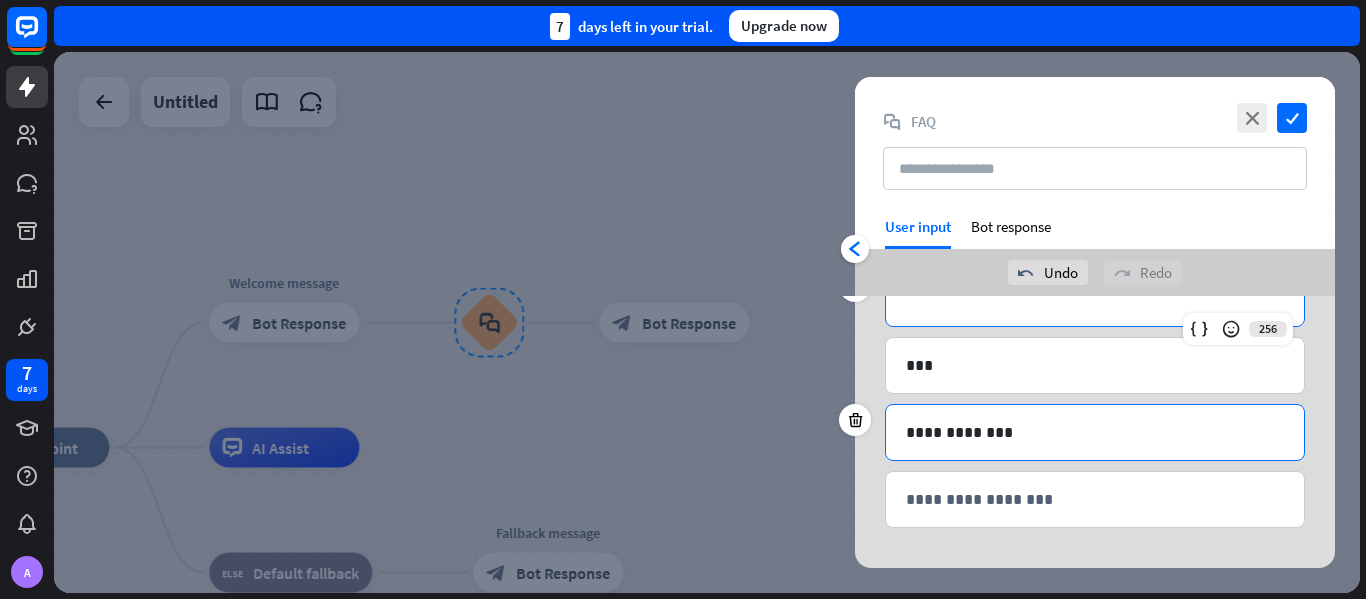 scroll, scrollTop: 0, scrollLeft: 0, axis: both 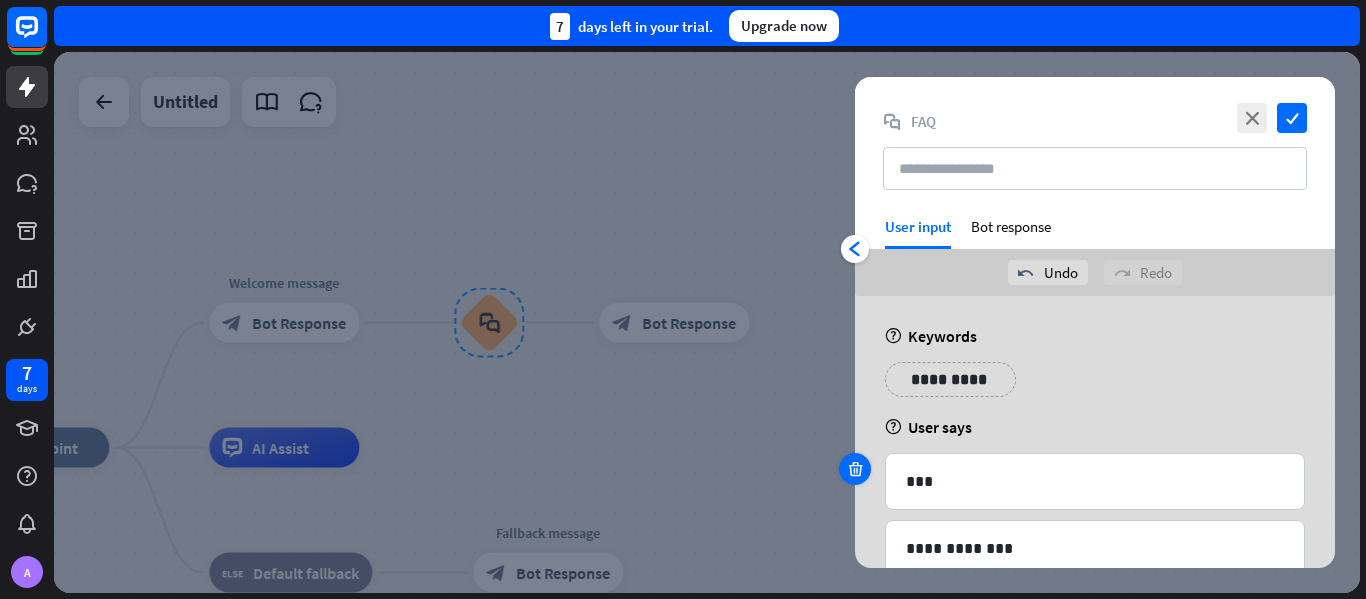 click at bounding box center [855, 469] 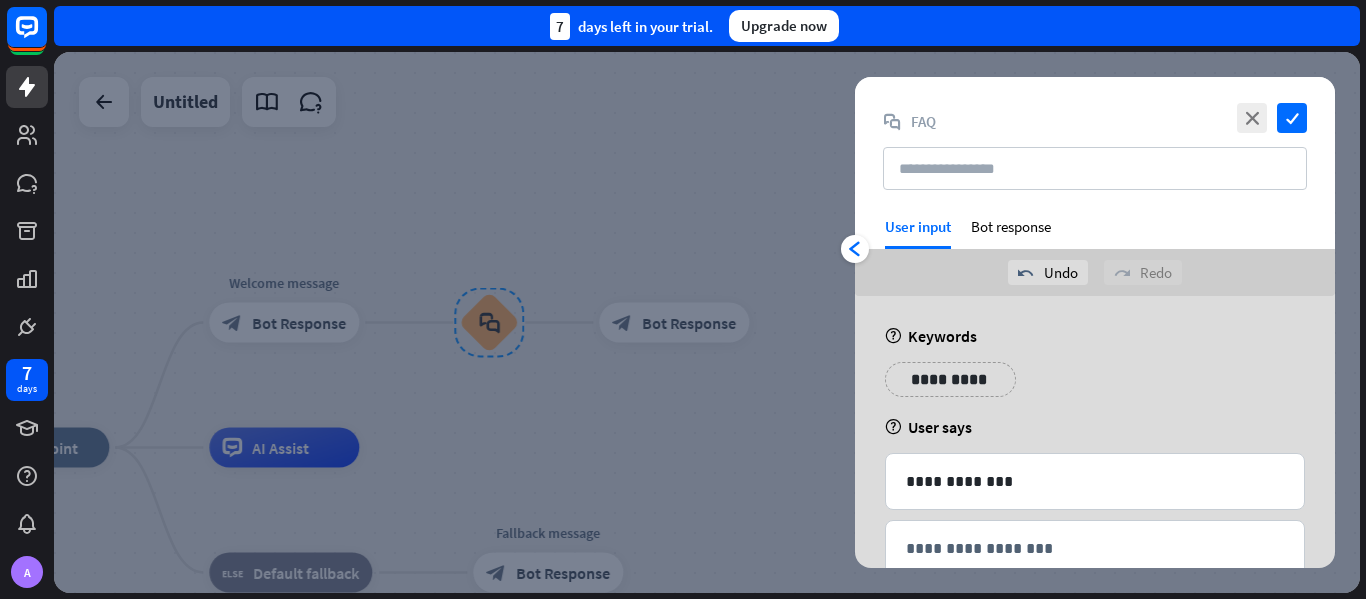 click on "**********" at bounding box center (950, 379) 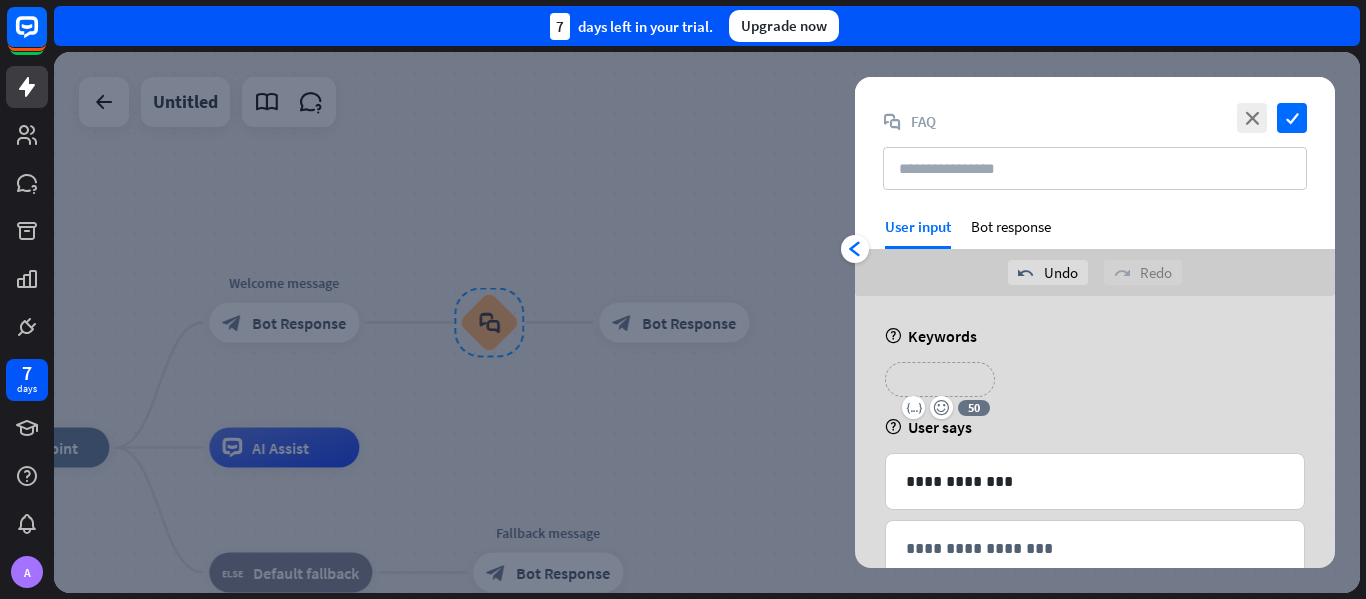 type 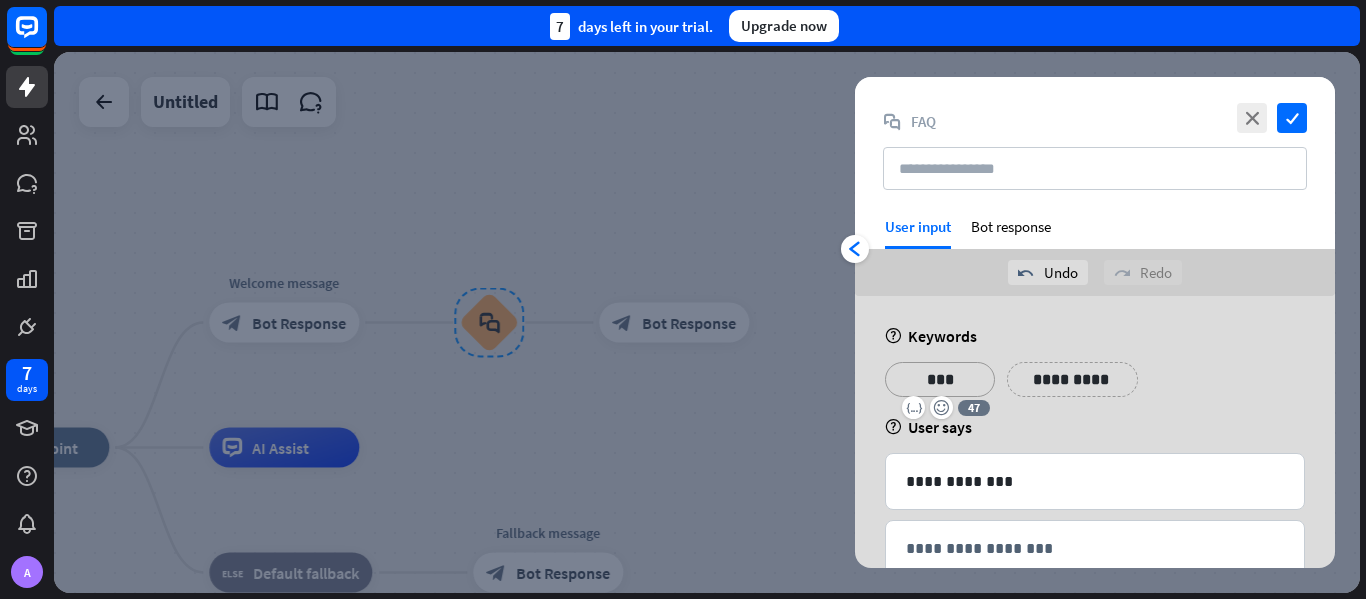 click on "**********" at bounding box center [1072, 379] 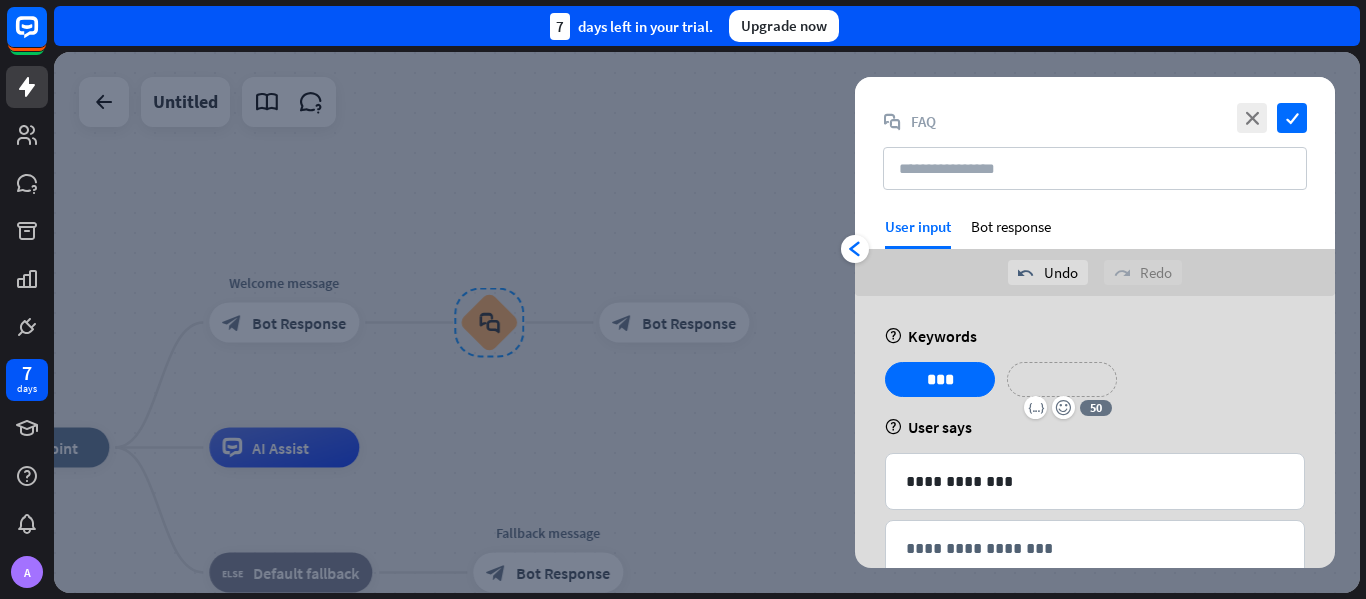 type 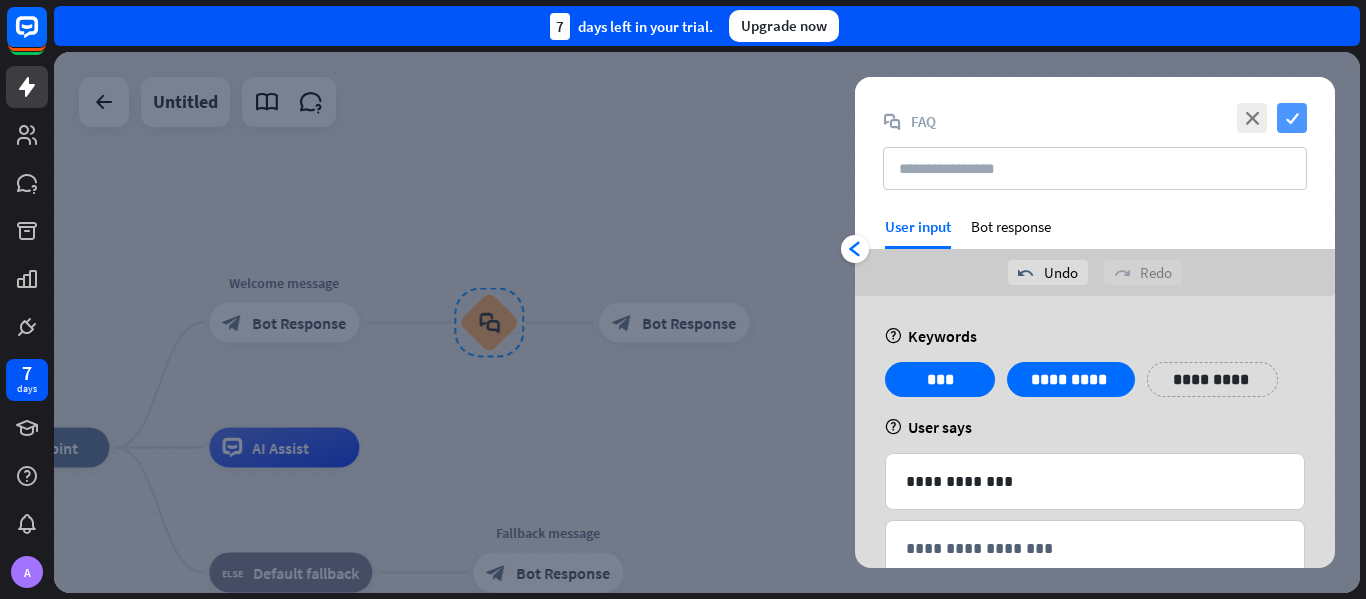 click on "check" at bounding box center (1292, 118) 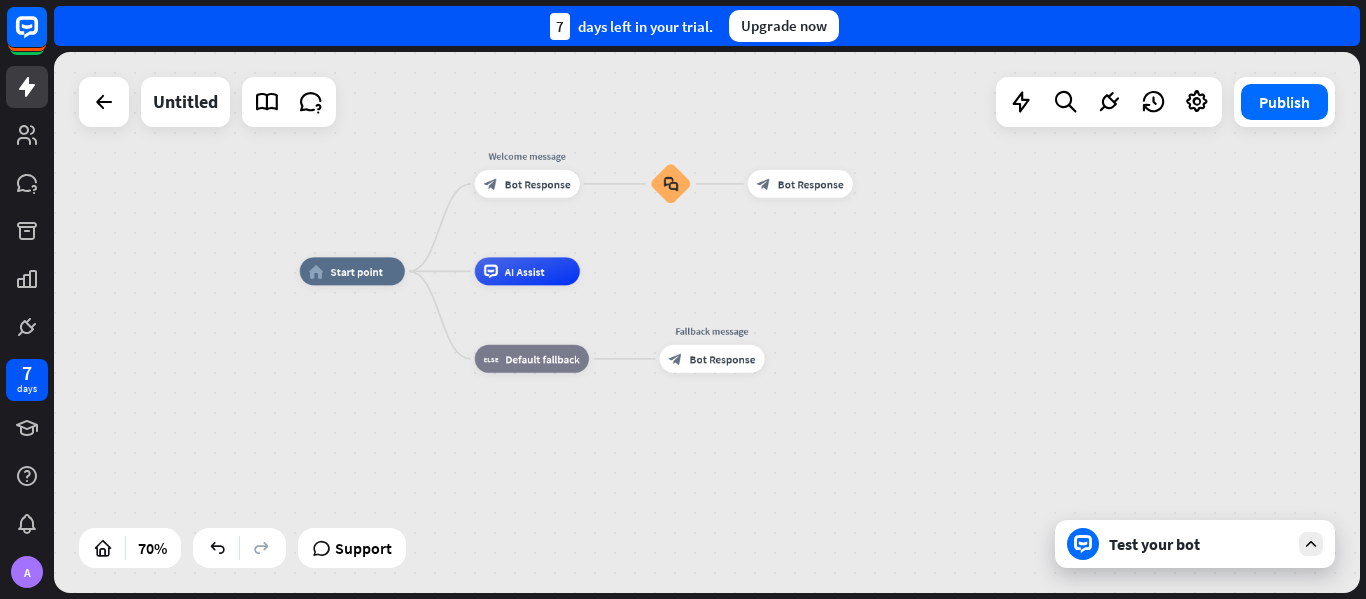 drag, startPoint x: 832, startPoint y: 446, endPoint x: 902, endPoint y: 304, distance: 158.31615 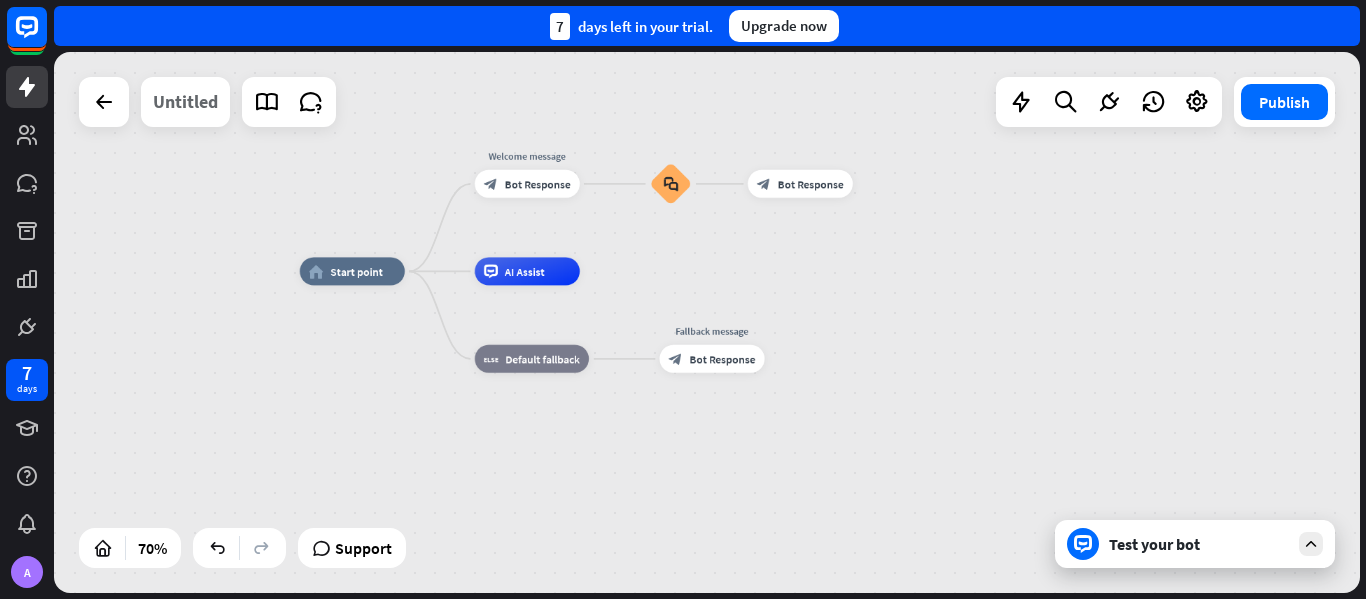 click on "Untitled" at bounding box center [185, 102] 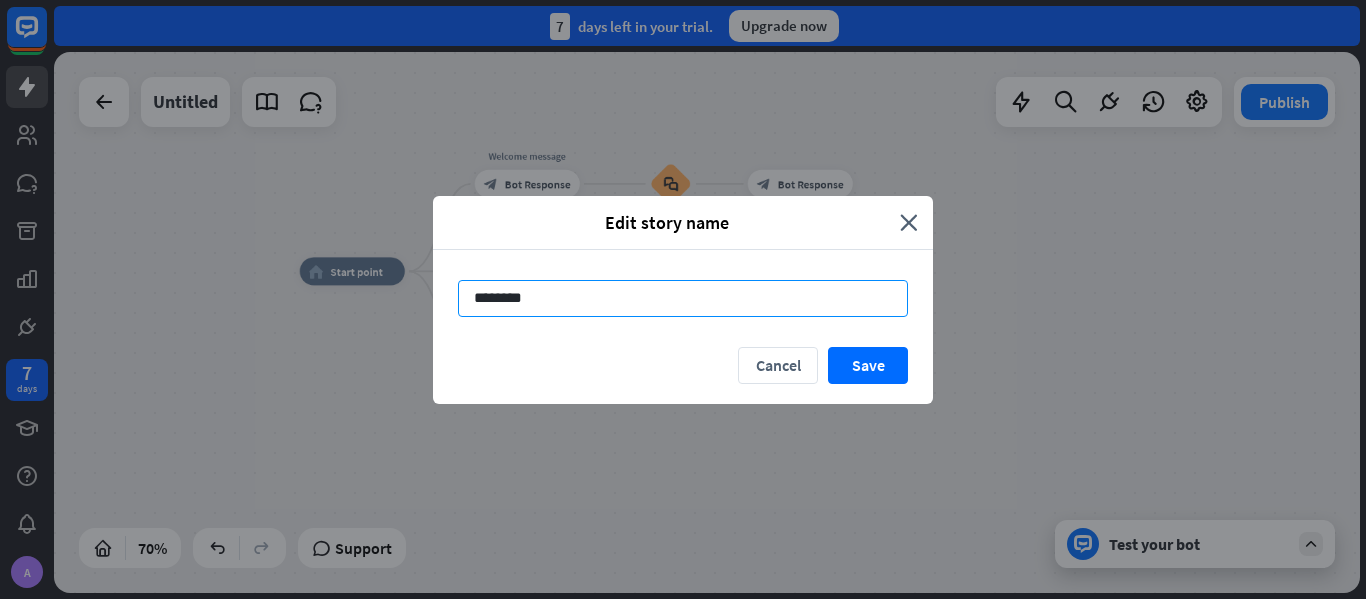 click on "********" at bounding box center [683, 298] 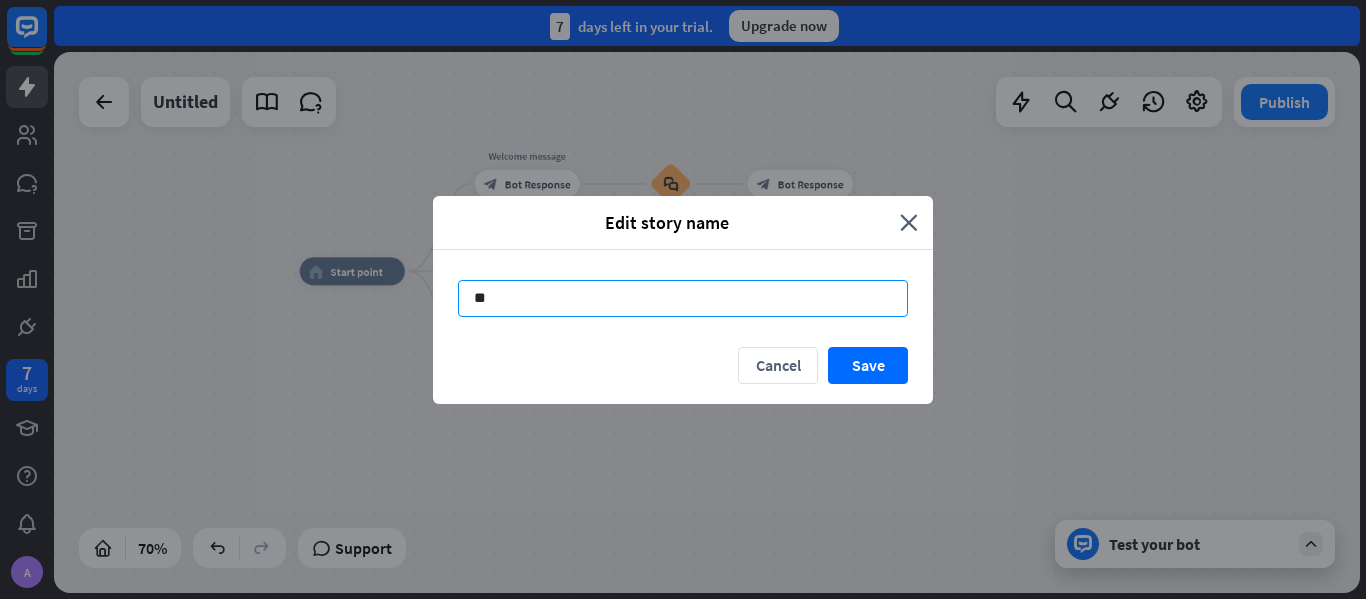 type on "*" 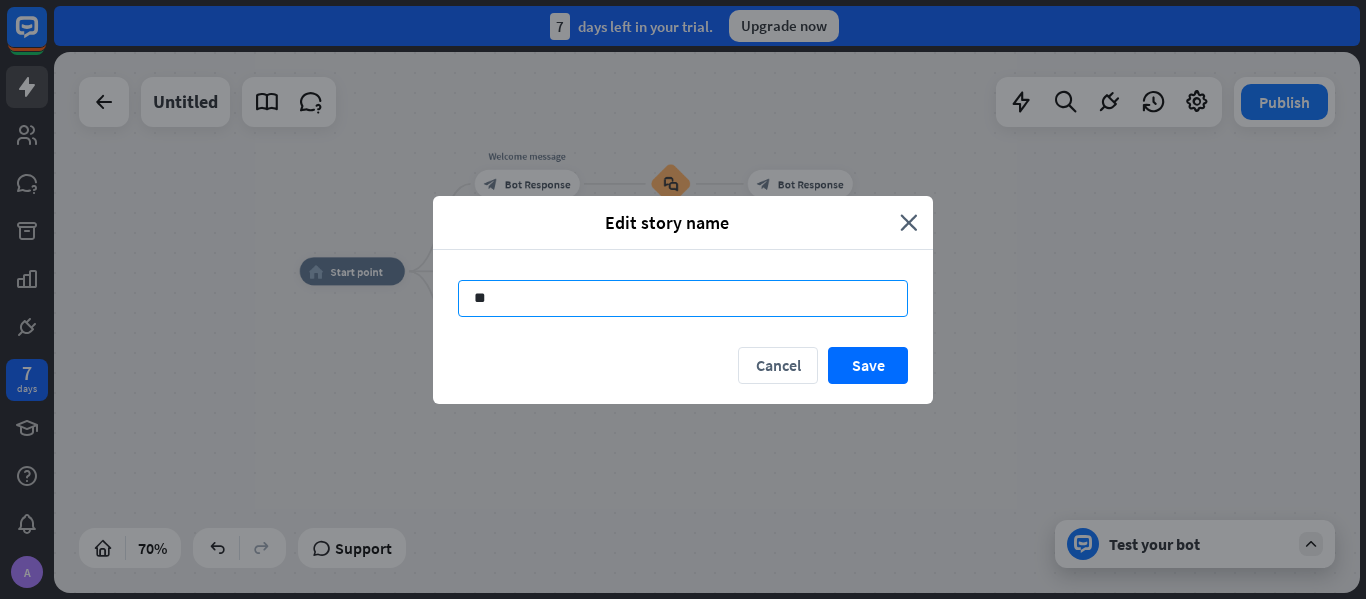type on "*" 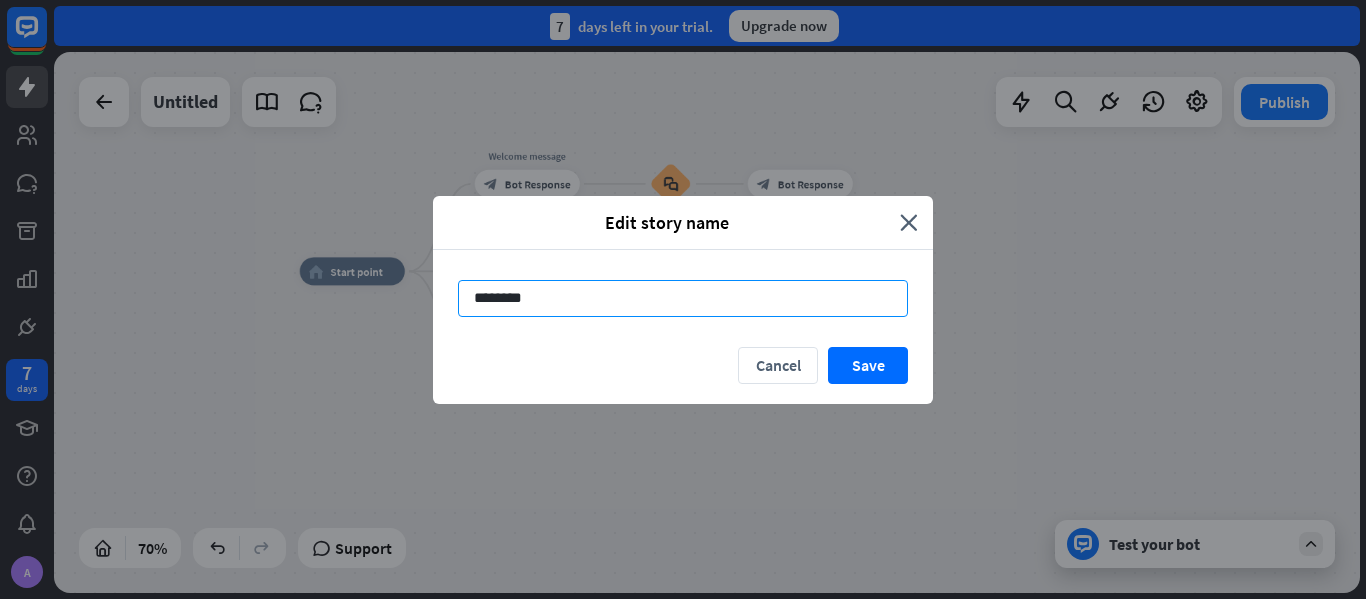 type on "*********" 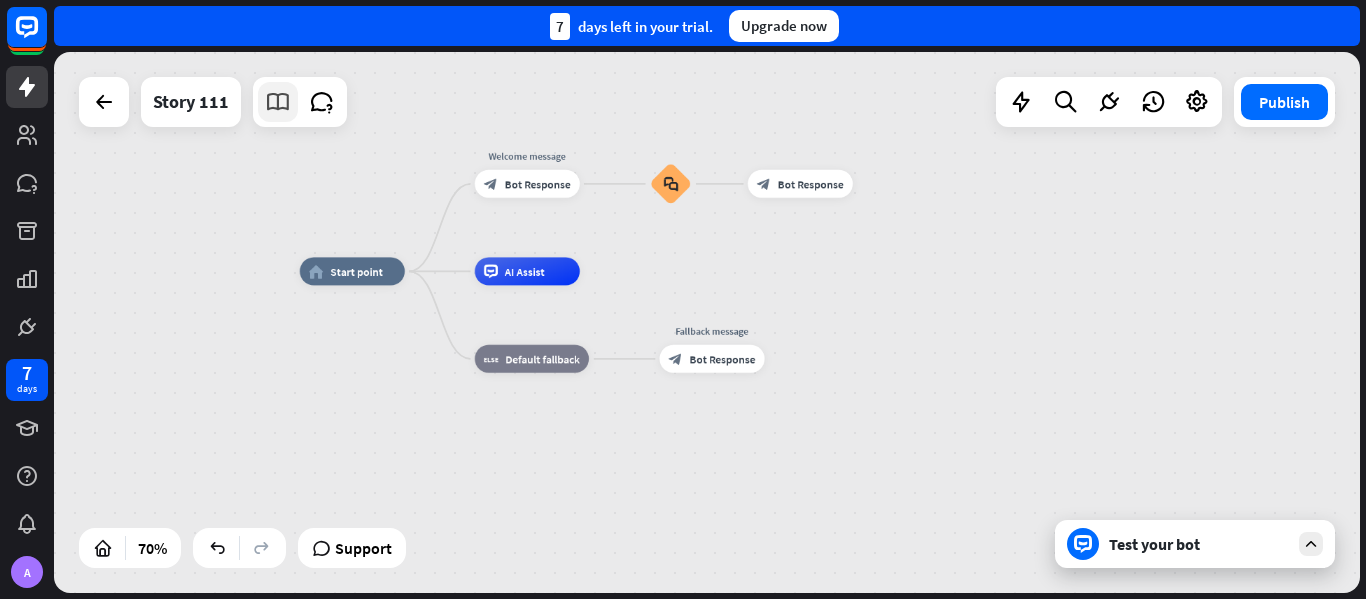 click at bounding box center (278, 102) 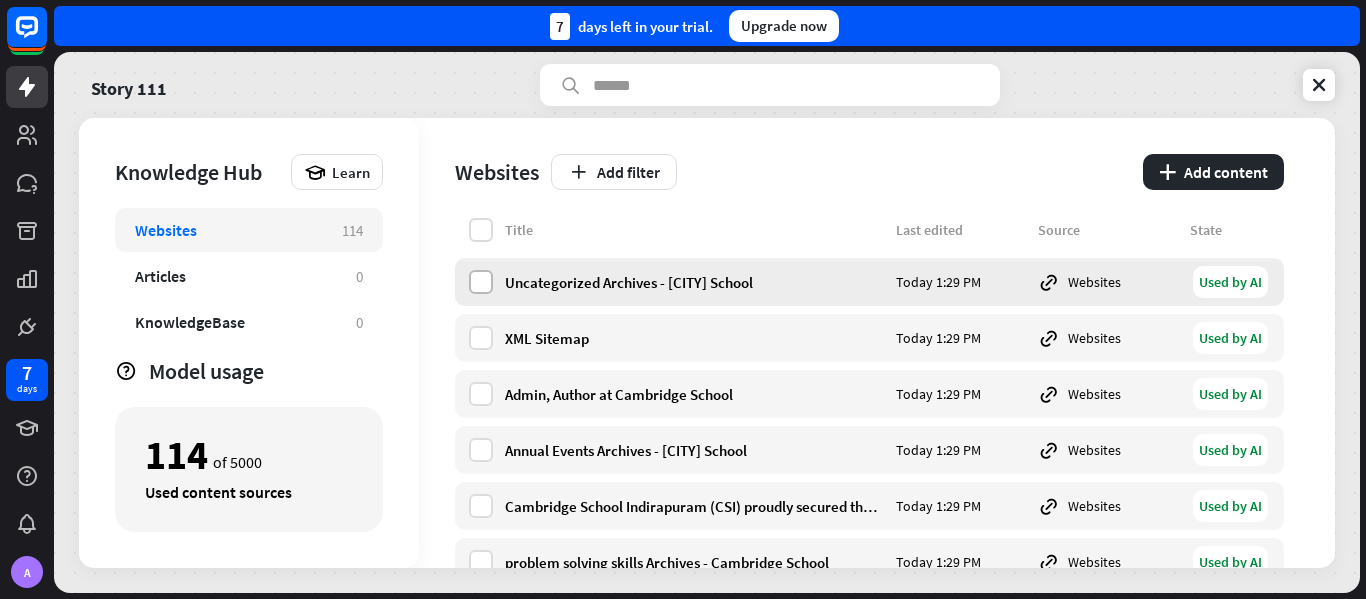 click at bounding box center (481, 282) 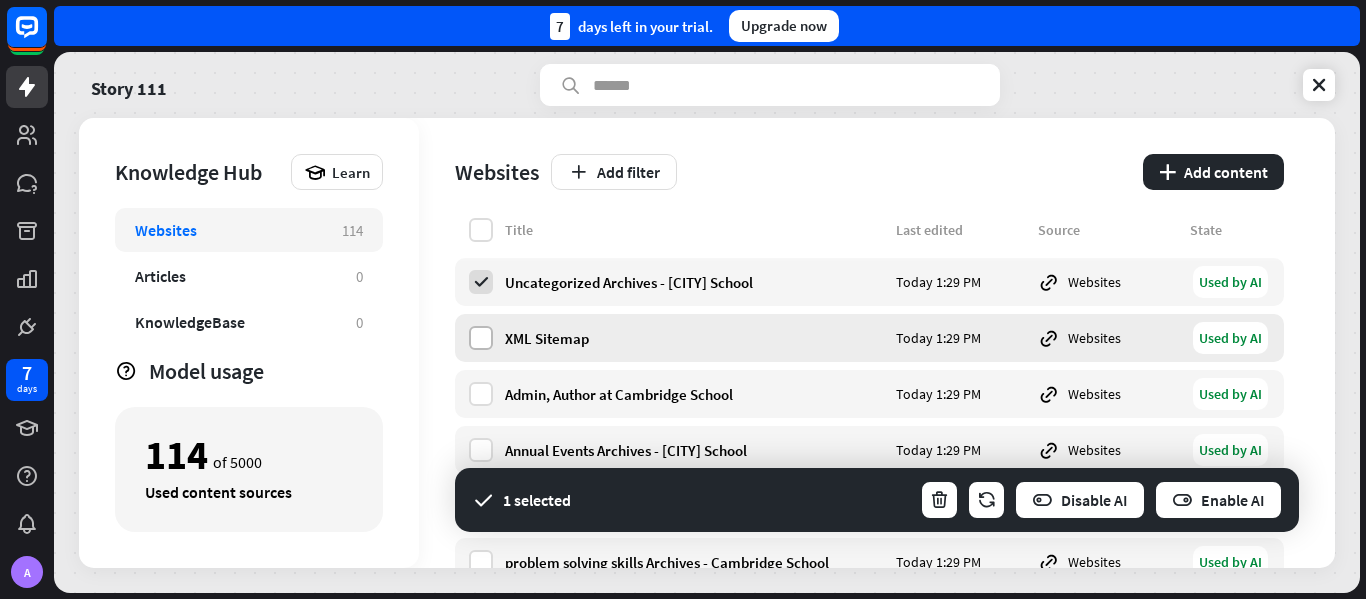 click at bounding box center [481, 338] 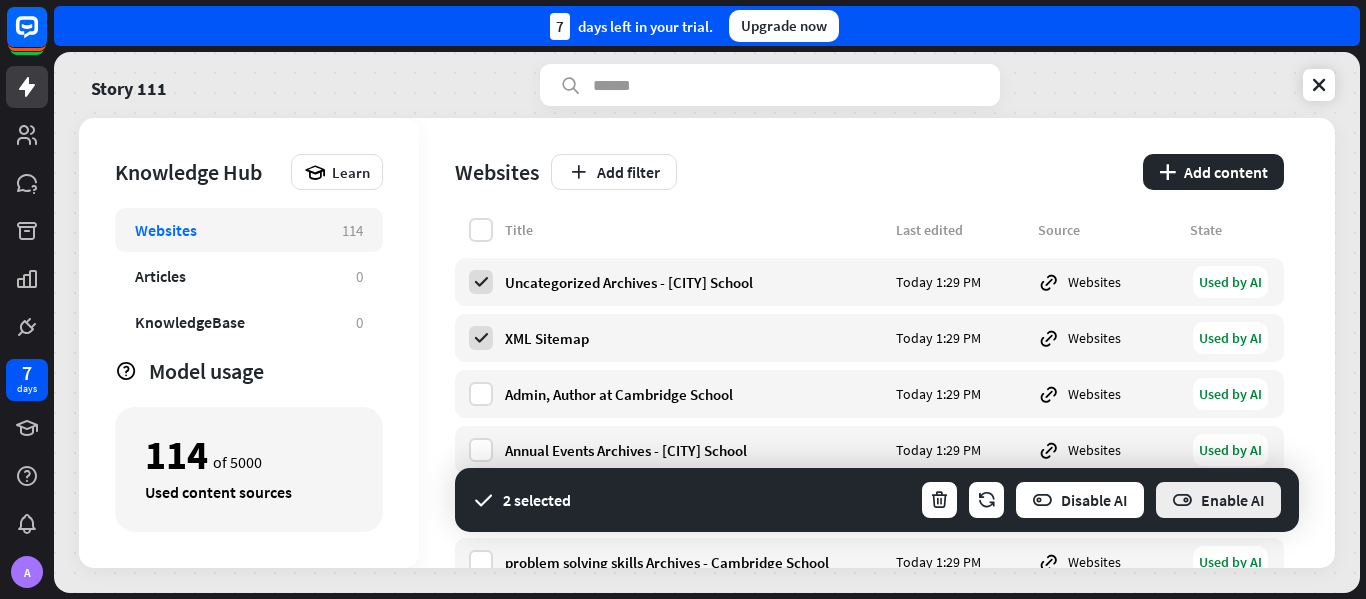 click on "Enable AI" at bounding box center [1218, 500] 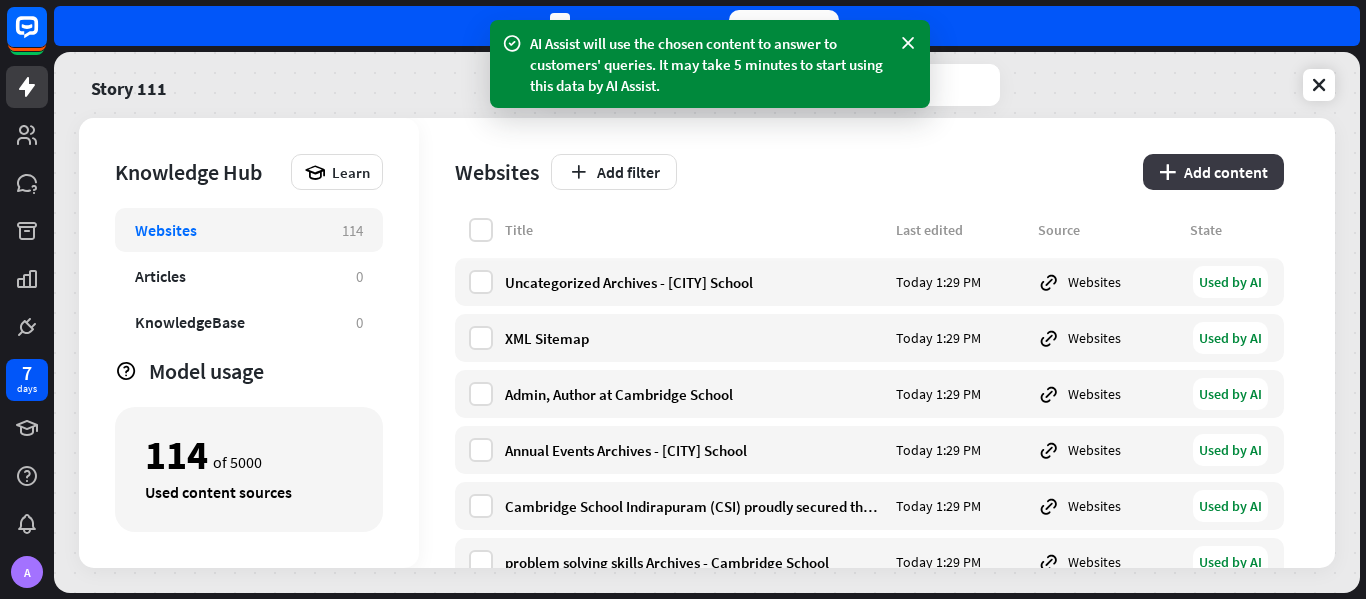click on "plus
Add content" at bounding box center (1213, 172) 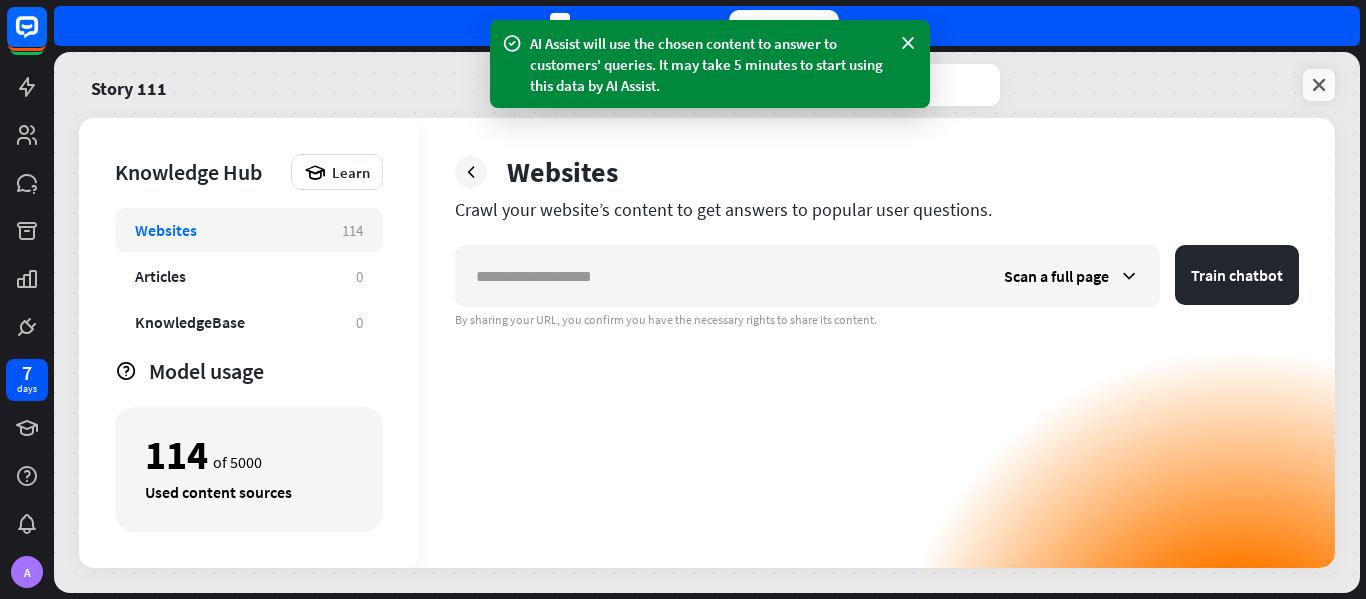 click at bounding box center [1319, 85] 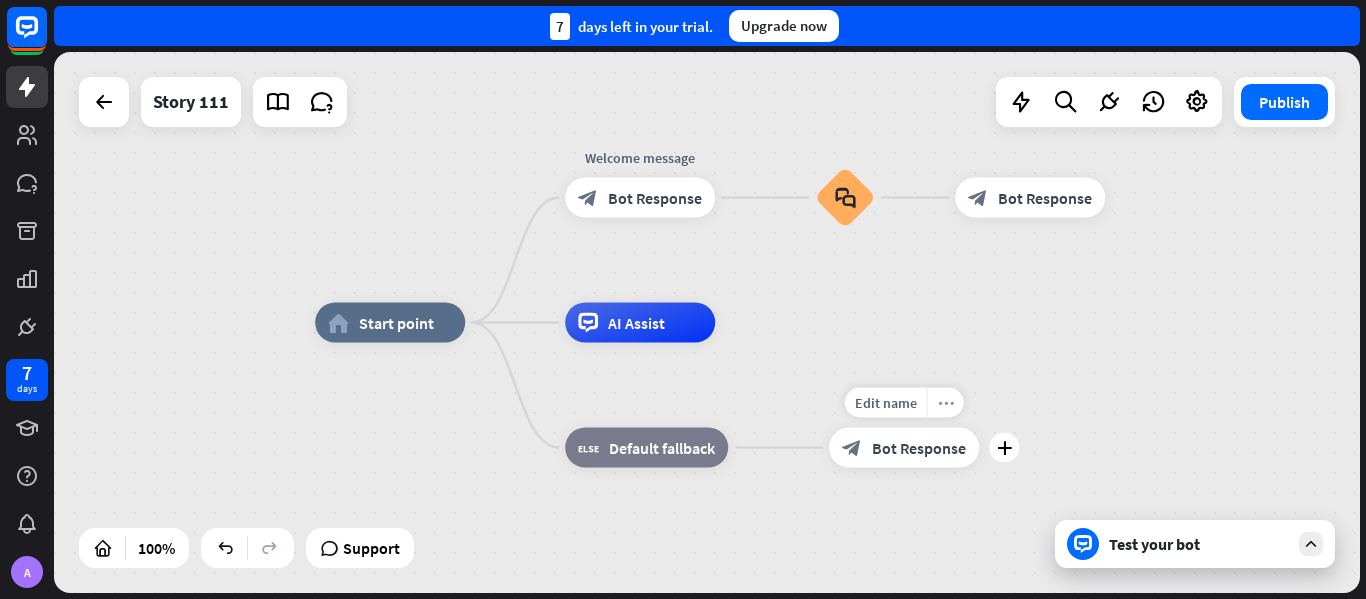click on "more_horiz" at bounding box center [946, 402] 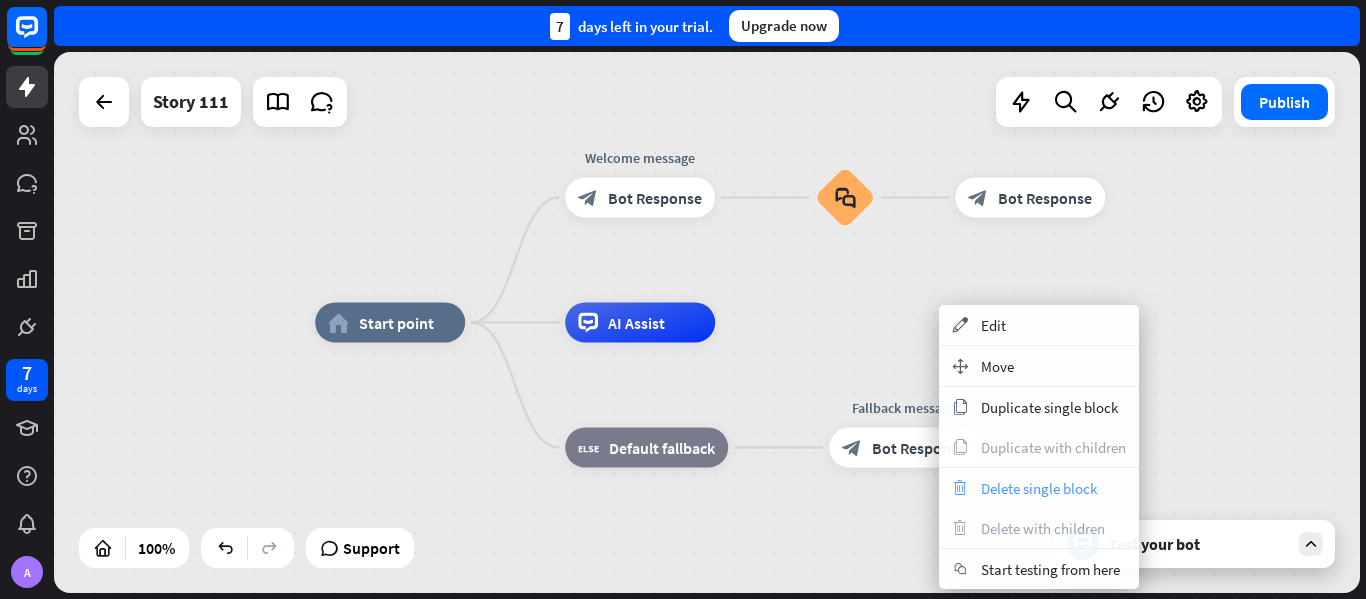 click on "Delete single block" at bounding box center (1039, 488) 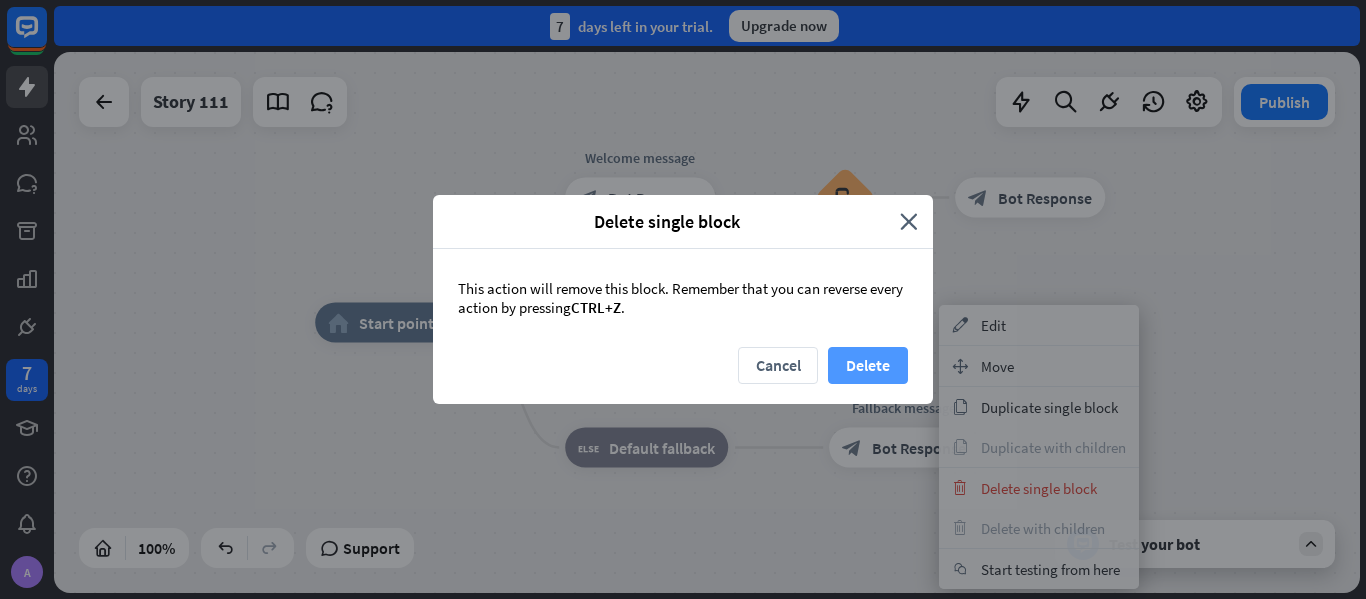 click on "Delete" at bounding box center (868, 365) 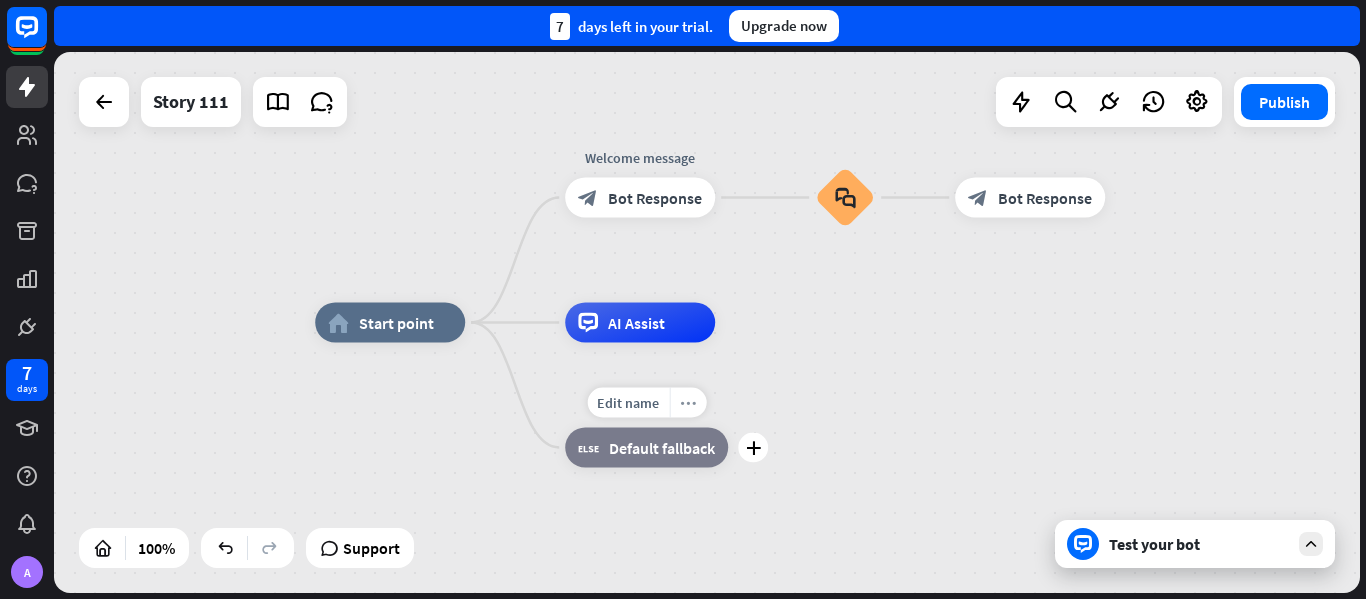 click on "more_horiz" at bounding box center (687, 403) 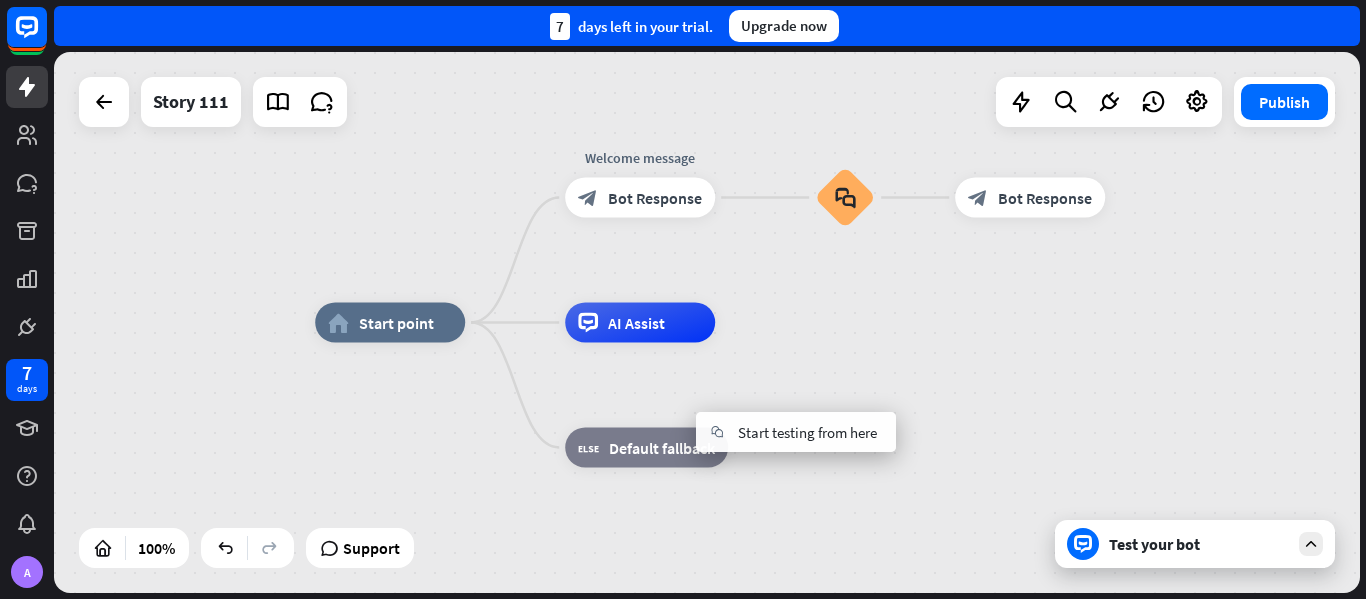 click on "home_2   Start point                 Welcome message   block_bot_response   Bot Response                   block_faq                   block_bot_response   Bot Response                     AI Assist                   block_fallback   Default fallback" at bounding box center (968, 593) 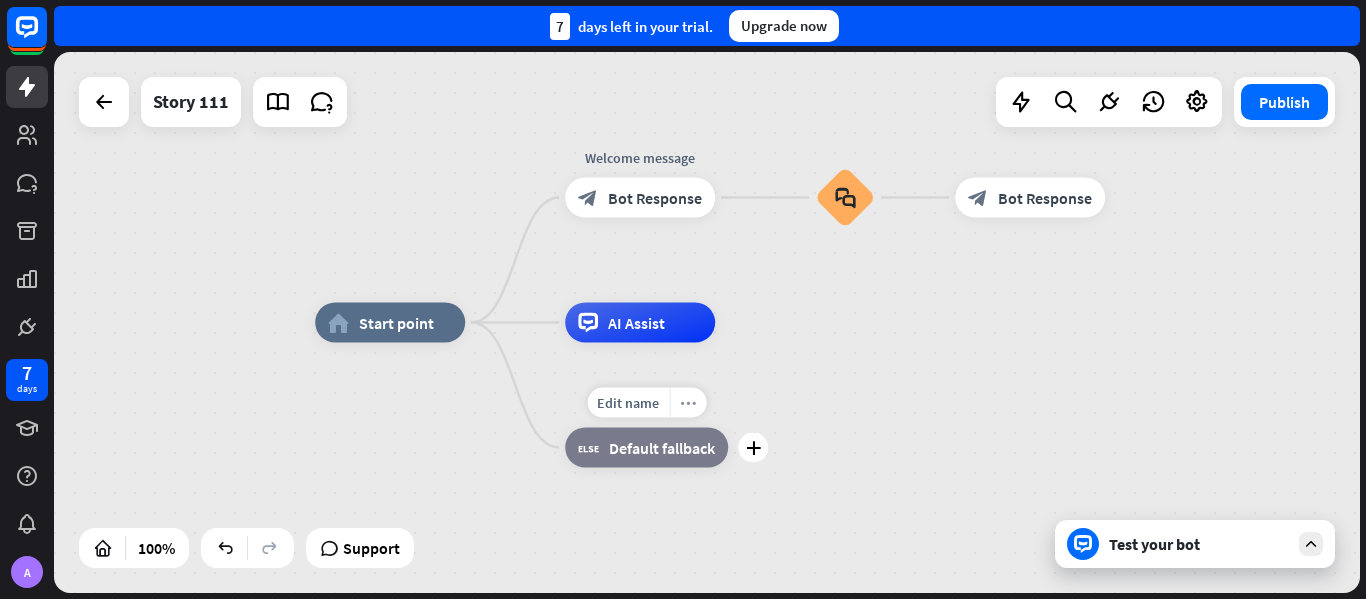 click on "more_horiz" at bounding box center (688, 402) 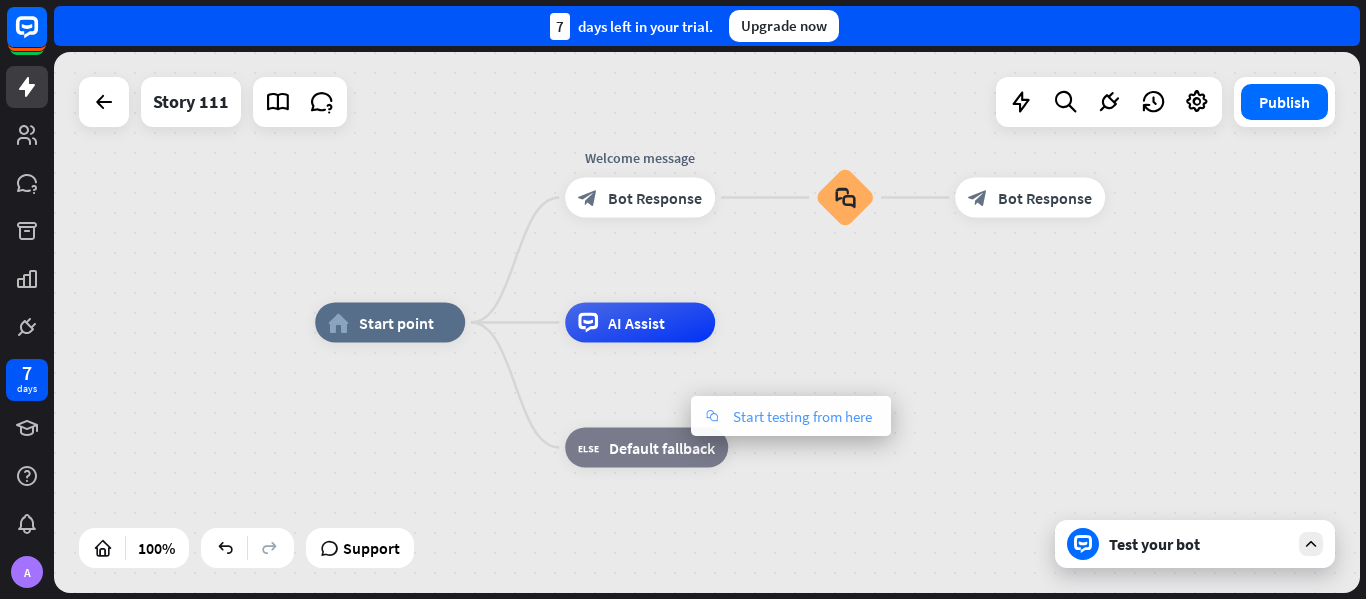 click on "Start testing from here" at bounding box center [802, 416] 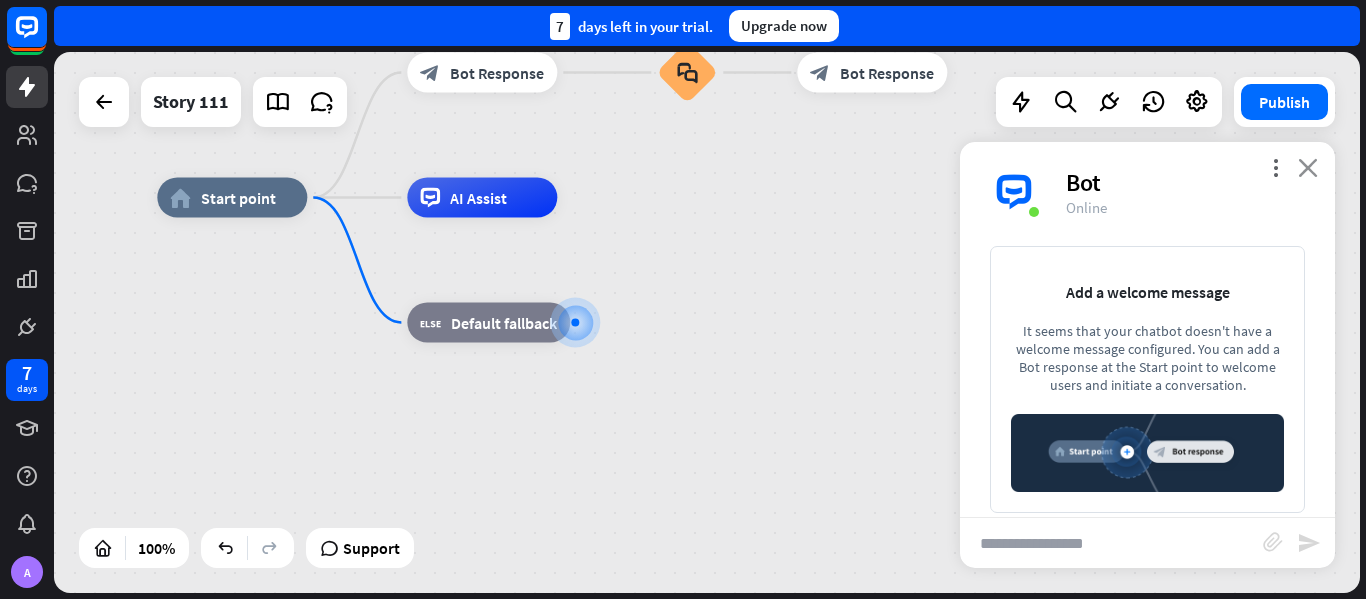 click on "close" at bounding box center [1308, 167] 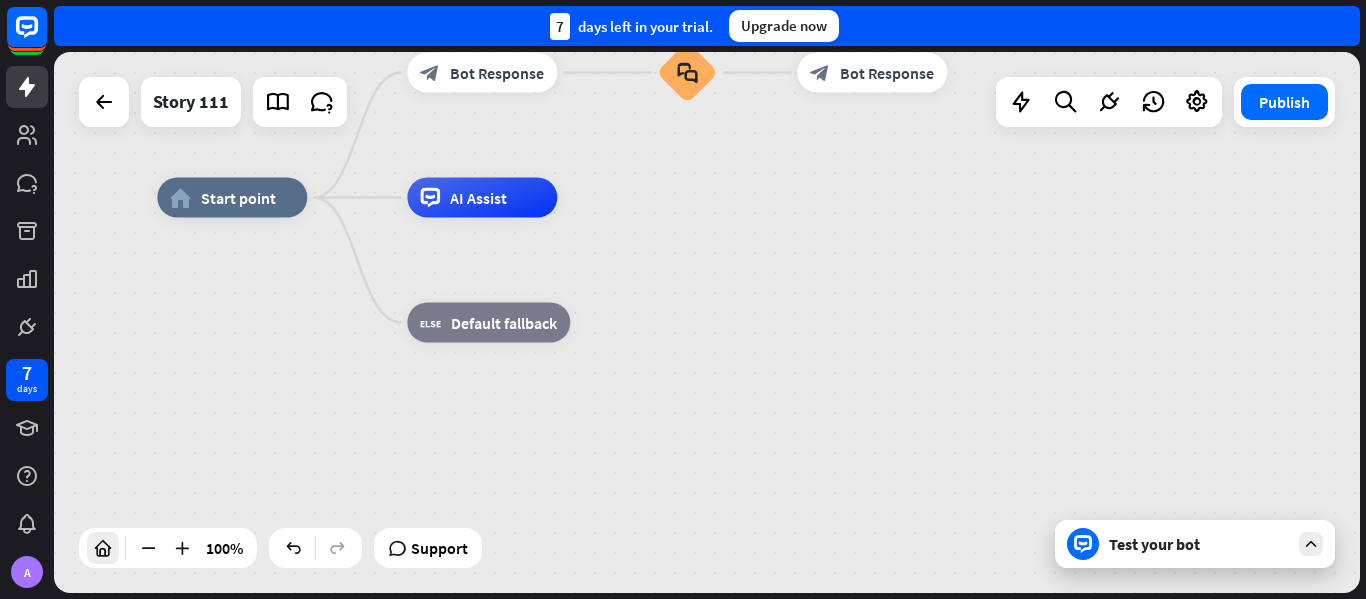 click at bounding box center [103, 548] 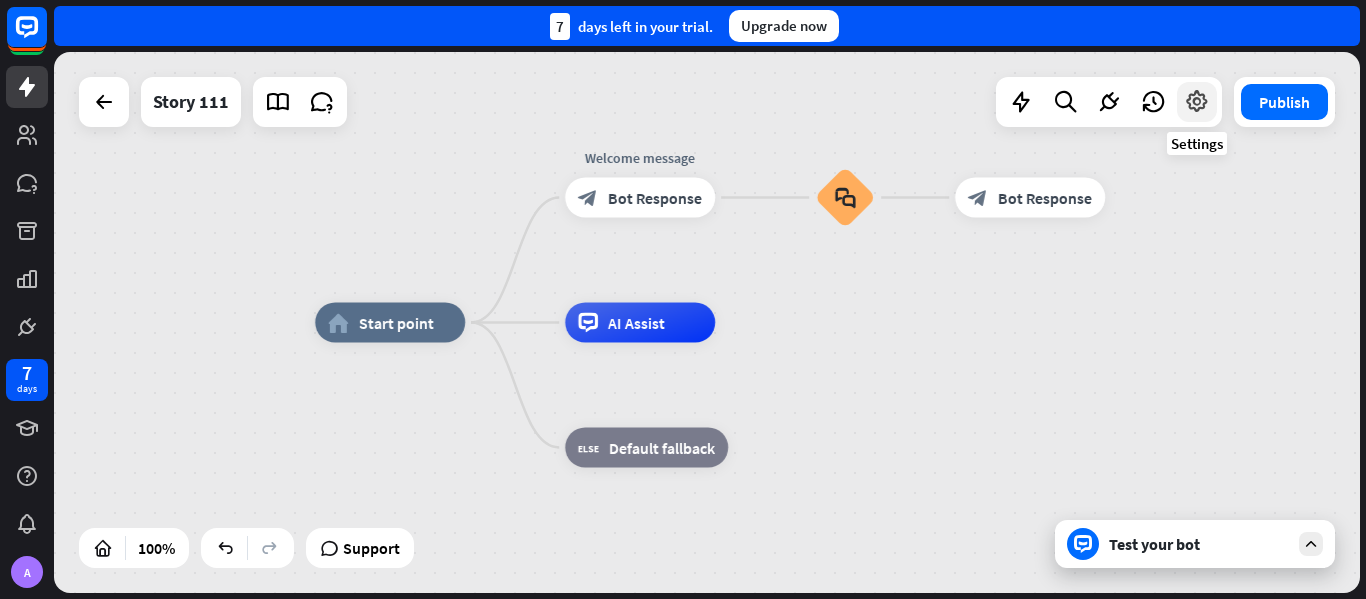 click at bounding box center (1197, 102) 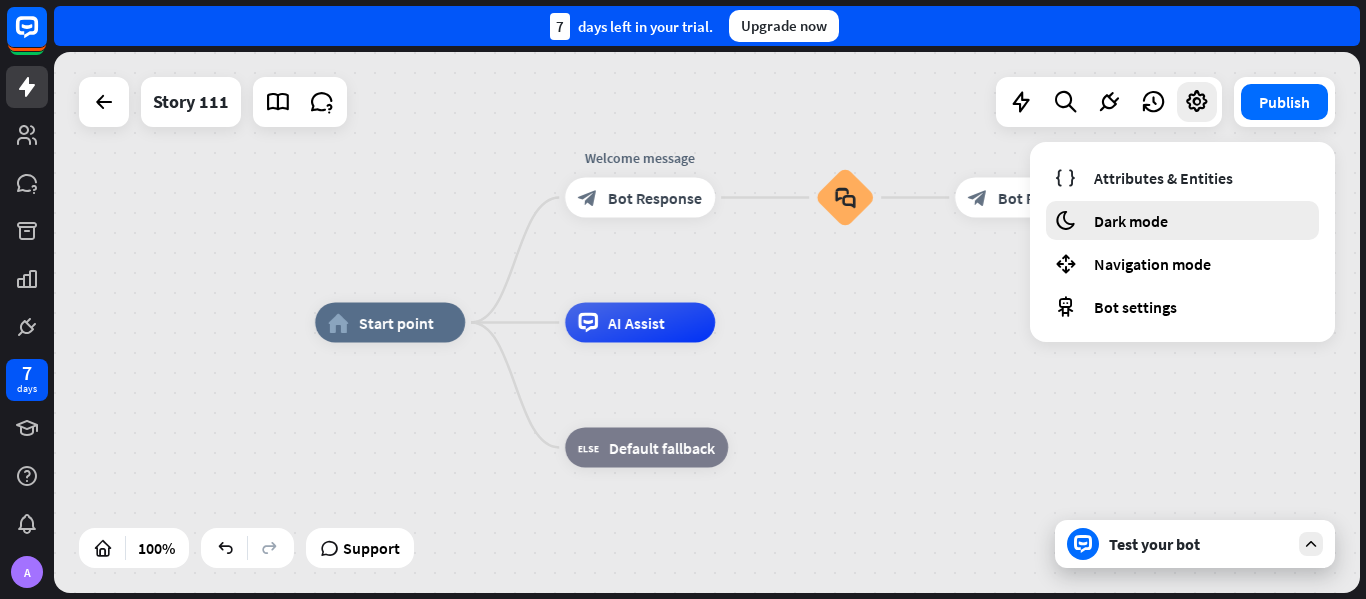 click on "Dark mode" at bounding box center [1131, 221] 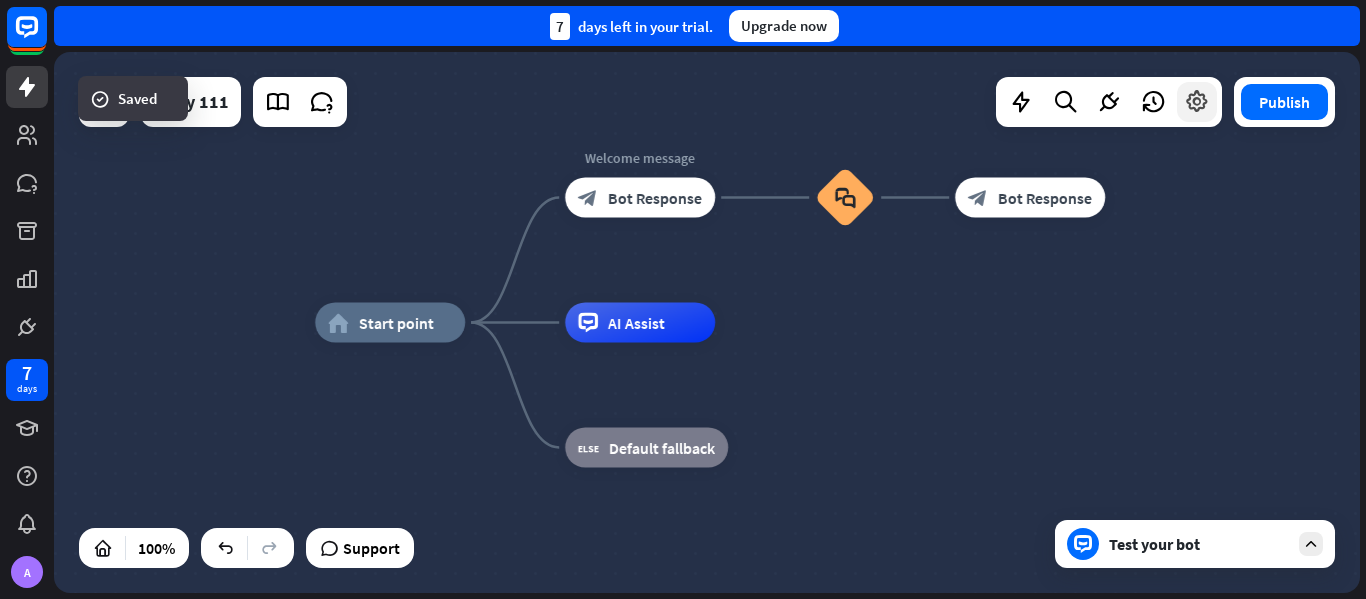 click at bounding box center [1197, 102] 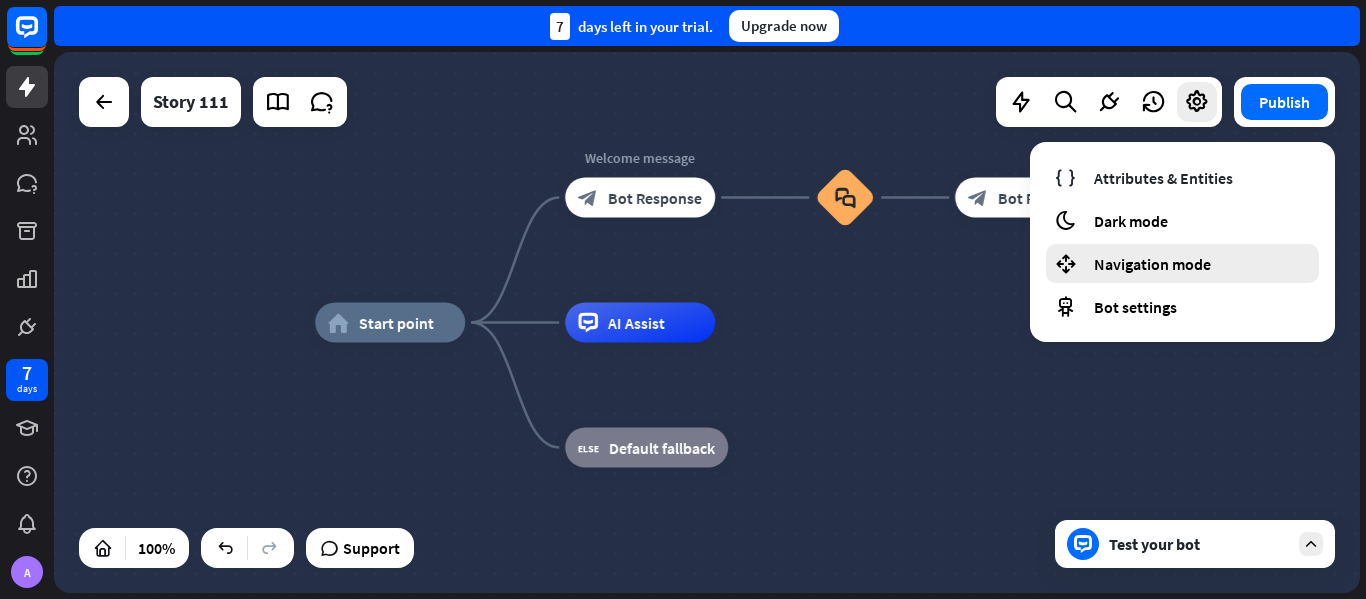 click on "Navigation mode" at bounding box center [1152, 264] 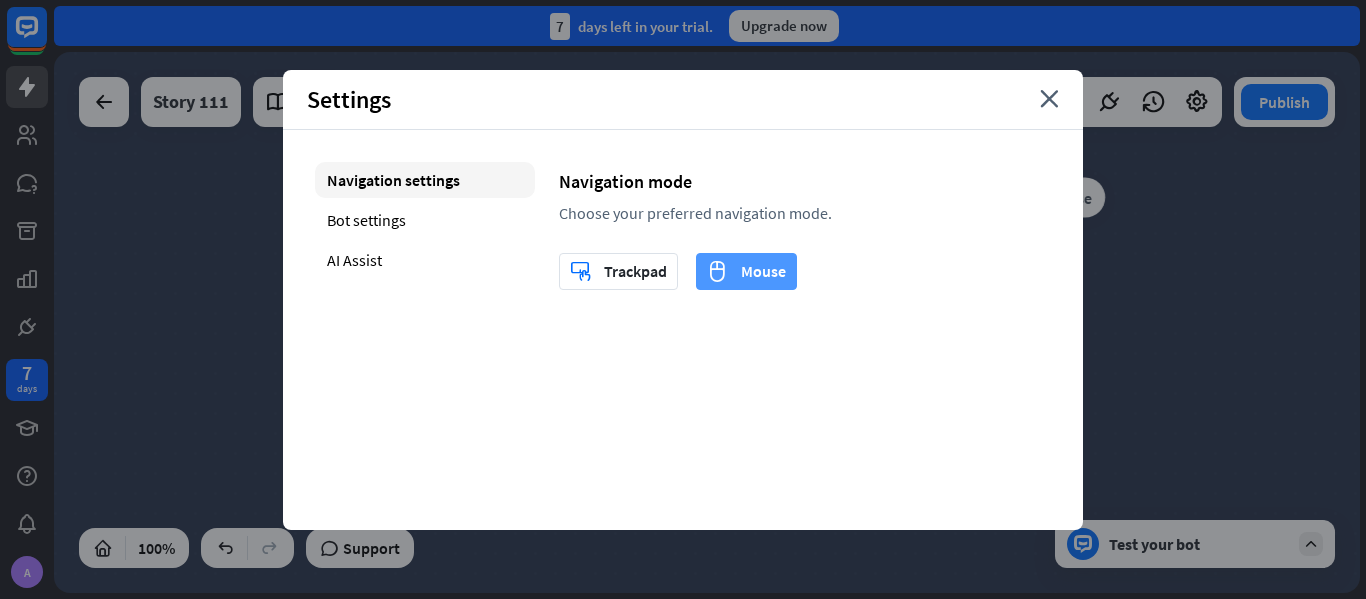 click on "mouse
Mouse" at bounding box center (746, 271) 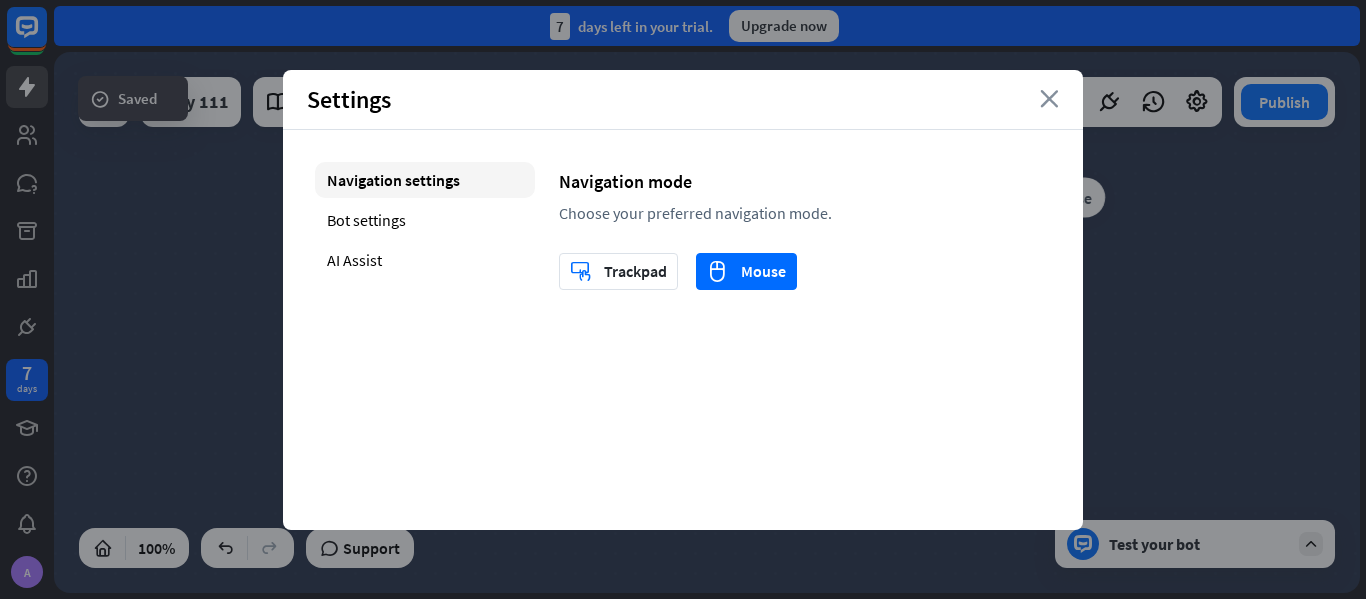 click on "close" at bounding box center [1049, 99] 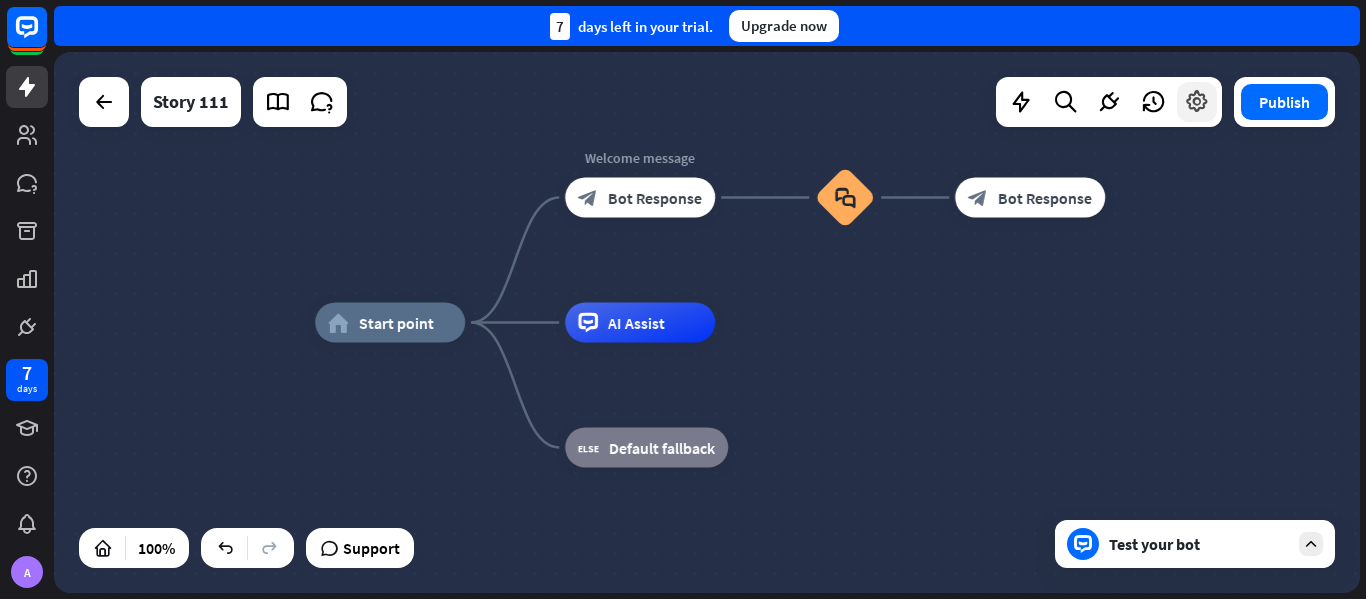 click at bounding box center (1197, 102) 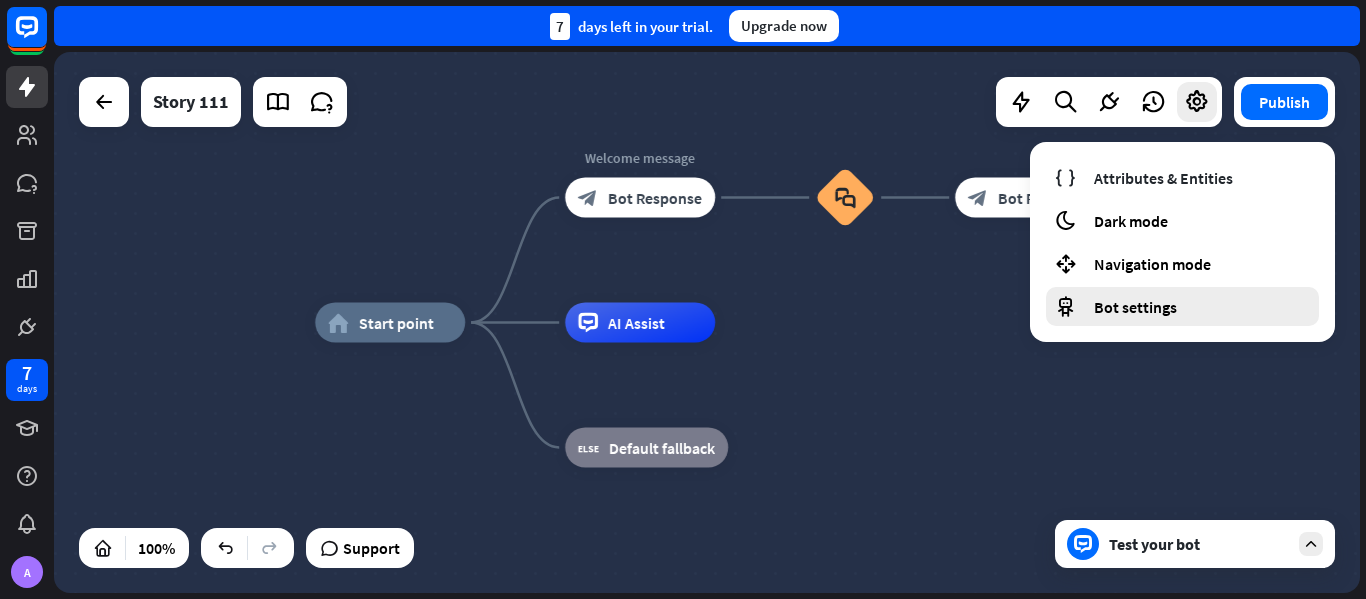 click on "Bot settings" at bounding box center (1135, 307) 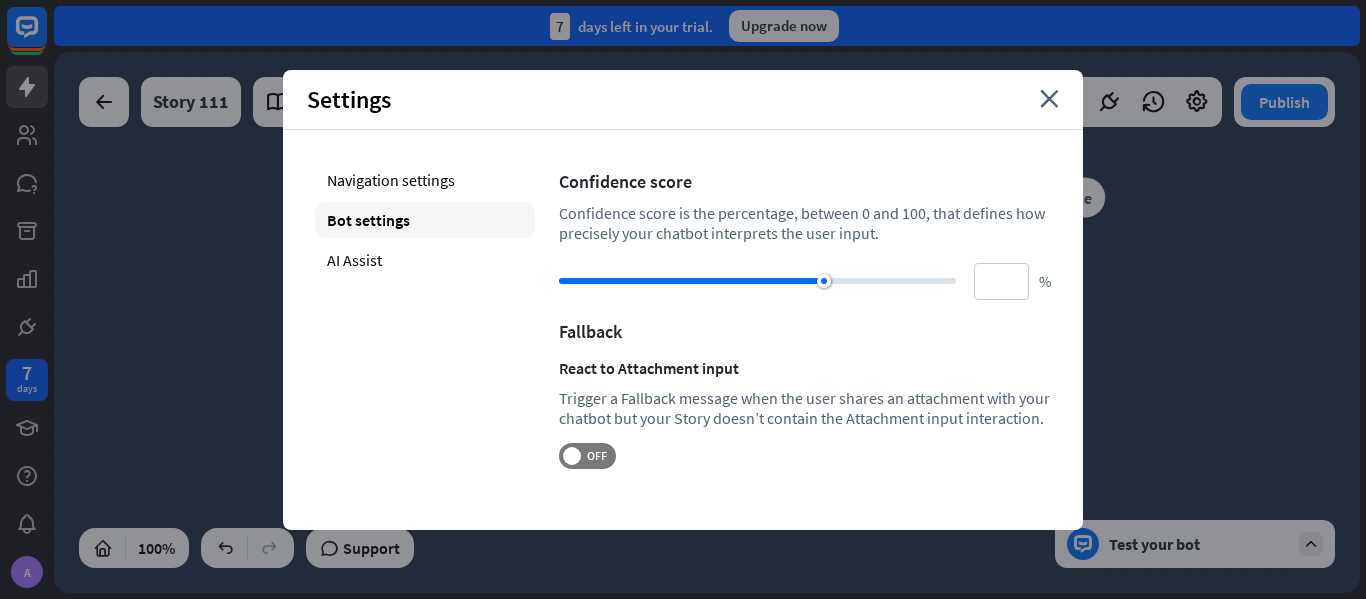 drag, startPoint x: 807, startPoint y: 284, endPoint x: 959, endPoint y: 292, distance: 152.21039 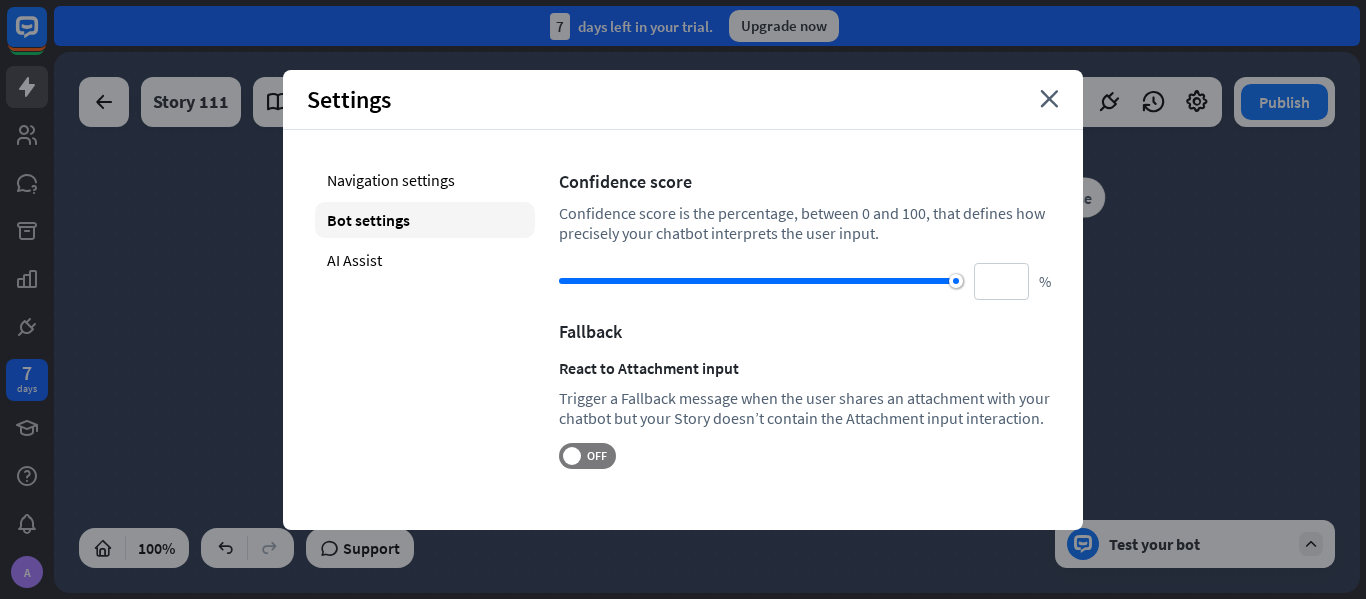 drag, startPoint x: 820, startPoint y: 278, endPoint x: 1030, endPoint y: 283, distance: 210.05951 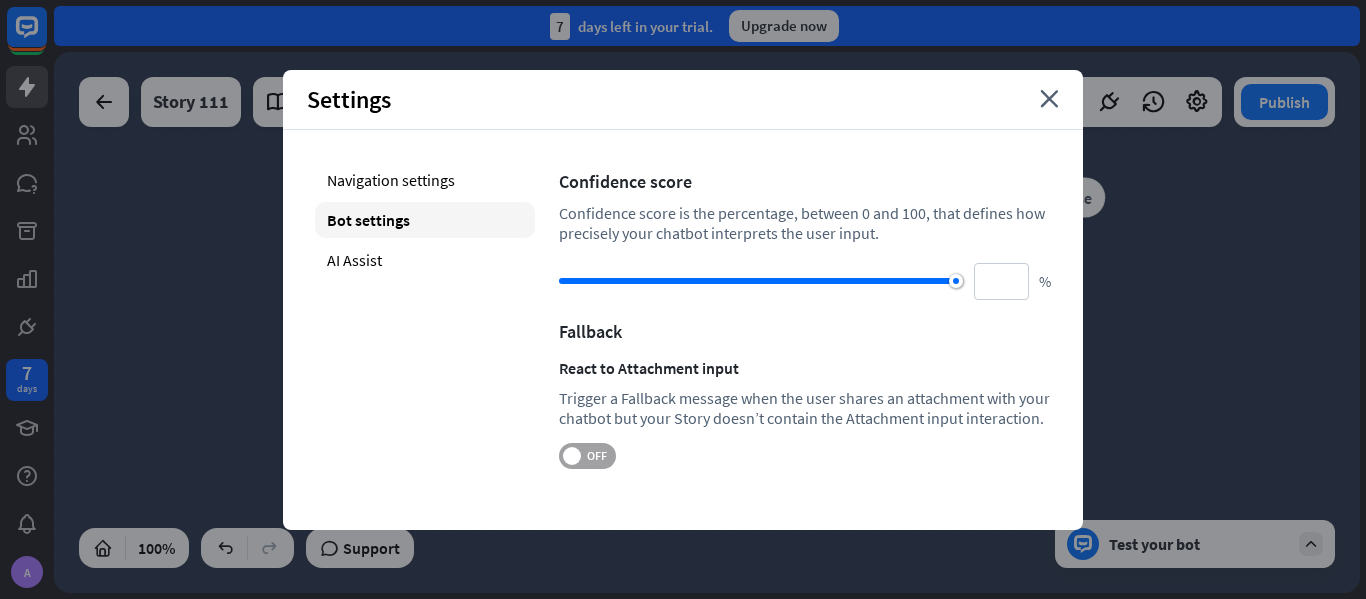 click on "OFF" at bounding box center [596, 456] 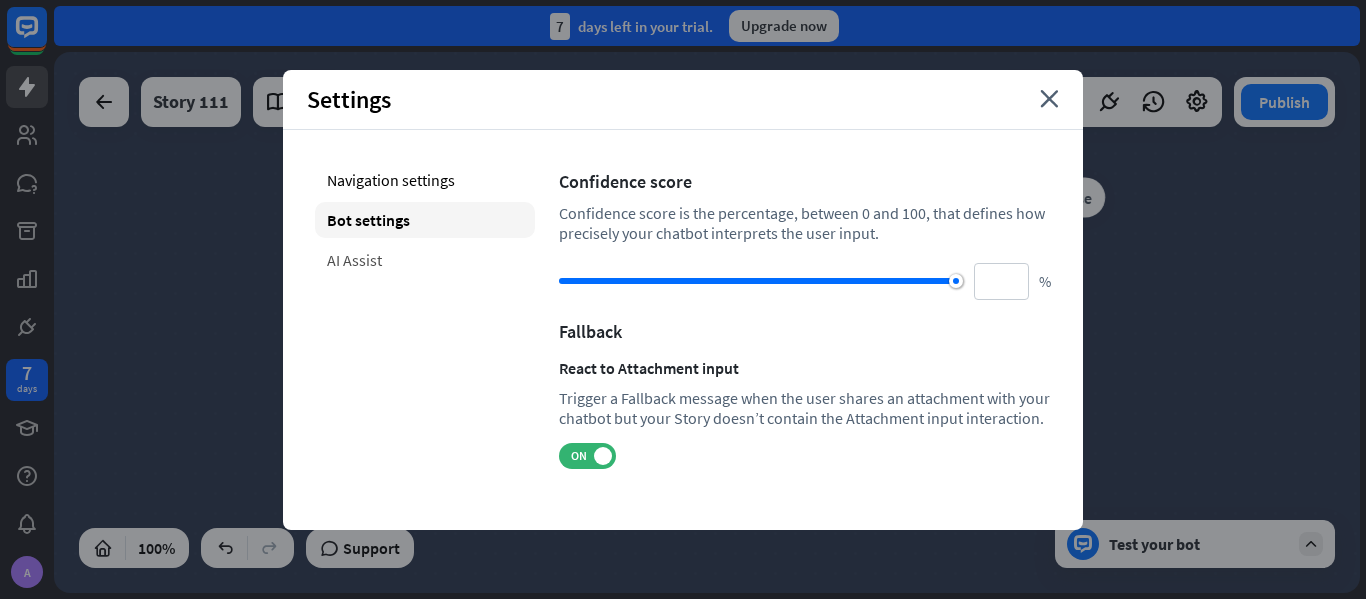click on "AI Assist" at bounding box center [425, 260] 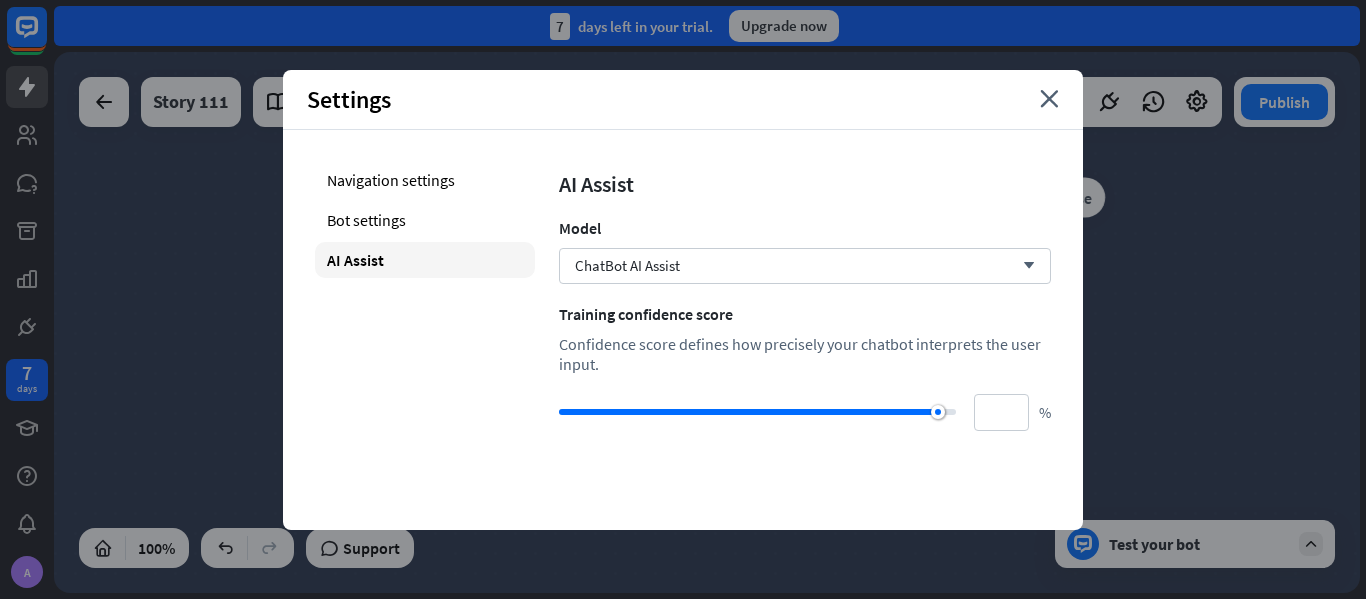 type on "***" 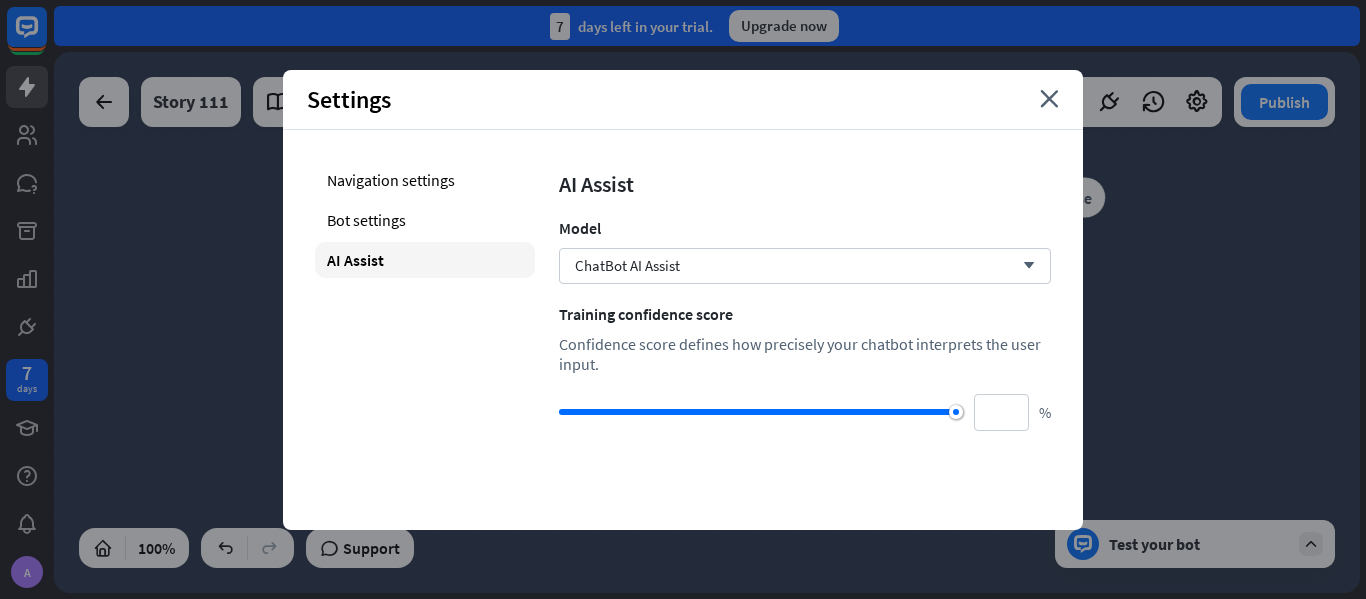 click on "AI Assist
Model
ChatBot AI Assist
arrow_down
Training confidence score
Confidence score defines how precisely your
chatbot interprets the user input.
***
%" at bounding box center (805, 296) 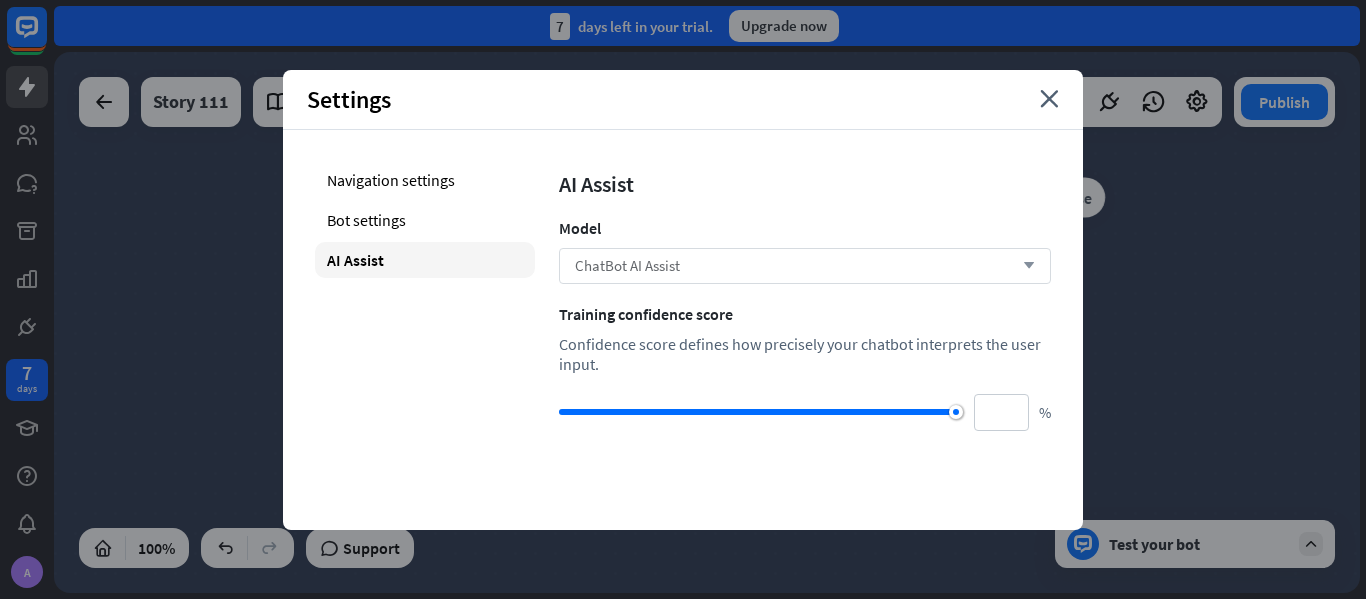 click on "ChatBot AI Assist
arrow_down" at bounding box center (805, 266) 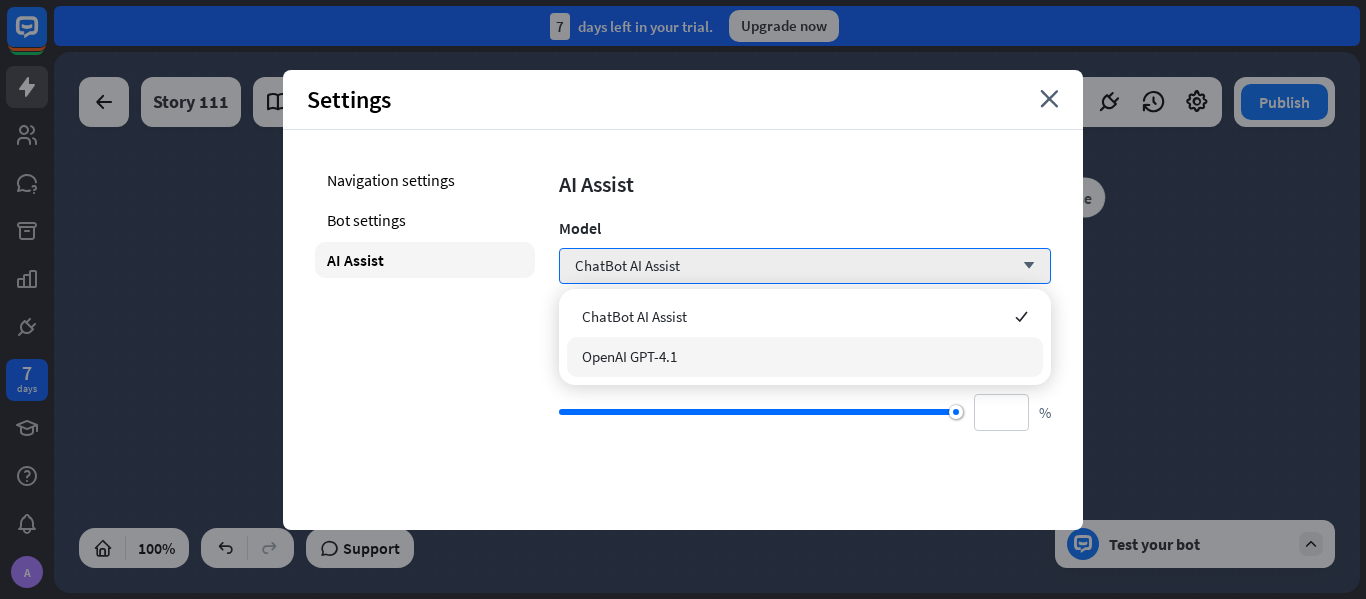 click on "OpenAI GPT-4.1" at bounding box center [805, 357] 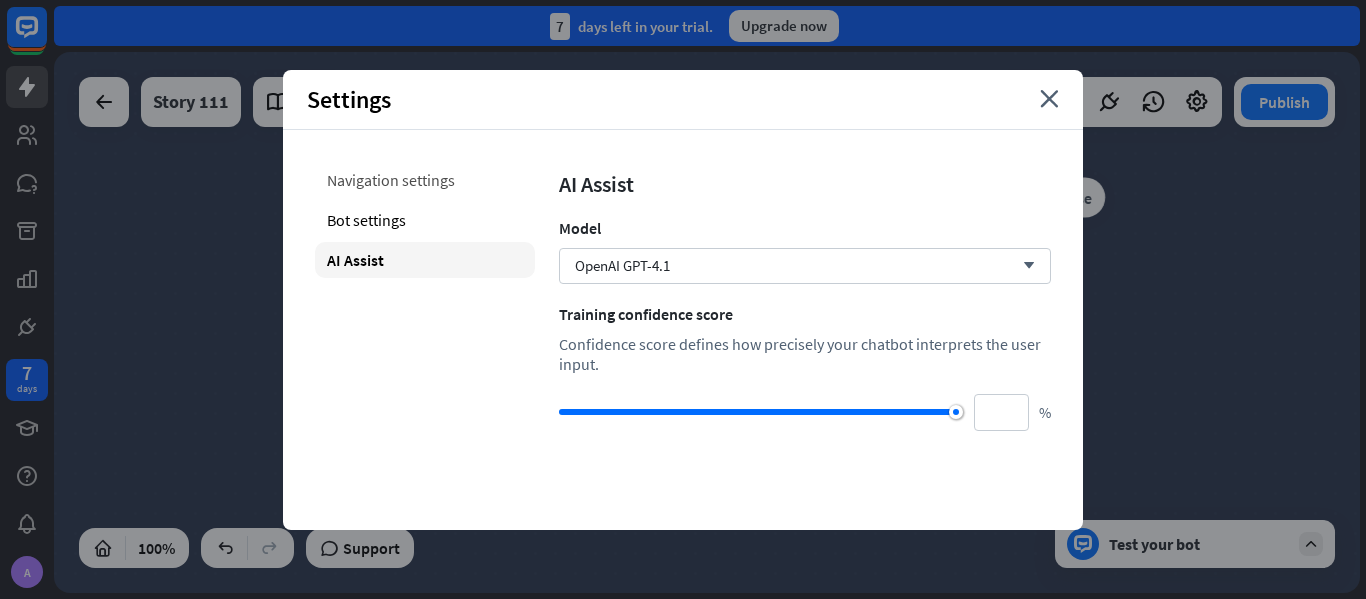 click on "Navigation settings" at bounding box center (425, 180) 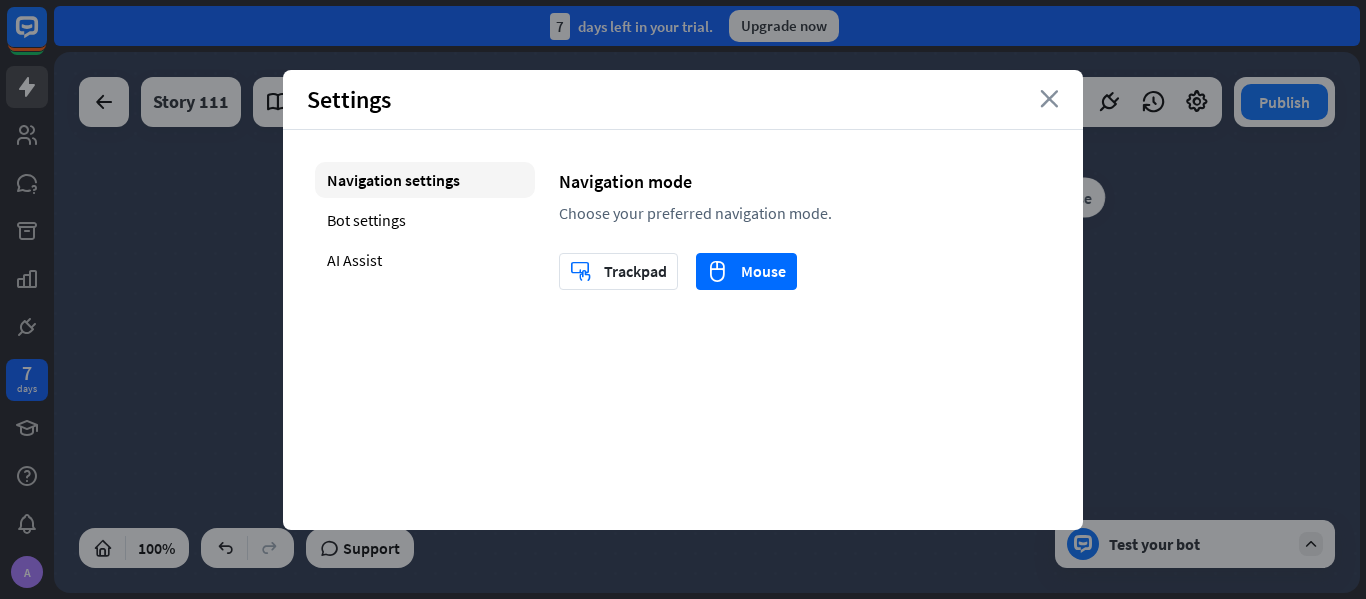 click on "close" at bounding box center (1049, 99) 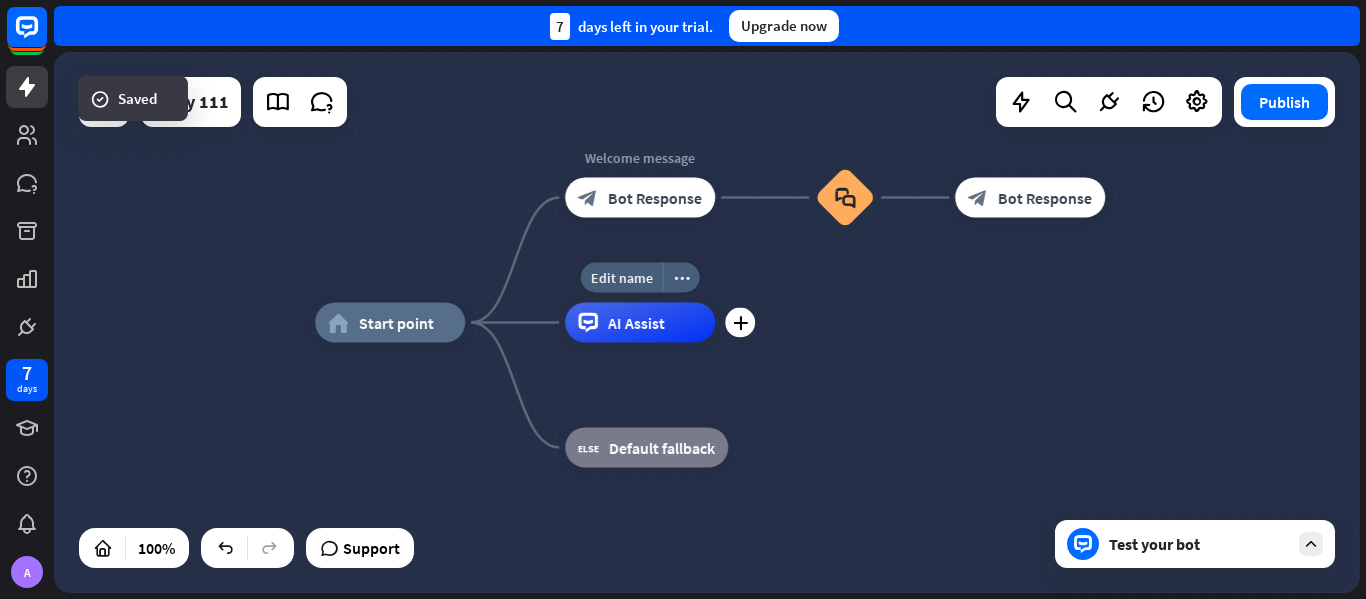 click on "AI Assist" at bounding box center (640, 323) 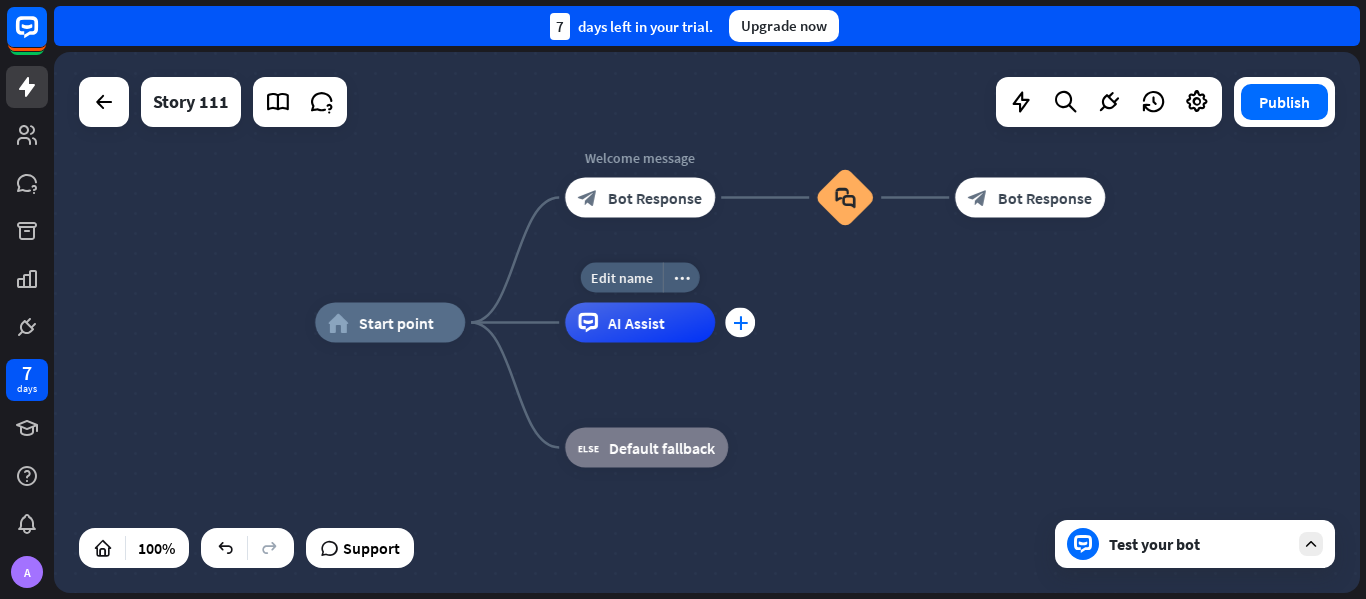 click on "plus" at bounding box center [740, 323] 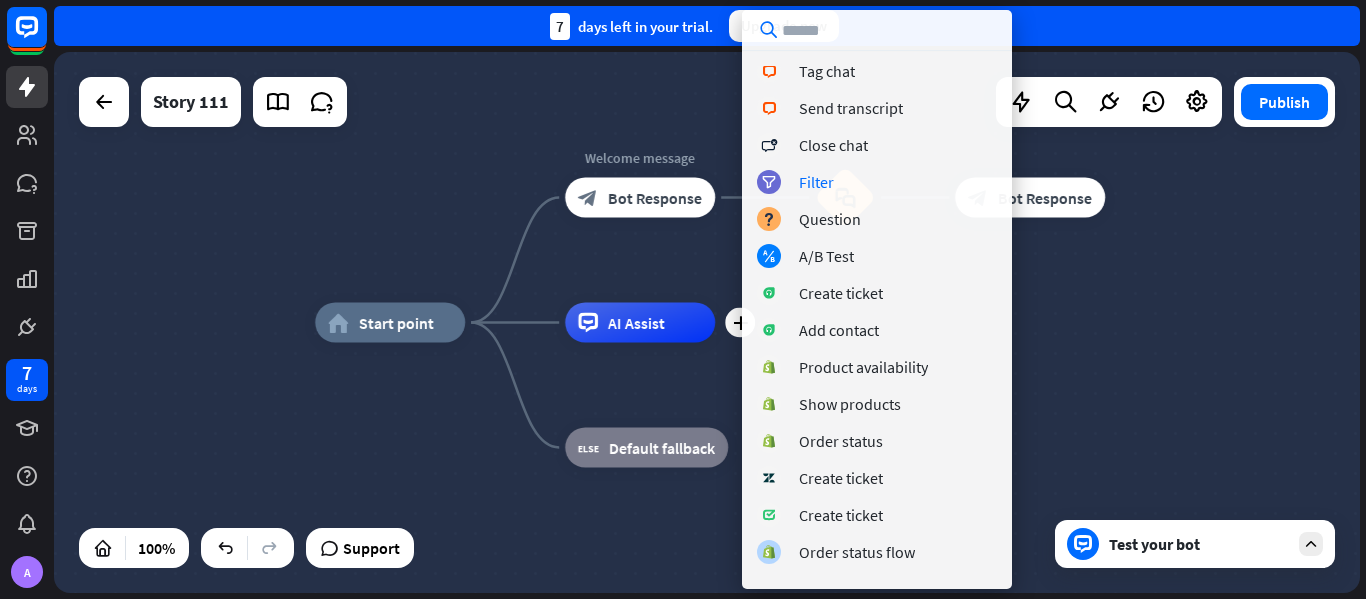 scroll, scrollTop: 478, scrollLeft: 0, axis: vertical 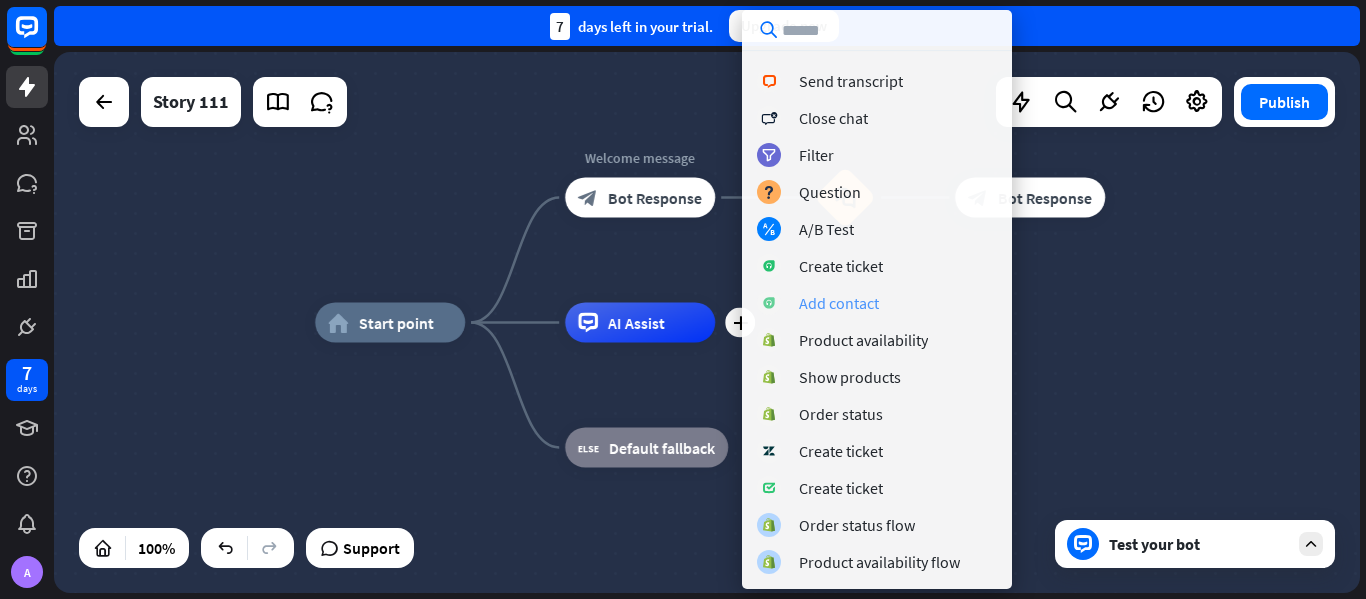 click on "Add contact" at bounding box center [839, 303] 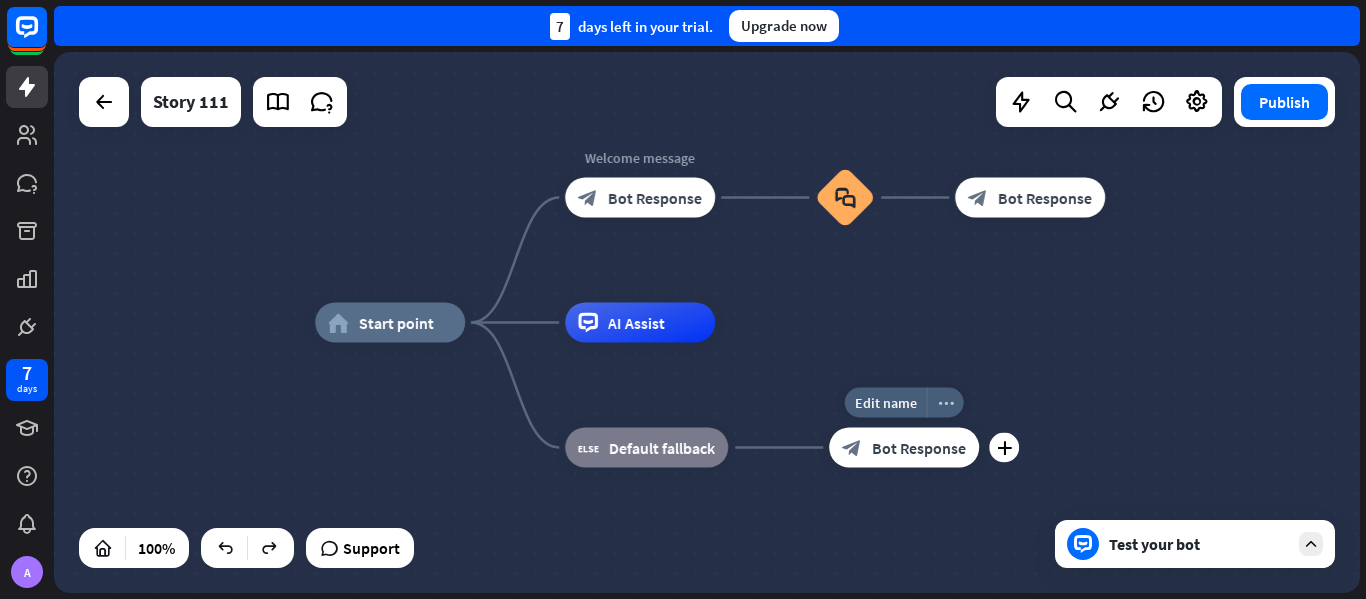 click on "more_horiz" at bounding box center [946, 402] 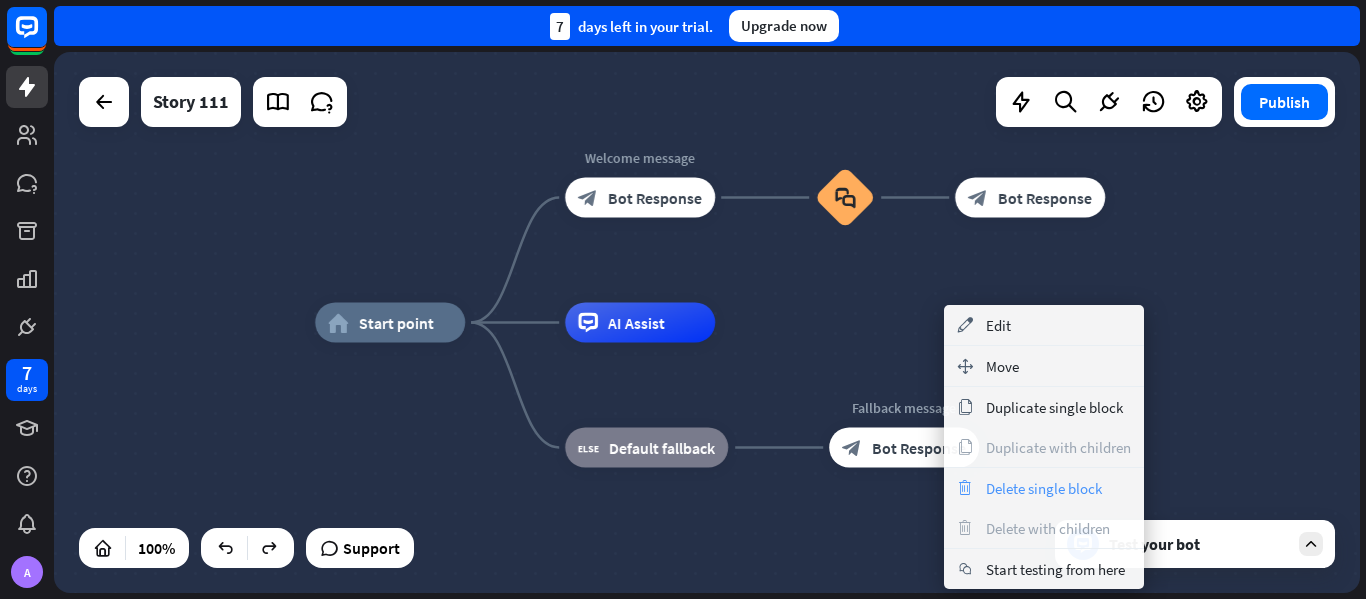 click on "Delete single block" at bounding box center (1044, 488) 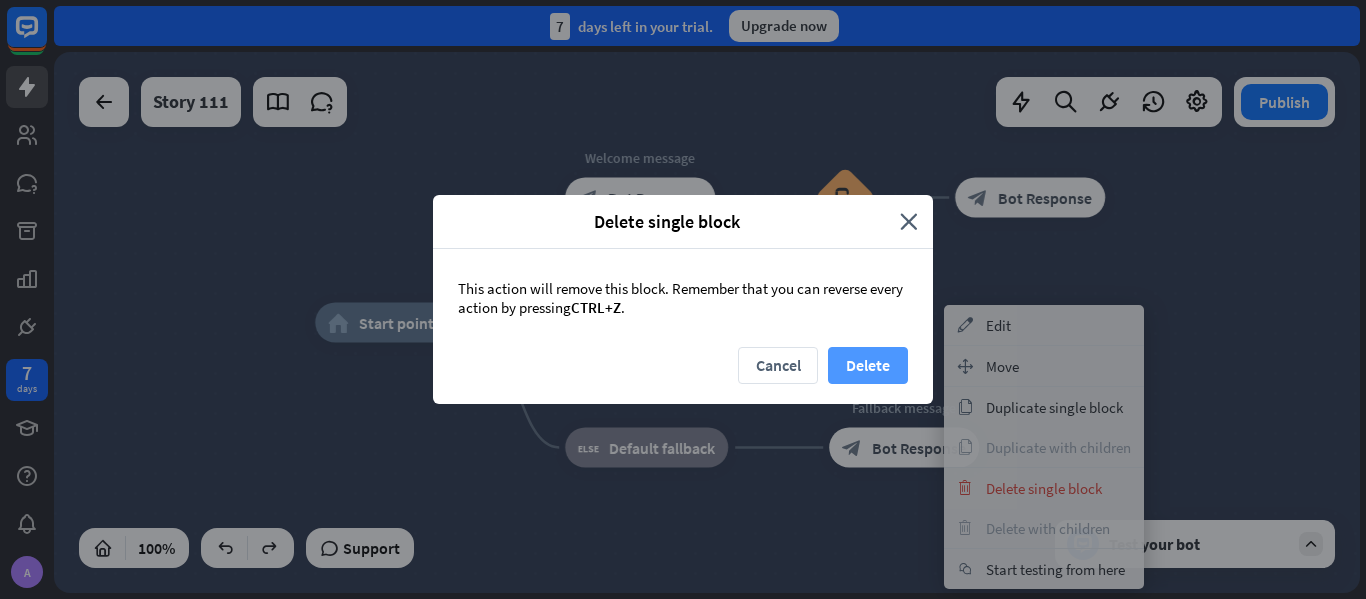 click on "Delete" at bounding box center [868, 365] 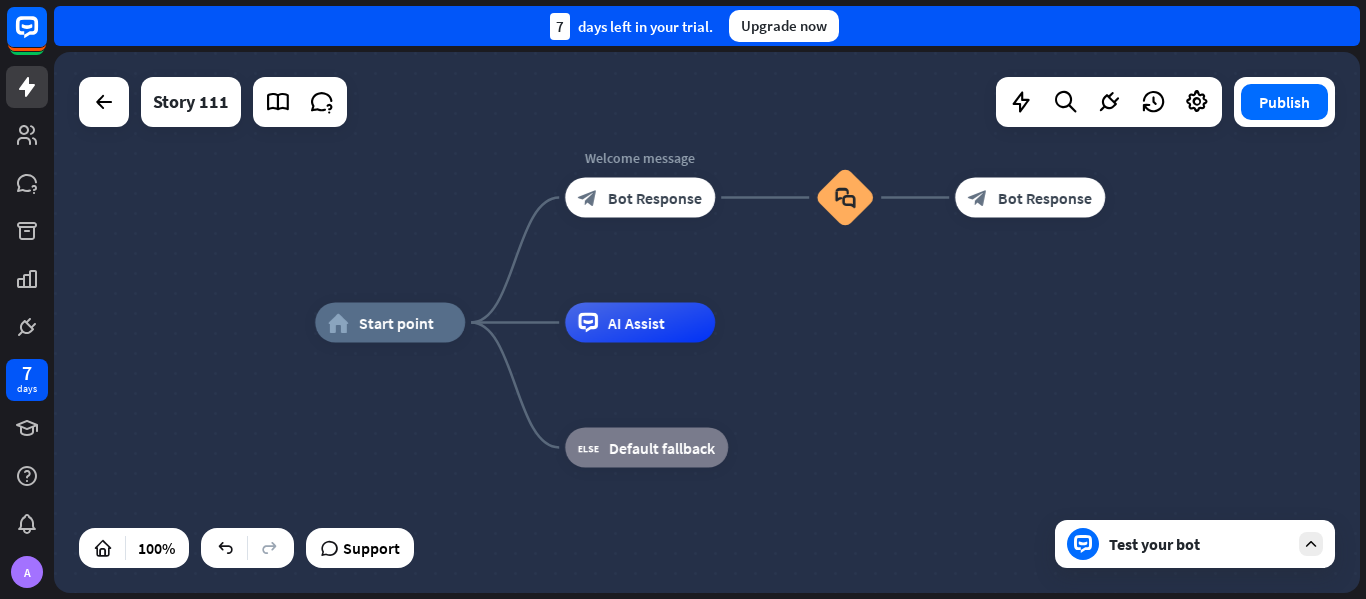 click on "Test your bot" at bounding box center (1199, 544) 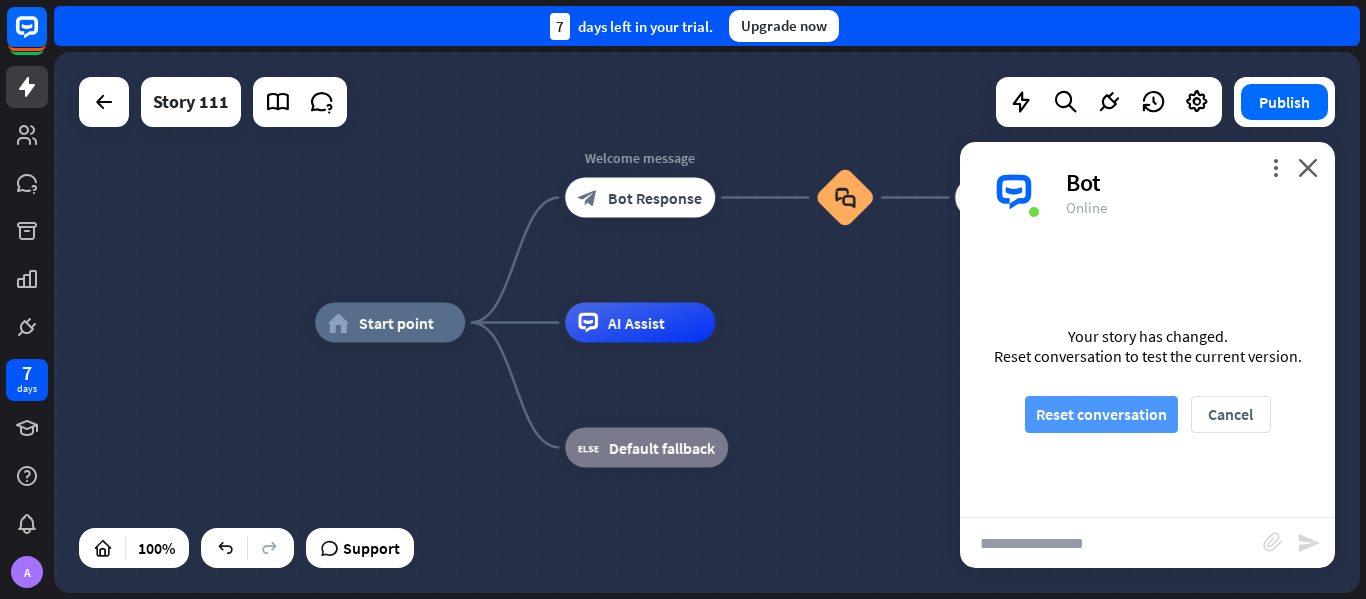 click on "Reset conversation" at bounding box center [1101, 414] 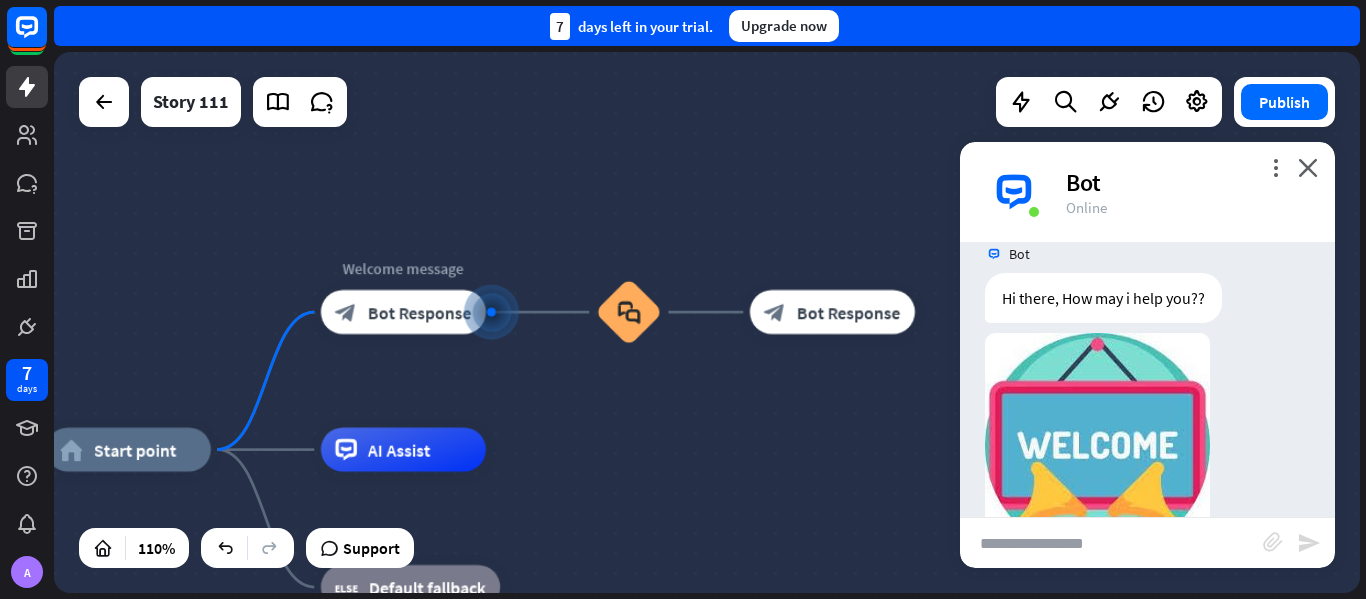 scroll, scrollTop: 0, scrollLeft: 0, axis: both 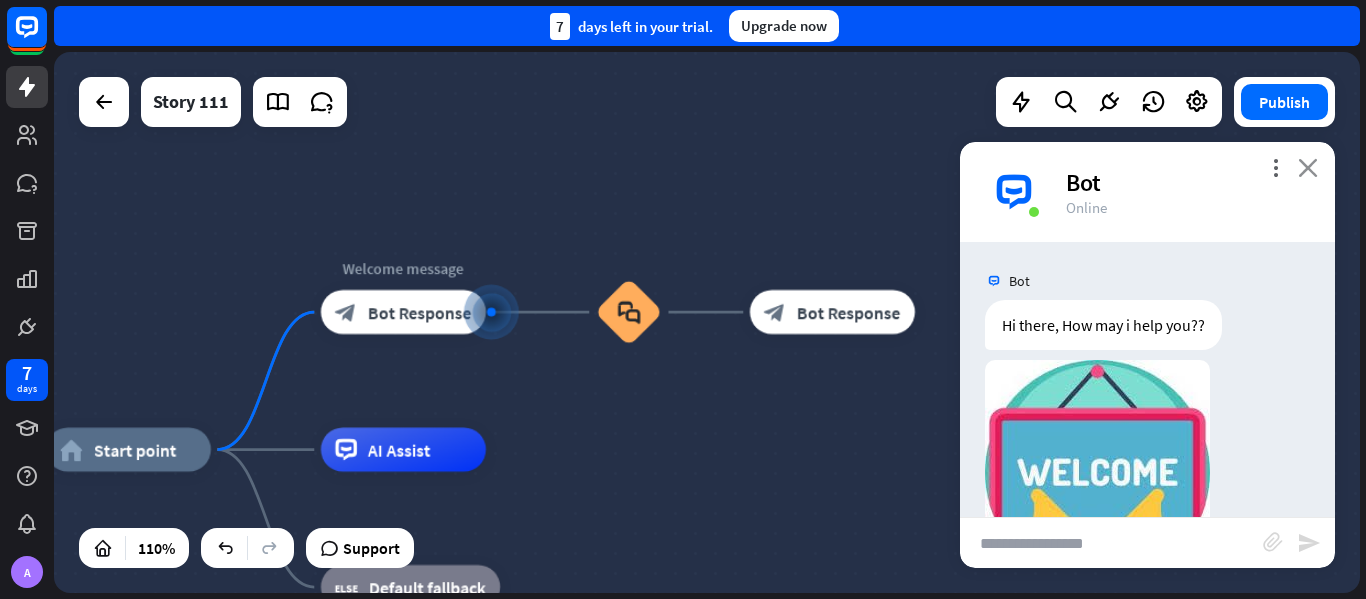click on "close" at bounding box center (1308, 167) 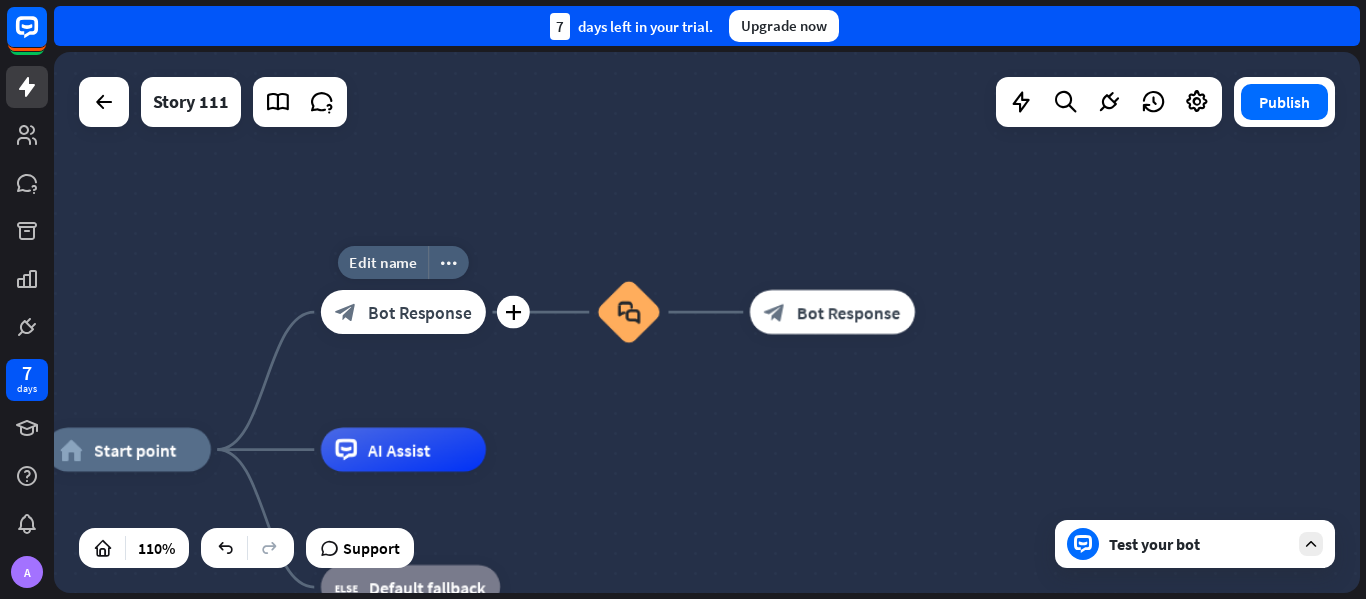 click on "Bot Response" at bounding box center (419, 312) 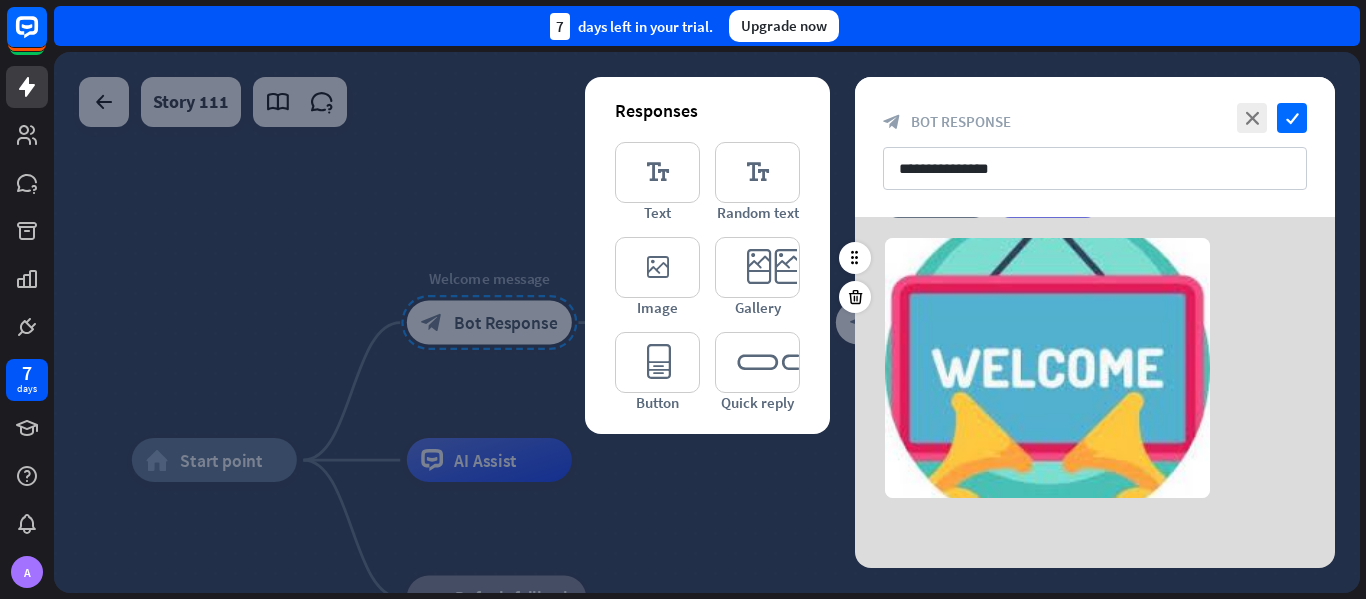scroll, scrollTop: 0, scrollLeft: 0, axis: both 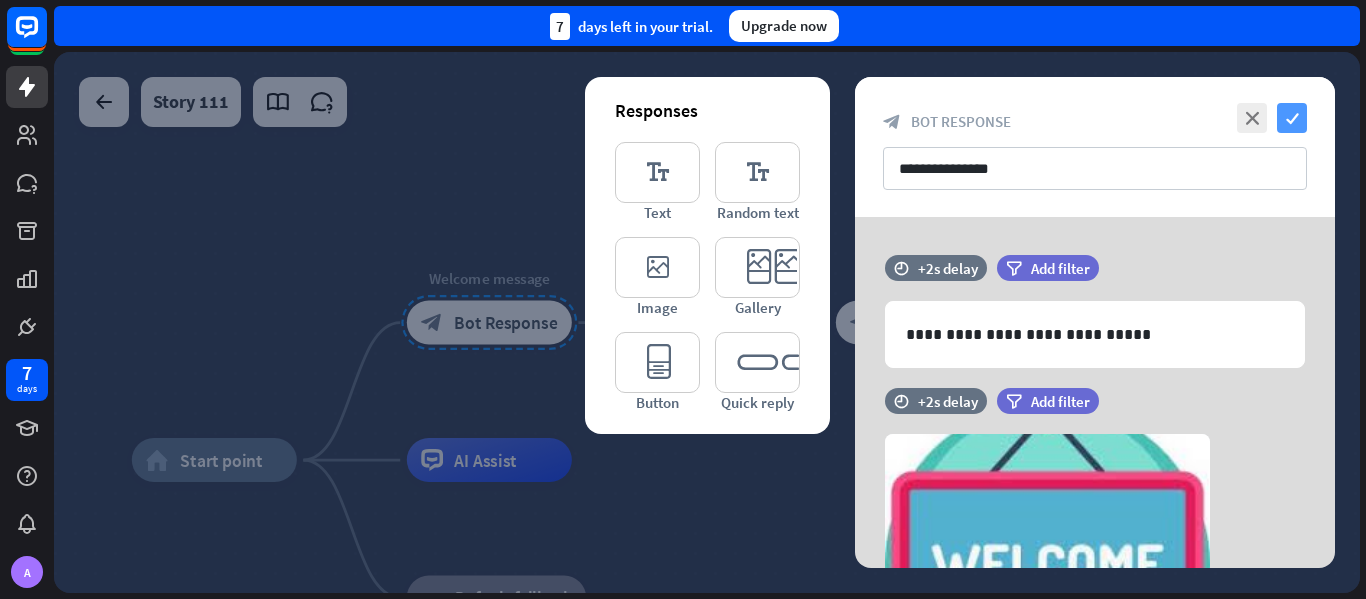 click on "check" at bounding box center [1292, 118] 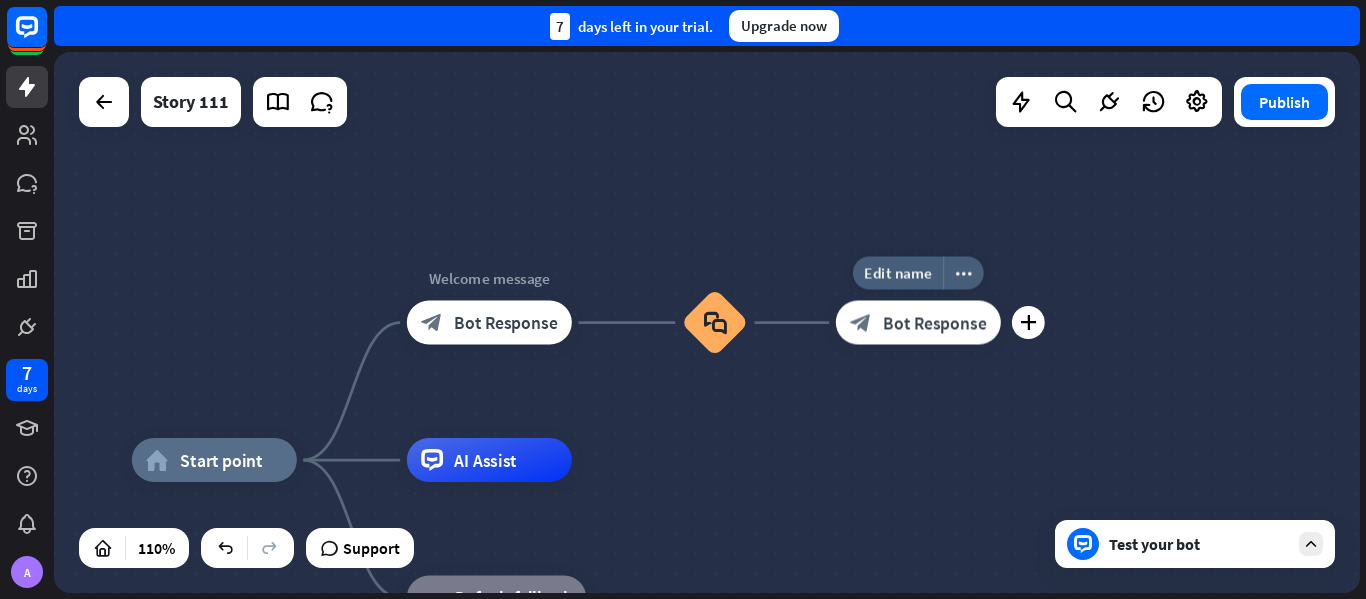 click on "block_bot_response   Bot Response" at bounding box center [918, 323] 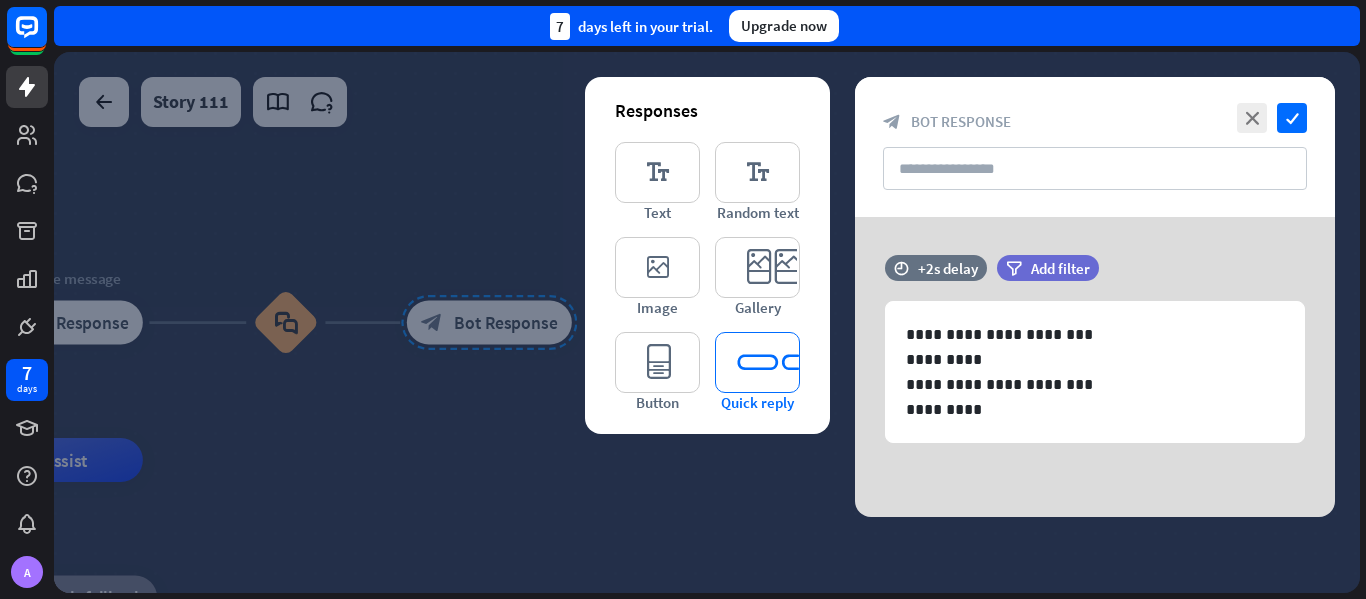 click on "editor_quick_replies" at bounding box center [757, 362] 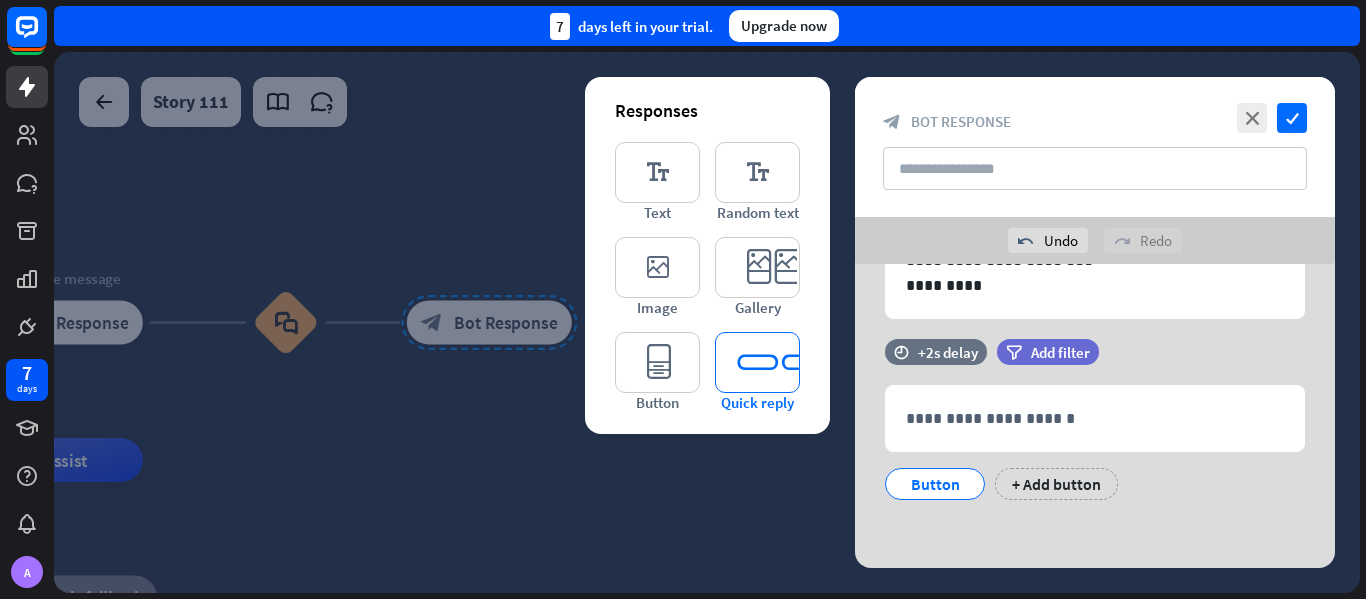 scroll, scrollTop: 173, scrollLeft: 0, axis: vertical 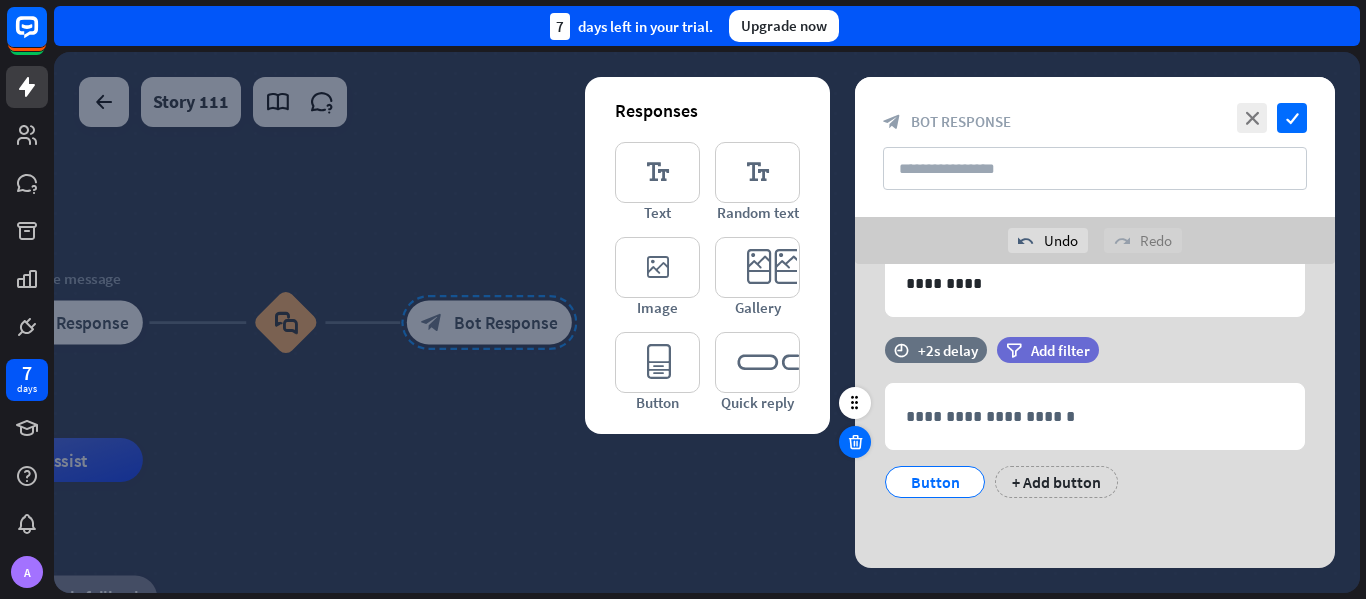 click at bounding box center [855, 442] 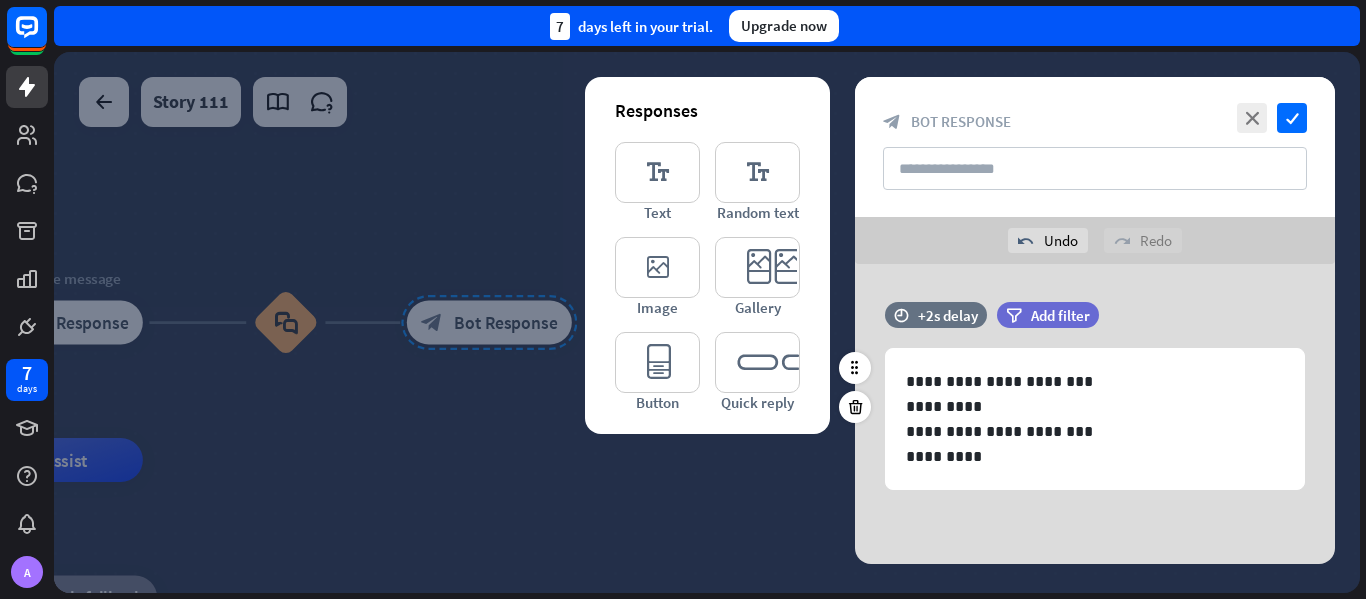 scroll, scrollTop: 0, scrollLeft: 0, axis: both 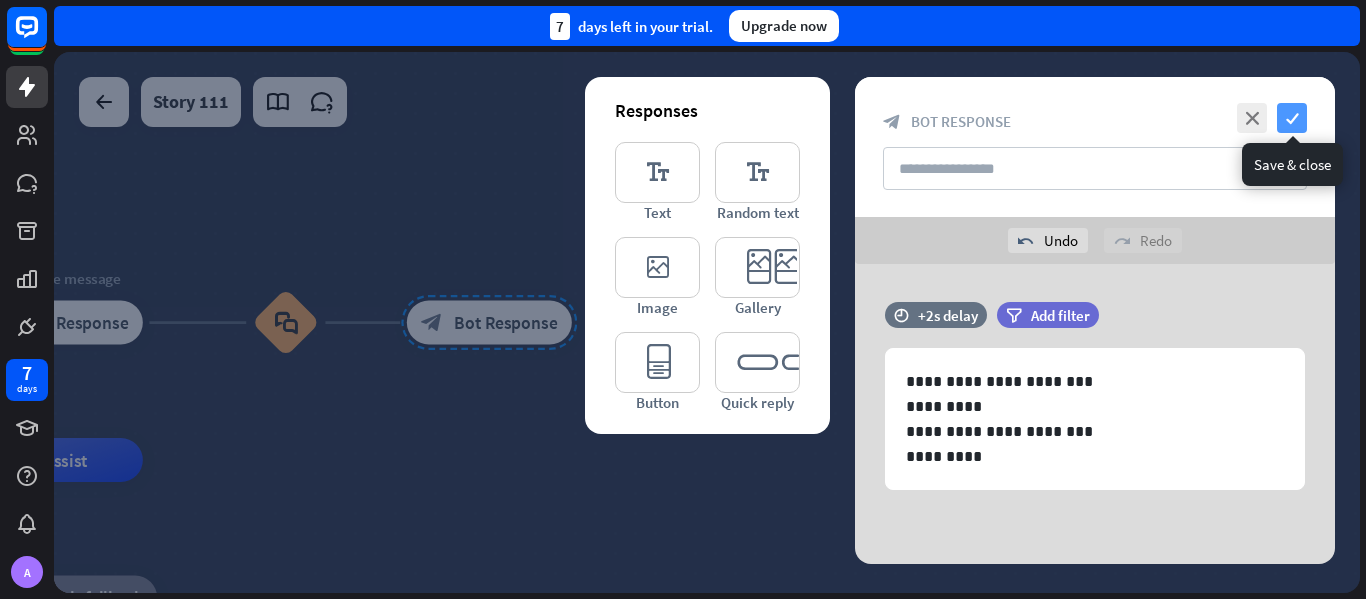 click on "check" at bounding box center [1292, 118] 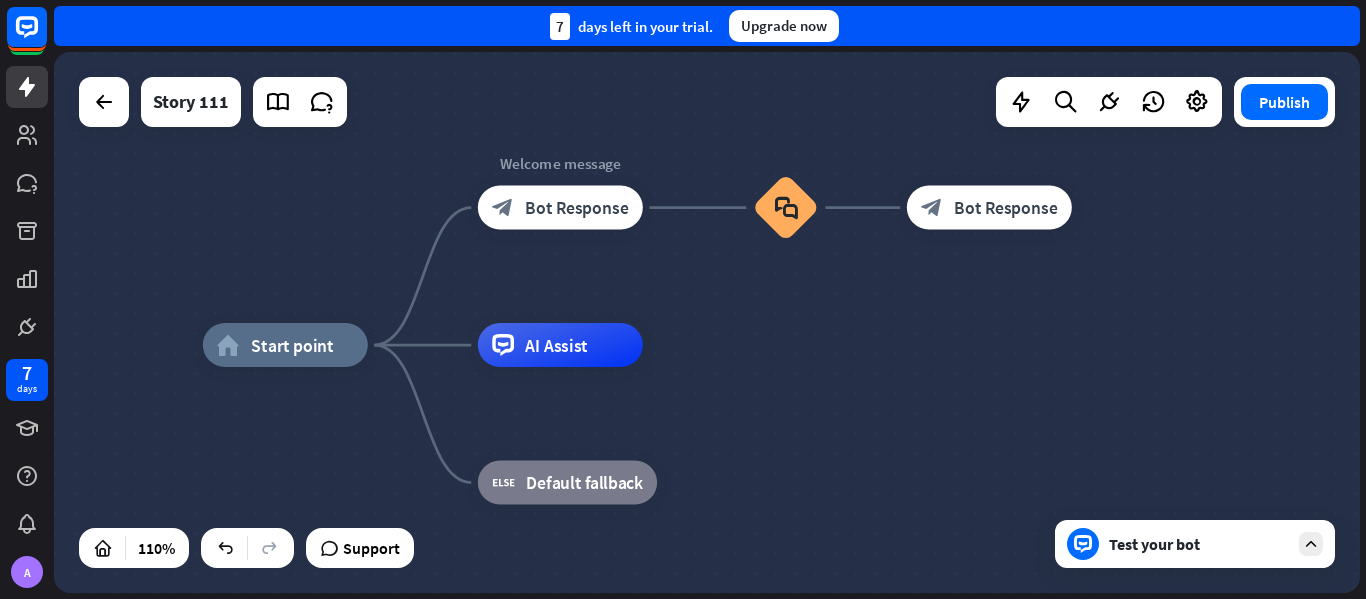 drag, startPoint x: 808, startPoint y: 279, endPoint x: 1299, endPoint y: 164, distance: 504.28763 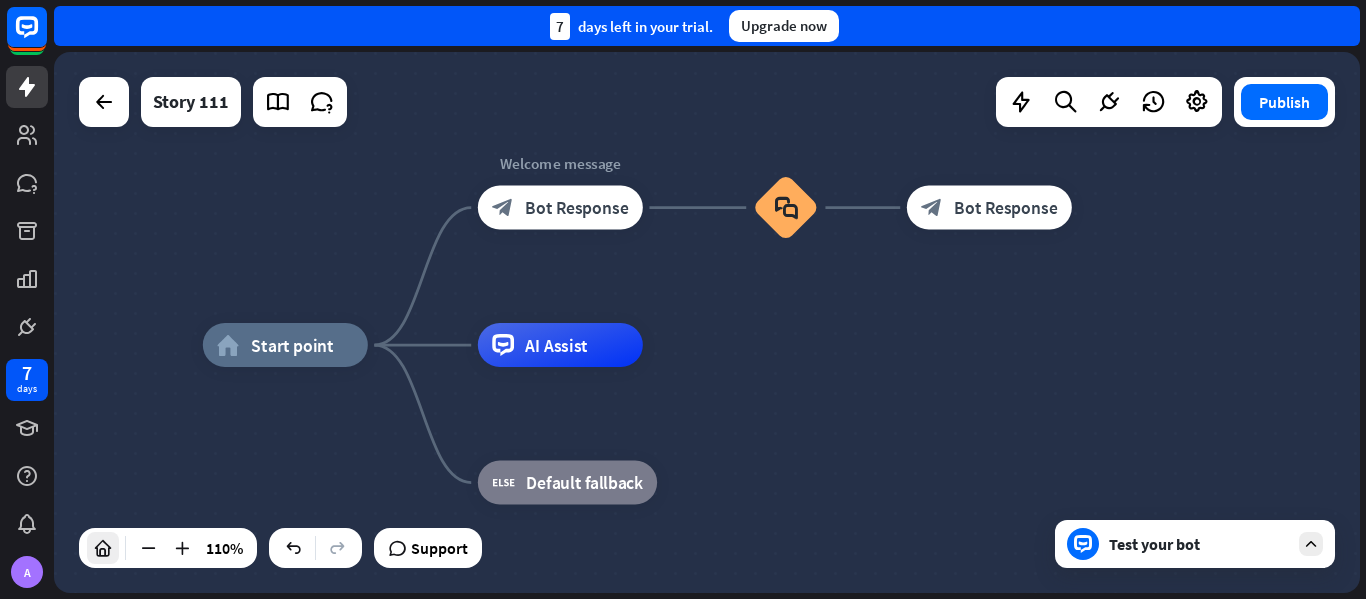 click at bounding box center (103, 548) 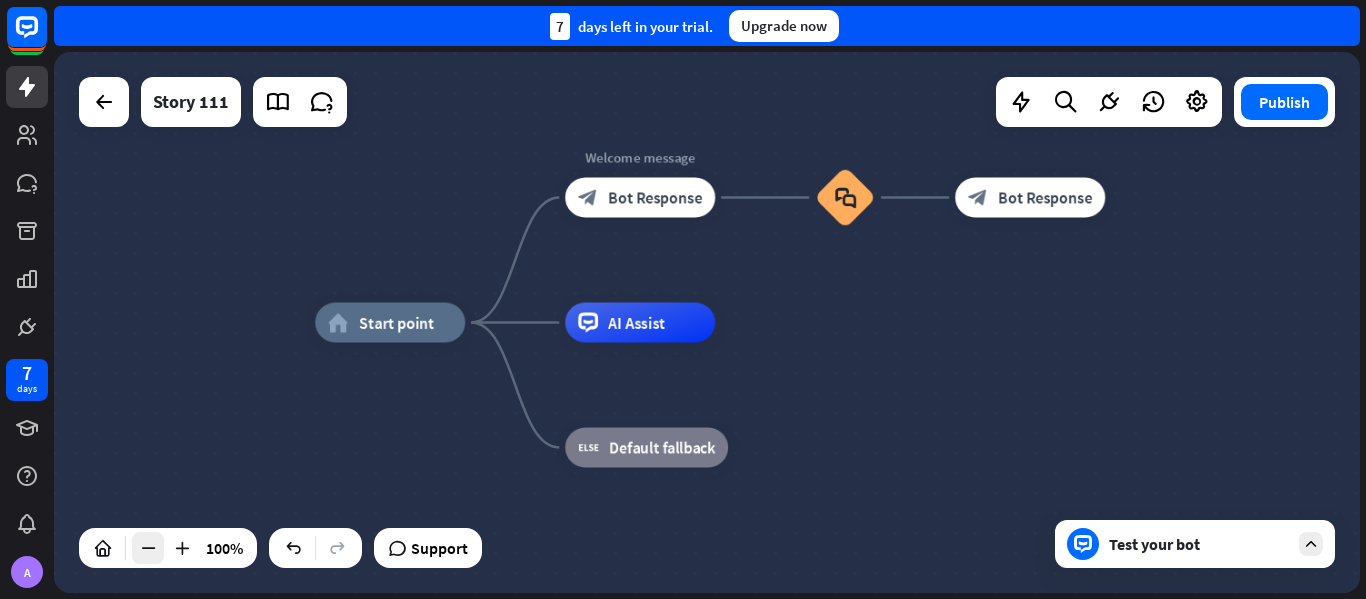 click at bounding box center [148, 548] 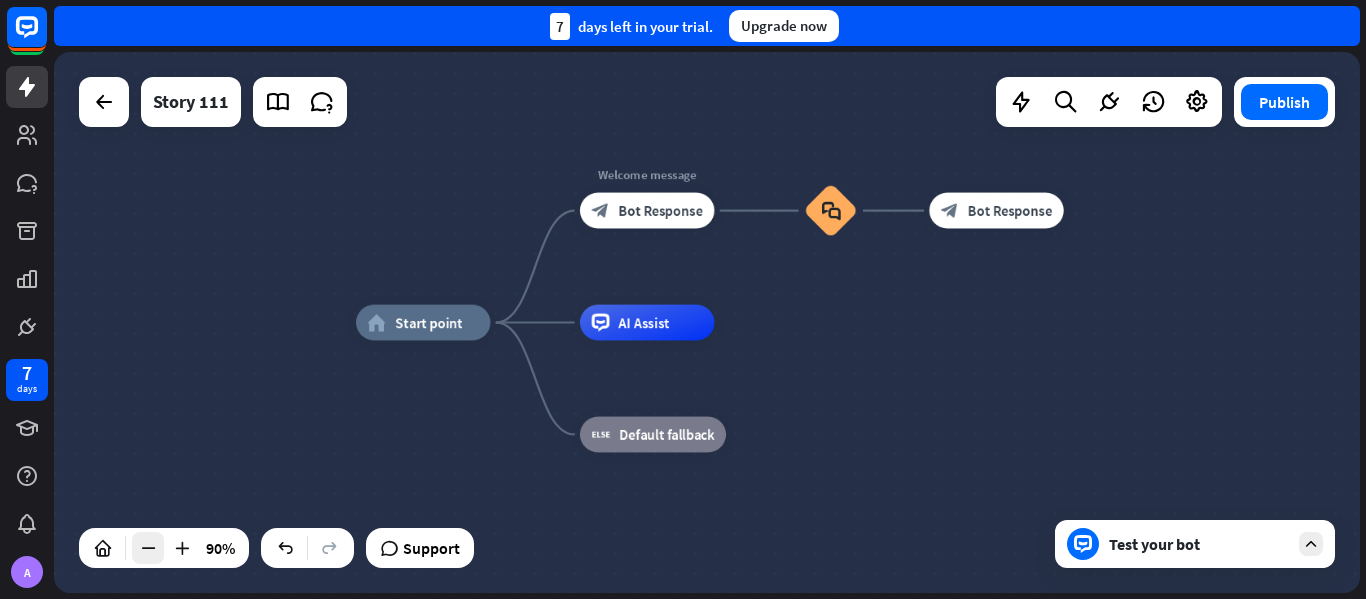 click at bounding box center [148, 548] 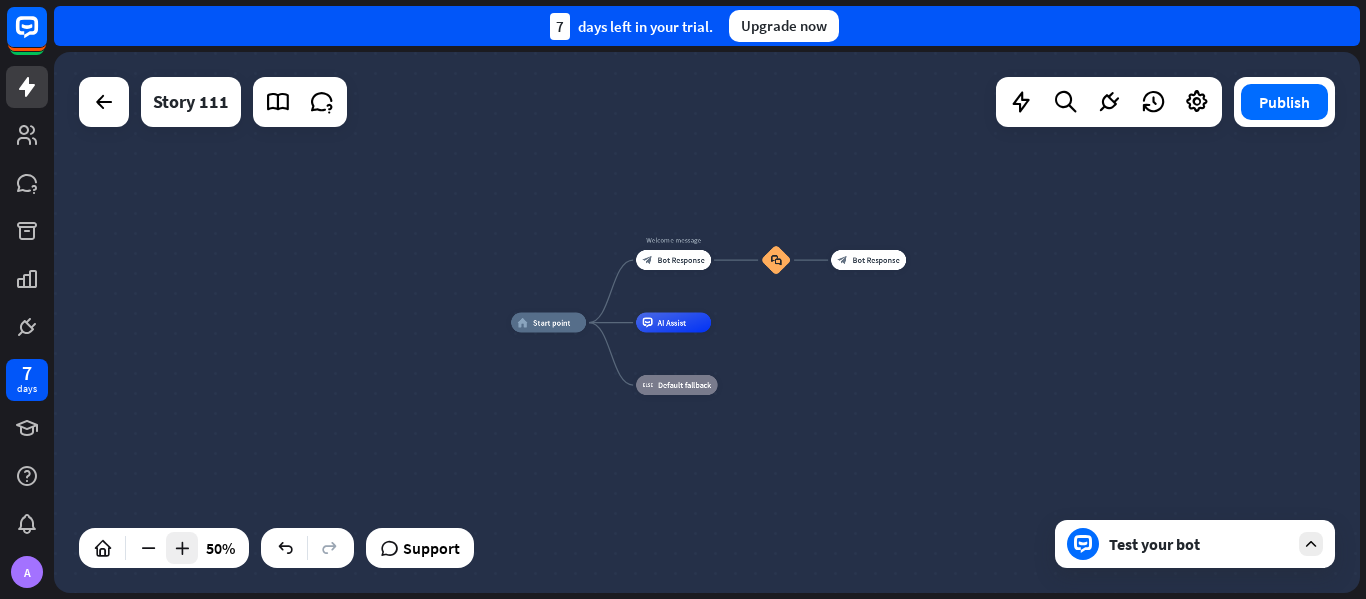 click at bounding box center [182, 548] 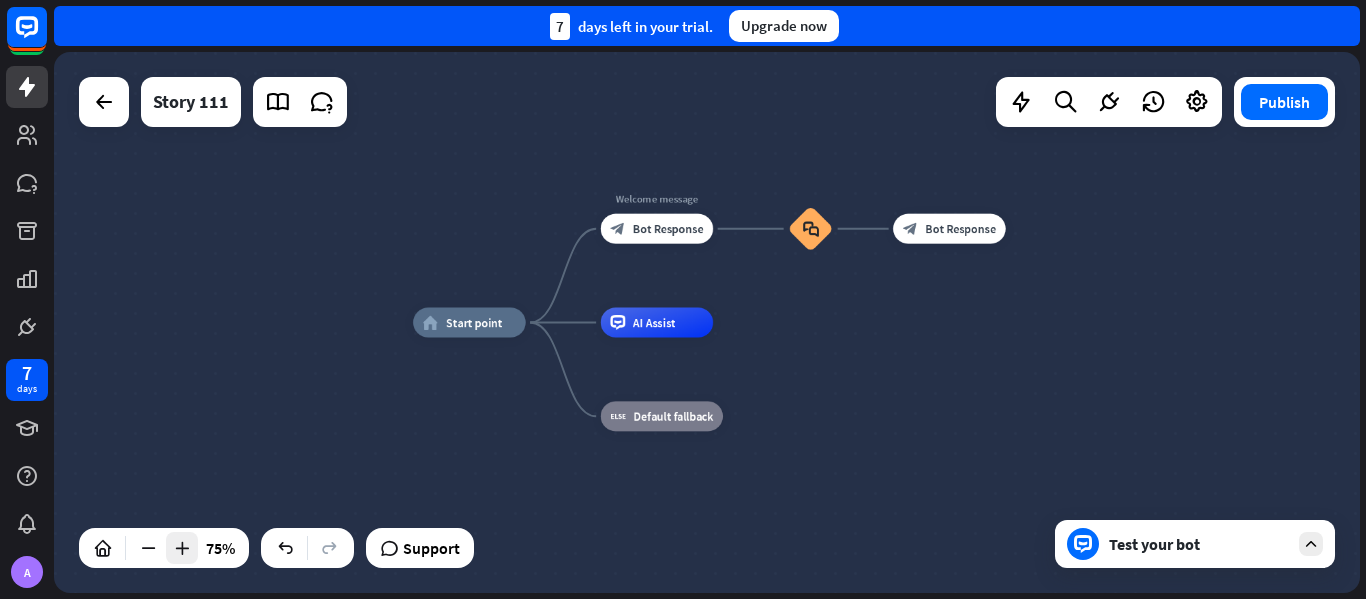 click at bounding box center [182, 548] 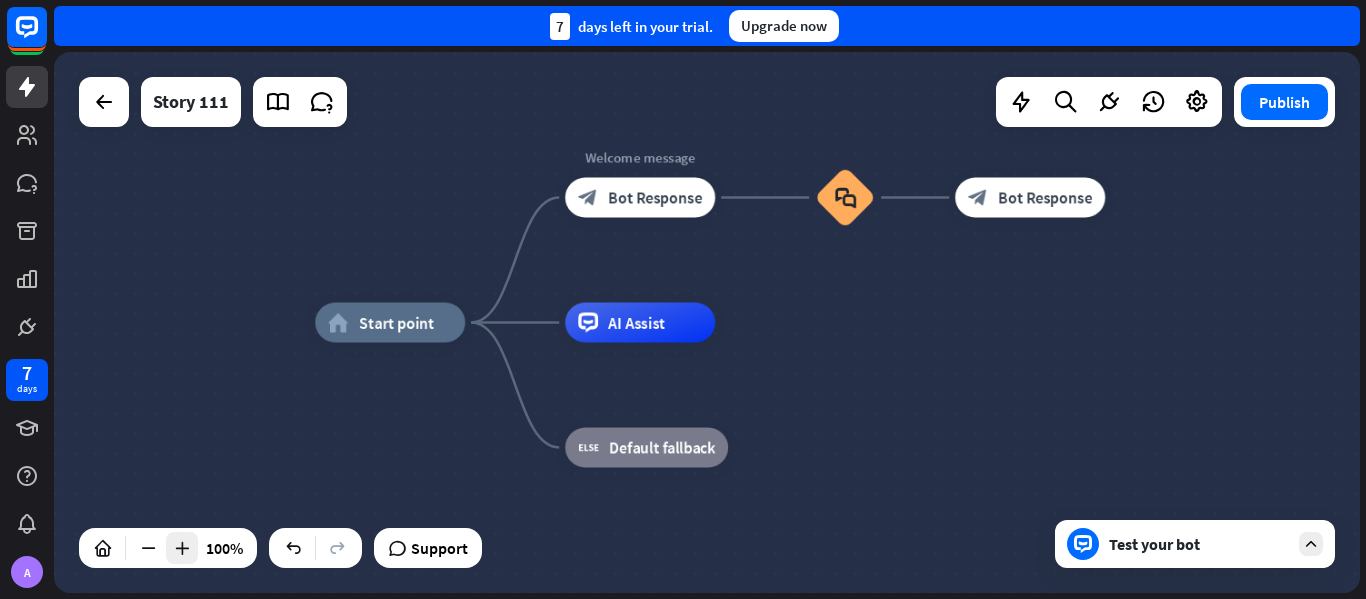 click at bounding box center [182, 548] 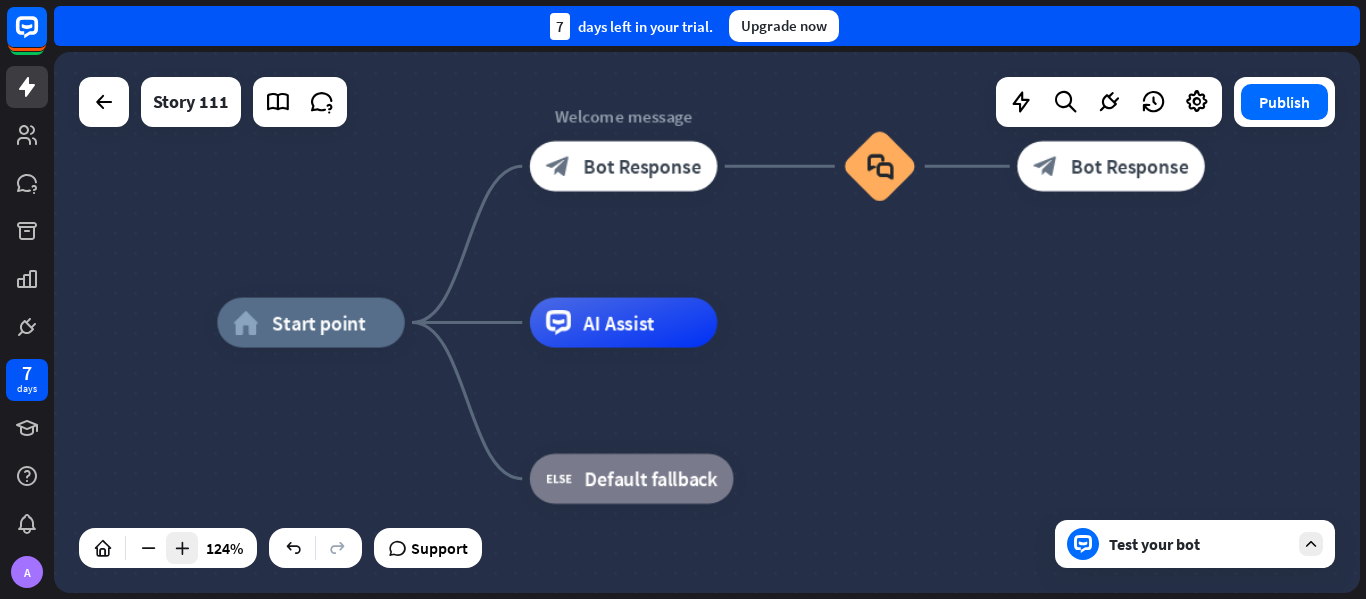 click at bounding box center [182, 548] 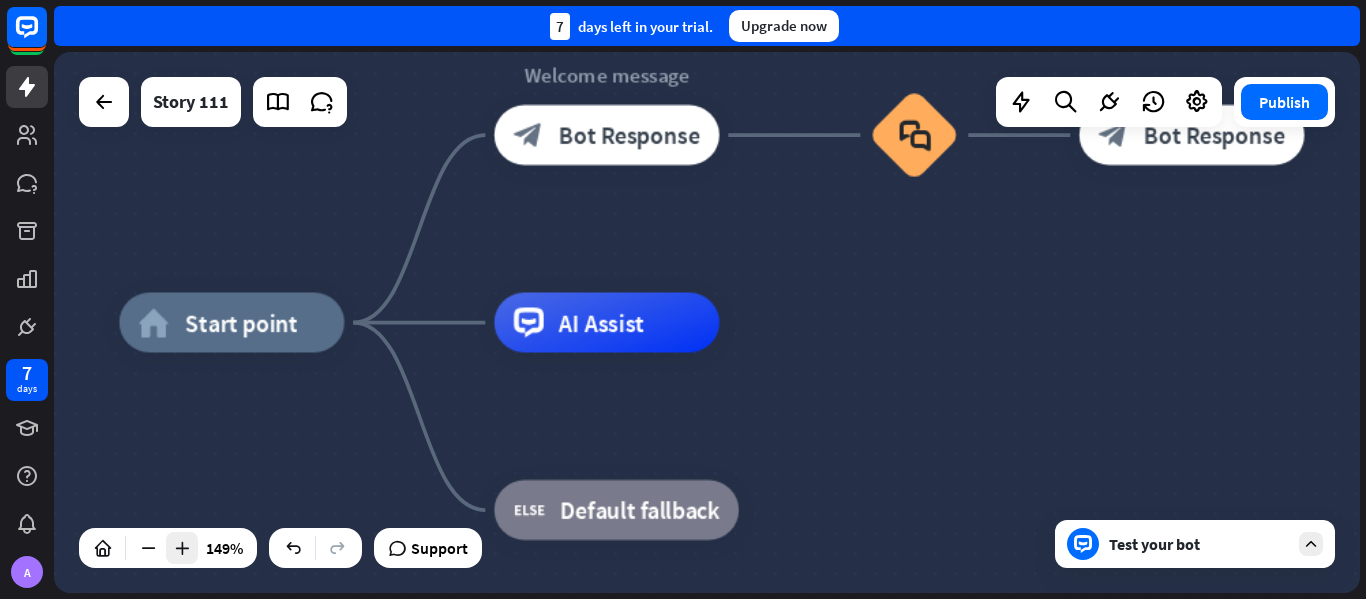 click at bounding box center [182, 548] 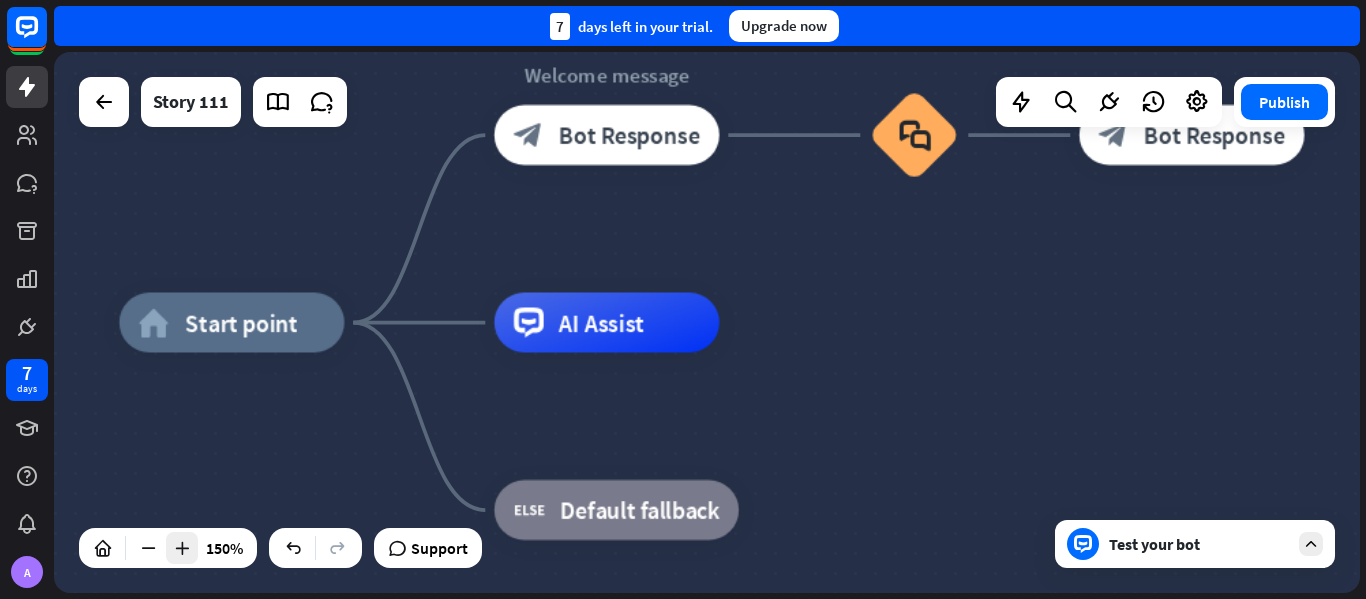 click at bounding box center [182, 548] 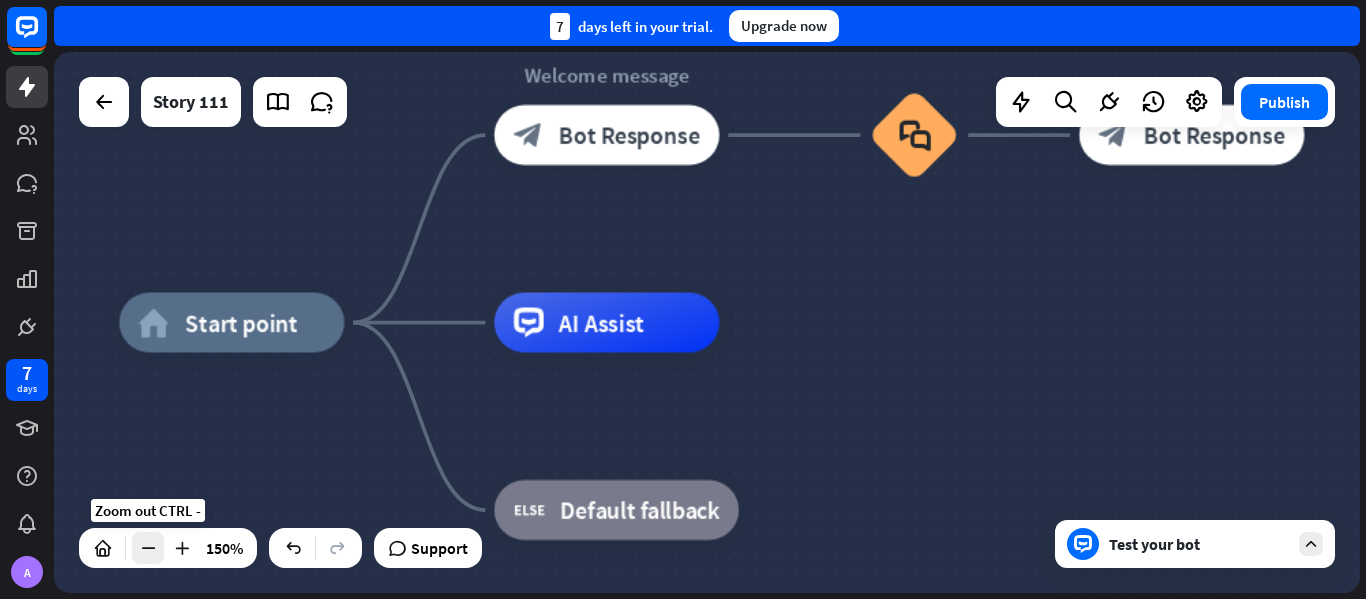 click at bounding box center (148, 548) 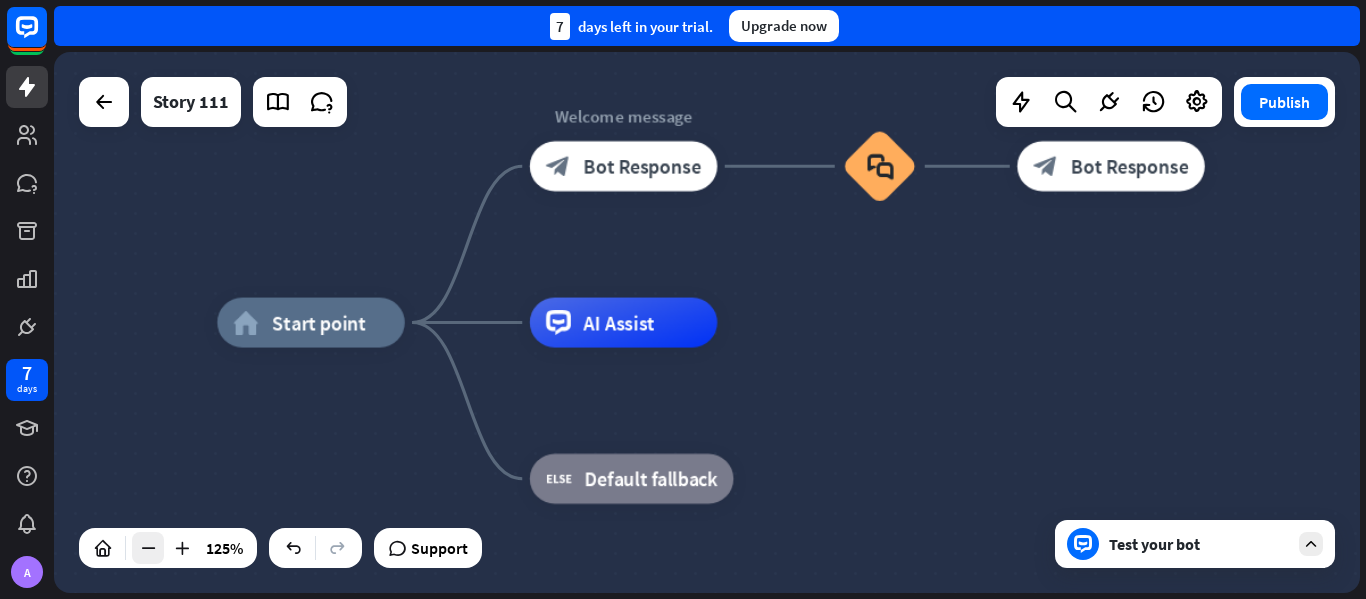 click at bounding box center [148, 548] 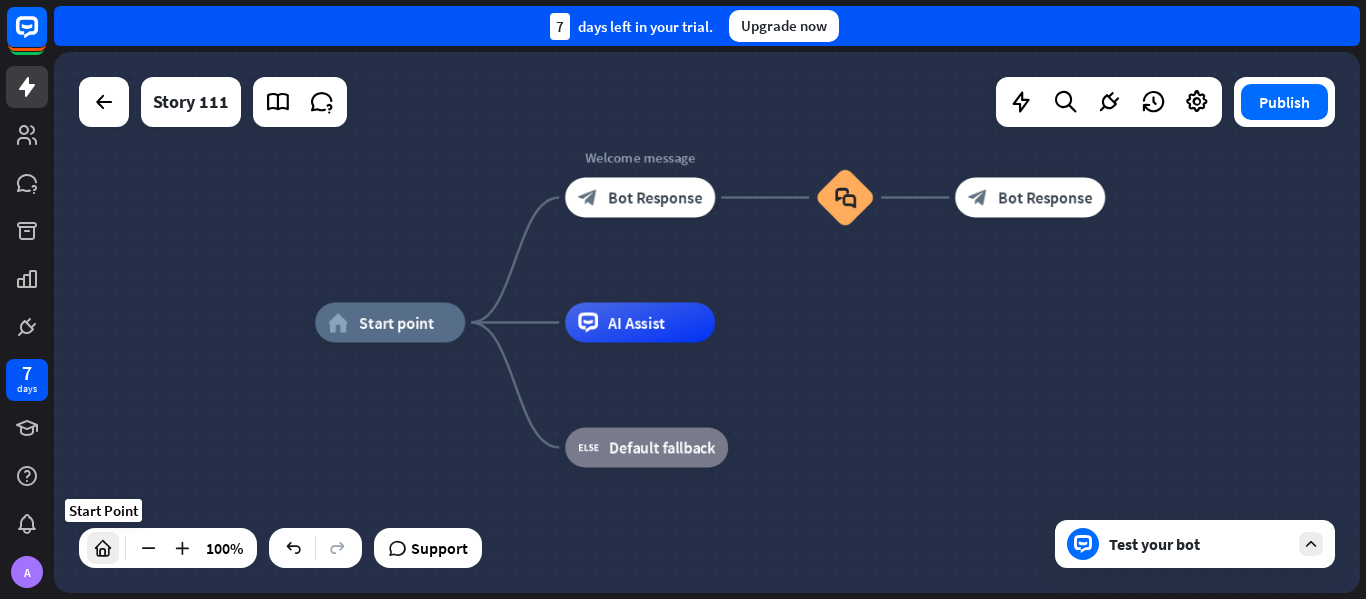click at bounding box center [103, 548] 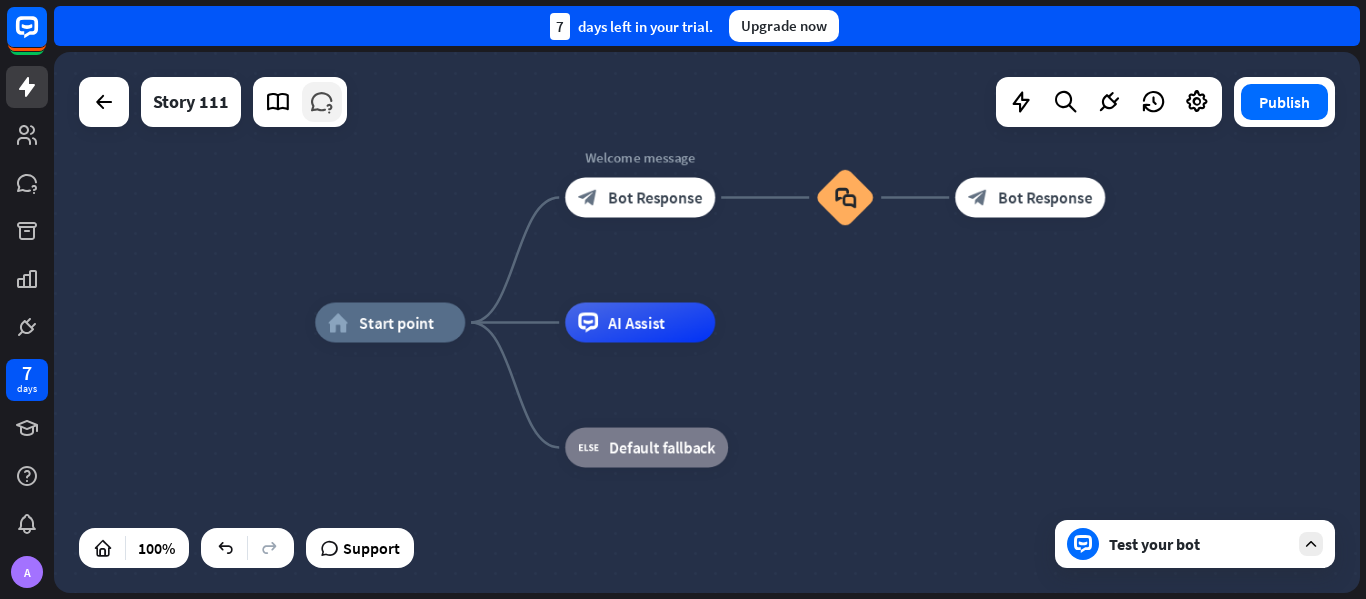 click at bounding box center (322, 102) 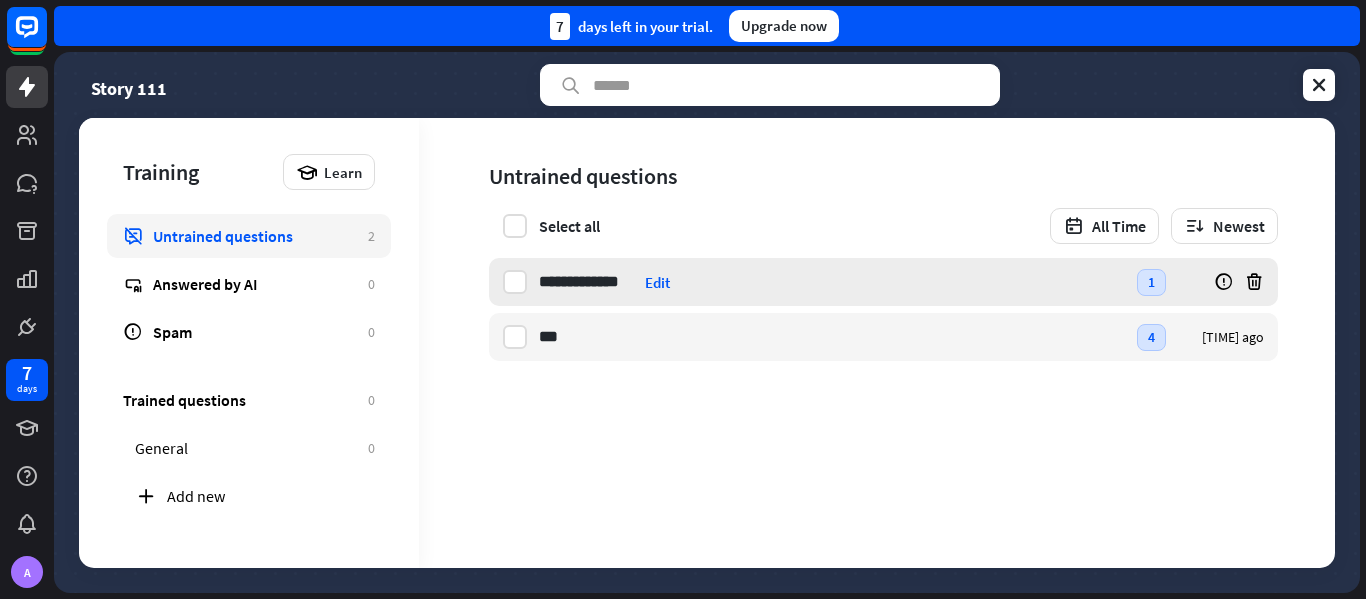 click on "**********" at bounding box center [883, 282] 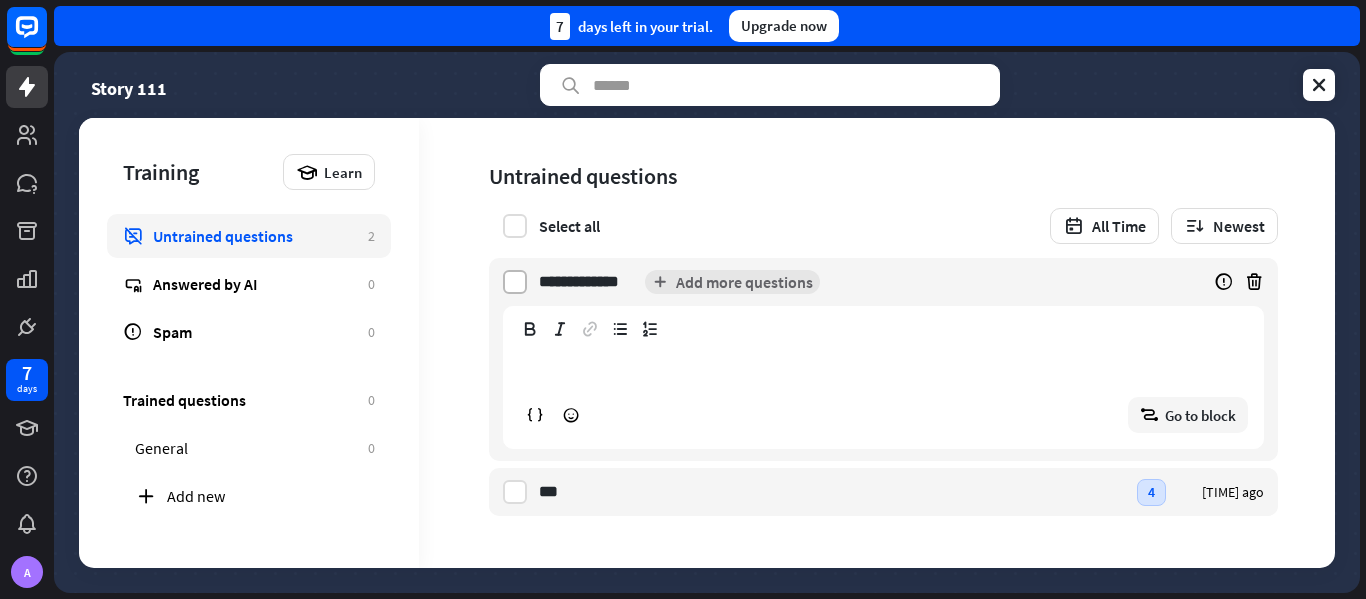 click at bounding box center [515, 282] 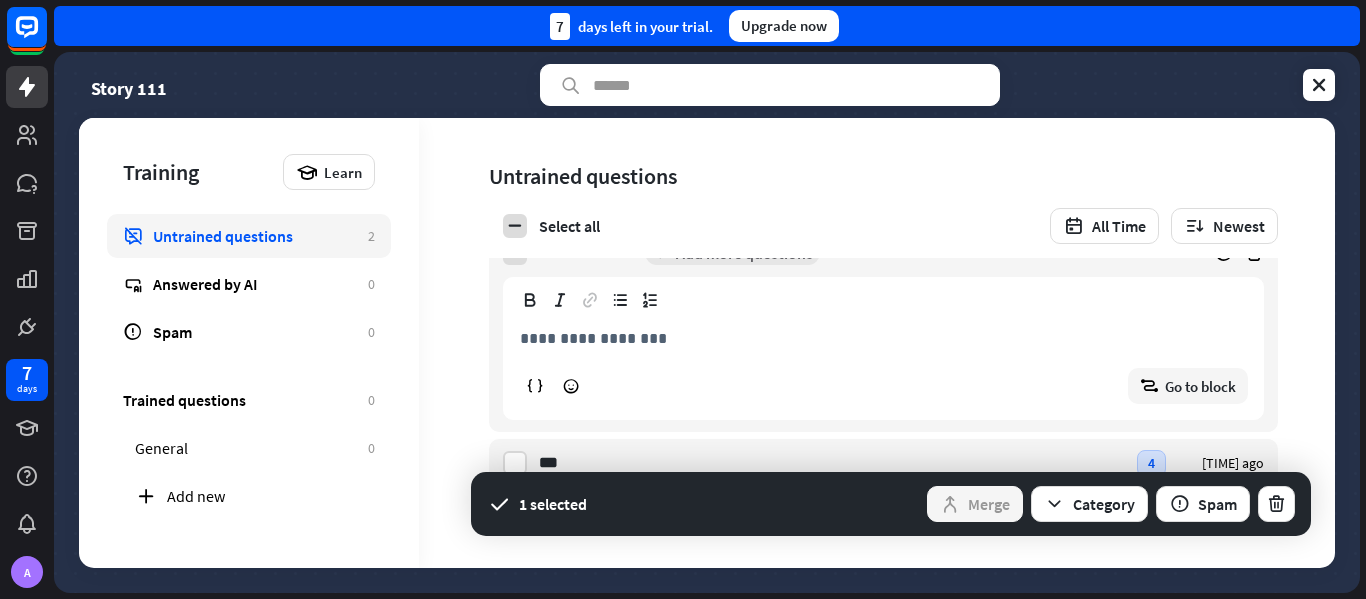 scroll, scrollTop: 52, scrollLeft: 0, axis: vertical 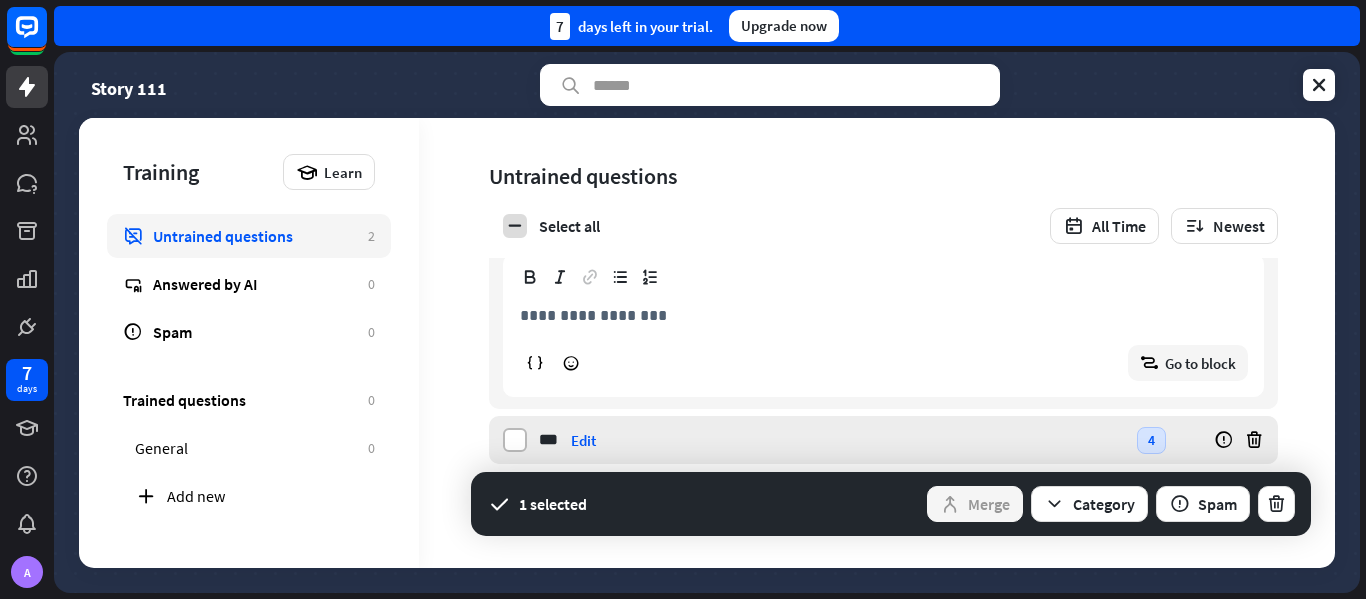 click at bounding box center [515, 440] 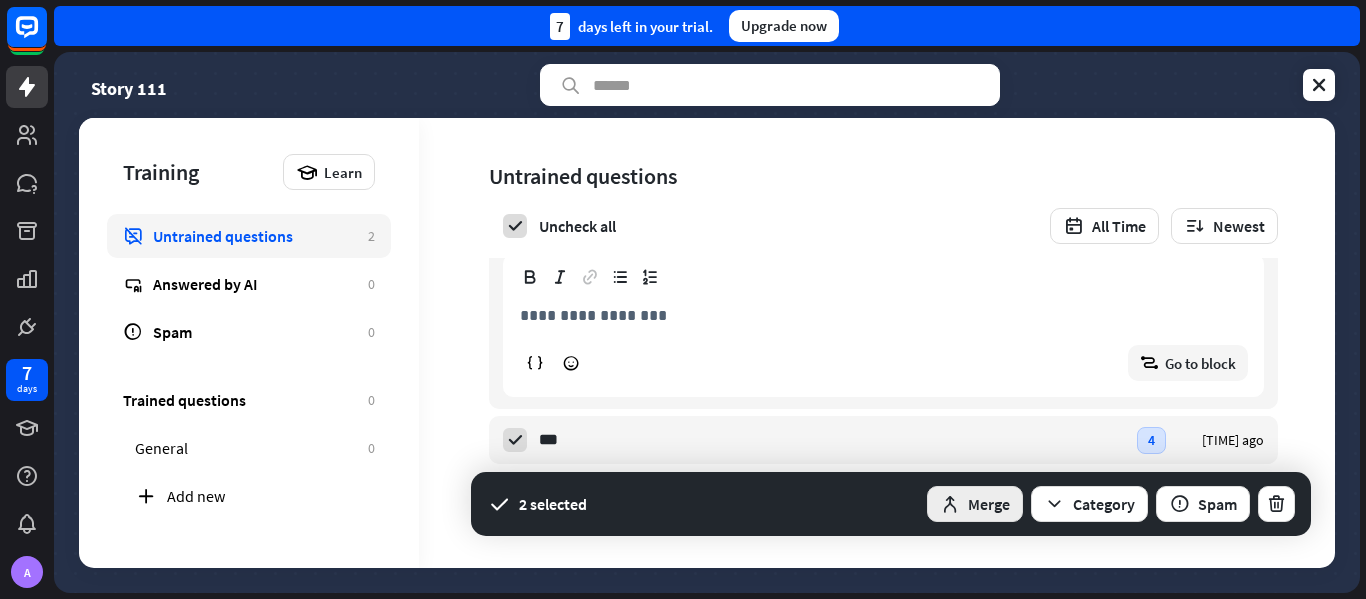 click on "Merge" at bounding box center [975, 504] 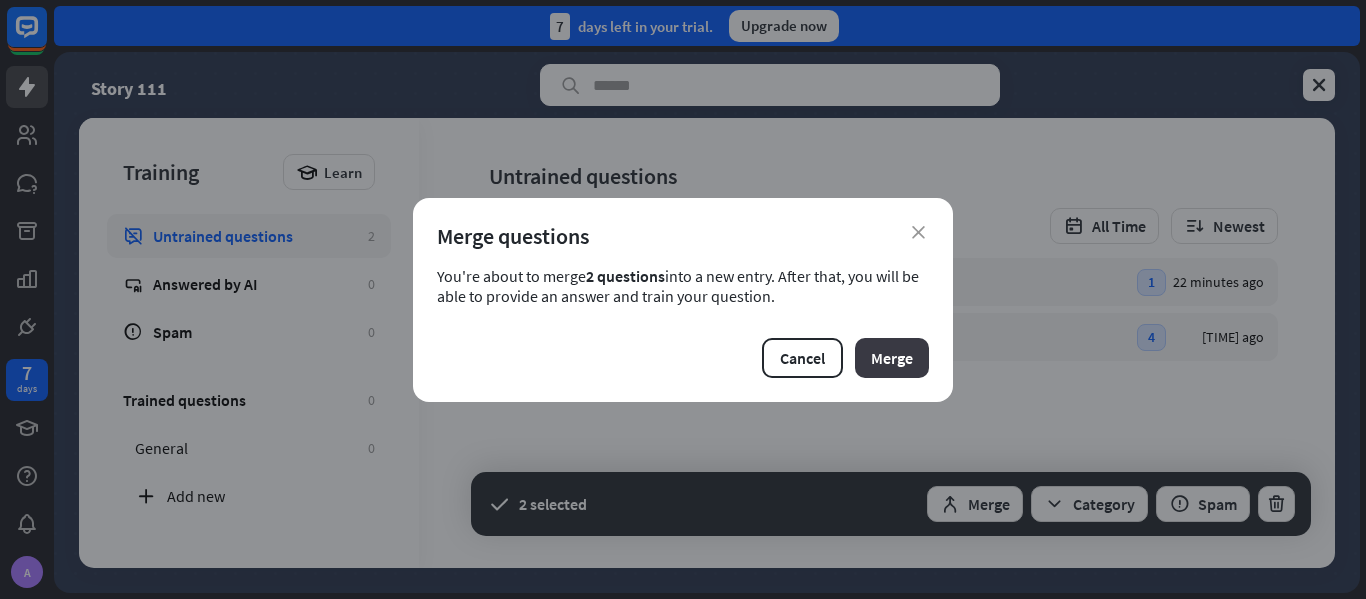 click on "Merge" at bounding box center (892, 358) 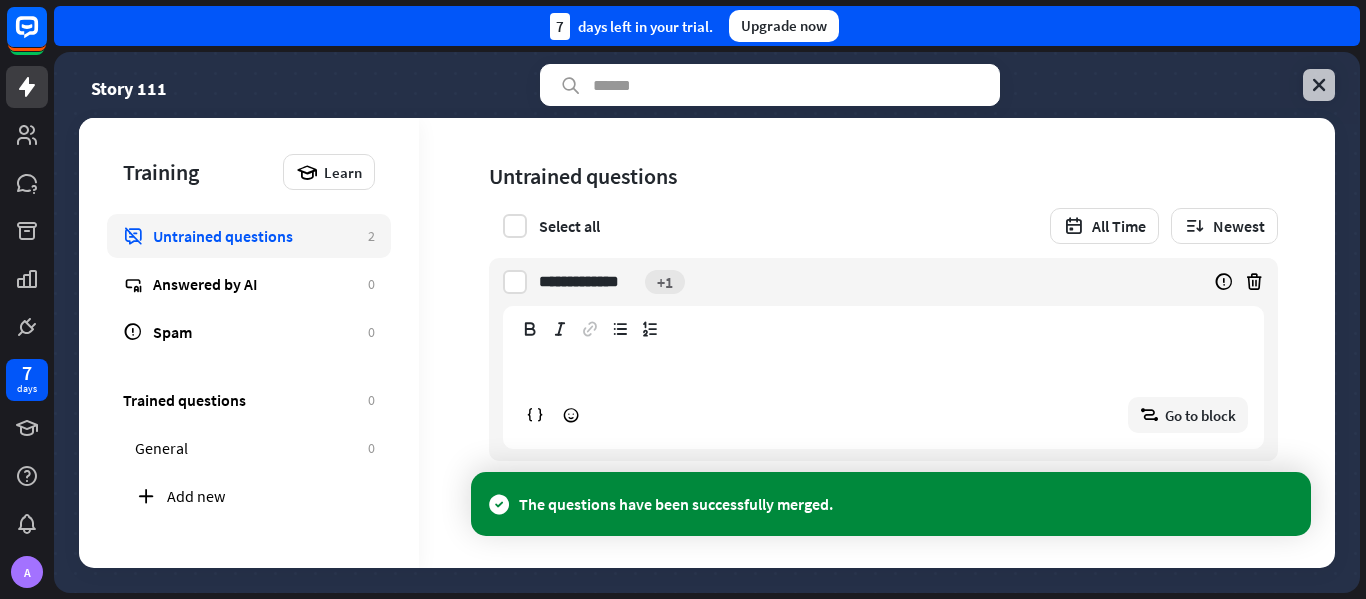 click at bounding box center (1319, 85) 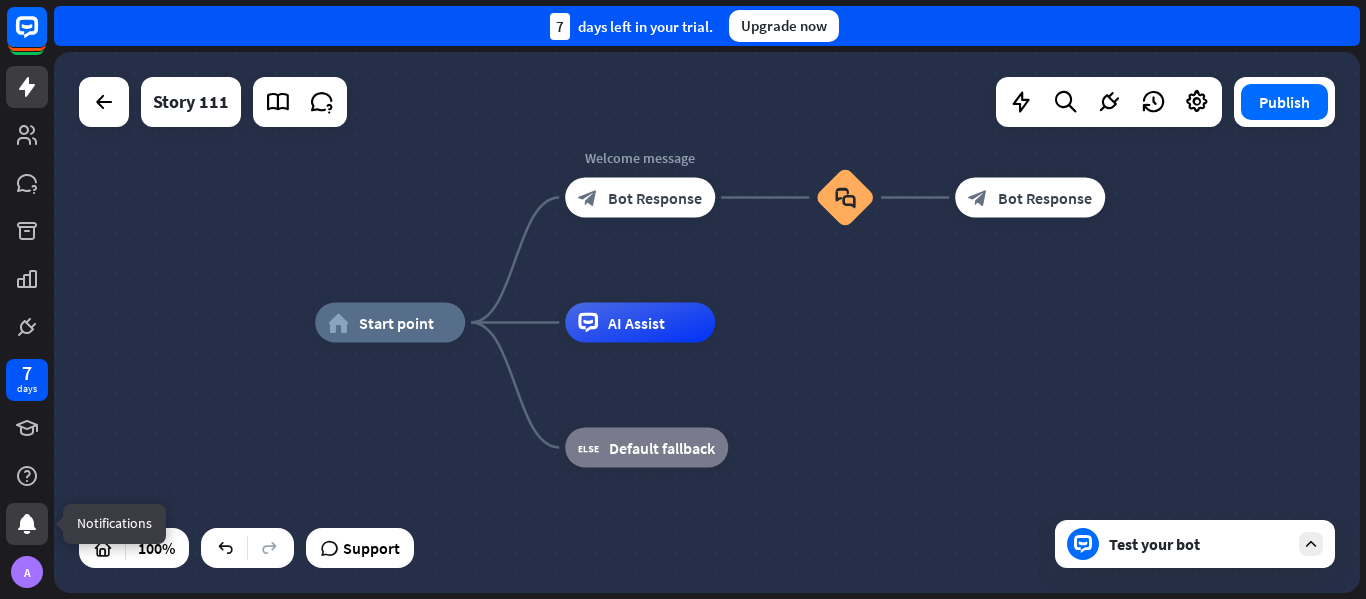 click at bounding box center (27, 524) 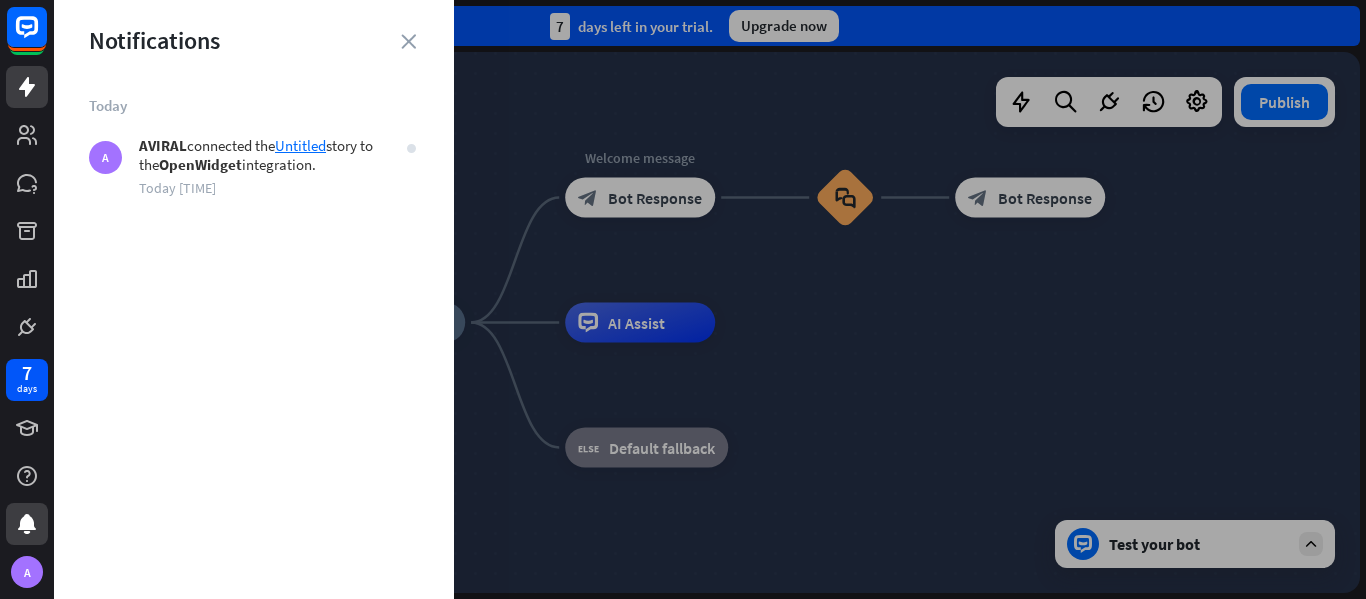 click on "Notifications" at bounding box center [254, 40] 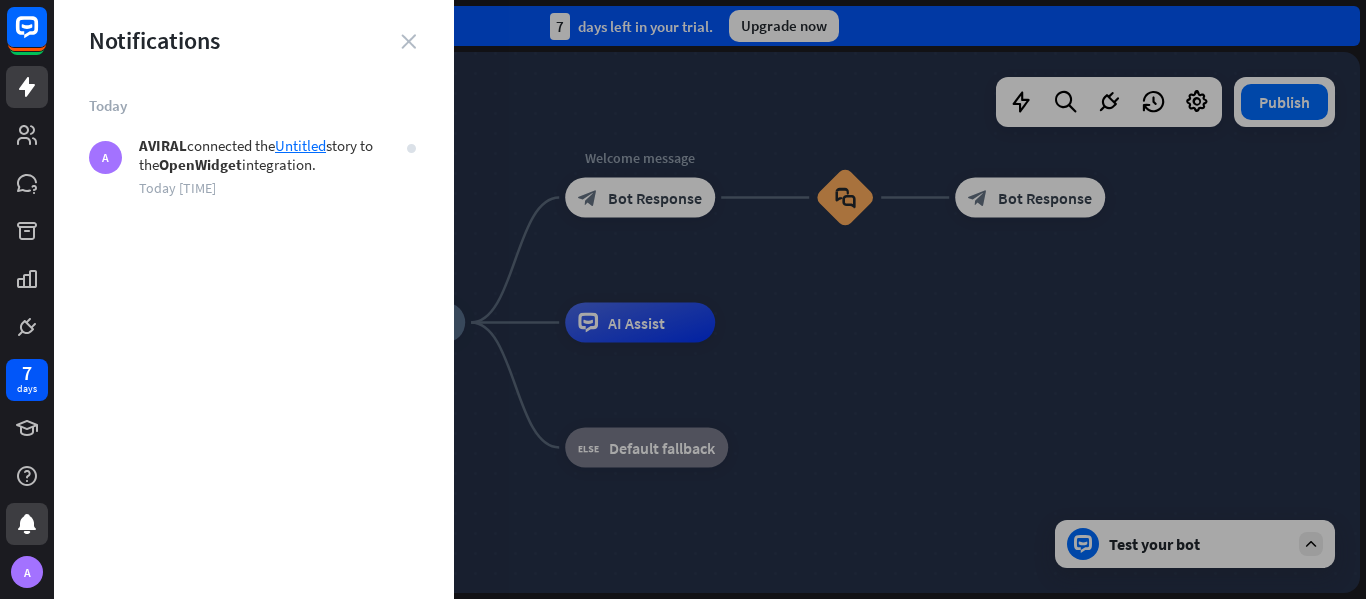 click on "close" at bounding box center [408, 41] 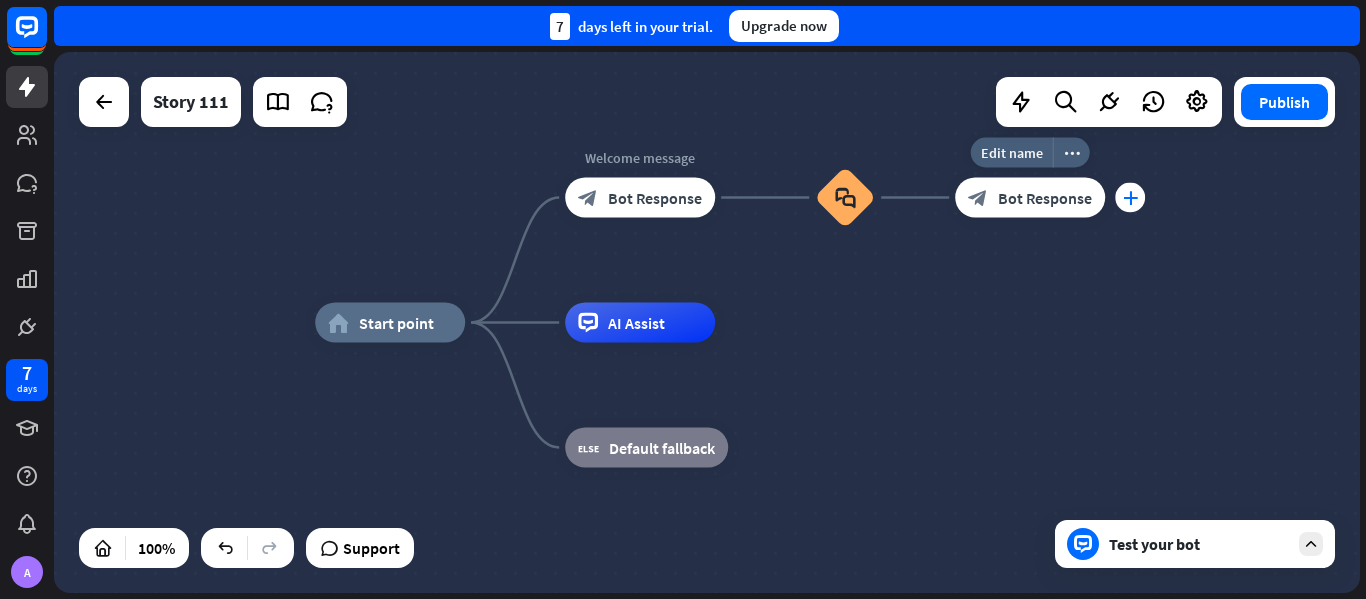 click on "plus" at bounding box center [1130, 198] 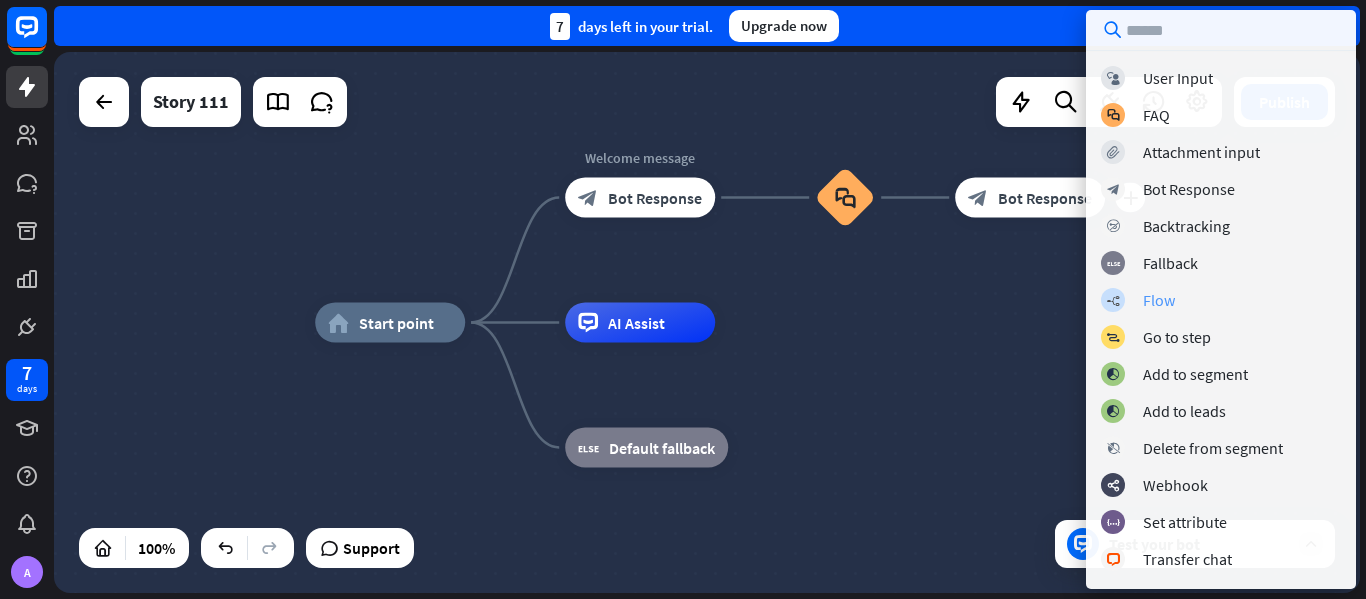 click on "builder_tree
Flow" at bounding box center [1221, 300] 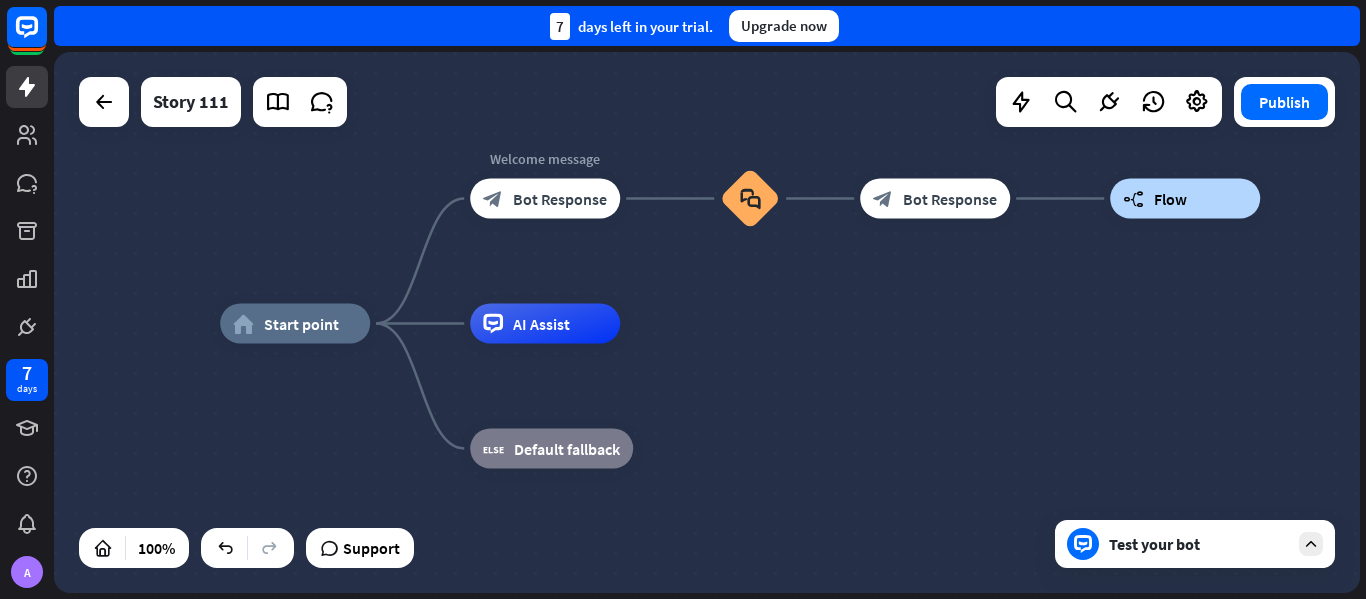 drag, startPoint x: 1195, startPoint y: 295, endPoint x: 1085, endPoint y: 296, distance: 110.00455 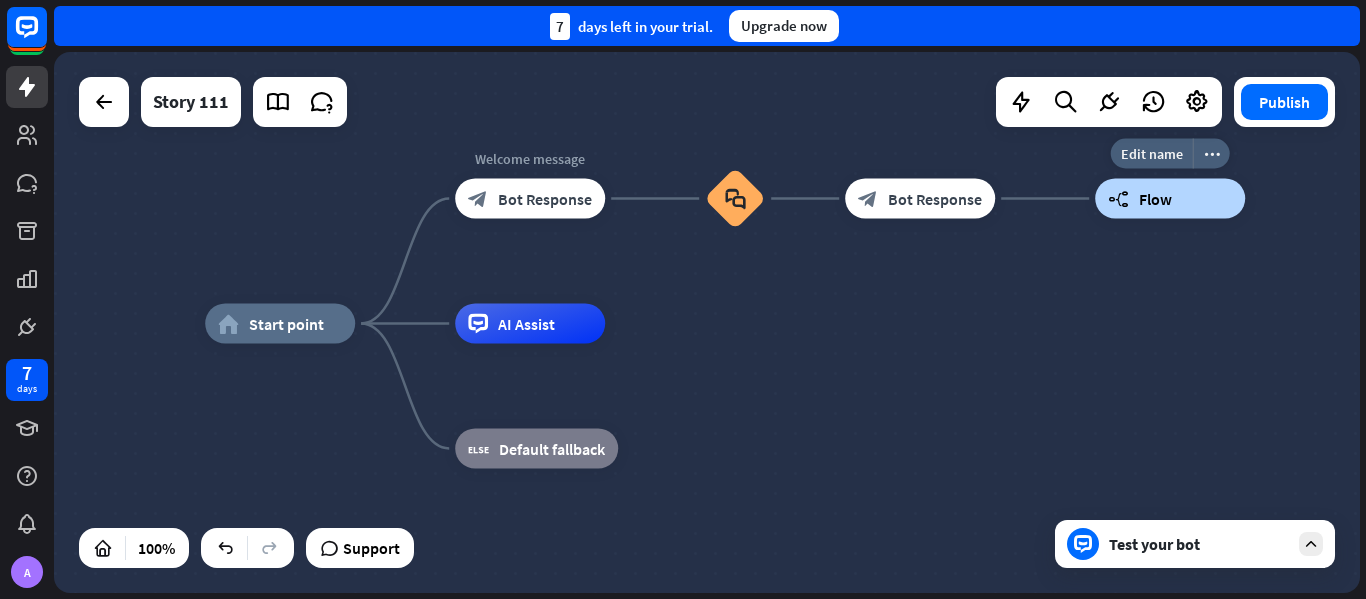 click on "Edit name   more_horiz             builder_tree   Flow" at bounding box center (1170, 199) 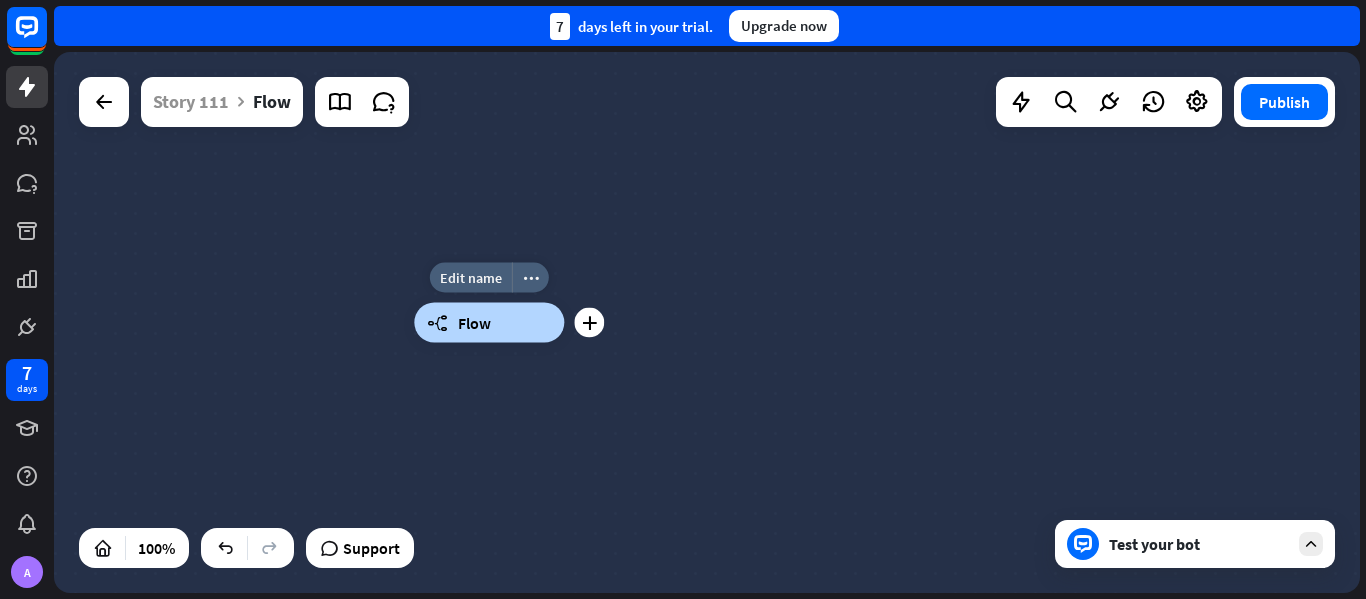 click on "Flow" at bounding box center (474, 323) 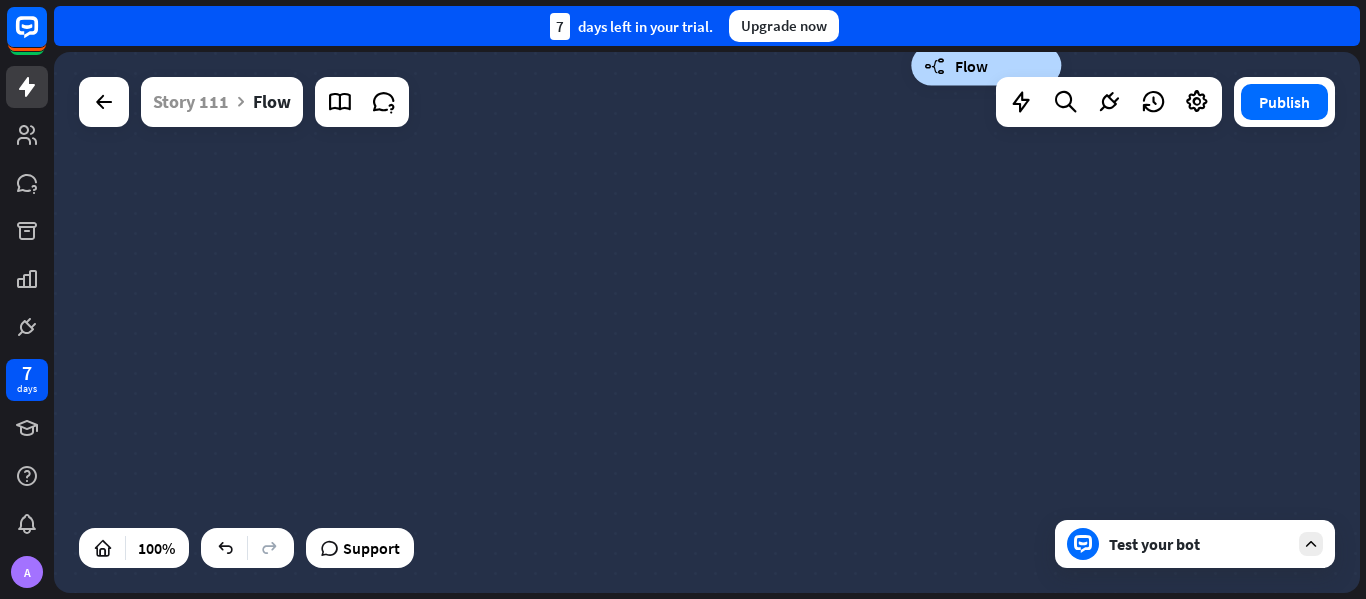 drag, startPoint x: 523, startPoint y: 414, endPoint x: 1020, endPoint y: 156, distance: 559.9759 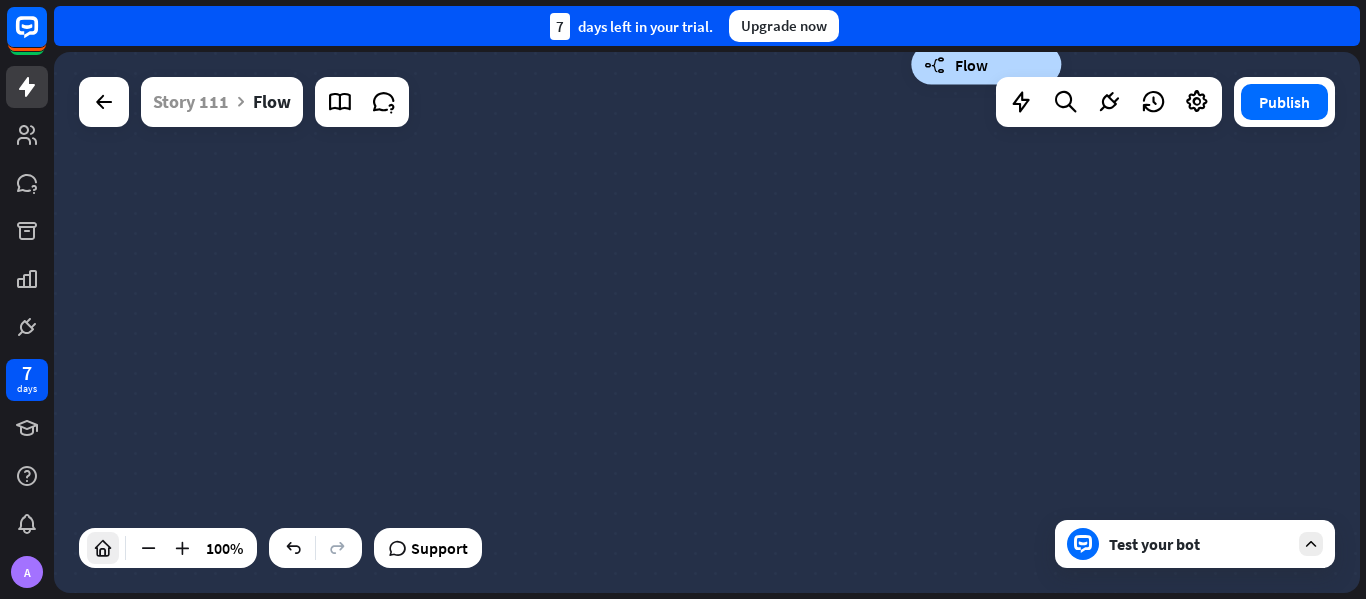 click at bounding box center [103, 548] 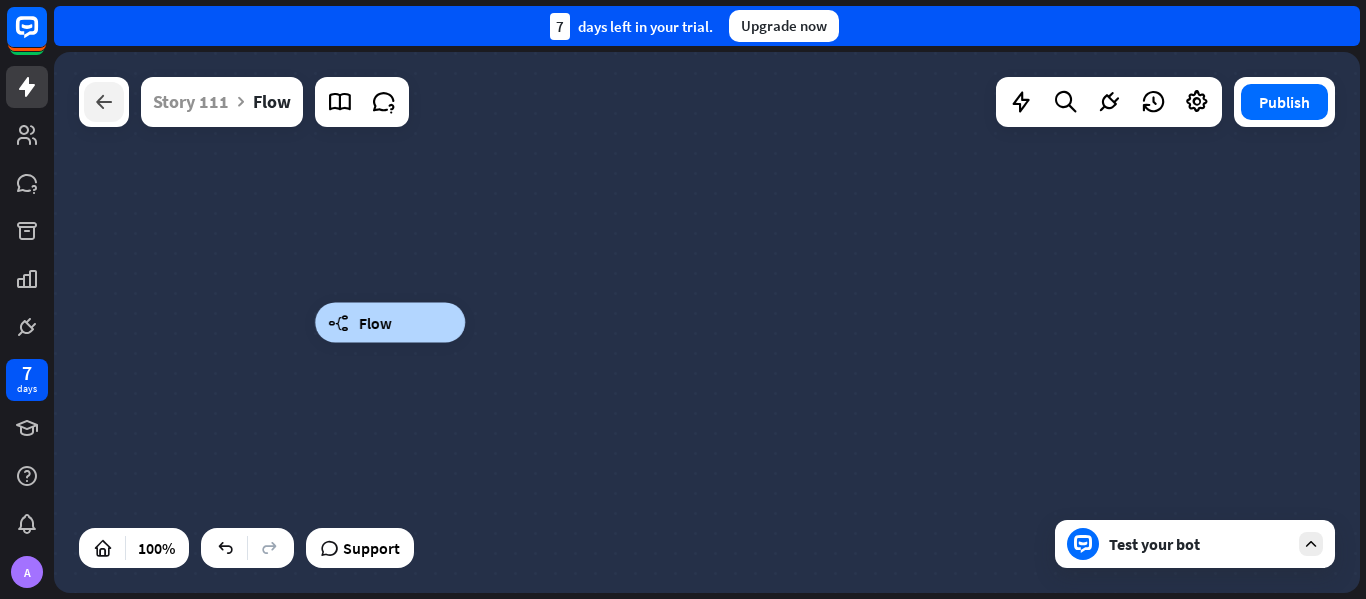 click at bounding box center [104, 102] 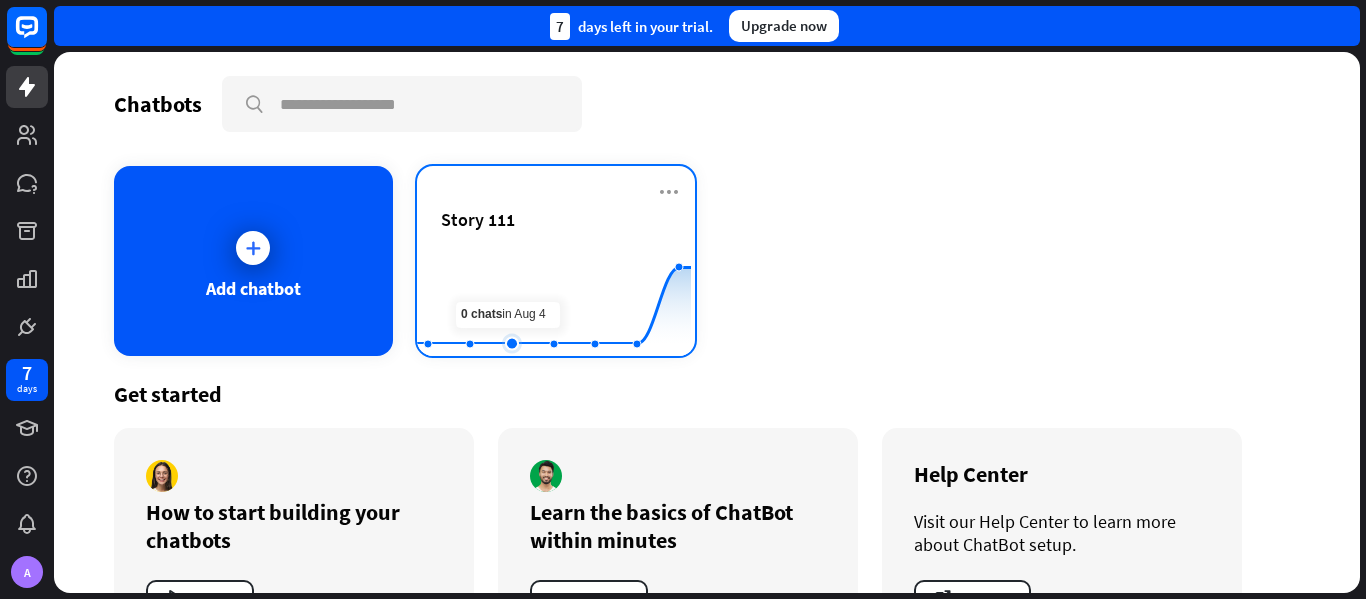 click 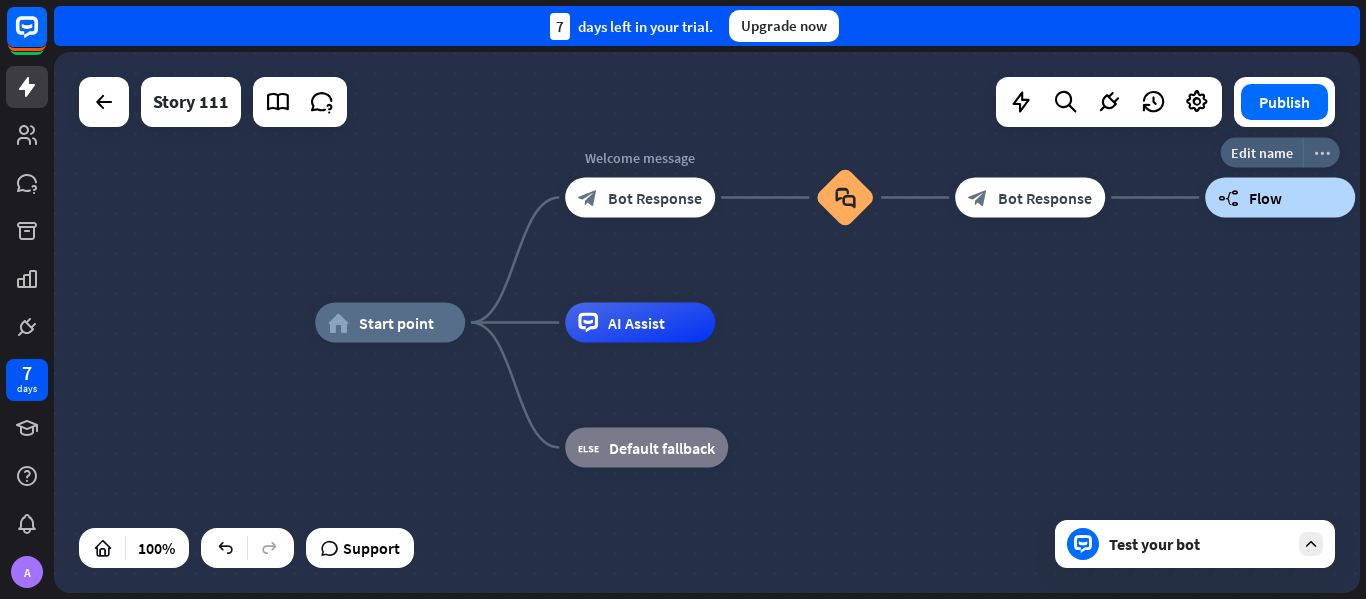 click on "more_horiz" at bounding box center (1322, 152) 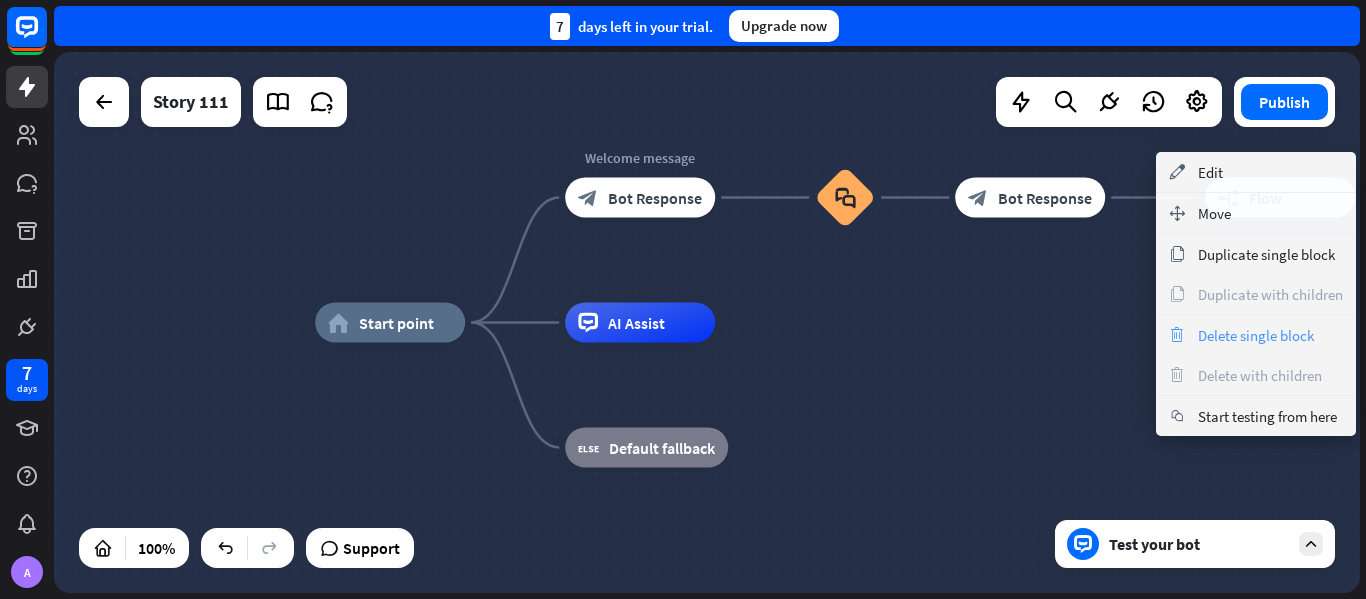 click on "Delete single block" at bounding box center [1256, 335] 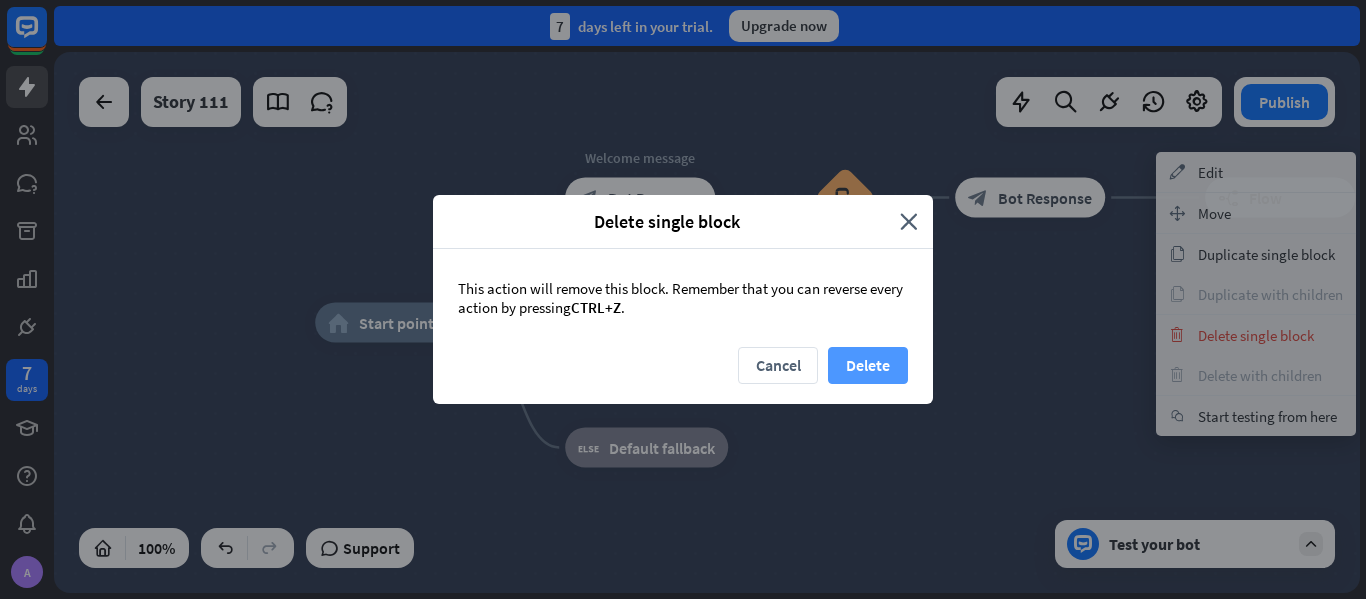 click on "Delete" at bounding box center (868, 365) 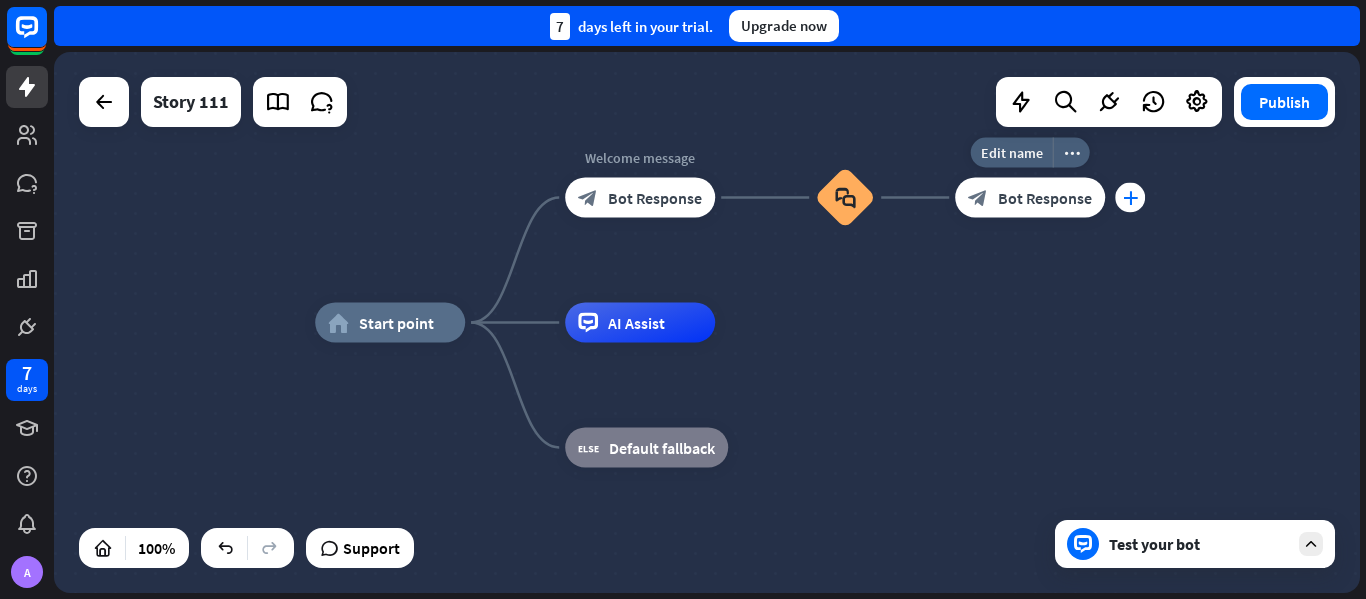 click on "plus" at bounding box center (1130, 198) 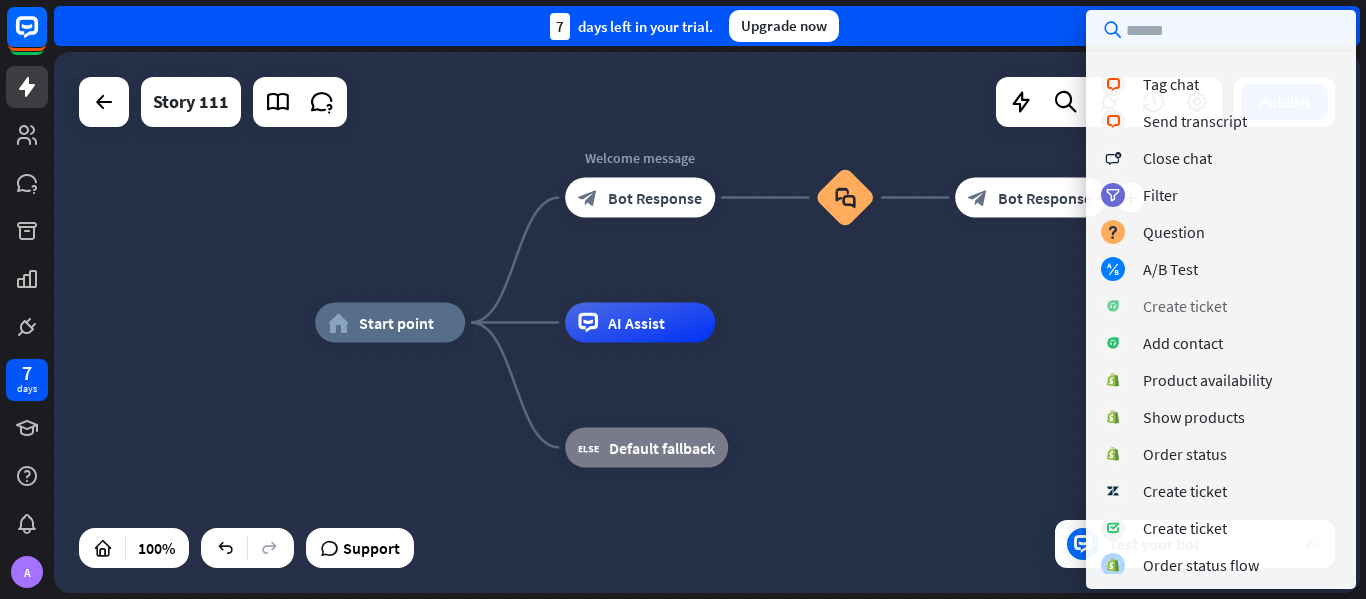 scroll, scrollTop: 589, scrollLeft: 0, axis: vertical 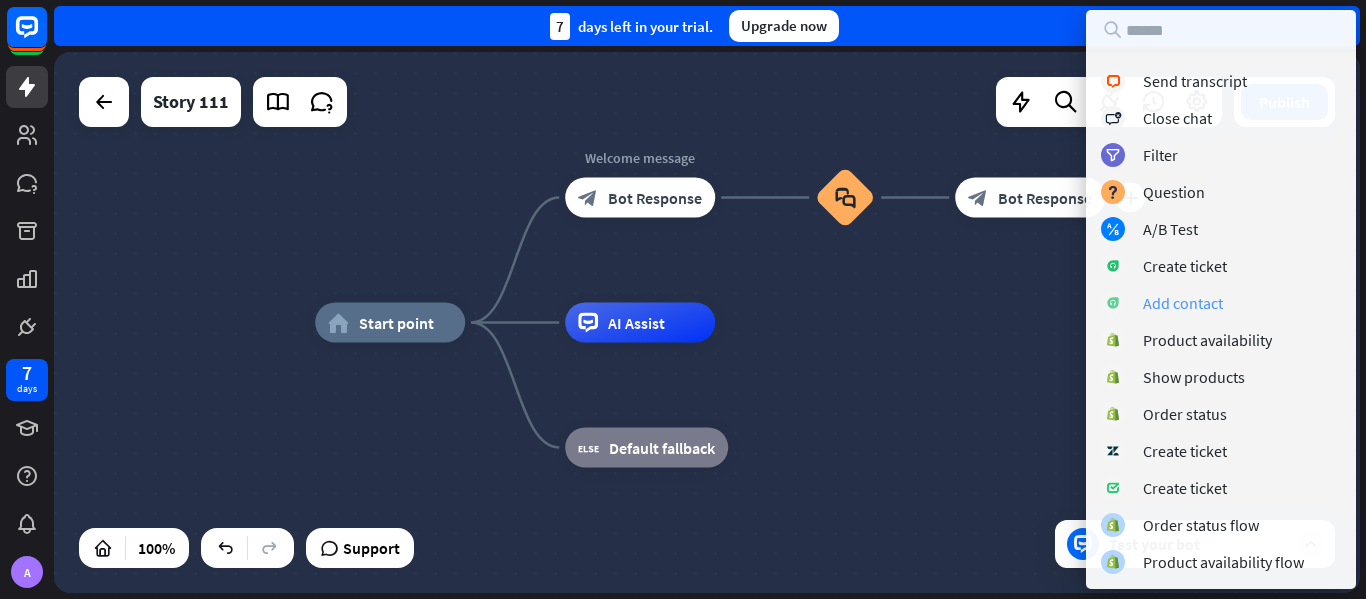 click on "Add contact" at bounding box center [1183, 303] 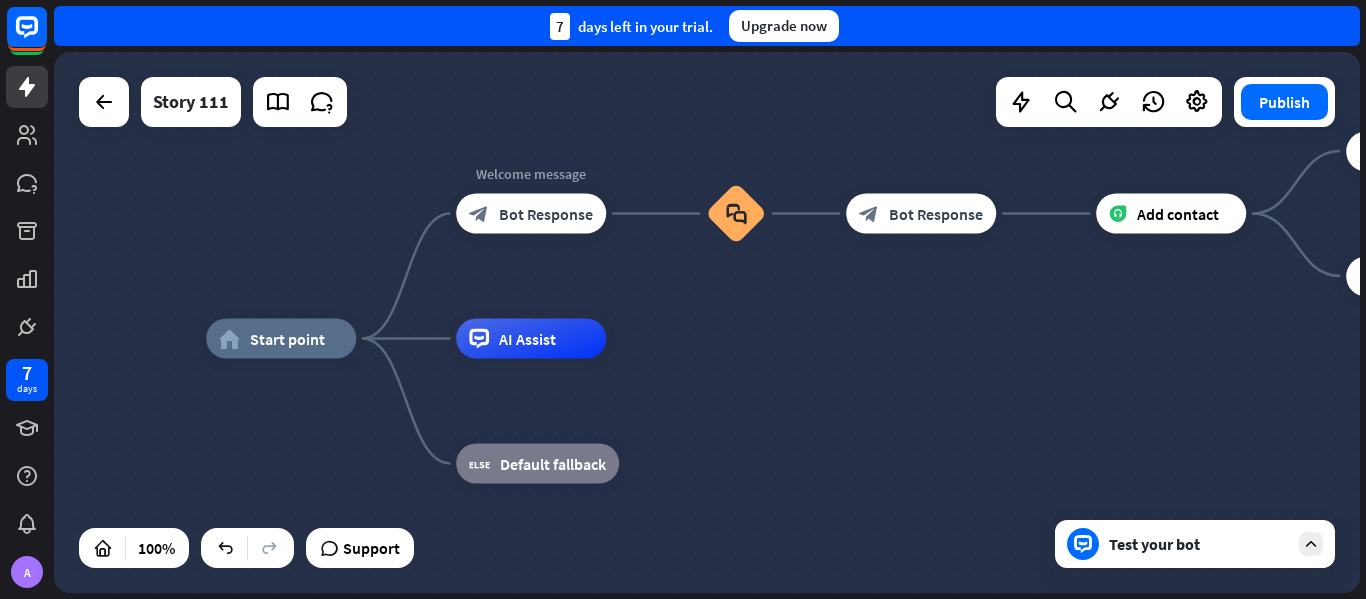 drag, startPoint x: 1213, startPoint y: 296, endPoint x: 852, endPoint y: 314, distance: 361.4485 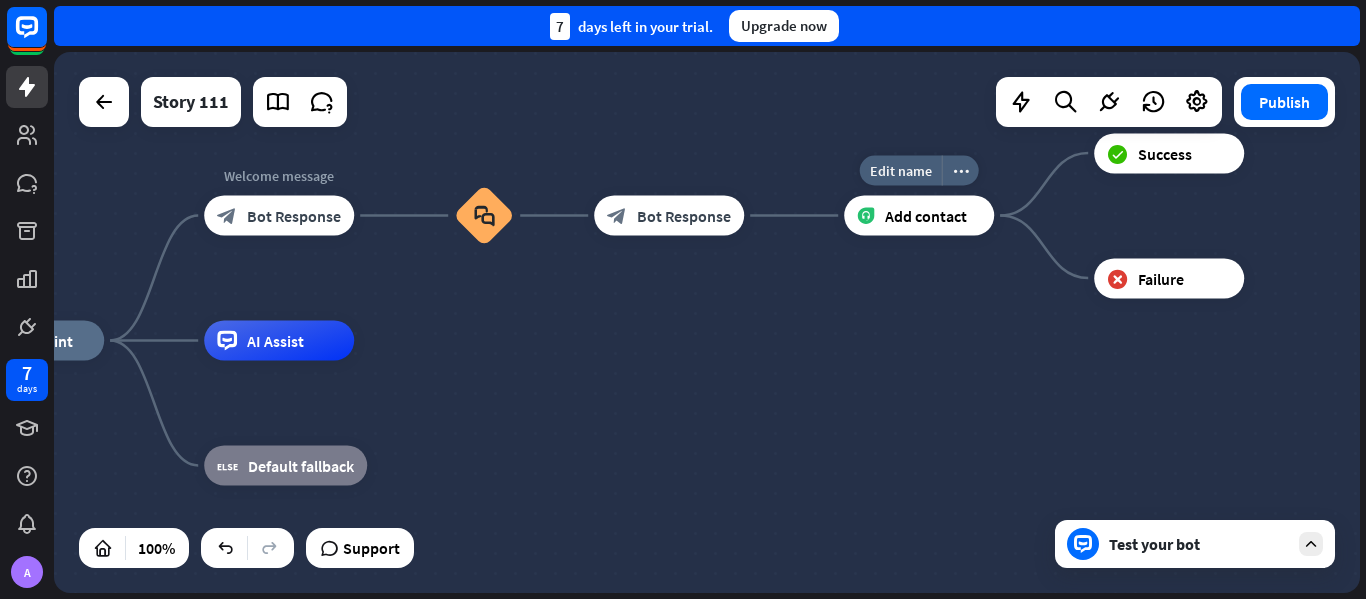 click on "Add contact" at bounding box center (919, 216) 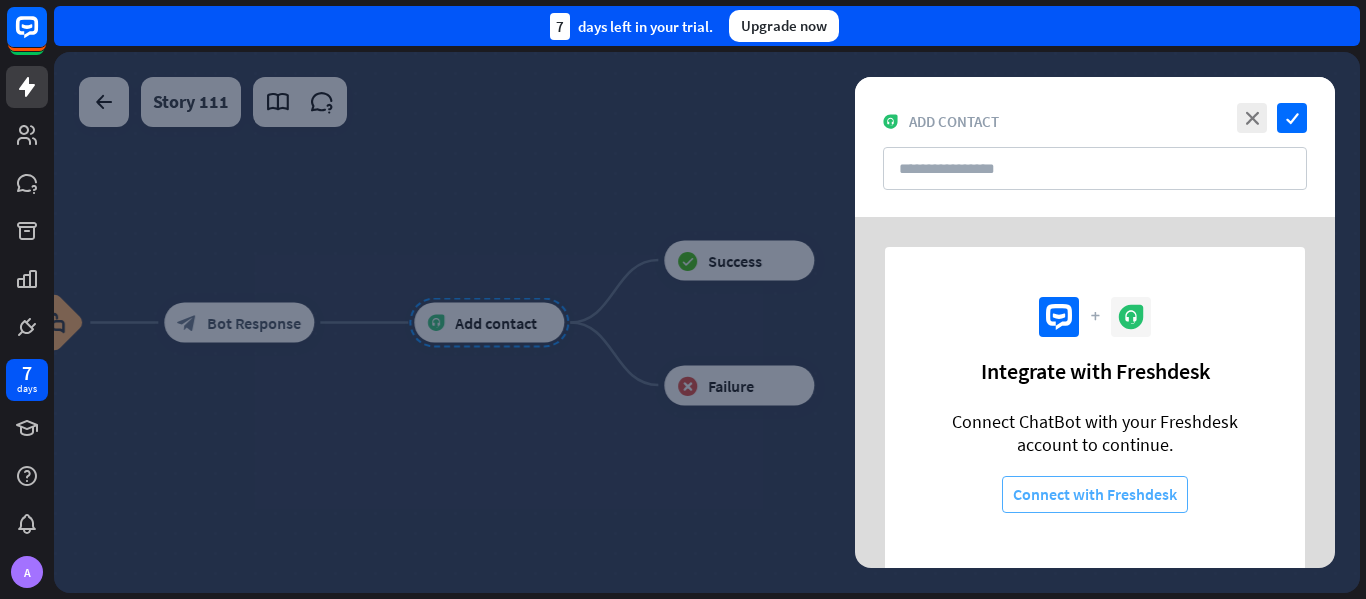 click on "Connect with Freshdesk" at bounding box center [1095, 494] 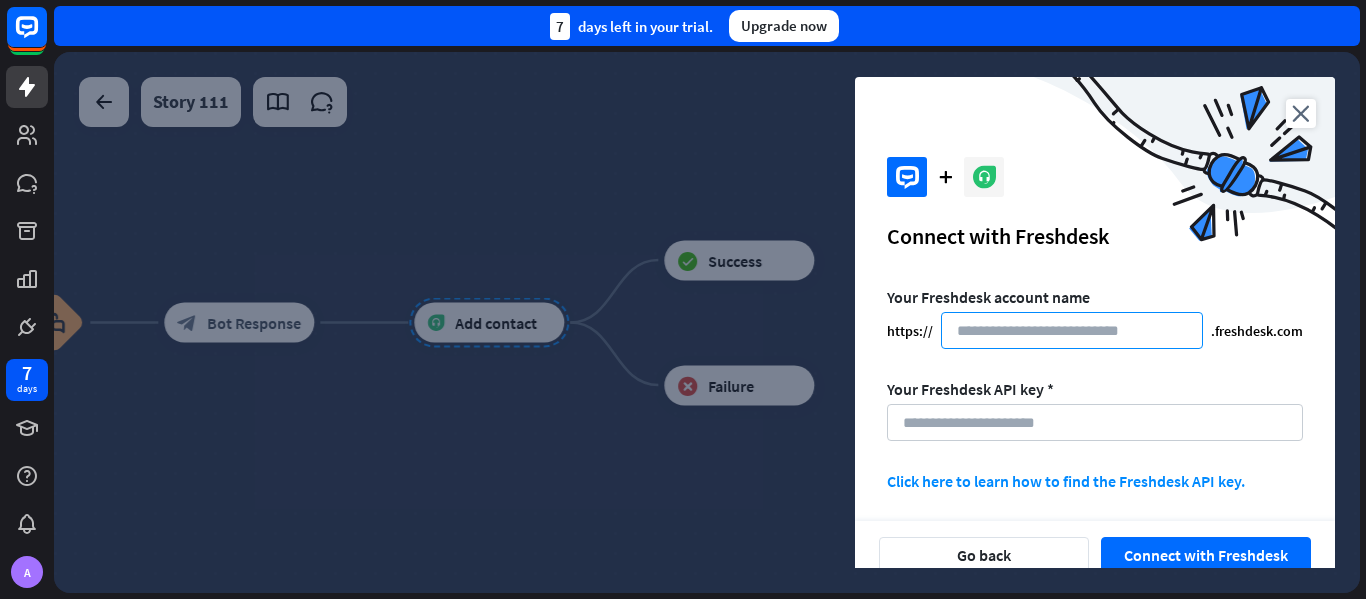 click at bounding box center (1072, 330) 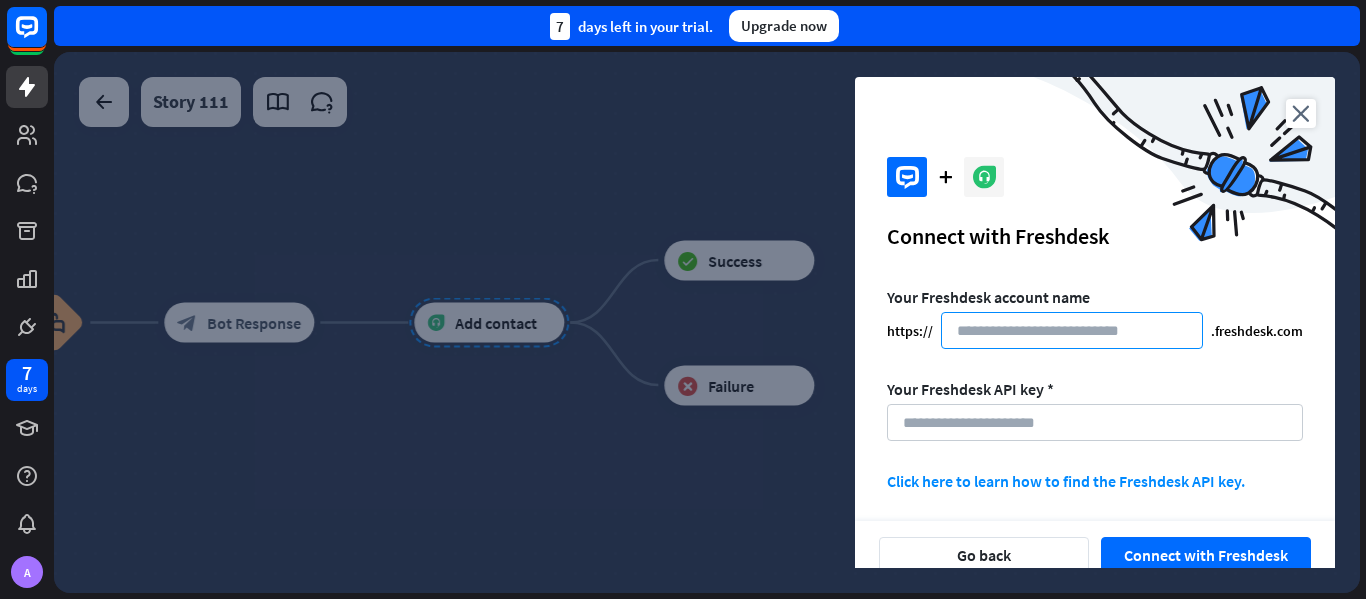 paste on "**********" 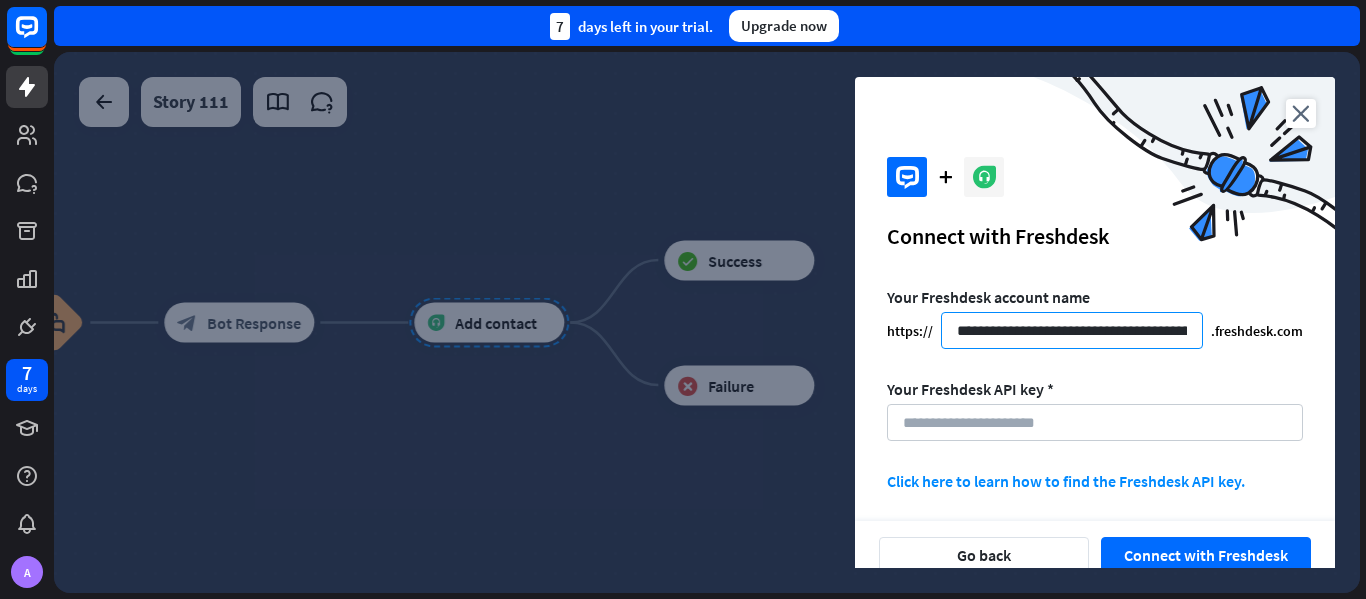 scroll, scrollTop: 0, scrollLeft: 88, axis: horizontal 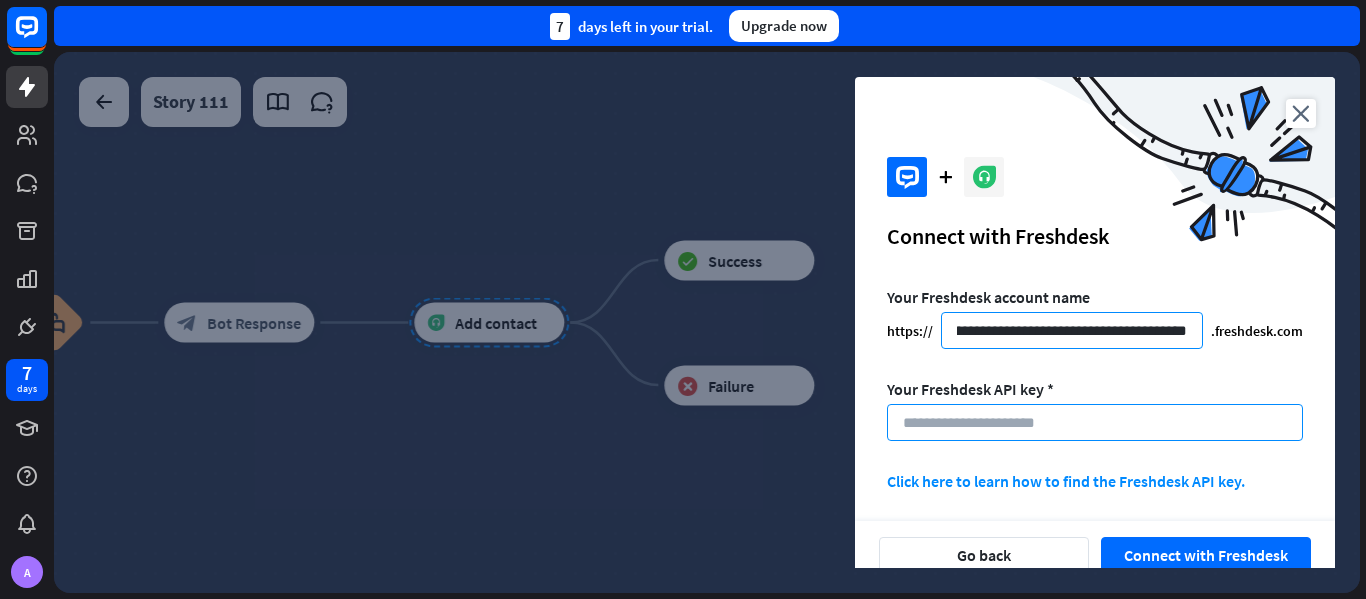 type on "**********" 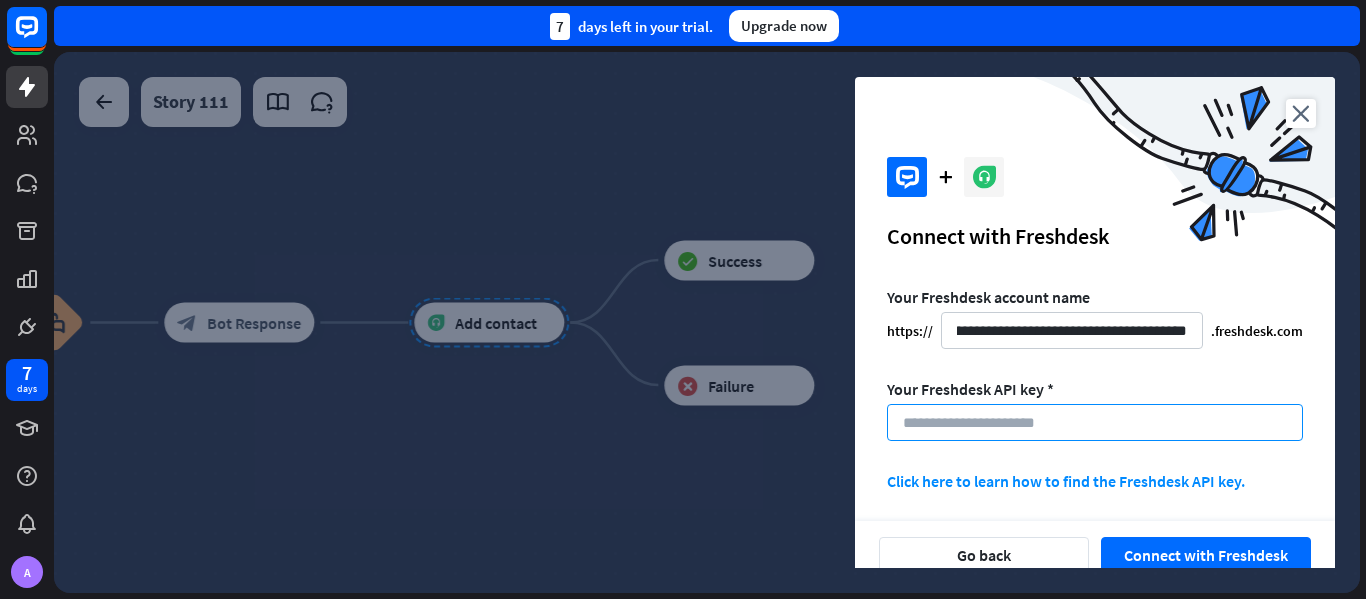 scroll, scrollTop: 0, scrollLeft: 0, axis: both 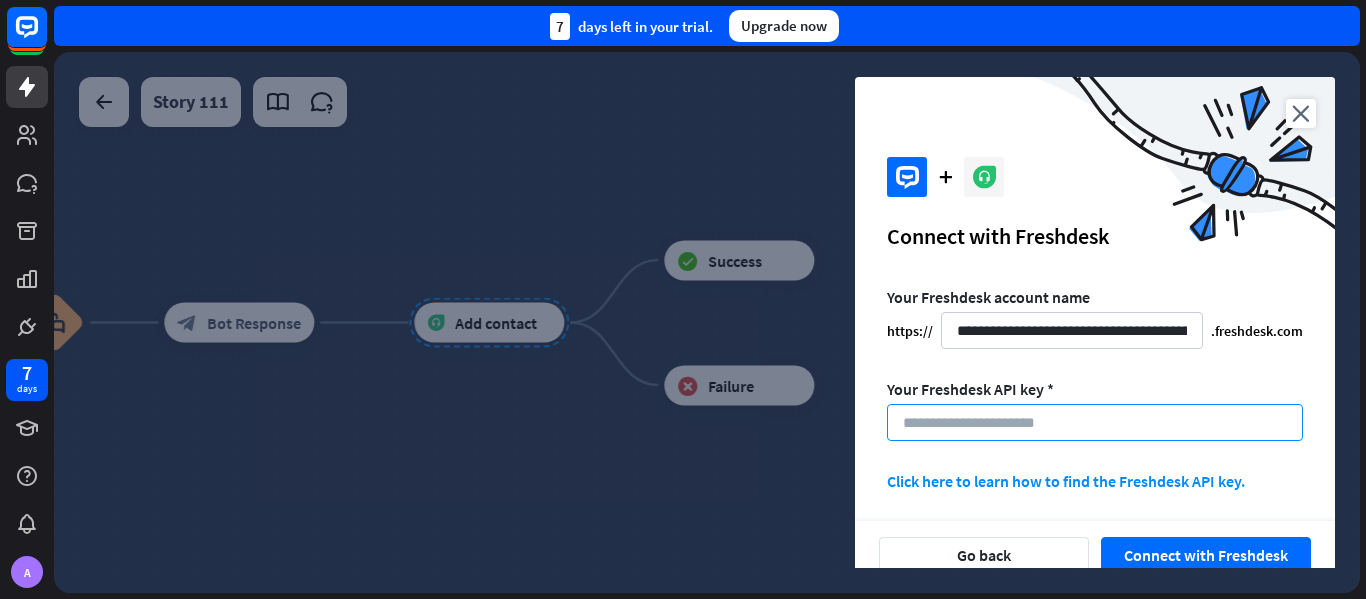 click at bounding box center [1095, 422] 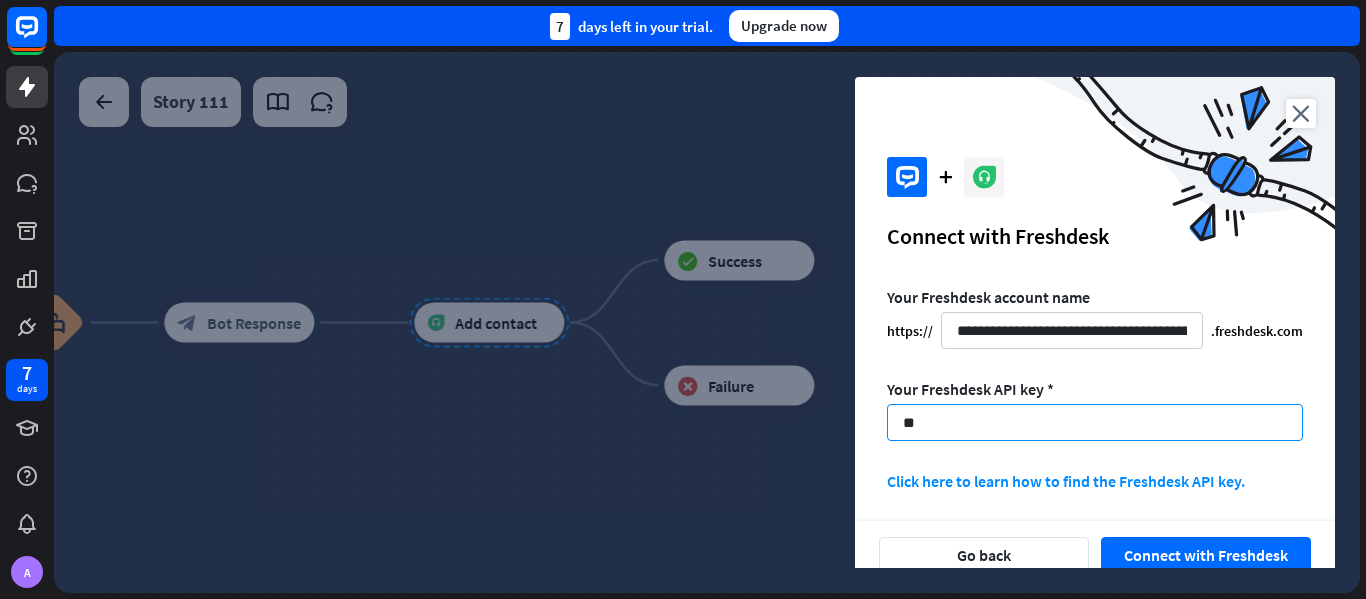 type on "*" 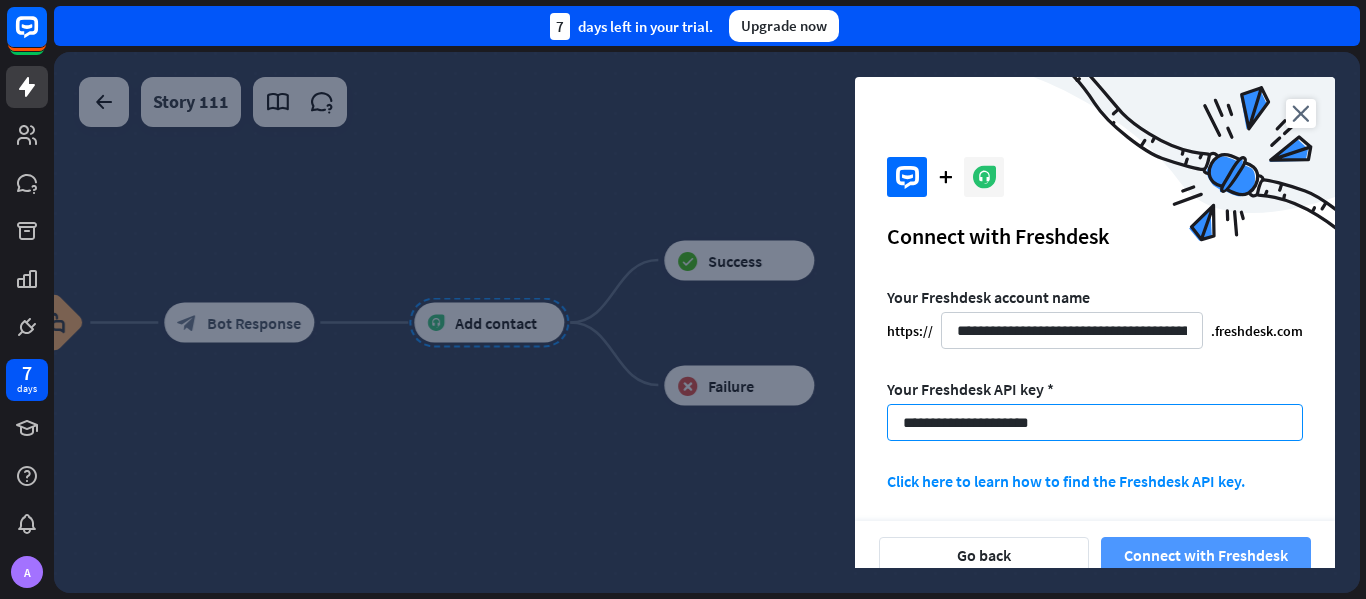 type on "**********" 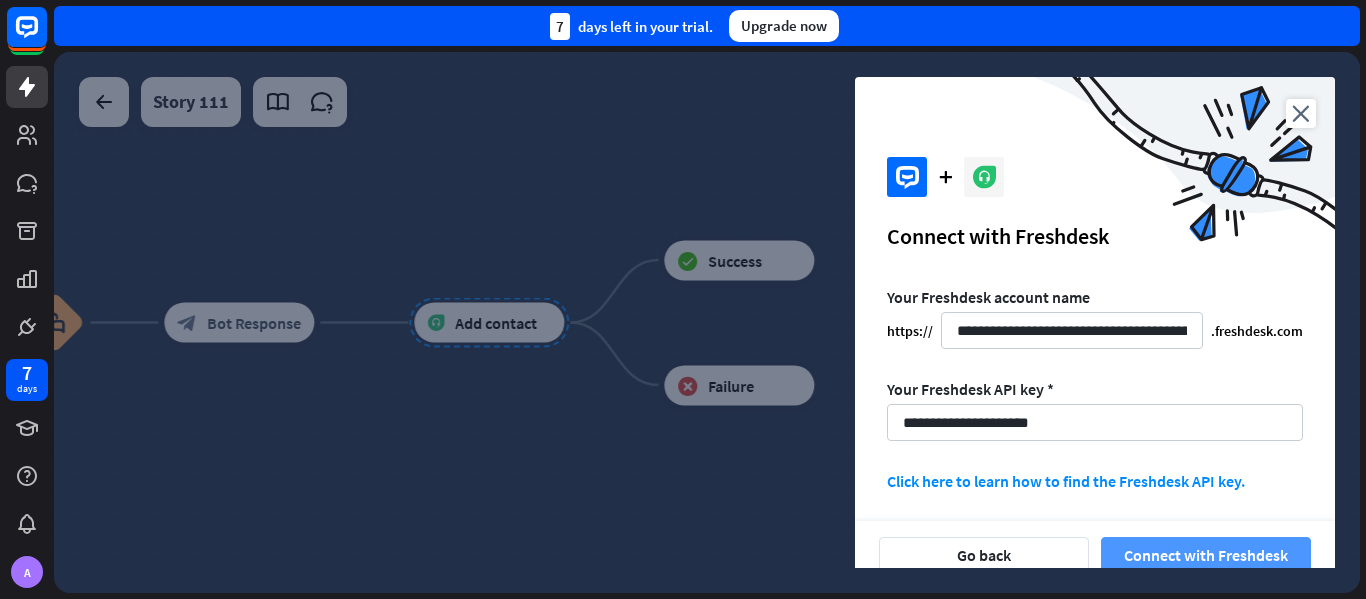 click on "Connect with Freshdesk" at bounding box center [1206, 555] 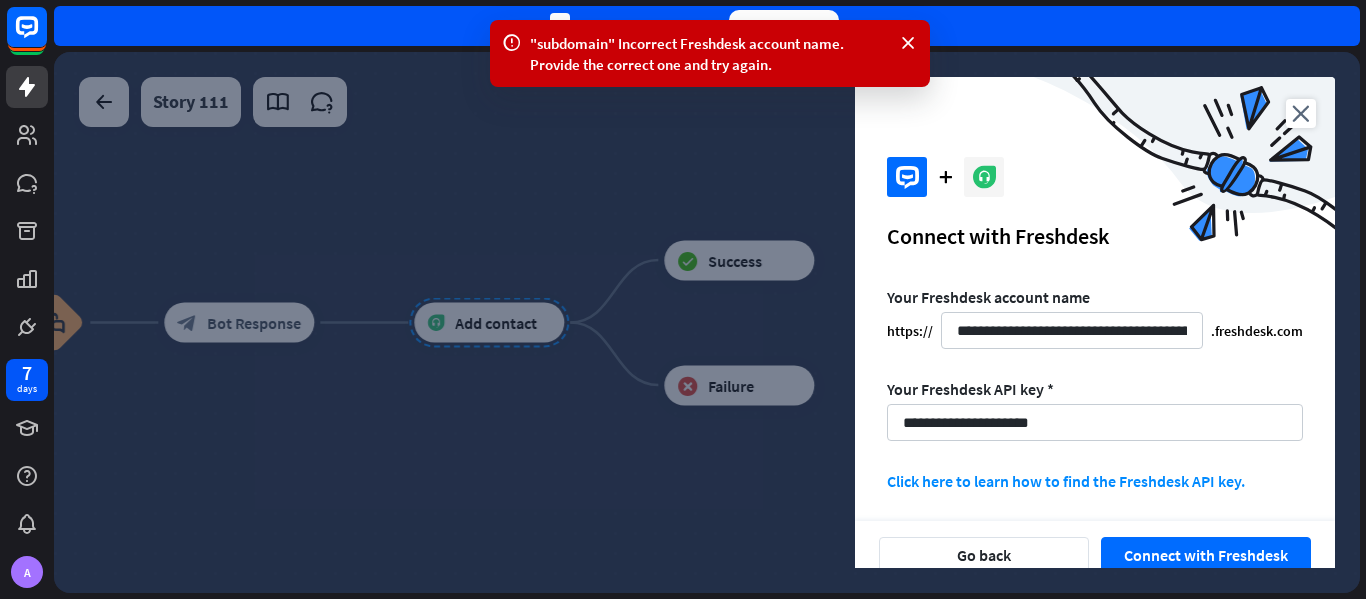 scroll, scrollTop: 22, scrollLeft: 0, axis: vertical 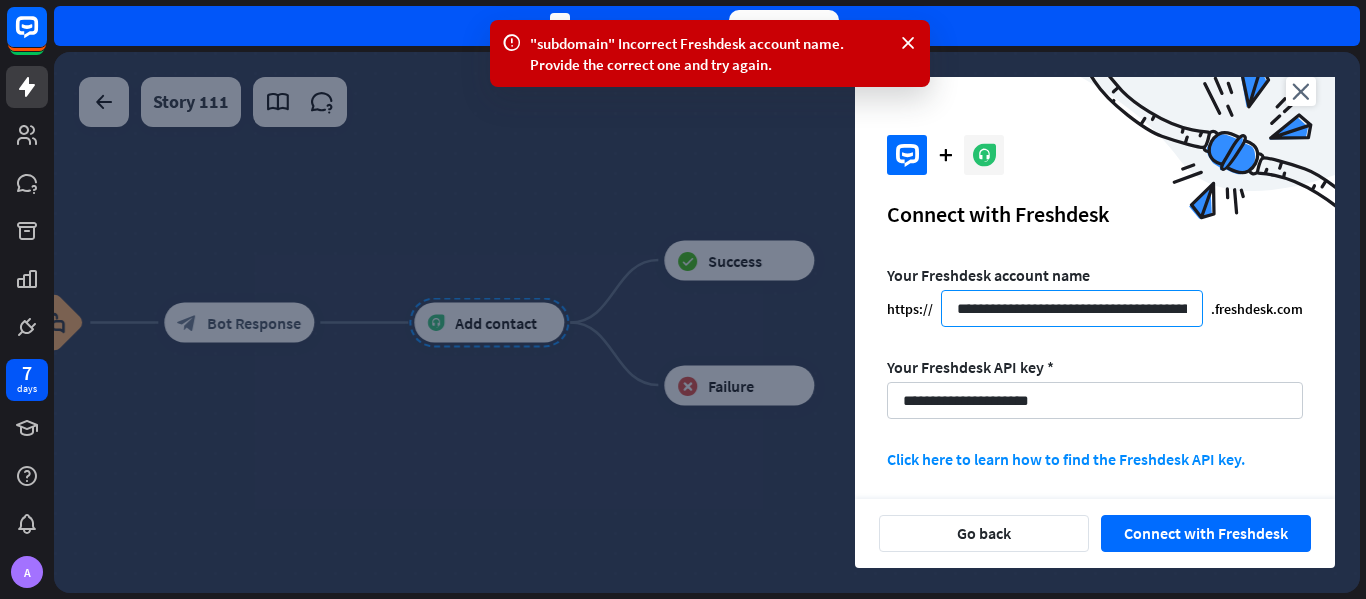 drag, startPoint x: 1190, startPoint y: 306, endPoint x: 927, endPoint y: 328, distance: 263.91855 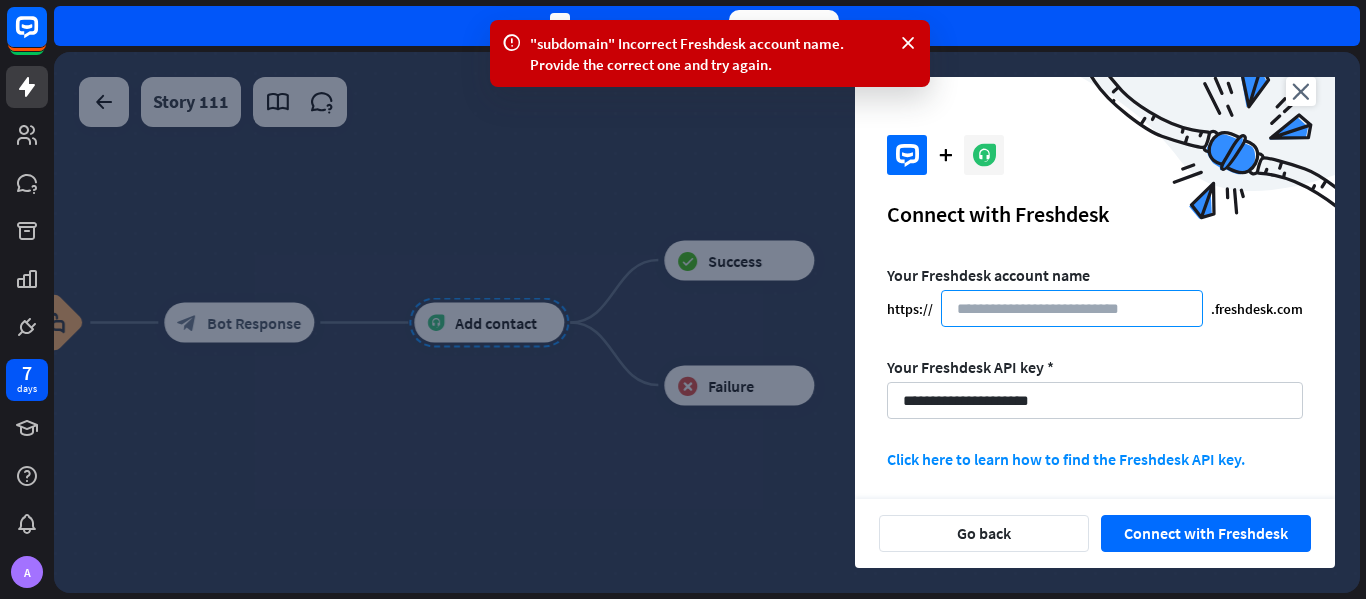 drag, startPoint x: 1063, startPoint y: 315, endPoint x: 838, endPoint y: 315, distance: 225 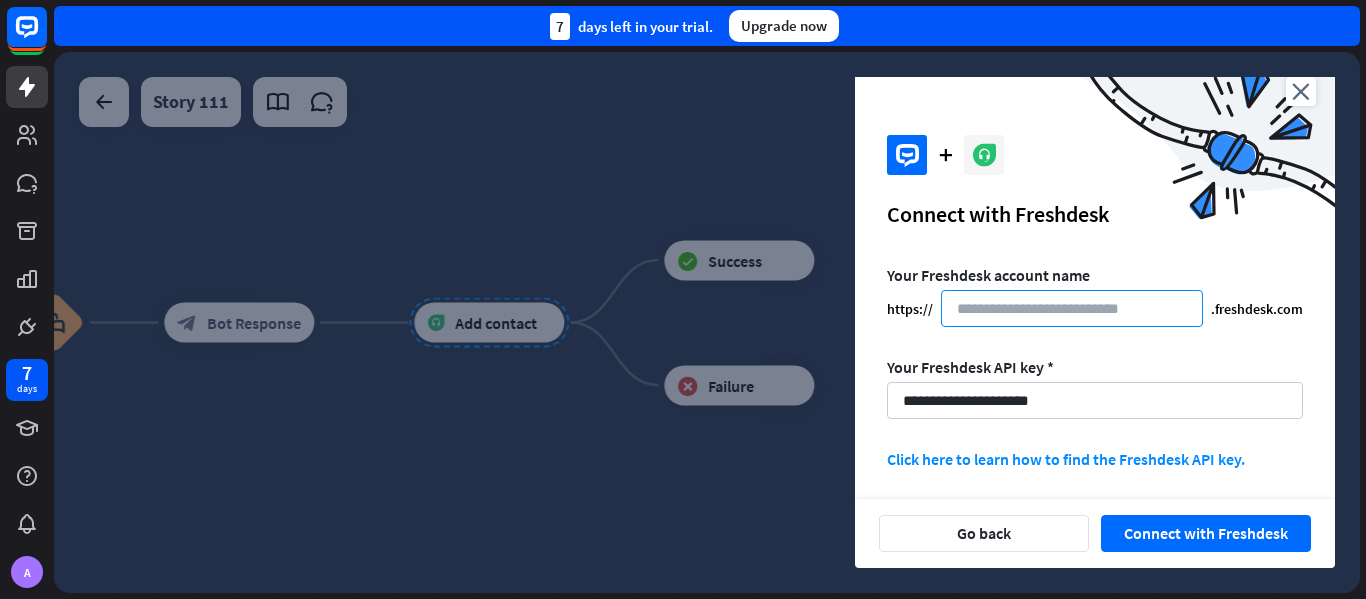 paste on "**********" 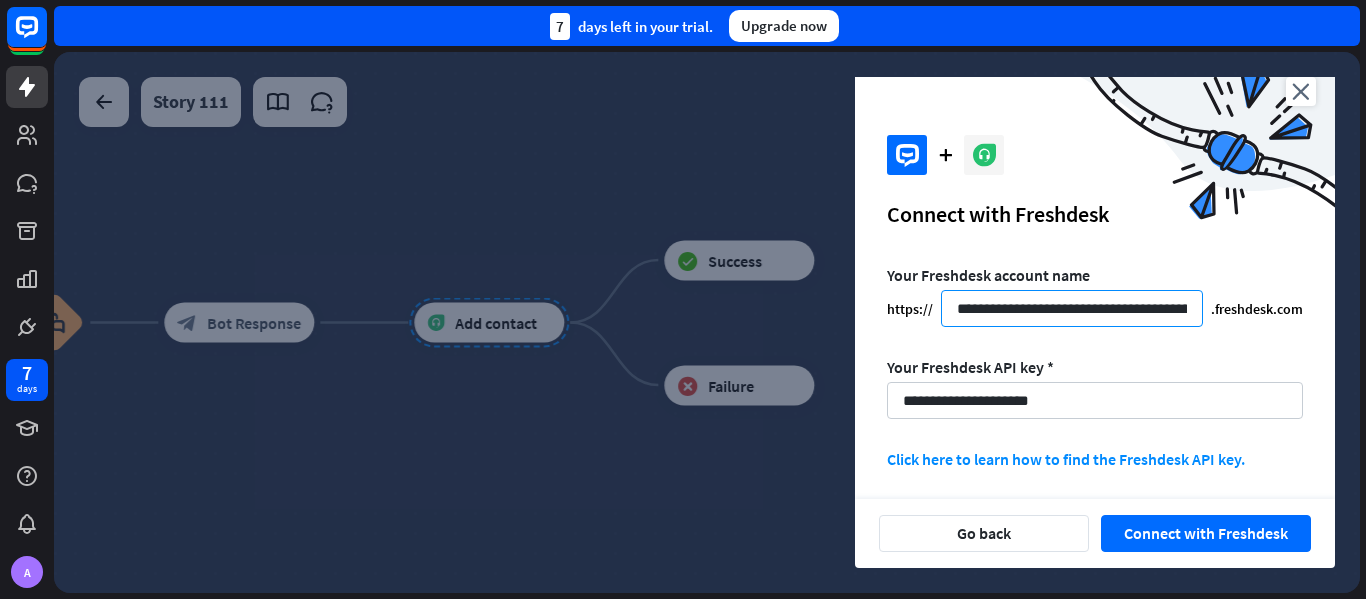 scroll, scrollTop: 0, scrollLeft: 88, axis: horizontal 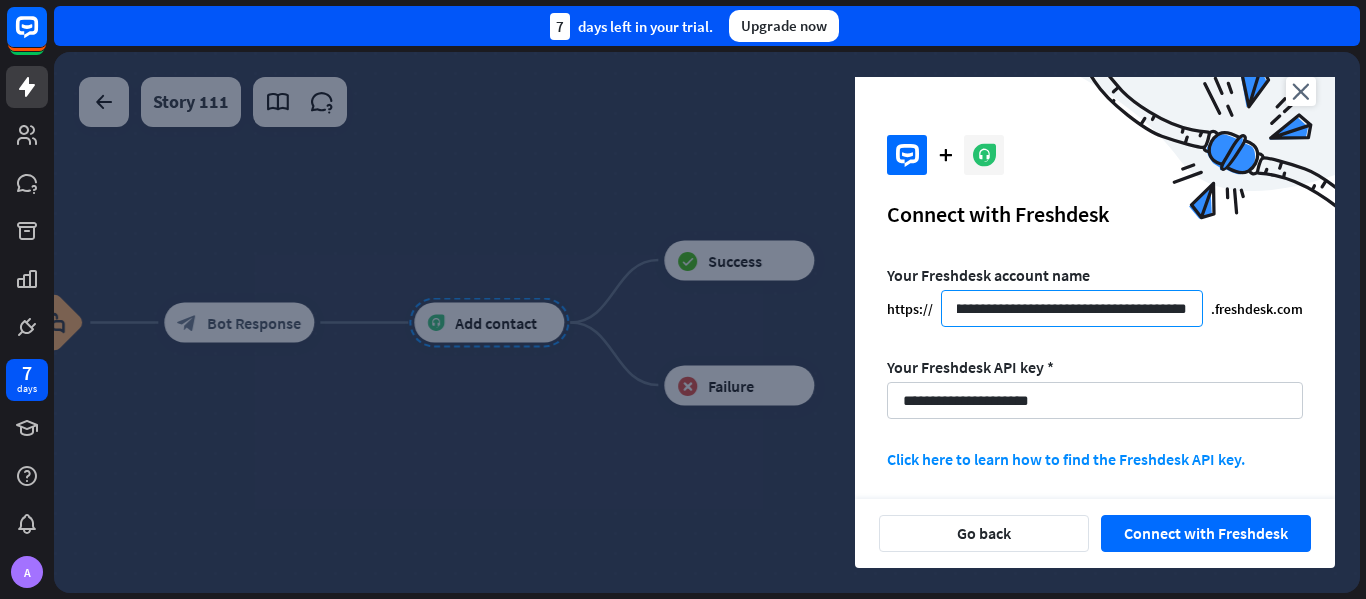drag, startPoint x: 1026, startPoint y: 309, endPoint x: 1260, endPoint y: 331, distance: 235.0319 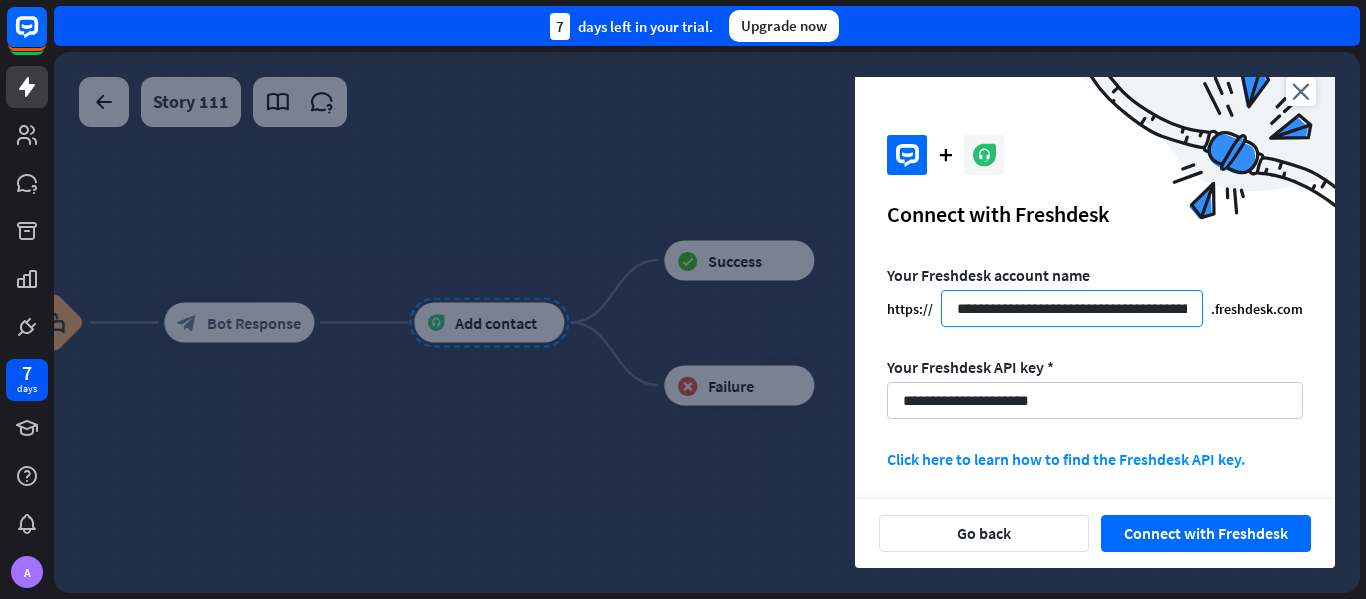 drag, startPoint x: 1000, startPoint y: 307, endPoint x: 806, endPoint y: 309, distance: 194.01031 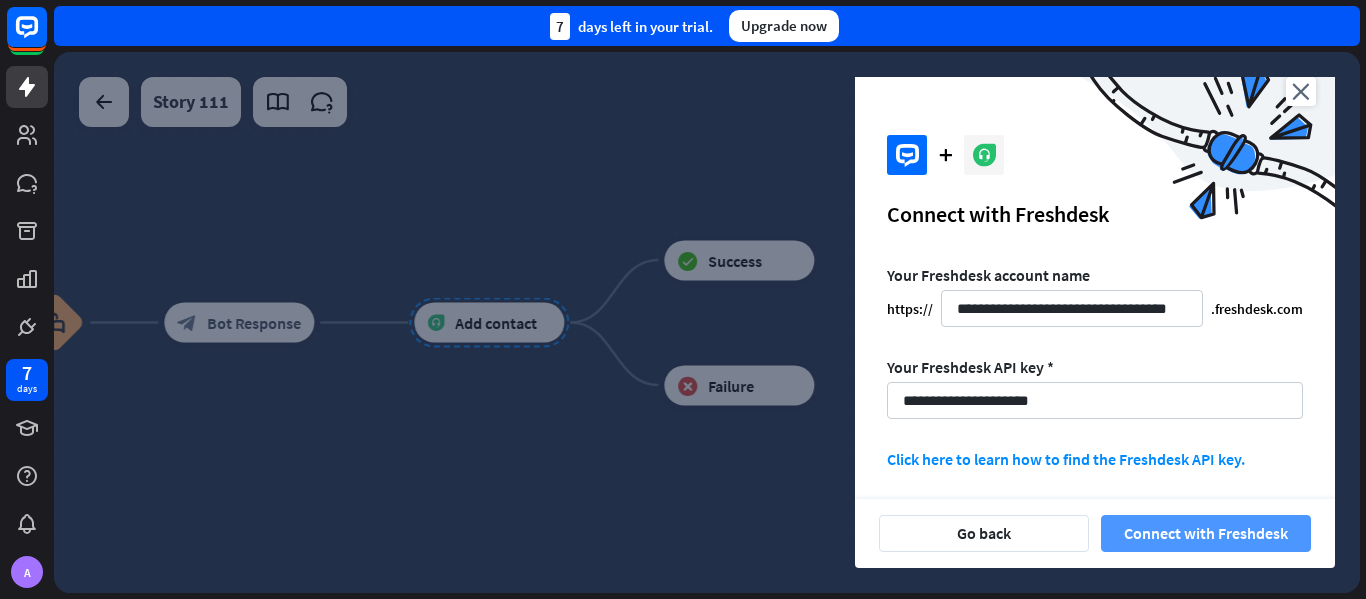 click on "Connect with Freshdesk" at bounding box center [1206, 533] 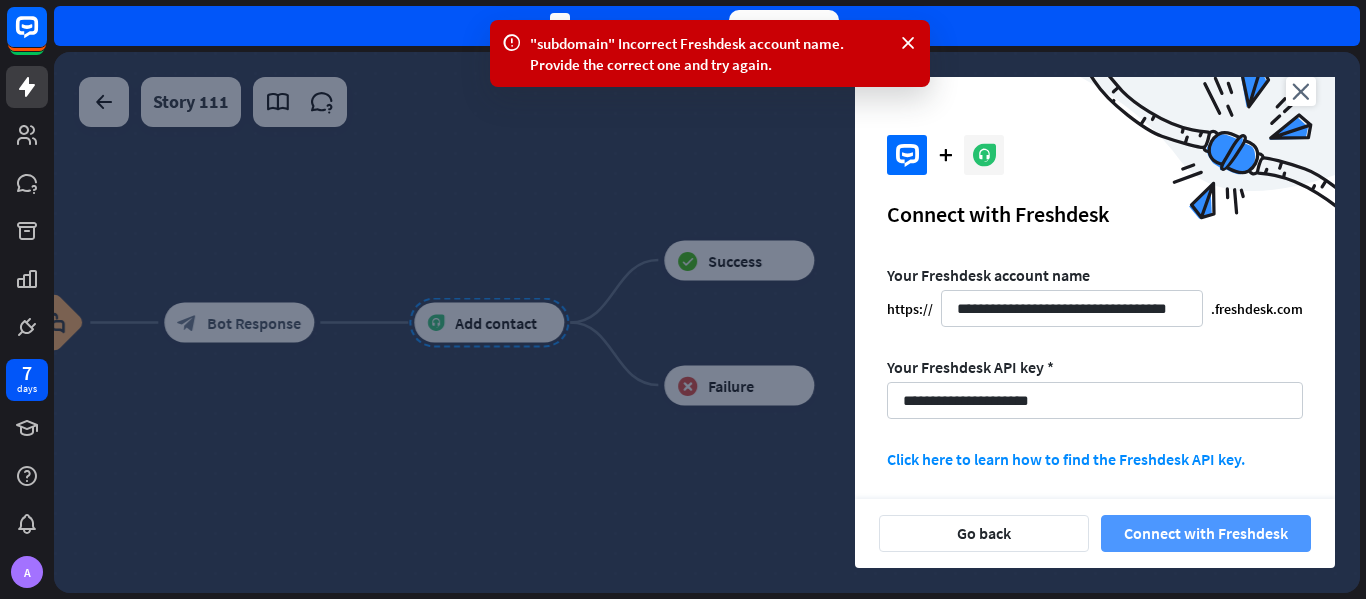 click on "Connect with Freshdesk" at bounding box center [1206, 533] 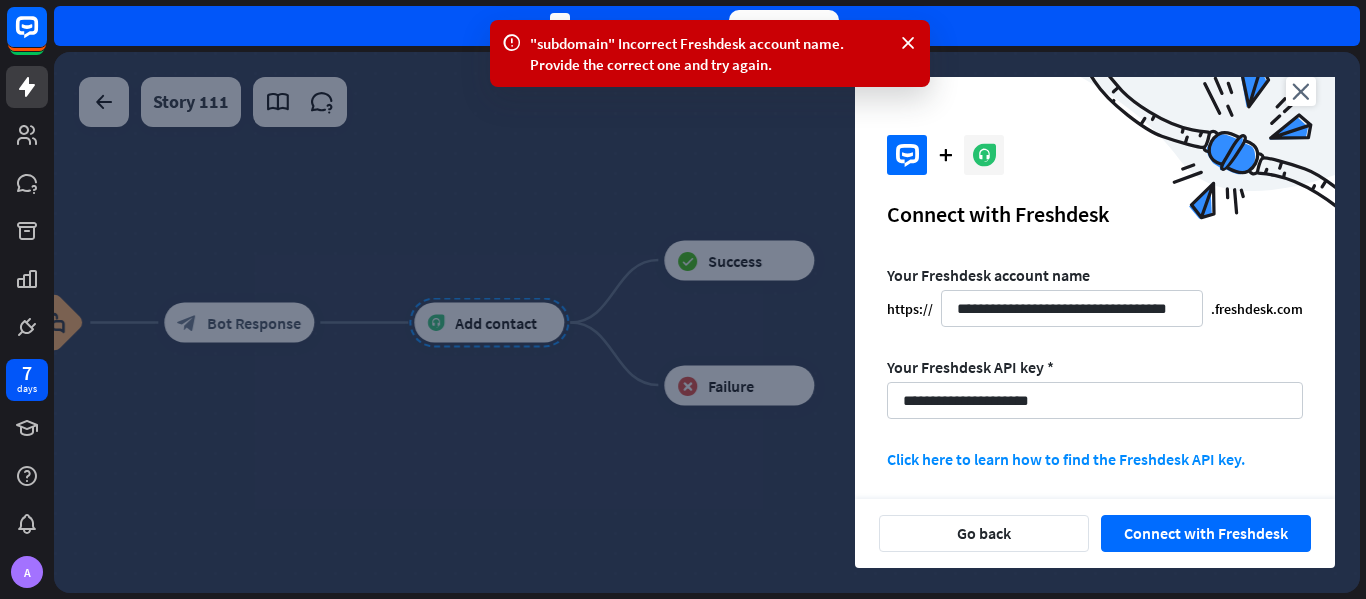 click on "Click here to learn how to find the Freshdesk API key." at bounding box center (1066, 459) 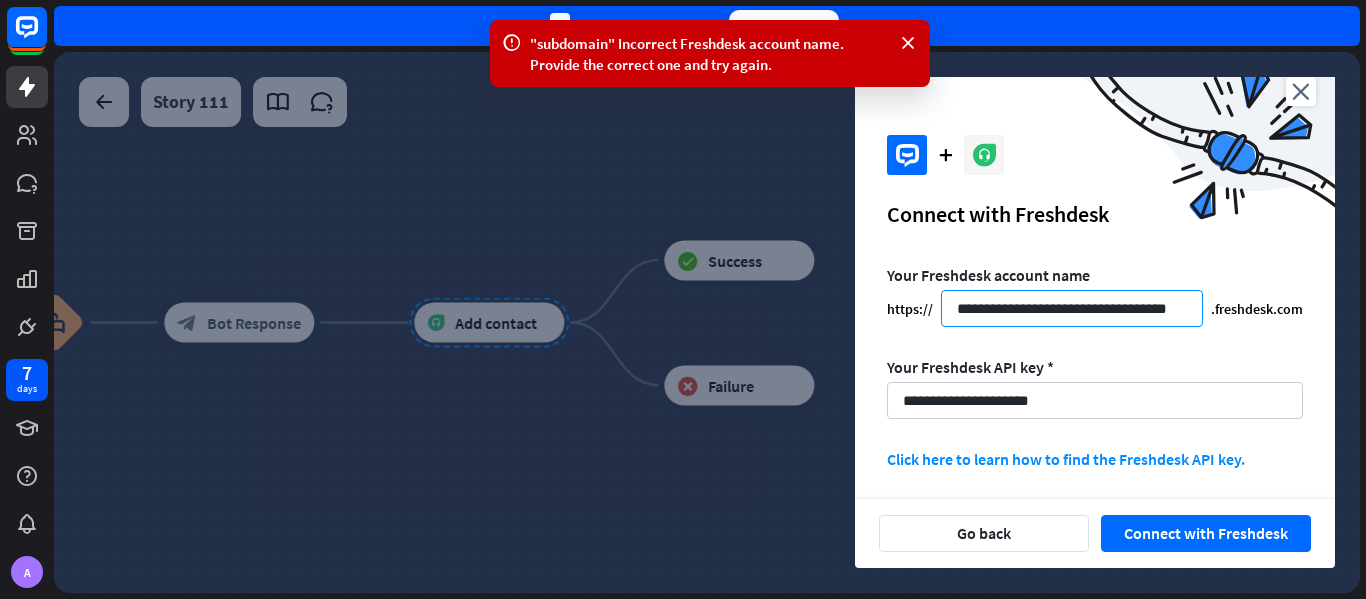 scroll, scrollTop: 0, scrollLeft: 42, axis: horizontal 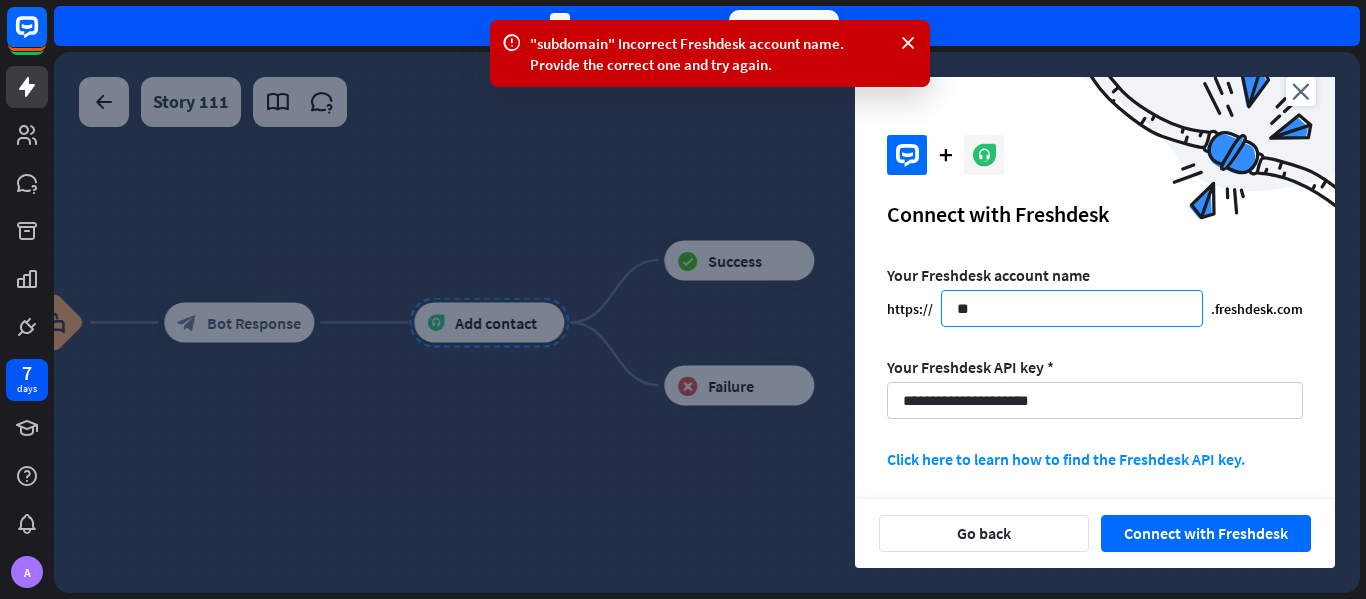 type on "*" 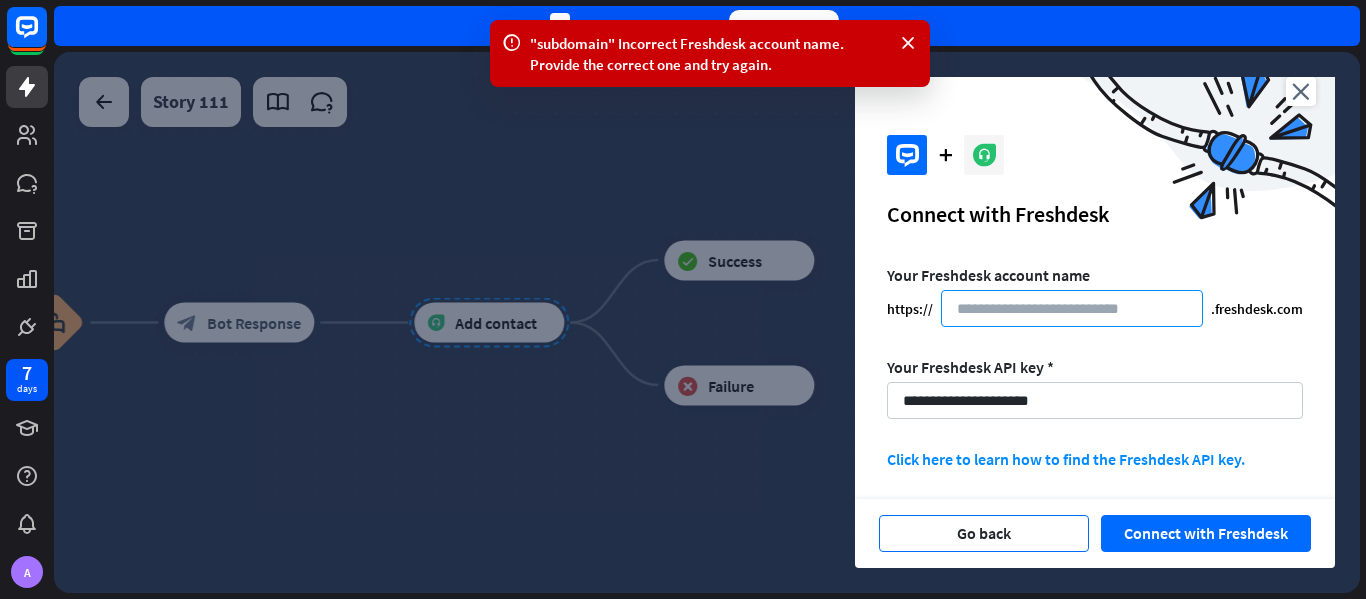 type 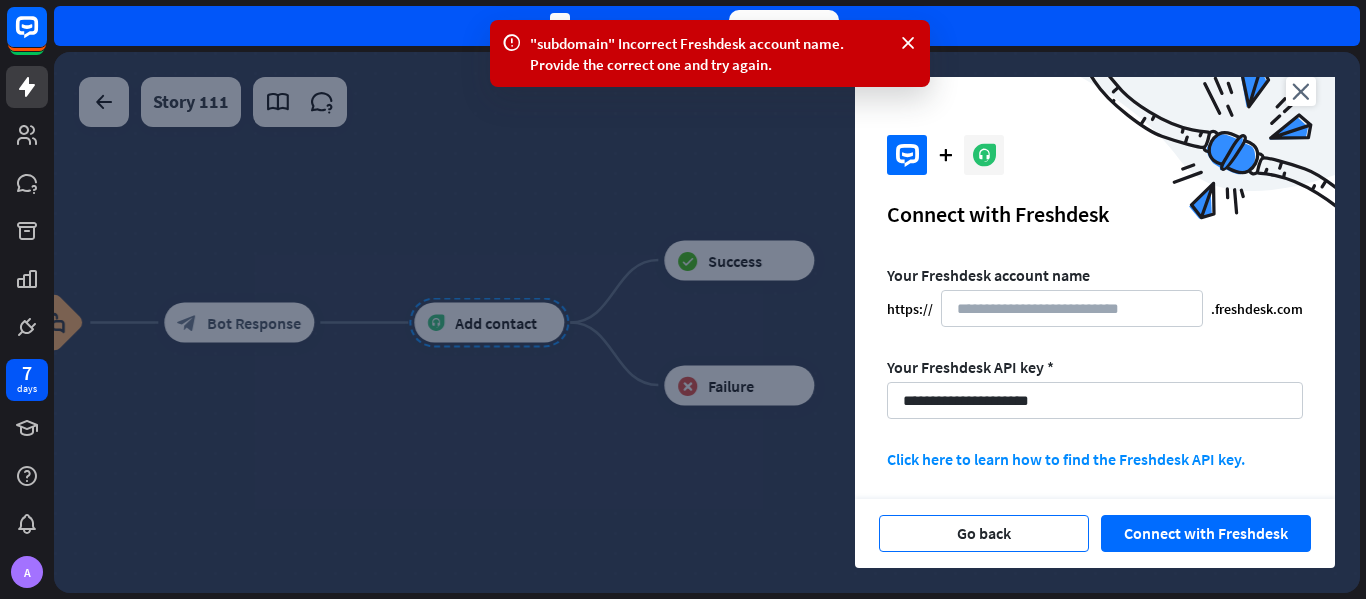 click on "Go back" at bounding box center (984, 533) 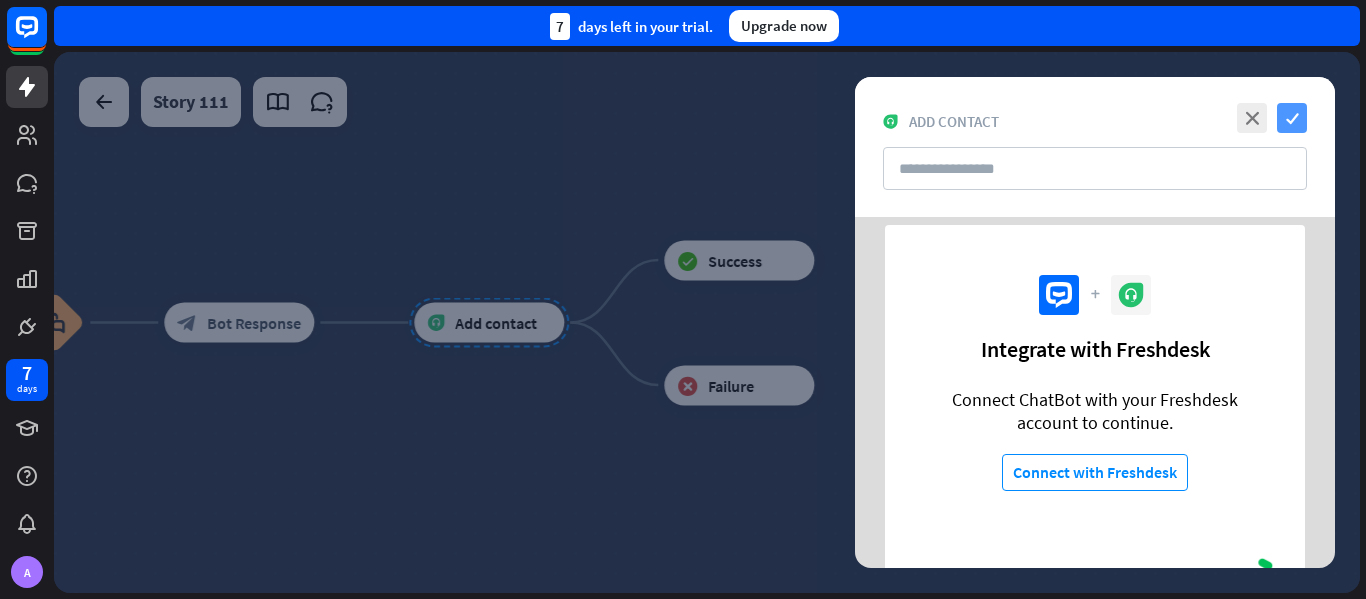 click on "check" at bounding box center [1292, 118] 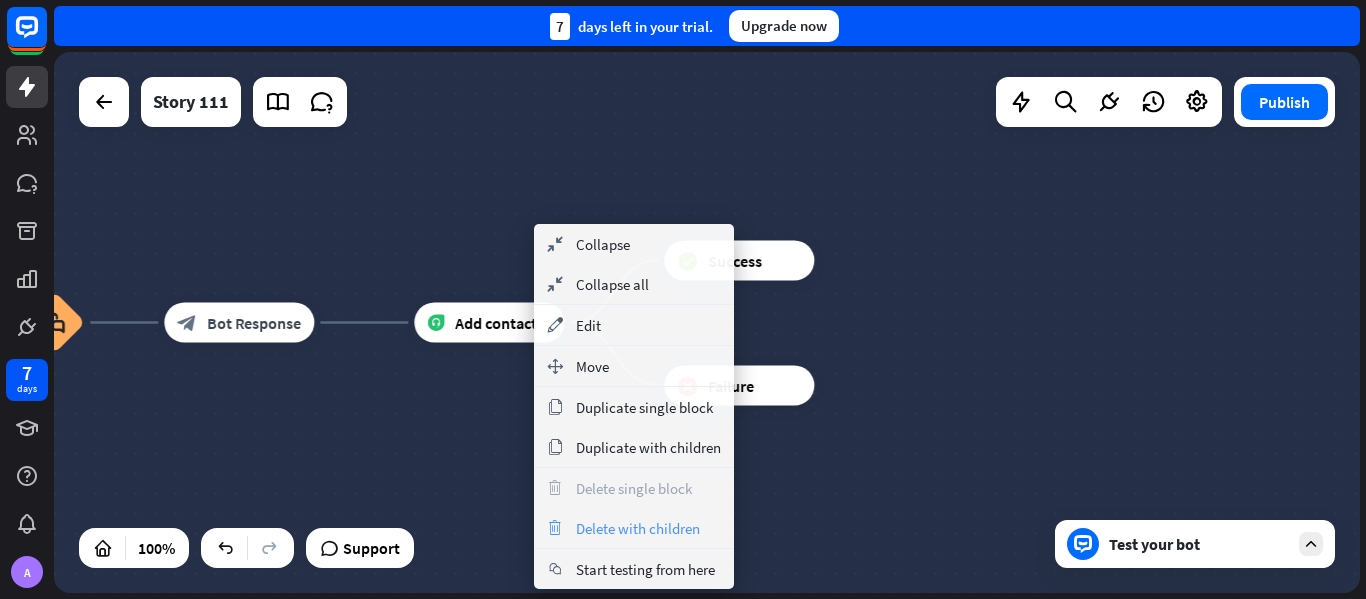 click on "Delete with children" at bounding box center [638, 528] 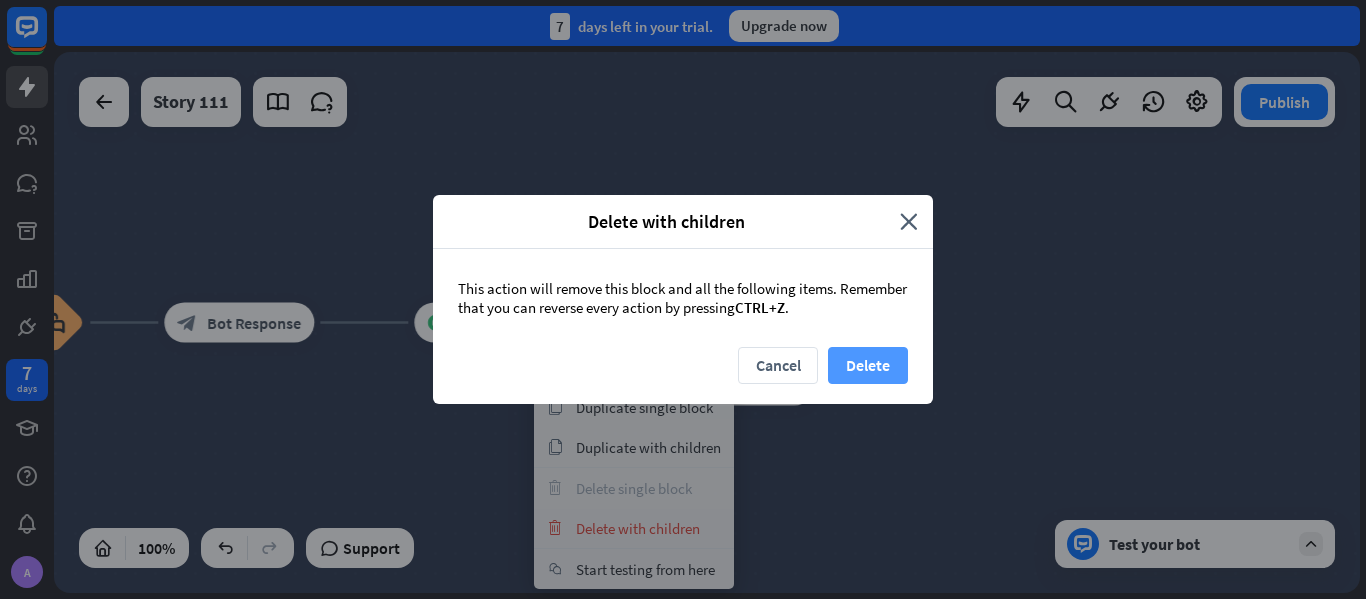 click on "Delete" at bounding box center (868, 365) 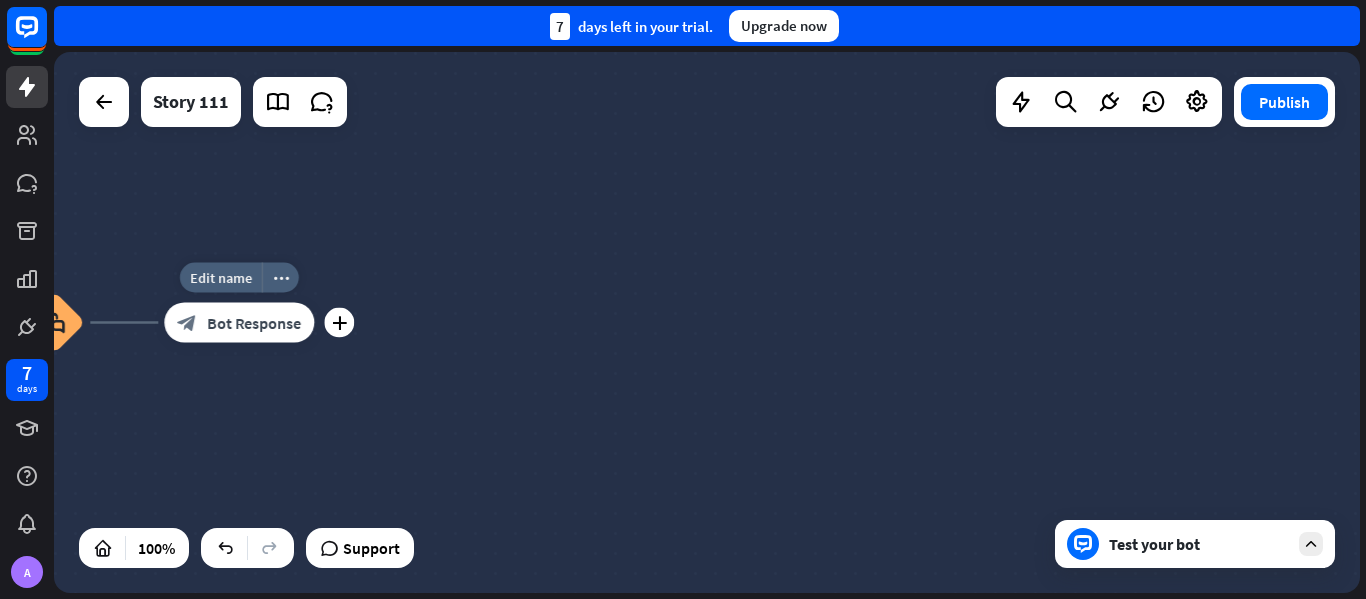 click on "plus" at bounding box center [339, 323] 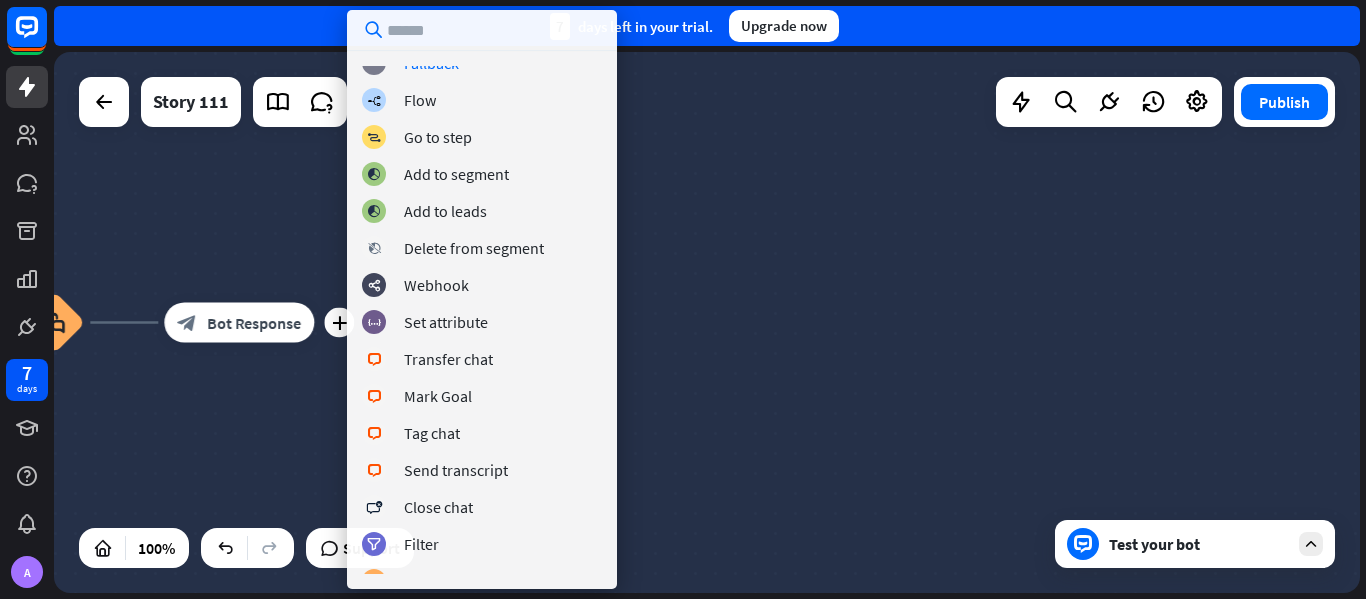 scroll, scrollTop: 185, scrollLeft: 0, axis: vertical 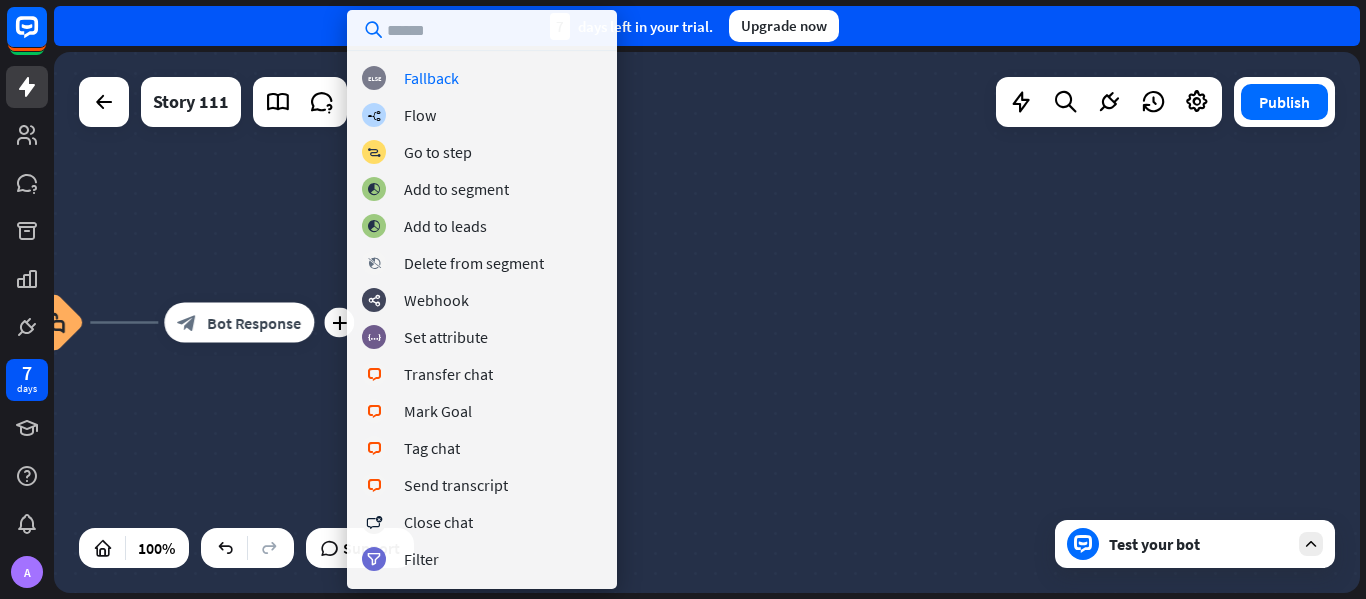 click at bounding box center [482, 30] 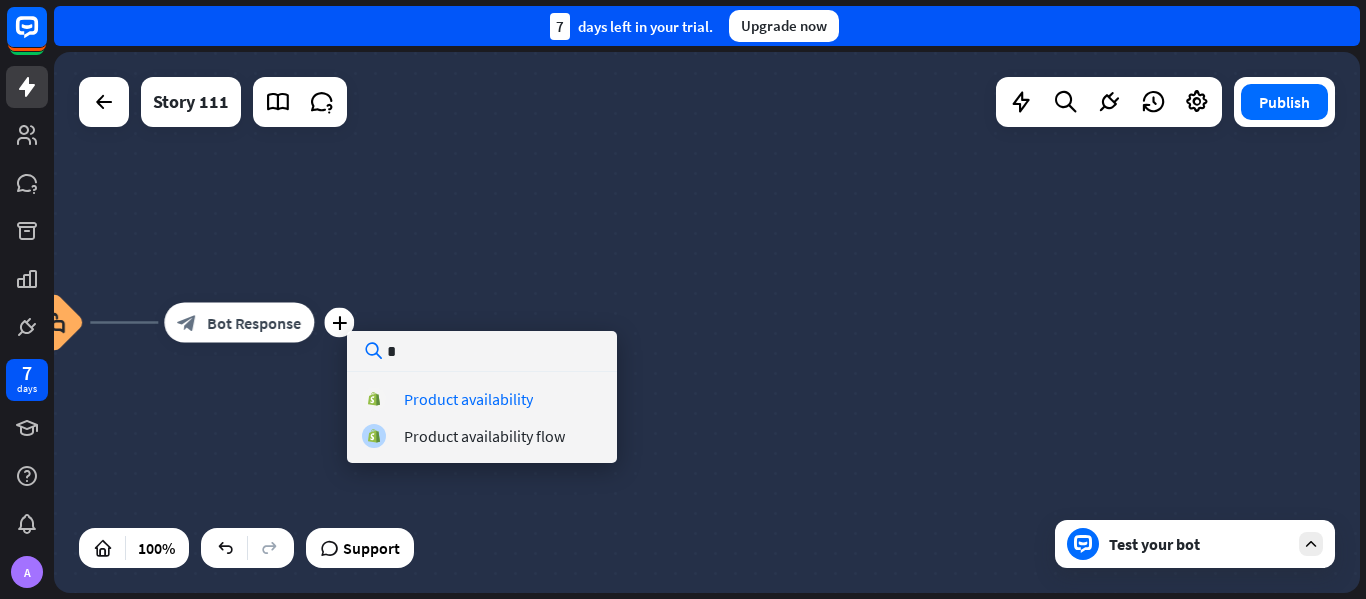 scroll, scrollTop: 0, scrollLeft: 0, axis: both 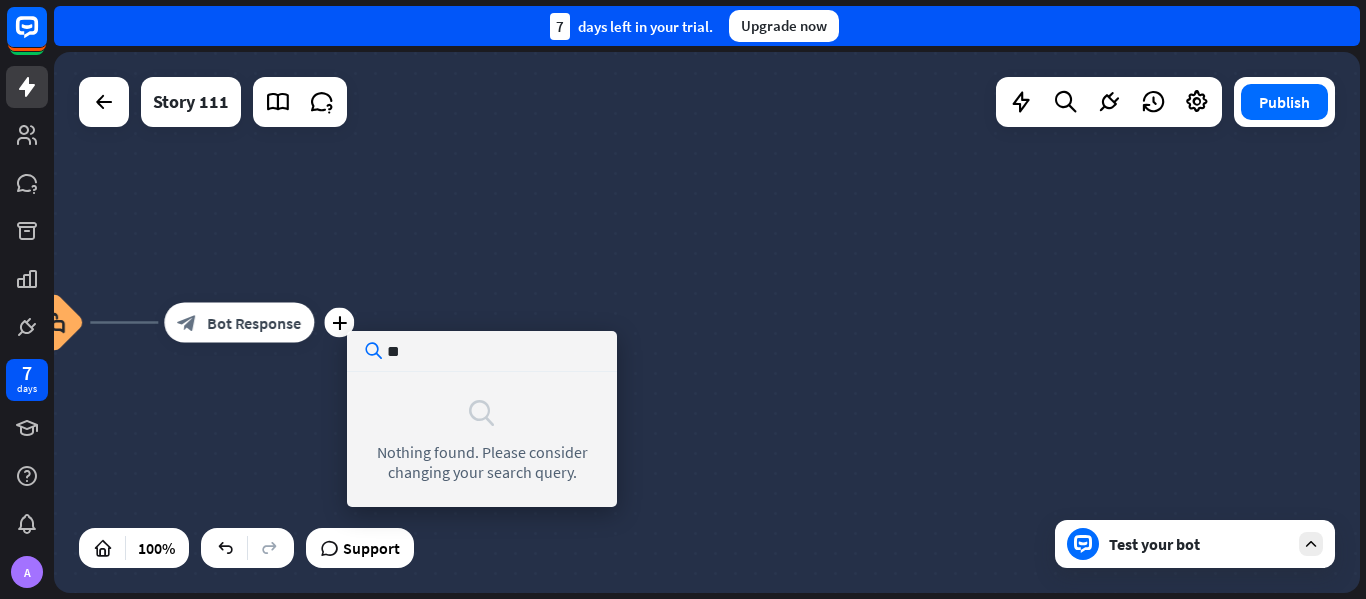 type on "*" 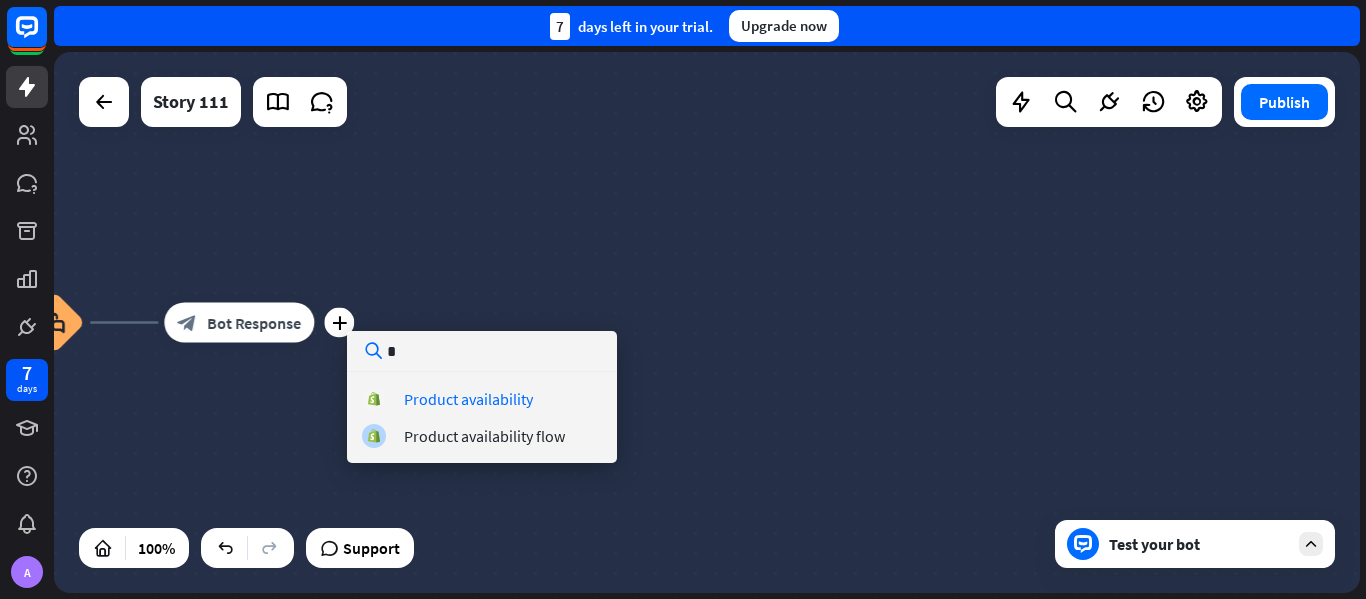 type 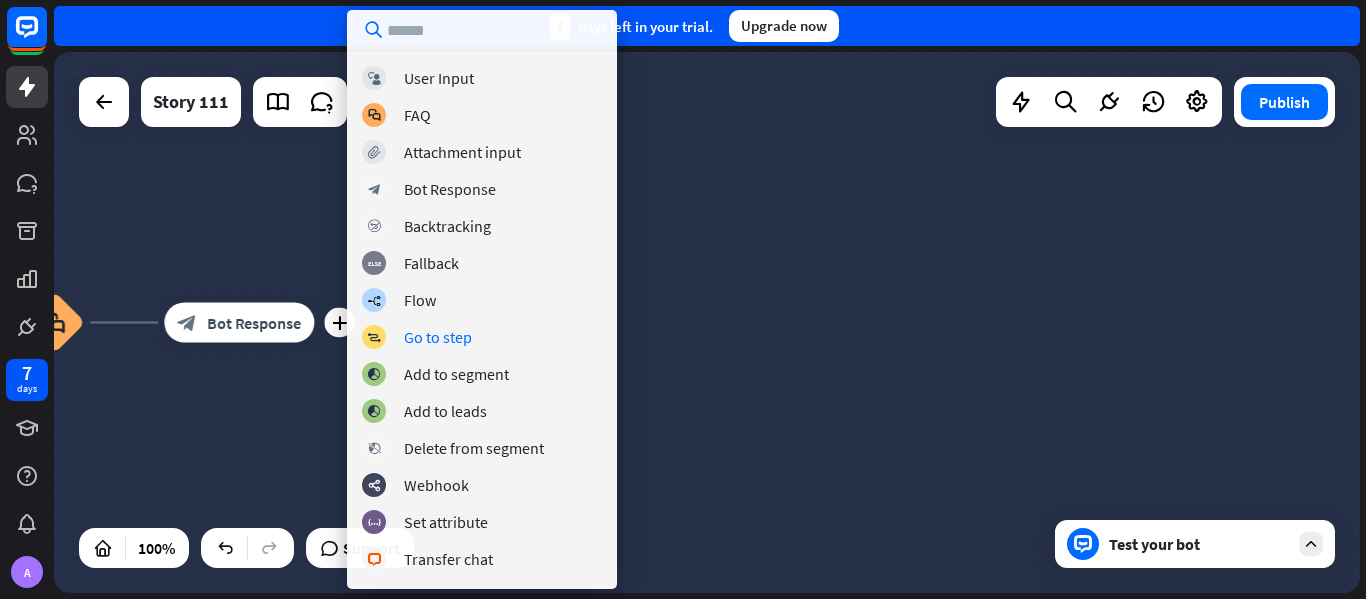 click on "home_2   Start point                 Welcome message   block_bot_response   Bot Response                   block_faq               plus     block_bot_response   Bot Response                     AI Assist                   block_fallback   Default fallback" at bounding box center (707, 322) 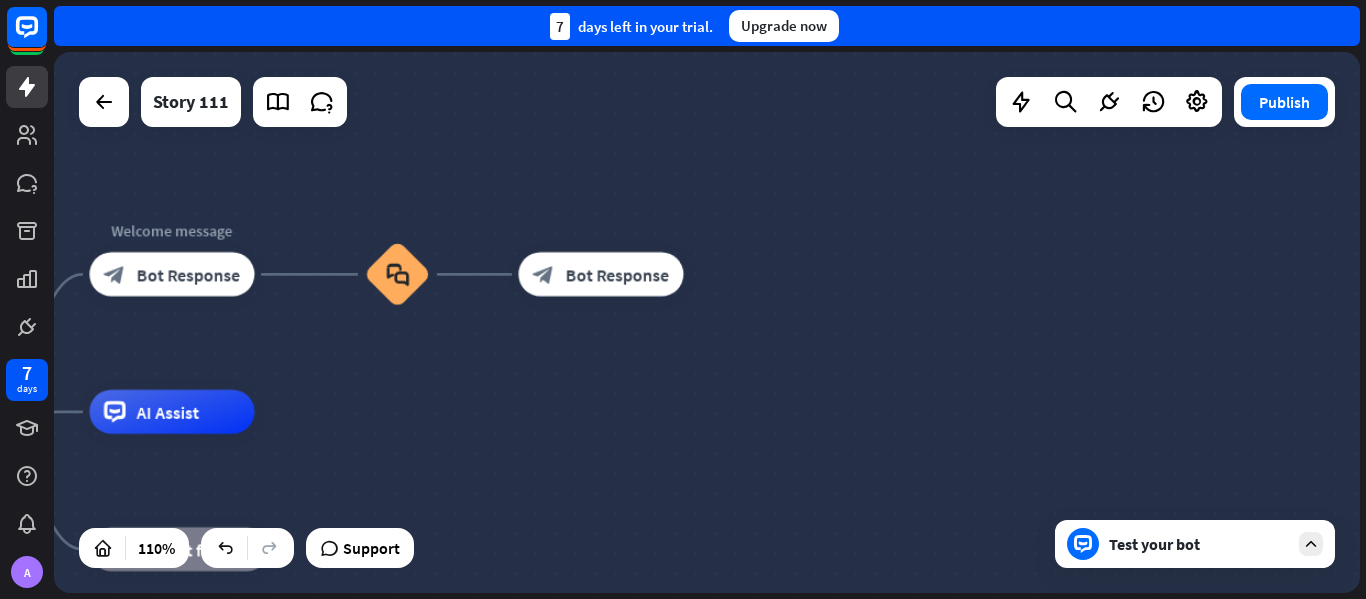 drag, startPoint x: 853, startPoint y: 355, endPoint x: 1365, endPoint y: 313, distance: 513.7198 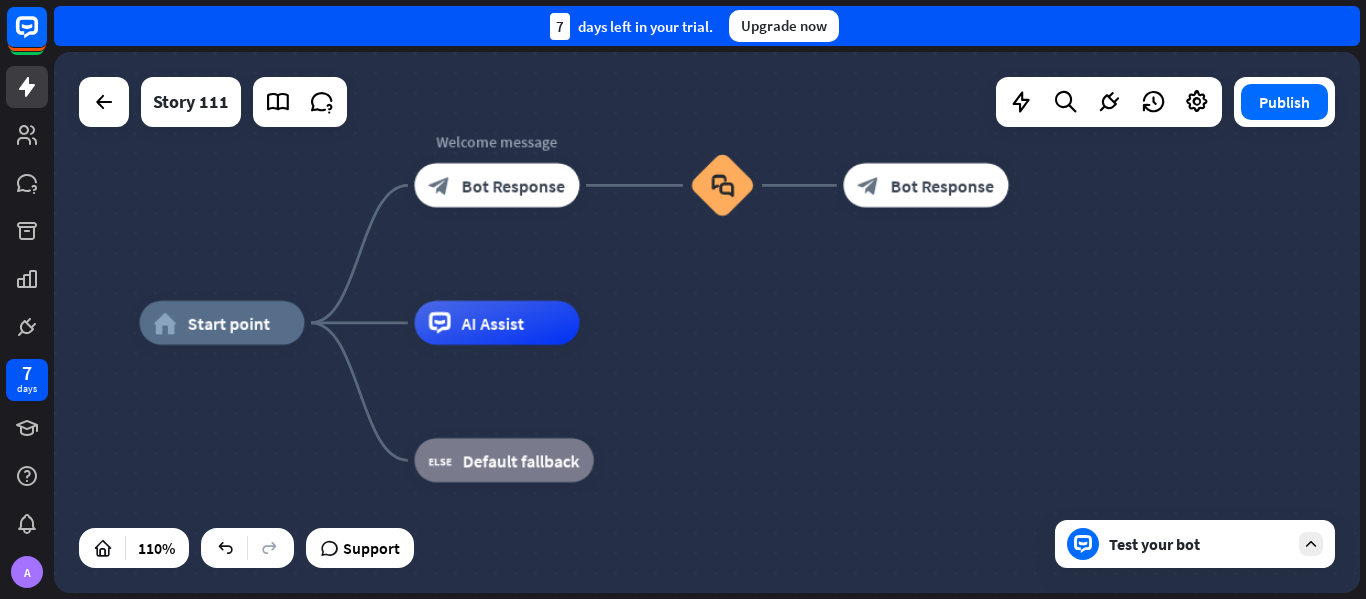 drag, startPoint x: 893, startPoint y: 419, endPoint x: 1129, endPoint y: 327, distance: 253.29825 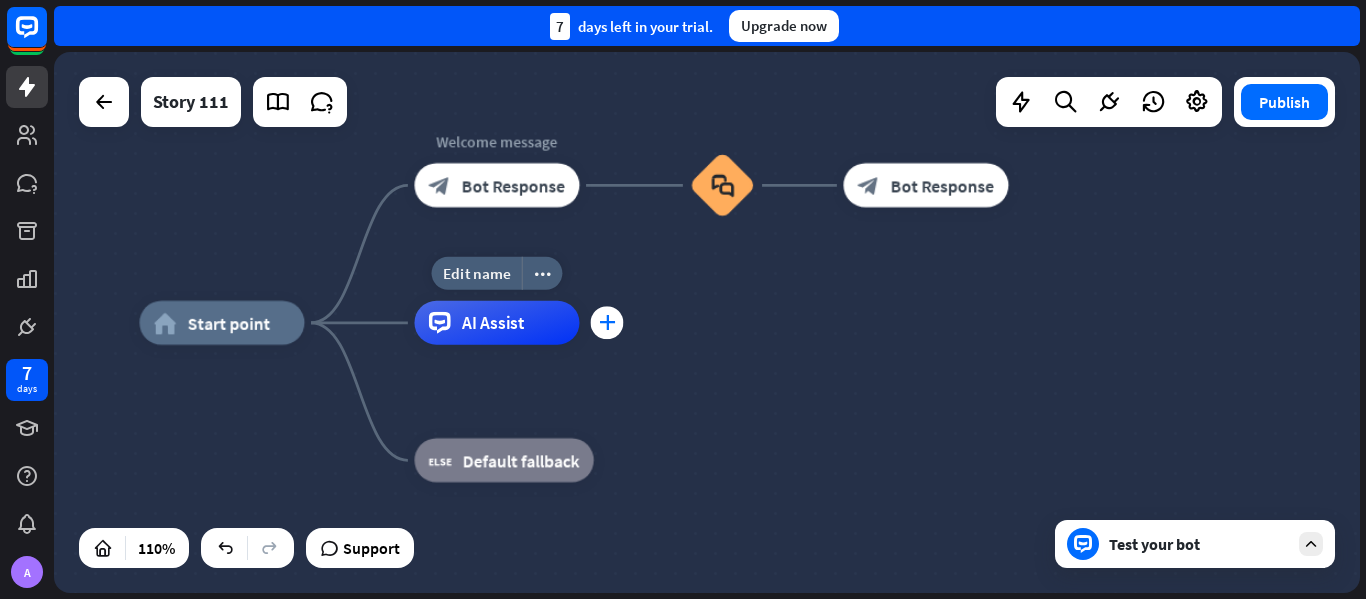 click on "plus" at bounding box center [607, 322] 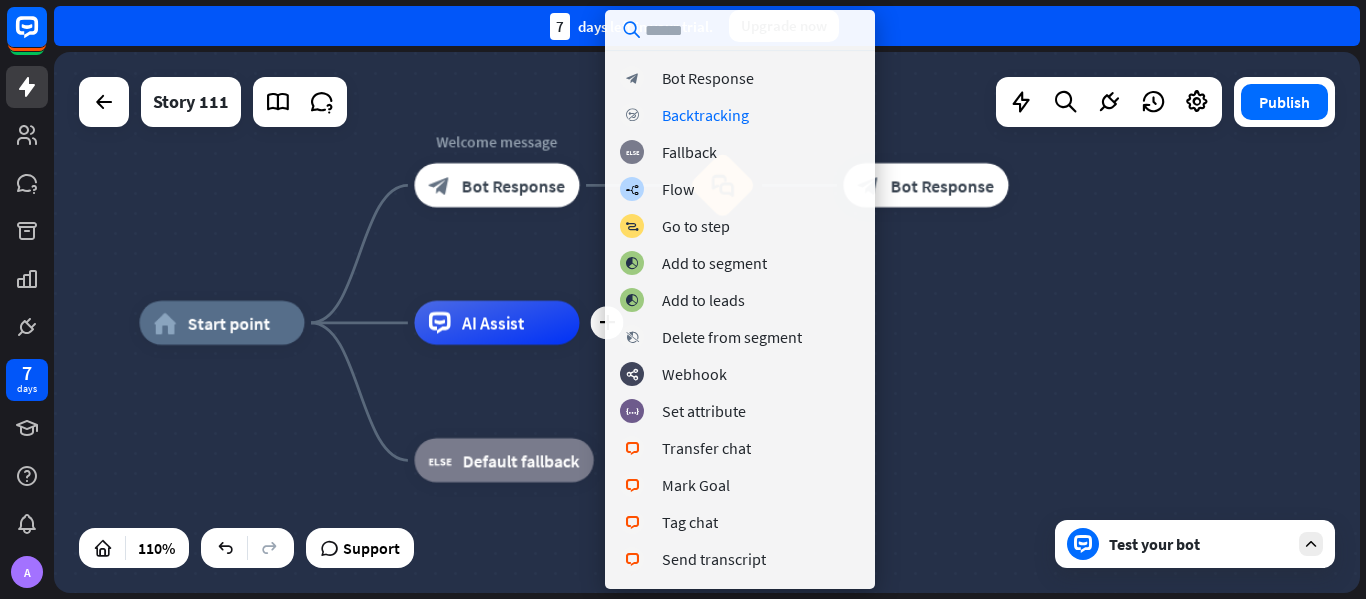 click at bounding box center [740, 30] 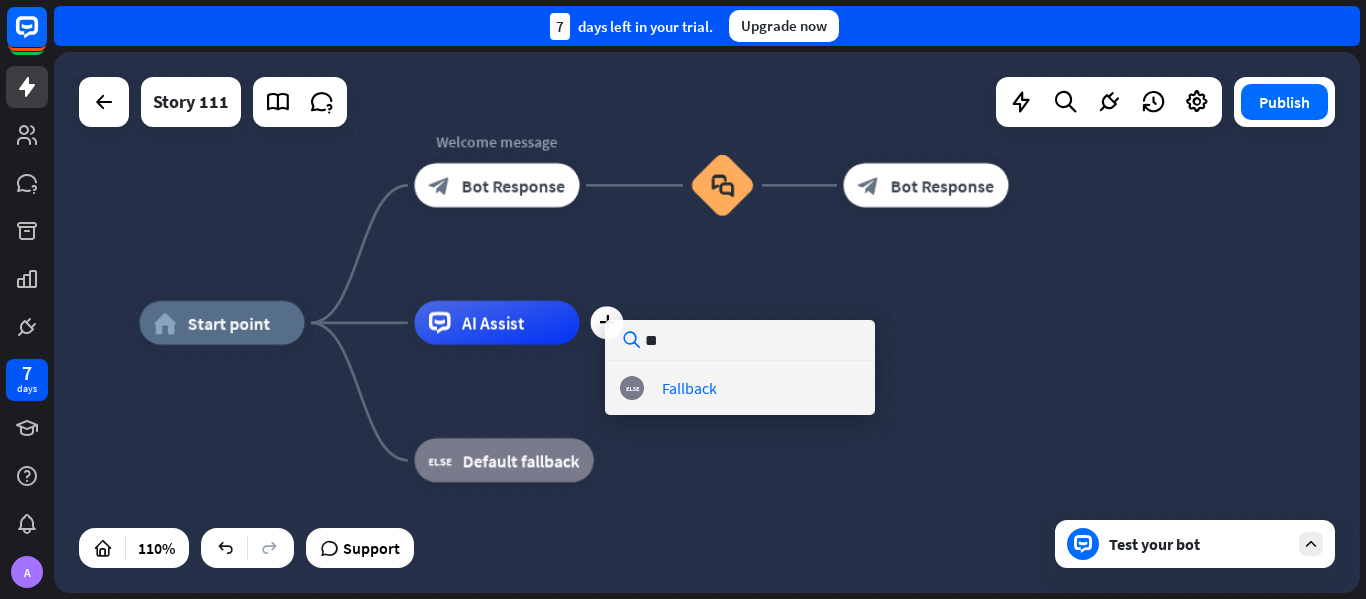 type on "*" 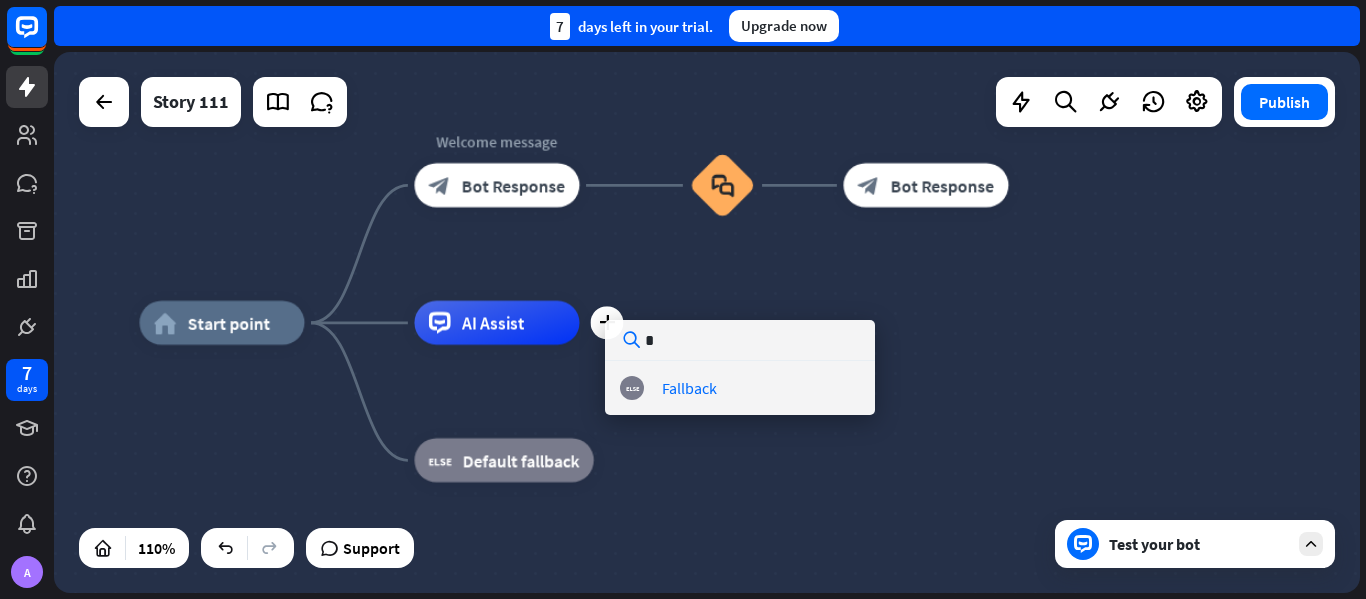 type 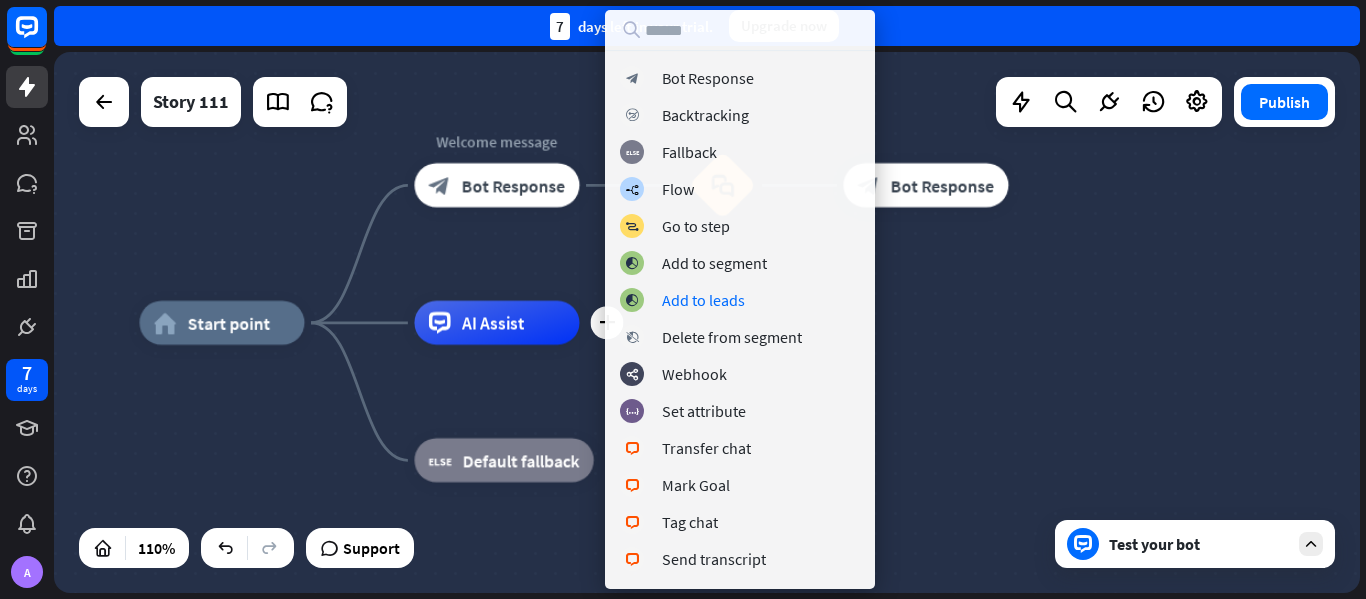 click on "home_2   Start point                 Welcome message   block_bot_response   Bot Response                   block_faq                   block_bot_response   Bot Response               plus       AI Assist                   block_fallback   Default fallback" at bounding box center [857, 620] 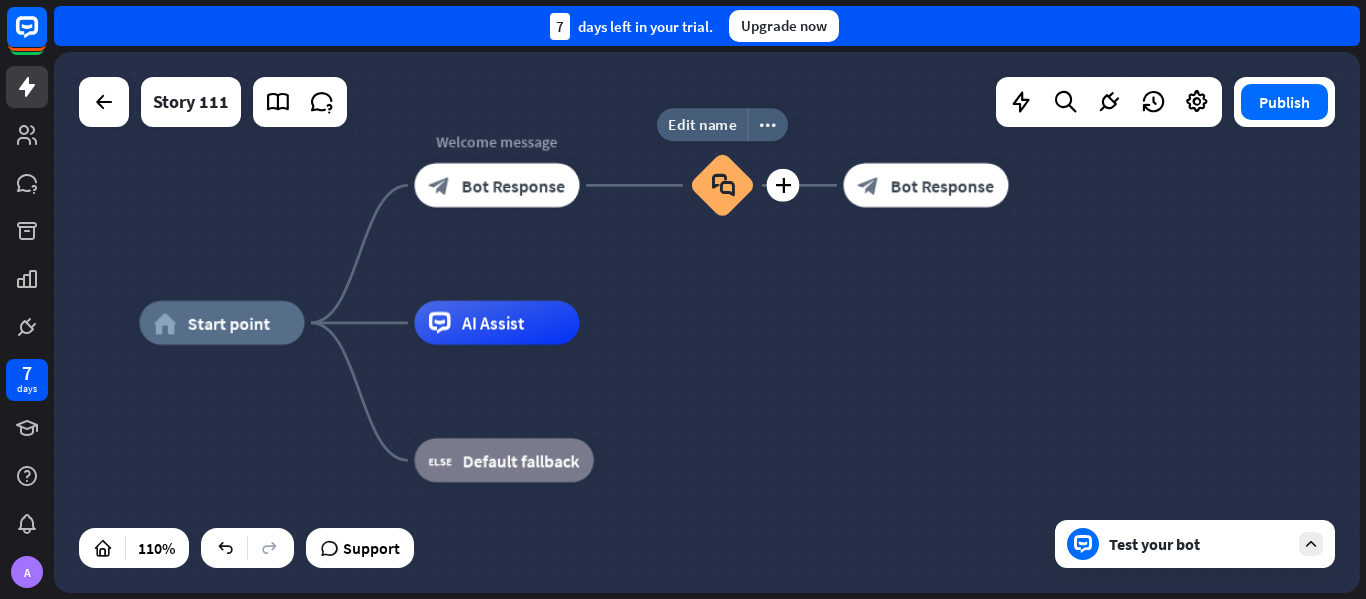 click on "block_faq" at bounding box center [722, 185] 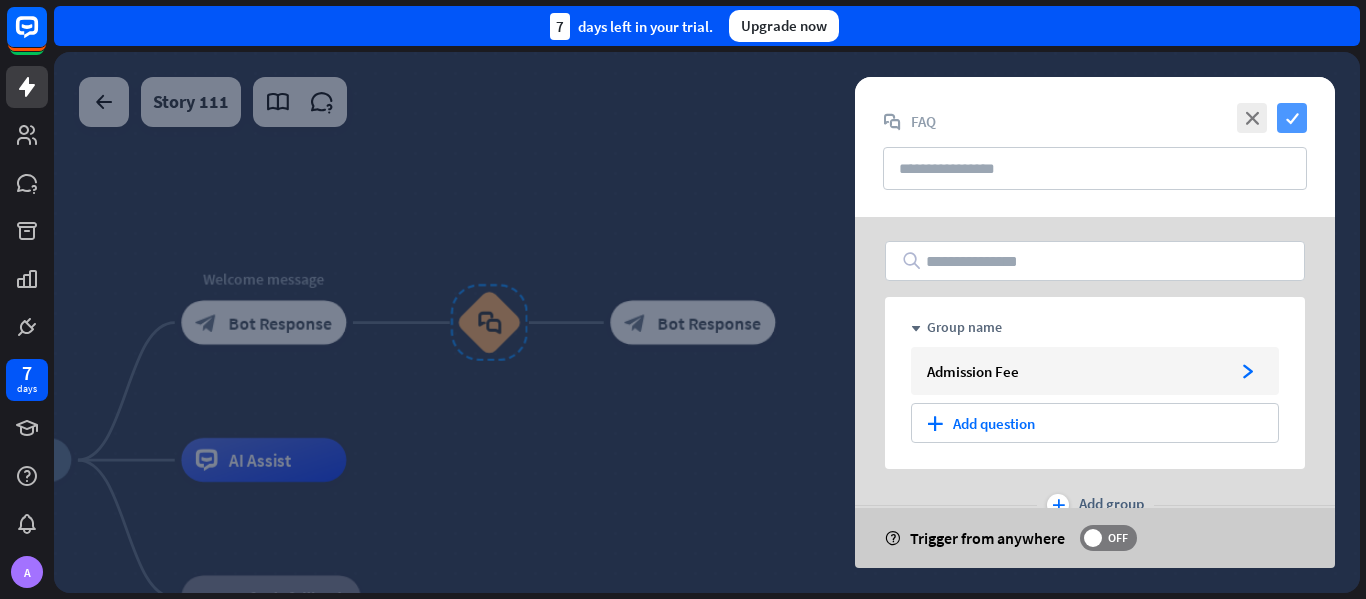click on "check" at bounding box center [1292, 118] 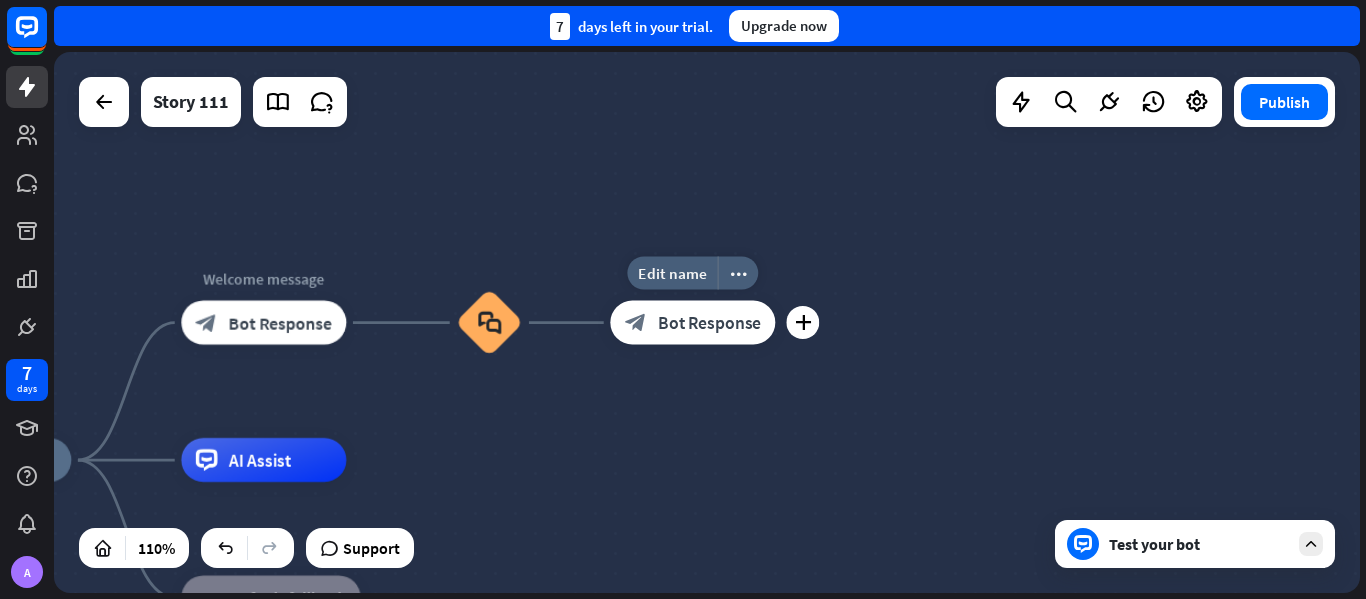 click on "plus" at bounding box center [802, 322] 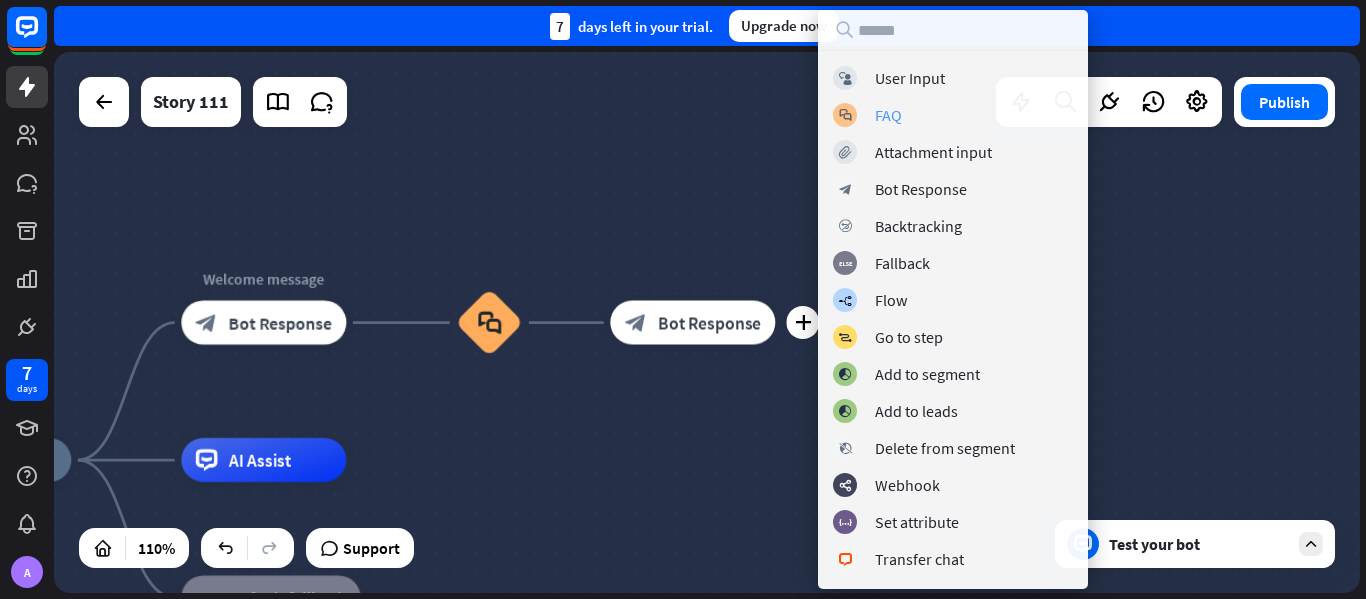 click on "block_faq
FAQ" at bounding box center (953, 115) 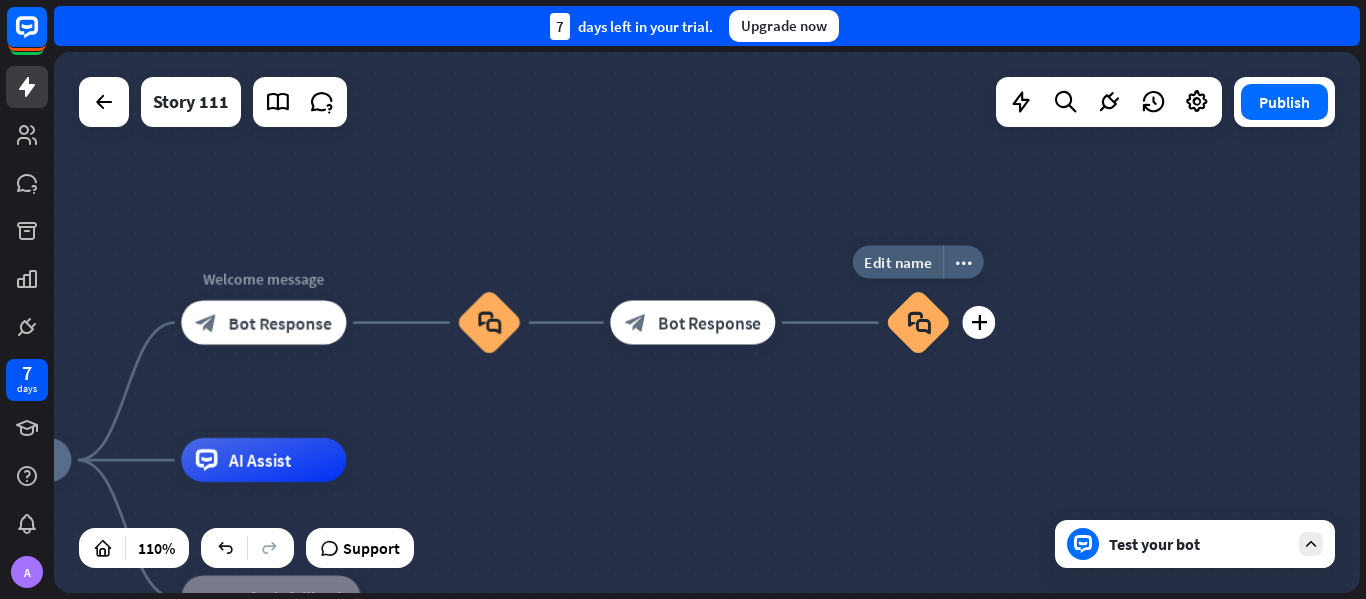click on "block_faq" at bounding box center (918, 322) 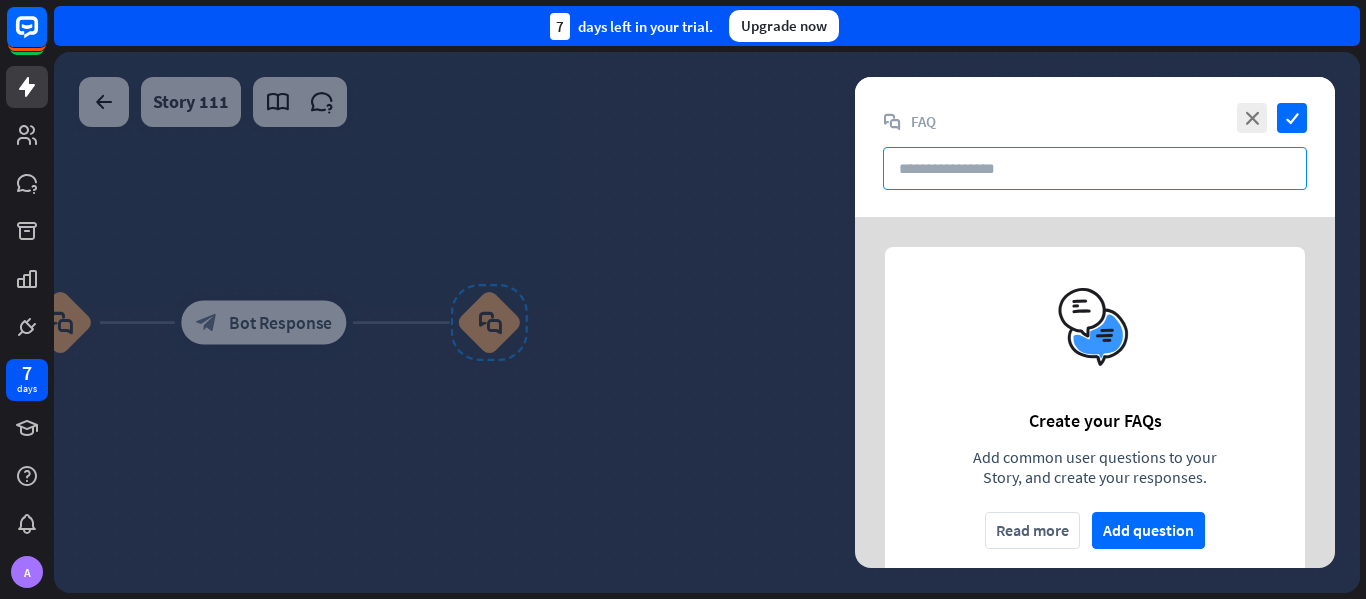 click at bounding box center [1095, 168] 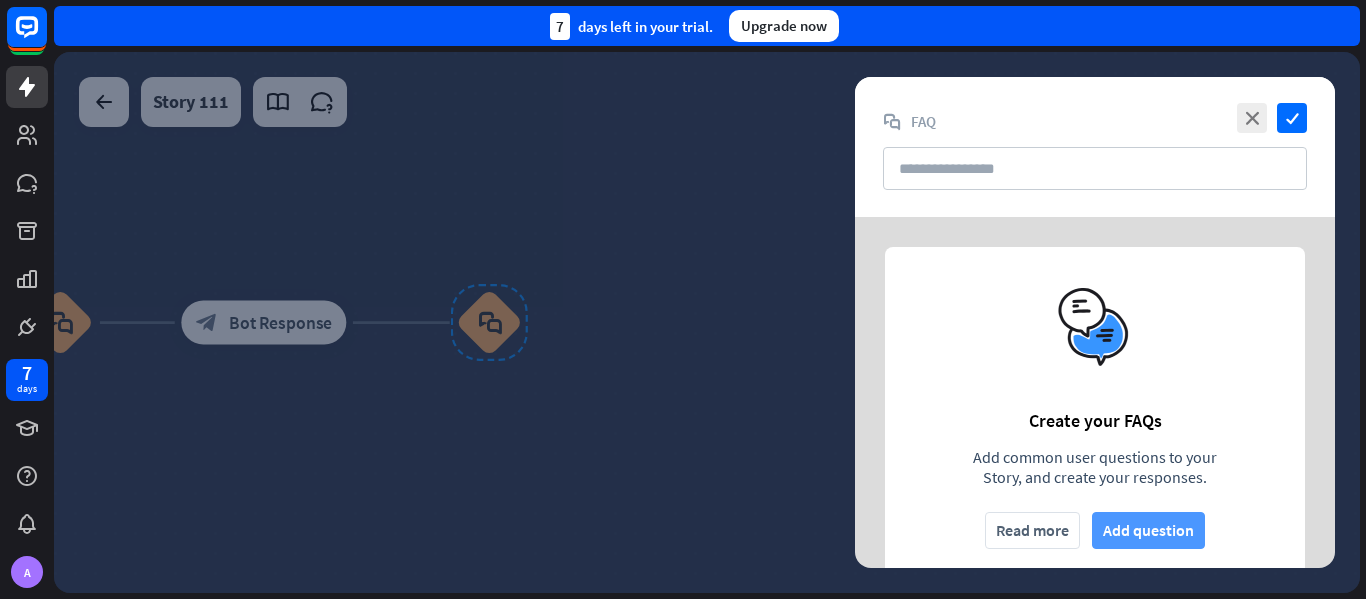 click on "Add question" at bounding box center [1148, 530] 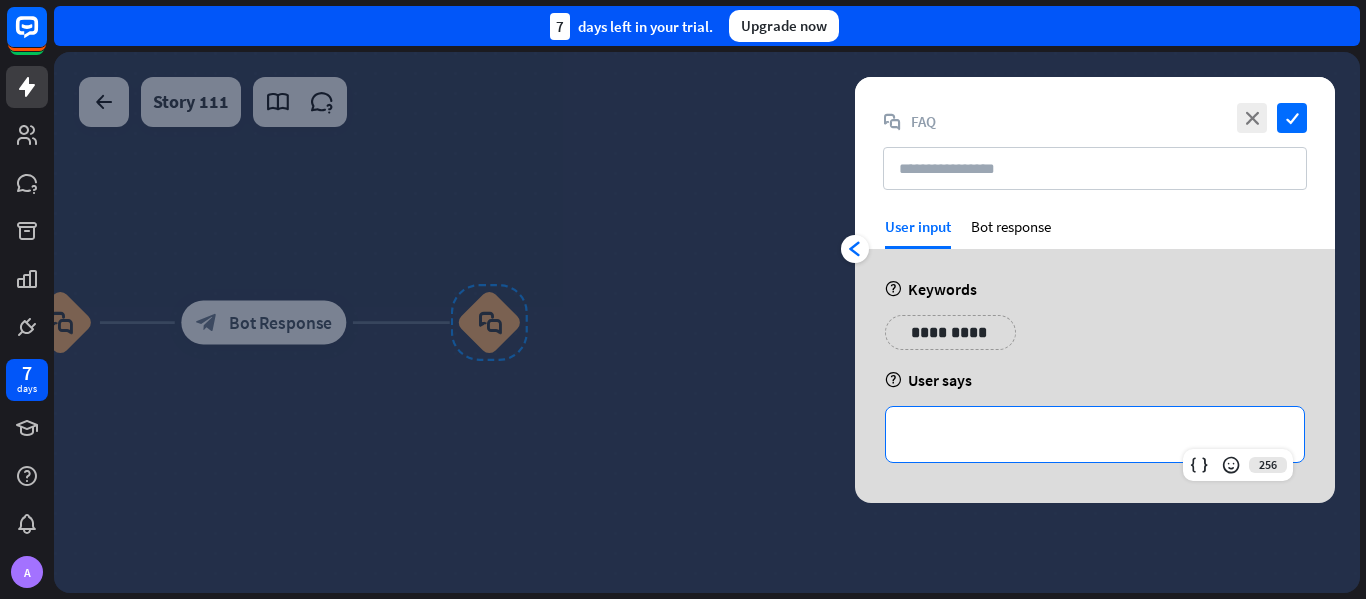 click on "**********" at bounding box center [1095, 434] 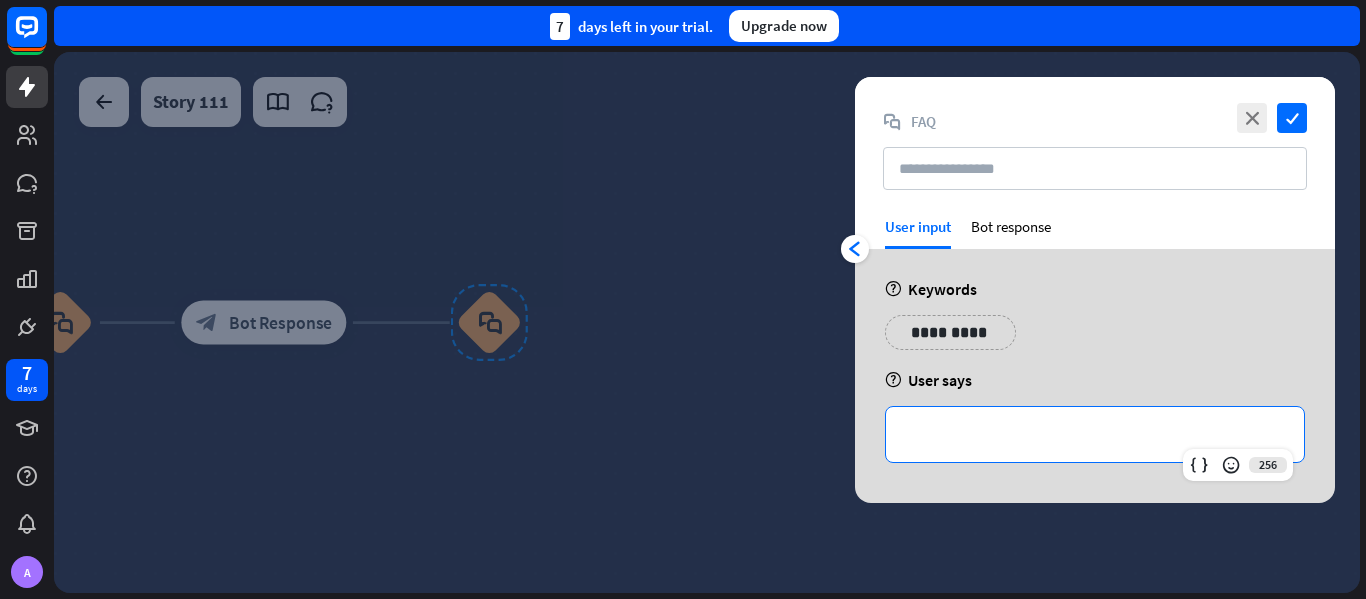 type 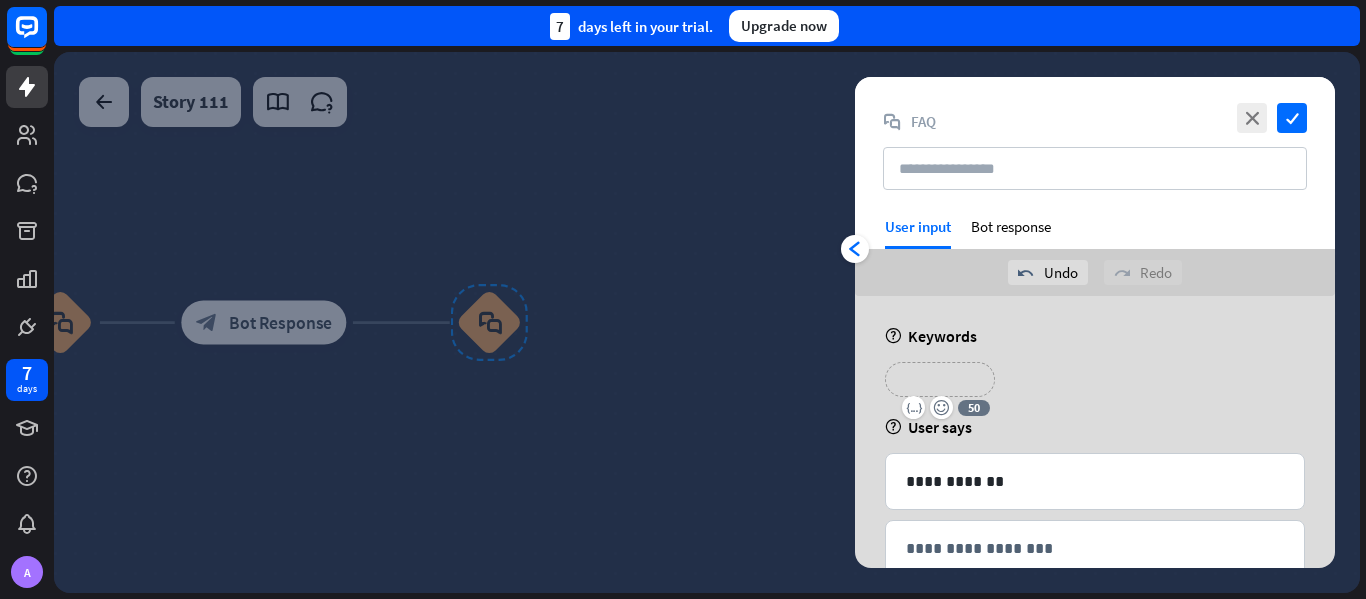 click on "**********" at bounding box center (940, 379) 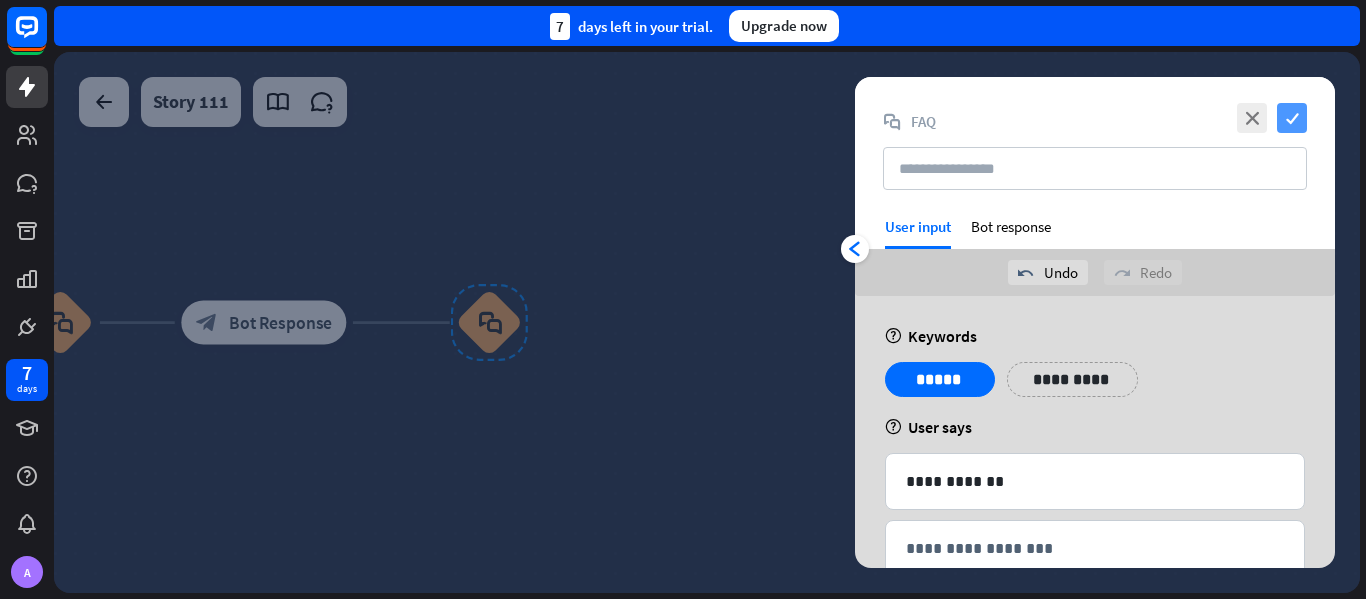 click on "check" at bounding box center (1292, 118) 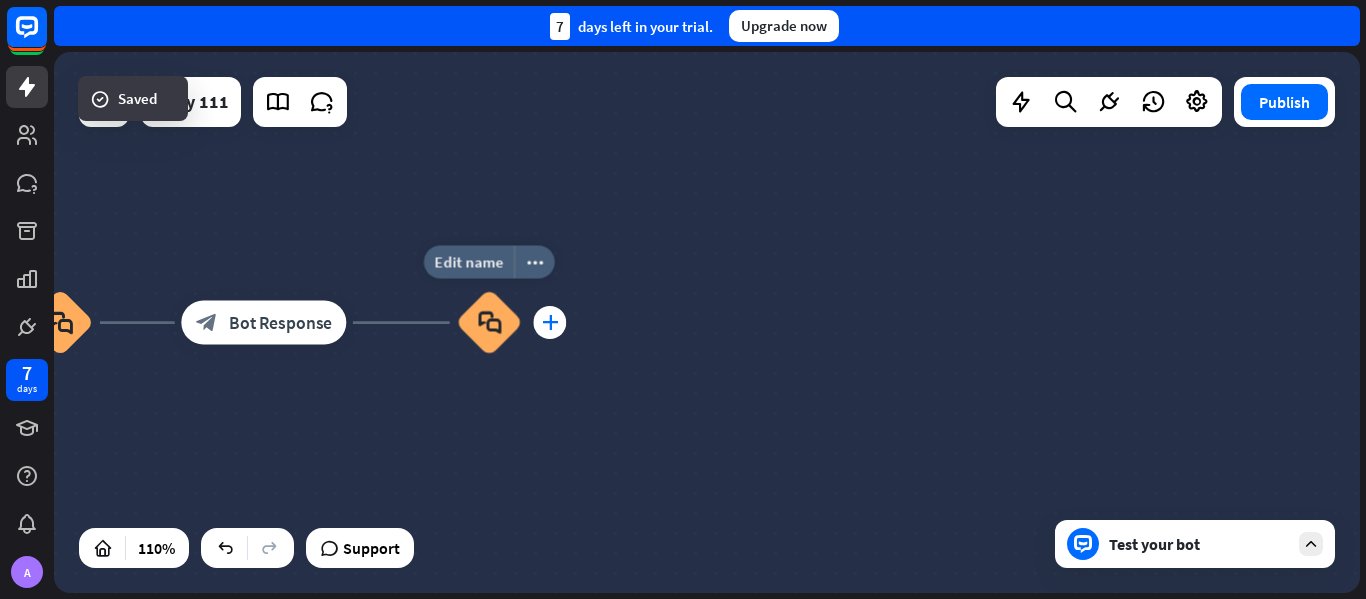 click on "plus" at bounding box center (549, 322) 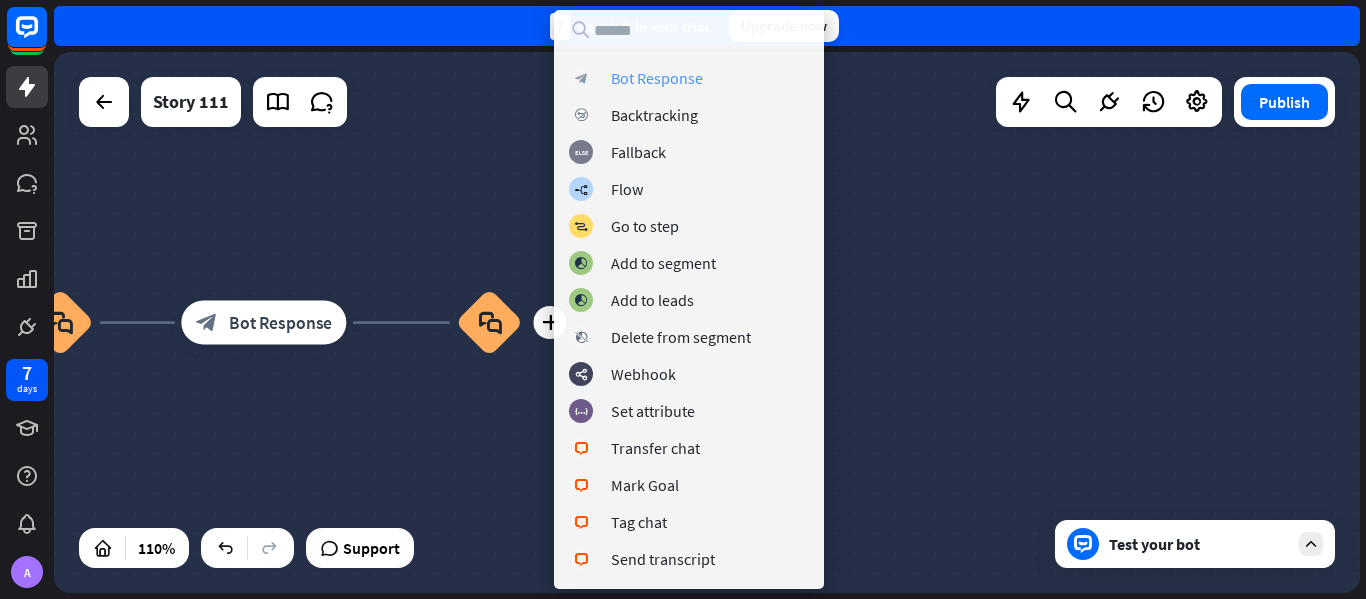click on "Bot Response" at bounding box center [657, 78] 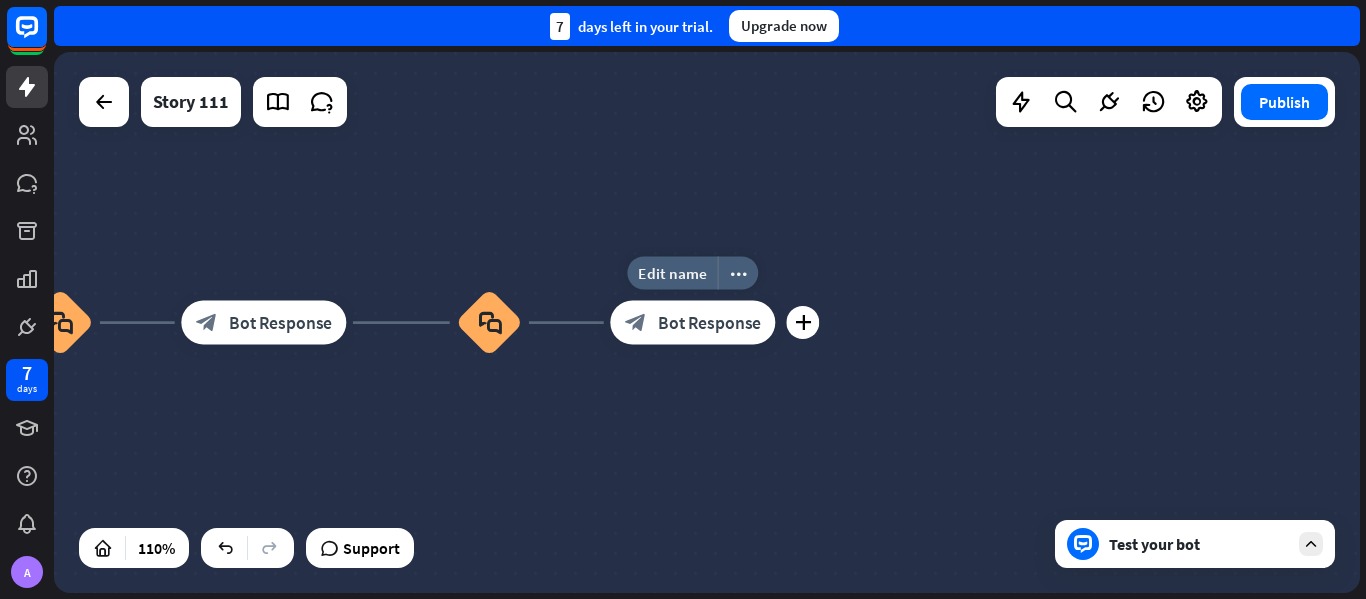 click on "Bot Response" at bounding box center [709, 323] 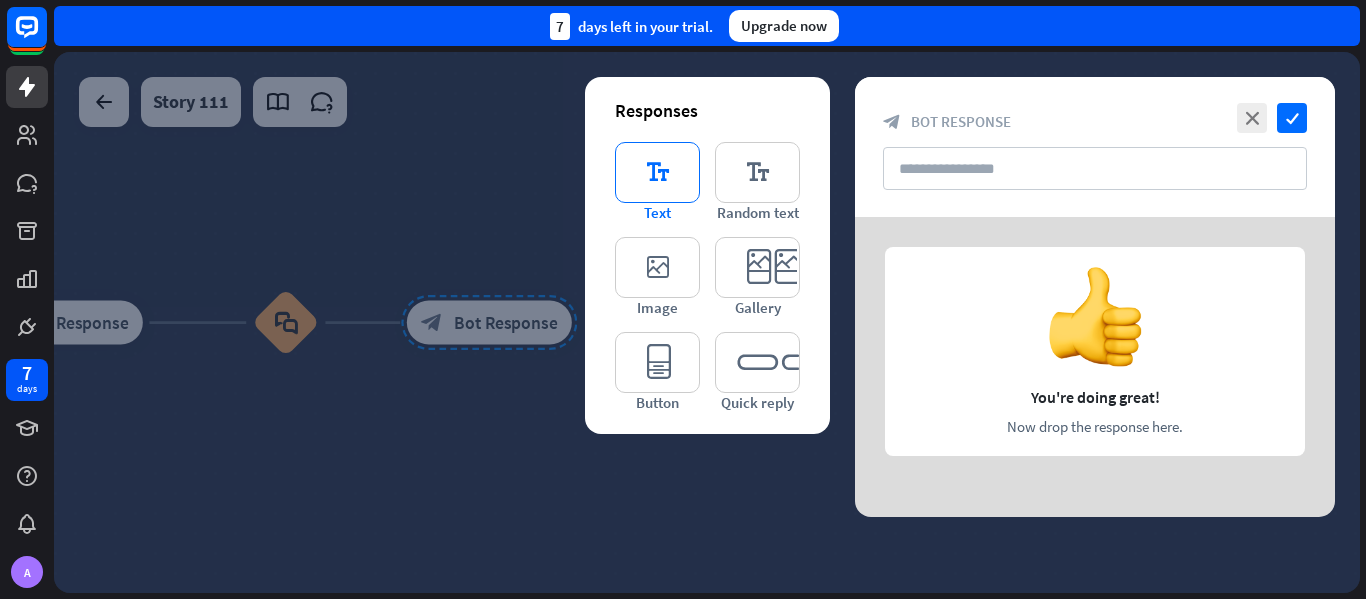type 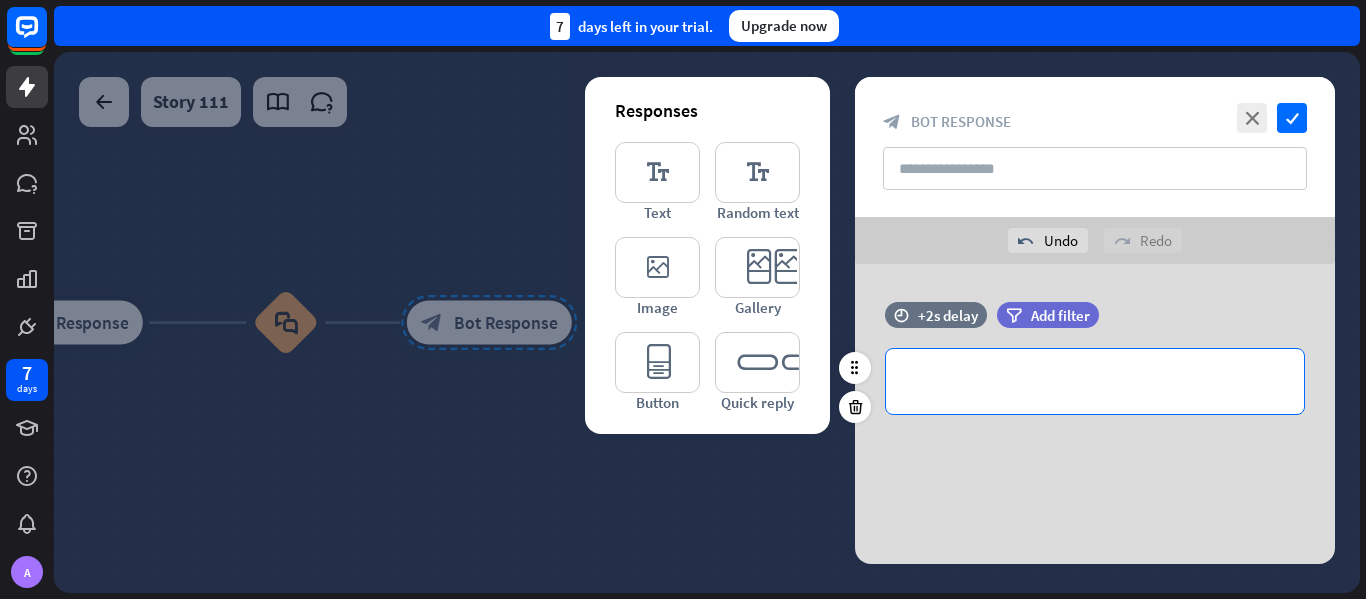 click on "**********" at bounding box center [1095, 381] 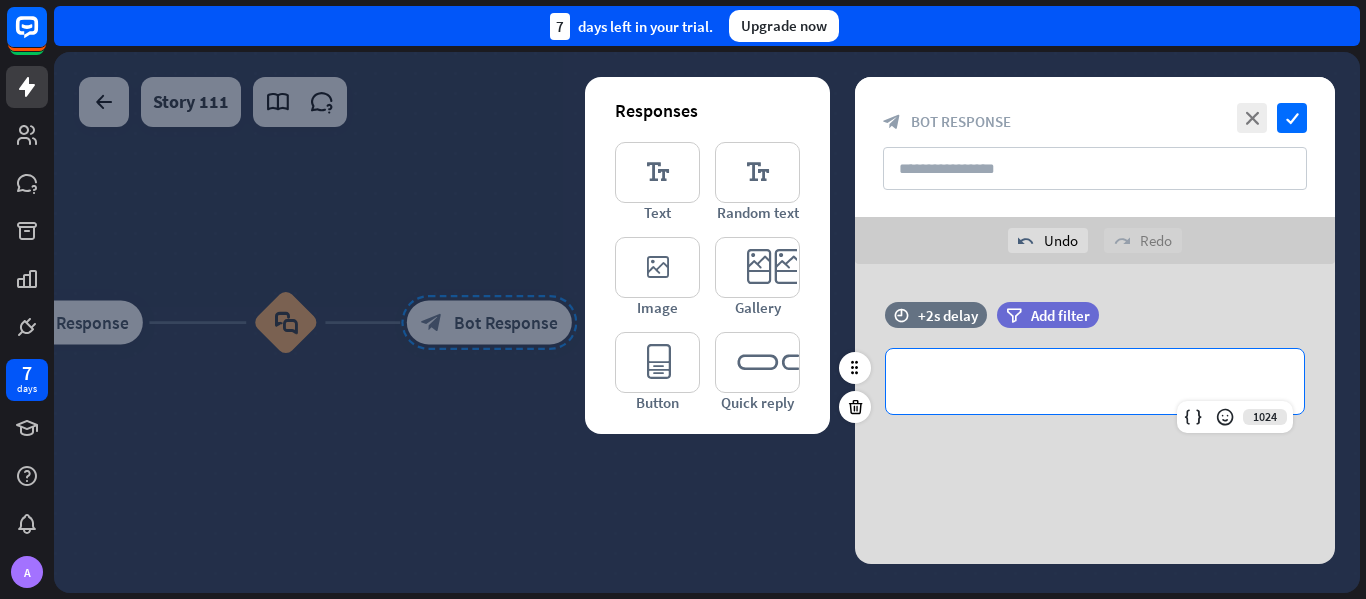 click on "**********" at bounding box center [1095, 381] 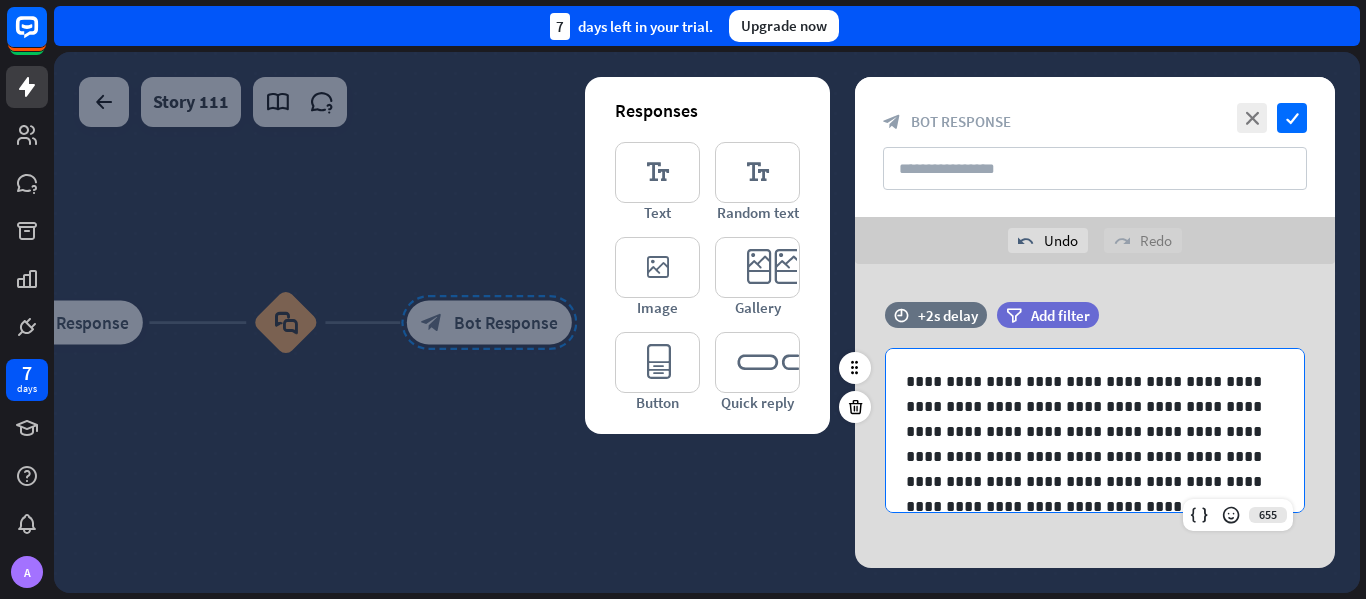 scroll, scrollTop: 60, scrollLeft: 0, axis: vertical 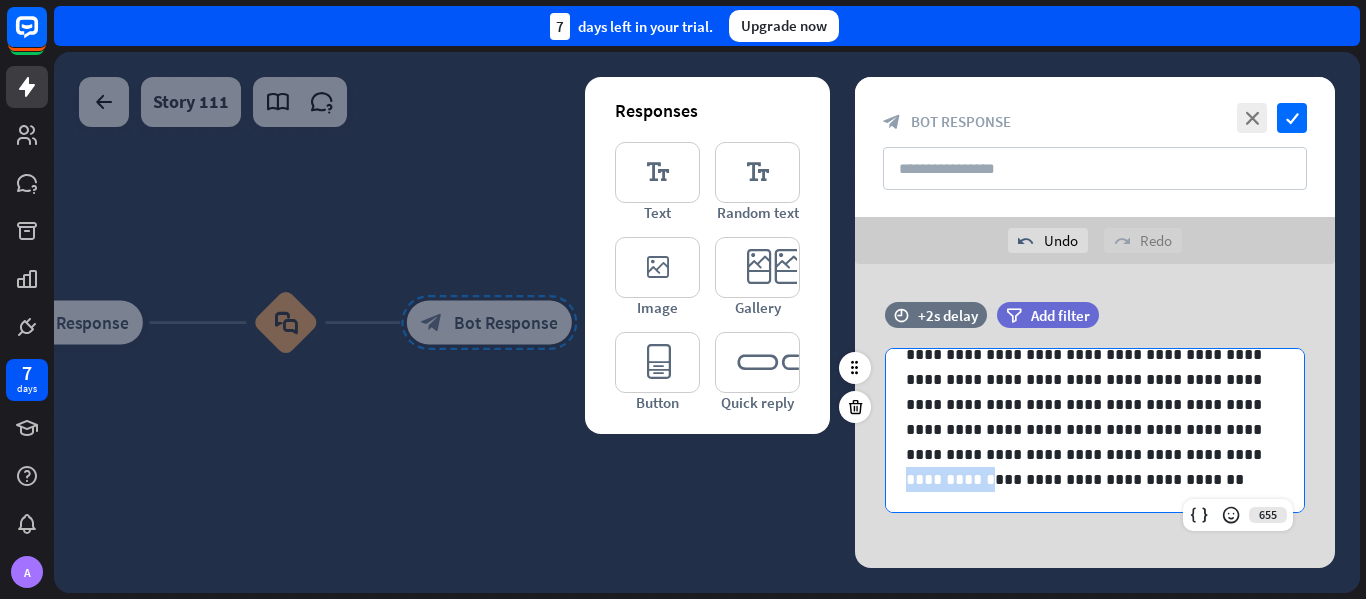 drag, startPoint x: 996, startPoint y: 504, endPoint x: 881, endPoint y: 489, distance: 115.97414 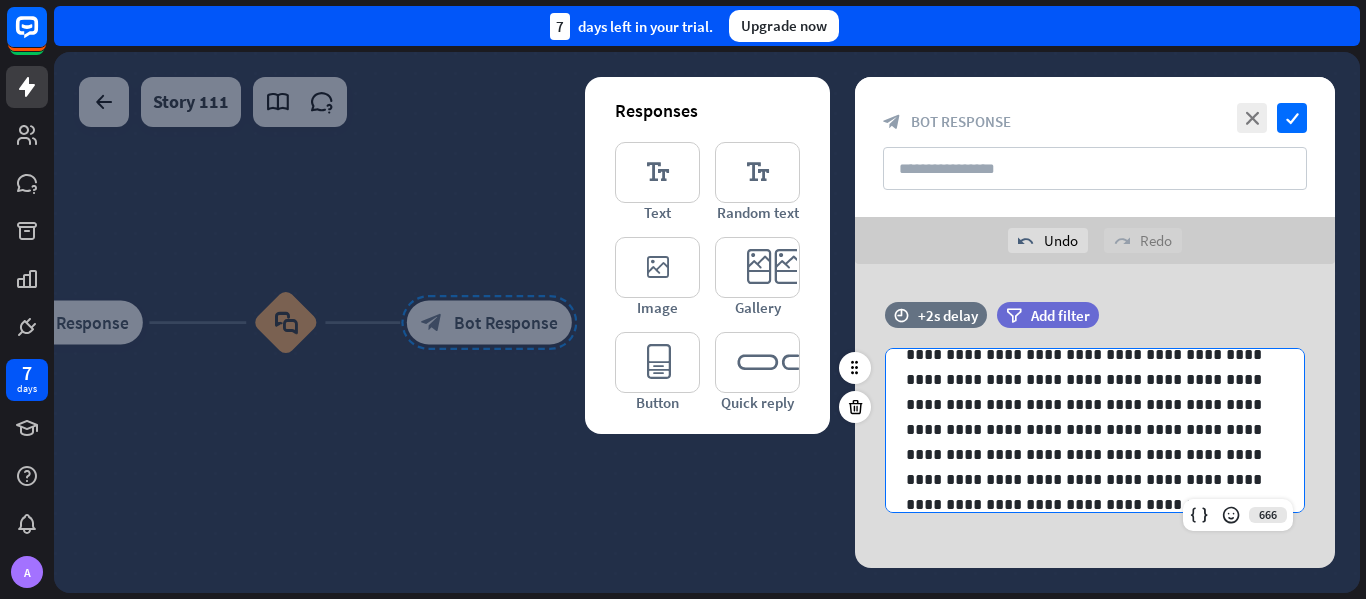 scroll, scrollTop: 0, scrollLeft: 0, axis: both 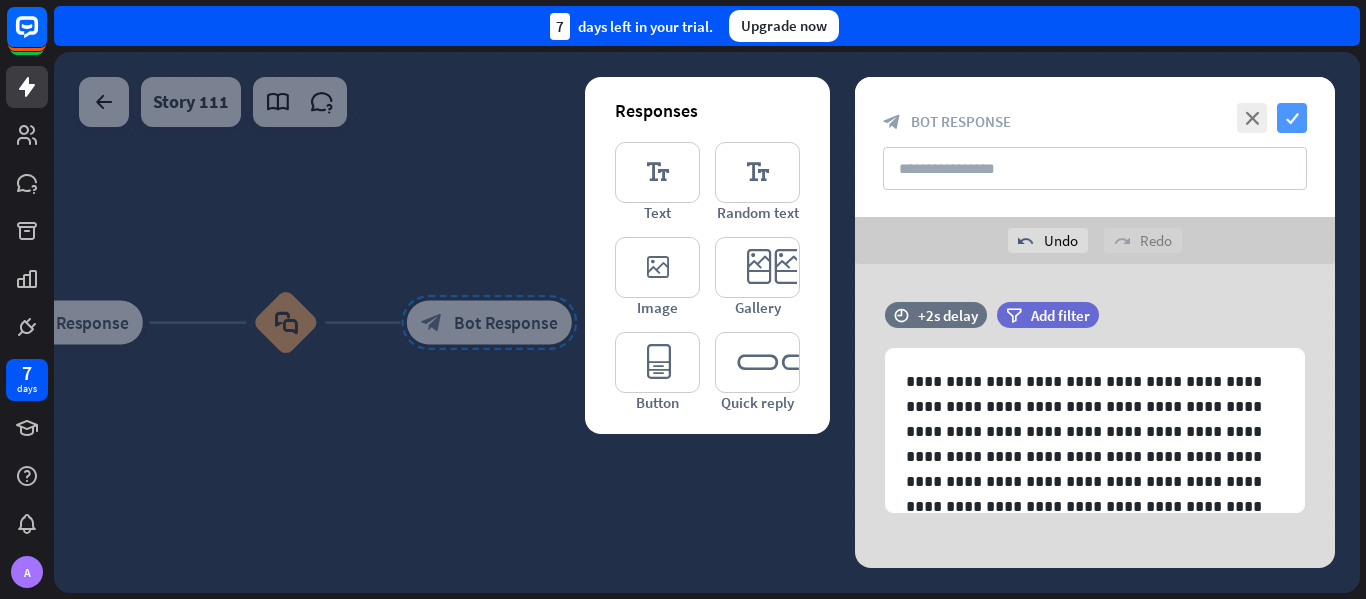 click on "check" at bounding box center (1292, 118) 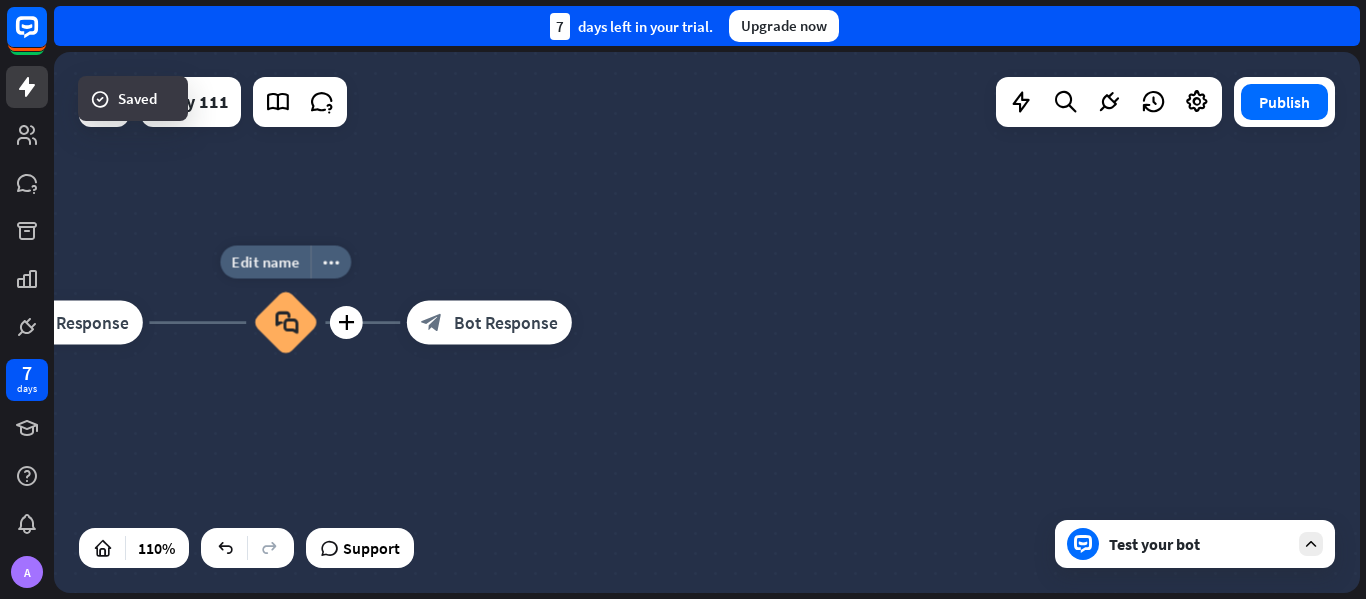 click on "block_faq" at bounding box center [285, 322] 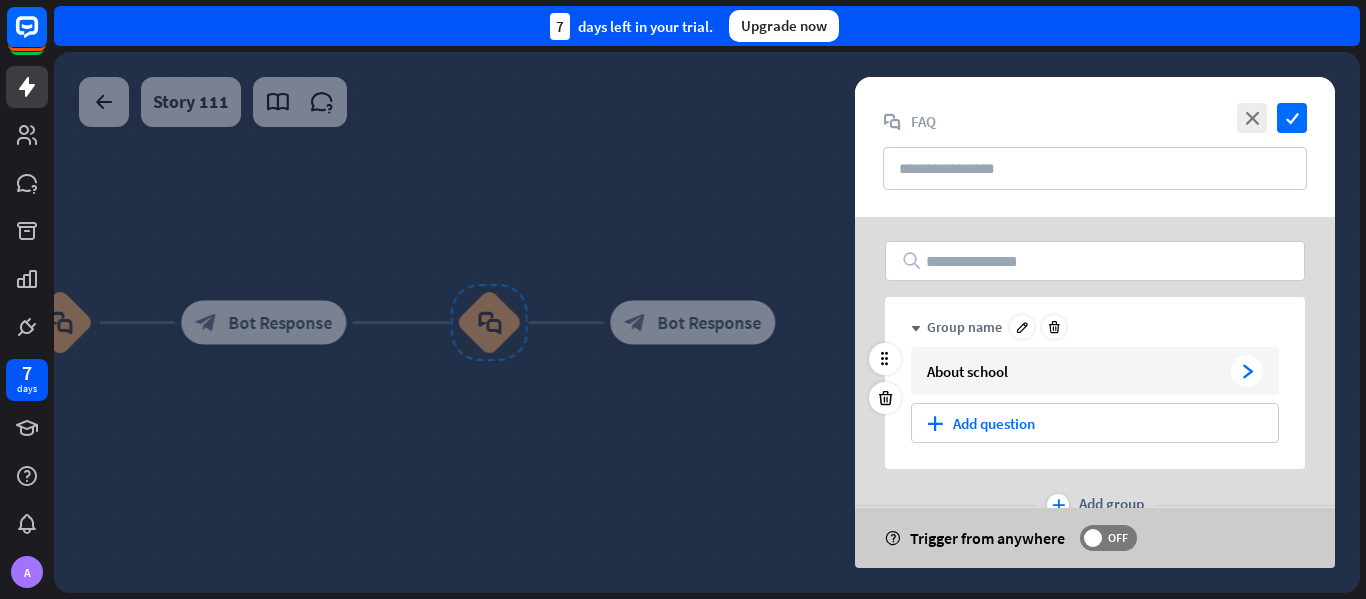 click on "About school
arrowhead_right" at bounding box center [1095, 371] 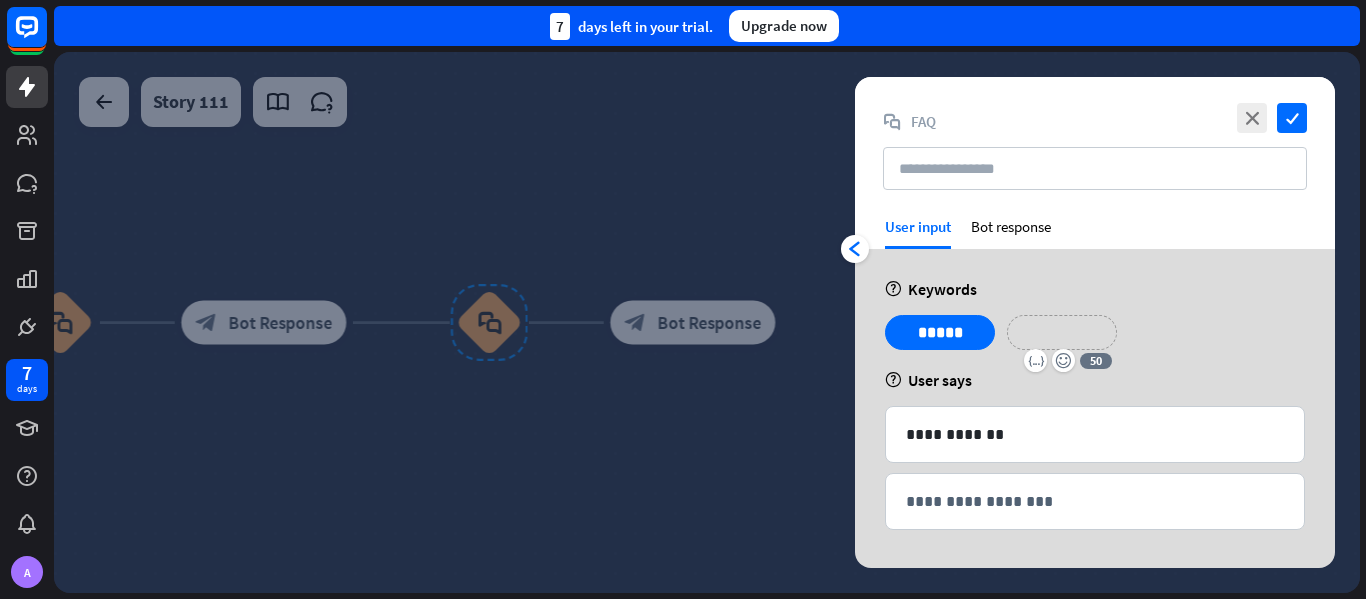 click on "**********" at bounding box center [1062, 332] 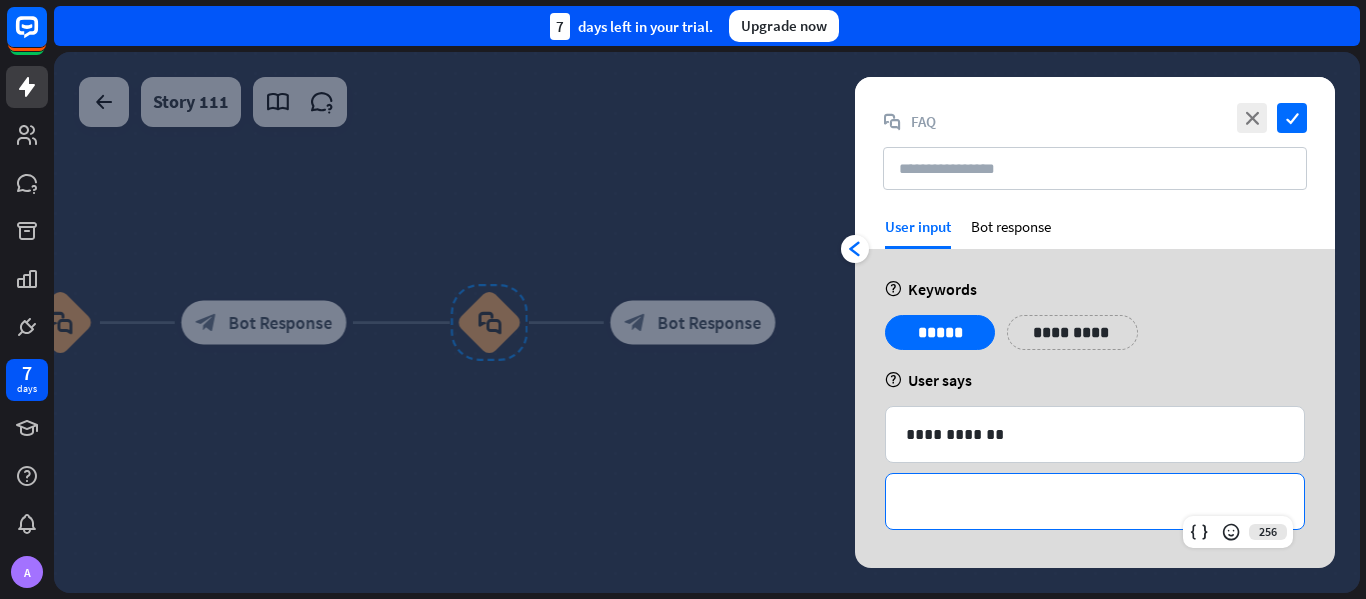 click on "**********" at bounding box center [1095, 501] 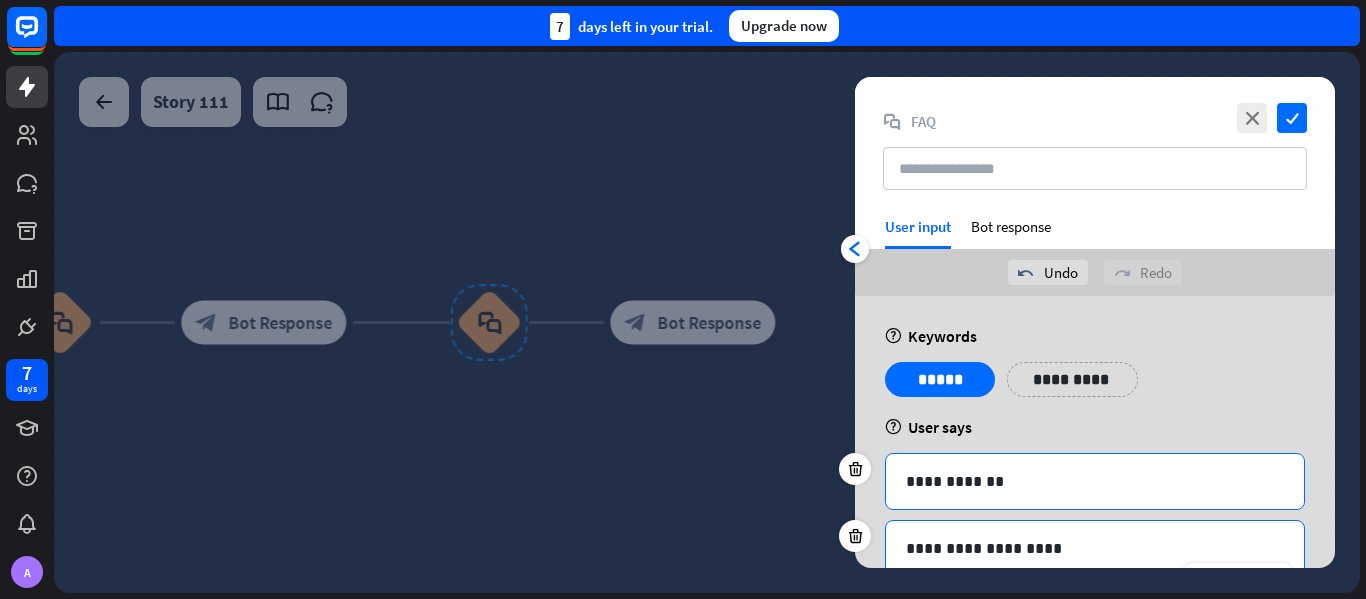 scroll, scrollTop: 116, scrollLeft: 0, axis: vertical 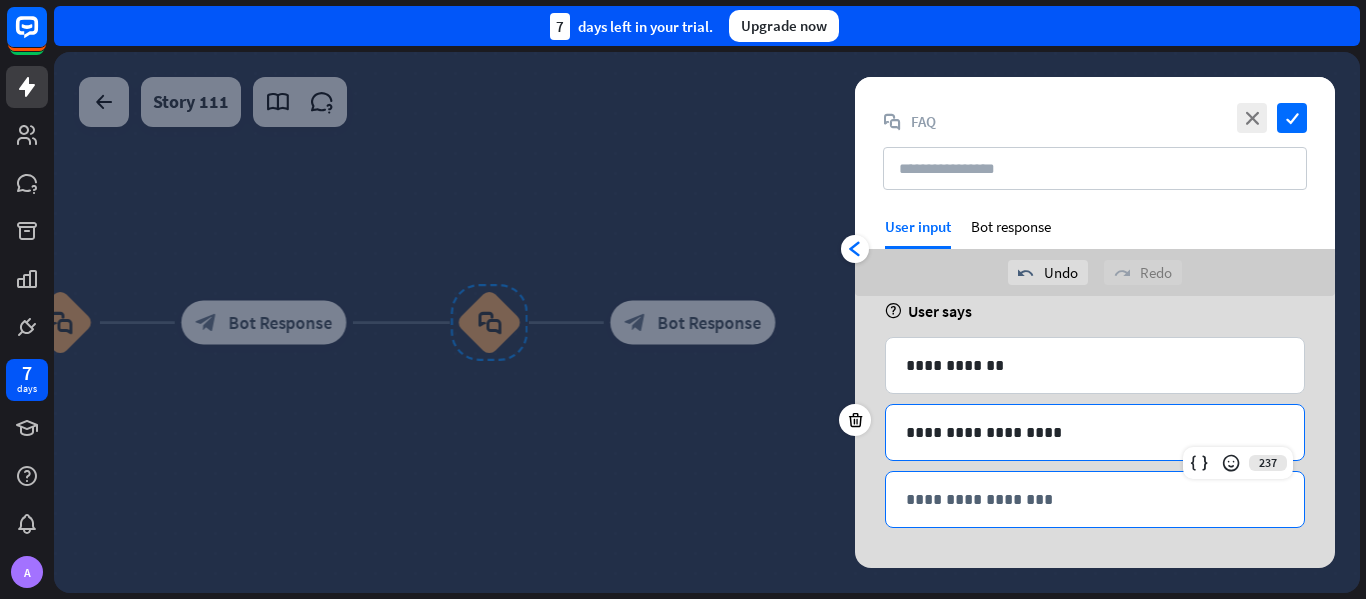 click on "**********" at bounding box center (1095, 499) 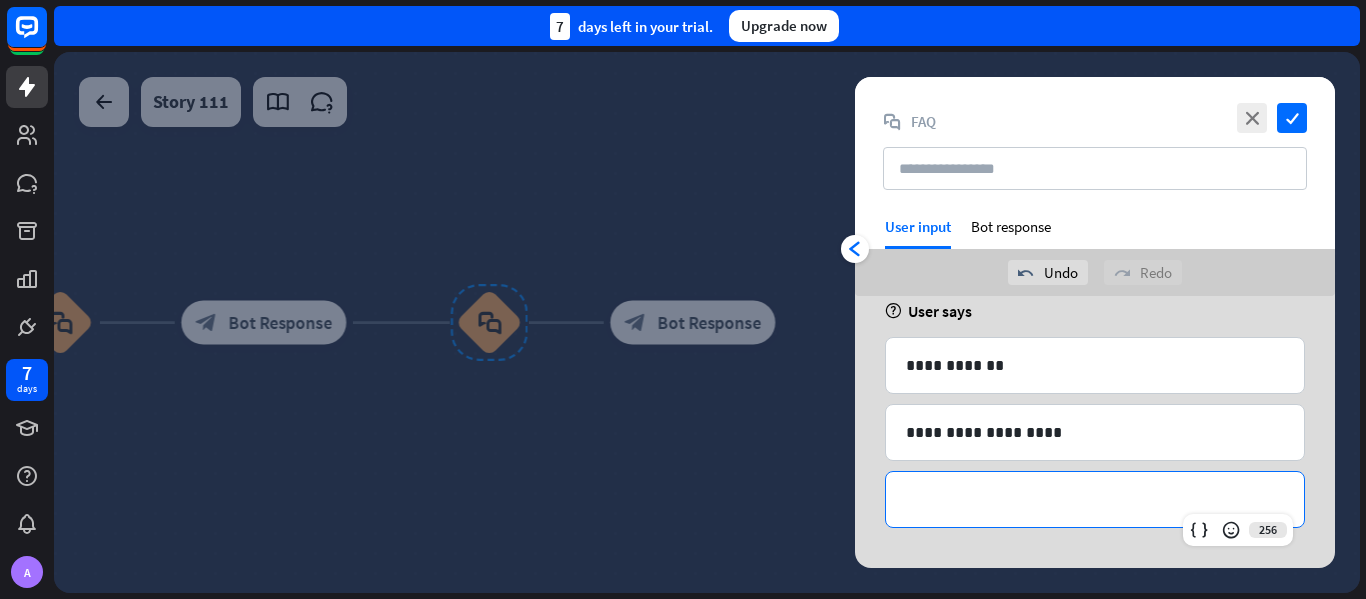 type 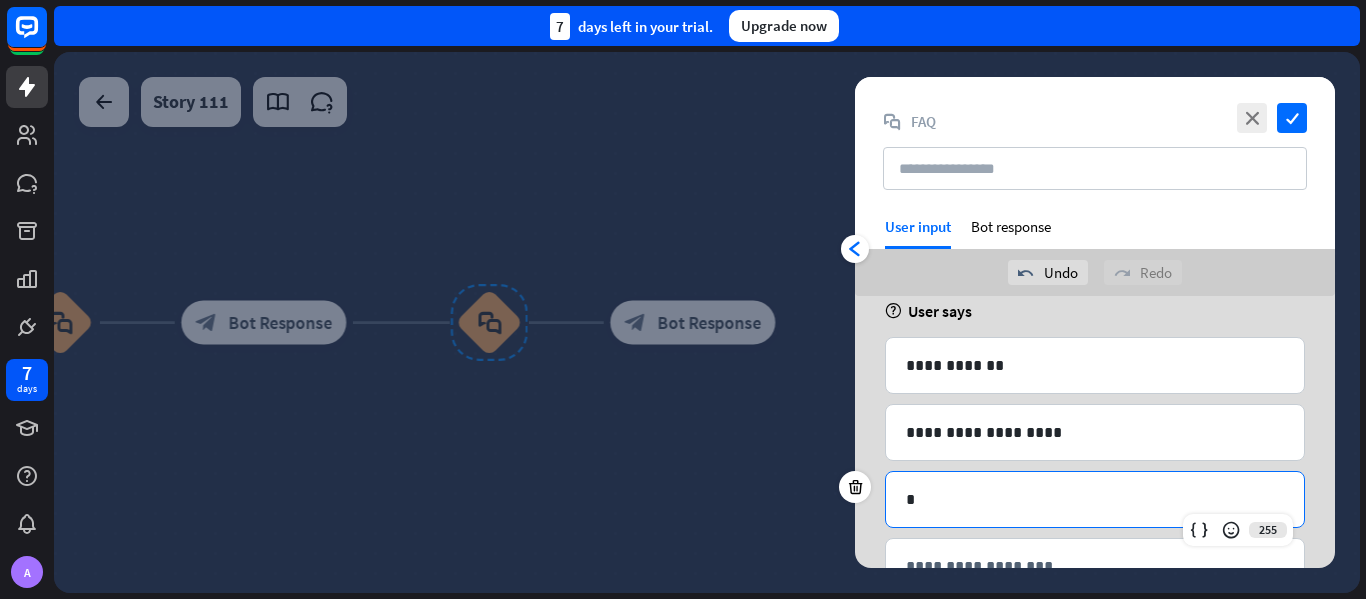 scroll, scrollTop: 60, scrollLeft: 0, axis: vertical 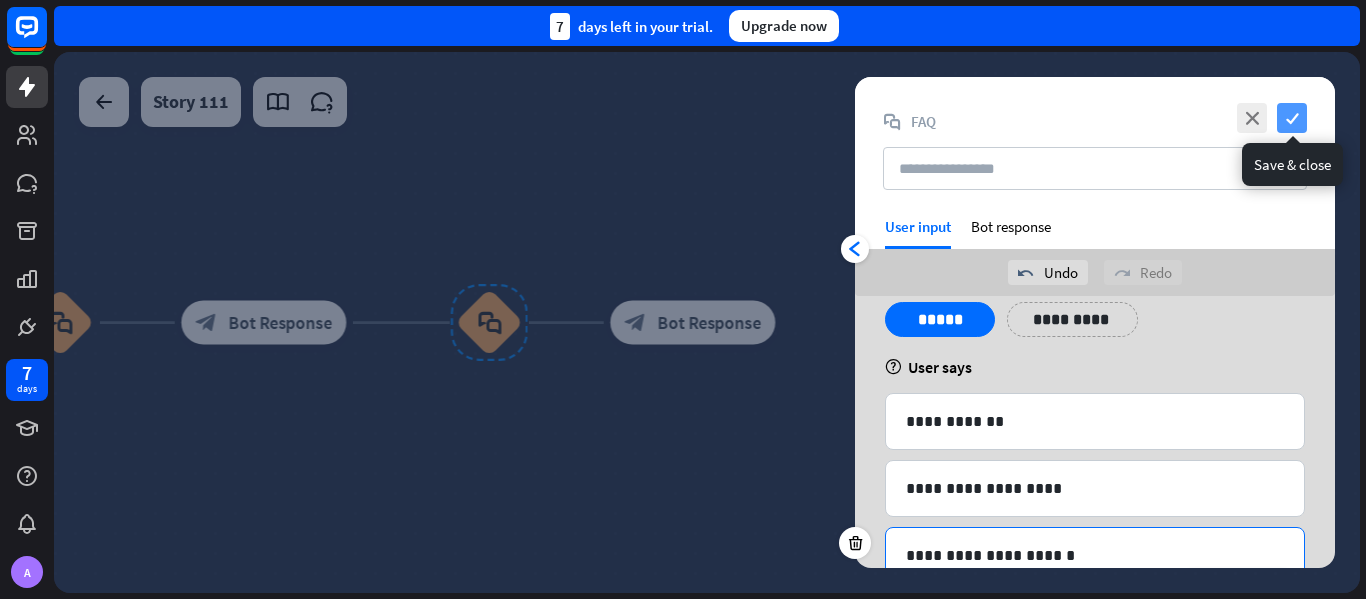 click on "check" at bounding box center (1292, 118) 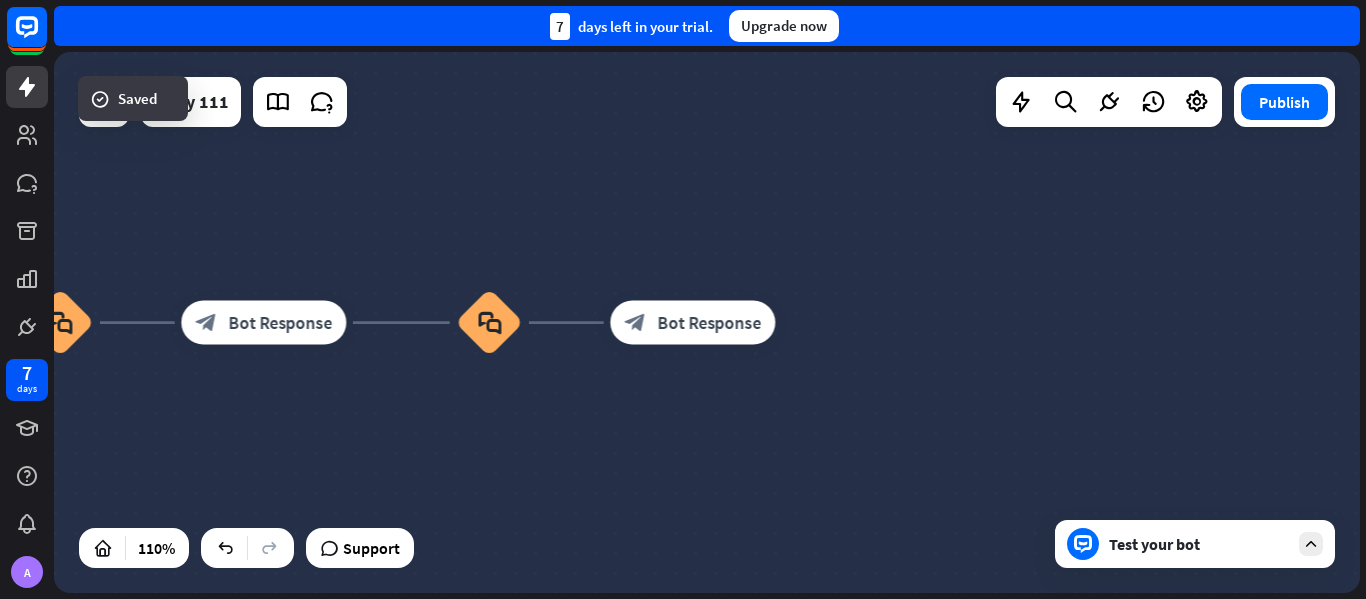 click on "Test your bot" at bounding box center [1199, 544] 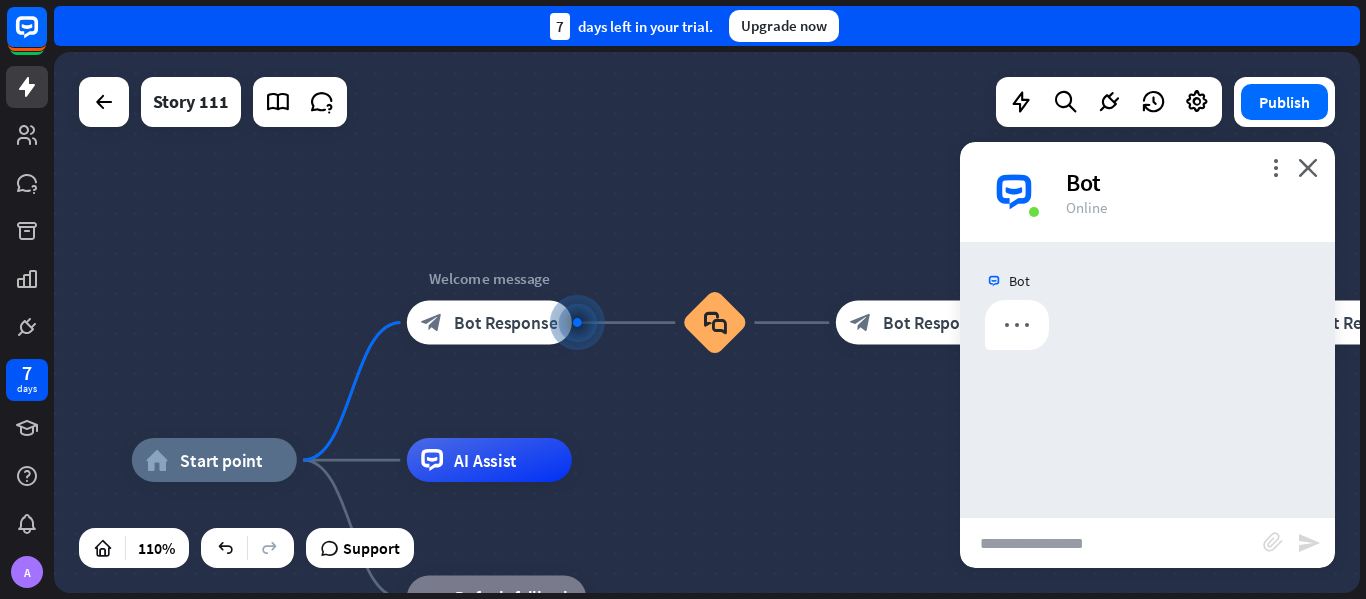 click at bounding box center (1111, 543) 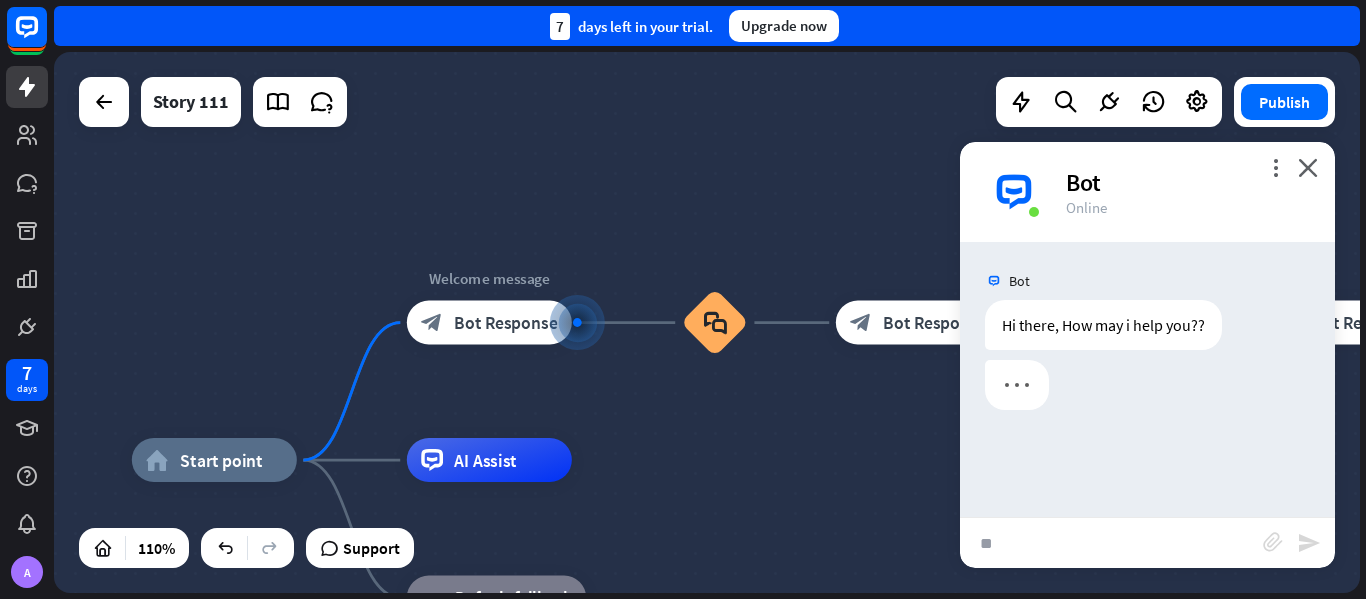 type on "***" 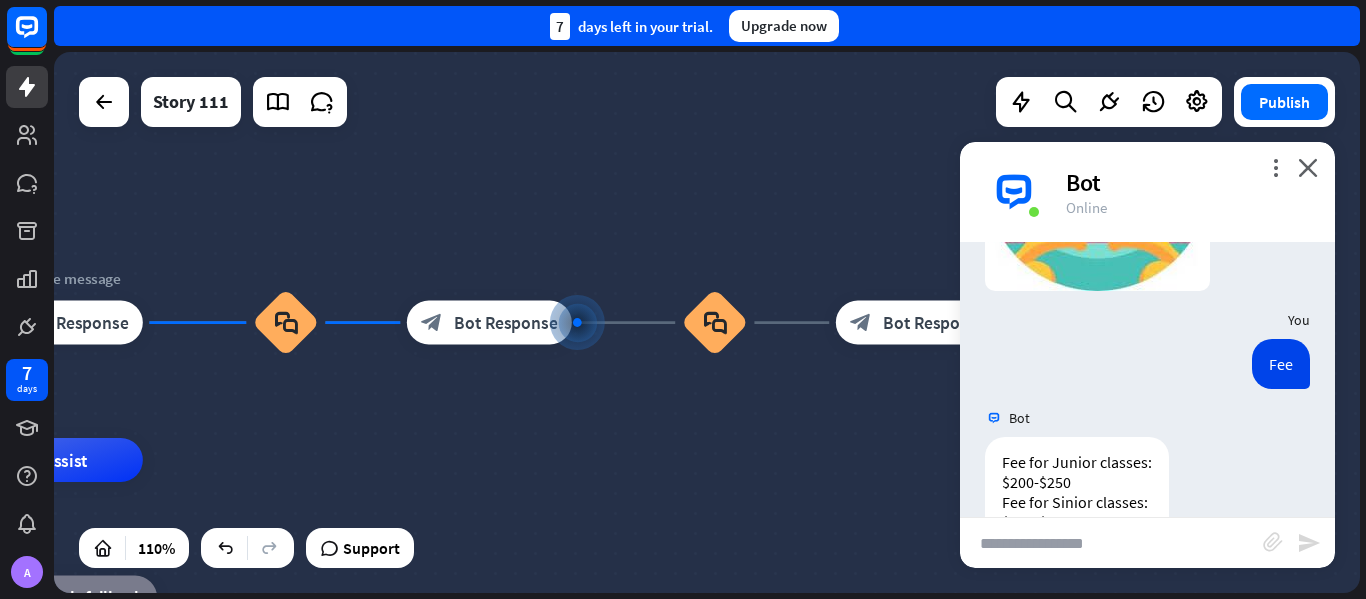 scroll, scrollTop: 354, scrollLeft: 0, axis: vertical 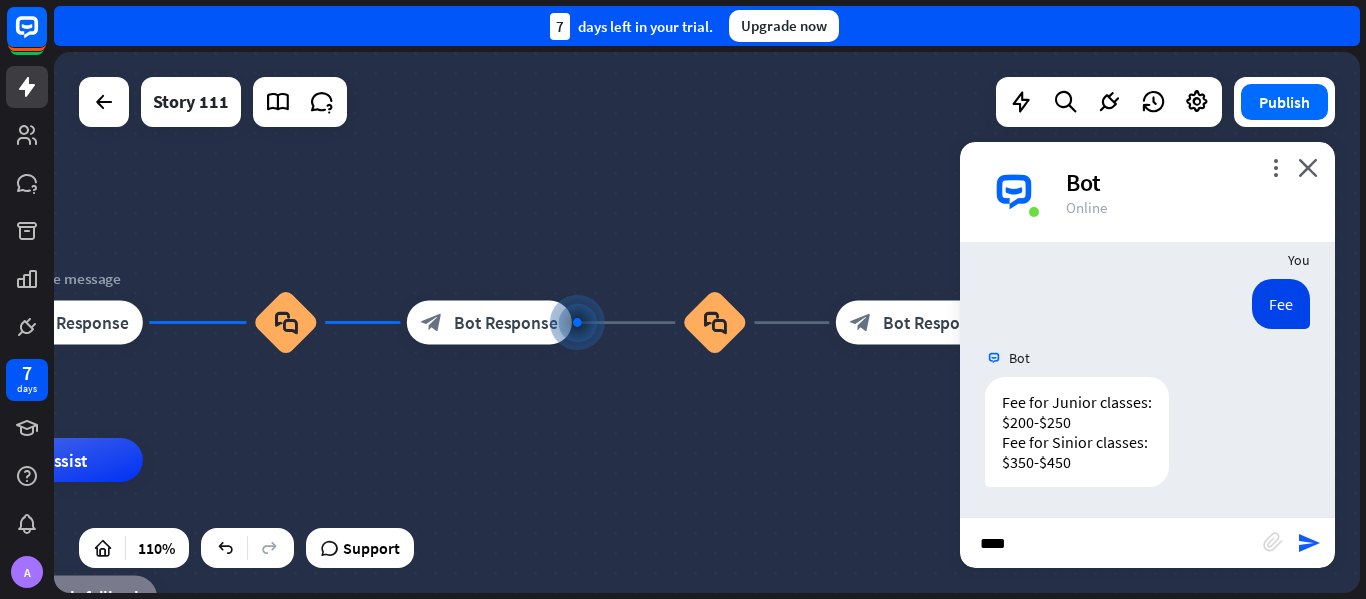 type on "*****" 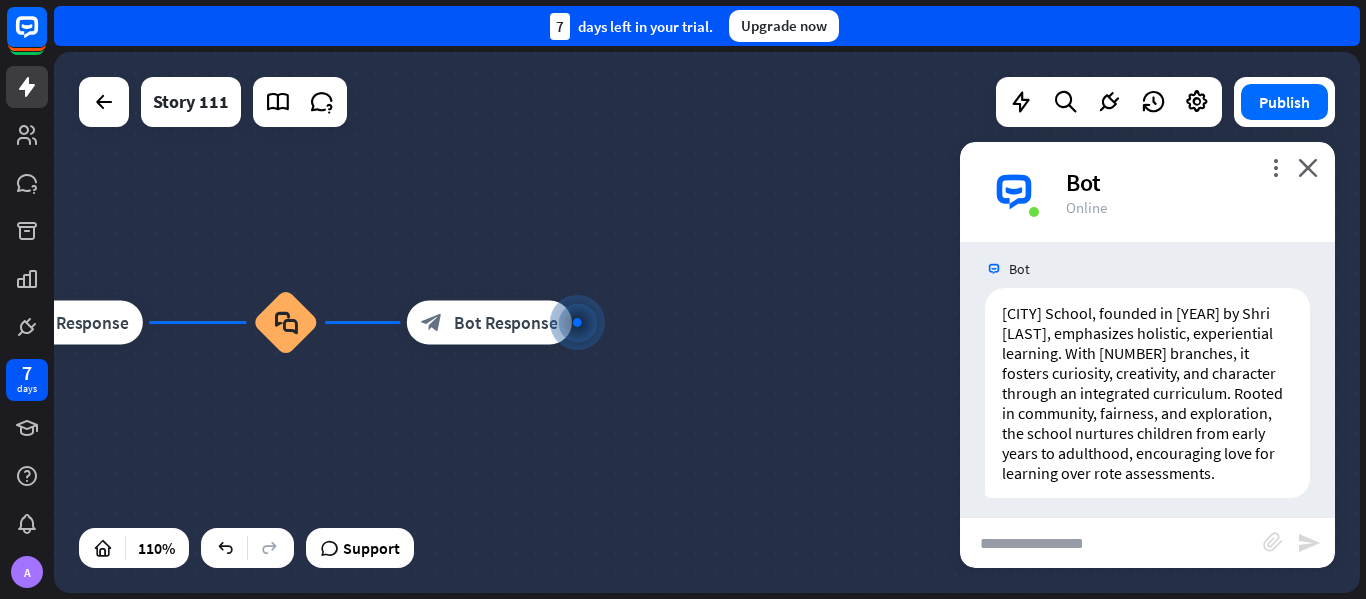 scroll, scrollTop: 730, scrollLeft: 0, axis: vertical 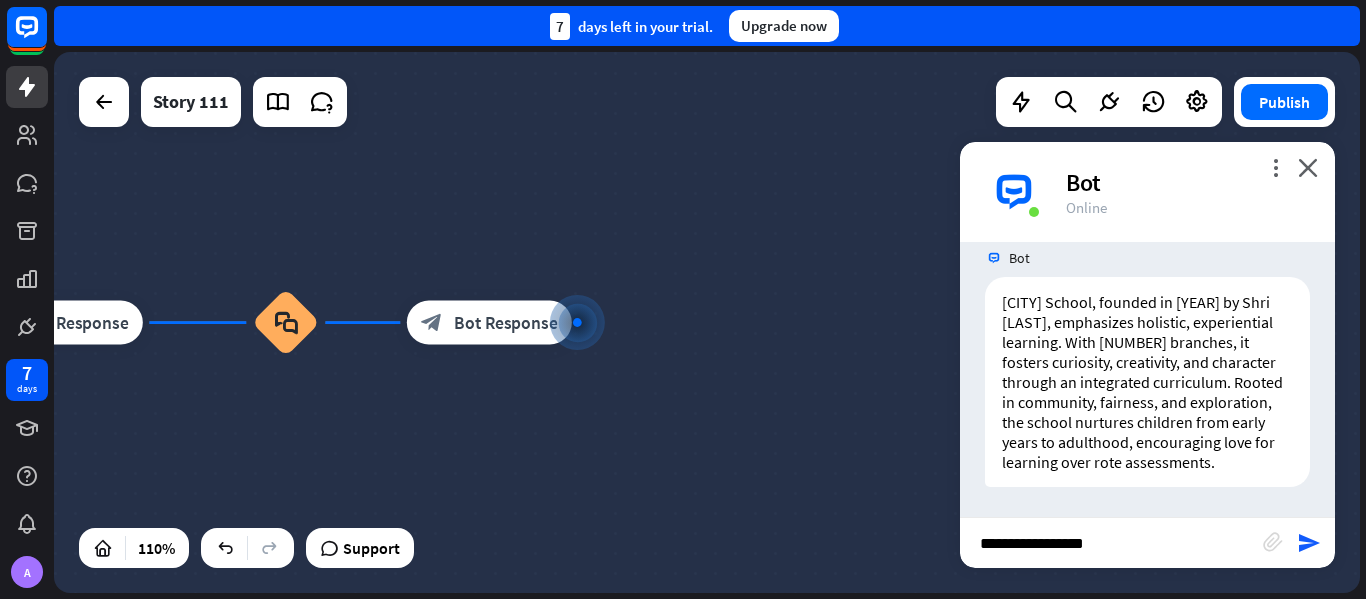 type on "**********" 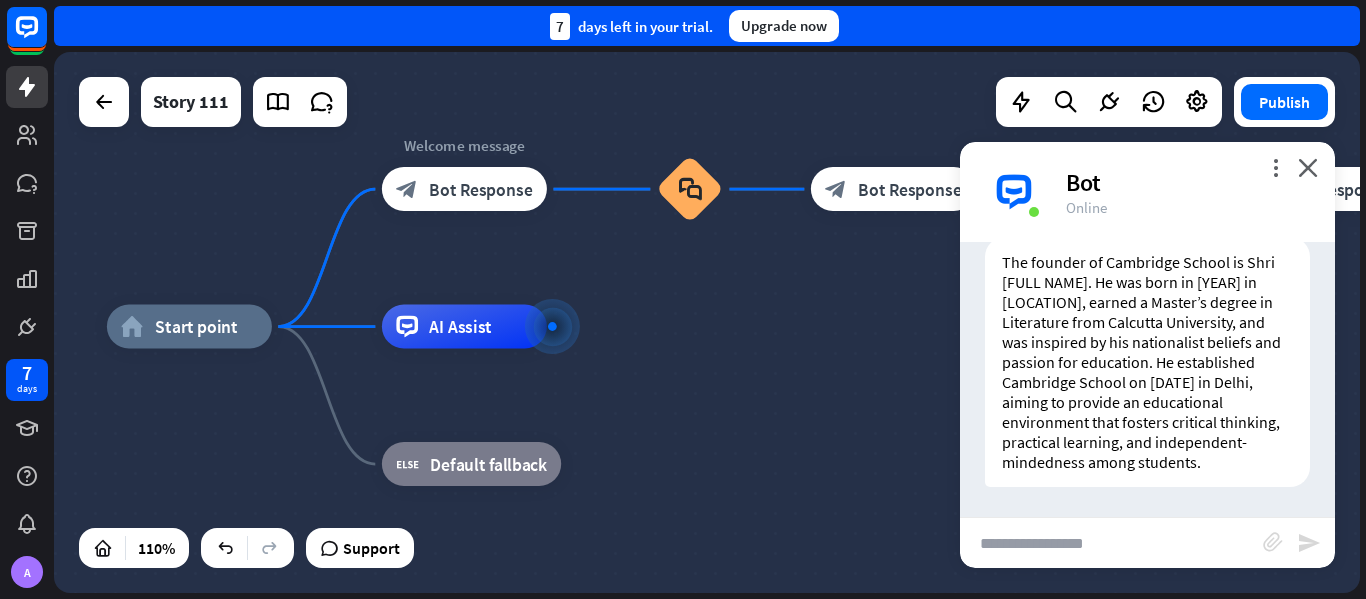 scroll, scrollTop: 1146, scrollLeft: 0, axis: vertical 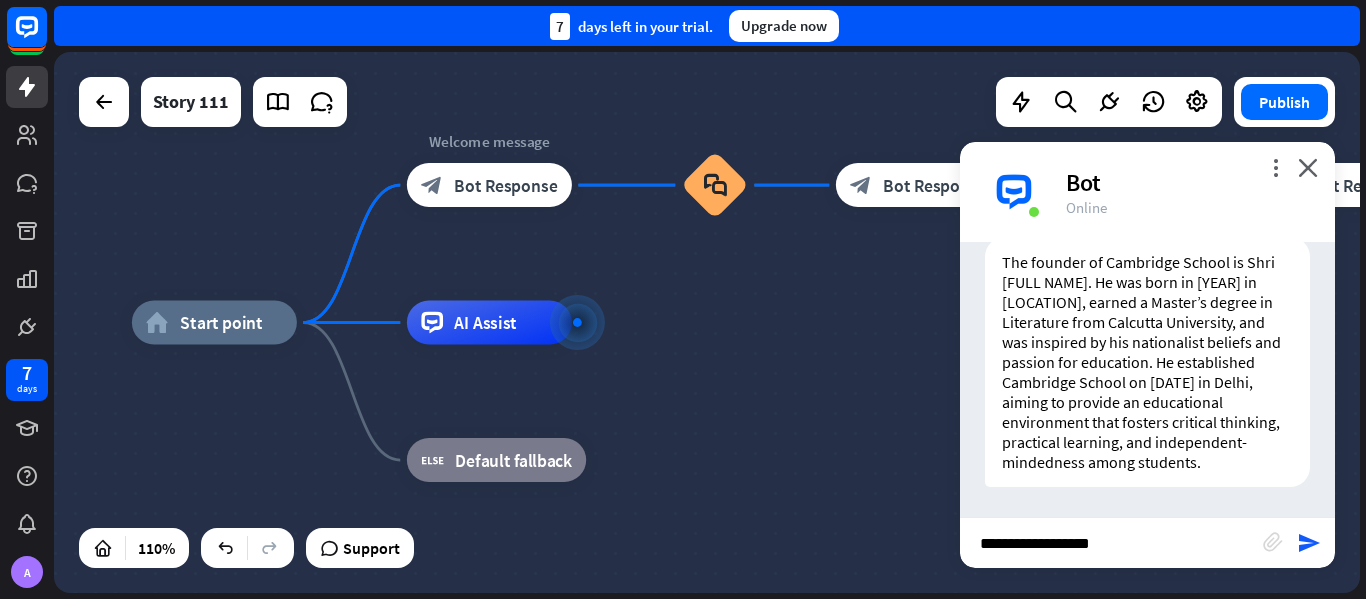 type on "**********" 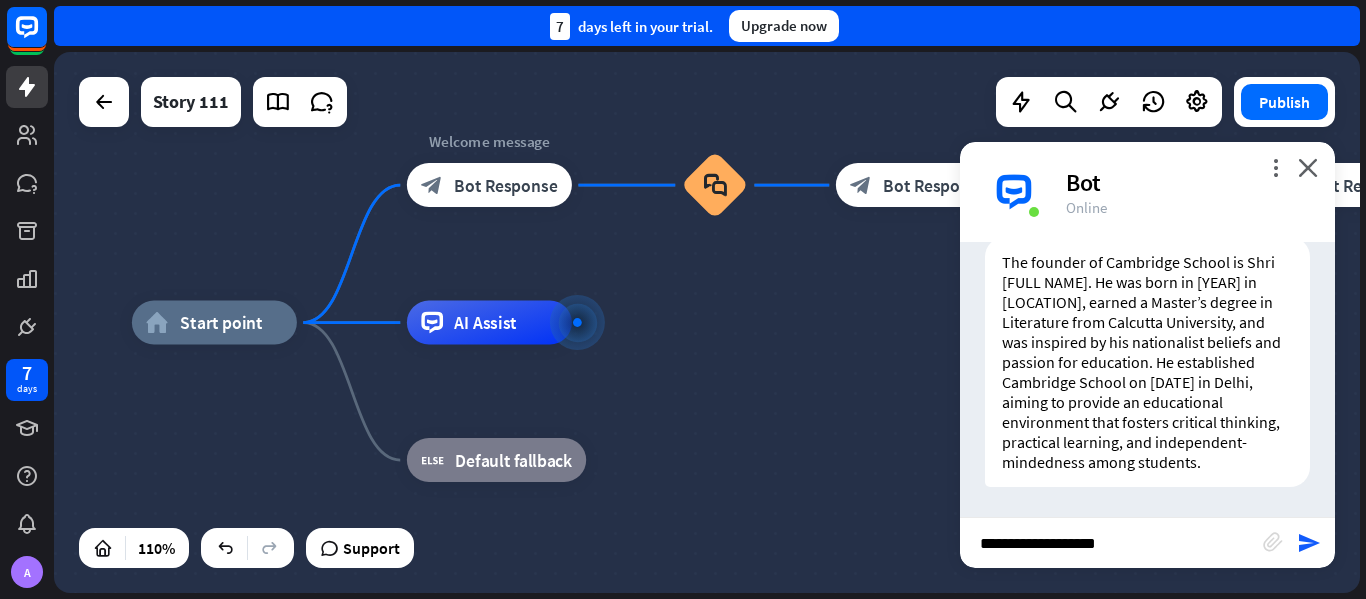 type 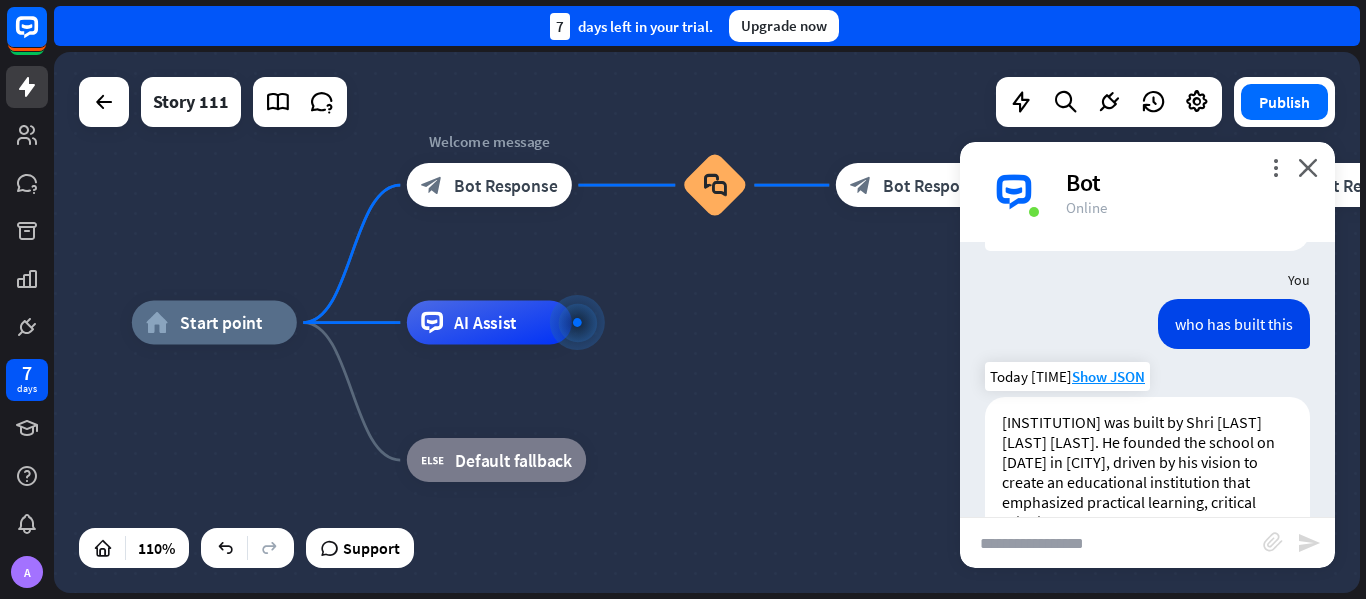 scroll, scrollTop: 1542, scrollLeft: 0, axis: vertical 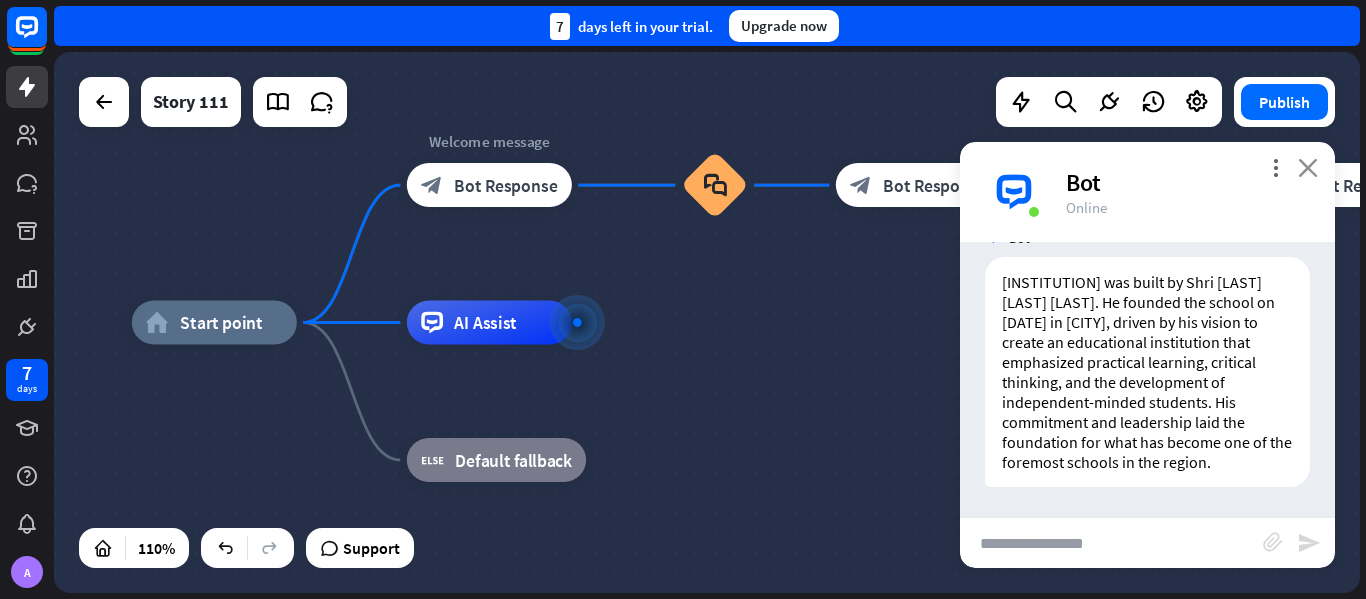 click on "close" at bounding box center [1308, 167] 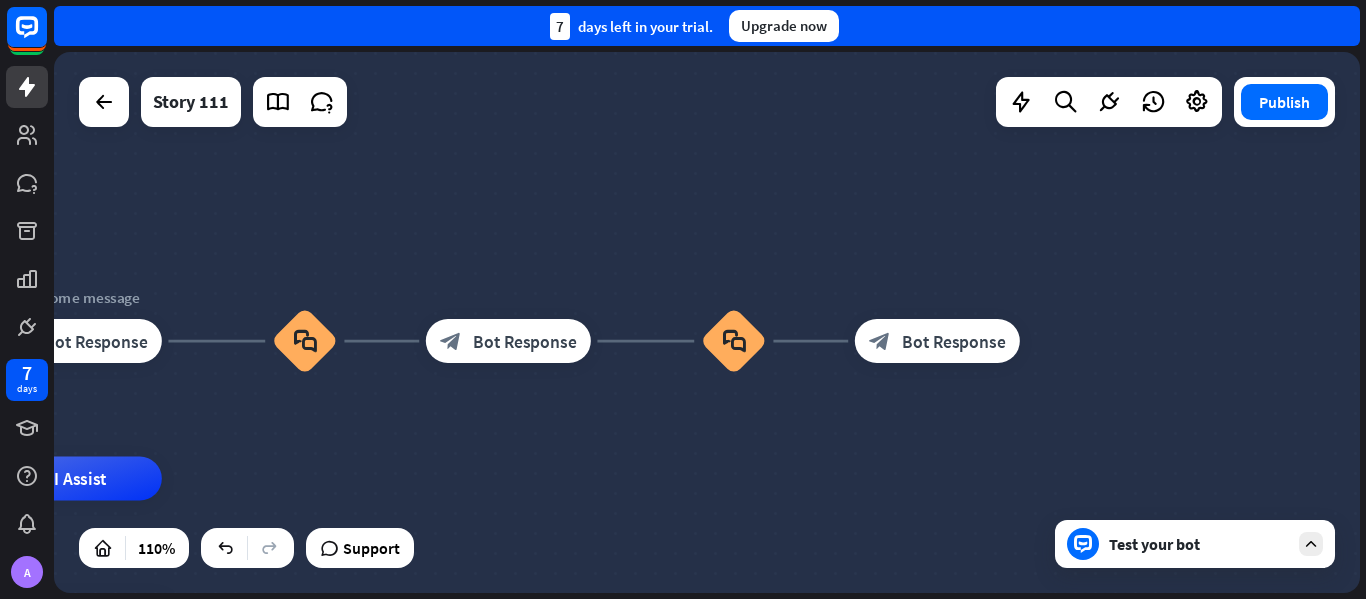 drag, startPoint x: 1231, startPoint y: 392, endPoint x: 811, endPoint y: 473, distance: 427.7394 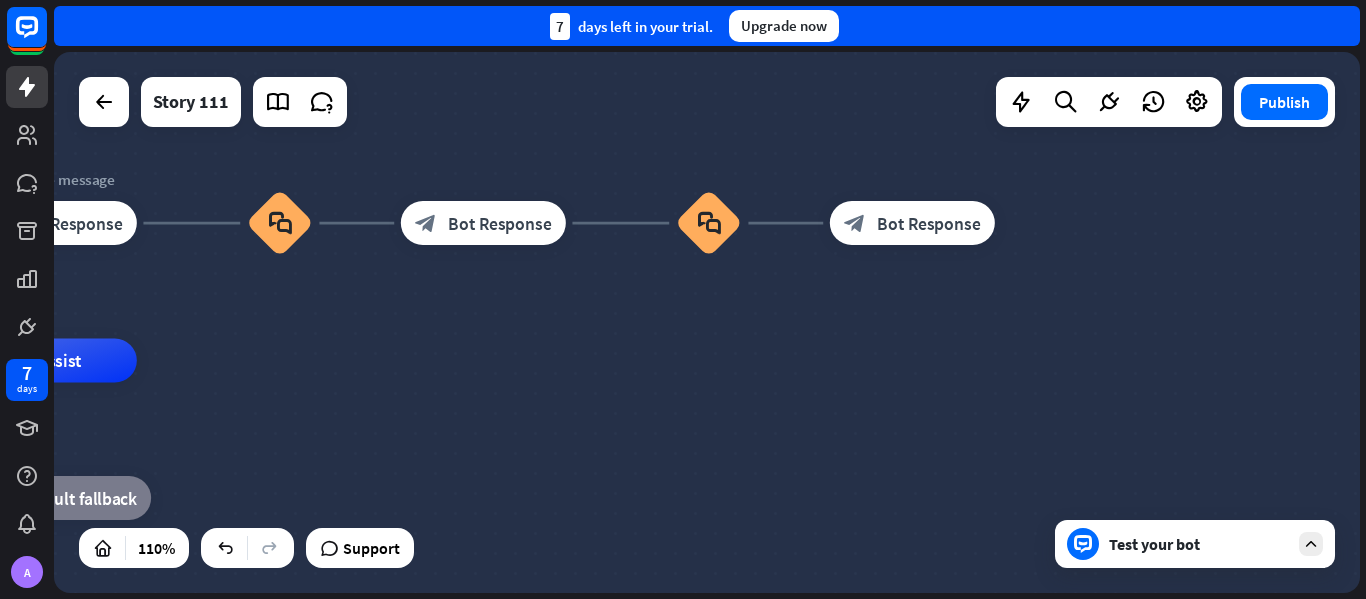 drag, startPoint x: 833, startPoint y: 509, endPoint x: 1025, endPoint y: 427, distance: 208.77739 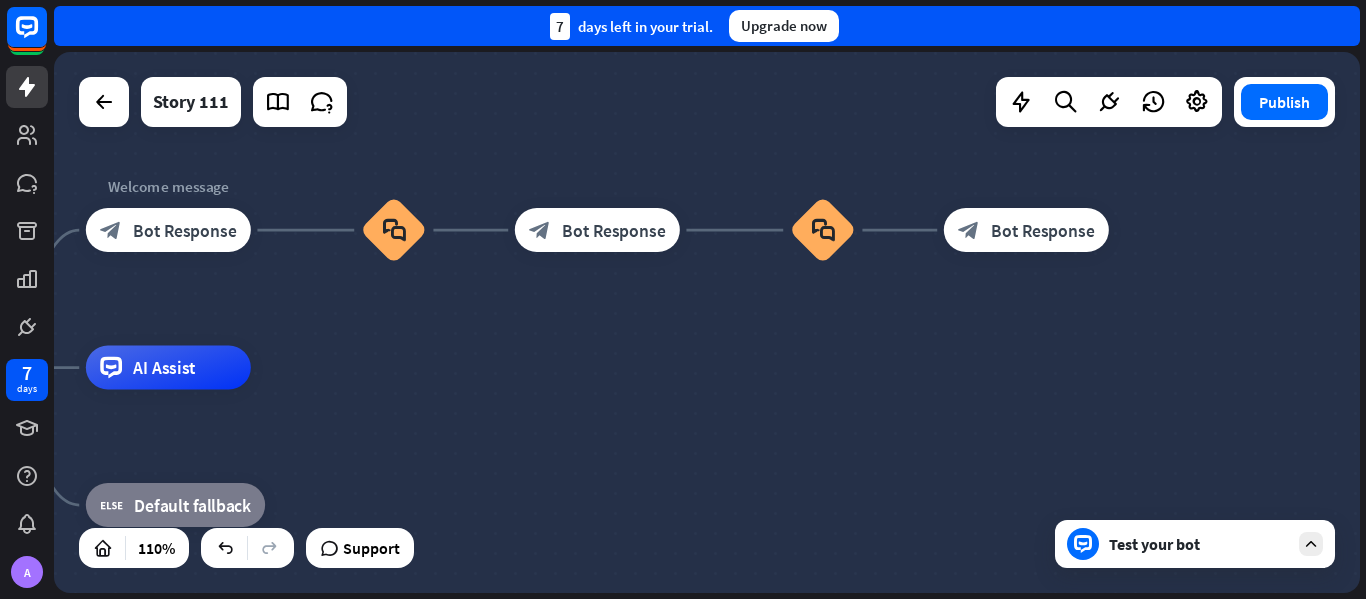 drag, startPoint x: 1083, startPoint y: 376, endPoint x: 928, endPoint y: 436, distance: 166.2077 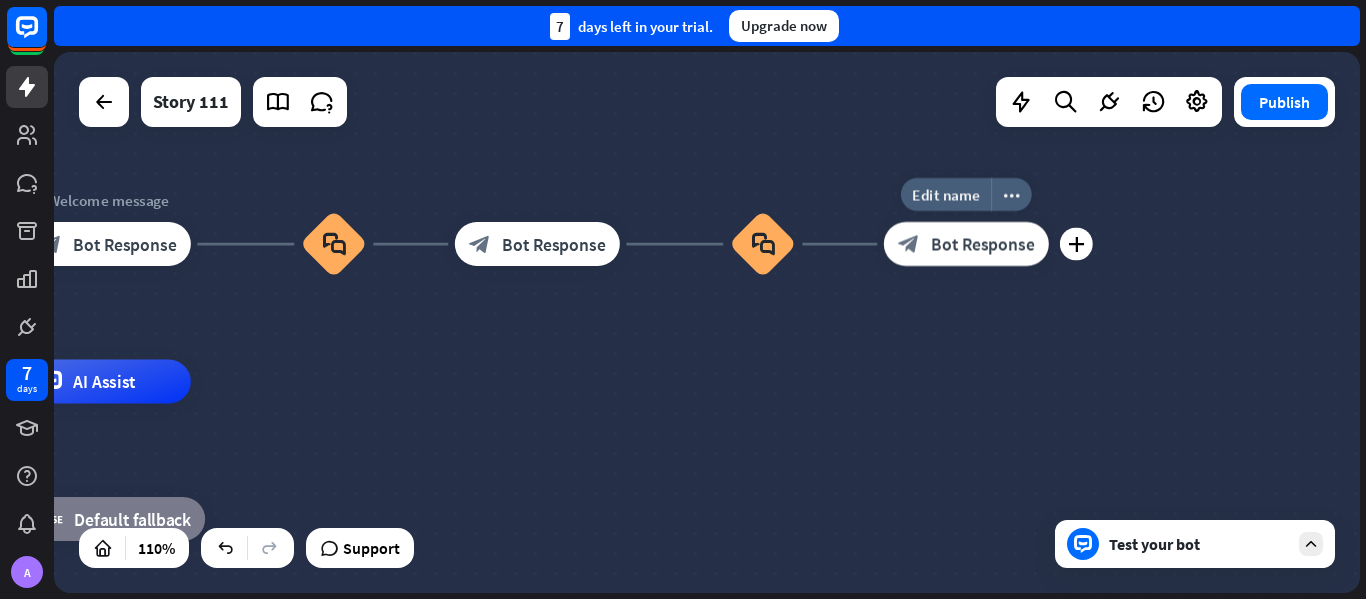 click on "Edit name   more_horiz         plus     block_bot_response   Bot Response" at bounding box center [966, 244] 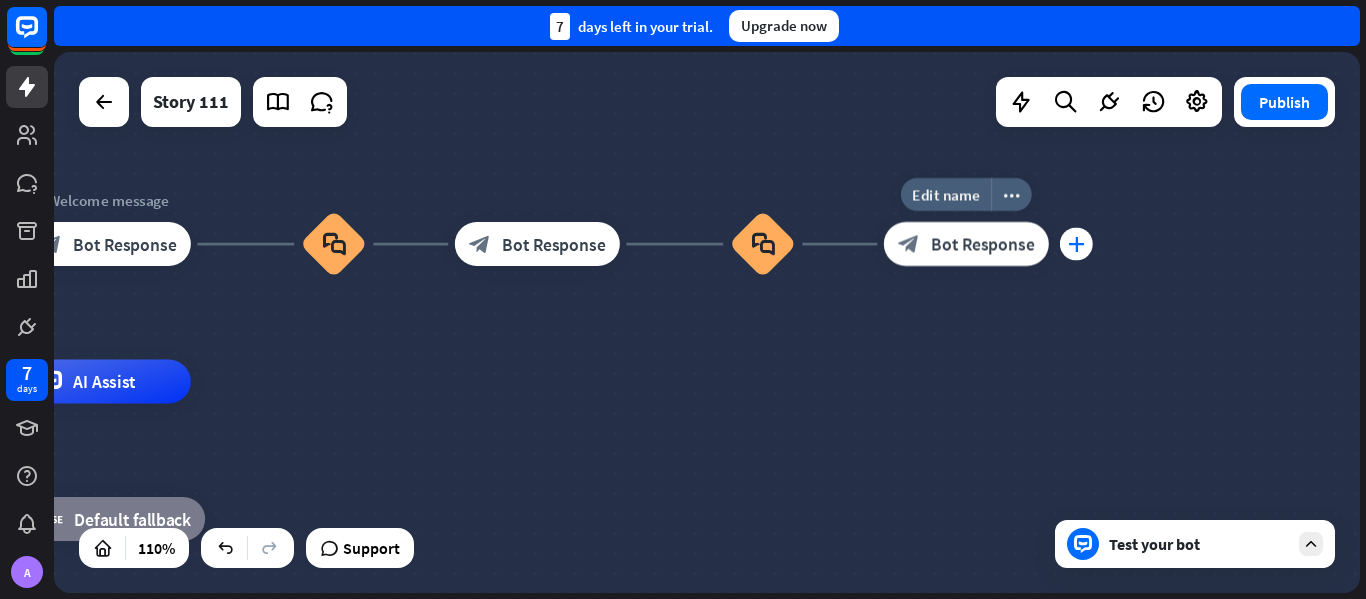 click on "plus" at bounding box center [1076, 244] 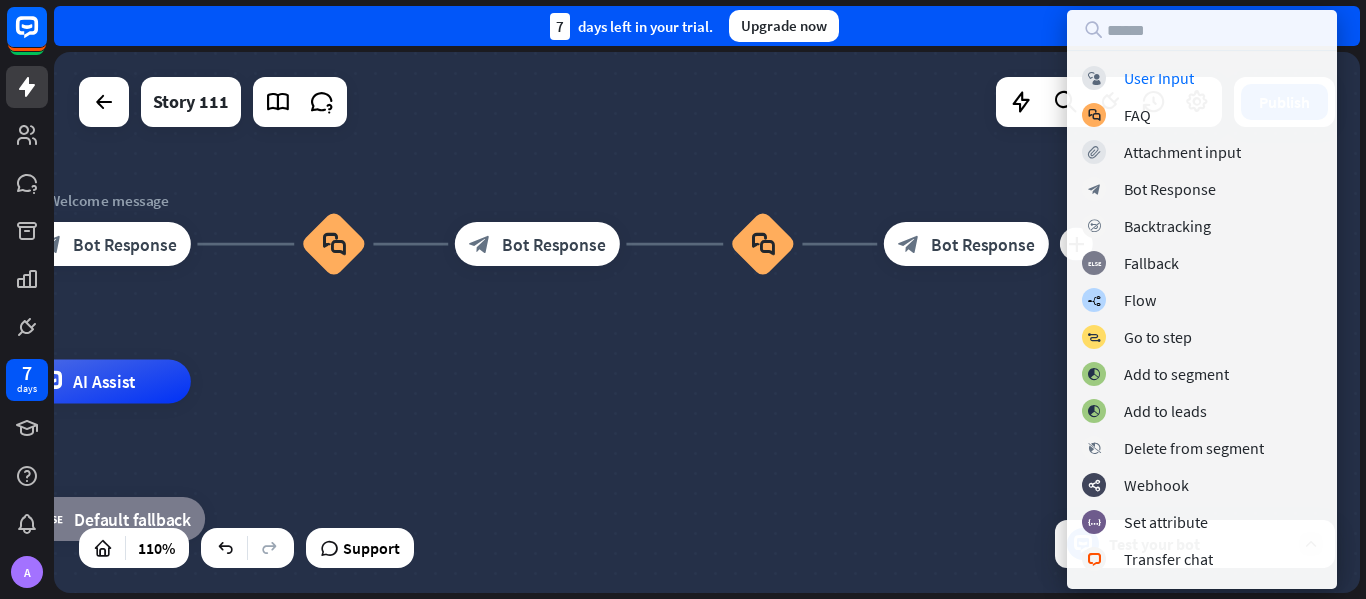 click on "block_user_input
User Input
block_faq
FAQ
block_attachment
Attachment input
block_bot_response
Bot Response
block_backtracking
Backtracking
block_fallback
Fallback
builder_tree
Flow
block_goto
Go to step
block_add_to_segment
Add to segment
block_add_to_segment
Add to leads
block_delete_from_segment
Delete from segment
webhooks
Webhook
block_set_attribute
Set attribute
block_livechat
Transfer chat
block_livechat
Mark Goal
block_livechat
Tag chat
block_livechat
Send transcript
block_close_chat
Close chat
filter
Filter
block_question   block_ab_testing" at bounding box center (1202, 320) 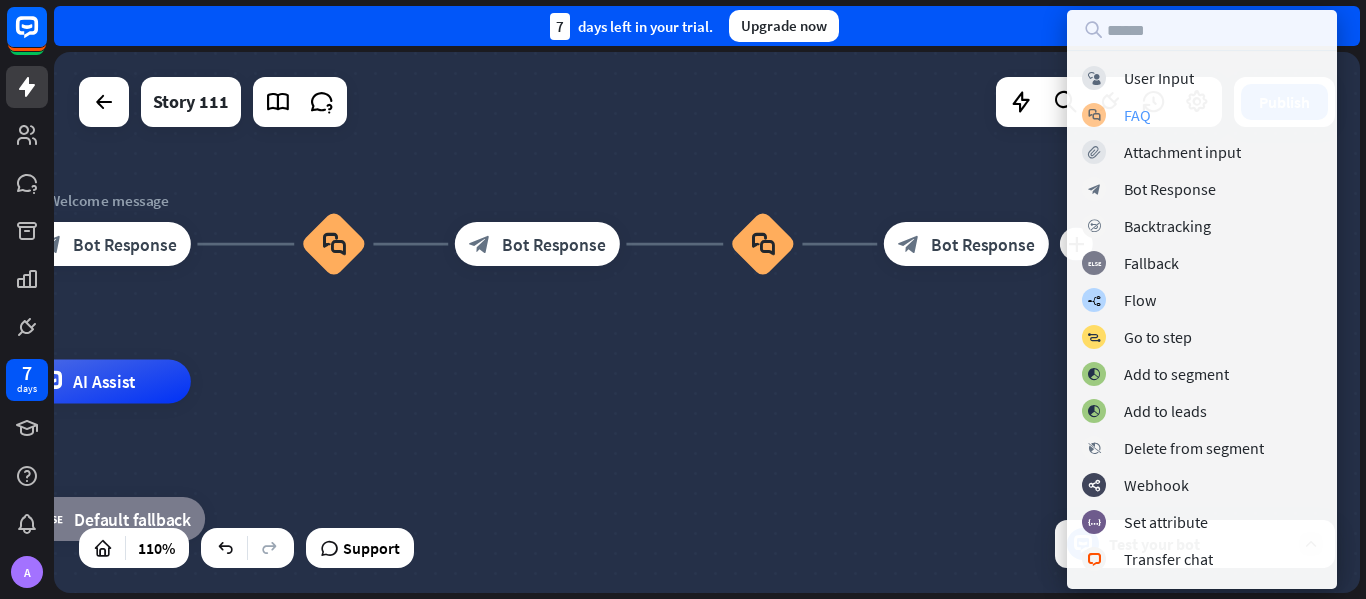 click on "FAQ" at bounding box center [1137, 115] 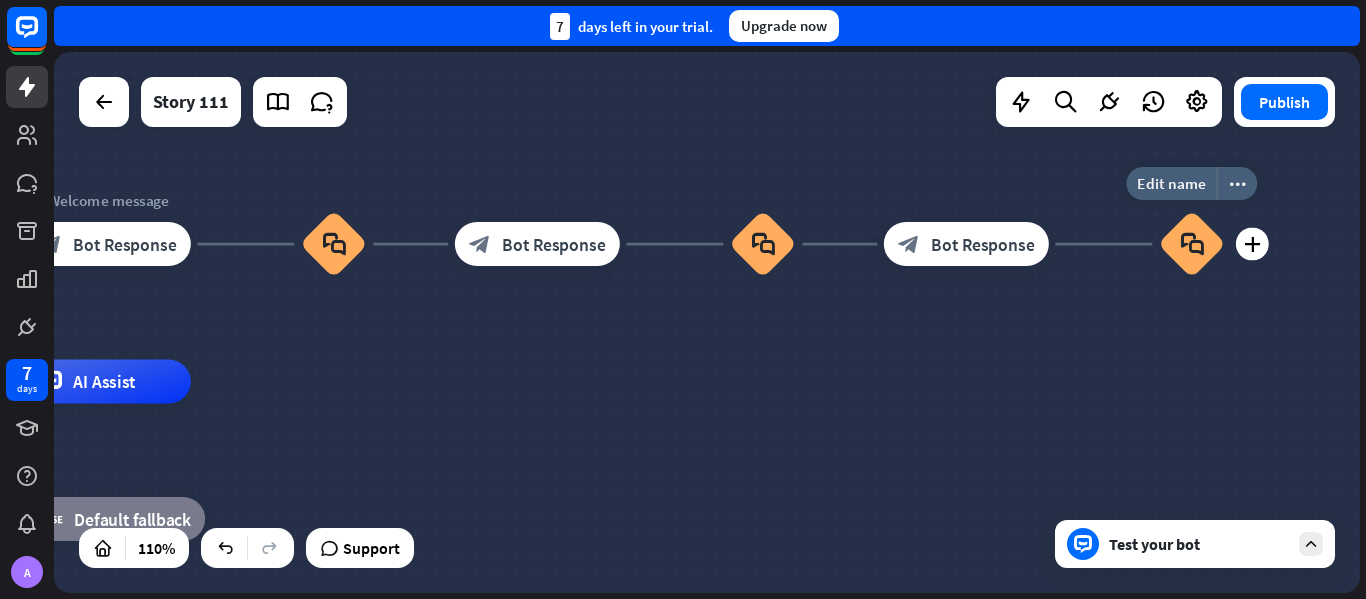 click on "block_faq" at bounding box center [1192, 244] 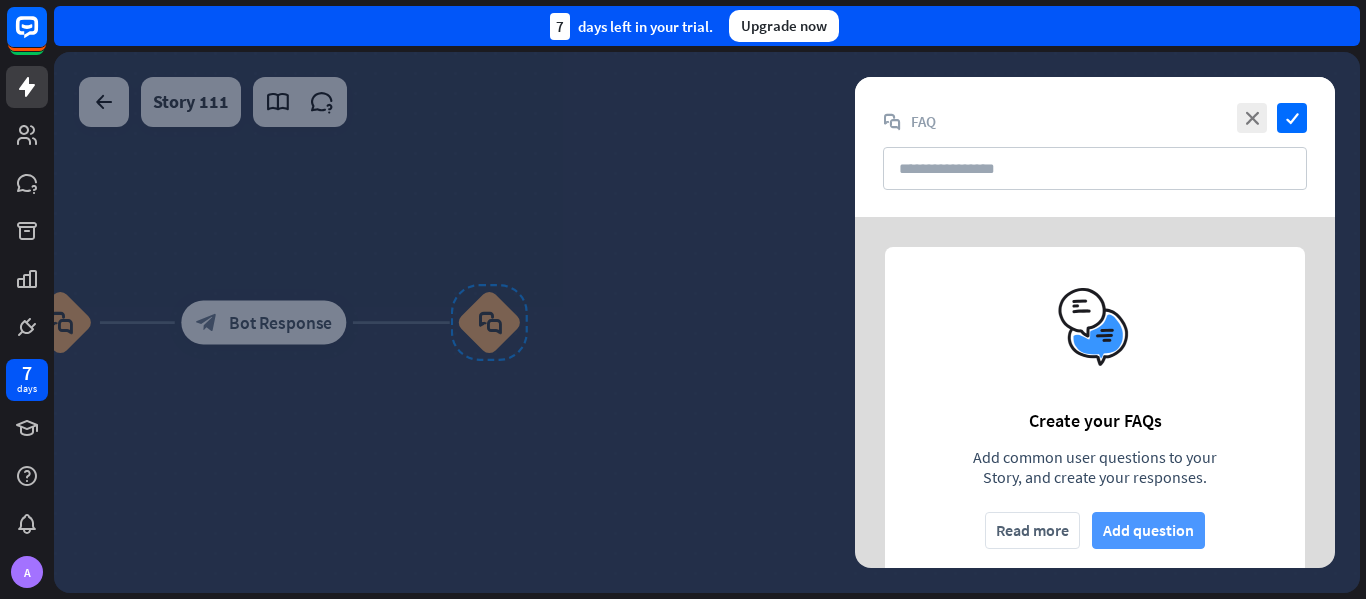 click on "Add question" at bounding box center [1148, 530] 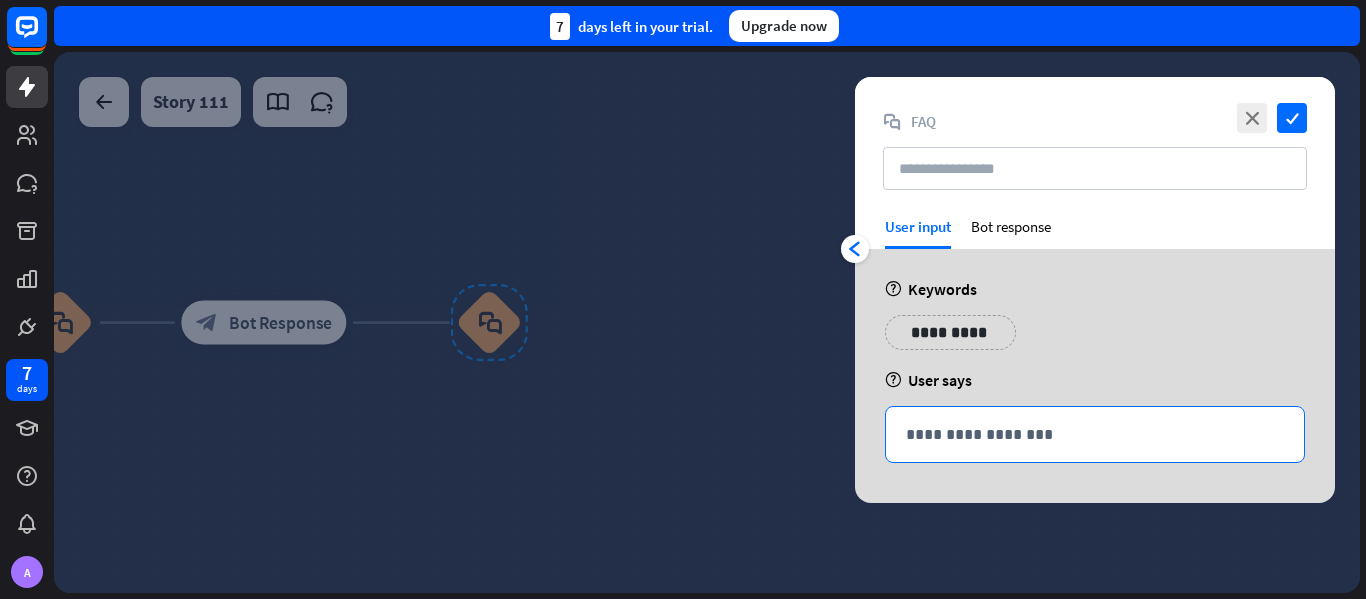 click on "**********" at bounding box center [1095, 434] 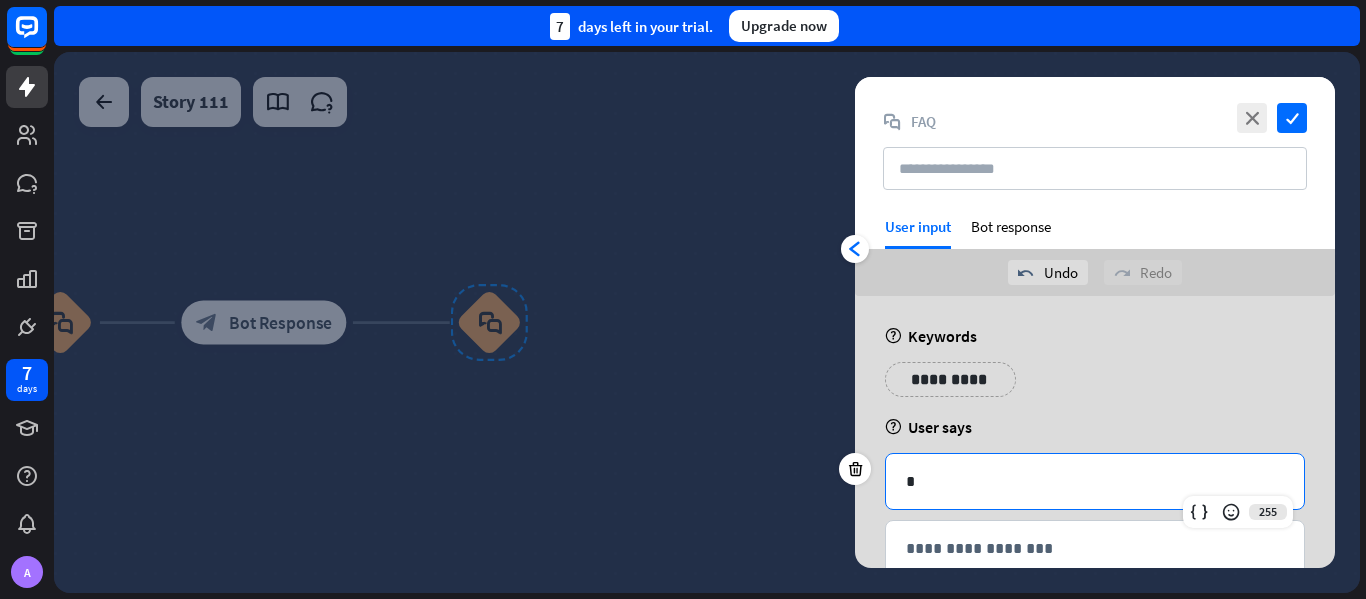 type 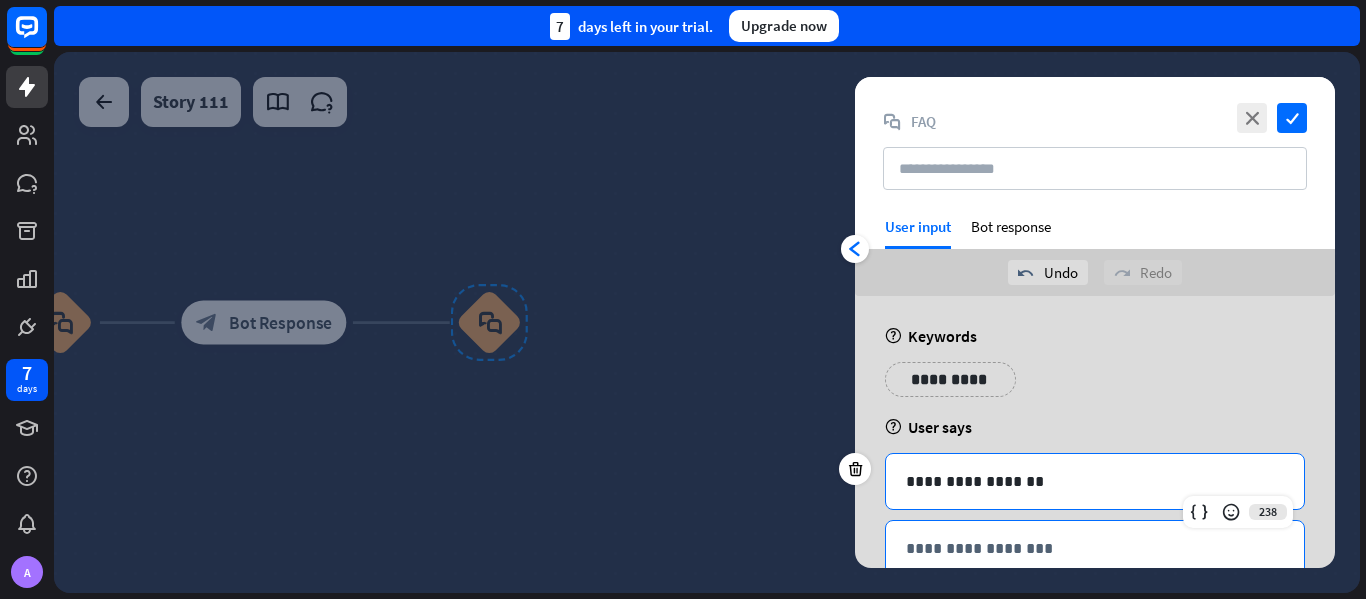 click on "**********" at bounding box center [1095, 548] 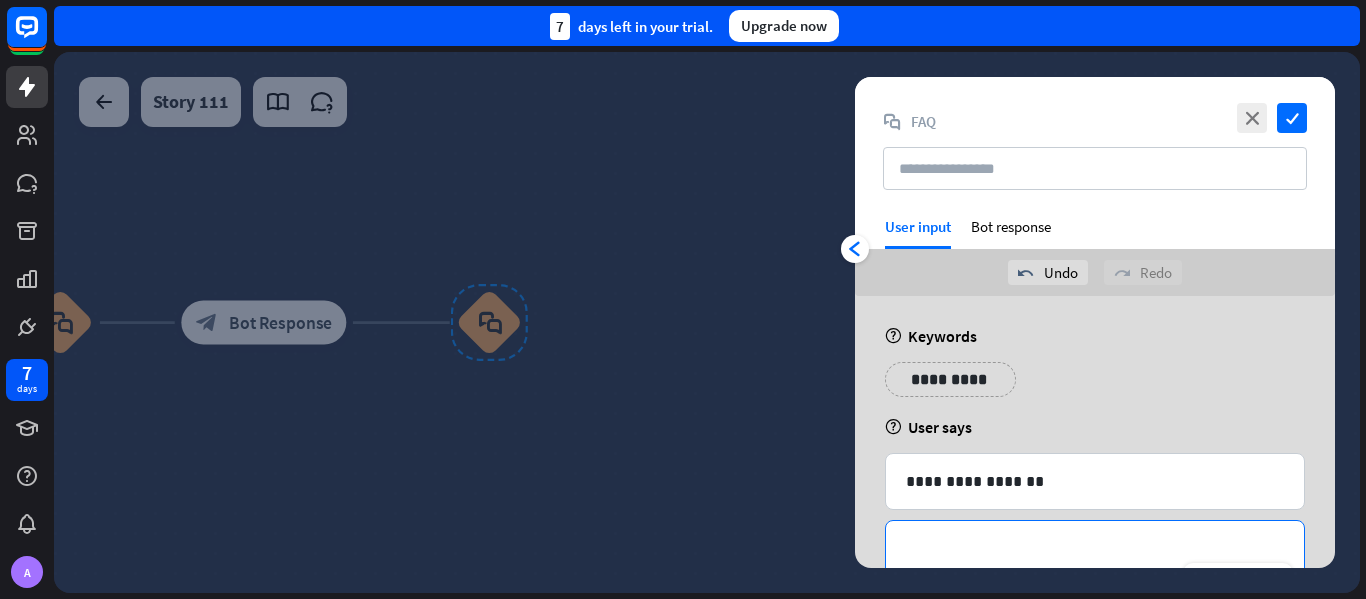 type 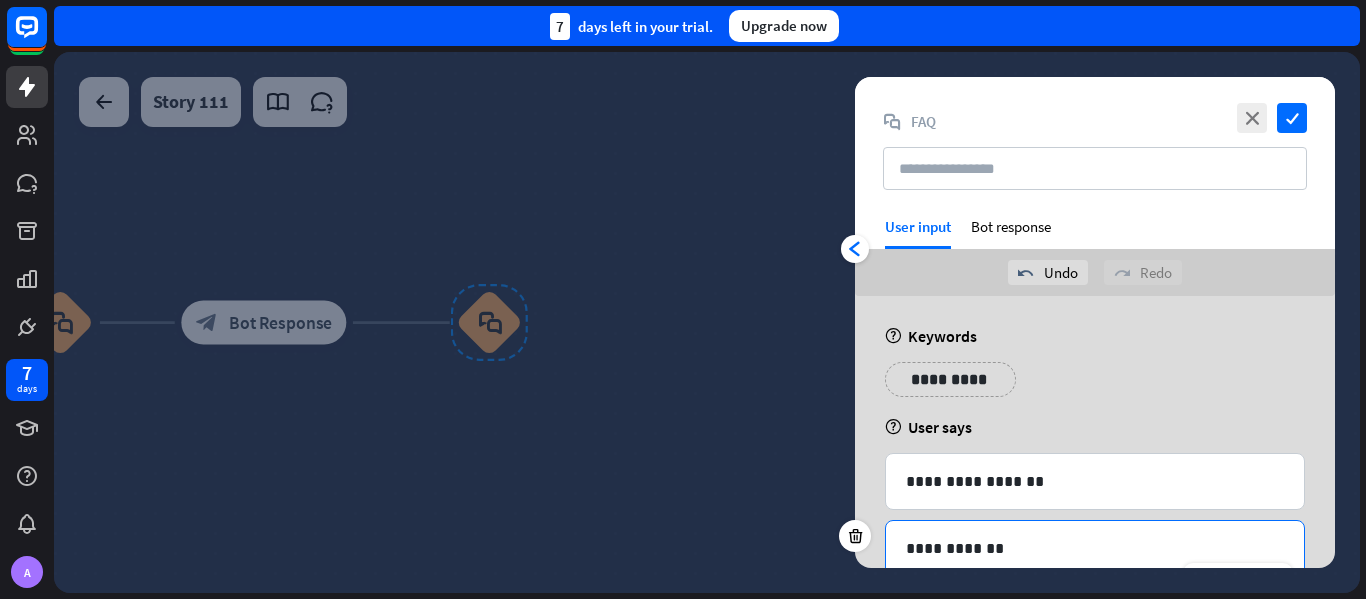 click on "**********" at bounding box center [1095, 548] 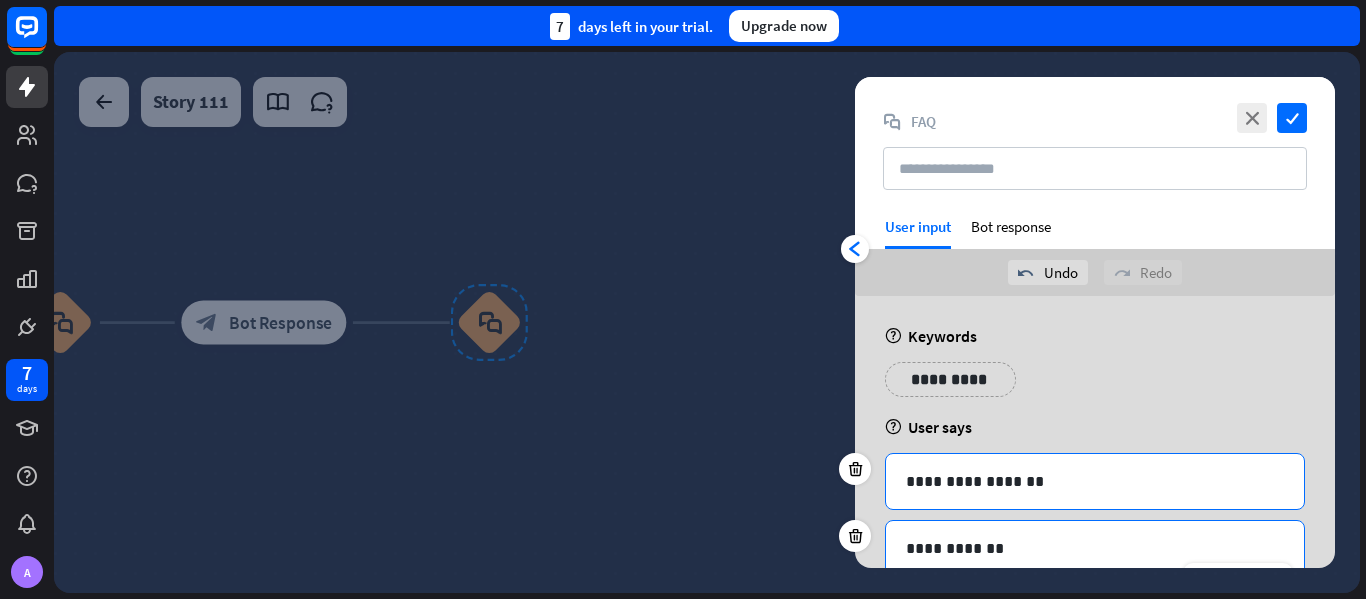 click on "**********" at bounding box center (1095, 481) 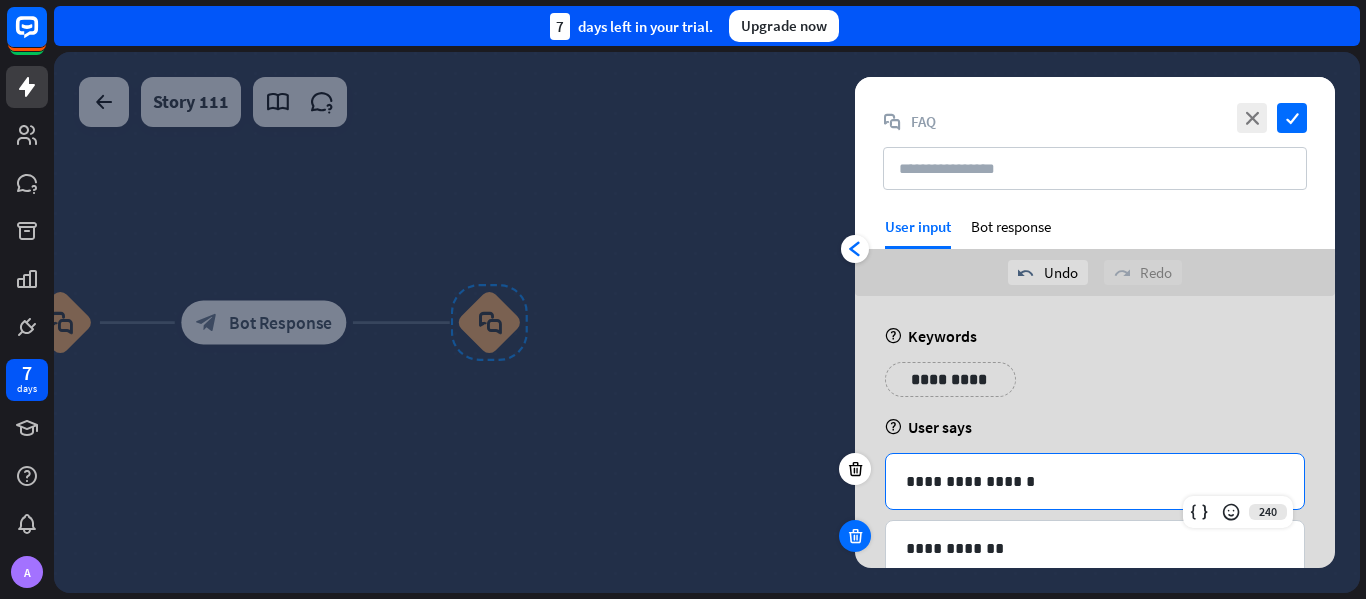 click at bounding box center (855, 536) 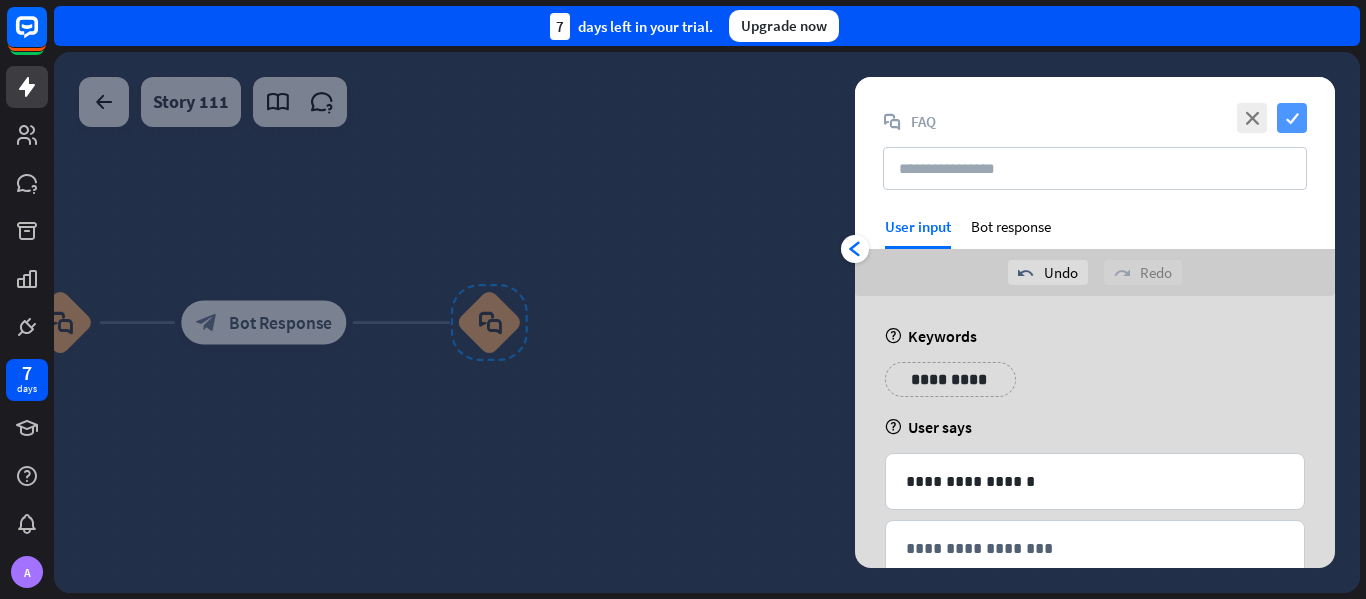 click on "check" at bounding box center [1292, 118] 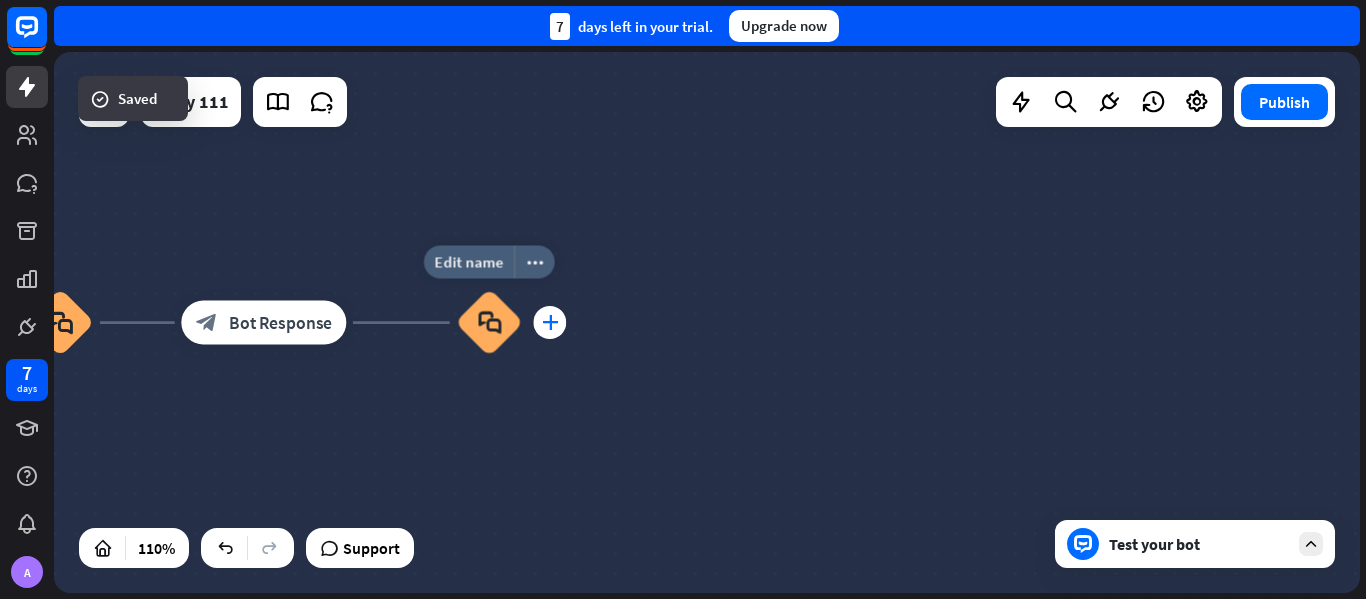 click on "plus" at bounding box center [550, 322] 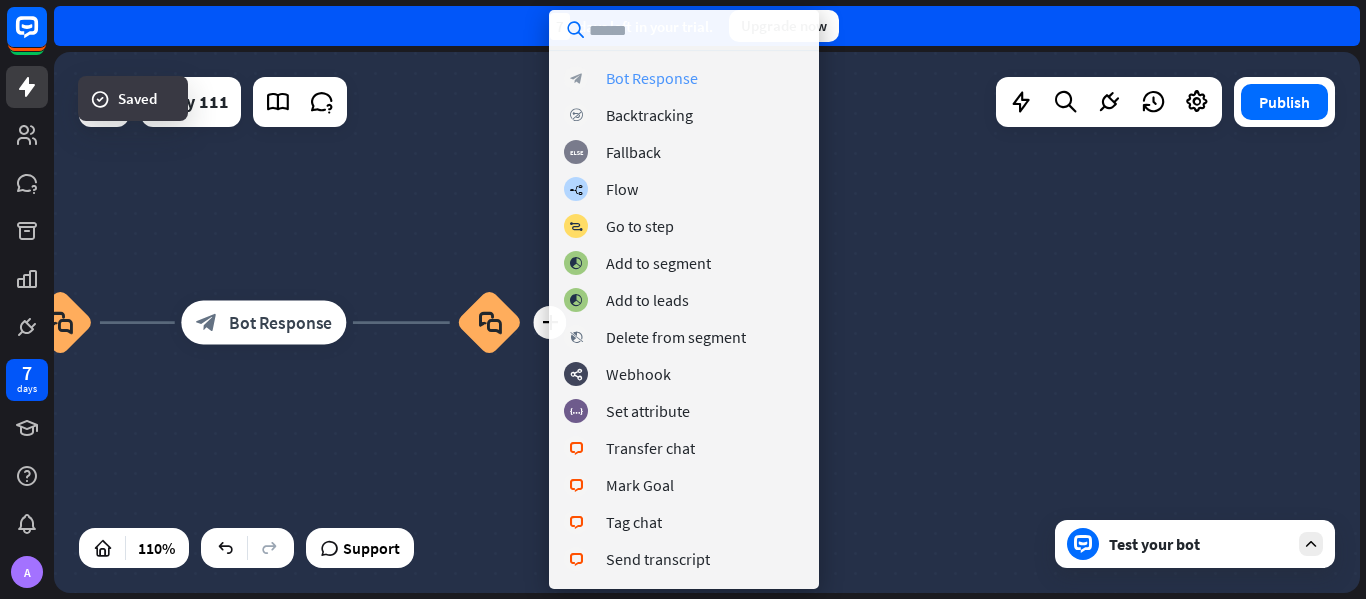click on "Bot Response" at bounding box center (652, 78) 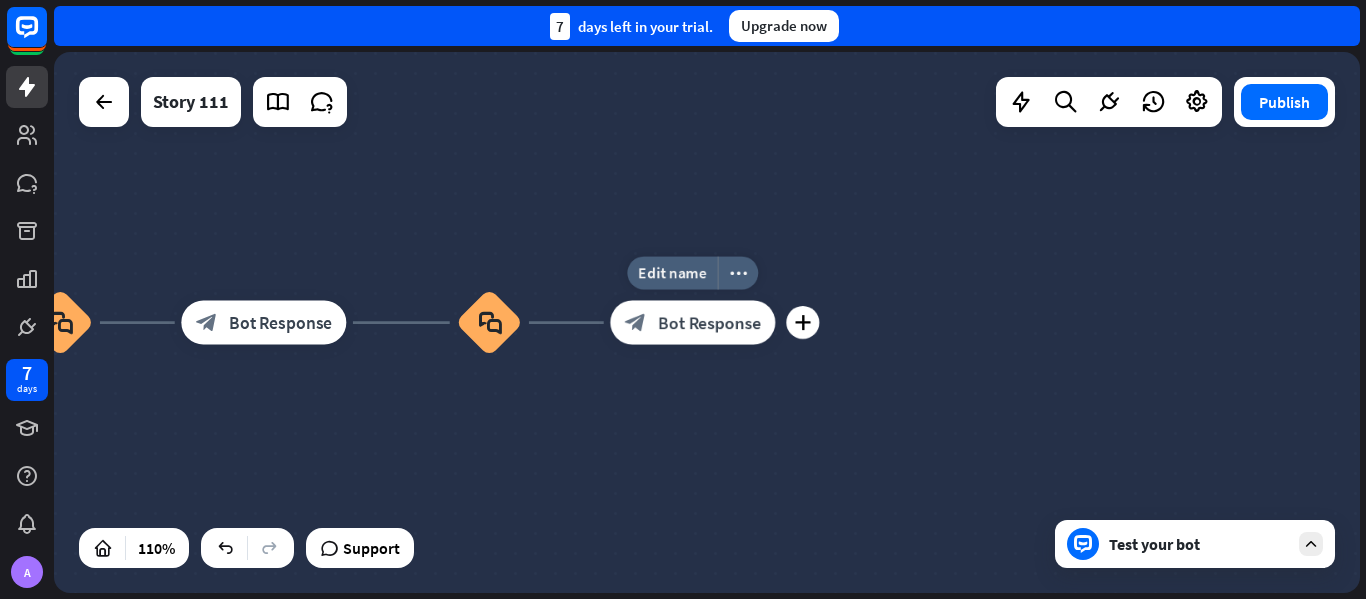 click on "block_bot_response   Bot Response" at bounding box center [692, 323] 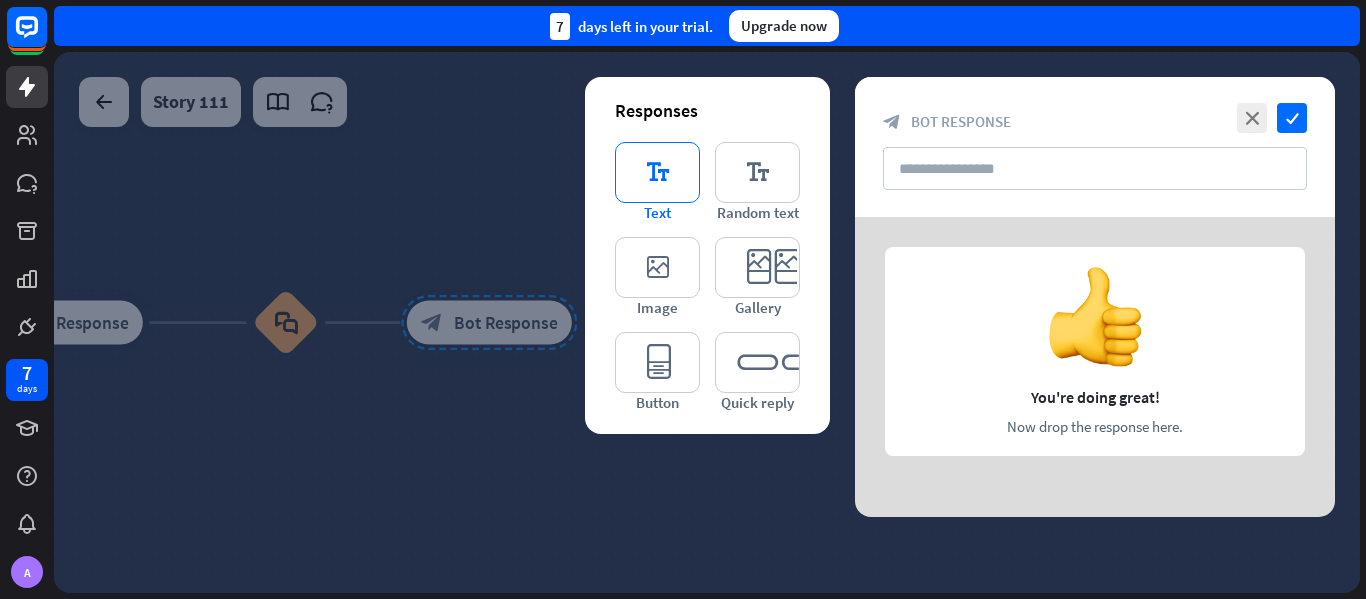 type 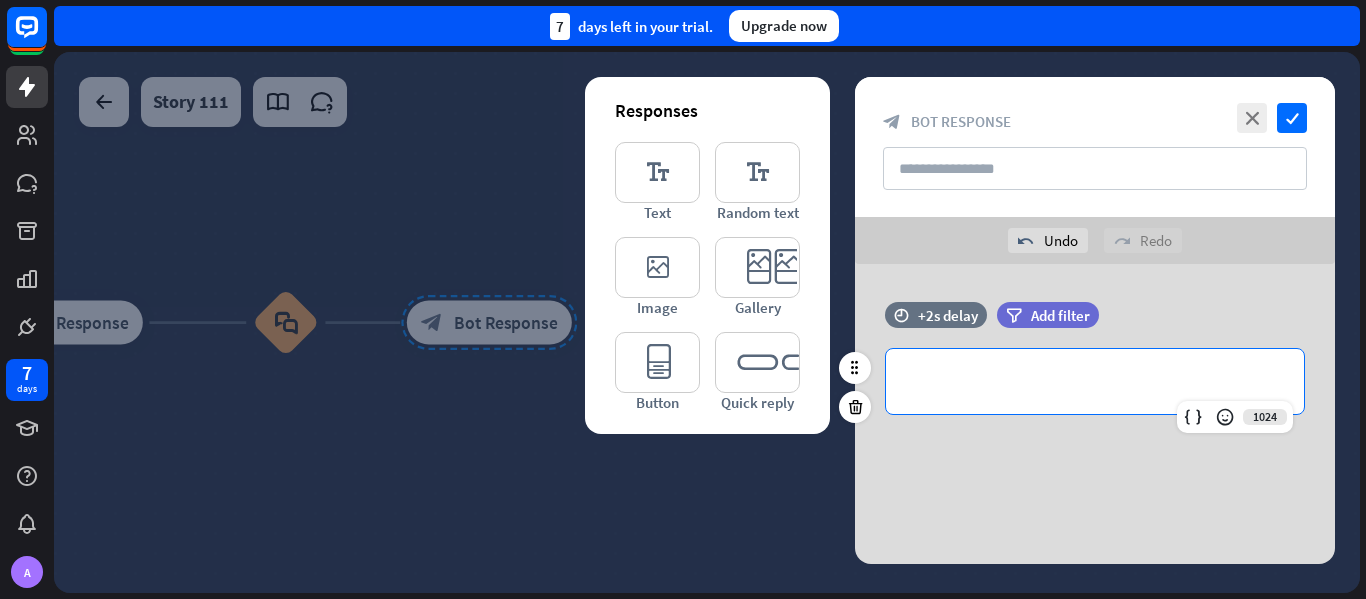 click on "**********" at bounding box center [1095, 381] 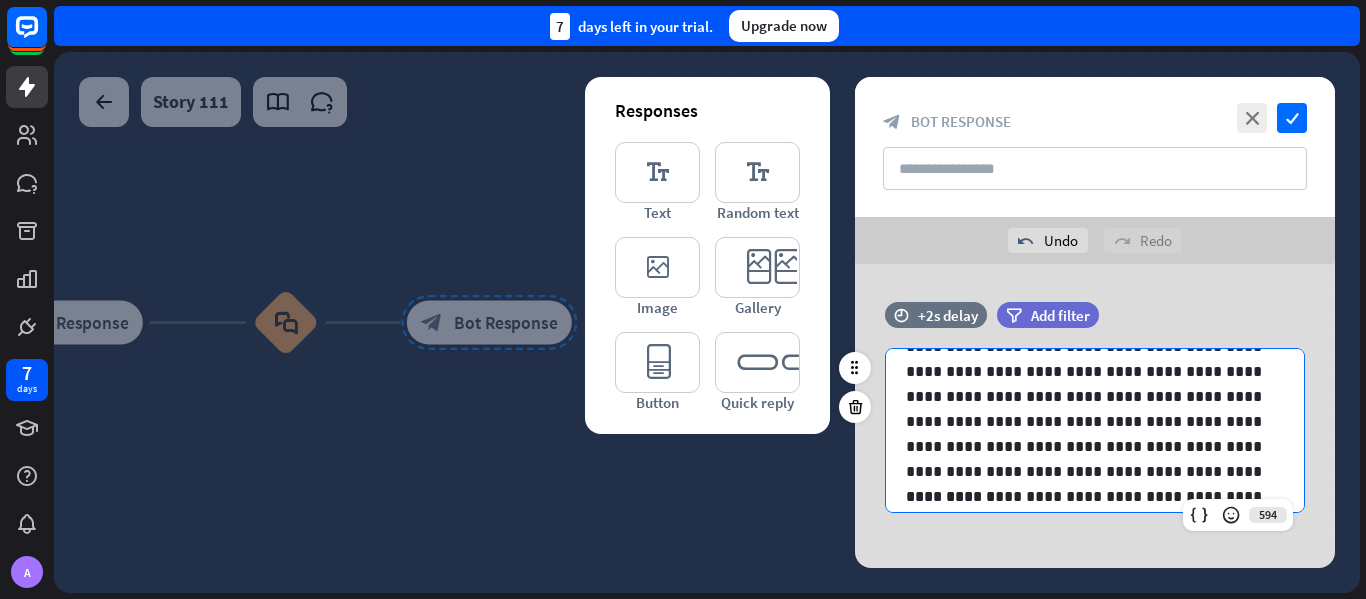 scroll, scrollTop: 0, scrollLeft: 0, axis: both 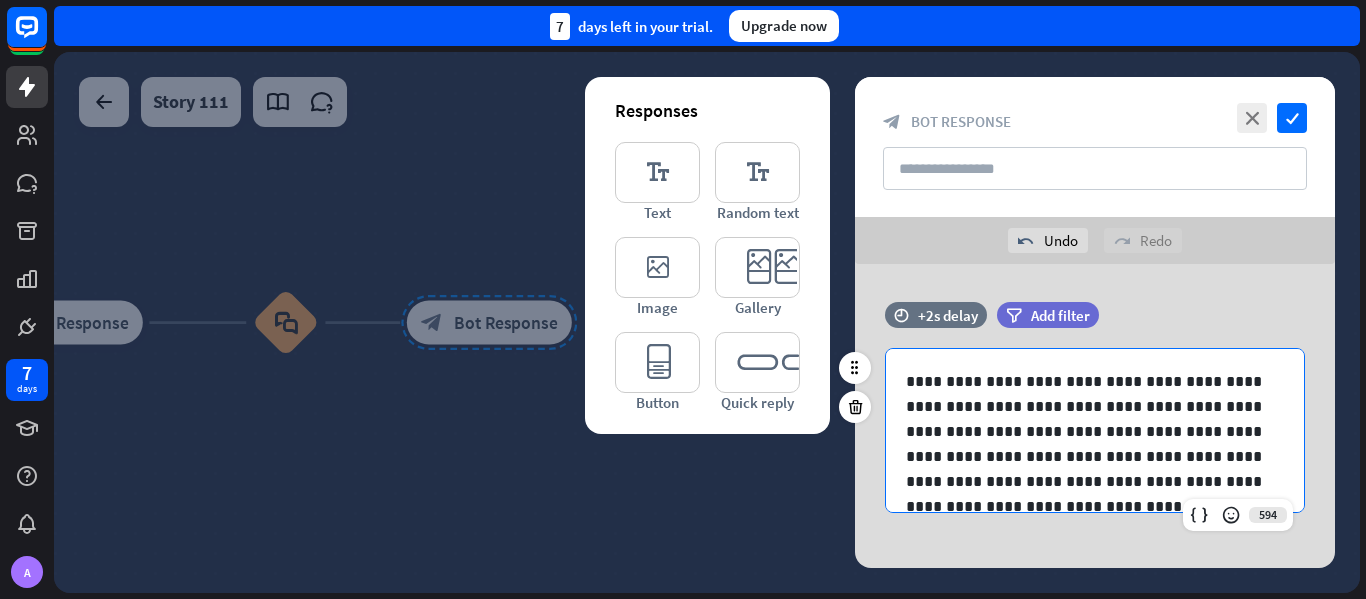click on "**********" at bounding box center [1087, 469] 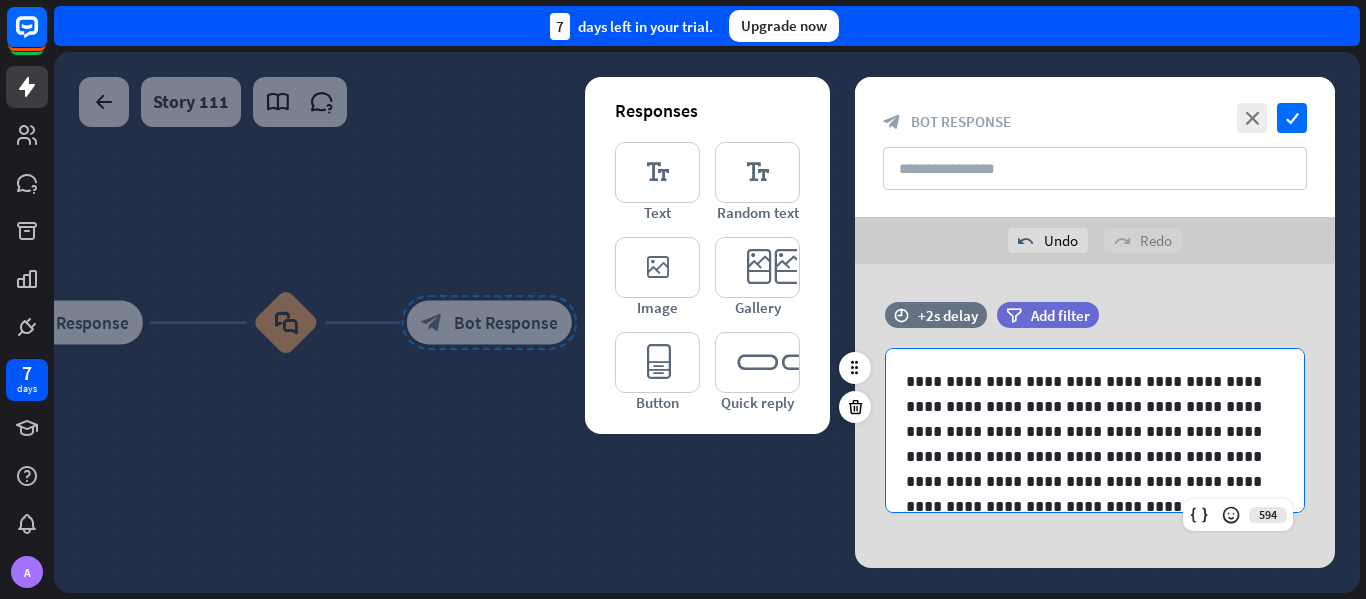 type 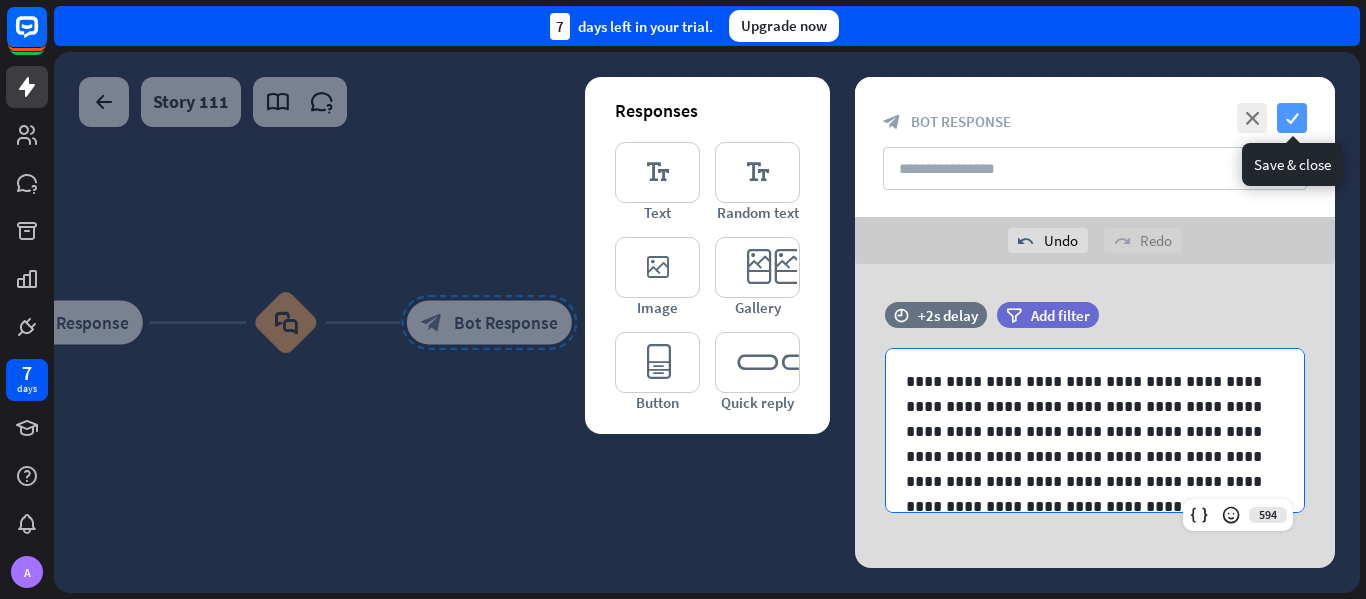click on "check" at bounding box center (1292, 118) 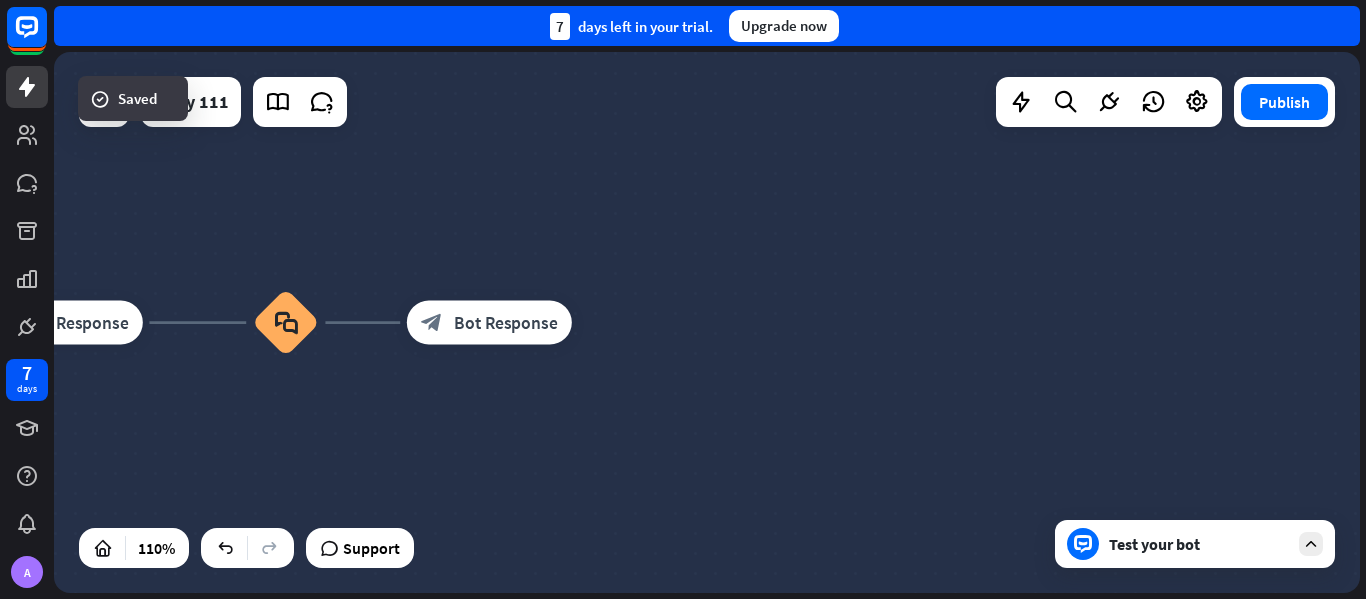 click on "Test your bot" at bounding box center [1199, 544] 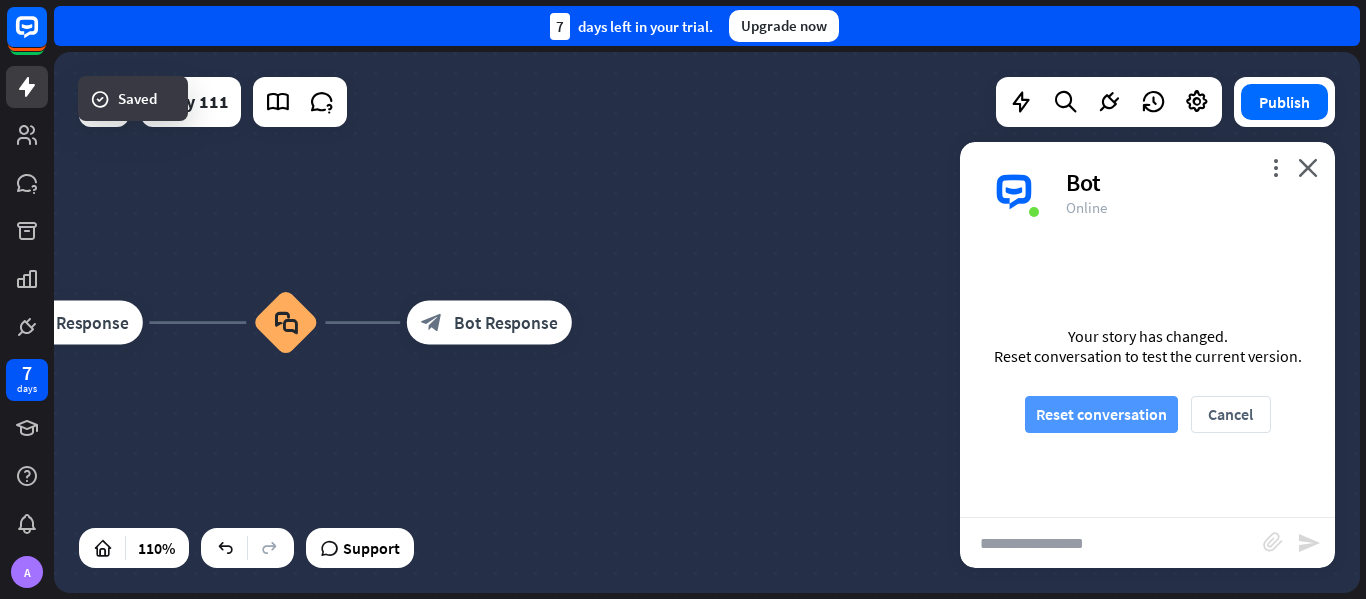 click on "Reset conversation" at bounding box center [1101, 414] 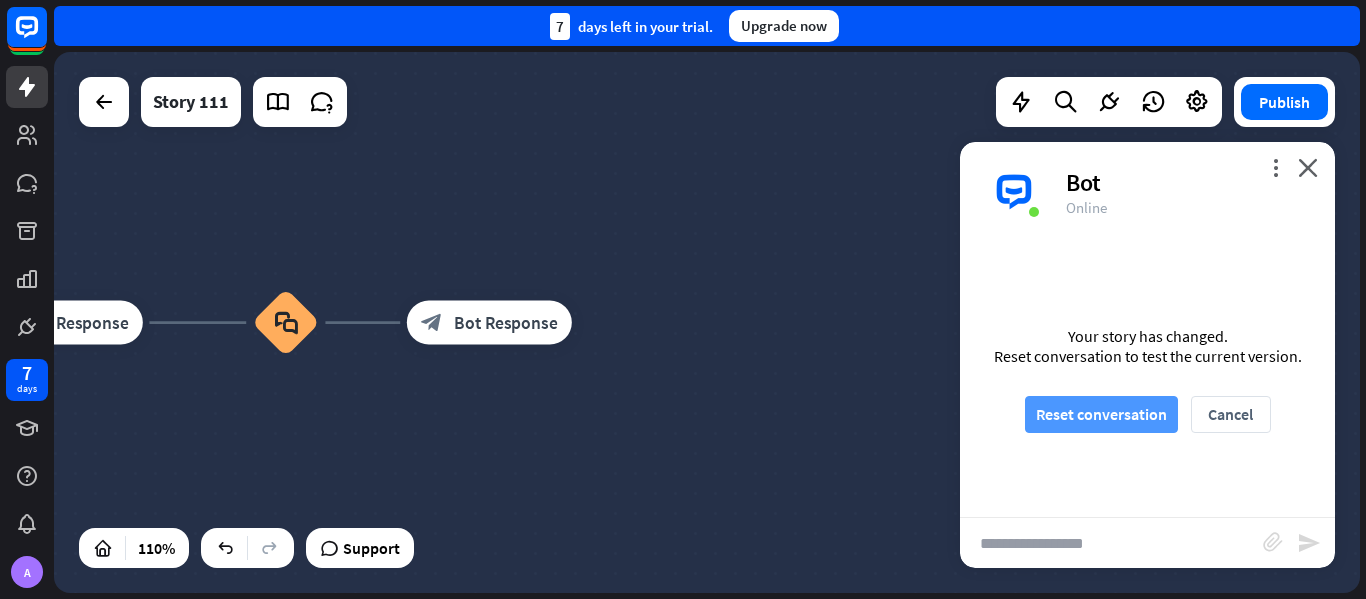 scroll, scrollTop: 0, scrollLeft: 0, axis: both 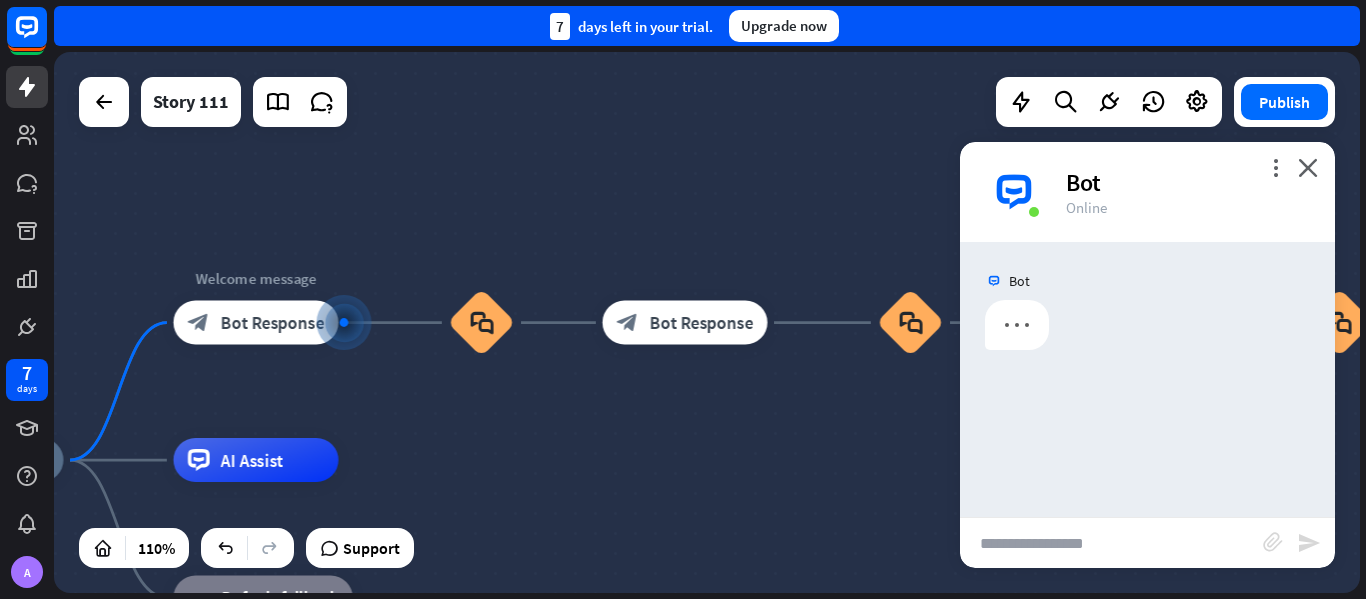 click at bounding box center [1111, 543] 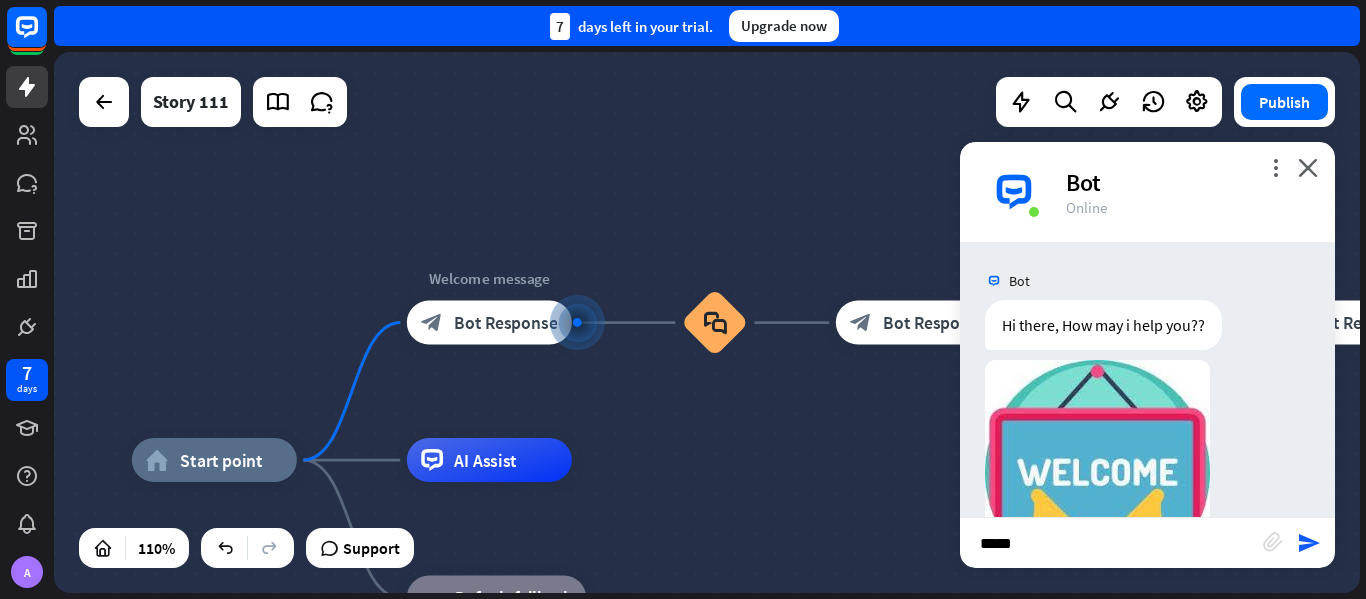 scroll, scrollTop: 98, scrollLeft: 0, axis: vertical 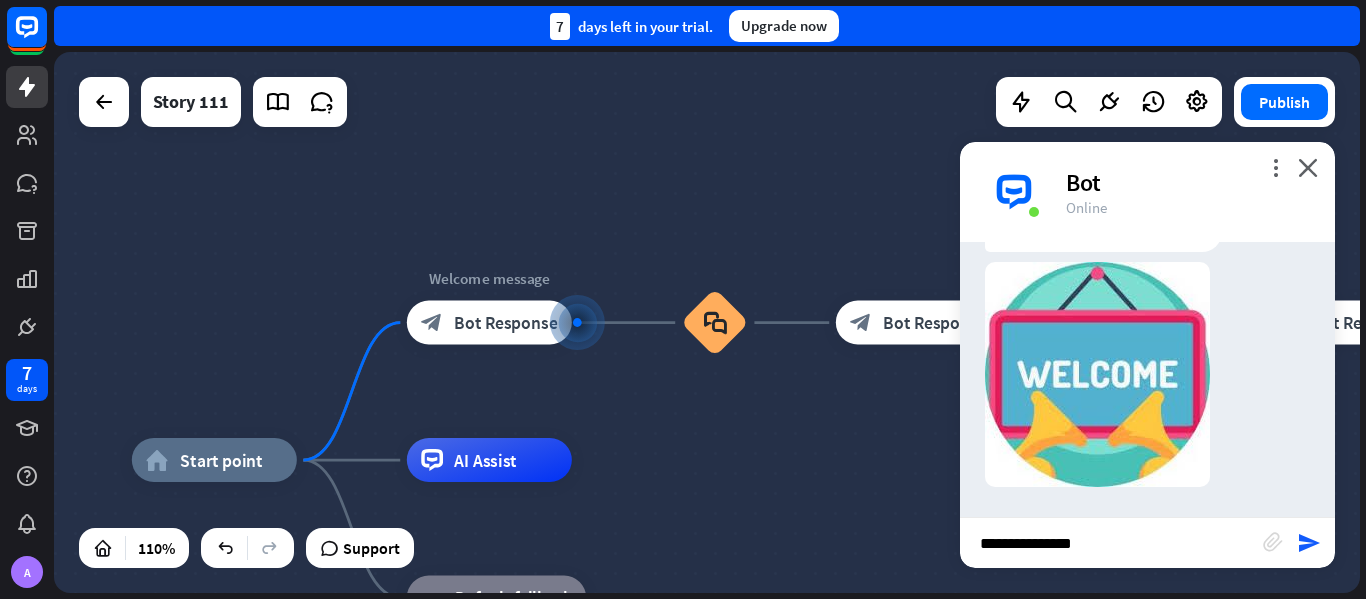 type on "**********" 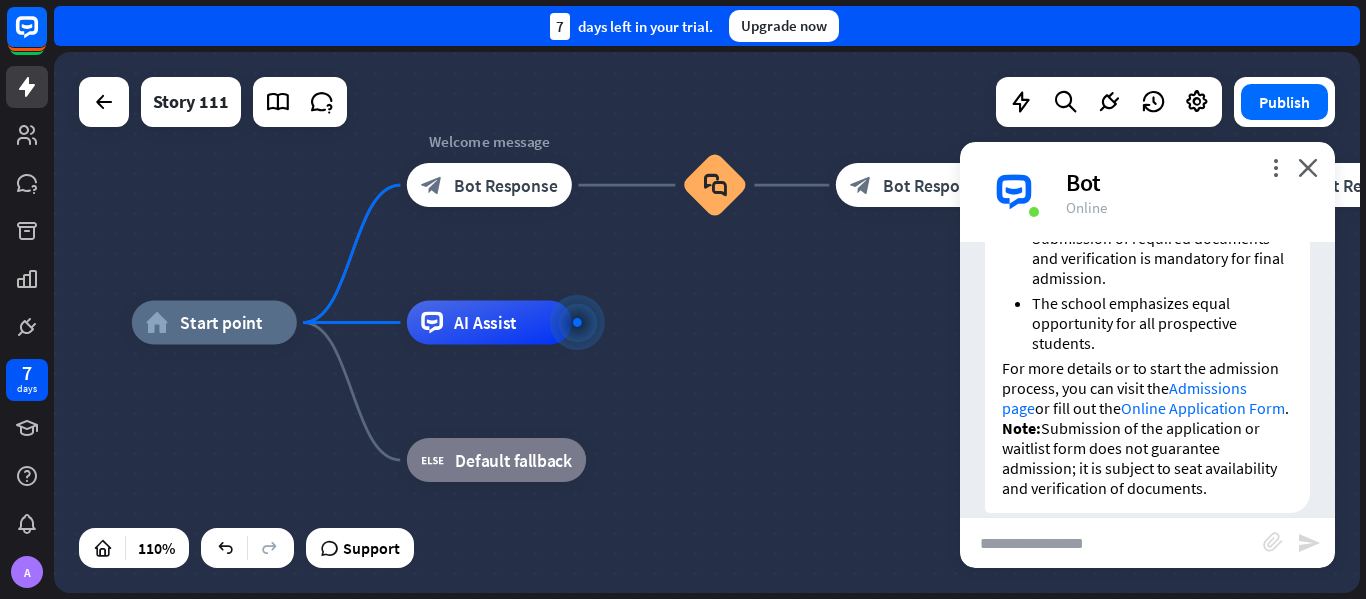 scroll, scrollTop: 1239, scrollLeft: 0, axis: vertical 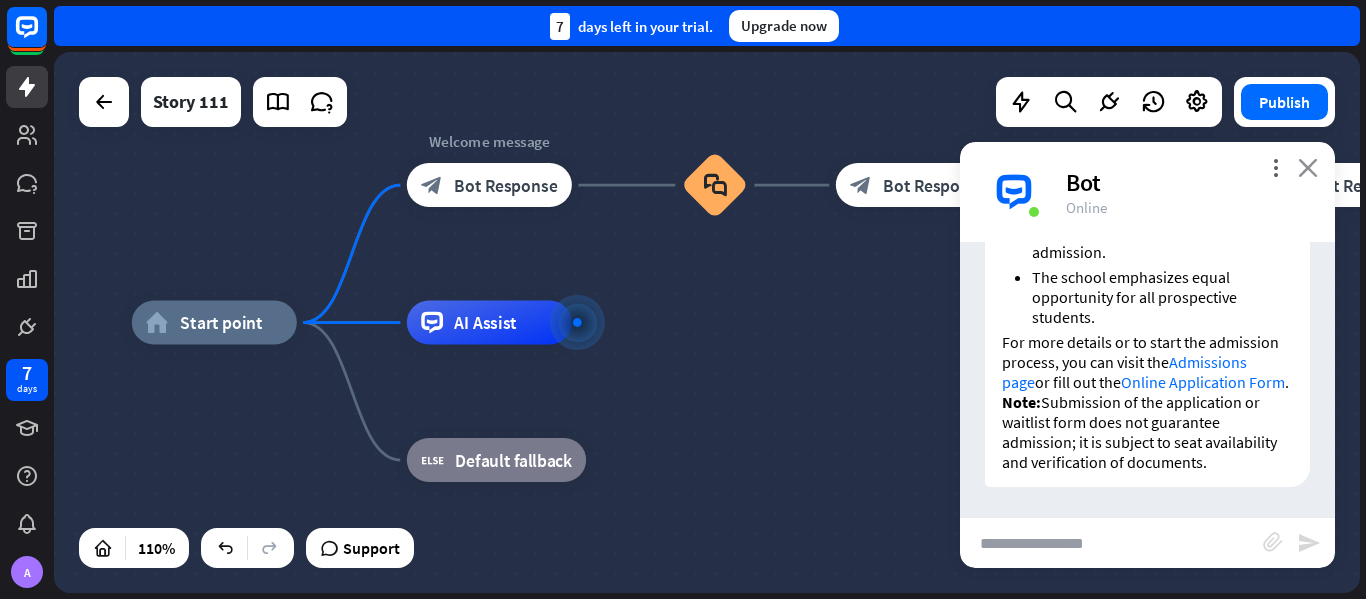 click on "close" at bounding box center [1308, 167] 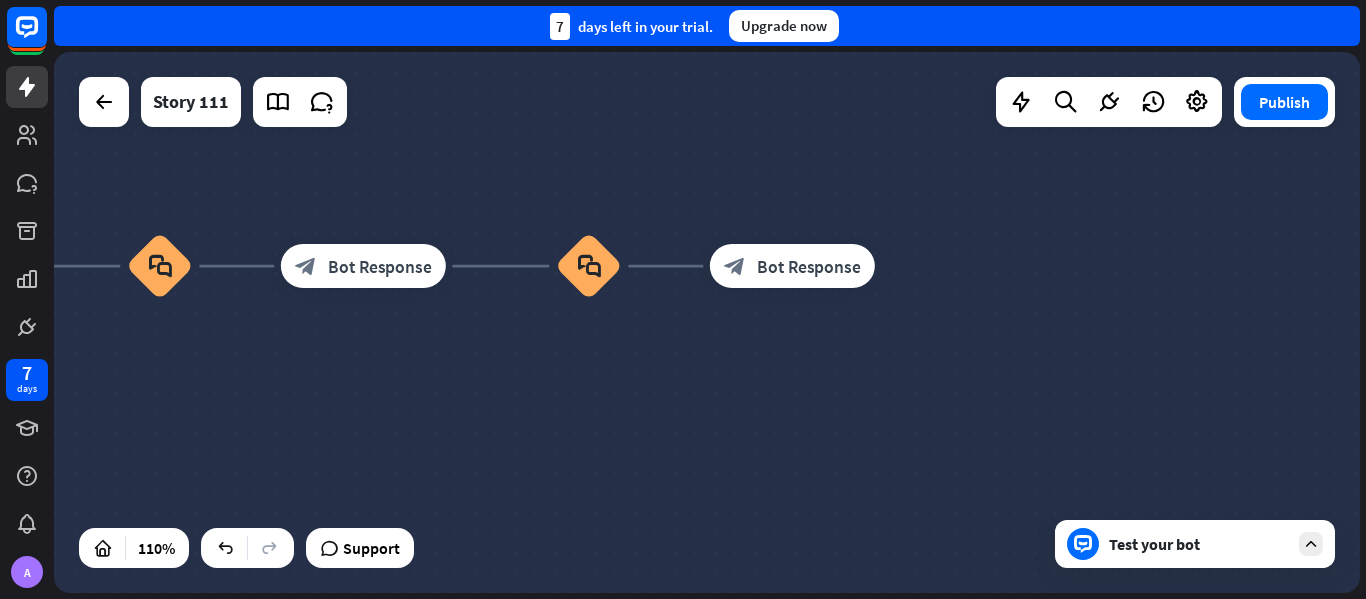 drag, startPoint x: 1224, startPoint y: 316, endPoint x: 238, endPoint y: 397, distance: 989.3215 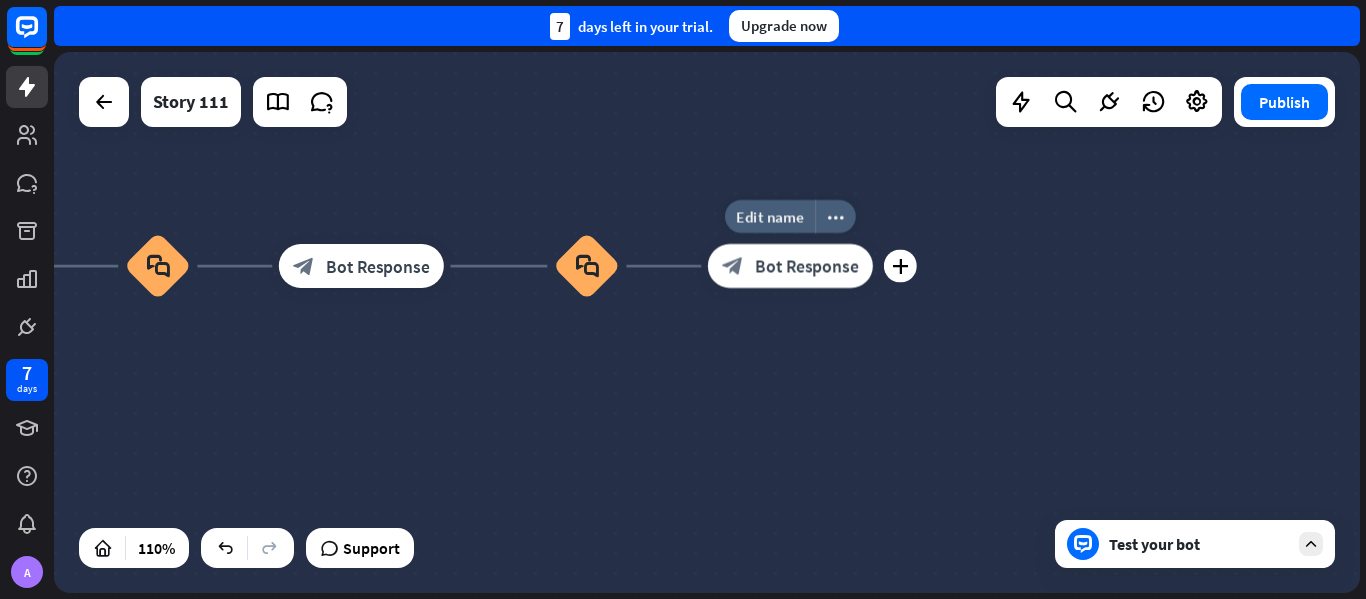 click on "block_bot_response   Bot Response" at bounding box center [790, 266] 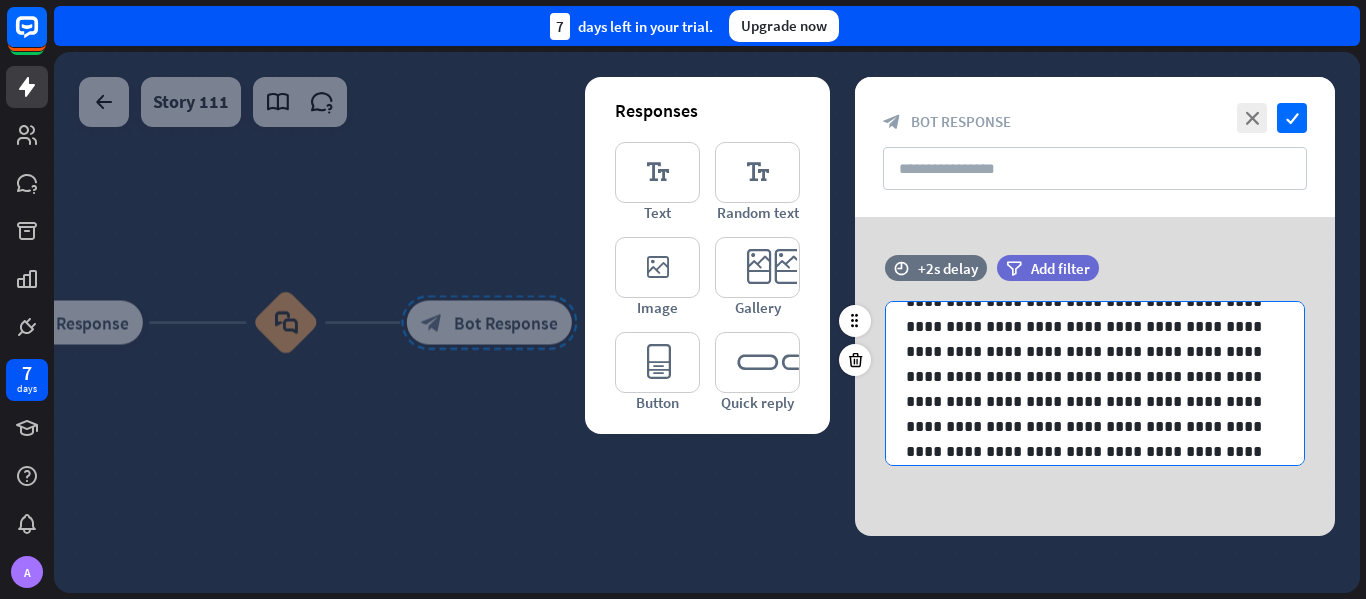 scroll, scrollTop: 0, scrollLeft: 0, axis: both 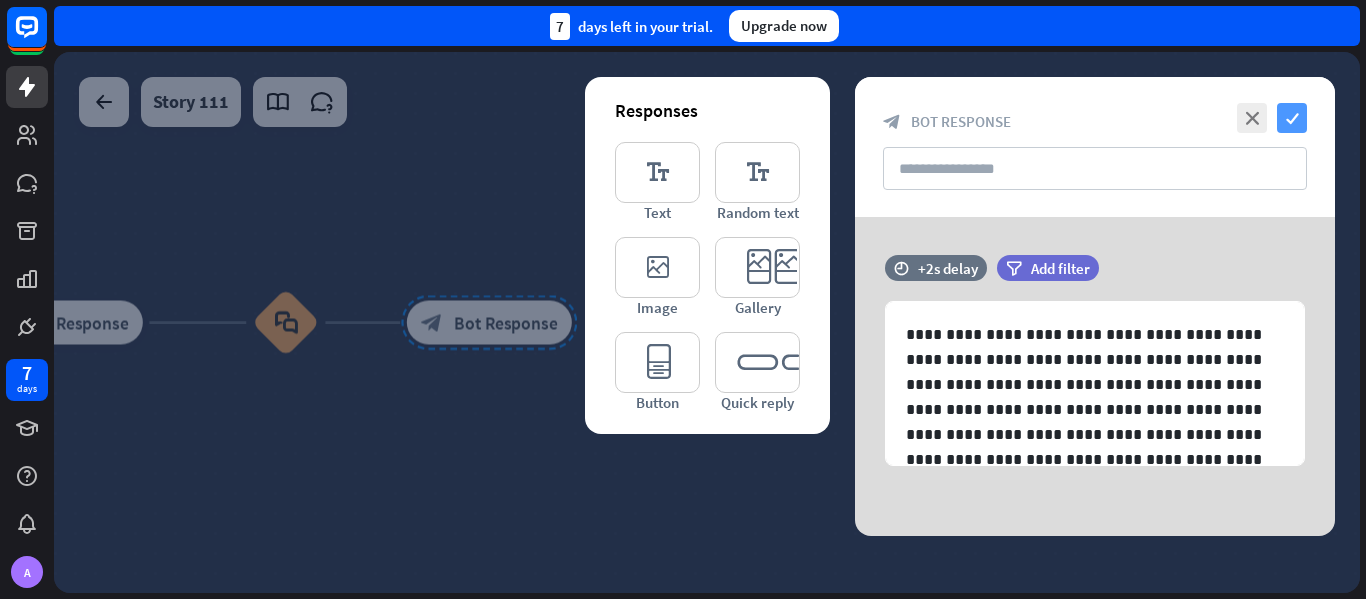 click on "check" at bounding box center (1292, 118) 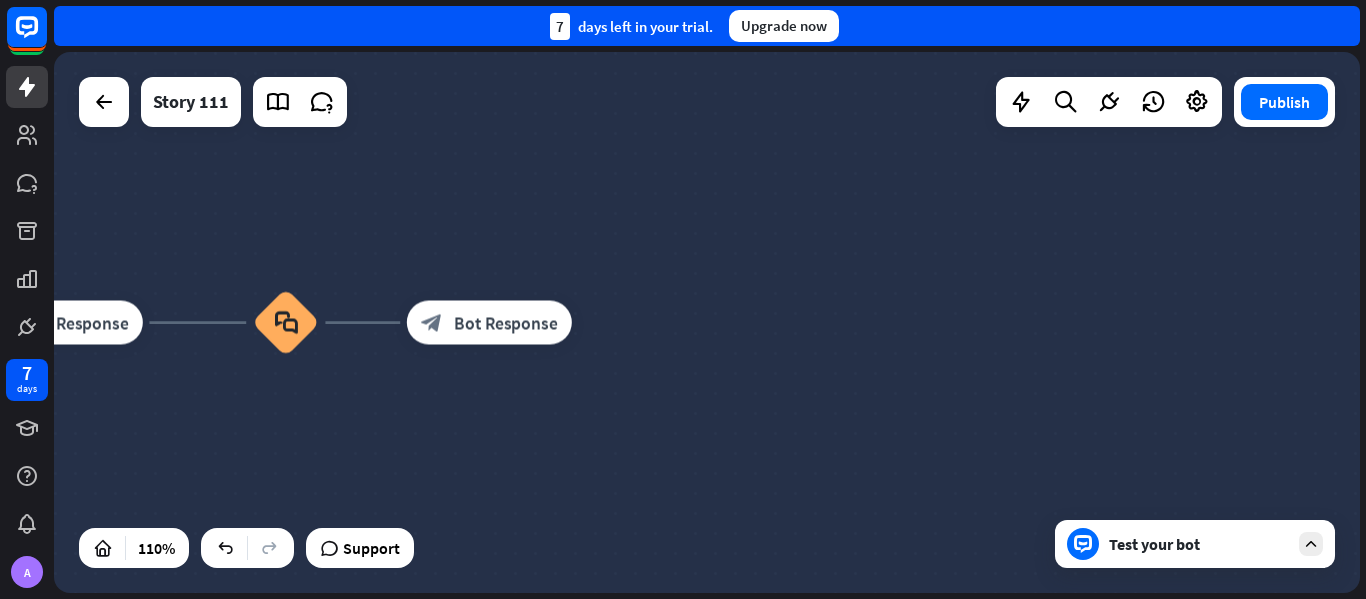 click on "Test your bot" at bounding box center (1195, 544) 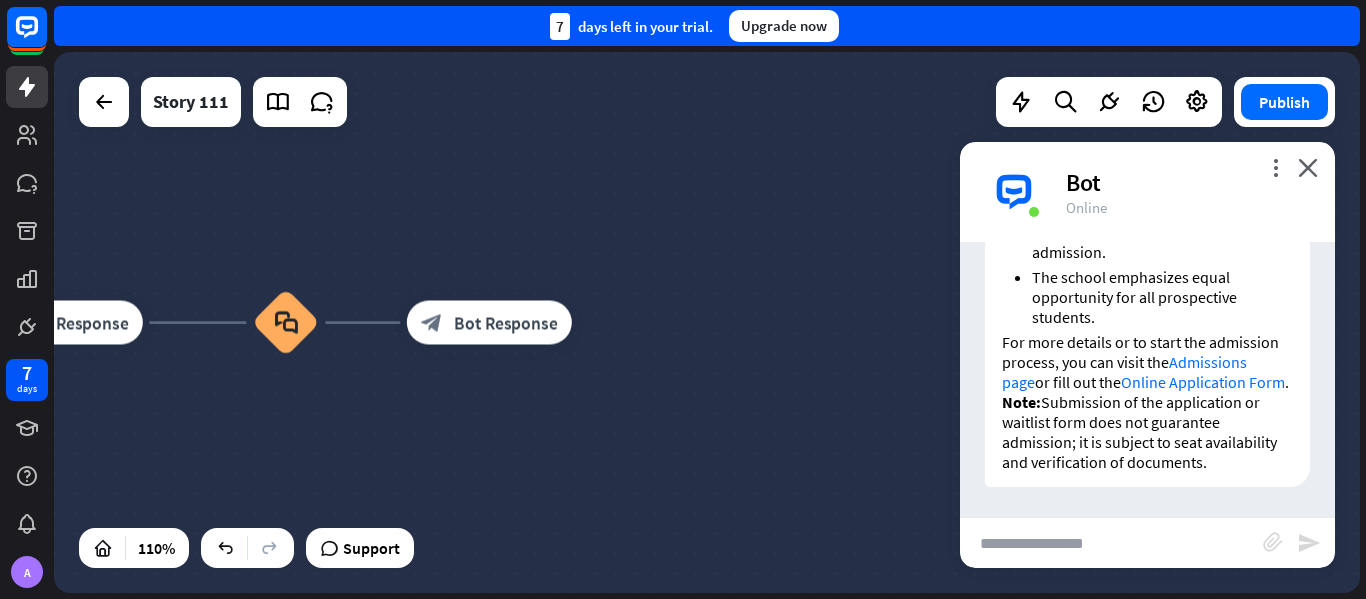 click at bounding box center [1111, 543] 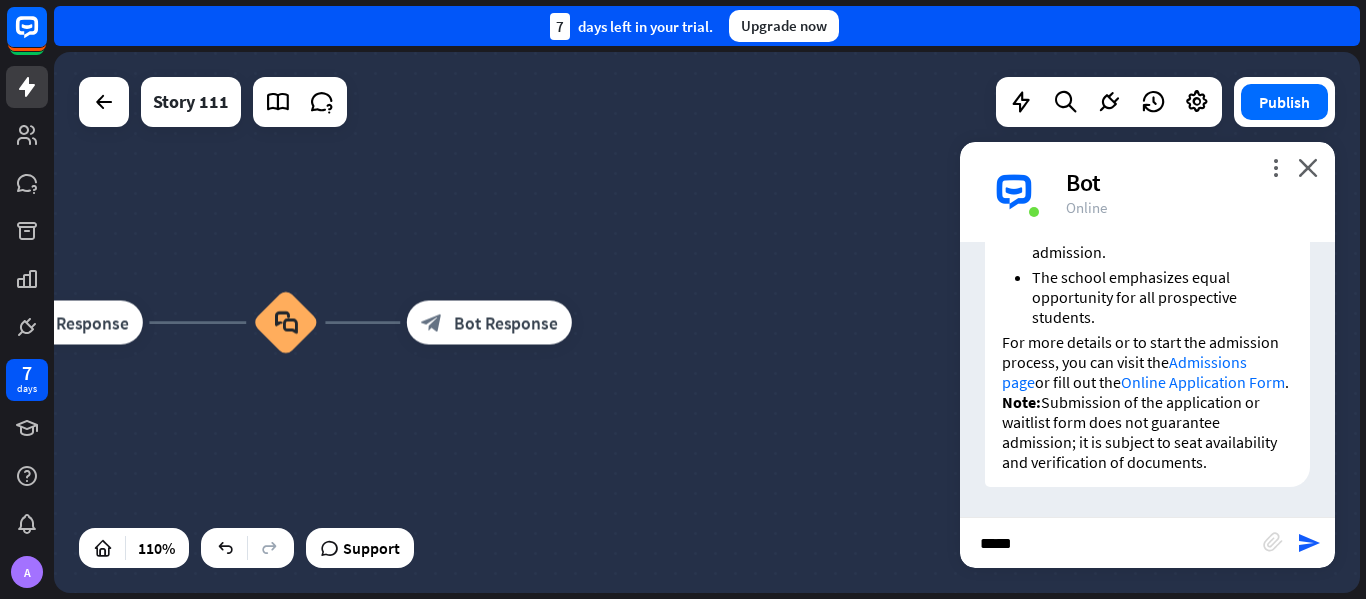 type on "******" 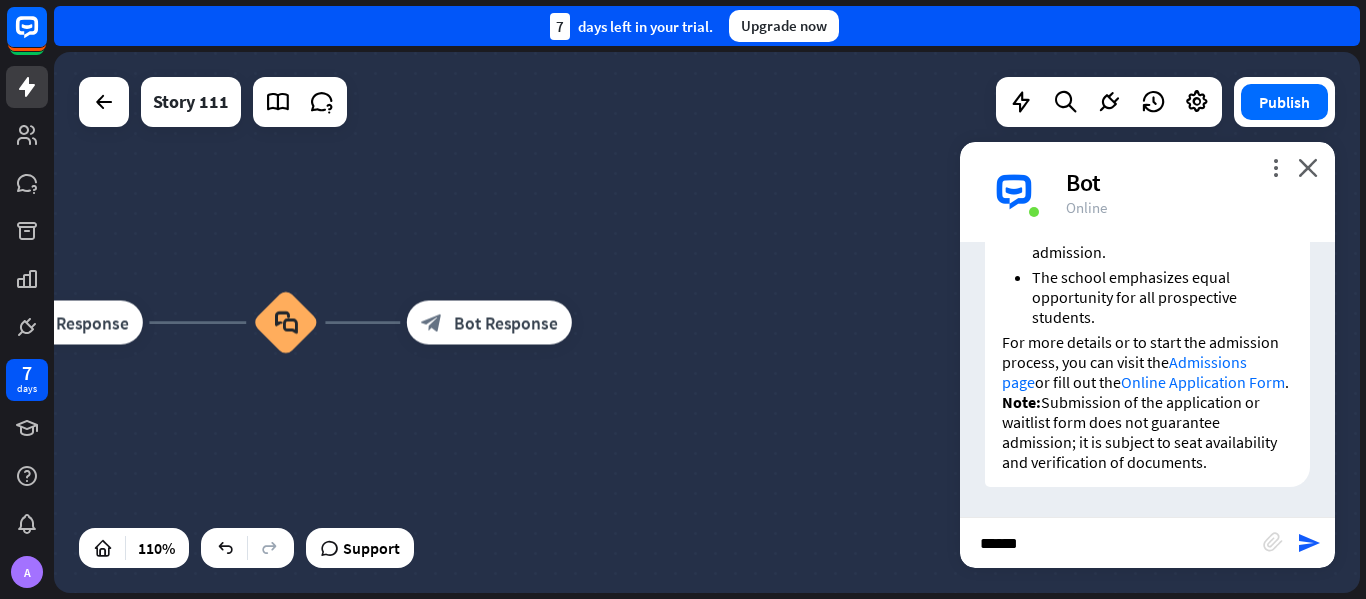 type 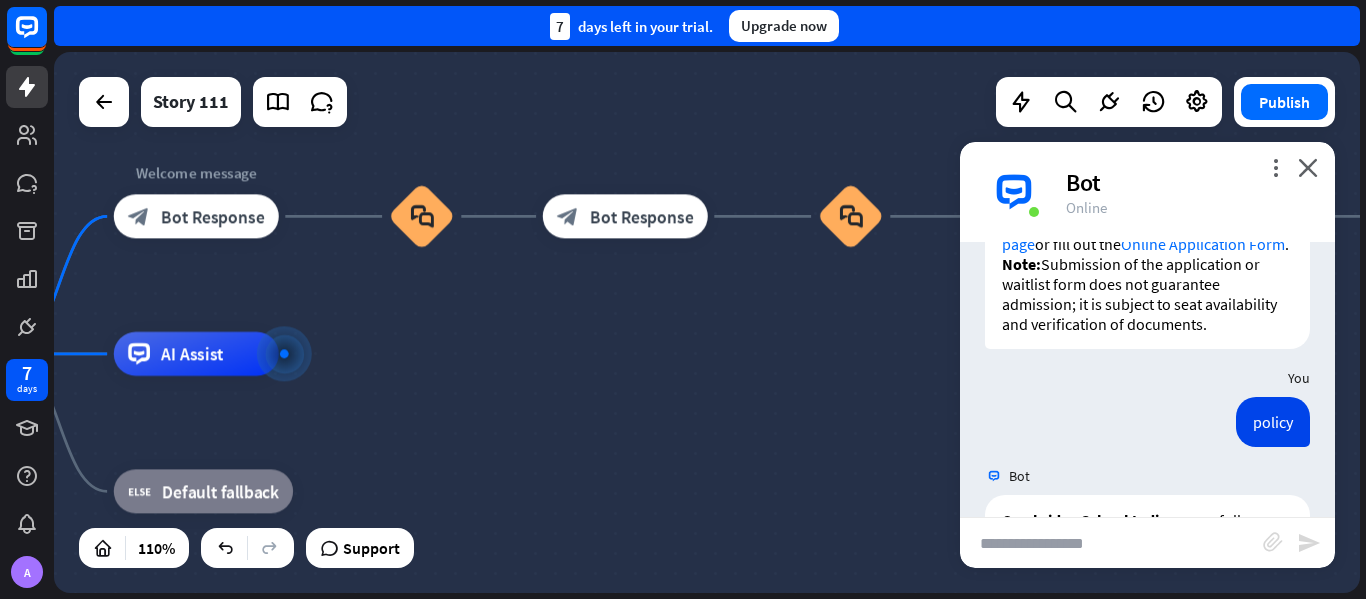 scroll, scrollTop: 2280, scrollLeft: 0, axis: vertical 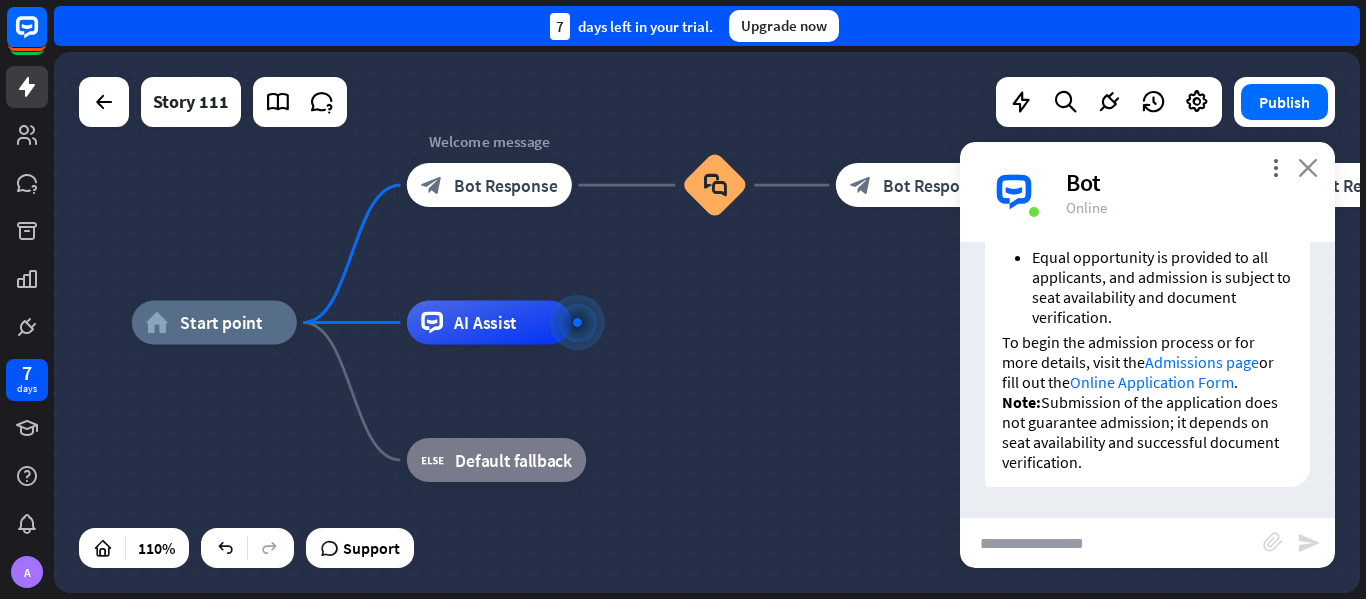 click on "close" at bounding box center [1308, 167] 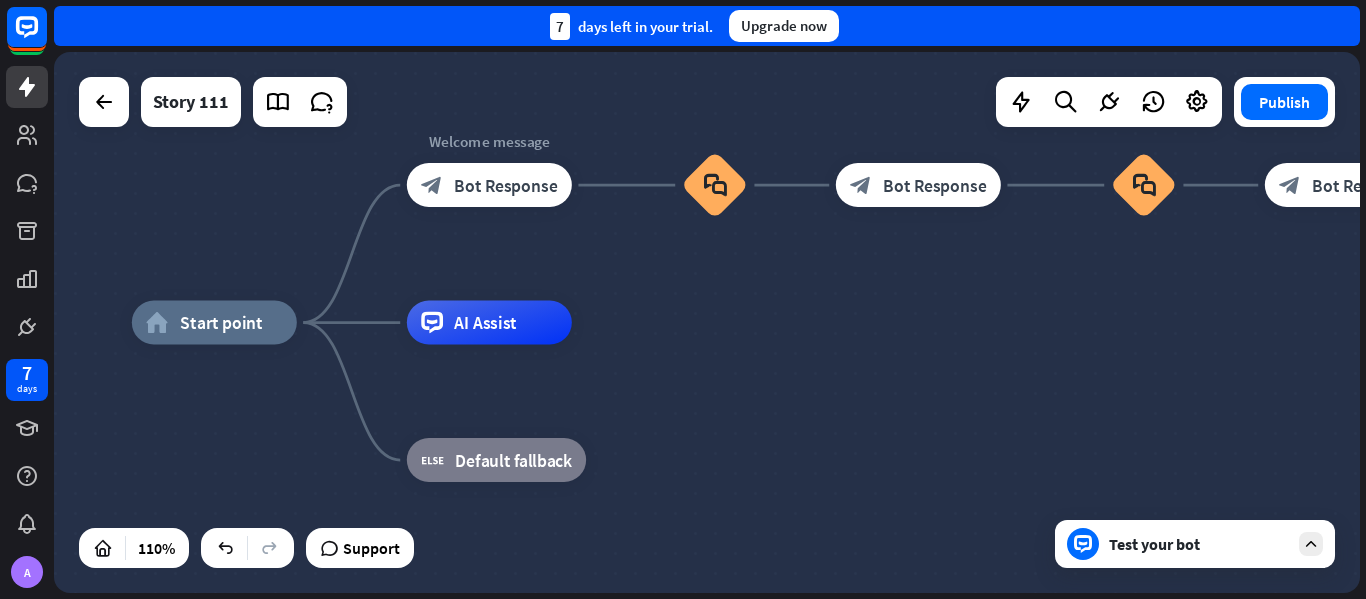 click on "Test your bot" at bounding box center (1199, 544) 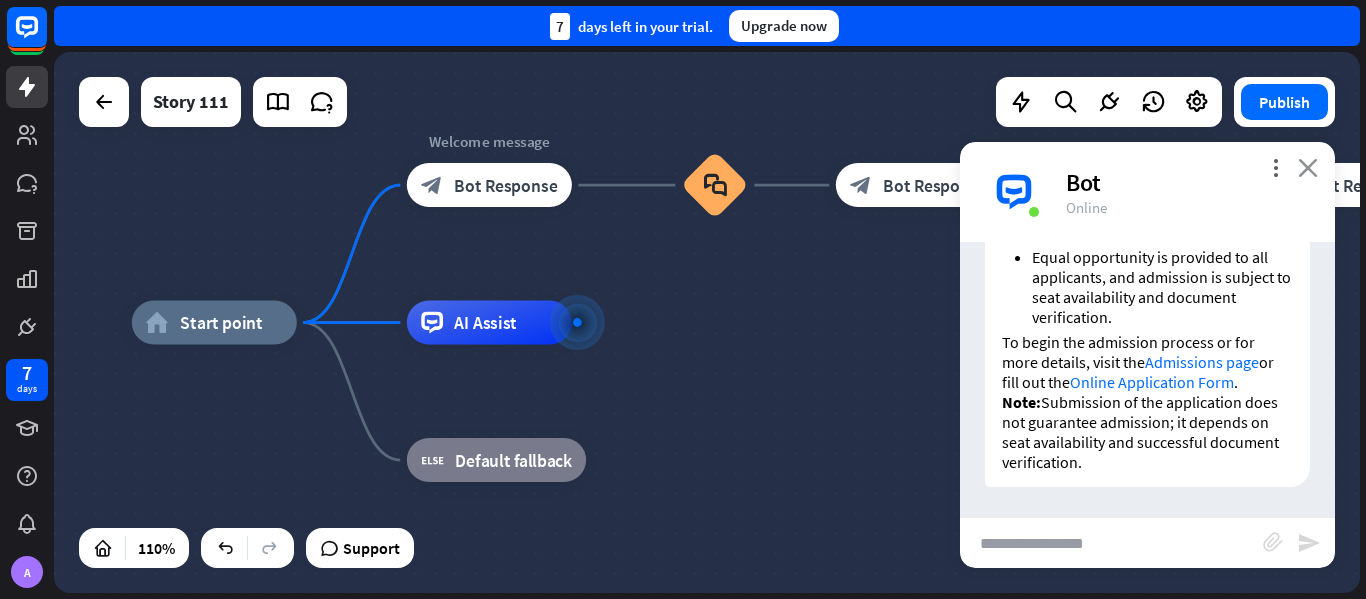 click on "close" at bounding box center [1308, 167] 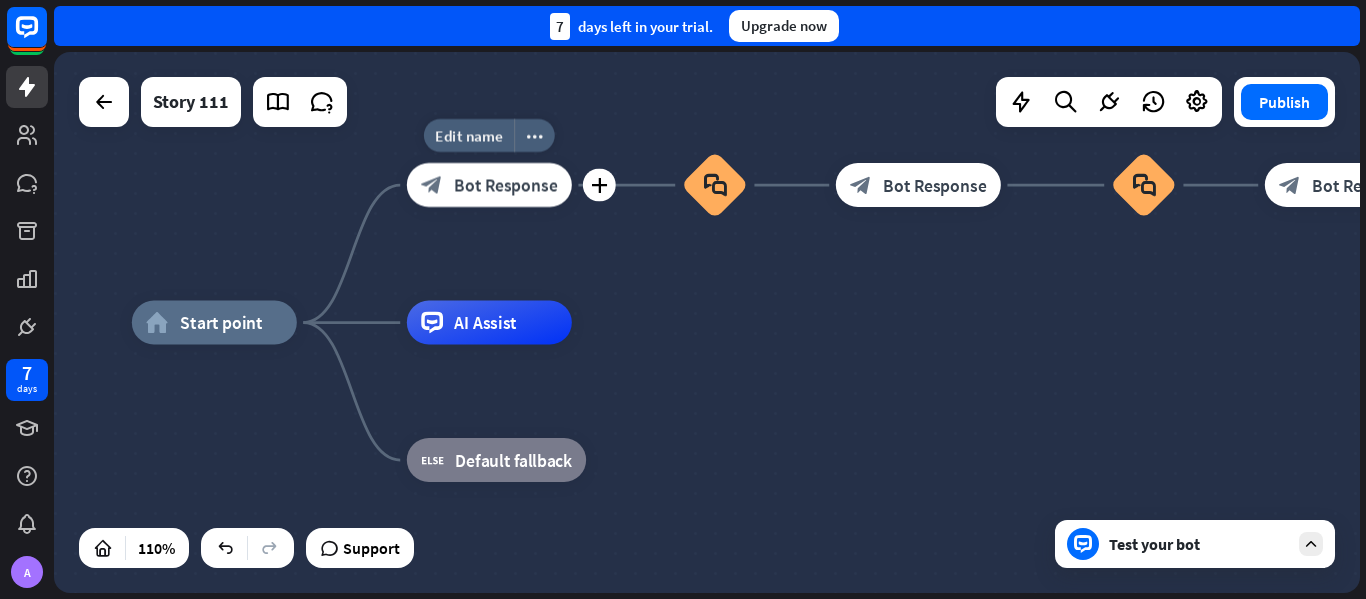 click on "Bot Response" at bounding box center (505, 185) 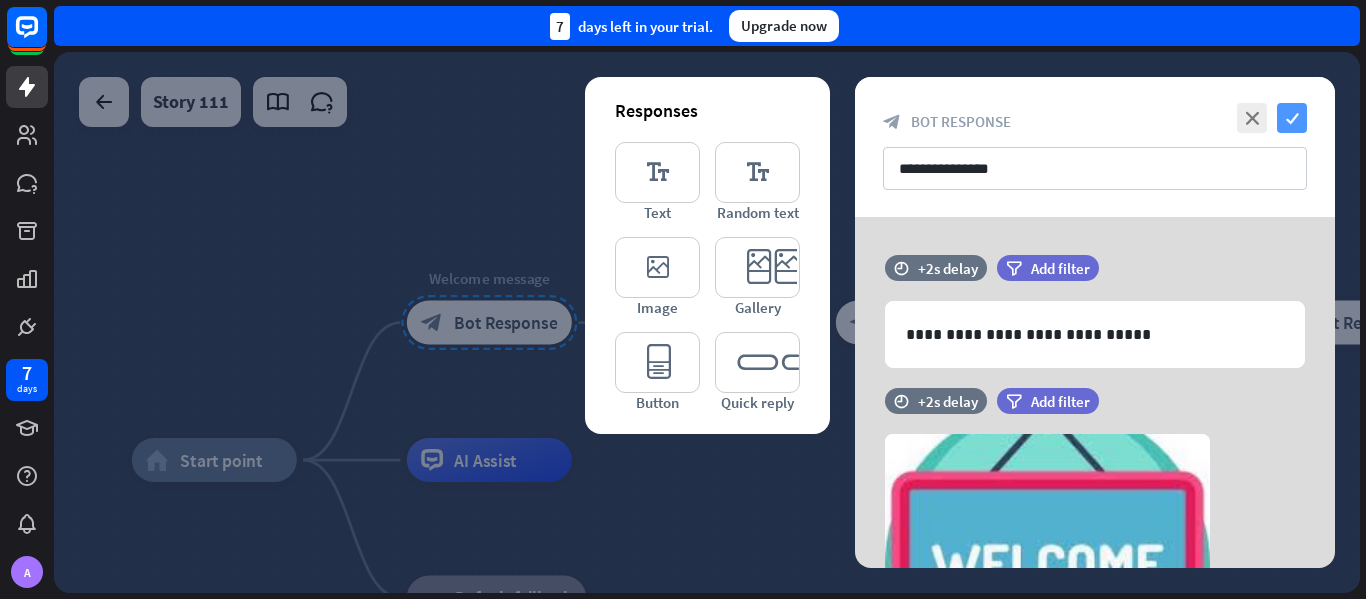 click on "check" at bounding box center [1292, 118] 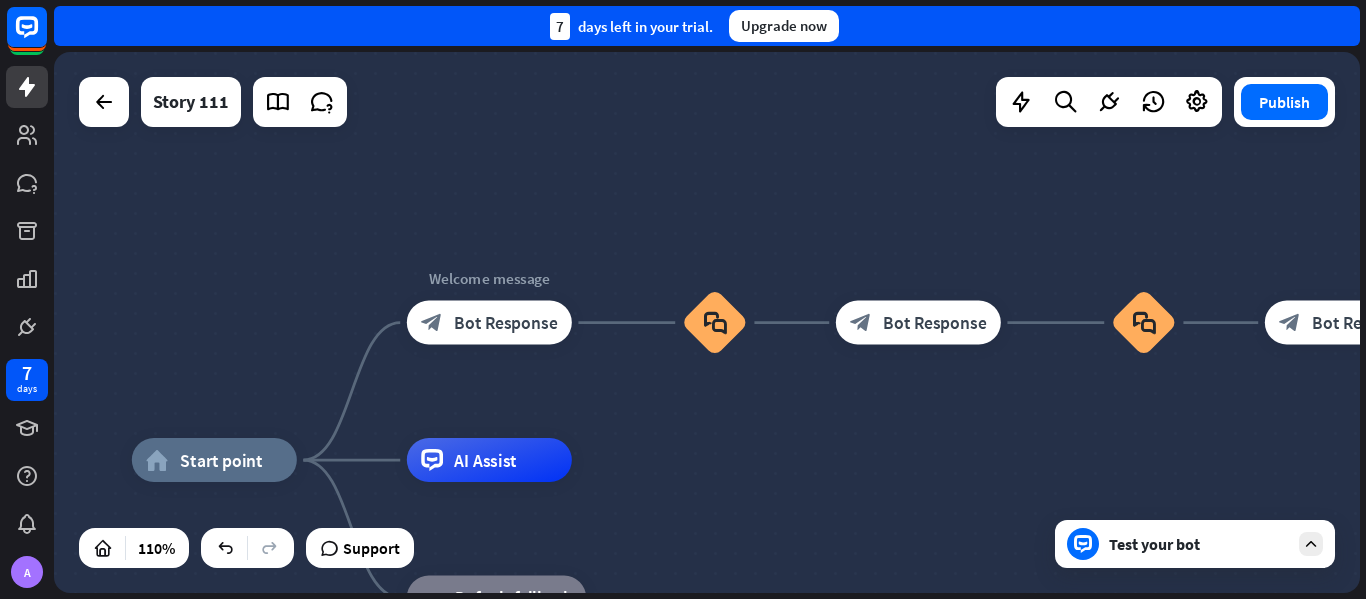 click on "home_2   Start point                 Welcome message   block_bot_response   Bot Response                   block_faq                   block_bot_response   Bot Response                   block_faq                   block_bot_response   Bot Response                   block_faq                   block_bot_response   Bot Response                     AI Assist                   block_fallback   Default fallback" at bounding box center [850, 757] 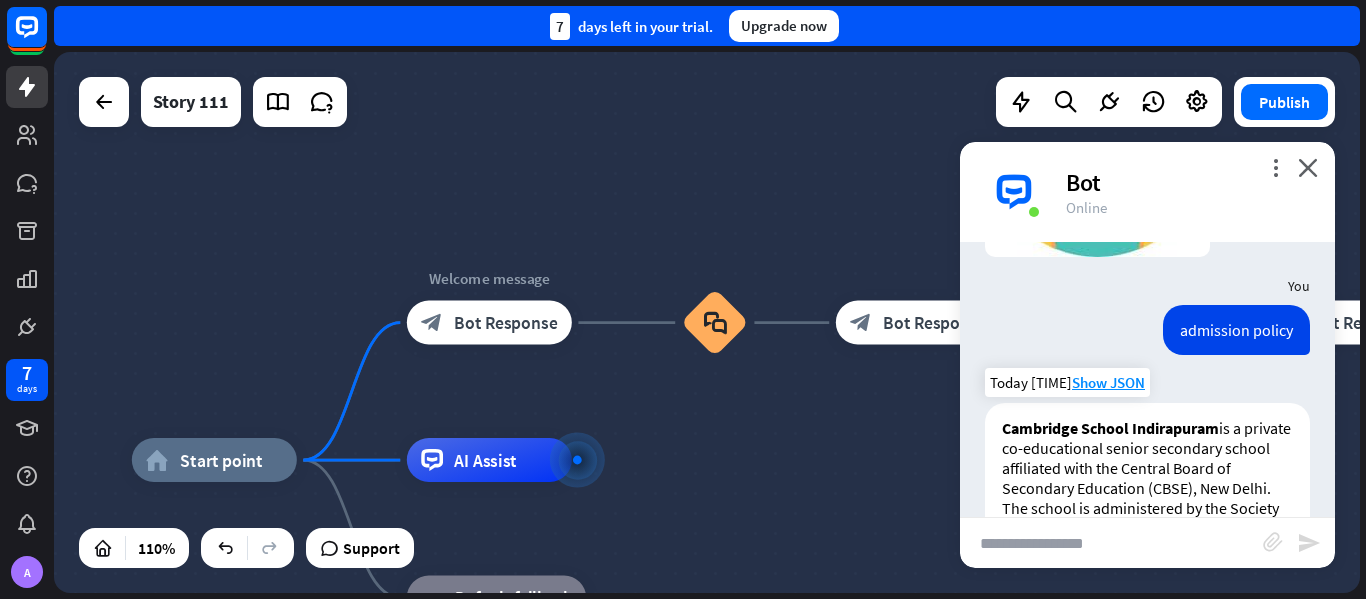 scroll, scrollTop: 280, scrollLeft: 0, axis: vertical 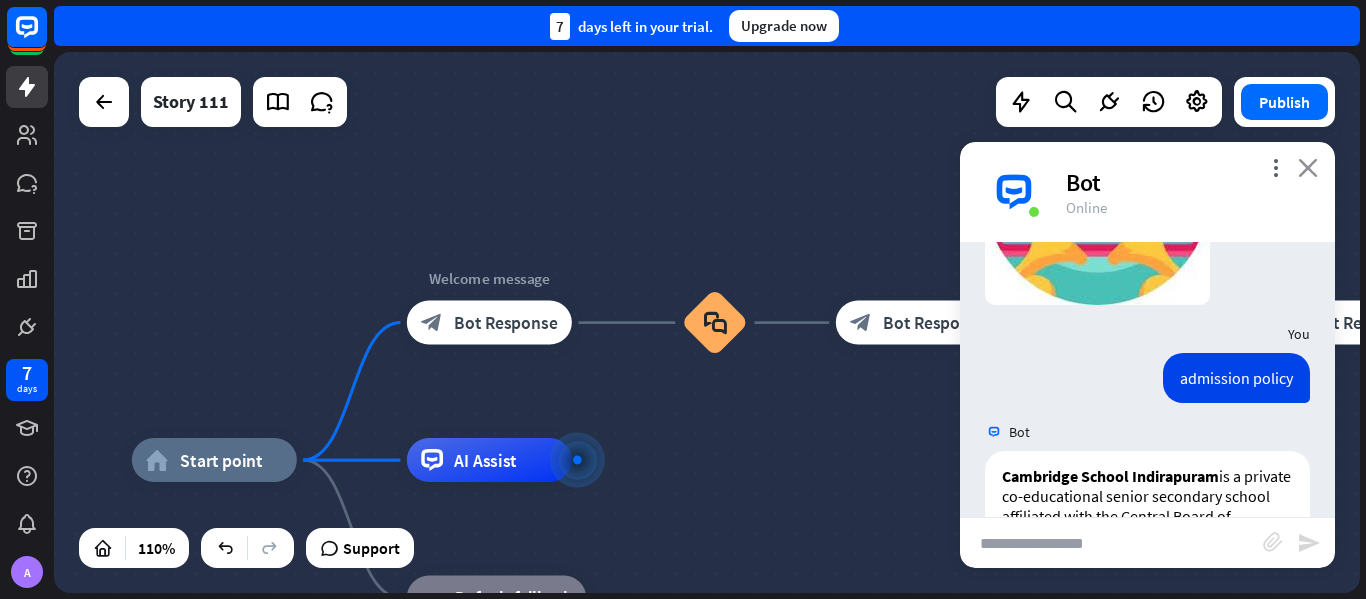 click on "close" at bounding box center [1308, 167] 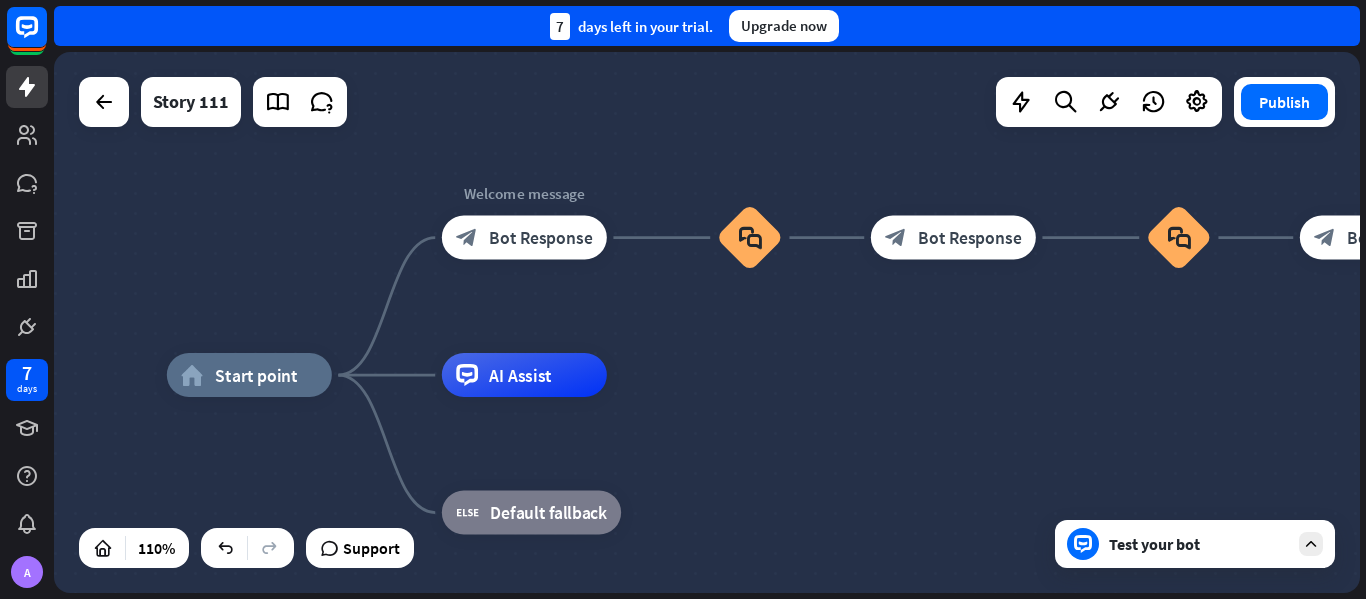 drag, startPoint x: 1048, startPoint y: 435, endPoint x: 1199, endPoint y: 288, distance: 210.7368 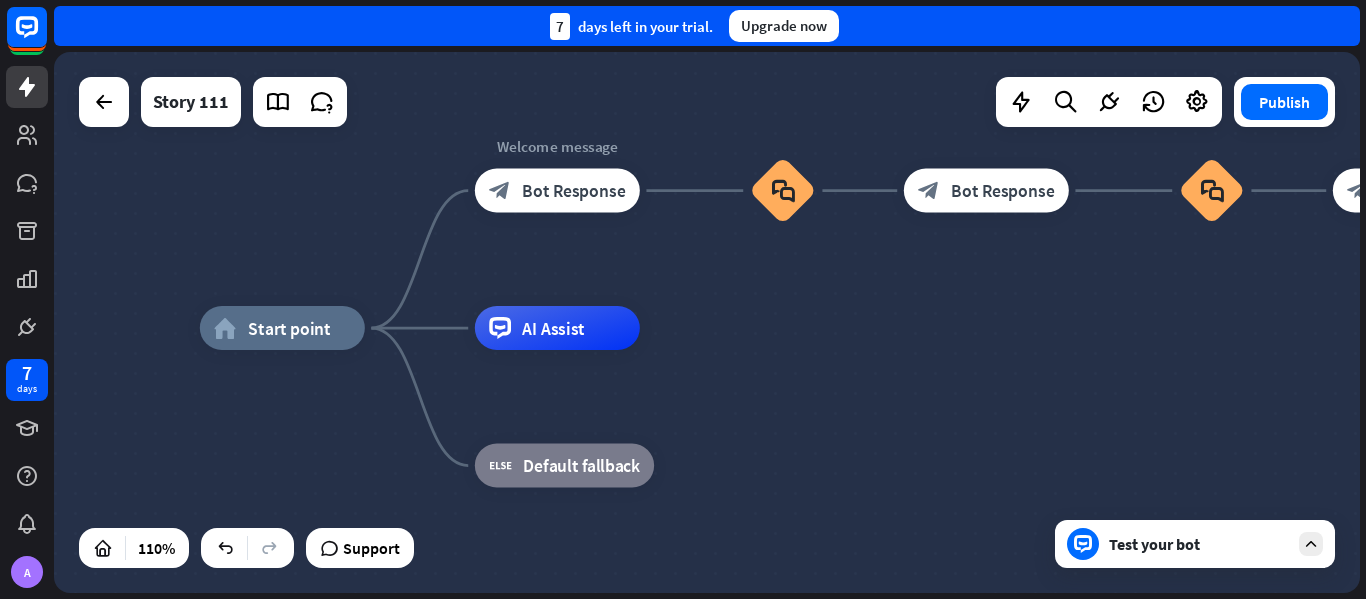 drag, startPoint x: 890, startPoint y: 496, endPoint x: 955, endPoint y: 460, distance: 74.30343 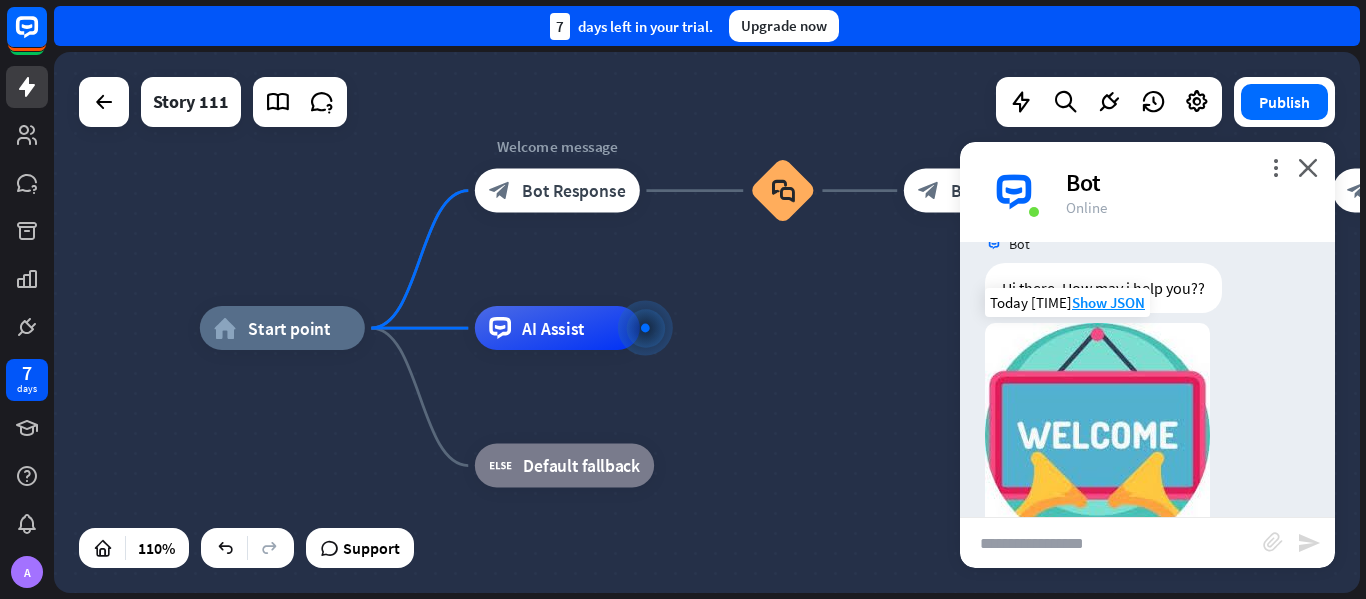 scroll, scrollTop: 0, scrollLeft: 0, axis: both 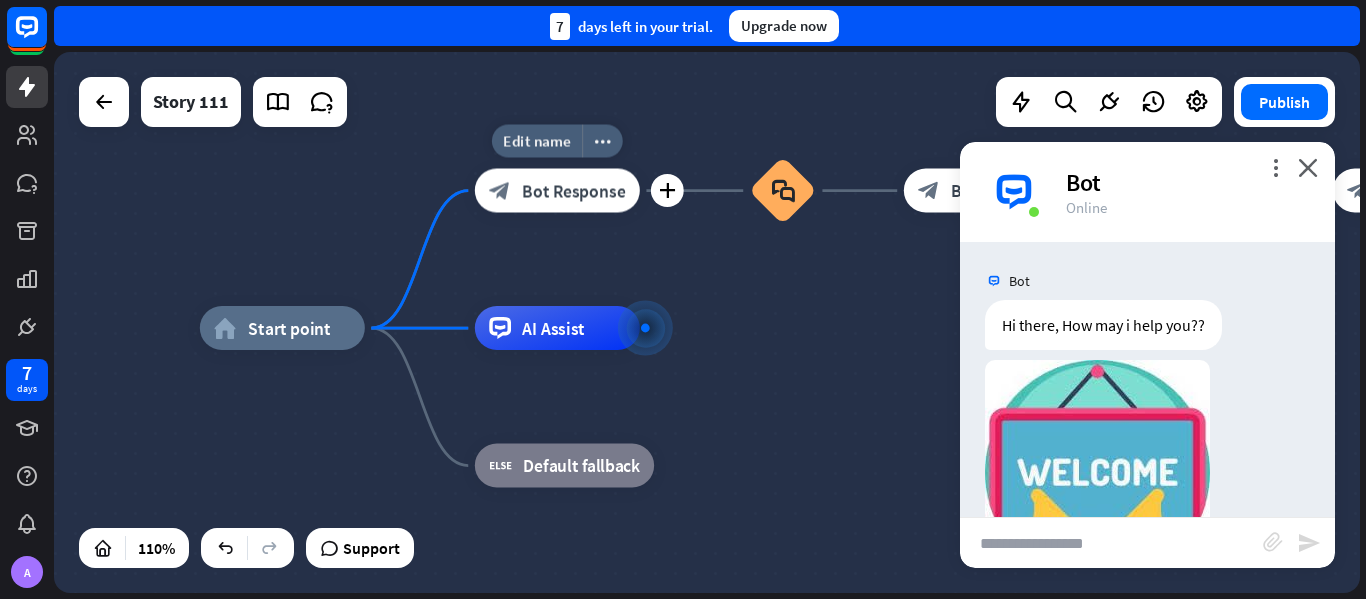 click on "Bot Response" at bounding box center [573, 191] 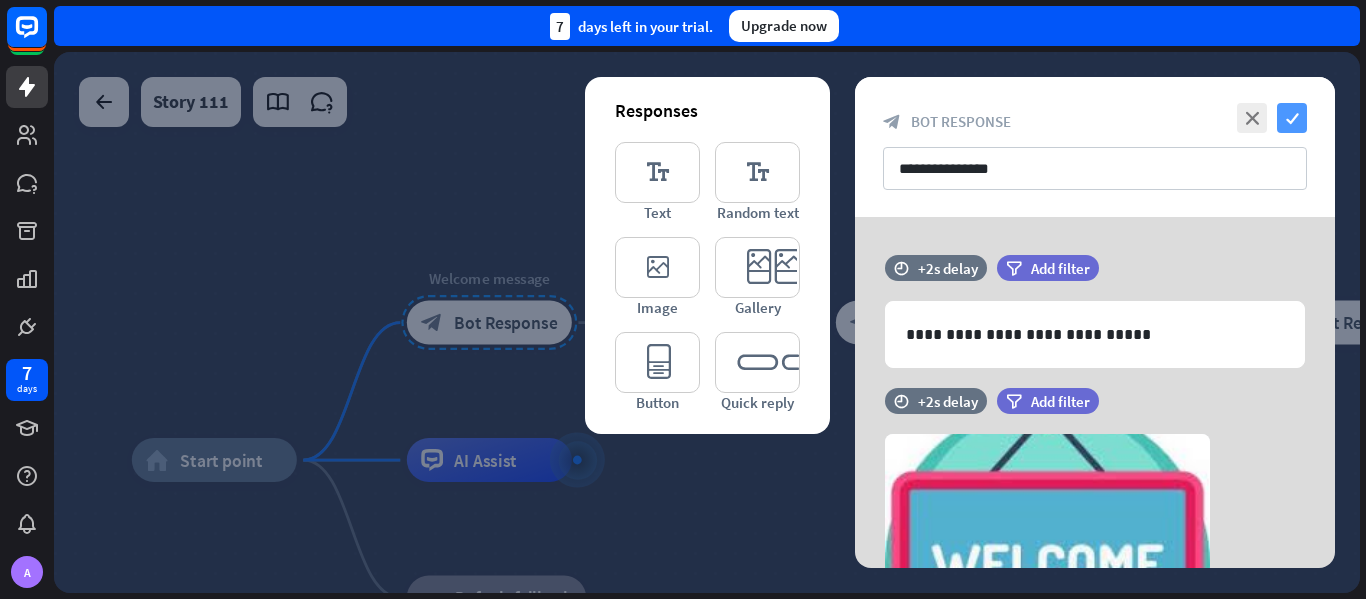 click on "check" at bounding box center (1292, 118) 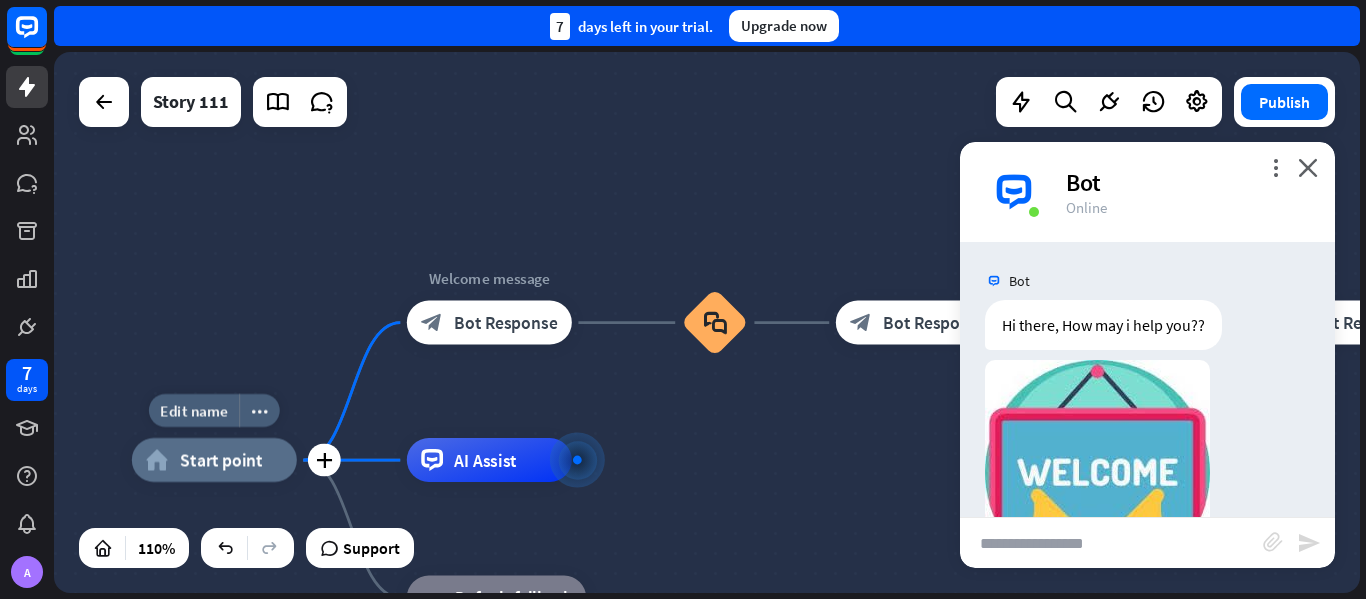 click on "Start point" at bounding box center (221, 460) 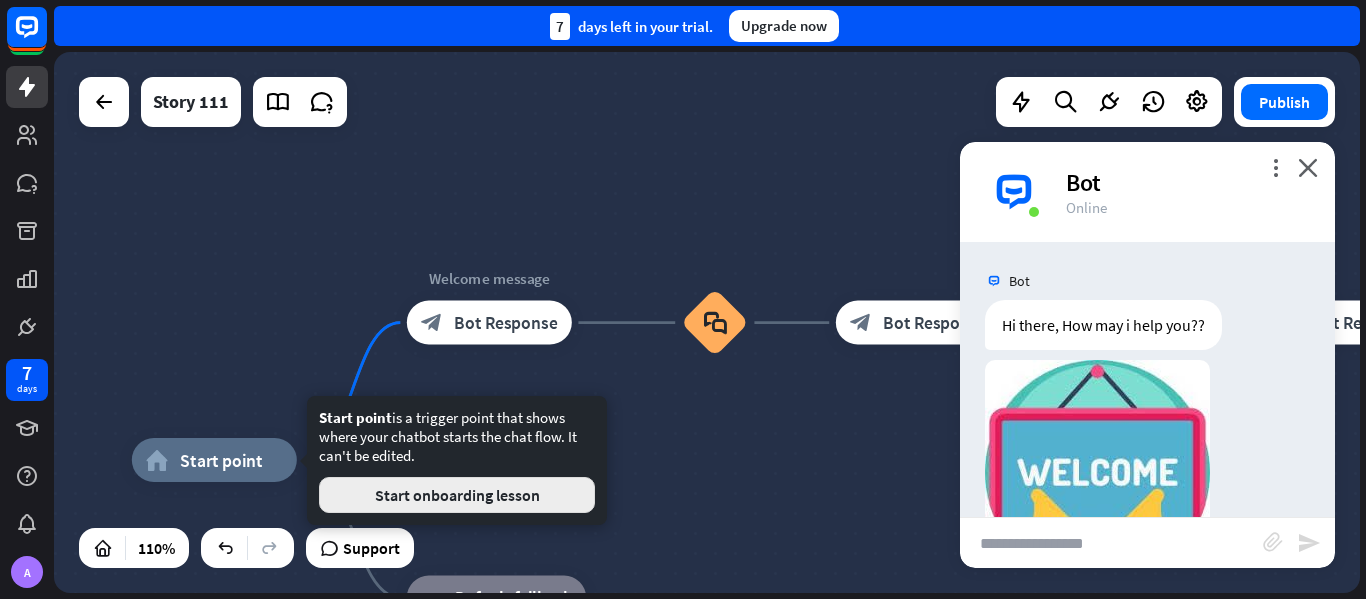 click on "Start onboarding lesson" at bounding box center (457, 495) 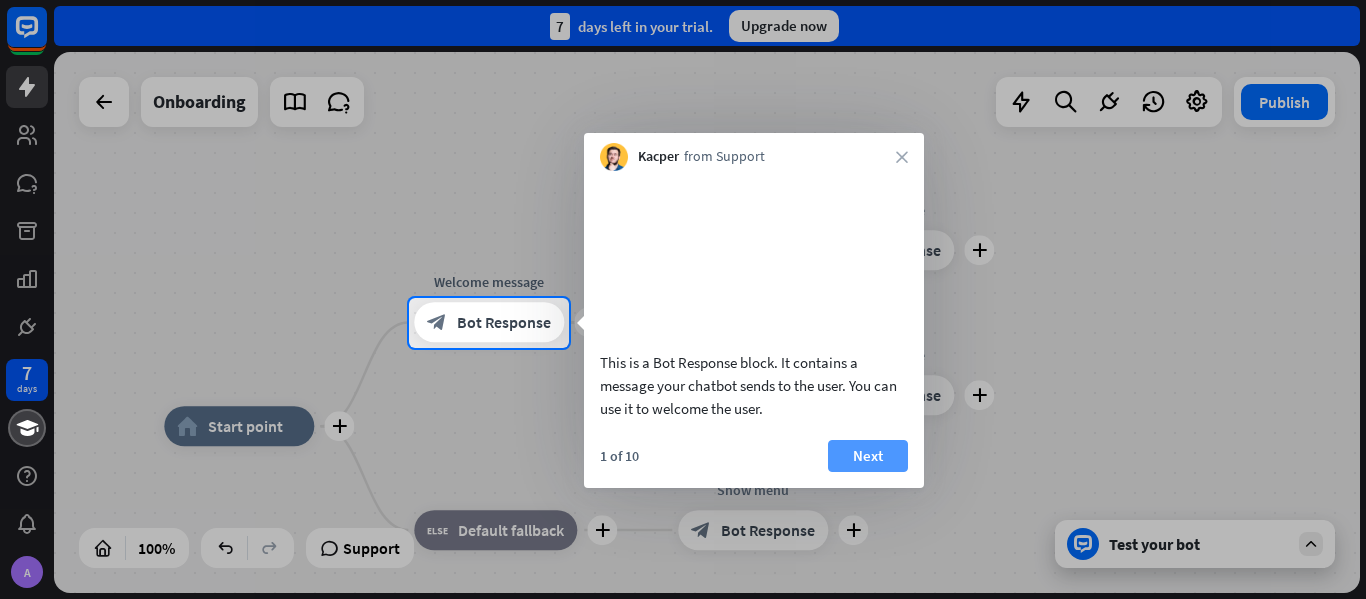 click on "Next" at bounding box center [868, 456] 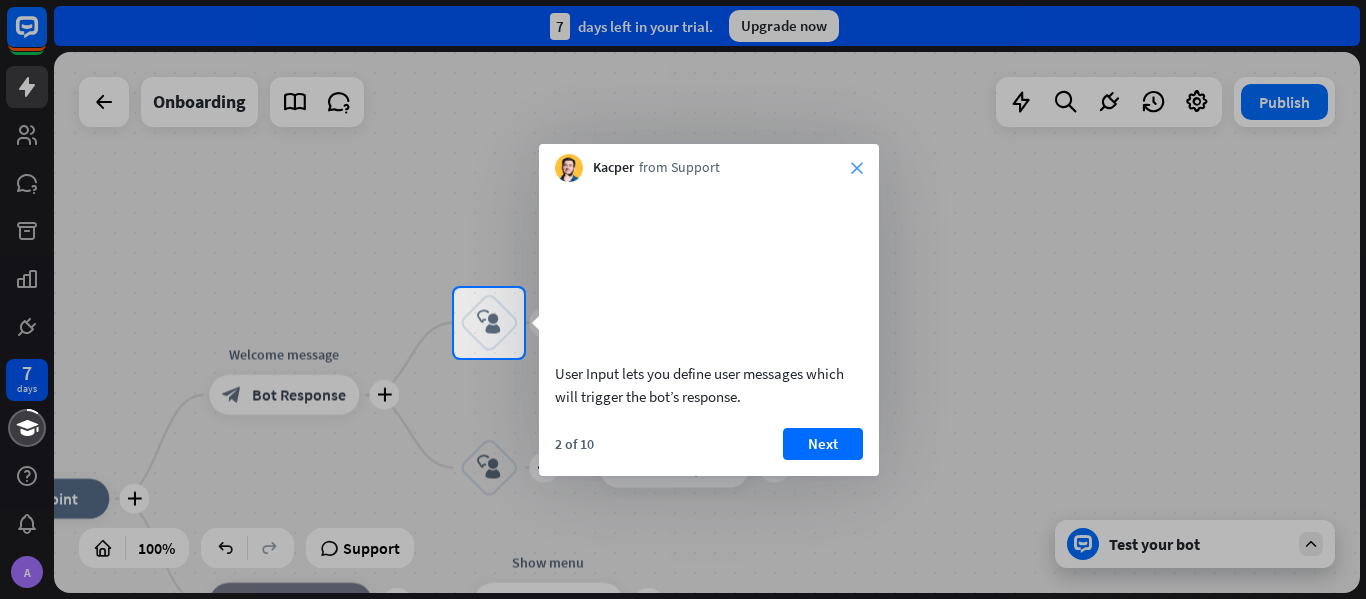 click on "close" at bounding box center (857, 168) 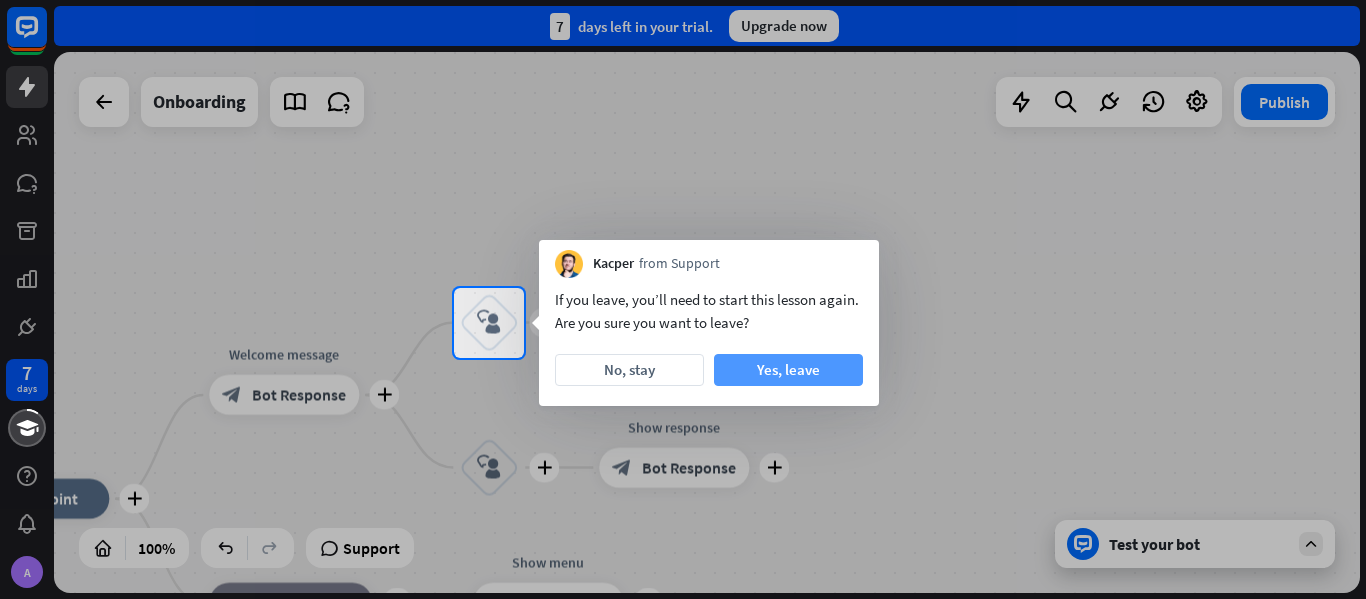 click on "Yes, leave" at bounding box center [788, 370] 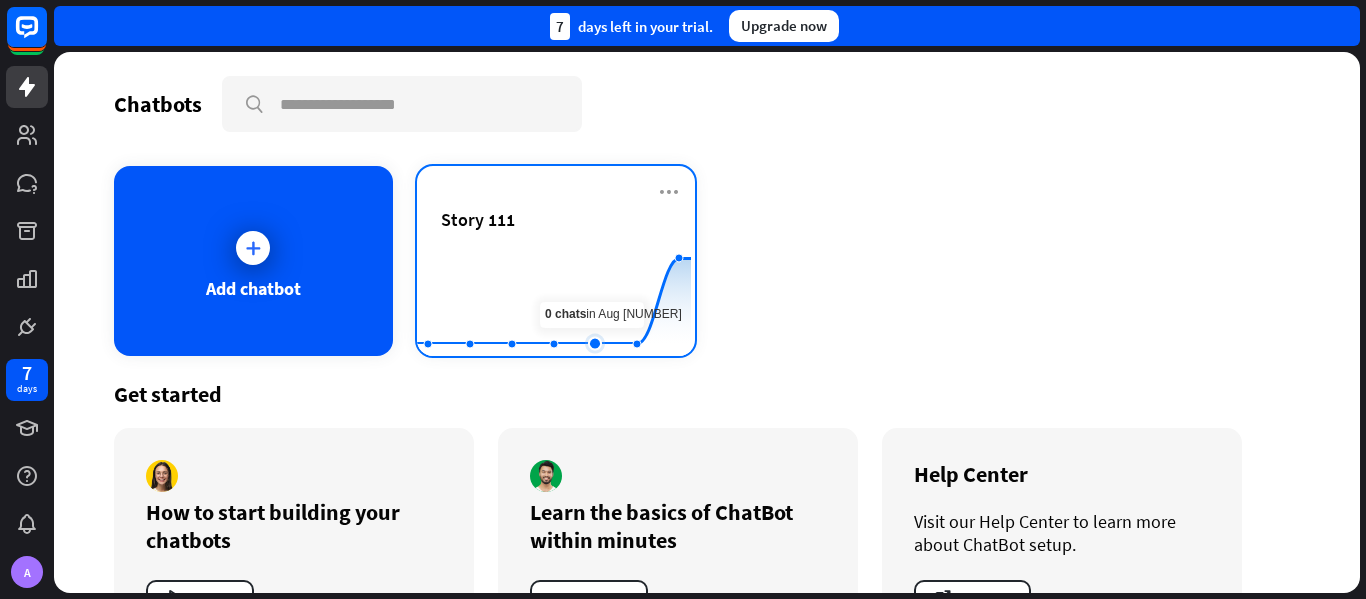 click 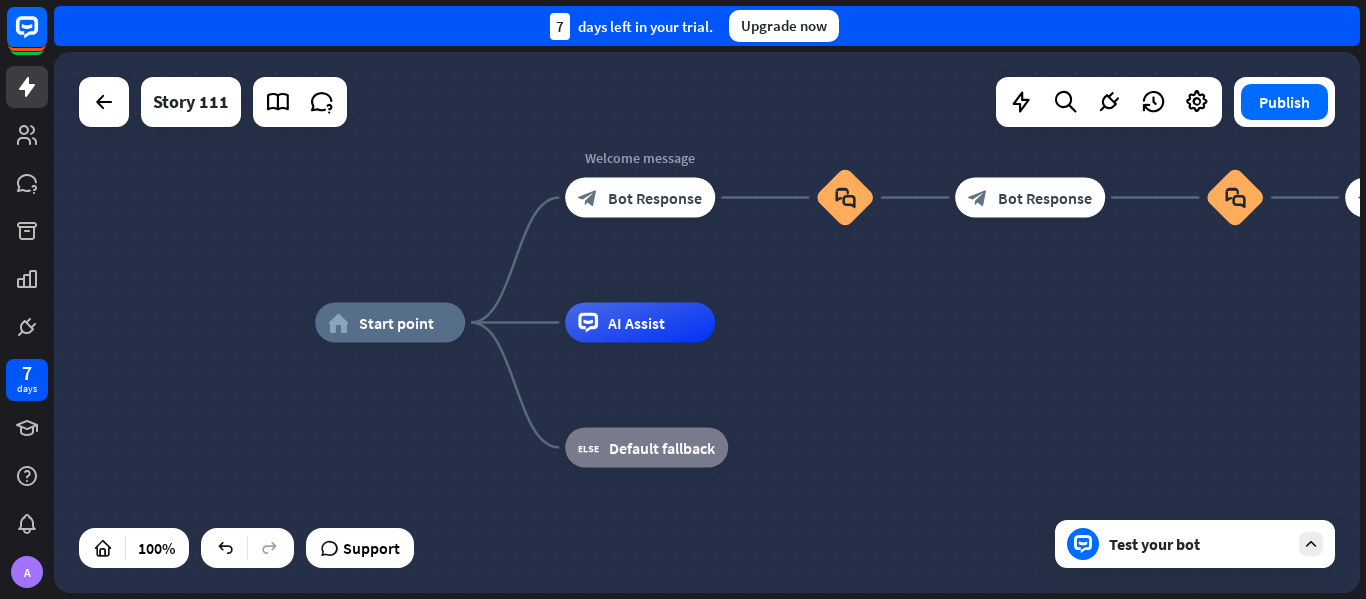 click on "Test your bot" at bounding box center [1199, 544] 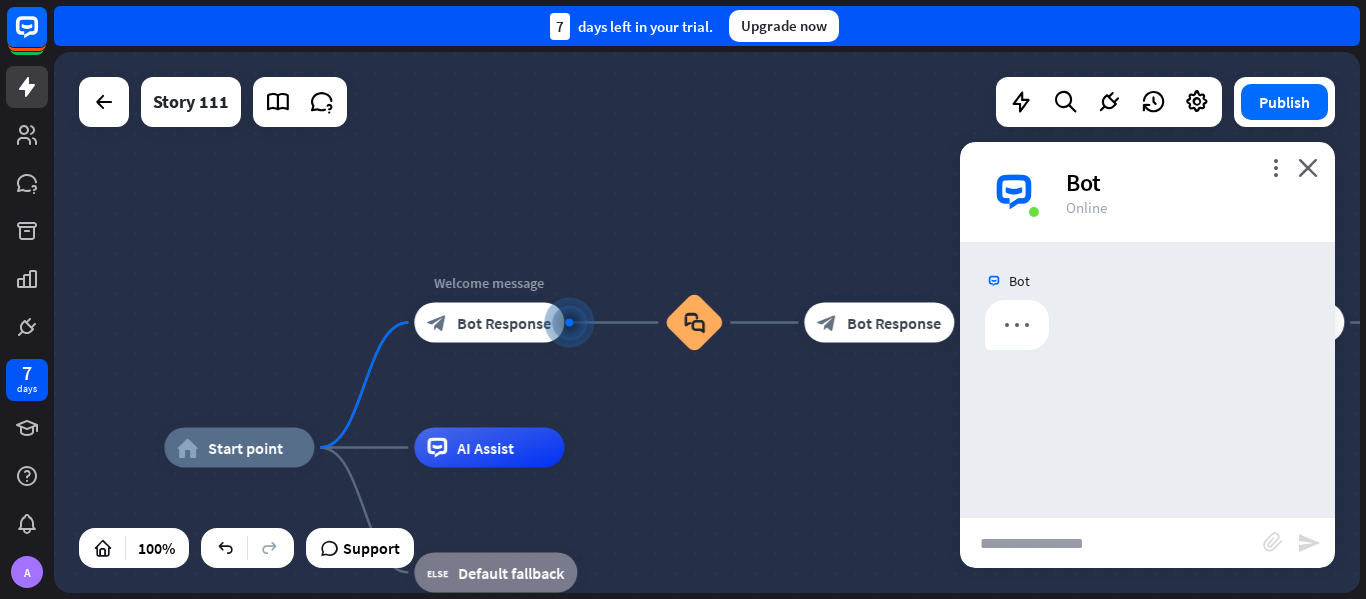 click at bounding box center [1111, 543] 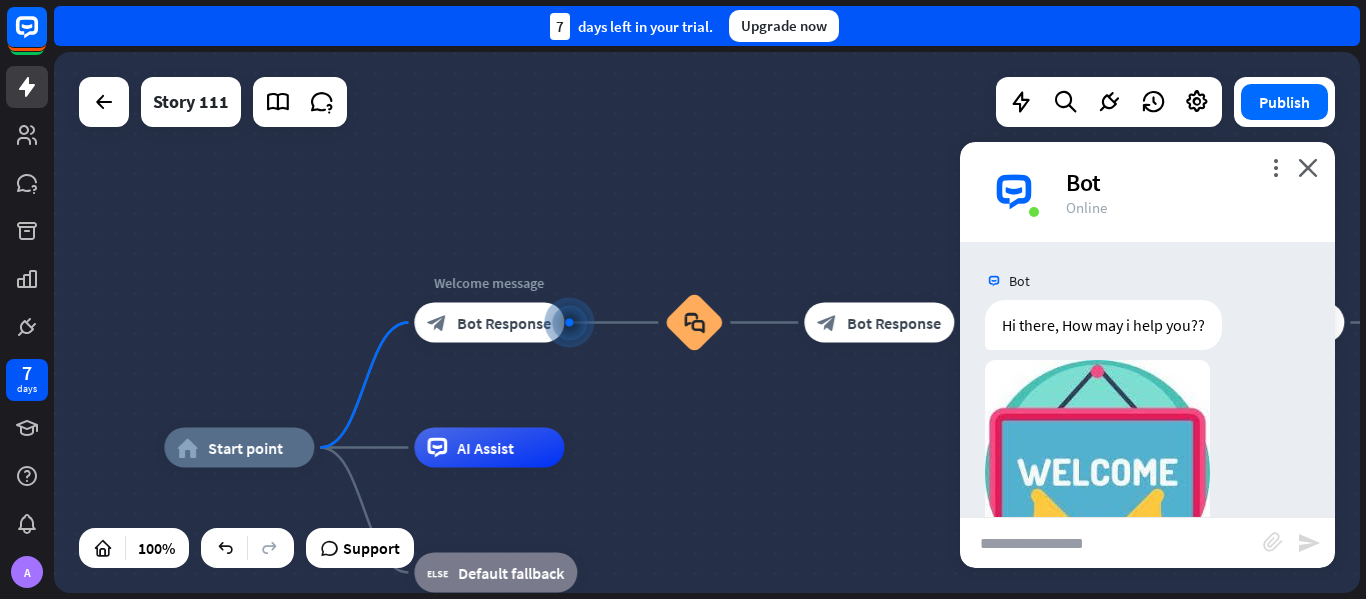 scroll, scrollTop: 98, scrollLeft: 0, axis: vertical 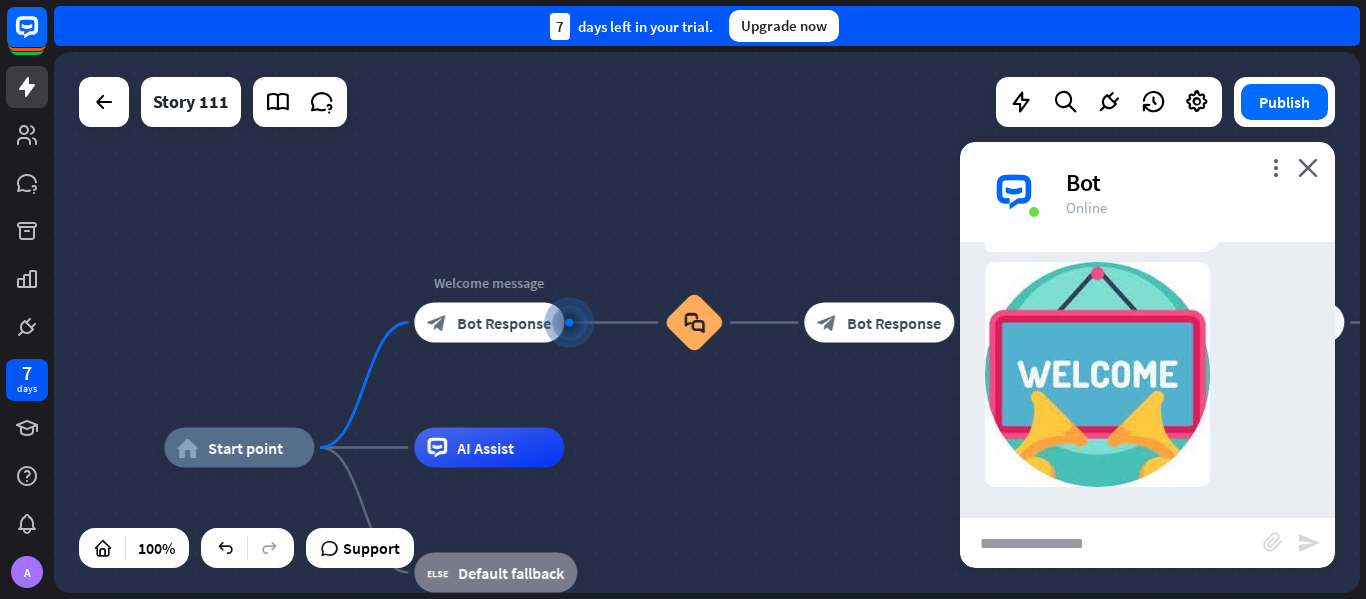 type on "*" 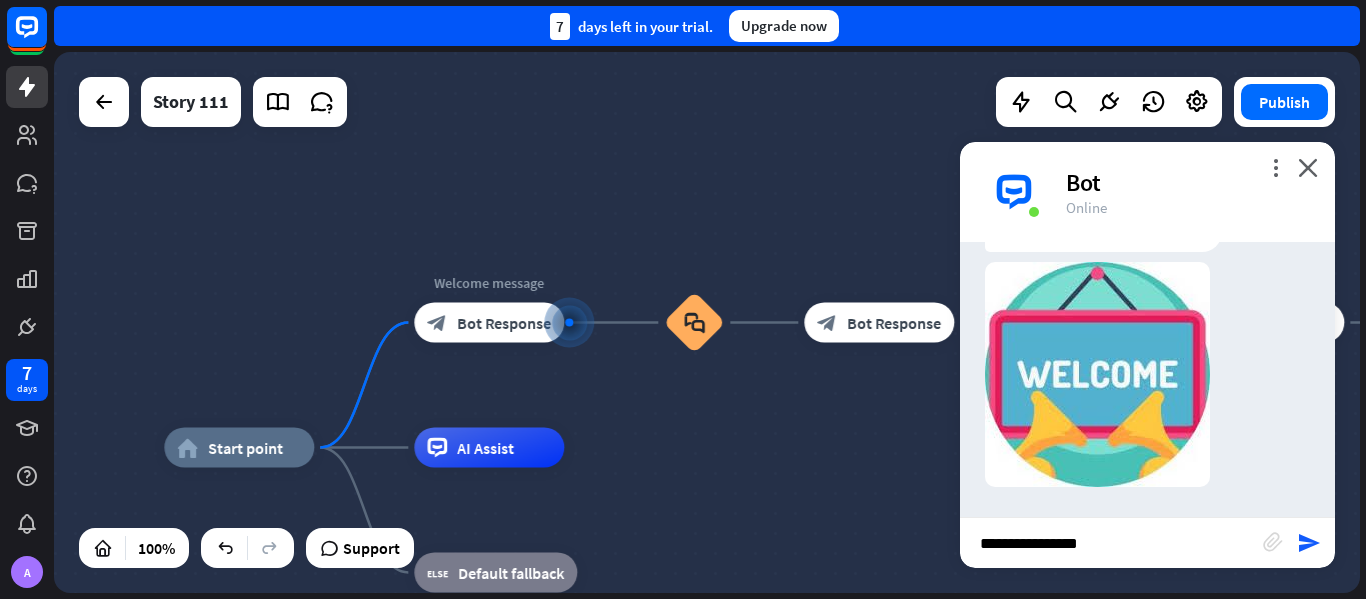 type on "**********" 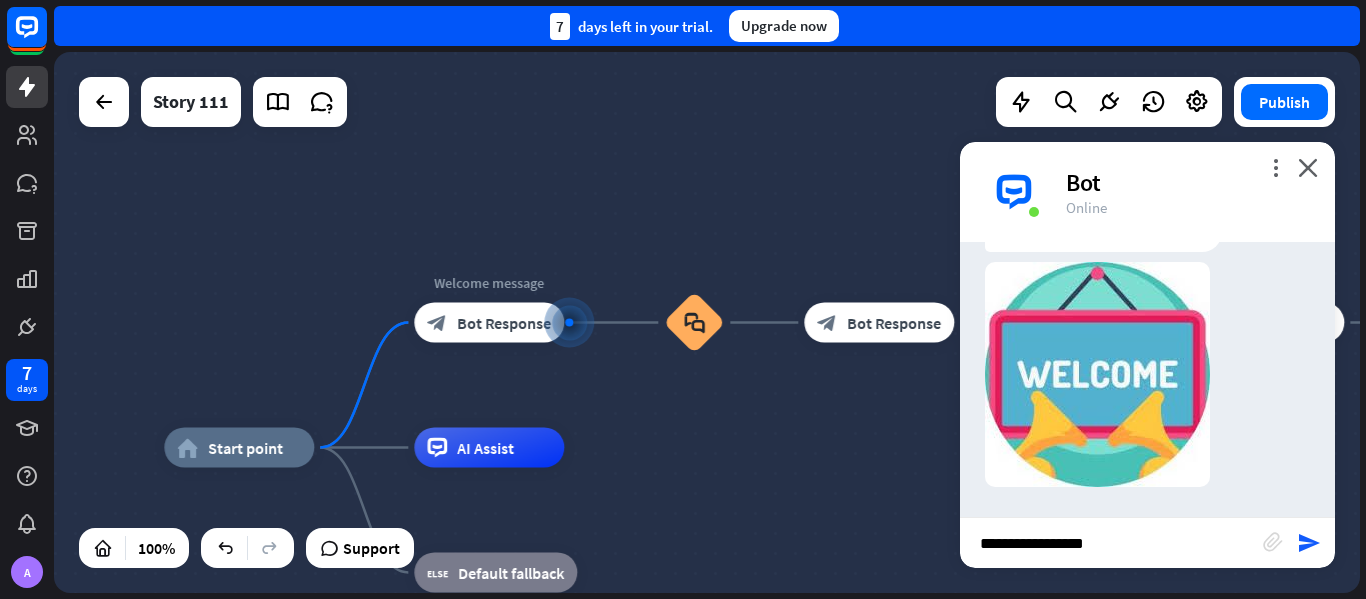 type 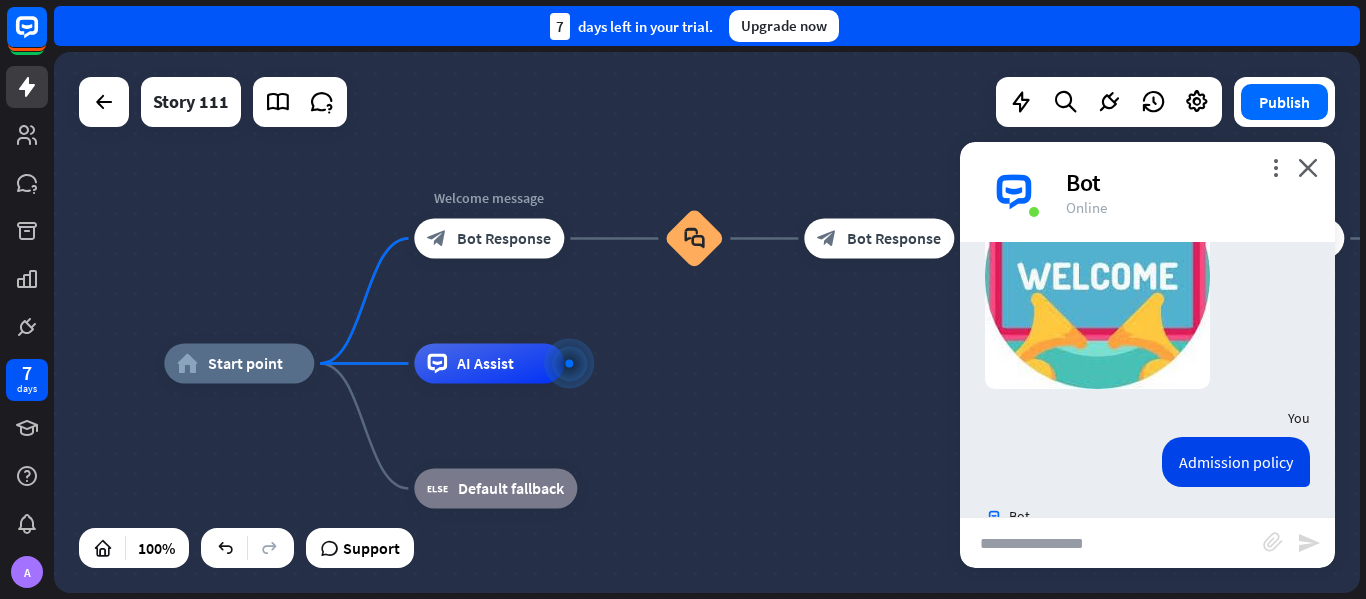 scroll, scrollTop: 1284, scrollLeft: 0, axis: vertical 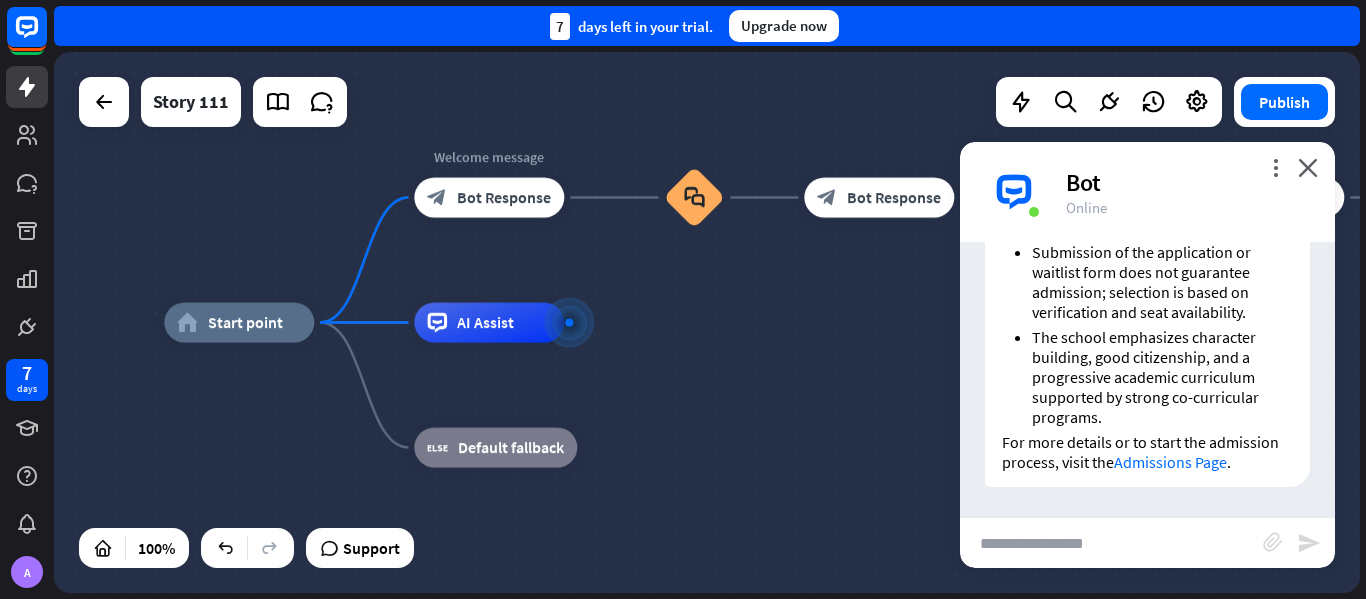 click on "Admissions Page" at bounding box center (1170, 462) 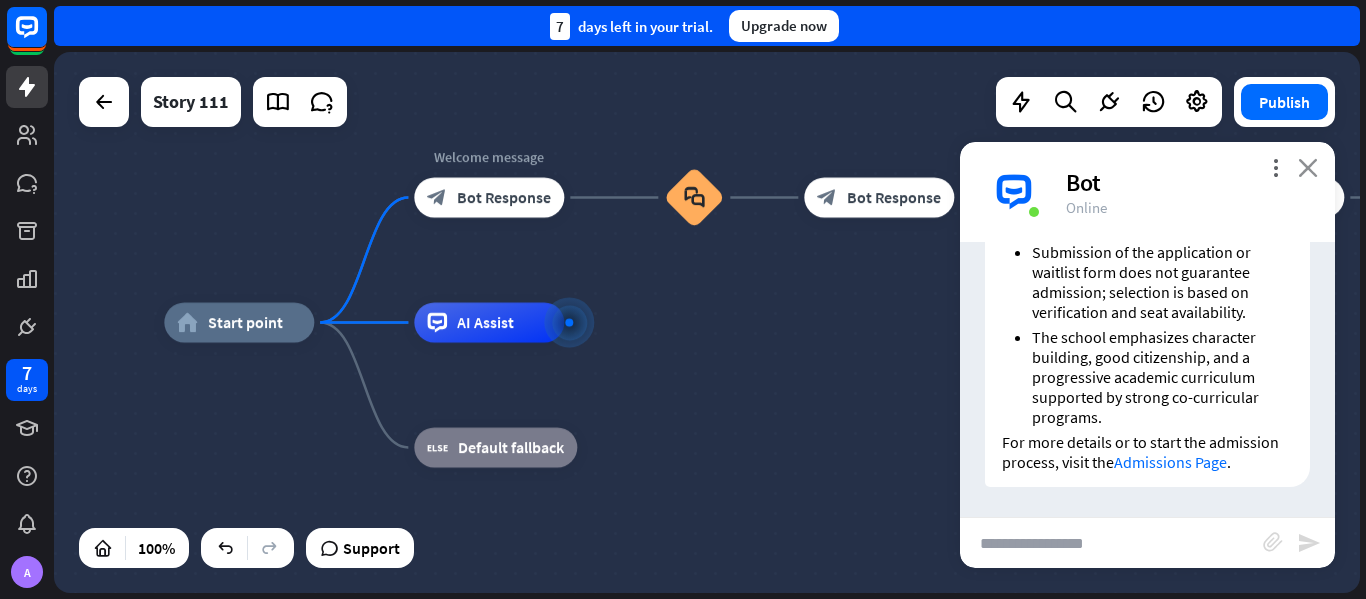 click on "close" at bounding box center [1308, 167] 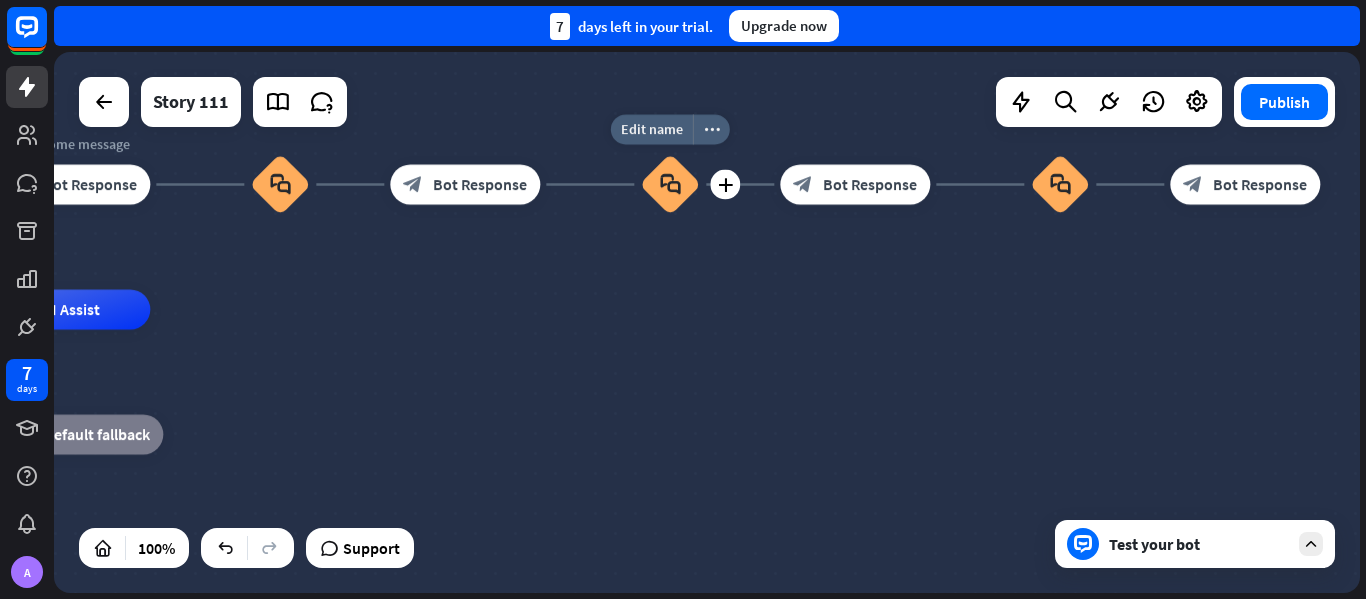 drag, startPoint x: 1165, startPoint y: 262, endPoint x: 719, endPoint y: 243, distance: 446.4045 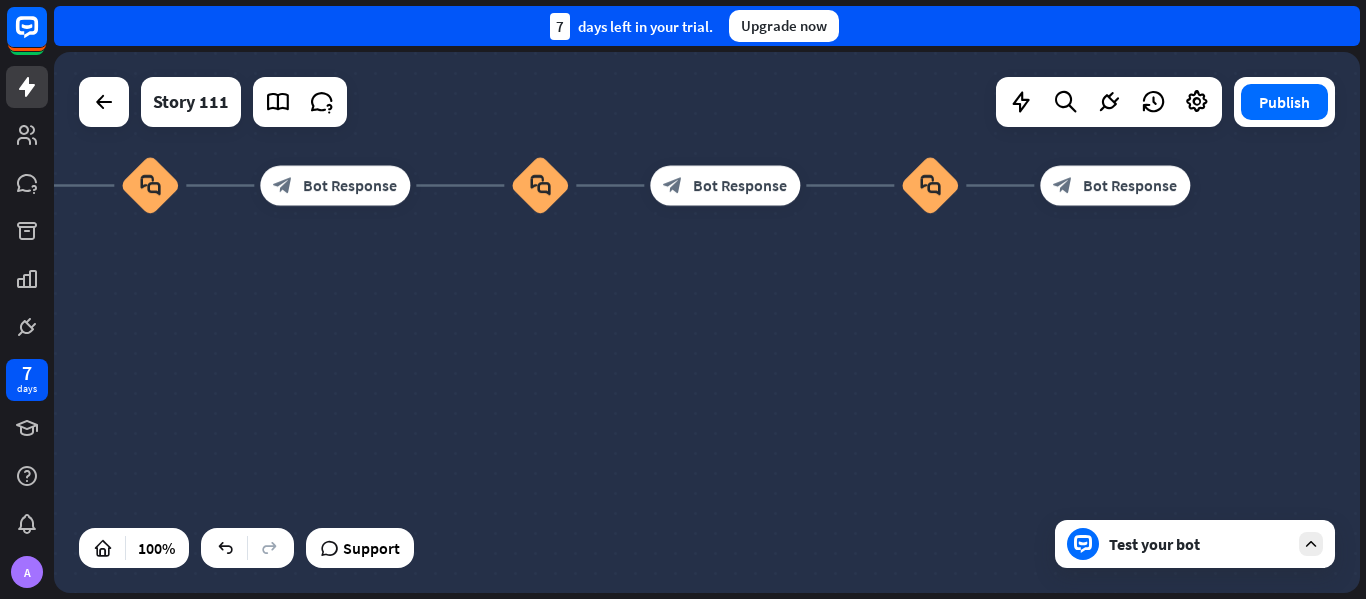 drag, startPoint x: 1193, startPoint y: 256, endPoint x: 1095, endPoint y: 263, distance: 98.24968 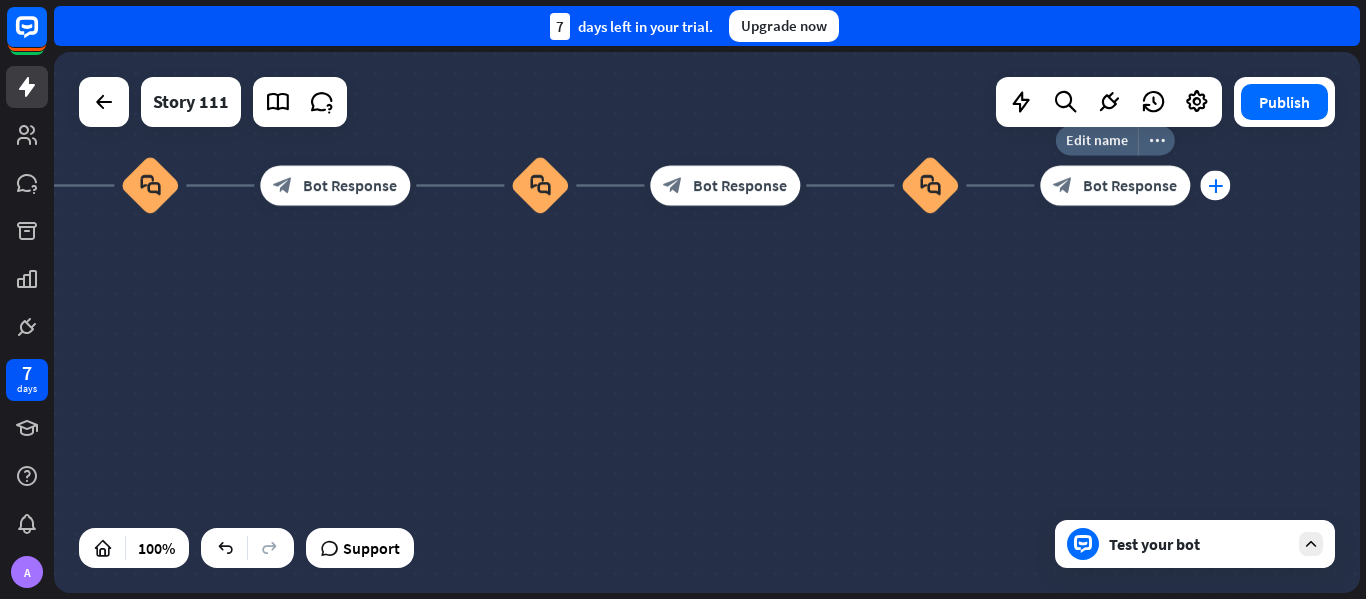 click on "plus" at bounding box center [1215, 186] 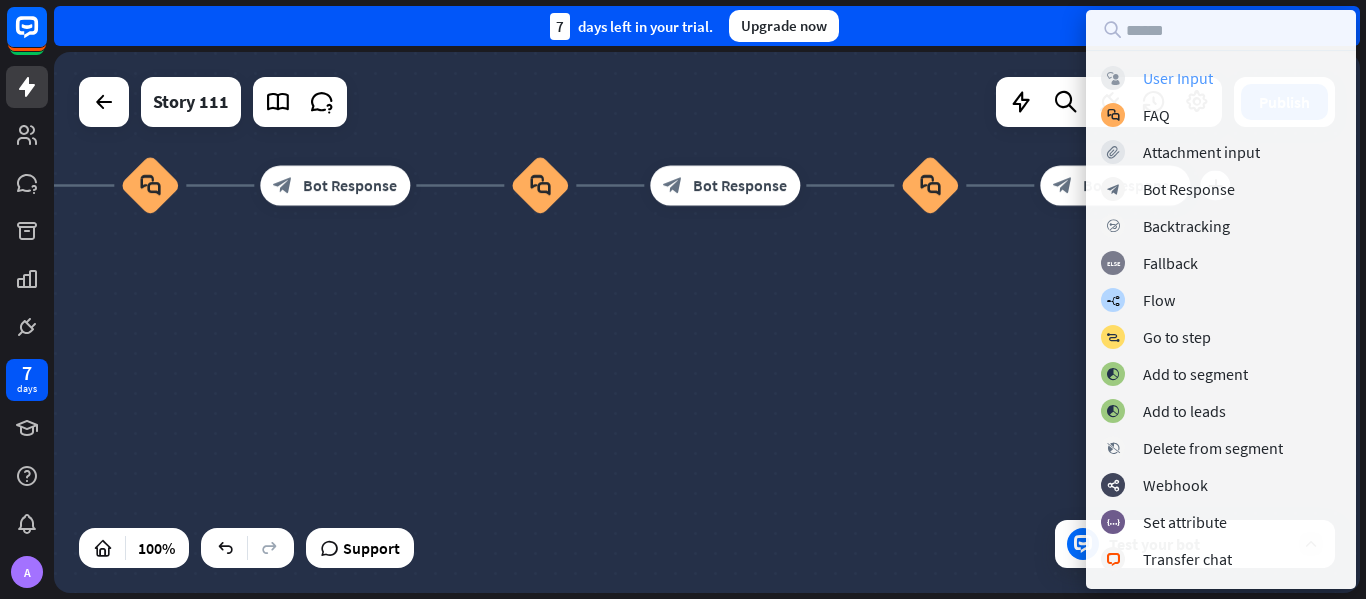 click on "User Input" at bounding box center (1178, 78) 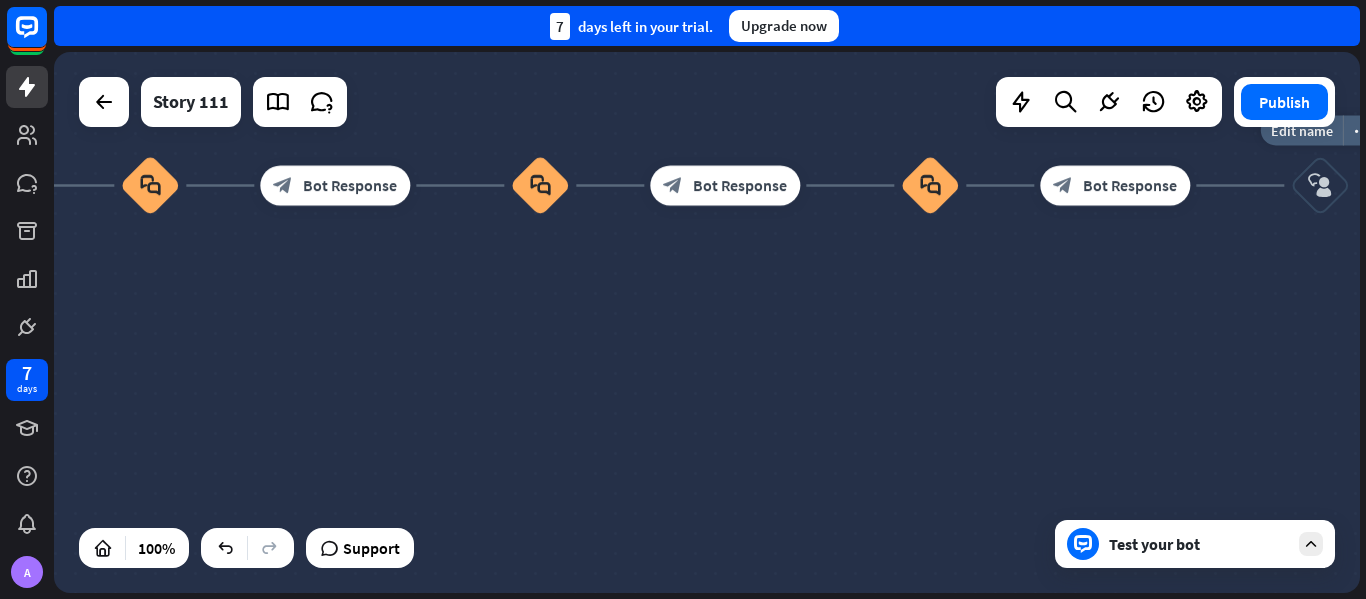 click on "block_user_input" at bounding box center [1320, 186] 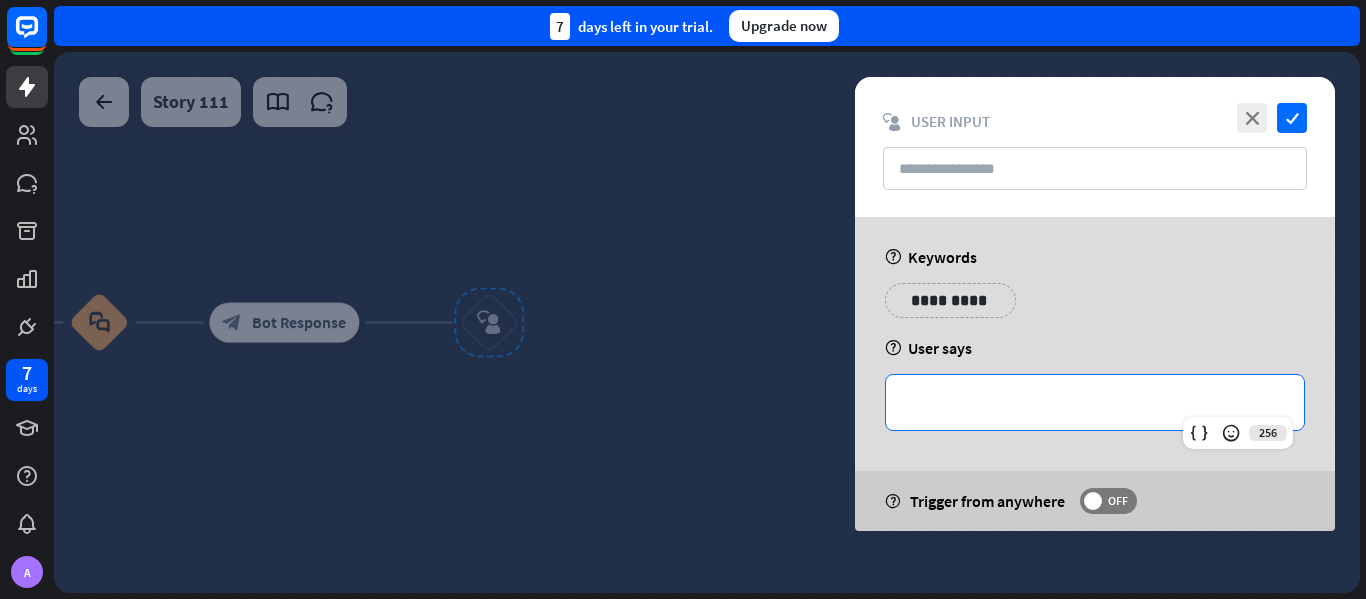 click on "**********" at bounding box center [1095, 402] 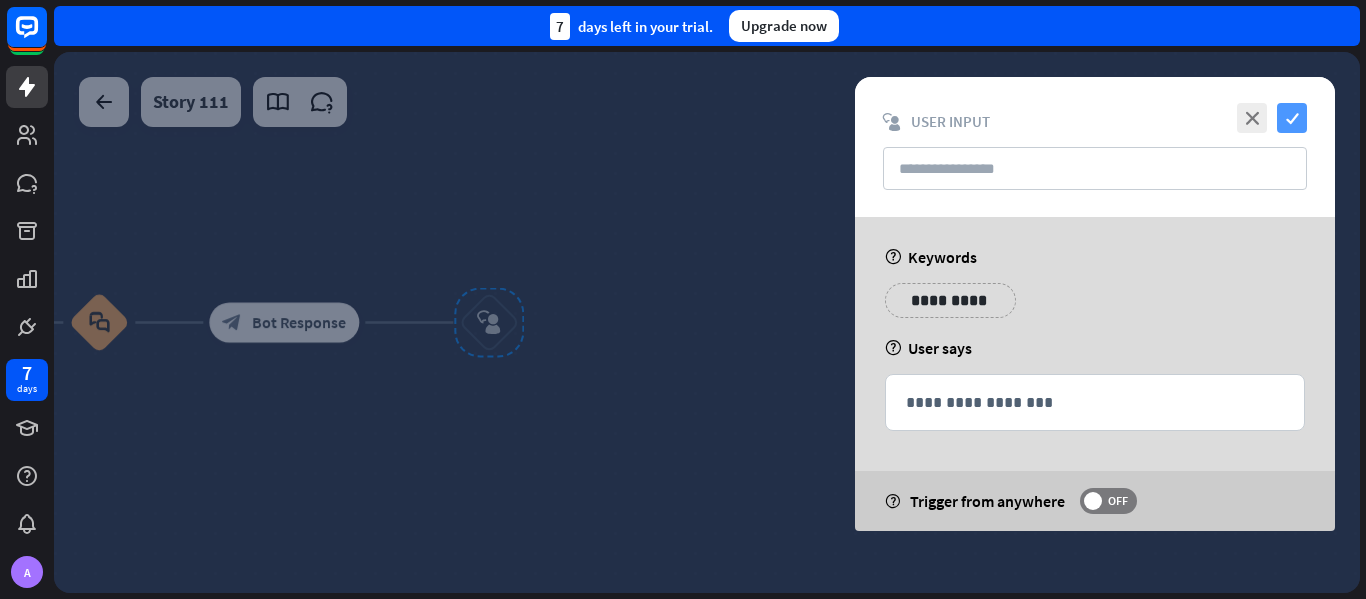 click on "check" at bounding box center (1292, 118) 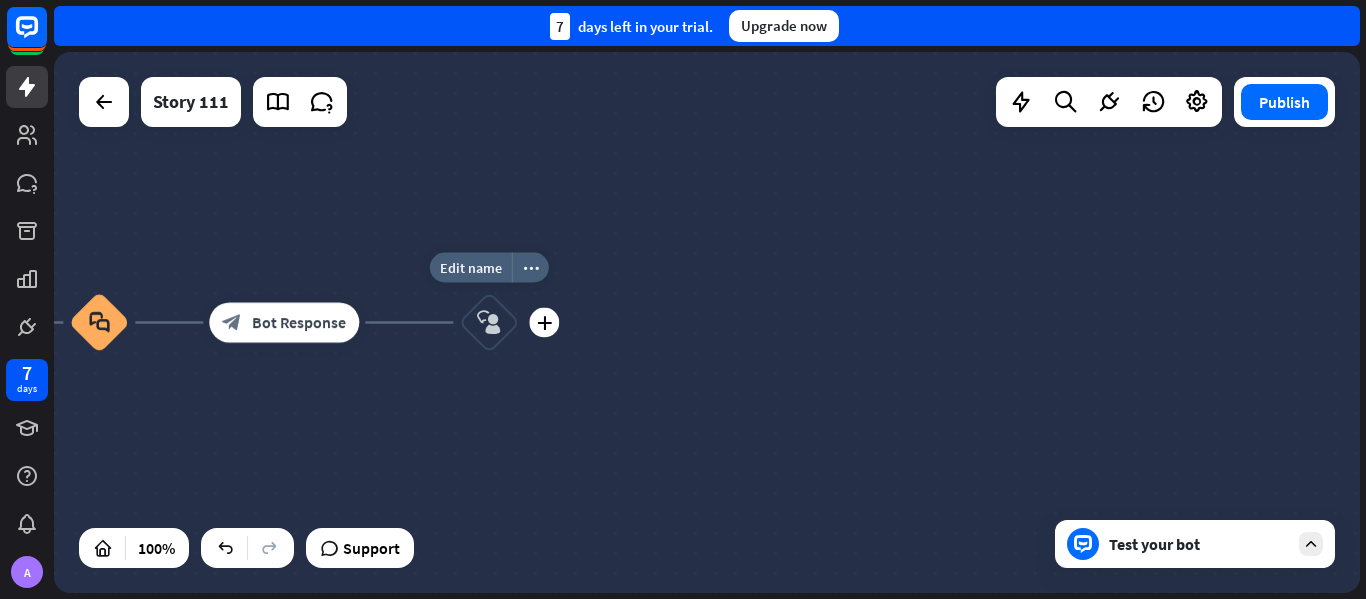 click on "block_user_input" at bounding box center (489, 323) 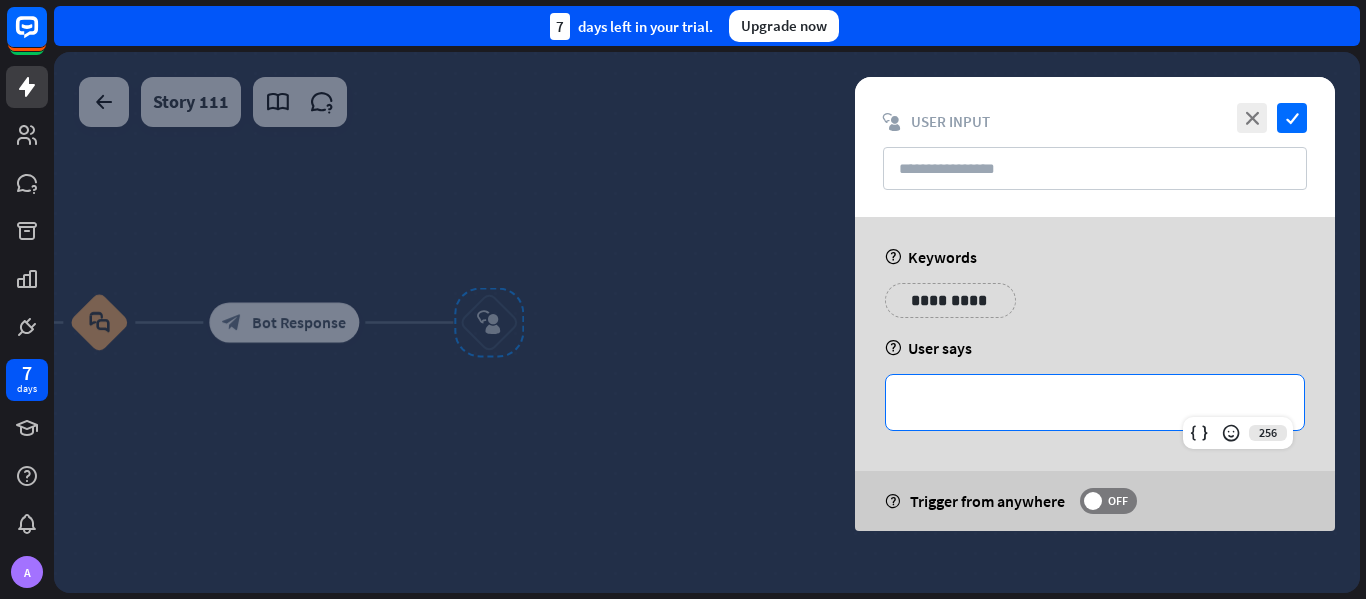 click on "**********" at bounding box center [1095, 402] 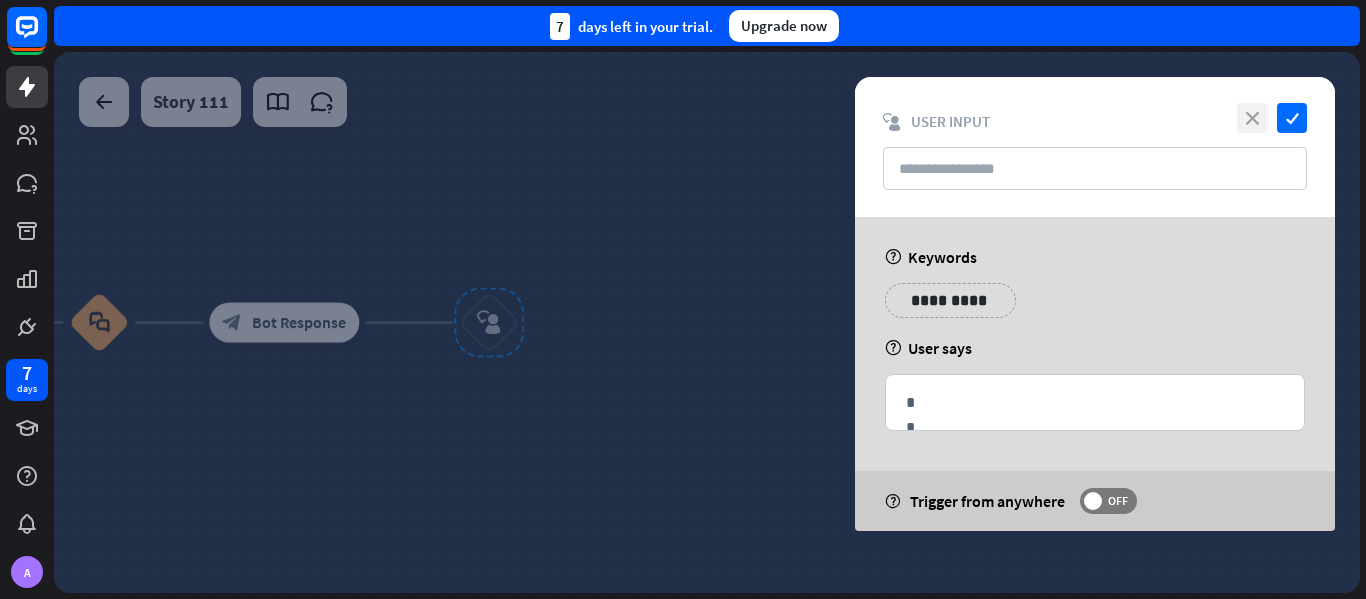 click on "close" at bounding box center [1252, 118] 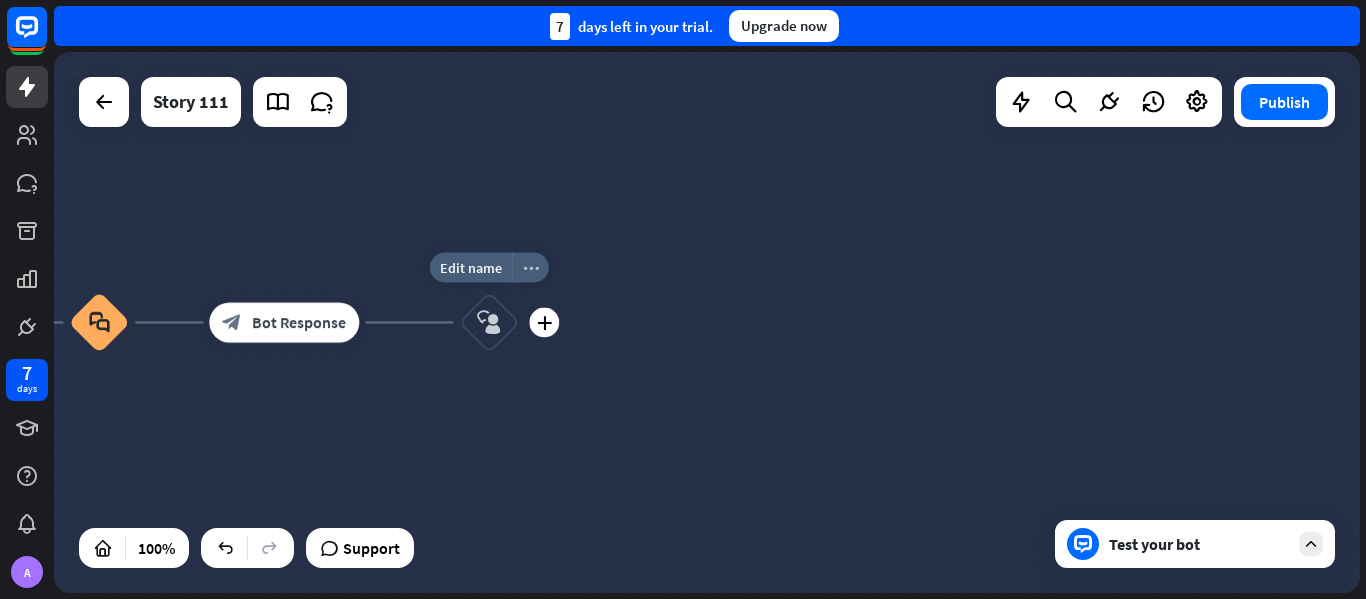 click on "more_horiz" at bounding box center [531, 267] 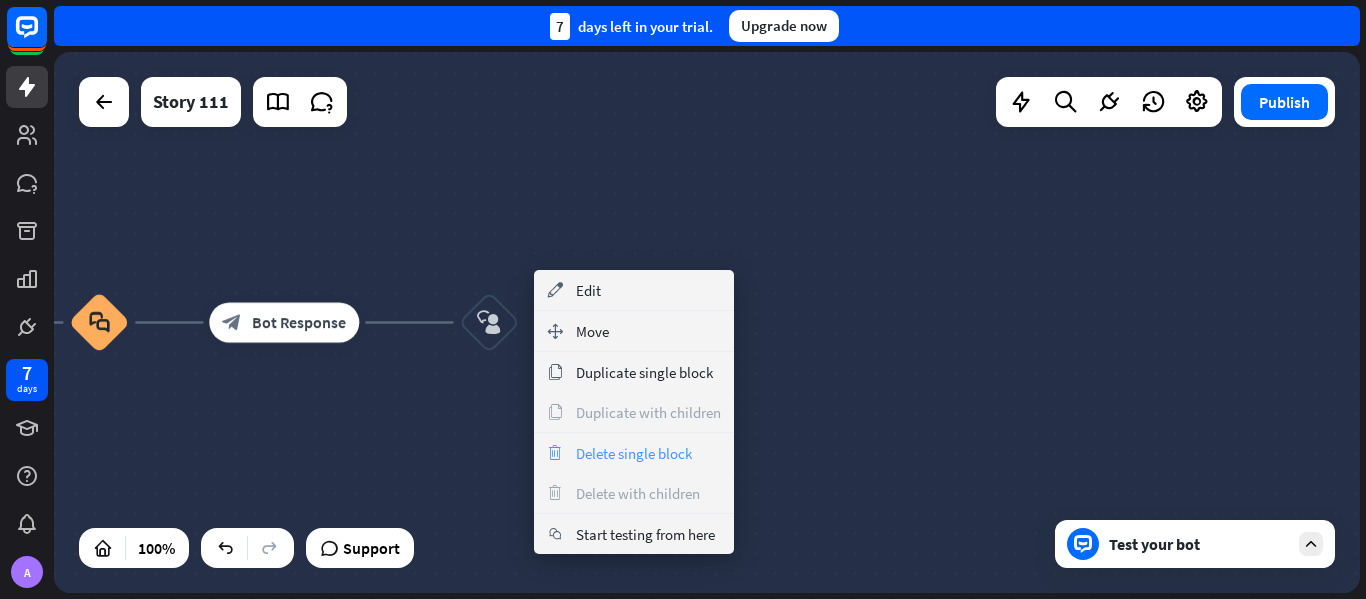 click on "Delete single block" at bounding box center (634, 453) 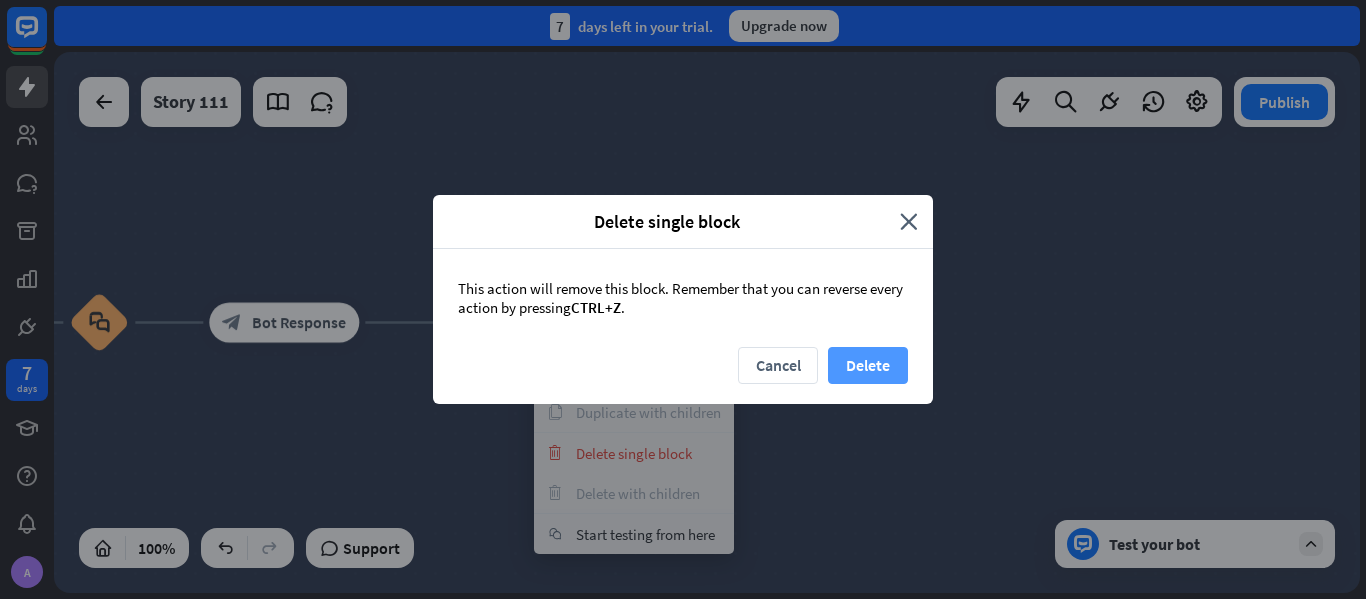 click on "Delete" at bounding box center [868, 365] 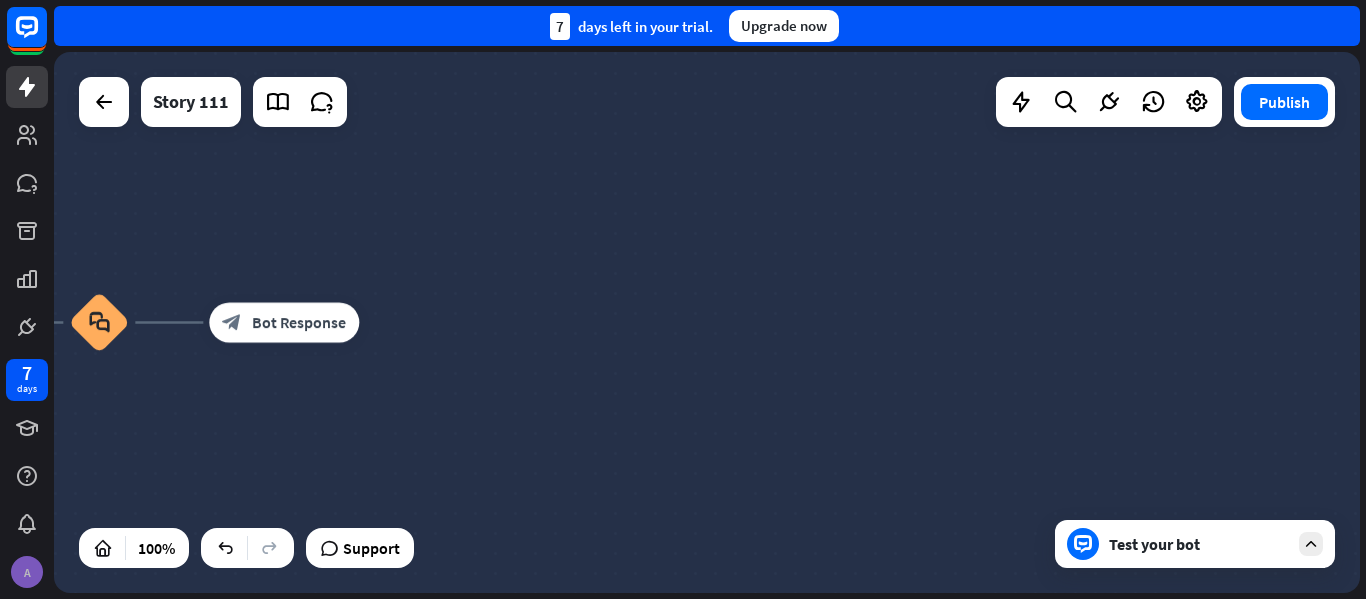 click on "A" at bounding box center (27, 572) 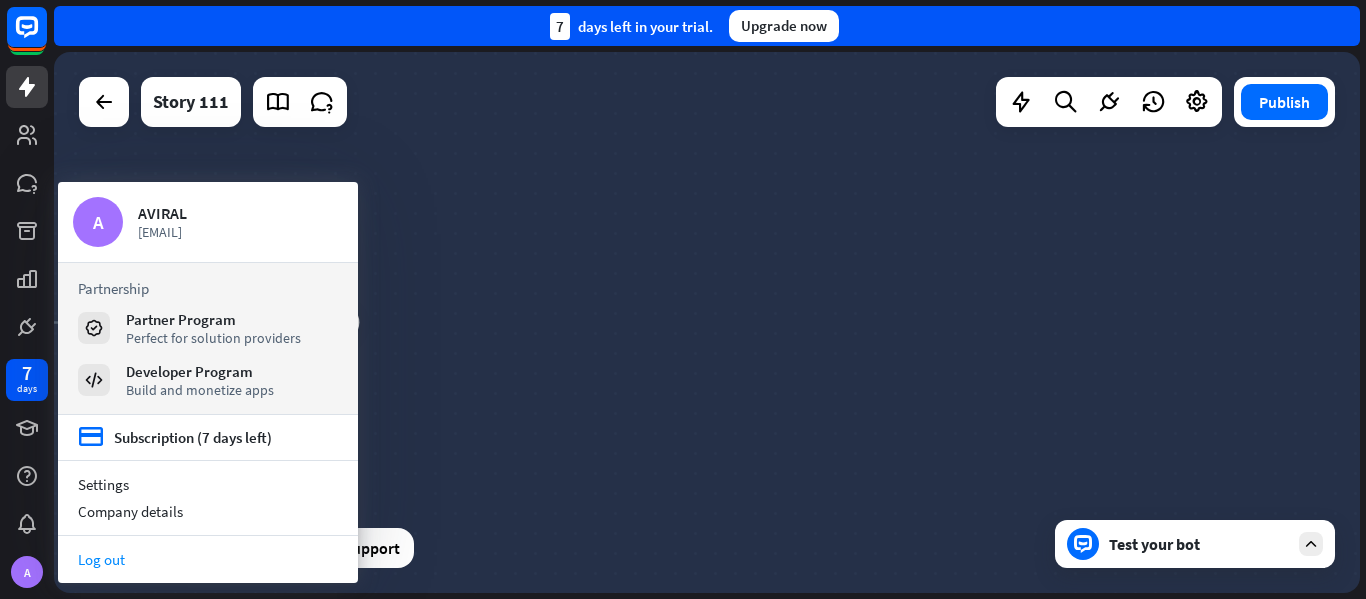 click on "Log out" at bounding box center [208, 559] 